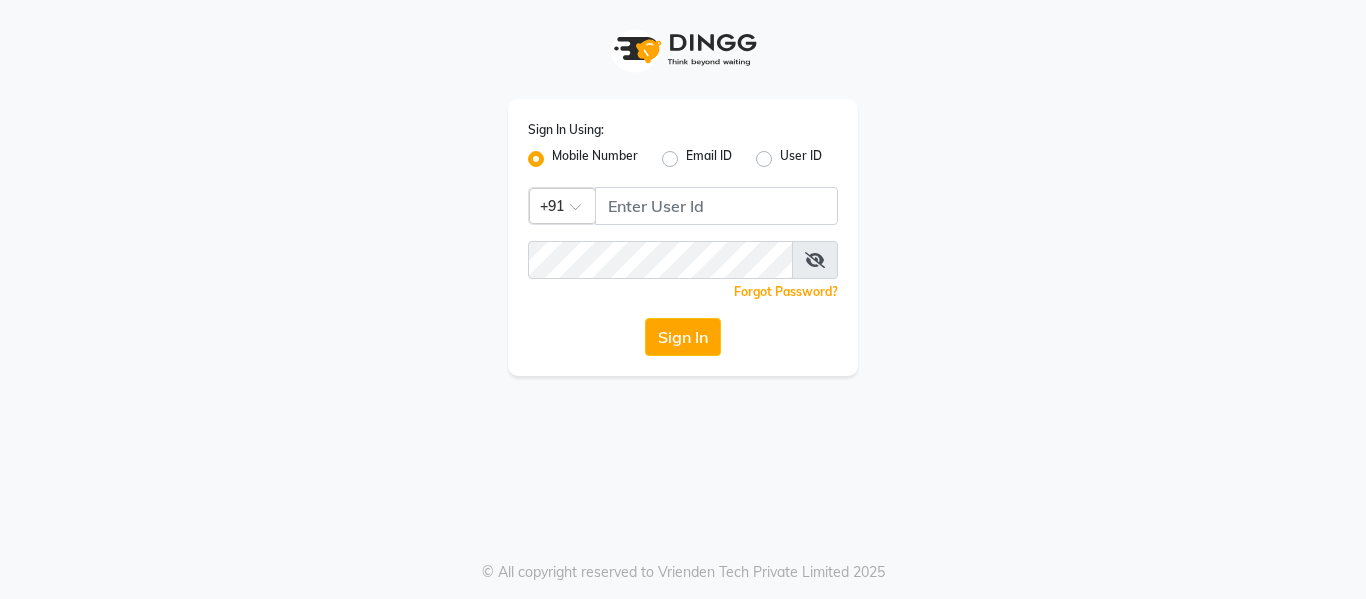 scroll, scrollTop: 0, scrollLeft: 0, axis: both 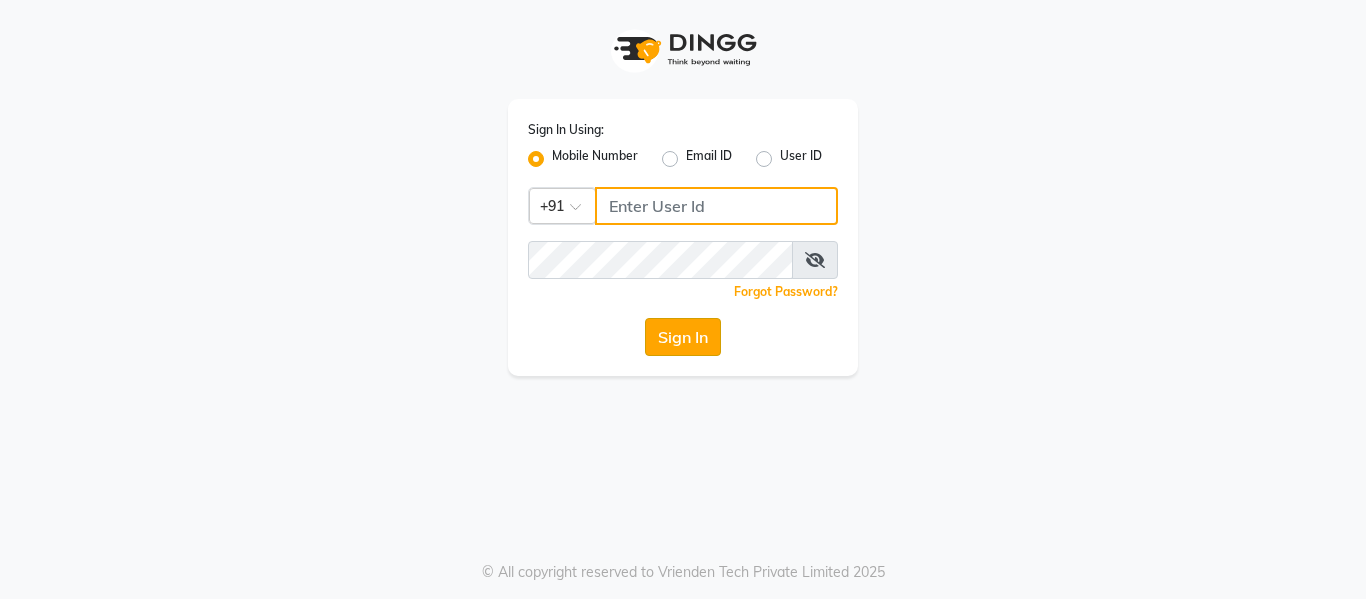 type on "7900156666" 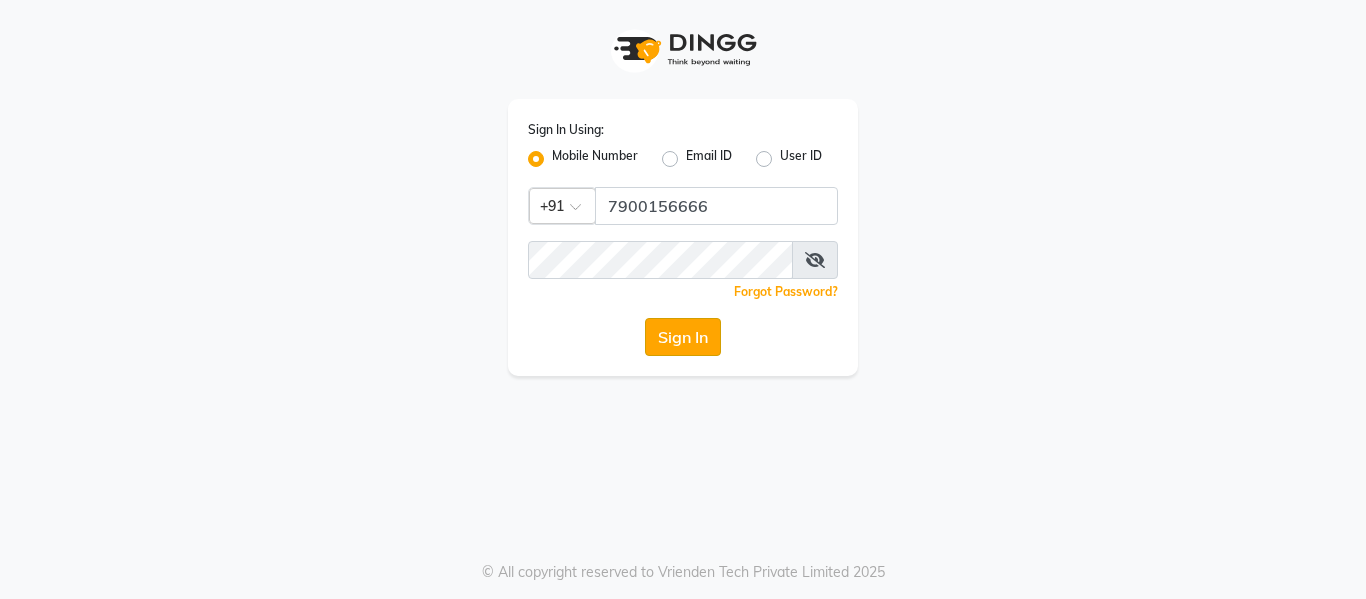 click on "Sign In" 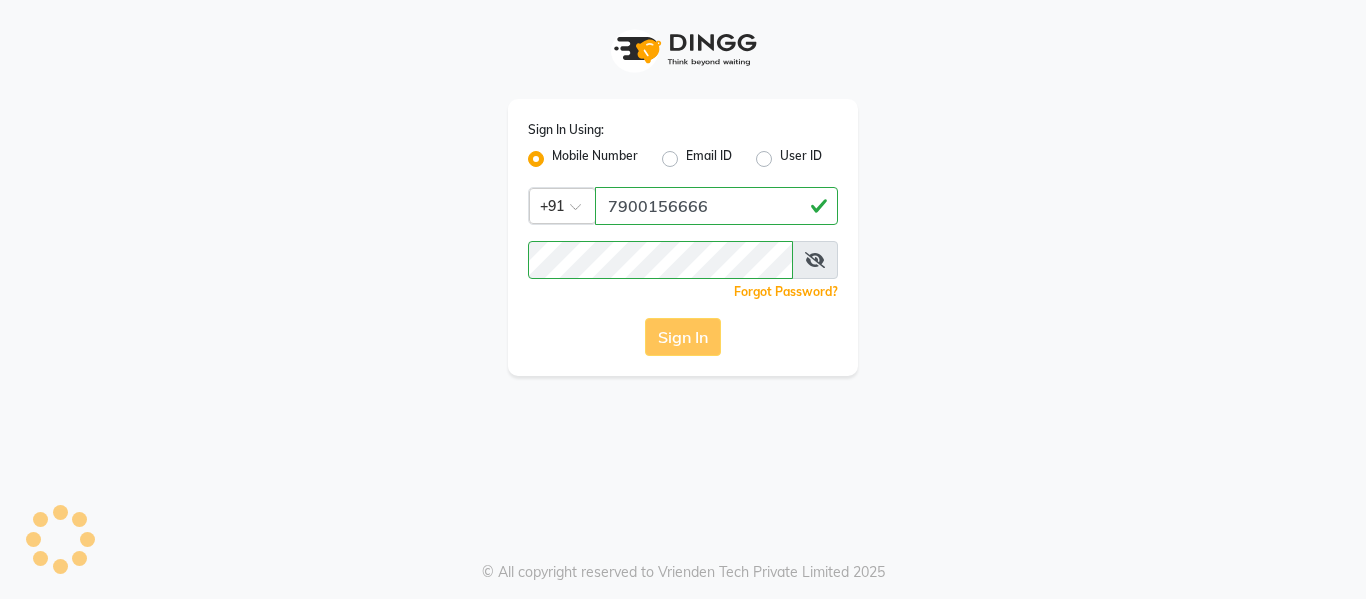 click on "Sign In" 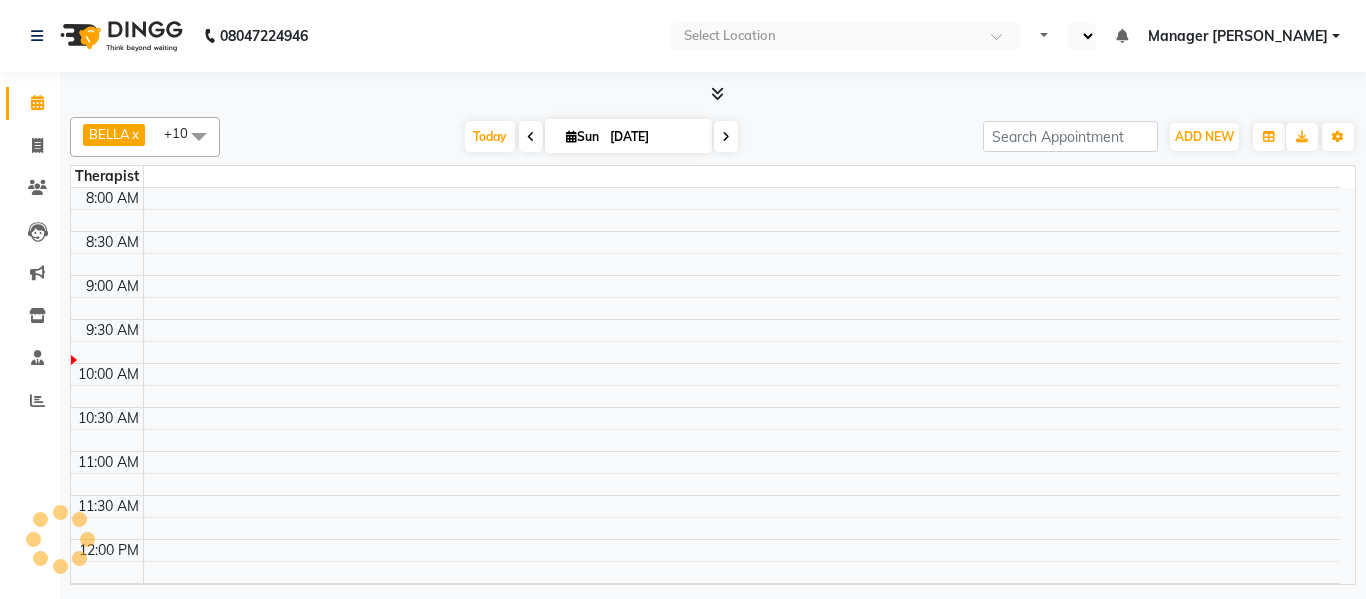 scroll, scrollTop: 0, scrollLeft: 0, axis: both 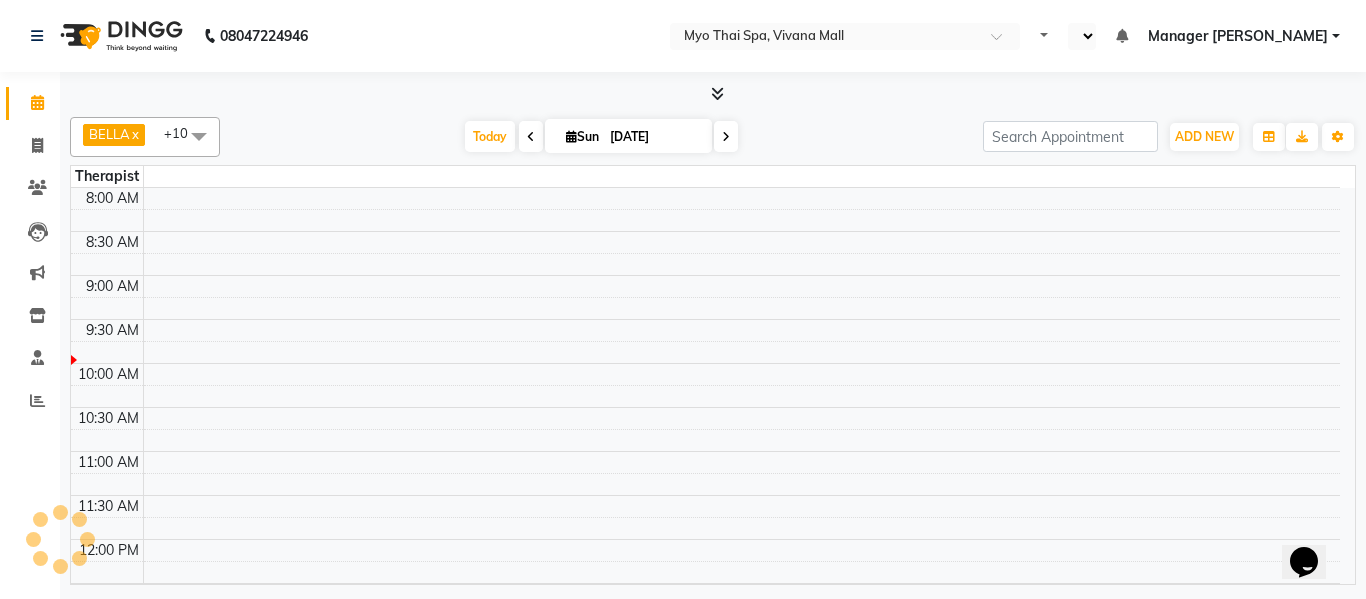 select on "en" 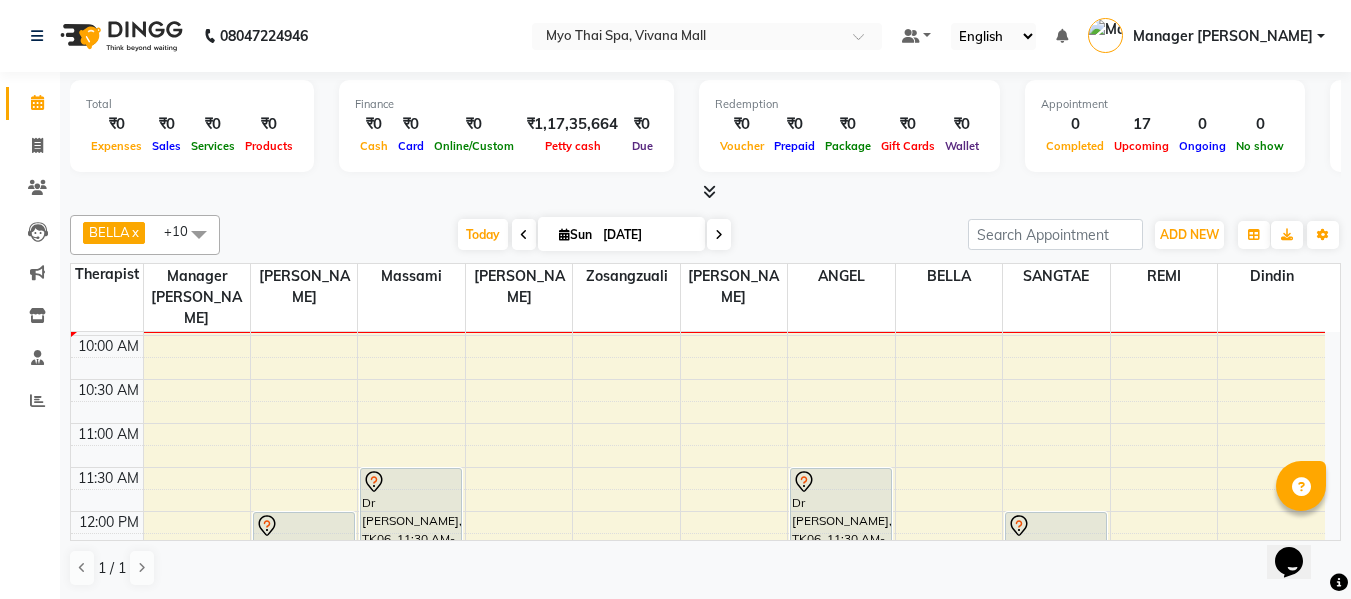 scroll, scrollTop: 98, scrollLeft: 0, axis: vertical 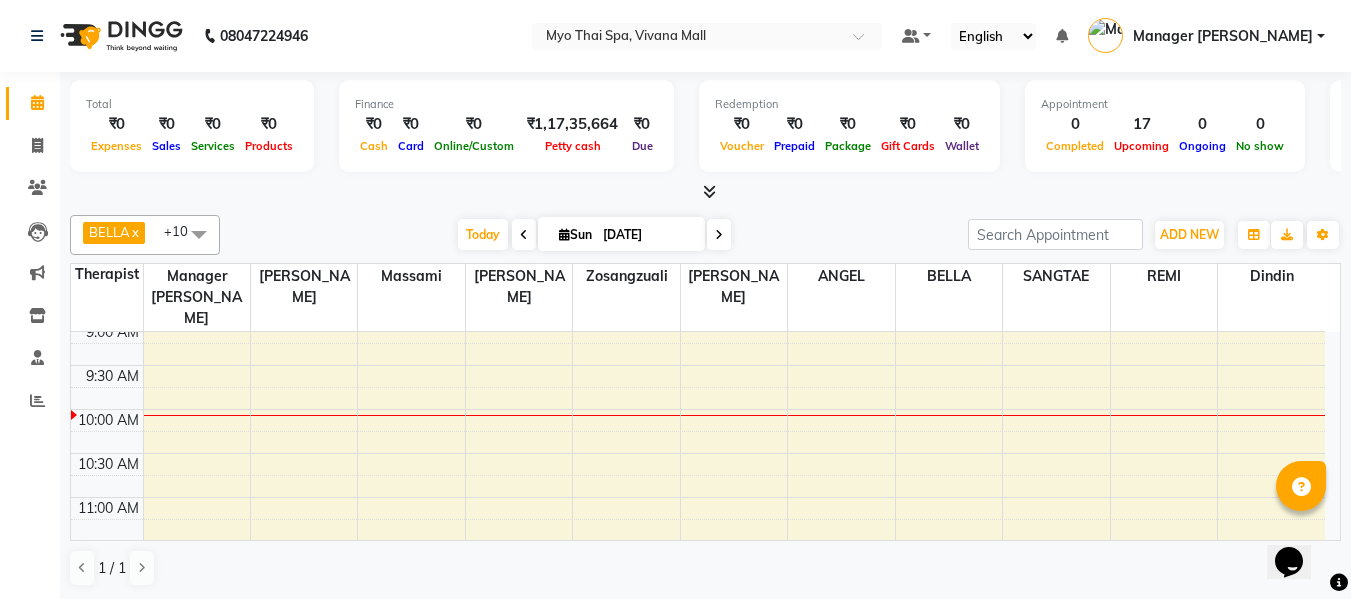 click on "8:00 AM 8:30 AM 9:00 AM 9:30 AM 10:00 AM 10:30 AM 11:00 AM 11:30 AM 12:00 PM 12:30 PM 1:00 PM 1:30 PM 2:00 PM 2:30 PM 3:00 PM 3:30 PM 4:00 PM 4:30 PM 5:00 PM 5:30 PM 6:00 PM 6:30 PM 7:00 PM 7:30 PM 8:00 PM 8:30 PM 9:00 PM 9:30 PM 10:00 PM 10:30 PM             2416SHRADDHA DESHMUKH, TK04, 12:00 PM-01:00 PM, Massages - Foot Spa (60 Min)             2867SANTOSH SWAMI, TK09, 03:30 PM-05:00 PM, Massages - Balinese (90 Min)     74DILIP DUMBHRE SAKURA, TK11, 05:00 PM-06:30 PM, Massages - Deep Tissue (90 Min)     1854PRADNYA MAHADIK, TK01, 07:00 PM-08:30 PM, Massages - Deep Tissue (90 Min)             Dr Ramya, TK06, 11:30 AM-01:00 PM, Massages - Balinese (90 Min)             2628Prateek, TK10, 01:30 PM-02:30 PM, Massages - Balinese (60 Min)             2175AMIT, TK03, 05:00 PM-06:30 PM, Massages - Balinese (90 Min)     2575CHAITRA, TK07, 01:00 PM-02:30 PM, Massages - Hot Stone Therapy             2175AMIT, TK03, 05:00 PM-06:30 PM, Massages - Balinese (90 Min)" at bounding box center [698, 893] 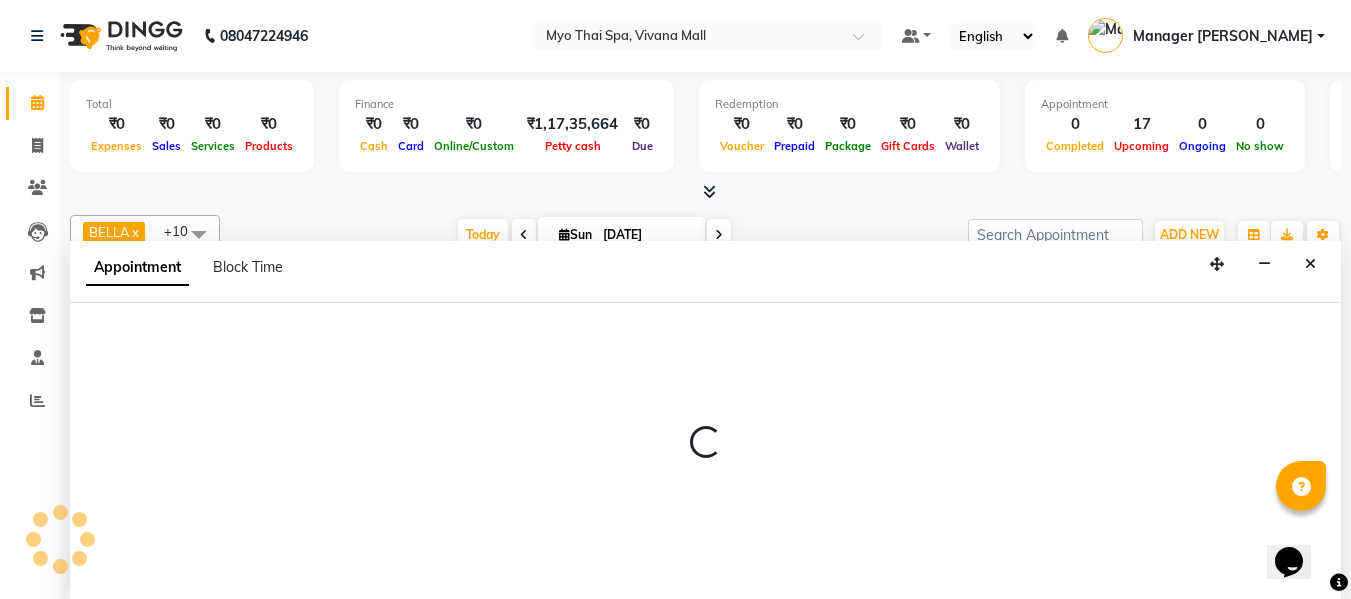 scroll, scrollTop: 1, scrollLeft: 0, axis: vertical 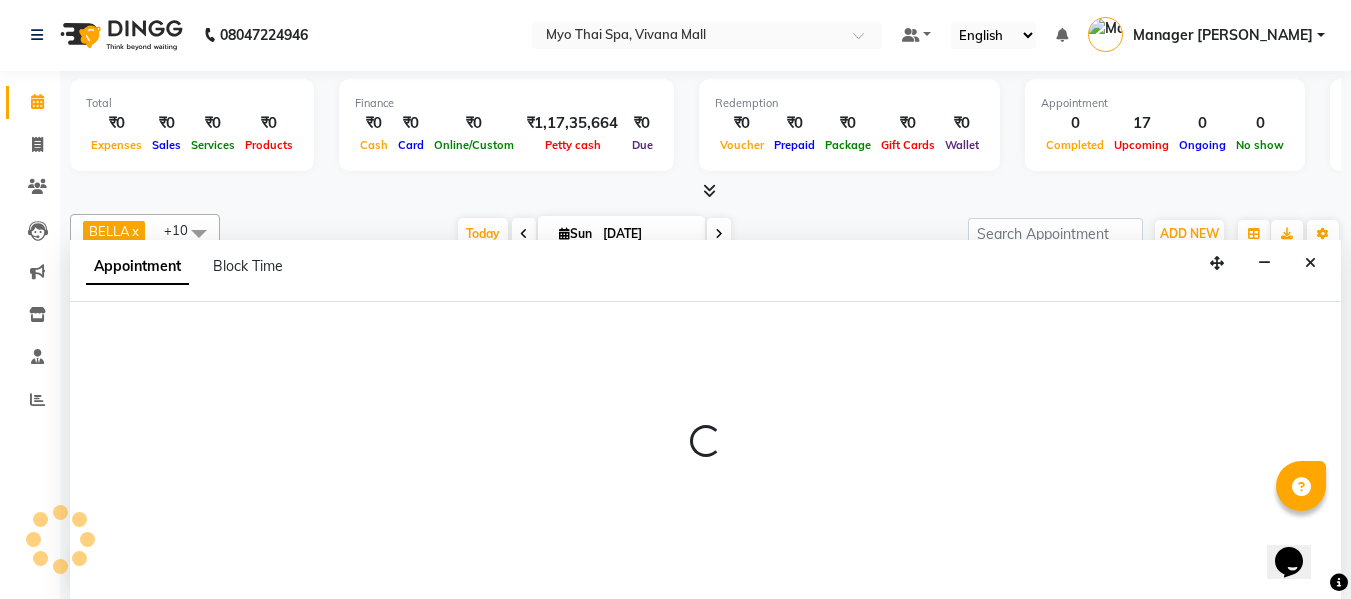 select on "20082" 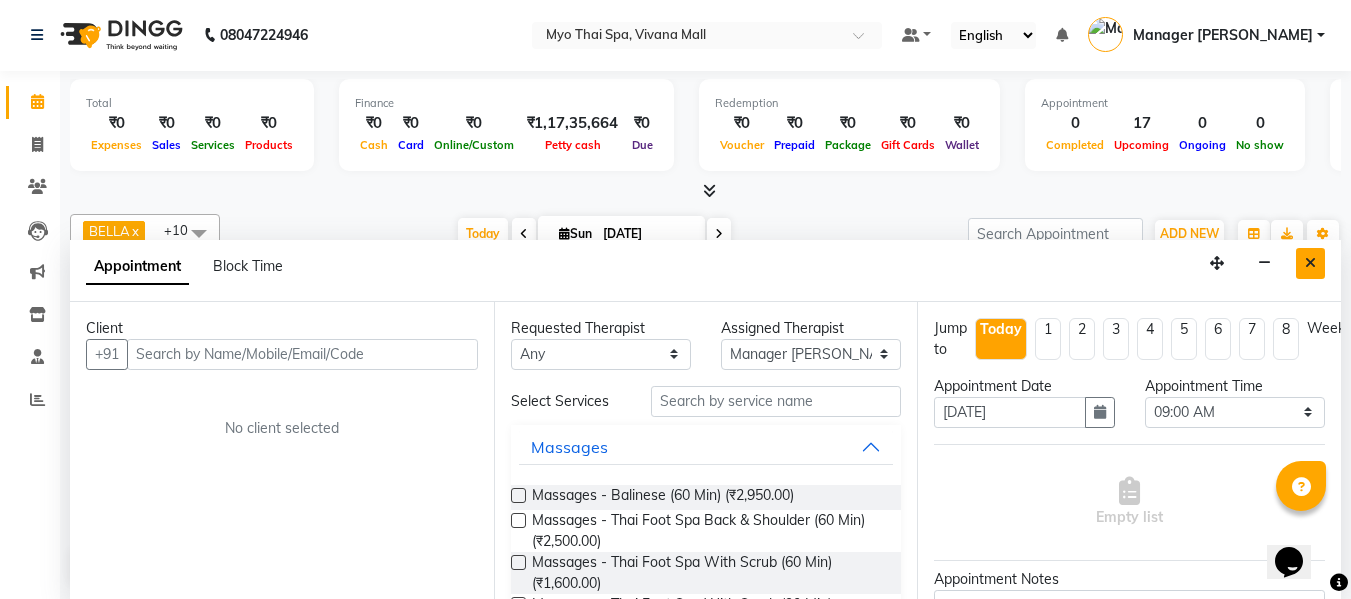 click at bounding box center [1310, 263] 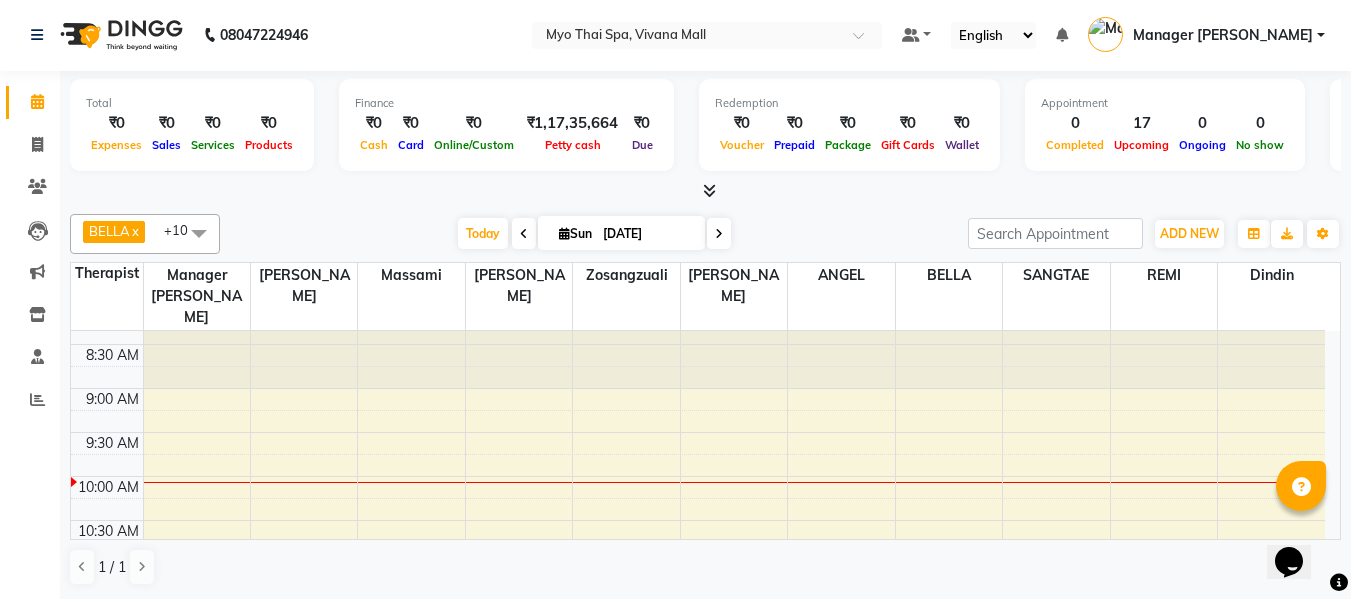 scroll, scrollTop: 0, scrollLeft: 0, axis: both 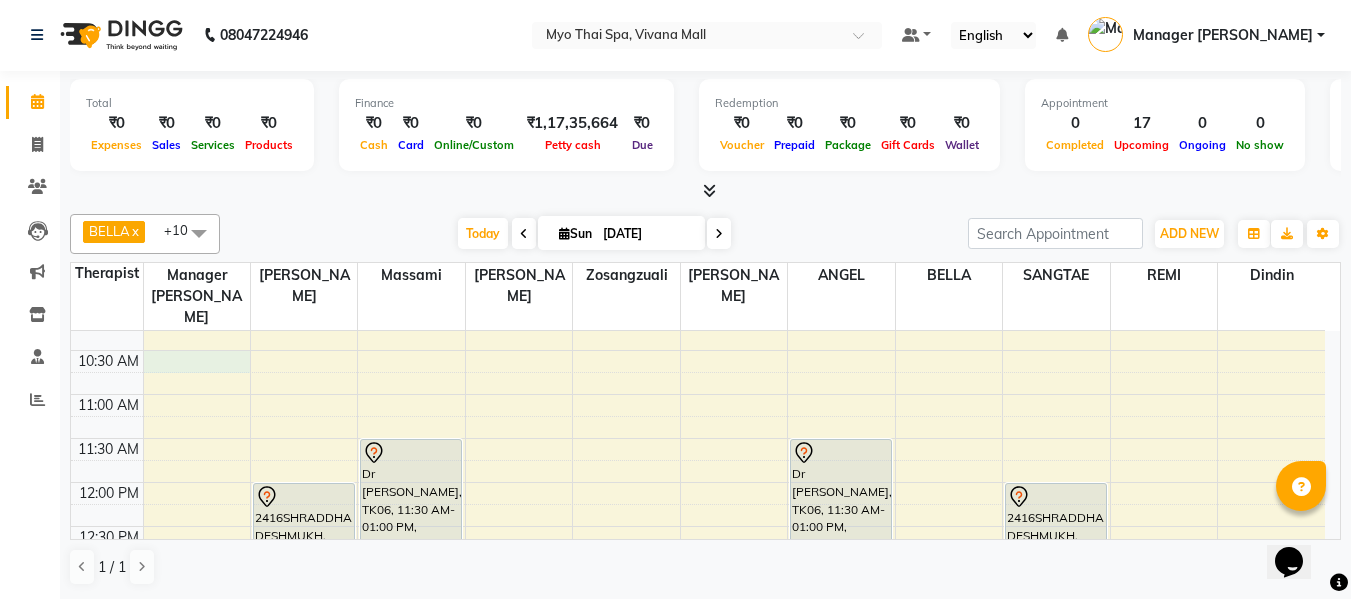 click on "8:00 AM 8:30 AM 9:00 AM 9:30 AM 10:00 AM 10:30 AM 11:00 AM 11:30 AM 12:00 PM 12:30 PM 1:00 PM 1:30 PM 2:00 PM 2:30 PM 3:00 PM 3:30 PM 4:00 PM 4:30 PM 5:00 PM 5:30 PM 6:00 PM 6:30 PM 7:00 PM 7:30 PM 8:00 PM 8:30 PM 9:00 PM 9:30 PM 10:00 PM 10:30 PM             [STREET_ADDRESS], 12:00 PM-01:00 PM, Massages - Foot Spa (60 Min)             [STREET_ADDRESS], 03:30 PM-05:00 PM, Massages - [GEOGRAPHIC_DATA] (90 Min)     74DILIP DUMBHRE SAKURA, TK11, 05:00 PM-06:30 PM, Massages - Deep Tissue (90 Min)     1854PRADNYA [PERSON_NAME], TK01, 07:00 PM-08:30 PM, Massages - Deep Tissue (90 Min)             Dr [PERSON_NAME], TK06, 11:30 AM-01:00 PM, Massages - [GEOGRAPHIC_DATA] (90 Min)             2628Prateek, TK10, 01:30 PM-02:30 PM, Massages - [GEOGRAPHIC_DATA] (60 Min)             2175AMIT, TK03, 05:00 PM-06:30 PM, Massages - [GEOGRAPHIC_DATA] (90 Min)     2575CHAITRA, TK07, 01:00 PM-02:30 PM, Massages - Hot Stone Therapy             2175AMIT, TK03, 05:00 PM-06:30 PM, Massages - Balinese (90 Min)" at bounding box center (698, 790) 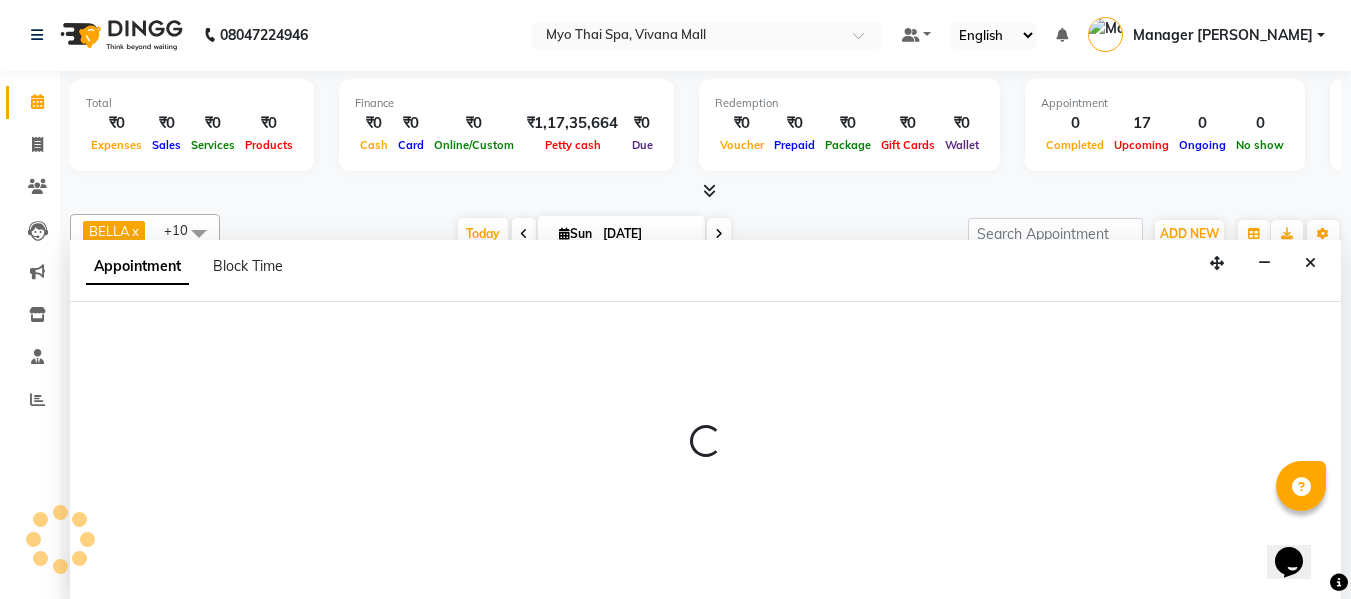 select on "20082" 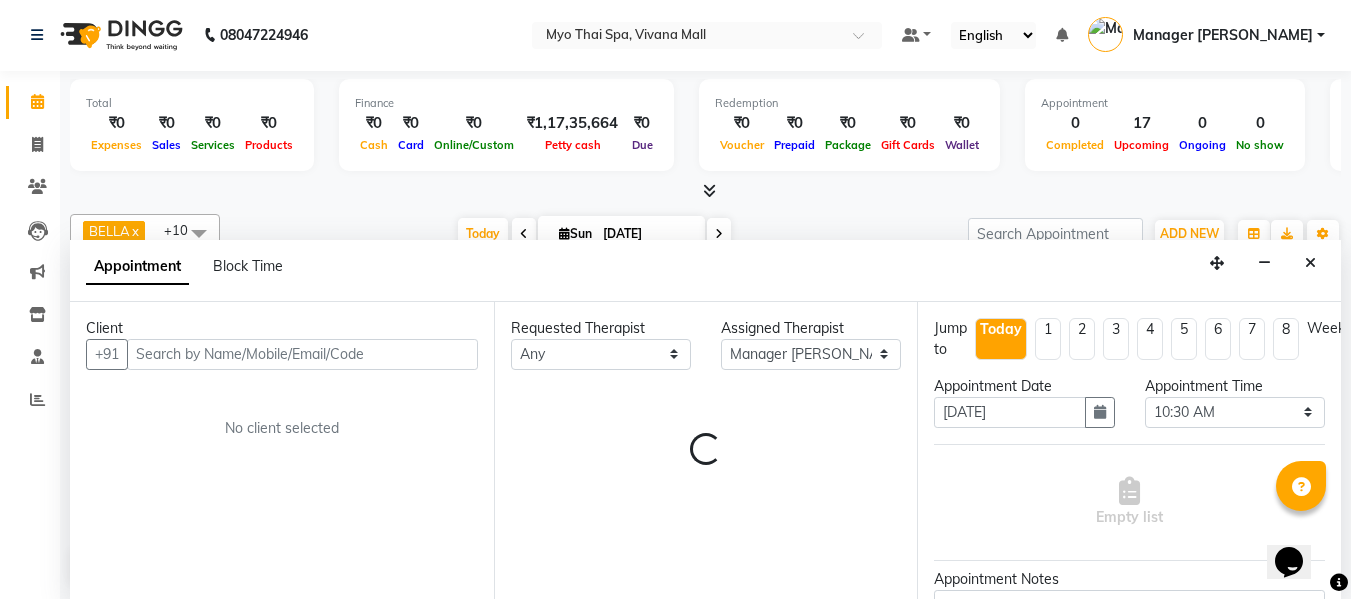 click at bounding box center (302, 354) 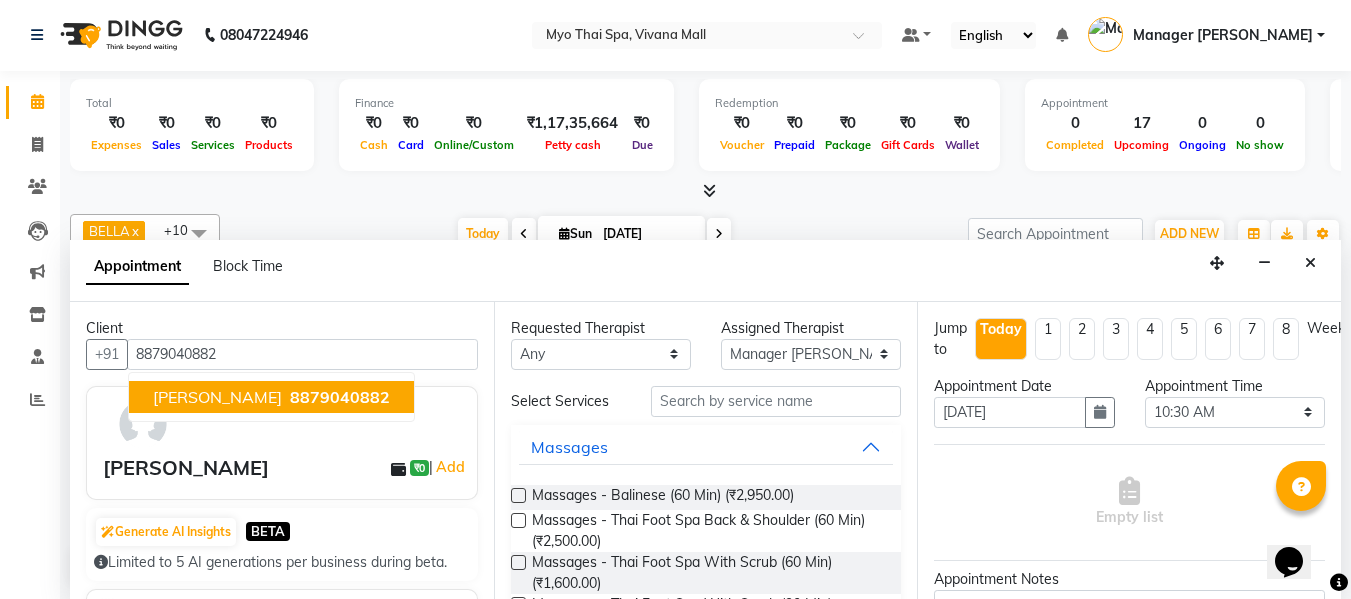 click on "8879040882" at bounding box center [340, 397] 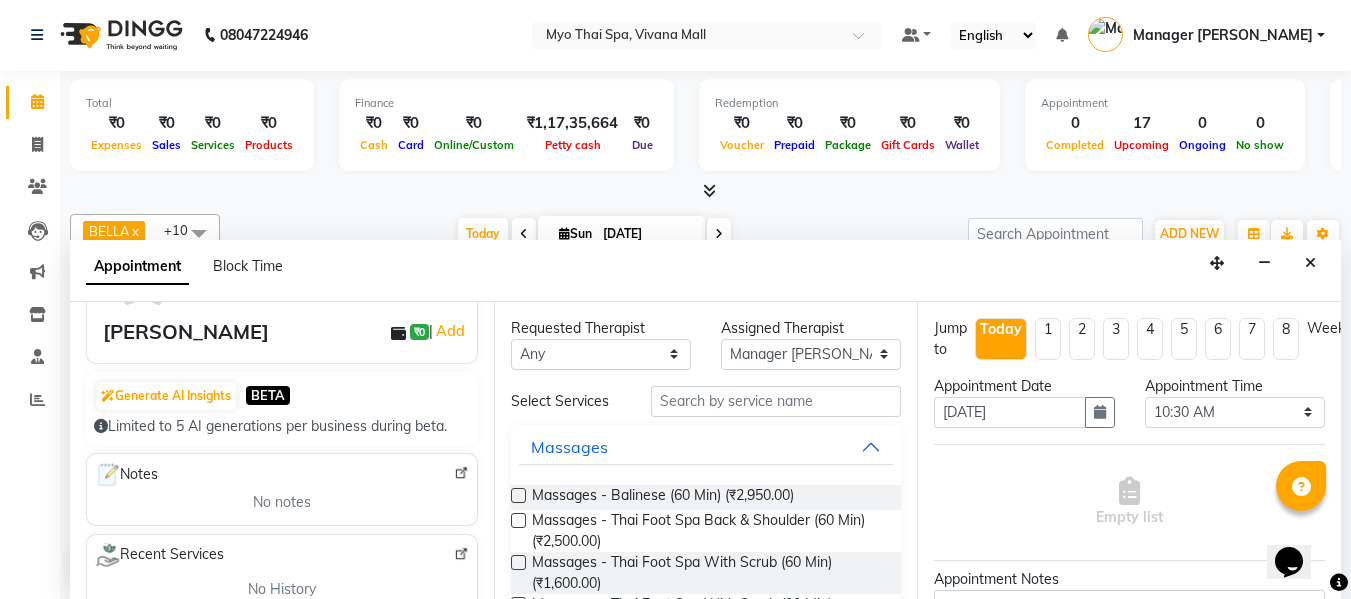 scroll, scrollTop: 200, scrollLeft: 0, axis: vertical 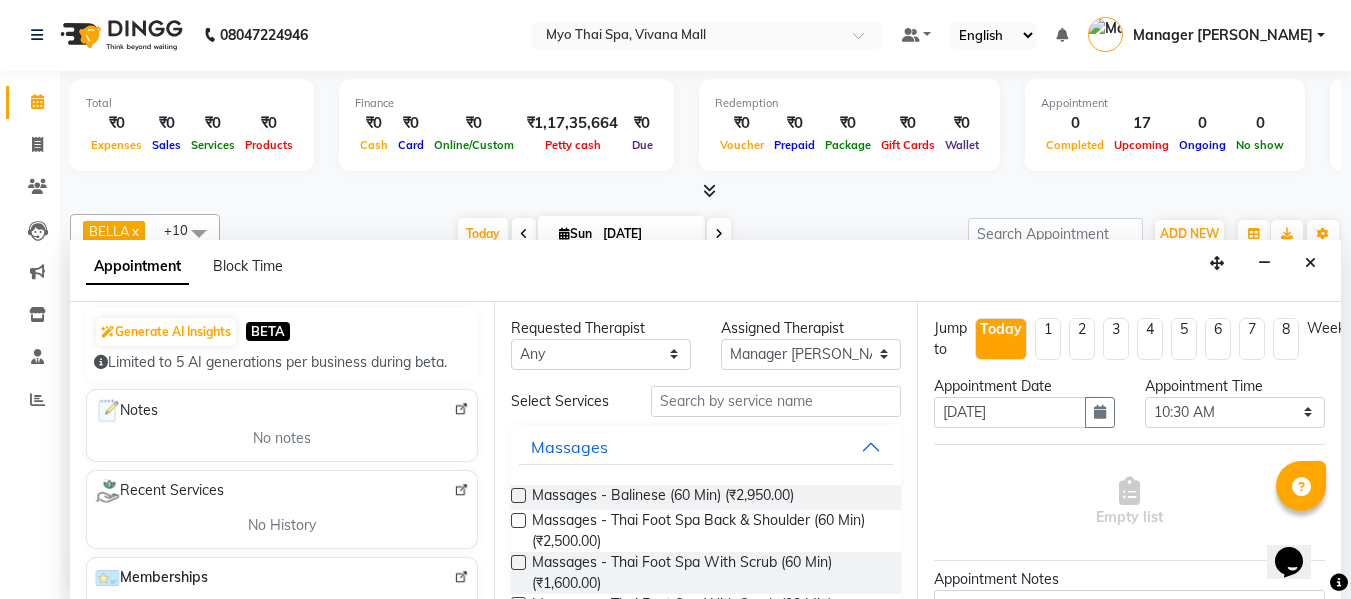type on "8879040882" 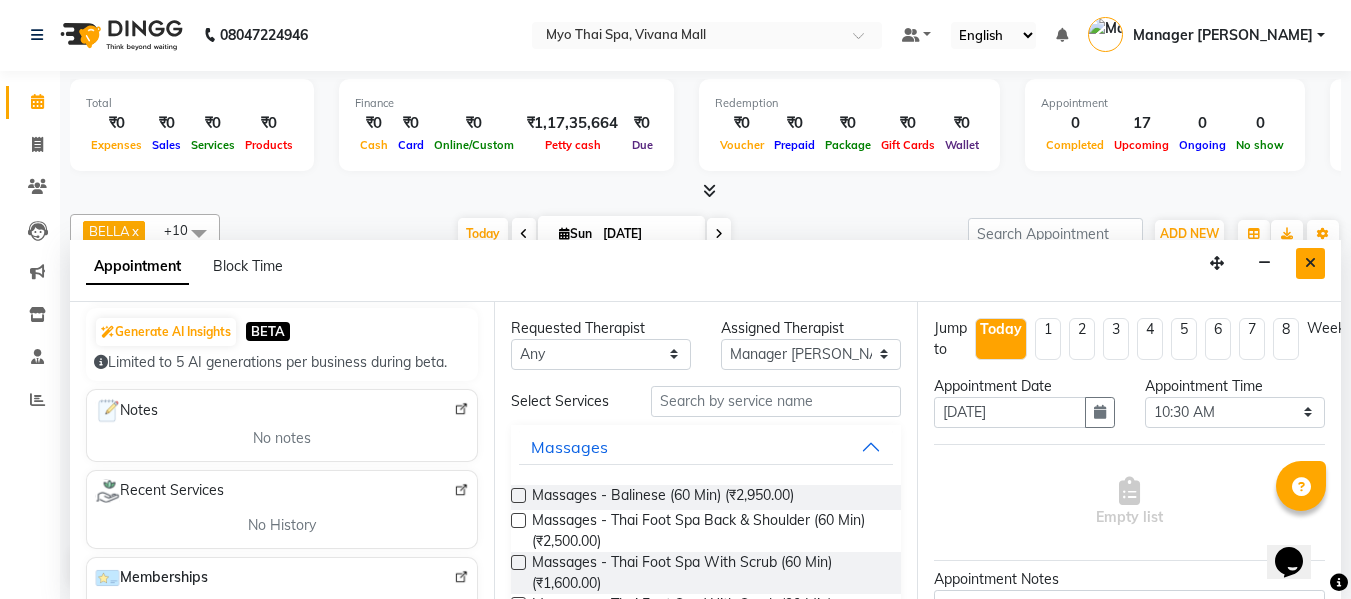 click at bounding box center [1310, 263] 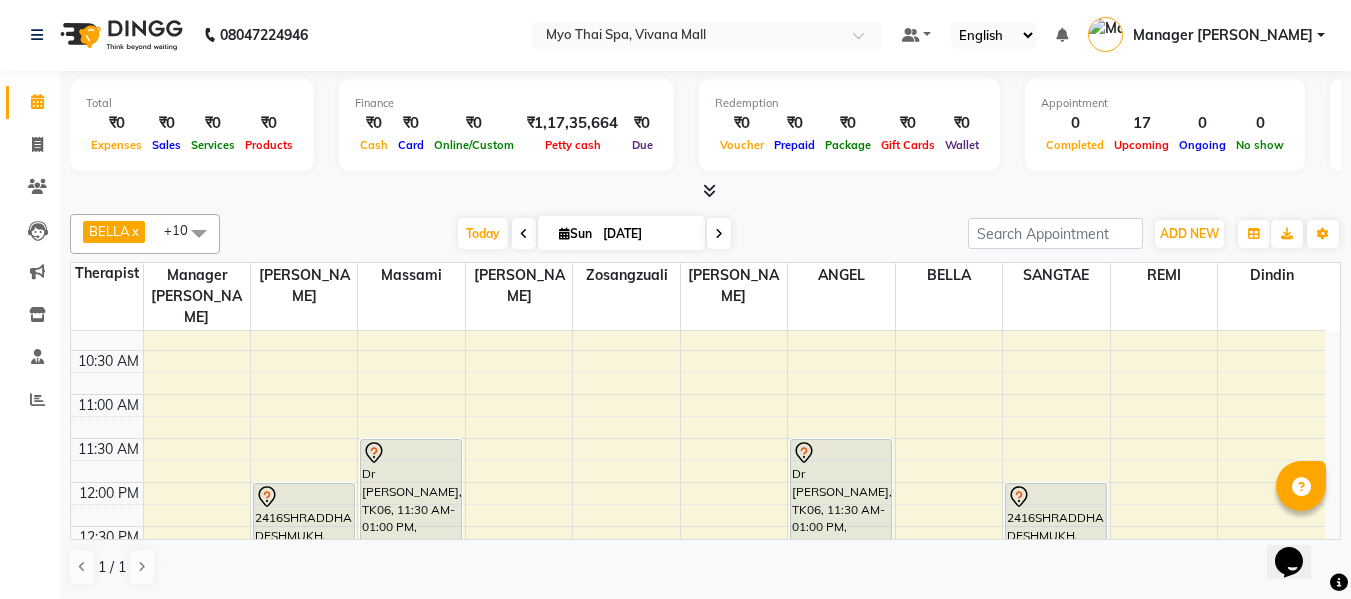 click on "8:00 AM 8:30 AM 9:00 AM 9:30 AM 10:00 AM 10:30 AM 11:00 AM 11:30 AM 12:00 PM 12:30 PM 1:00 PM 1:30 PM 2:00 PM 2:30 PM 3:00 PM 3:30 PM 4:00 PM 4:30 PM 5:00 PM 5:30 PM 6:00 PM 6:30 PM 7:00 PM 7:30 PM 8:00 PM 8:30 PM 9:00 PM 9:30 PM 10:00 PM 10:30 PM             2416SHRADDHA DESHMUKH, TK04, 12:00 PM-01:00 PM, Massages - Foot Spa (60 Min)             2867SANTOSH SWAMI, TK09, 03:30 PM-05:00 PM, Massages - Balinese (90 Min)     74DILIP DUMBHRE SAKURA, TK11, 05:00 PM-06:30 PM, Massages - Deep Tissue (90 Min)     1854PRADNYA MAHADIK, TK01, 07:00 PM-08:30 PM, Massages - Deep Tissue (90 Min)             Dr Ramya, TK06, 11:30 AM-01:00 PM, Massages - Balinese (90 Min)             2628Prateek, TK10, 01:30 PM-02:30 PM, Massages - Balinese (60 Min)             2175AMIT, TK03, 05:00 PM-06:30 PM, Massages - Balinese (90 Min)     2575CHAITRA, TK07, 01:00 PM-02:30 PM, Massages - Hot Stone Therapy             2175AMIT, TK03, 05:00 PM-06:30 PM, Massages - Balinese (90 Min)" at bounding box center [698, 790] 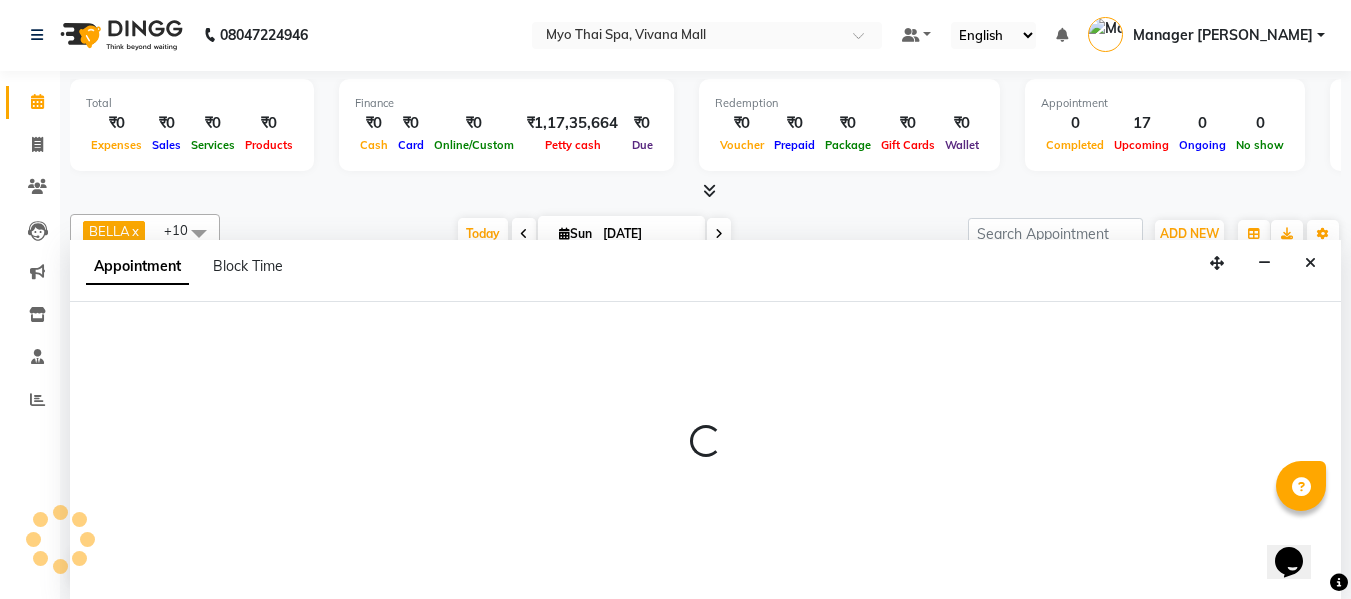 select on "20082" 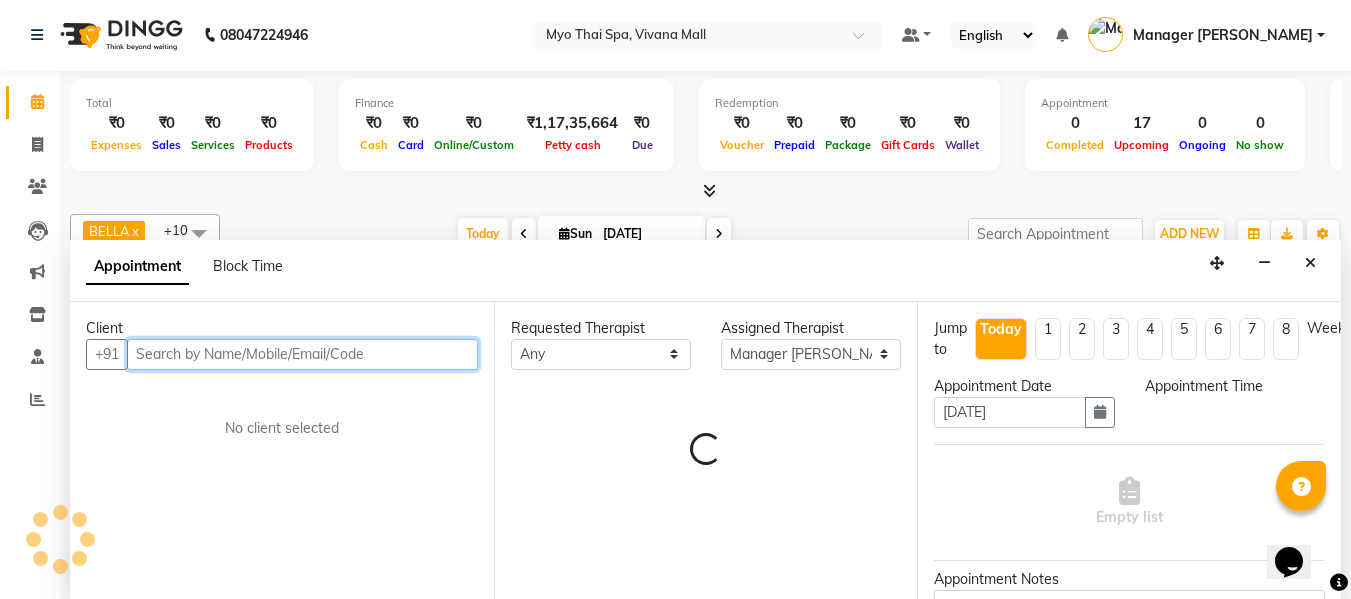 select on "645" 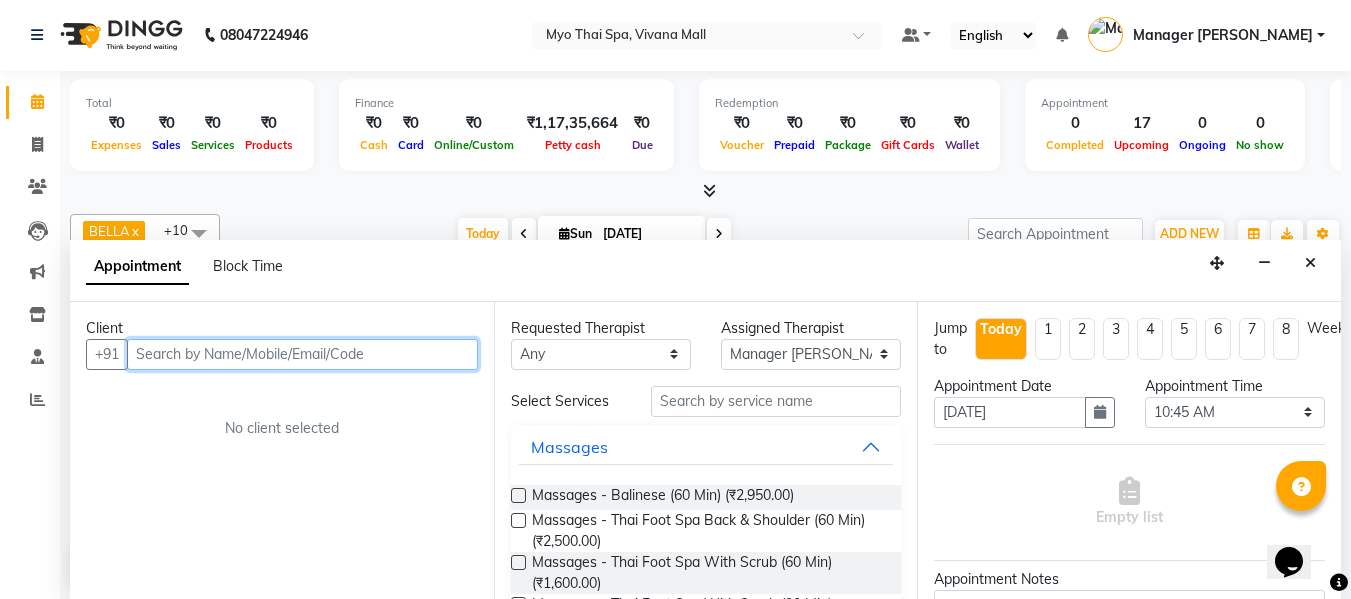 click at bounding box center [302, 354] 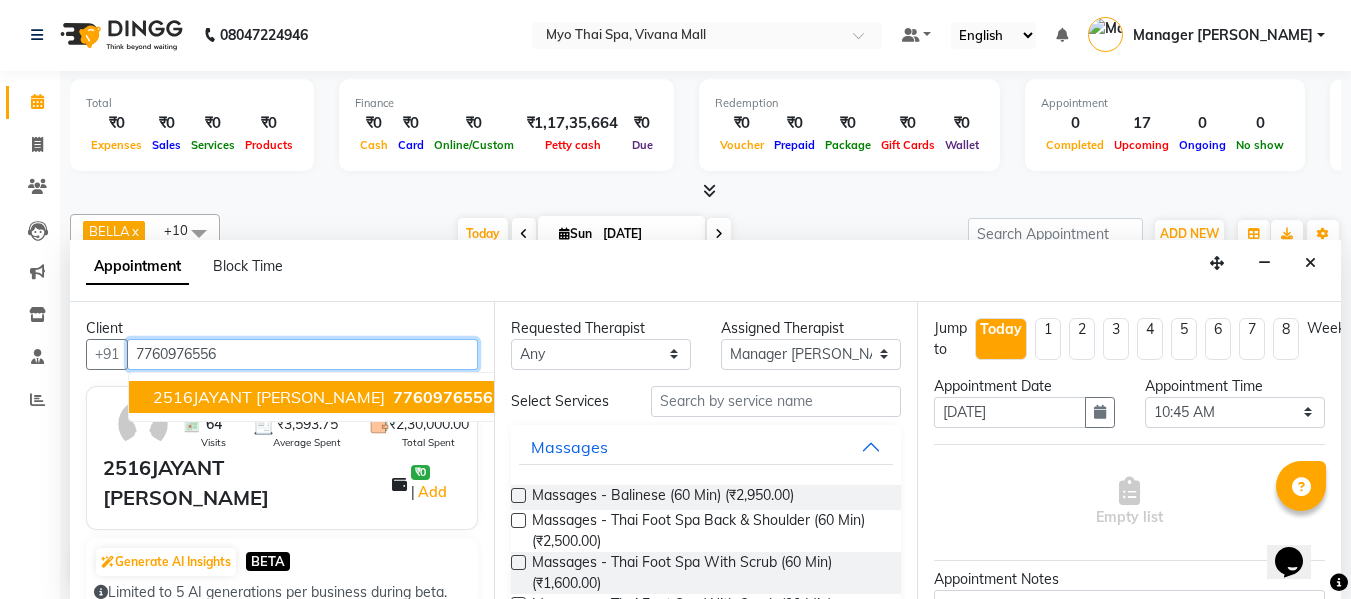 click on "2516JAYANT KHERA" at bounding box center [269, 397] 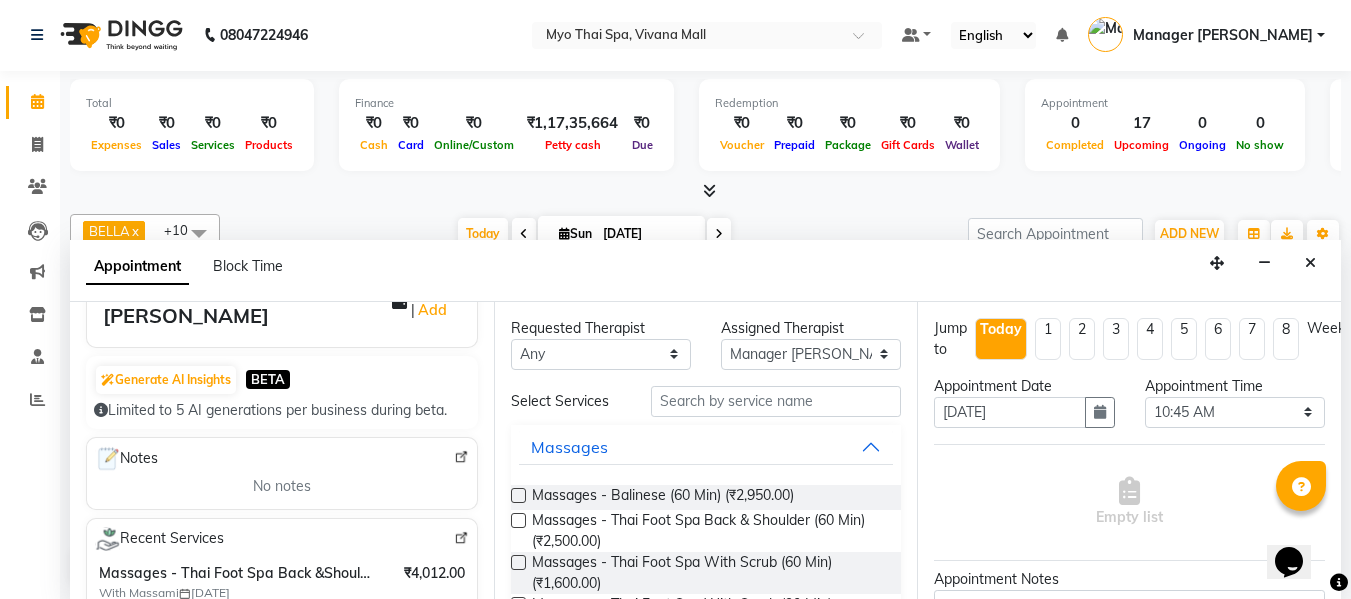scroll, scrollTop: 200, scrollLeft: 0, axis: vertical 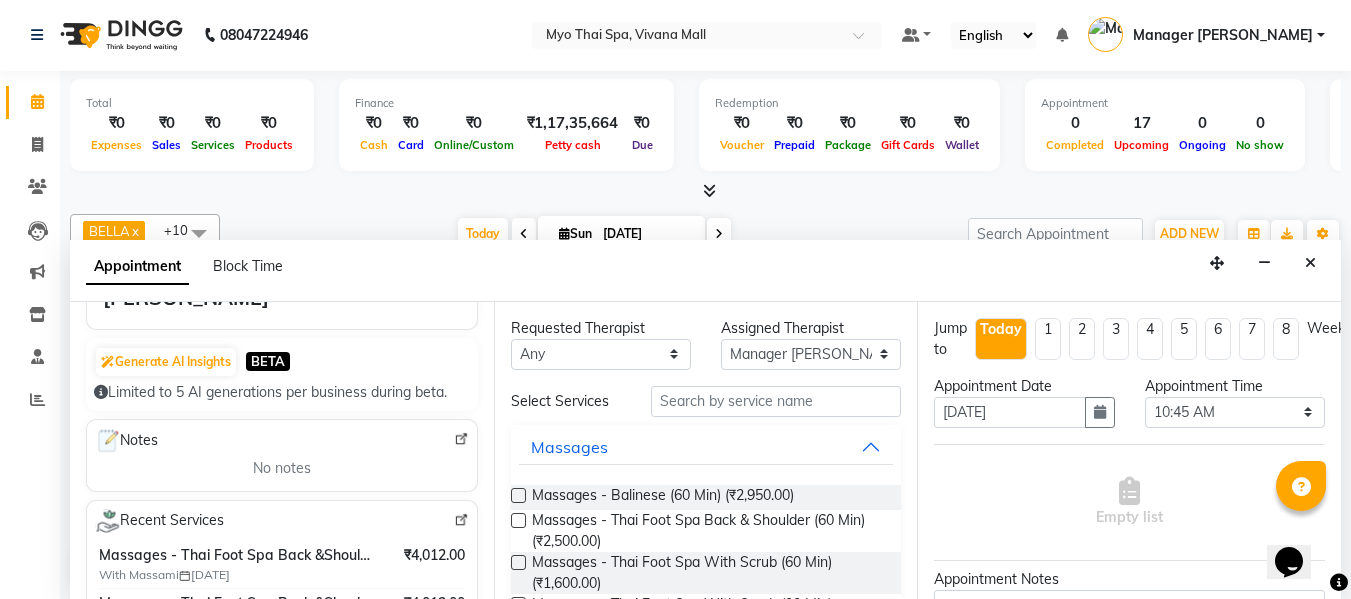 type on "7760976556" 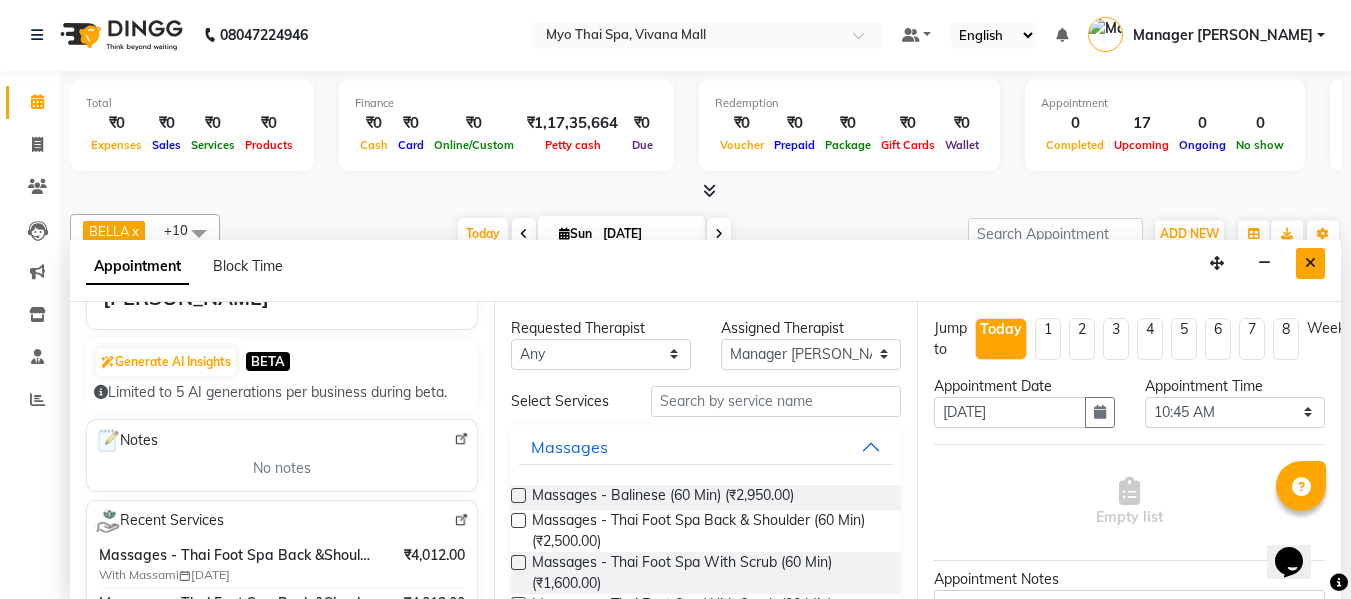 click at bounding box center (1310, 263) 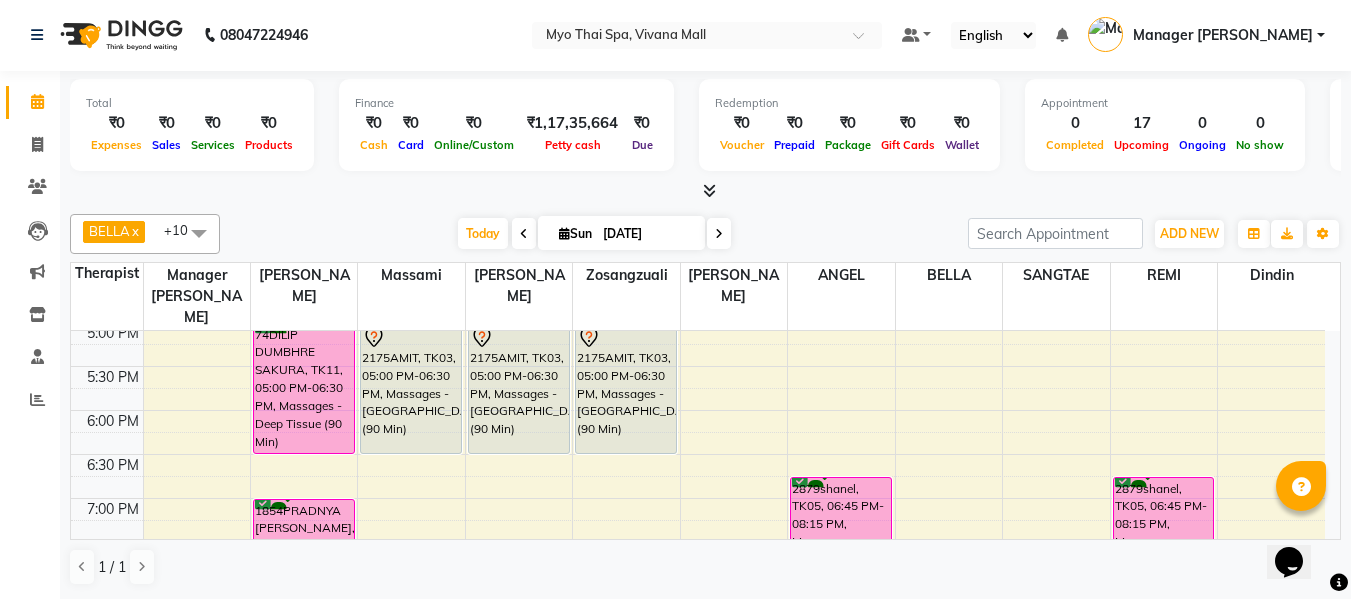 scroll, scrollTop: 700, scrollLeft: 0, axis: vertical 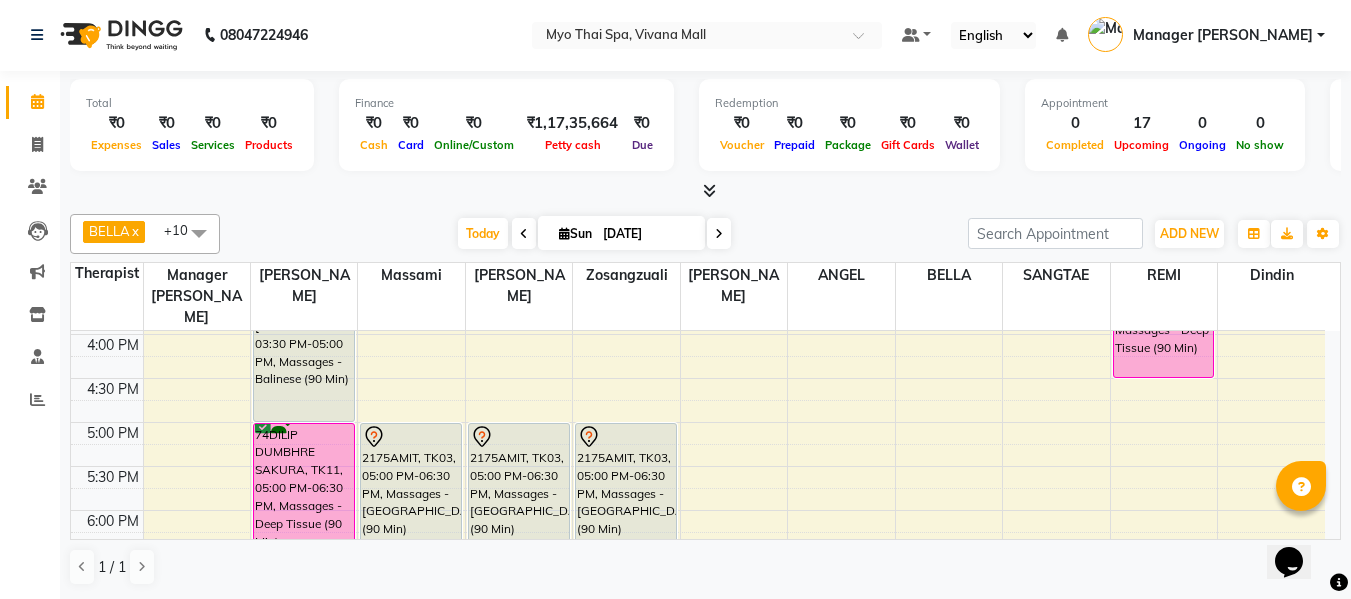 click on "8:00 AM 8:30 AM 9:00 AM 9:30 AM 10:00 AM 10:30 AM 11:00 AM 11:30 AM 12:00 PM 12:30 PM 1:00 PM 1:30 PM 2:00 PM 2:30 PM 3:00 PM 3:30 PM 4:00 PM 4:30 PM 5:00 PM 5:30 PM 6:00 PM 6:30 PM 7:00 PM 7:30 PM 8:00 PM 8:30 PM 9:00 PM 9:30 PM 10:00 PM 10:30 PM             2416SHRADDHA DESHMUKH, TK04, 12:00 PM-01:00 PM, Massages - Foot Spa (60 Min)             2867SANTOSH SWAMI, TK09, 03:30 PM-05:00 PM, Massages - Balinese (90 Min)     74DILIP DUMBHRE SAKURA, TK11, 05:00 PM-06:30 PM, Massages - Deep Tissue (90 Min)     1854PRADNYA MAHADIK, TK01, 07:00 PM-08:30 PM, Massages - Deep Tissue (90 Min)             Dr Ramya, TK06, 11:30 AM-01:00 PM, Massages - Balinese (90 Min)             2628Prateek, TK10, 01:30 PM-02:30 PM, Massages - Balinese (60 Min)             2175AMIT, TK03, 05:00 PM-06:30 PM, Massages - Balinese (90 Min)     2575CHAITRA, TK07, 01:00 PM-02:30 PM, Massages - Hot Stone Therapy             2175AMIT, TK03, 05:00 PM-06:30 PM, Massages - Balinese (90 Min)" at bounding box center [698, 290] 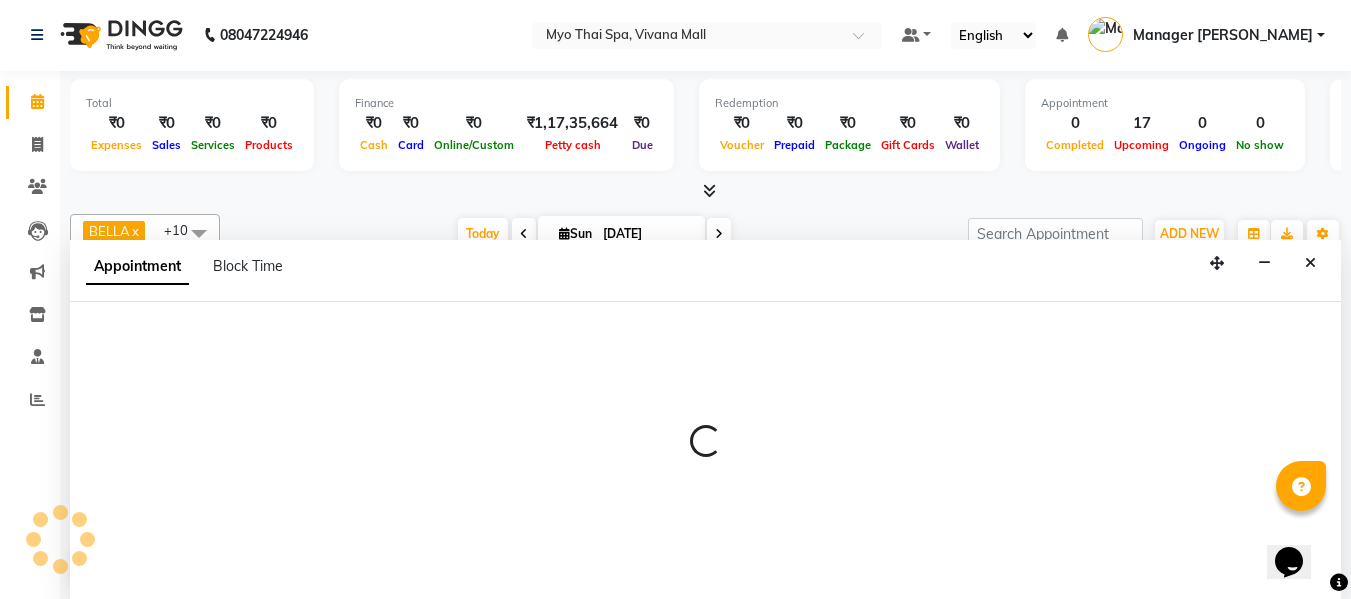 select on "20082" 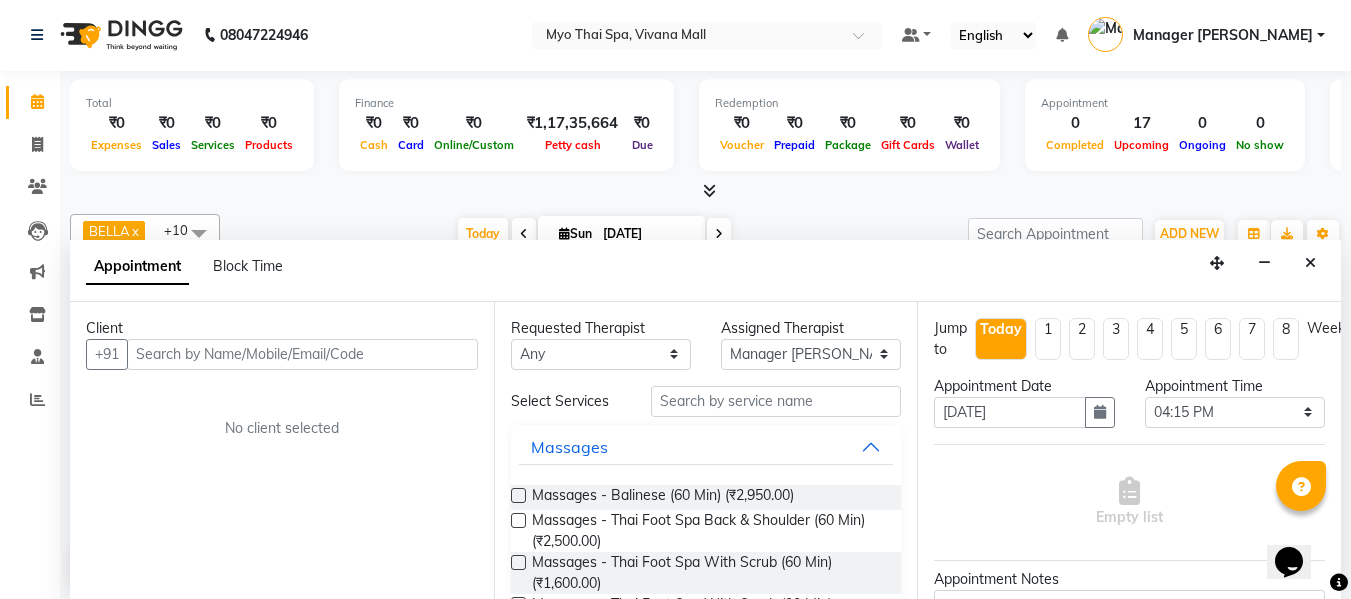 click at bounding box center [302, 354] 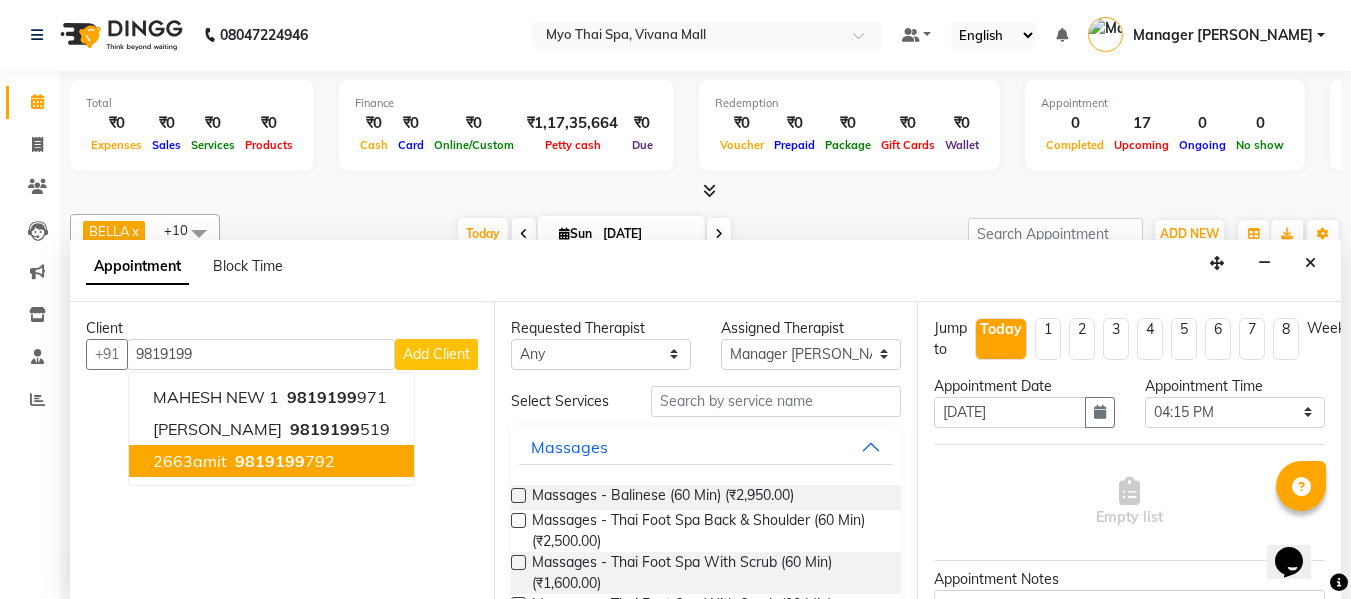 click on "2663amit   9819199 792" at bounding box center [271, 461] 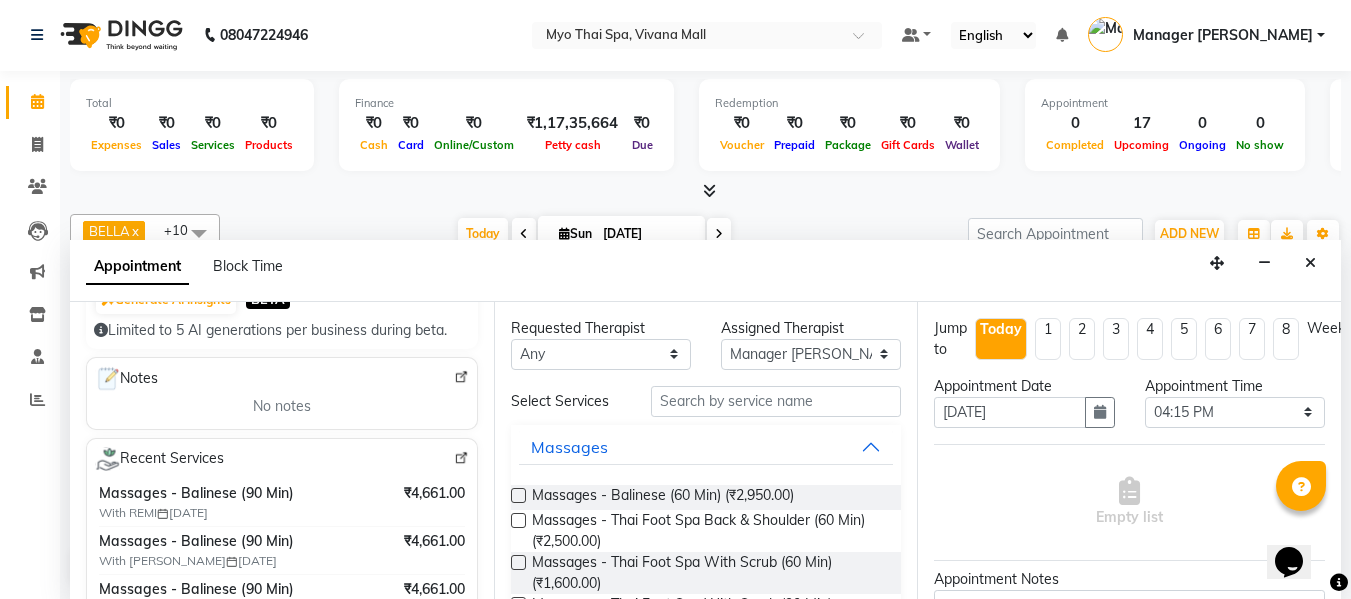 scroll, scrollTop: 200, scrollLeft: 0, axis: vertical 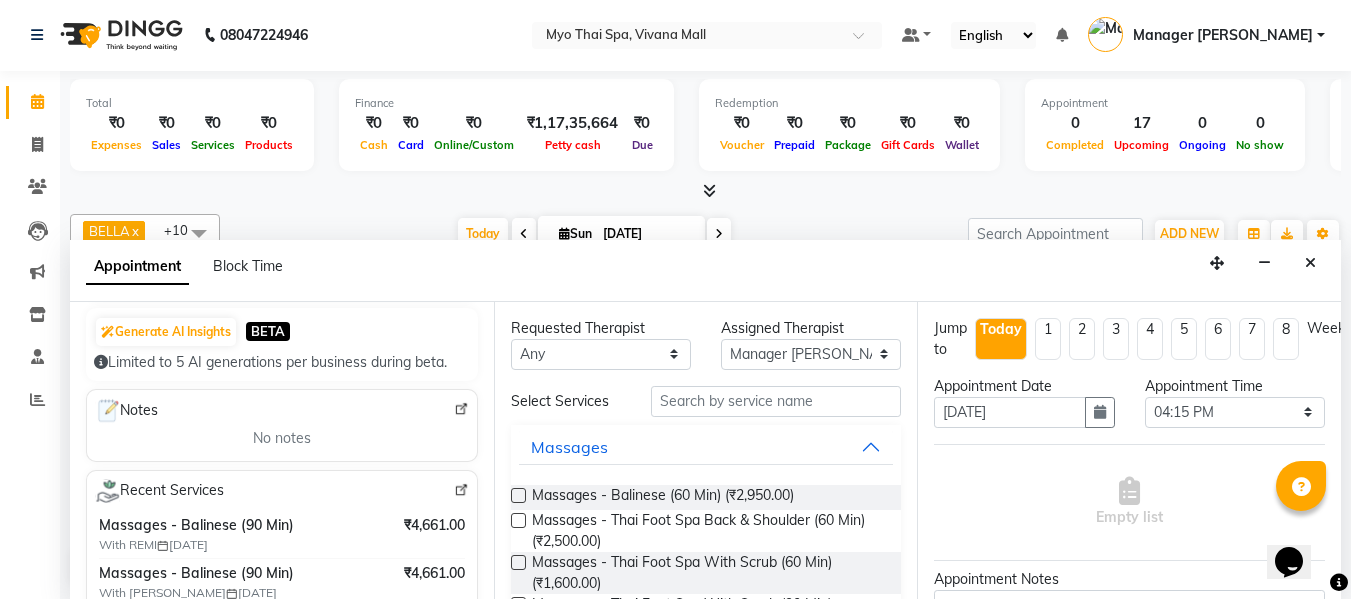 type on "9819199792" 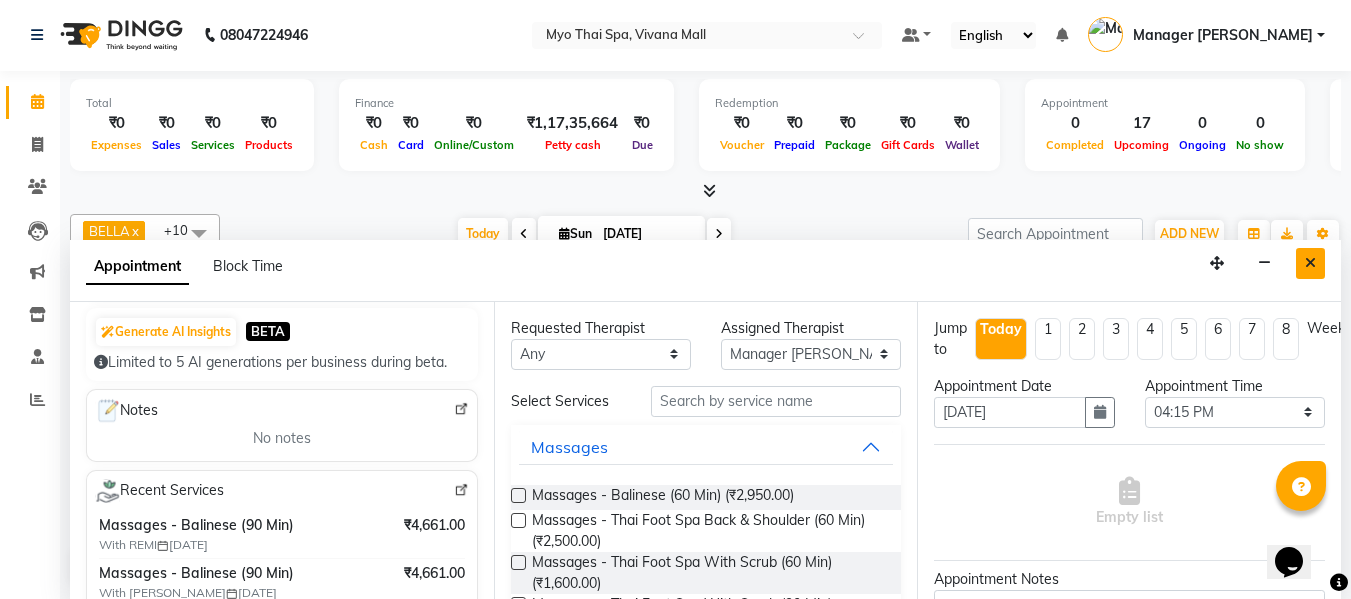 click at bounding box center [1310, 263] 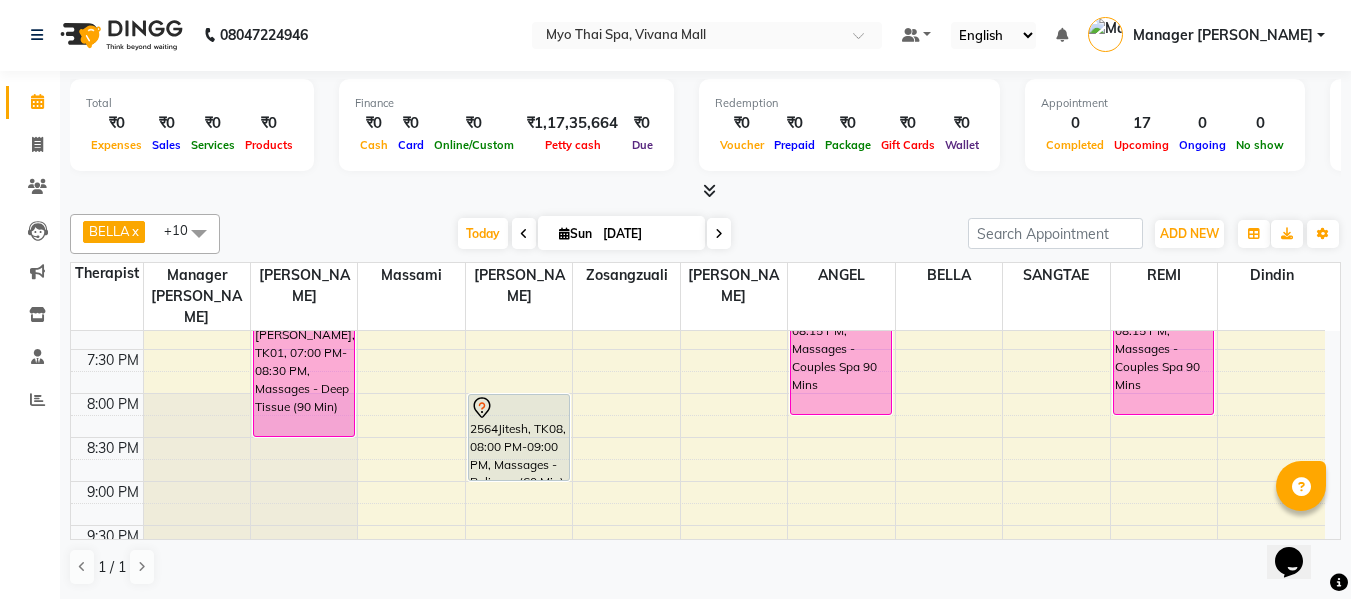 scroll, scrollTop: 990, scrollLeft: 0, axis: vertical 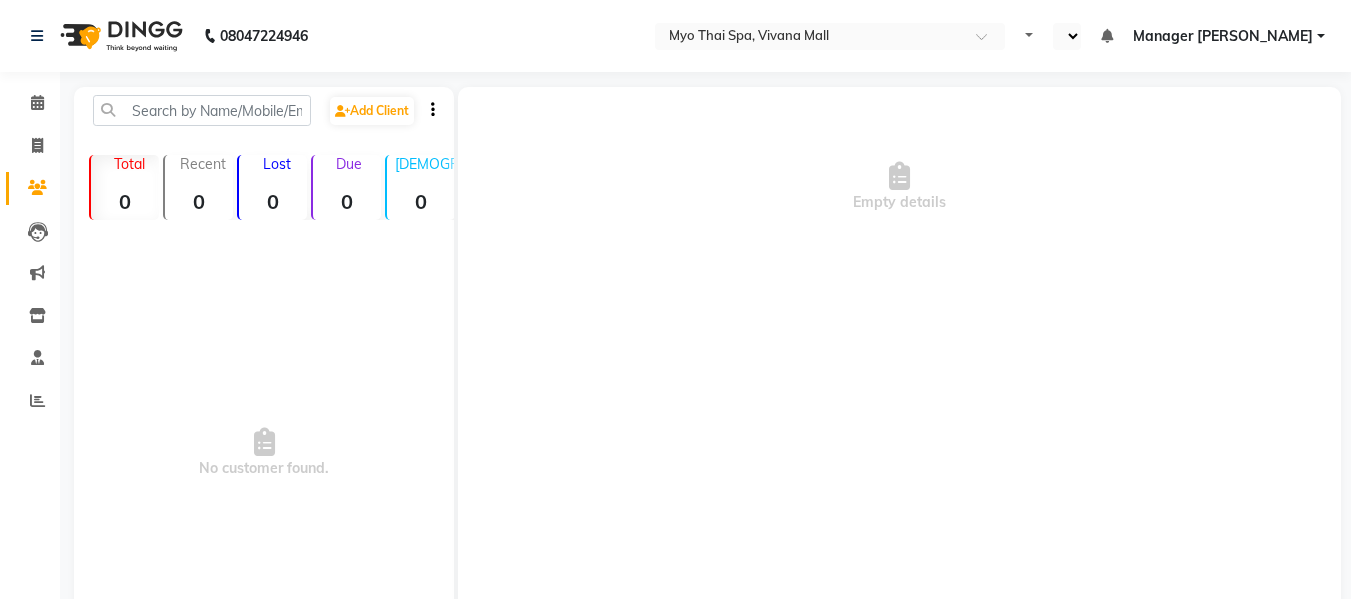 select on "en" 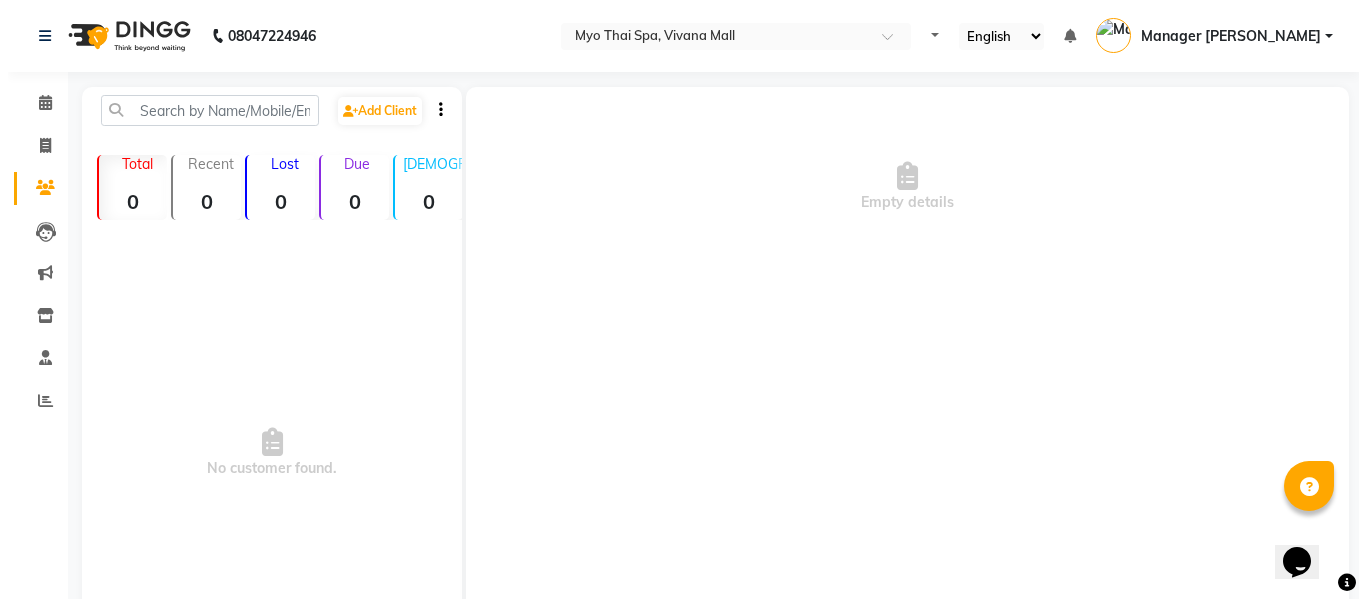 scroll, scrollTop: 0, scrollLeft: 0, axis: both 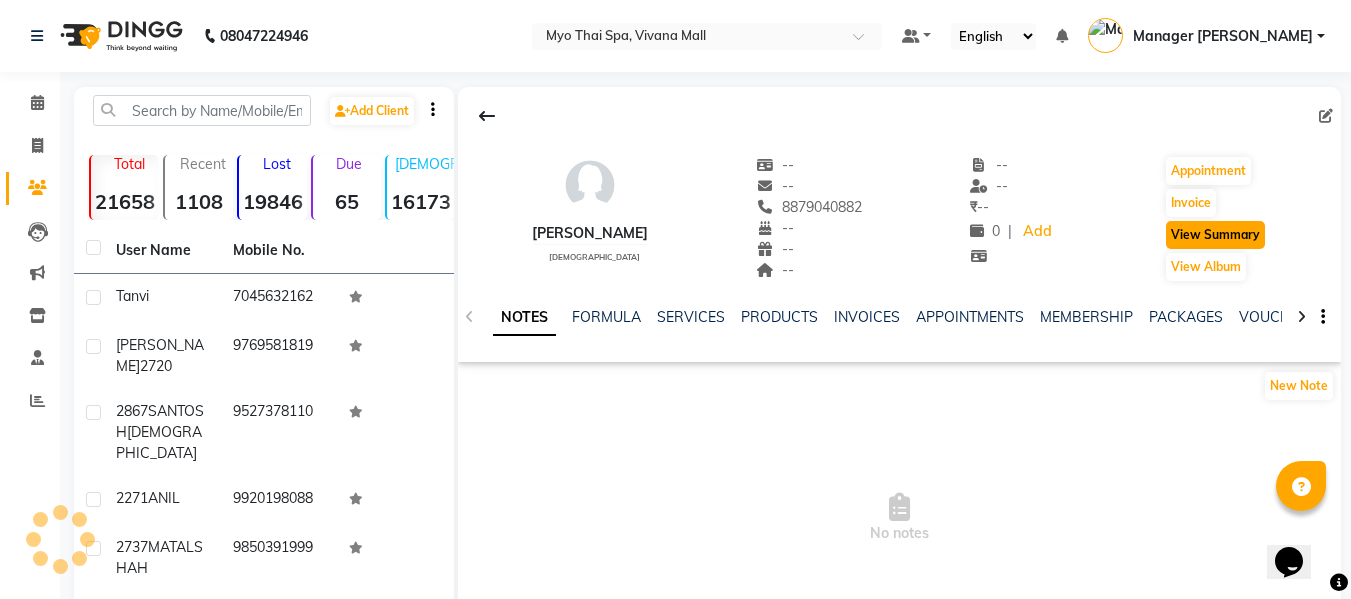 click on "View Summary" 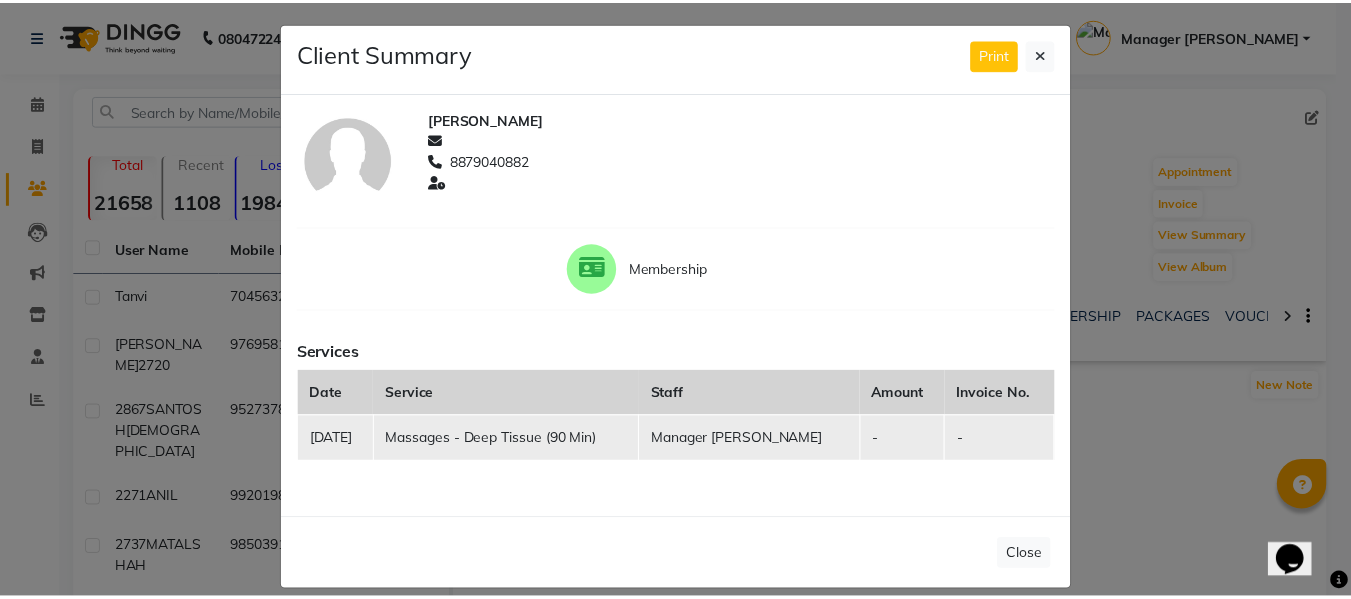 scroll, scrollTop: 0, scrollLeft: 0, axis: both 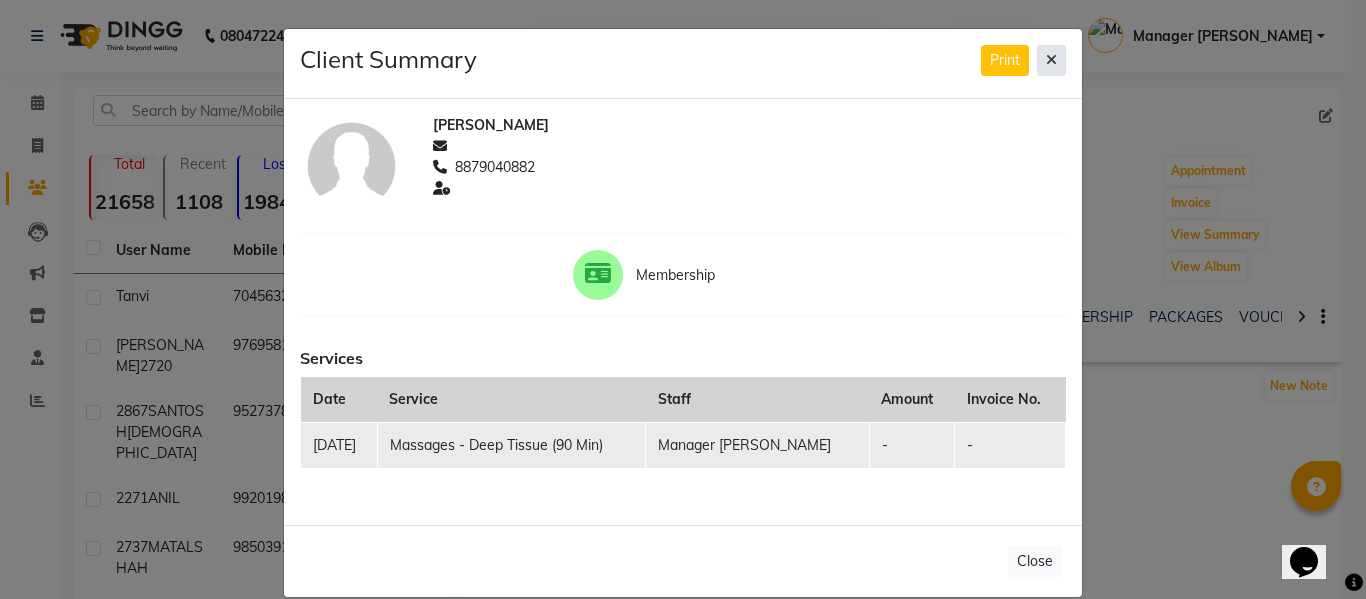 click 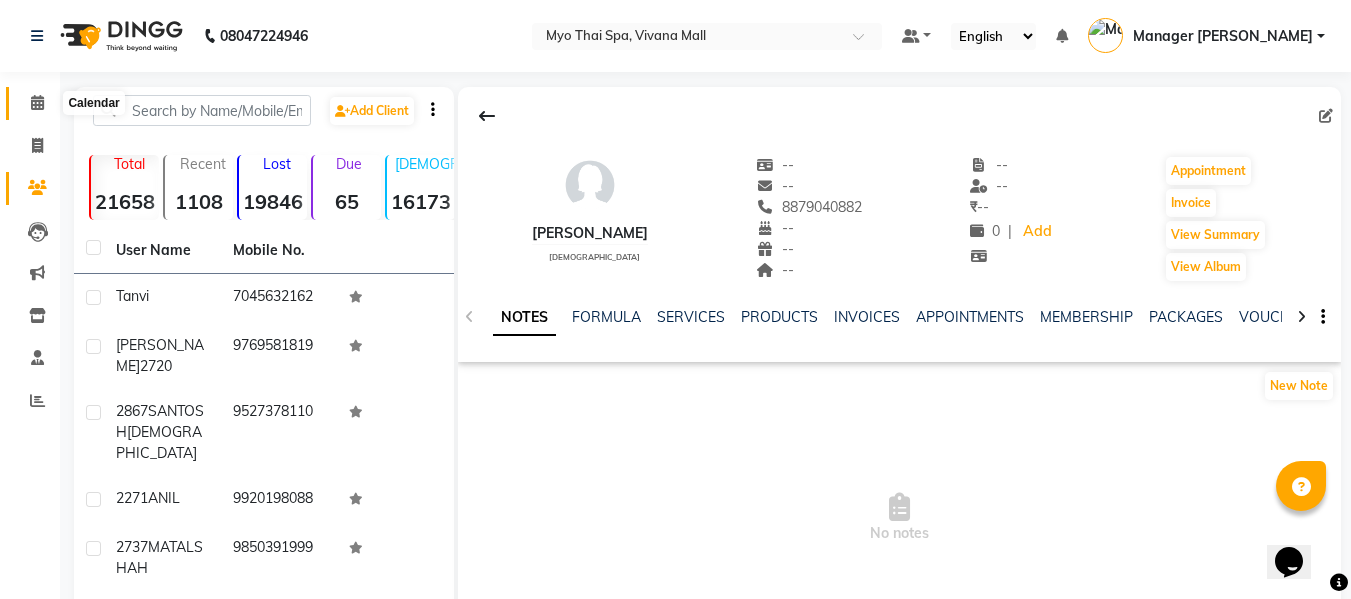 click 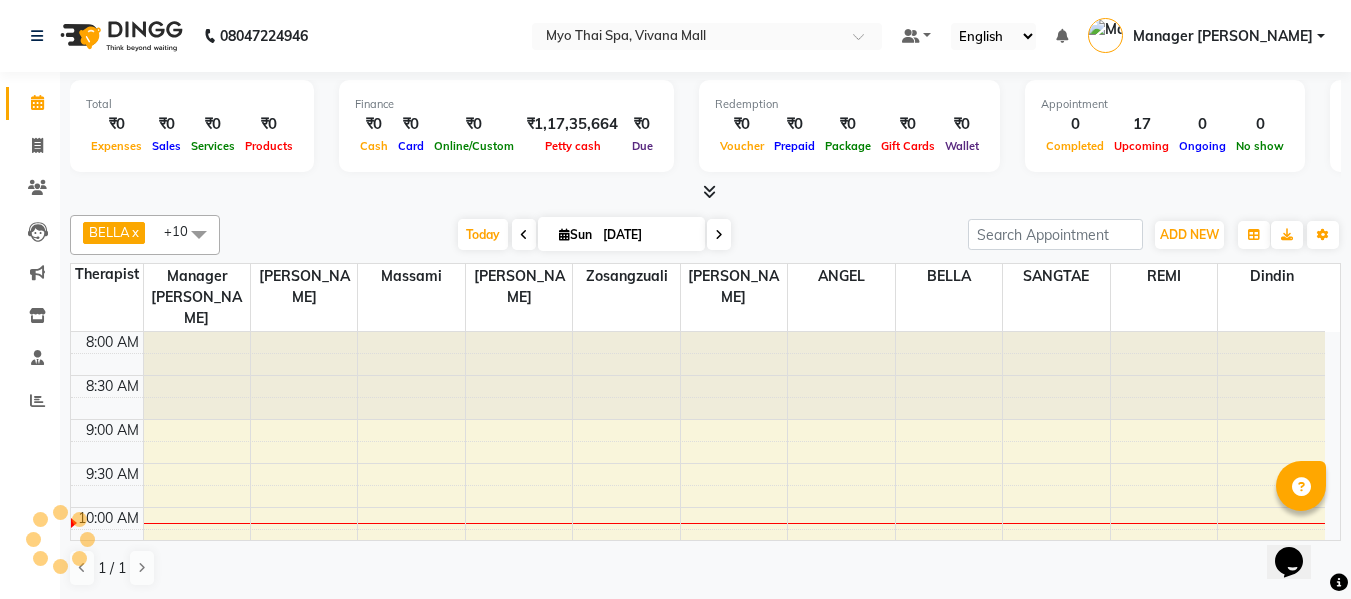 scroll, scrollTop: 0, scrollLeft: 0, axis: both 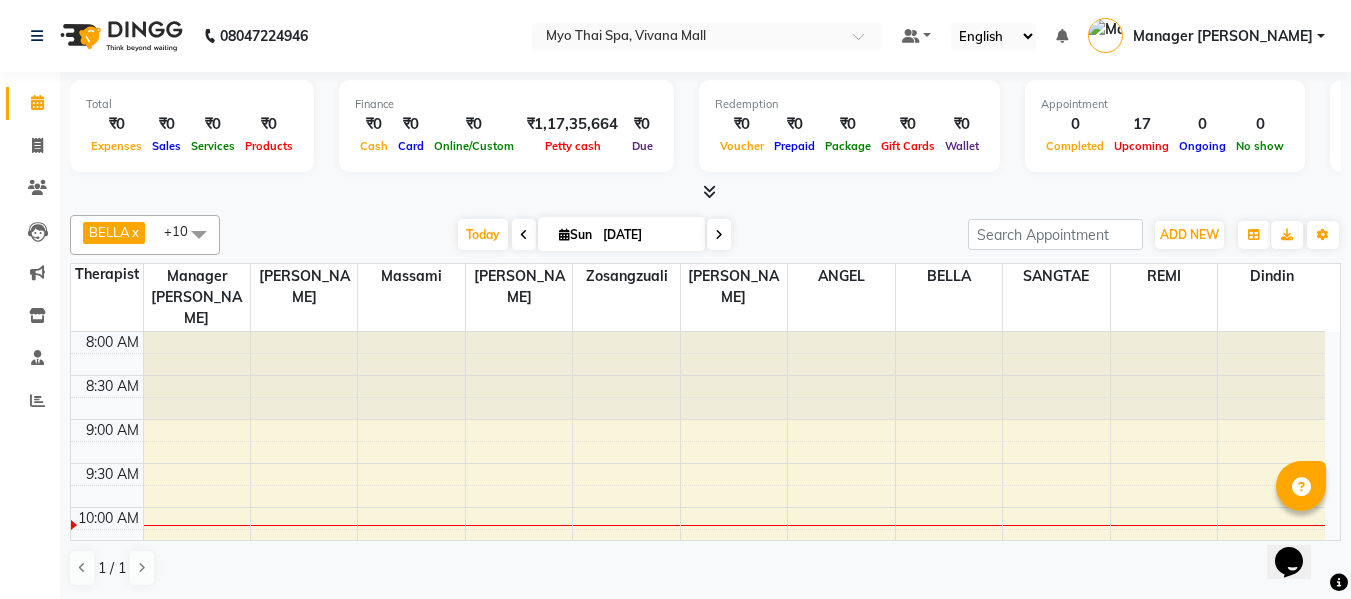 click at bounding box center (197, 376) 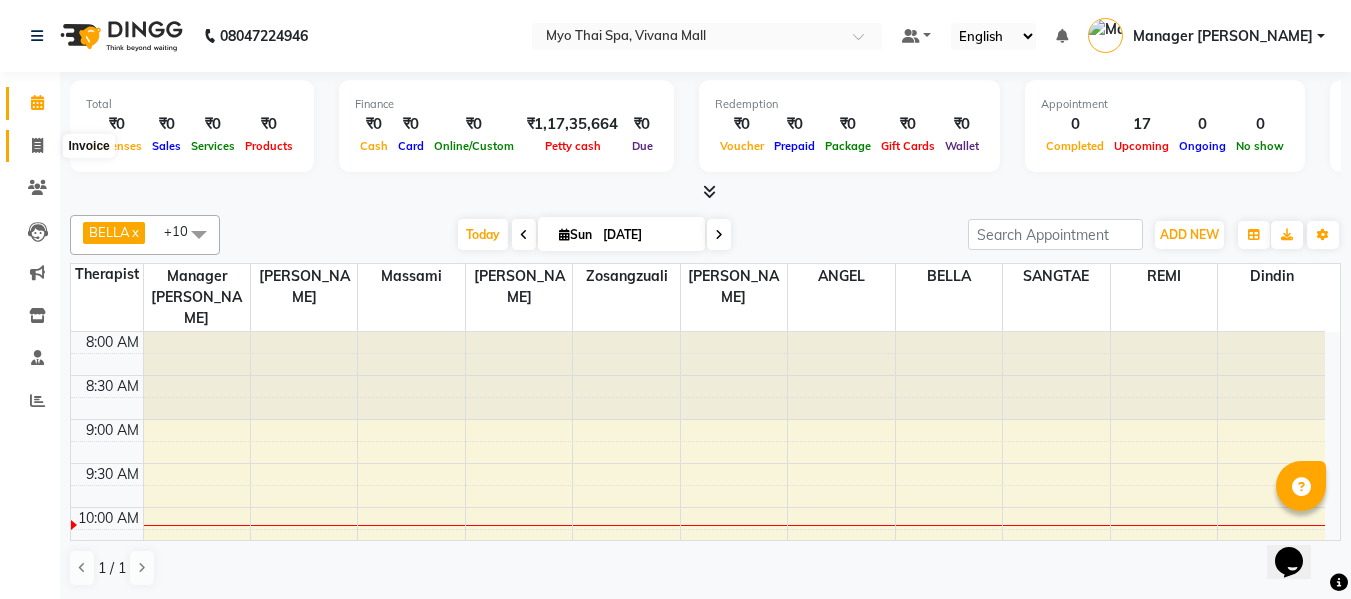 click 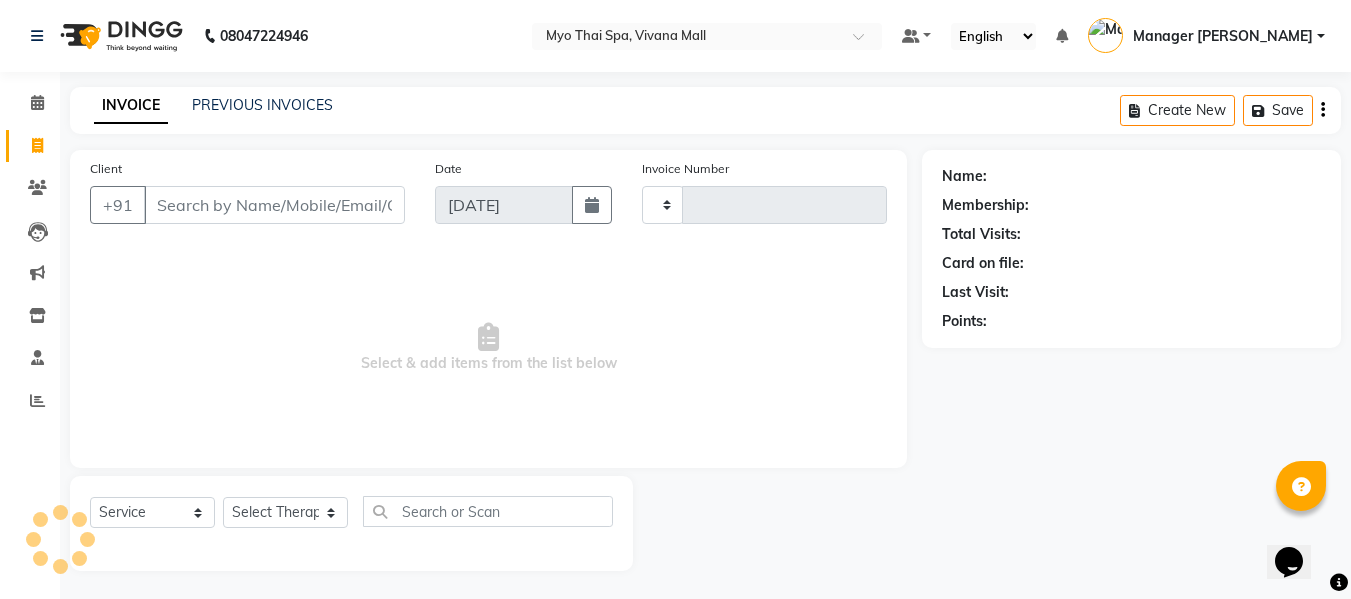 type on "2408" 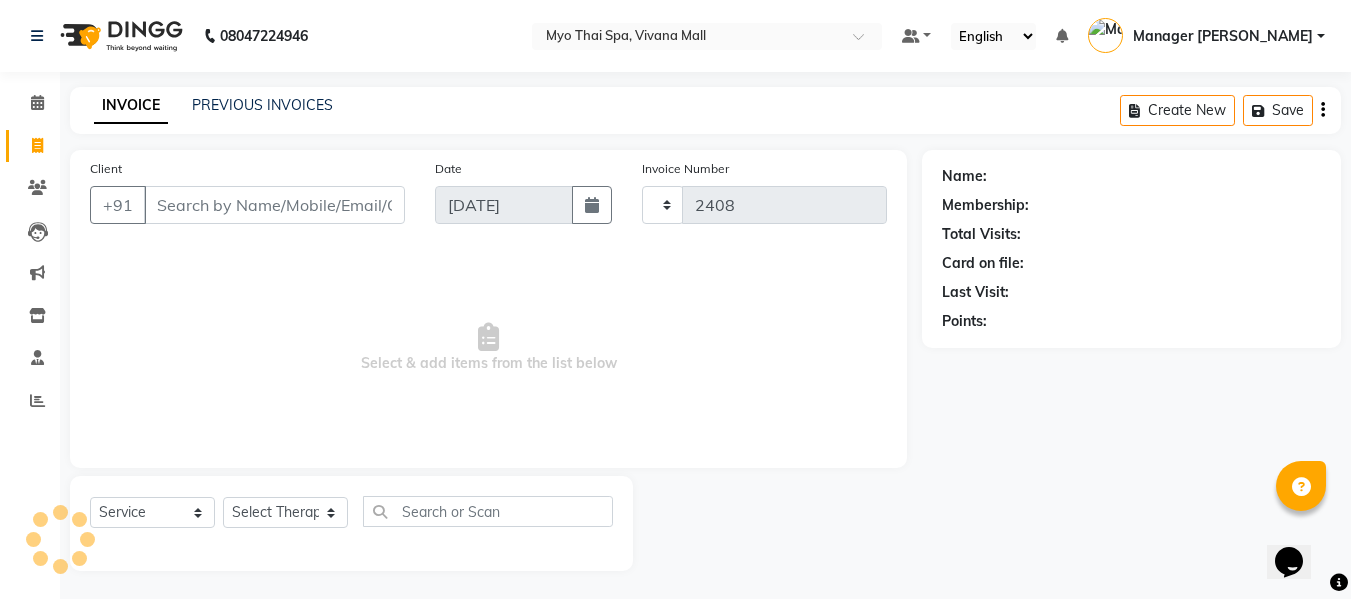 select on "3908" 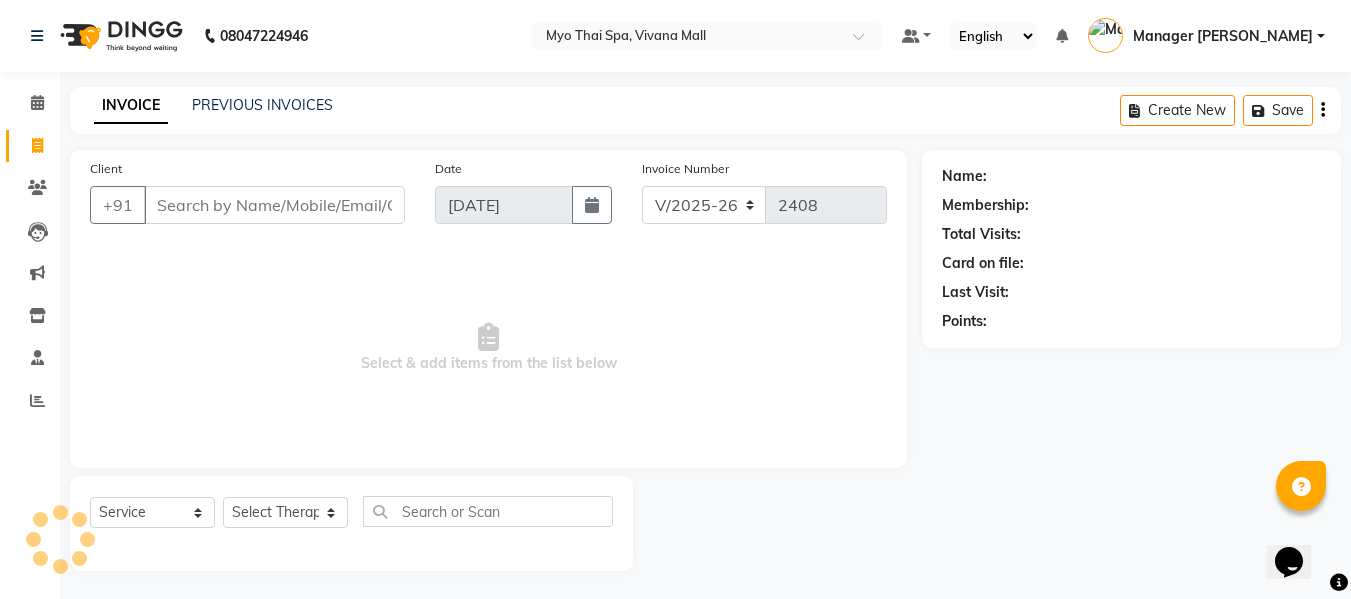 select on "V" 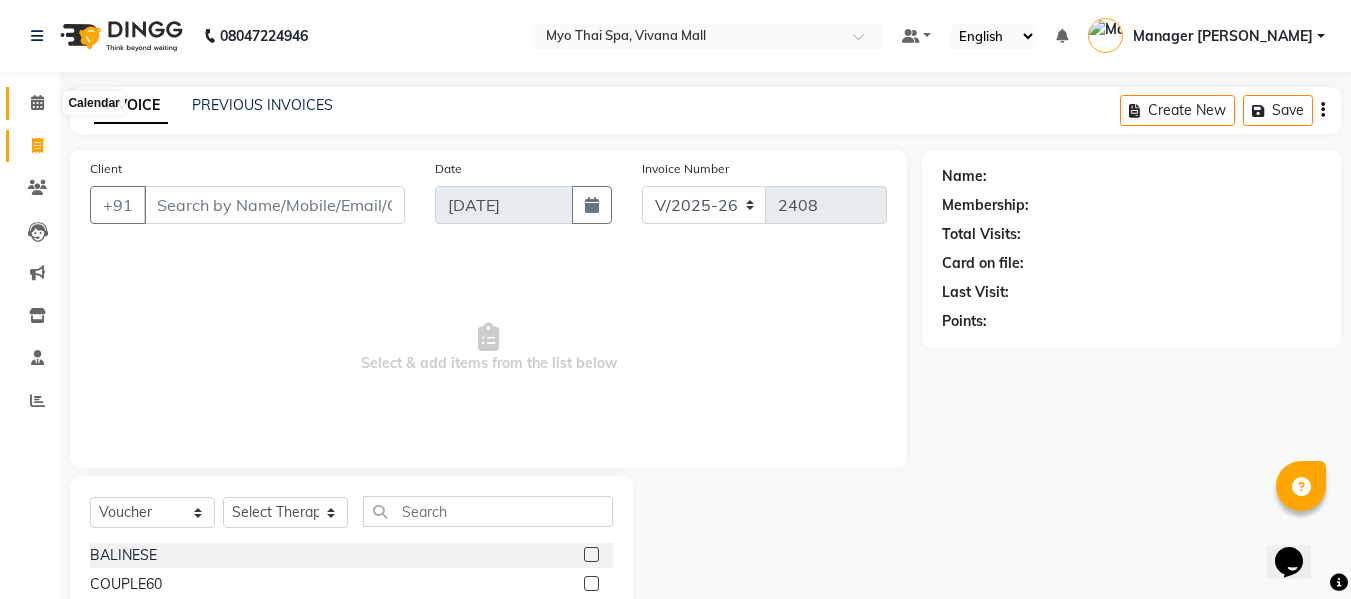 click 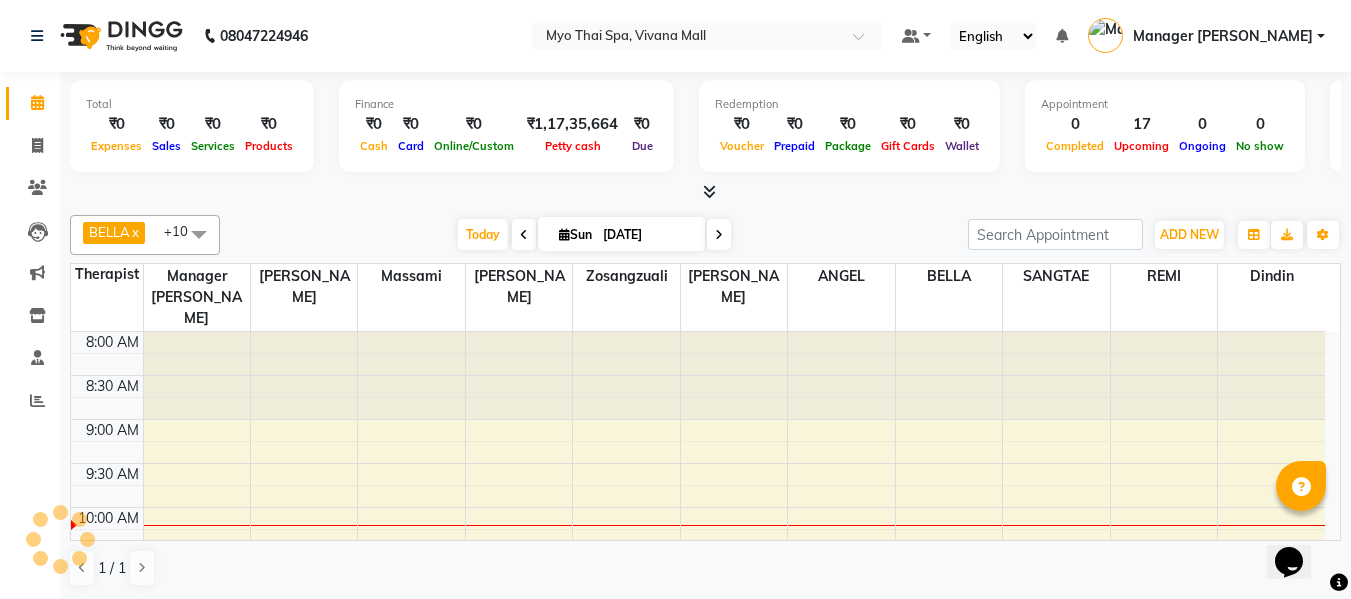 scroll, scrollTop: 0, scrollLeft: 0, axis: both 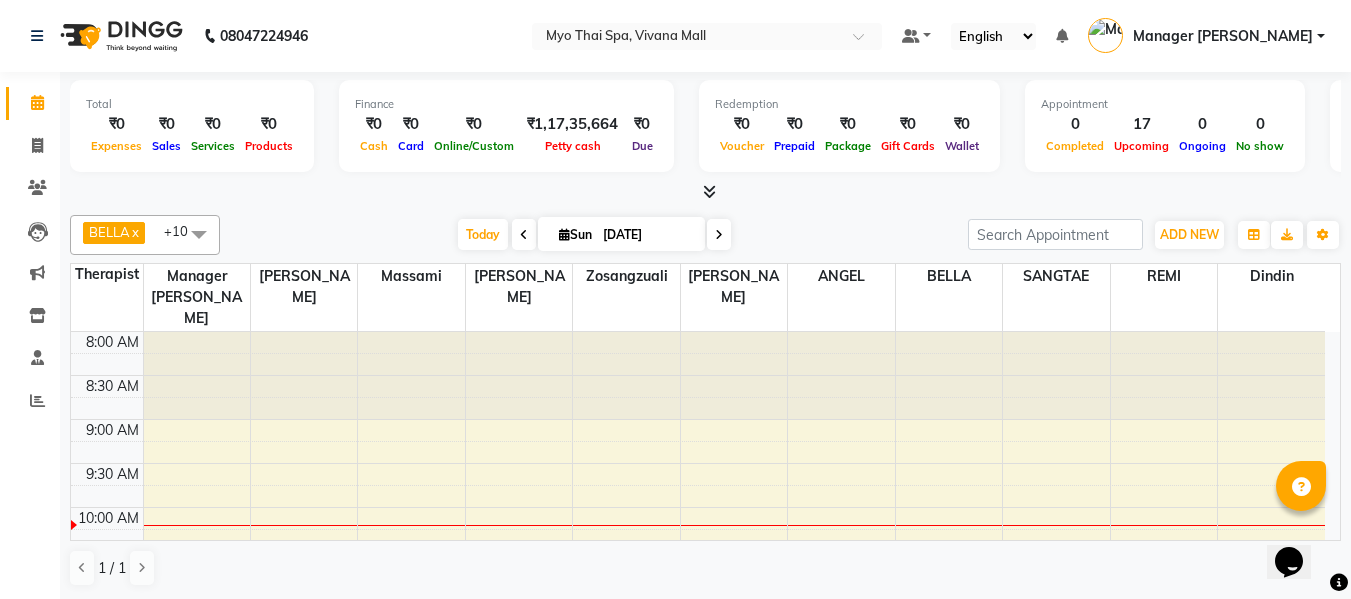 click at bounding box center [197, 376] 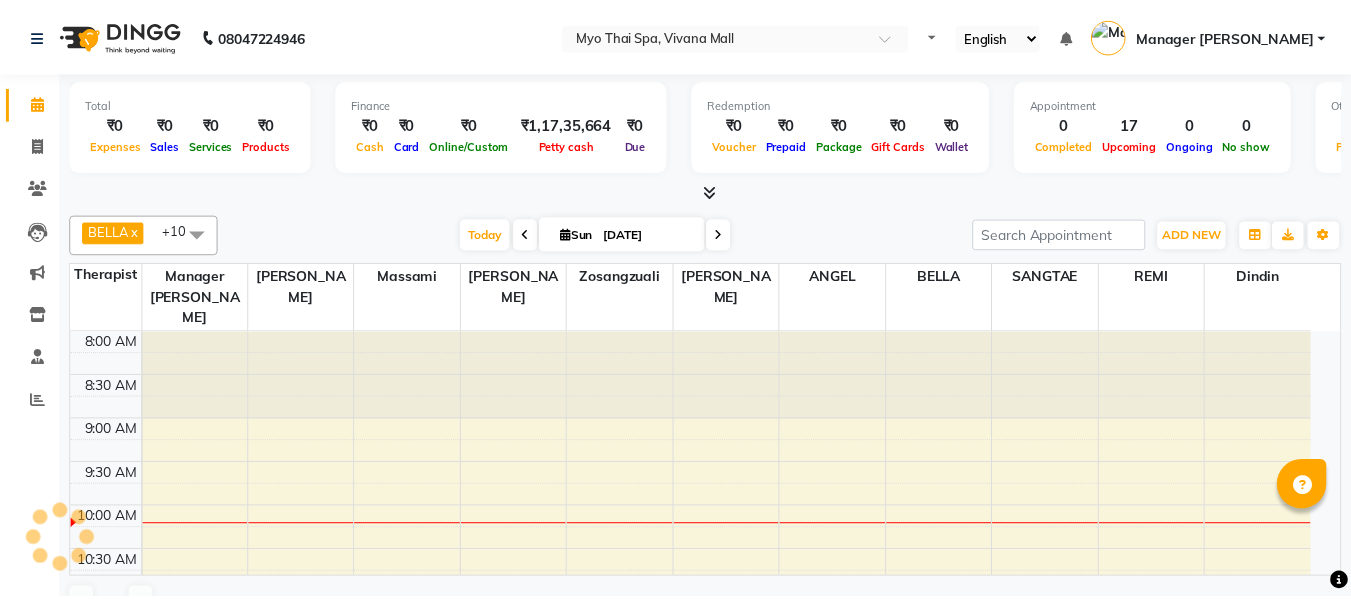 scroll, scrollTop: 0, scrollLeft: 0, axis: both 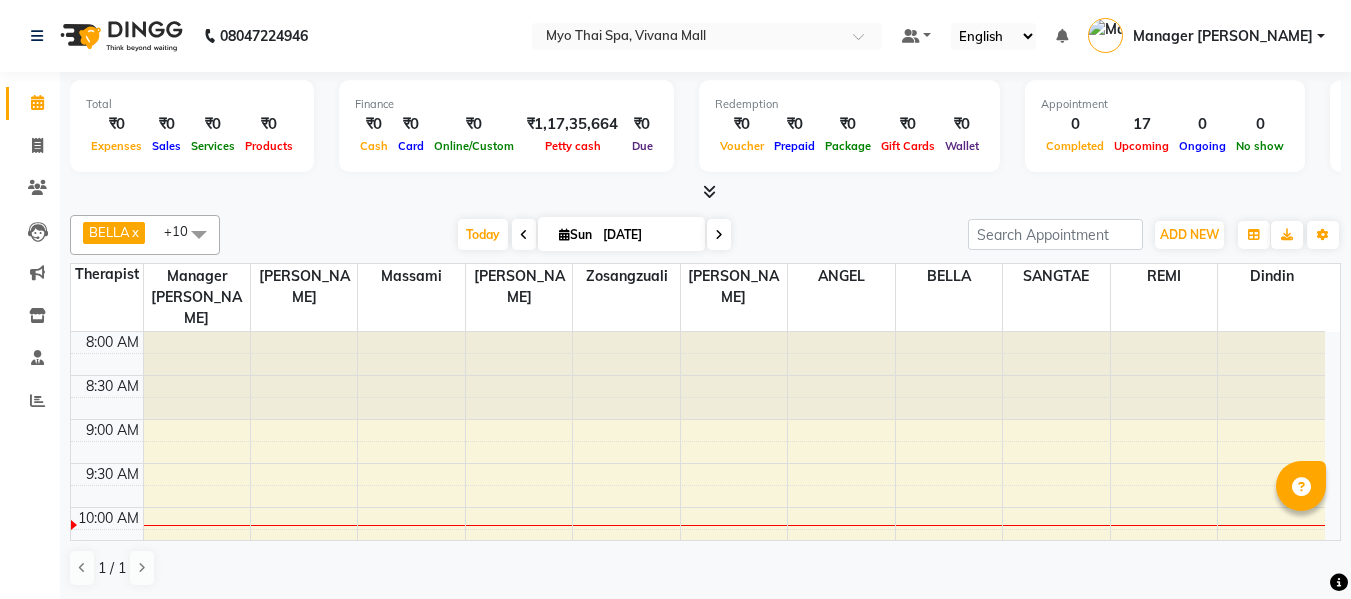 click at bounding box center [197, 376] 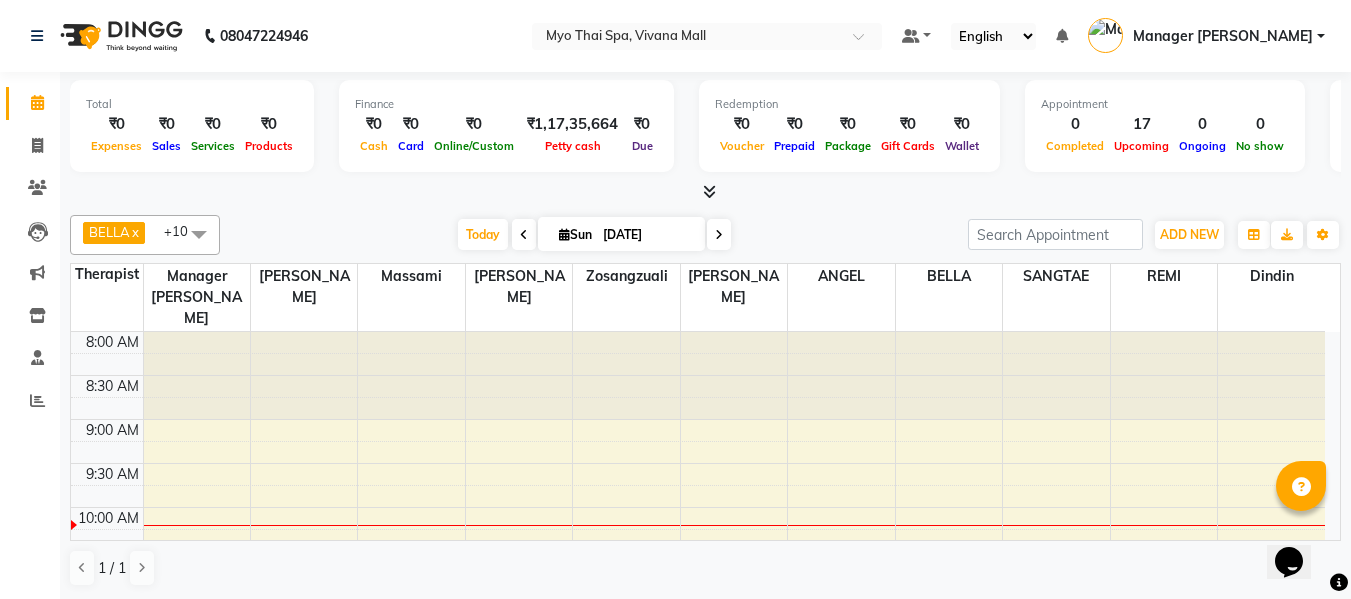 click at bounding box center [197, 376] 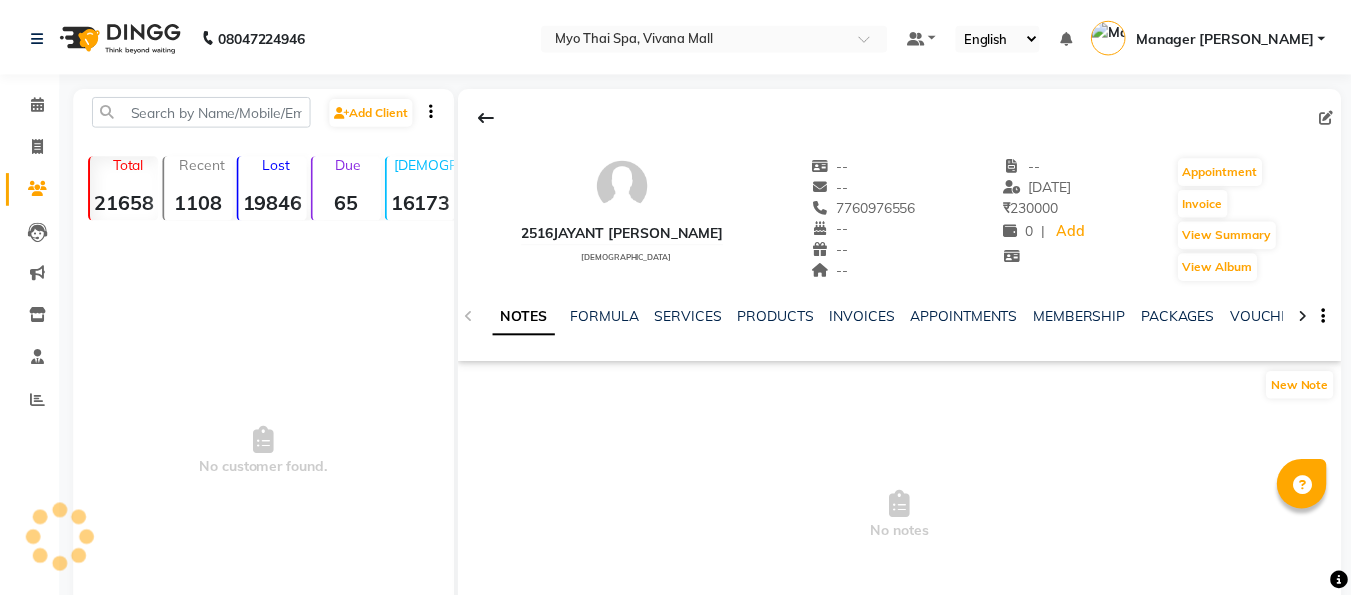 scroll, scrollTop: 0, scrollLeft: 0, axis: both 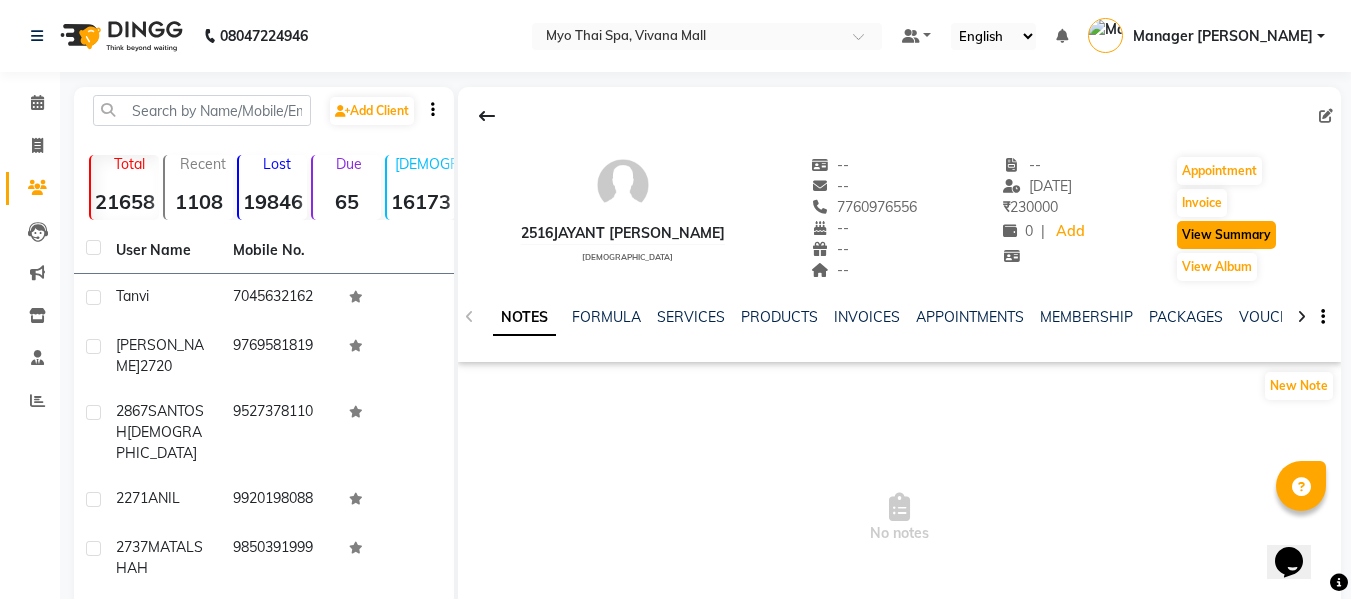 click on "View Summary" 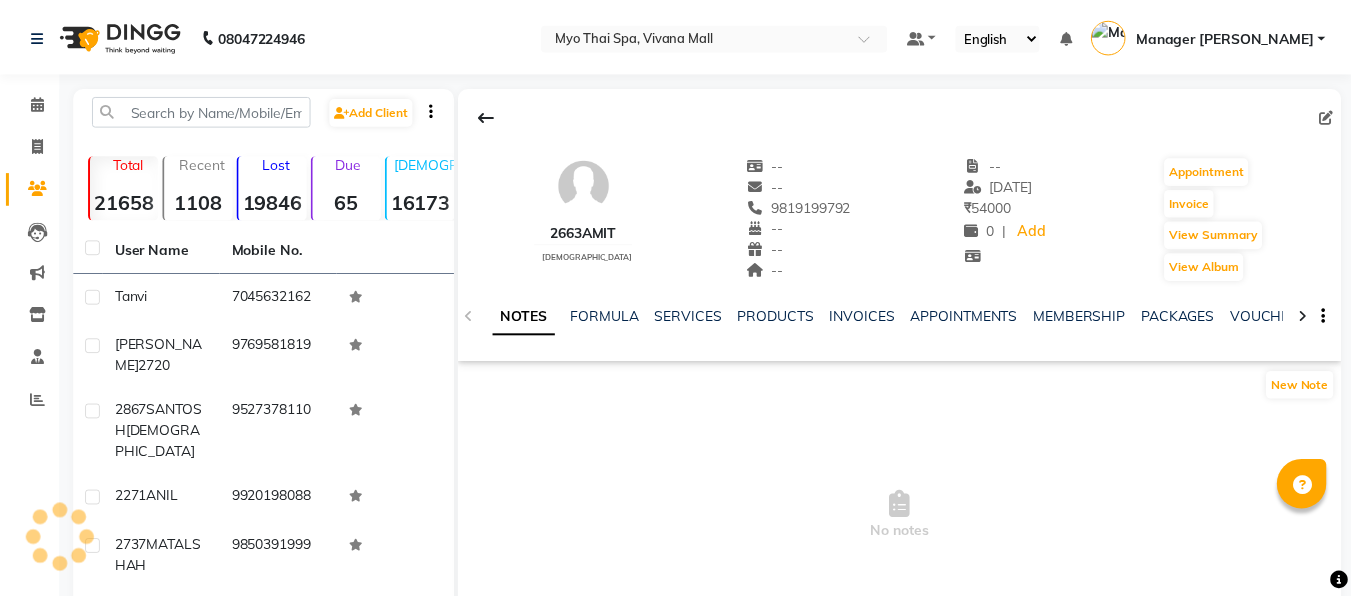 scroll, scrollTop: 0, scrollLeft: 0, axis: both 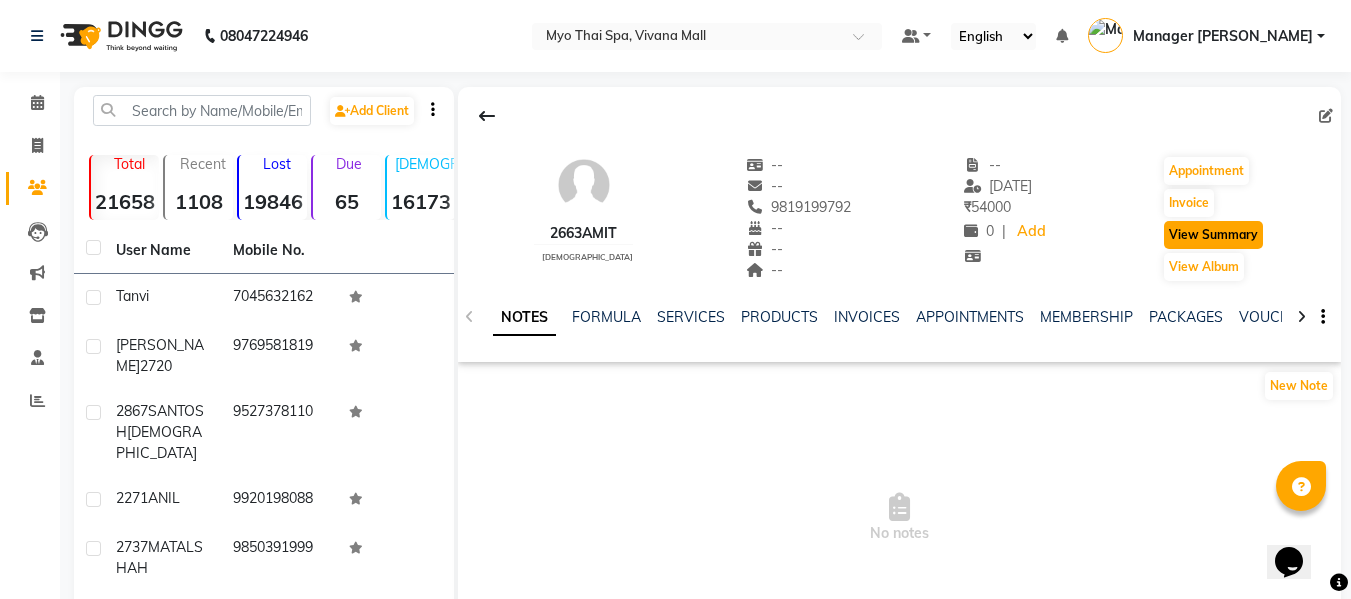 click on "View Summary" 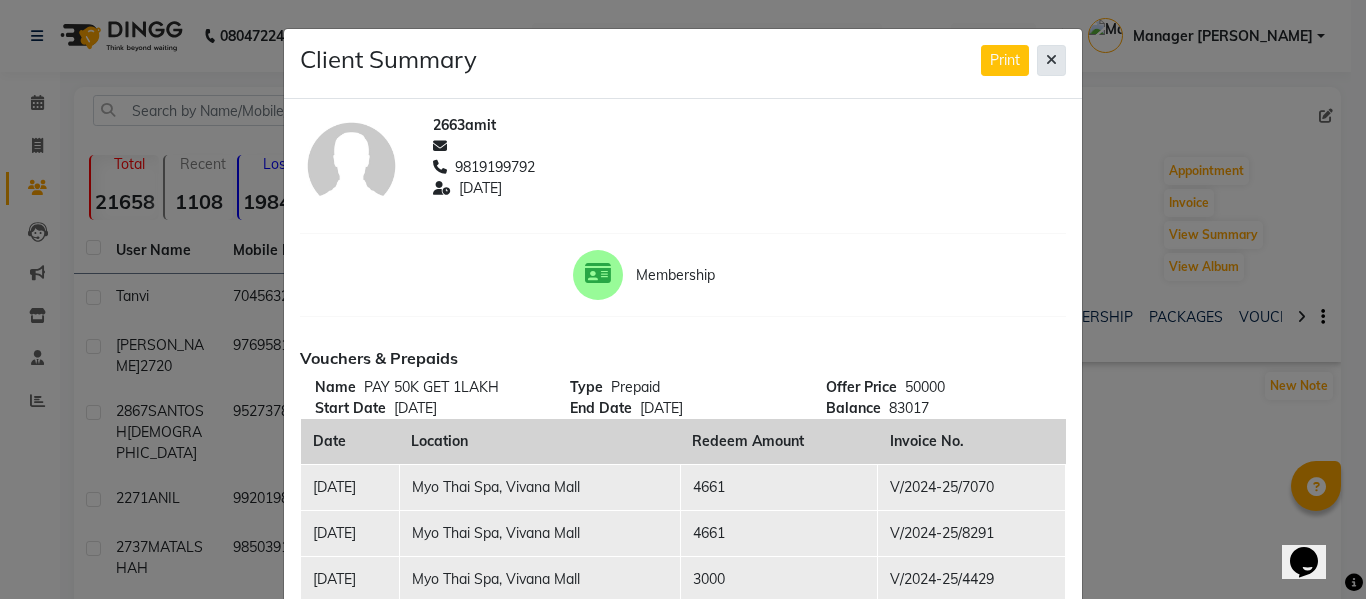 click 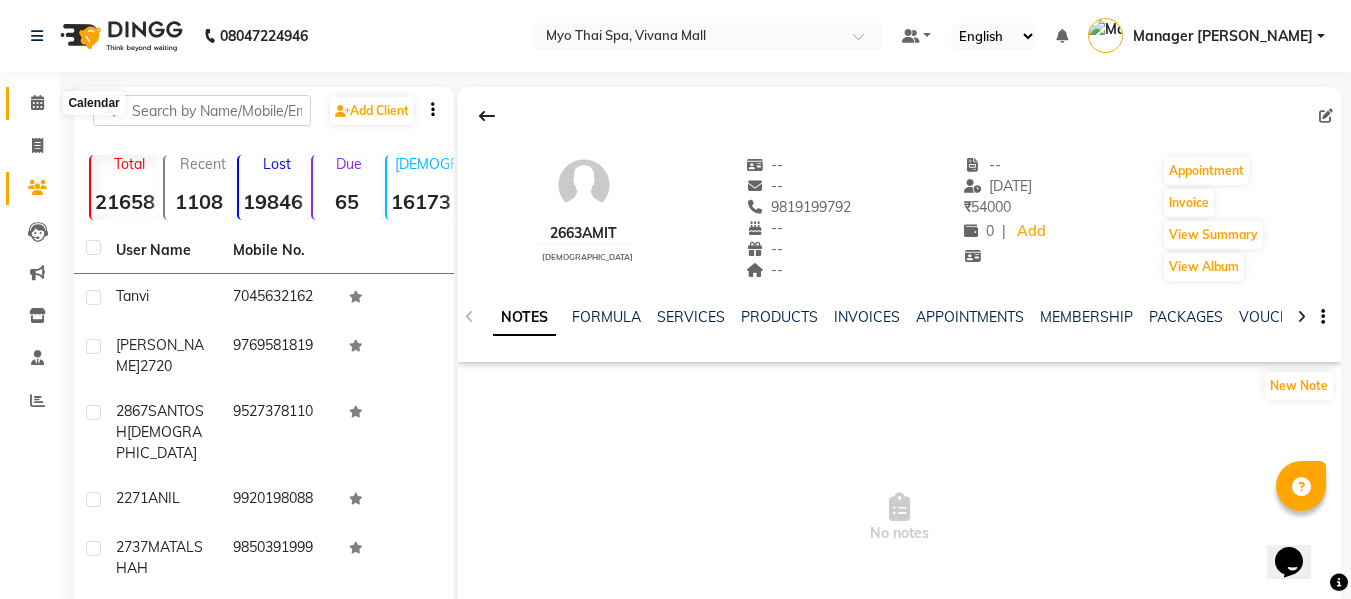 click 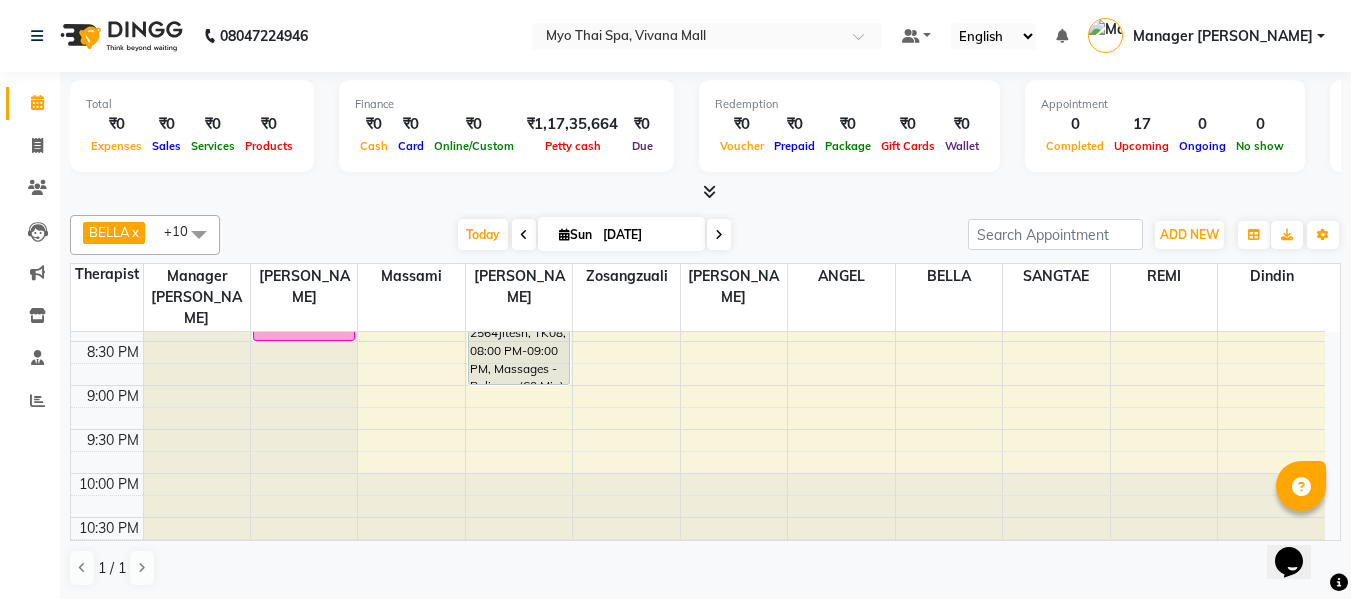 scroll, scrollTop: 990, scrollLeft: 0, axis: vertical 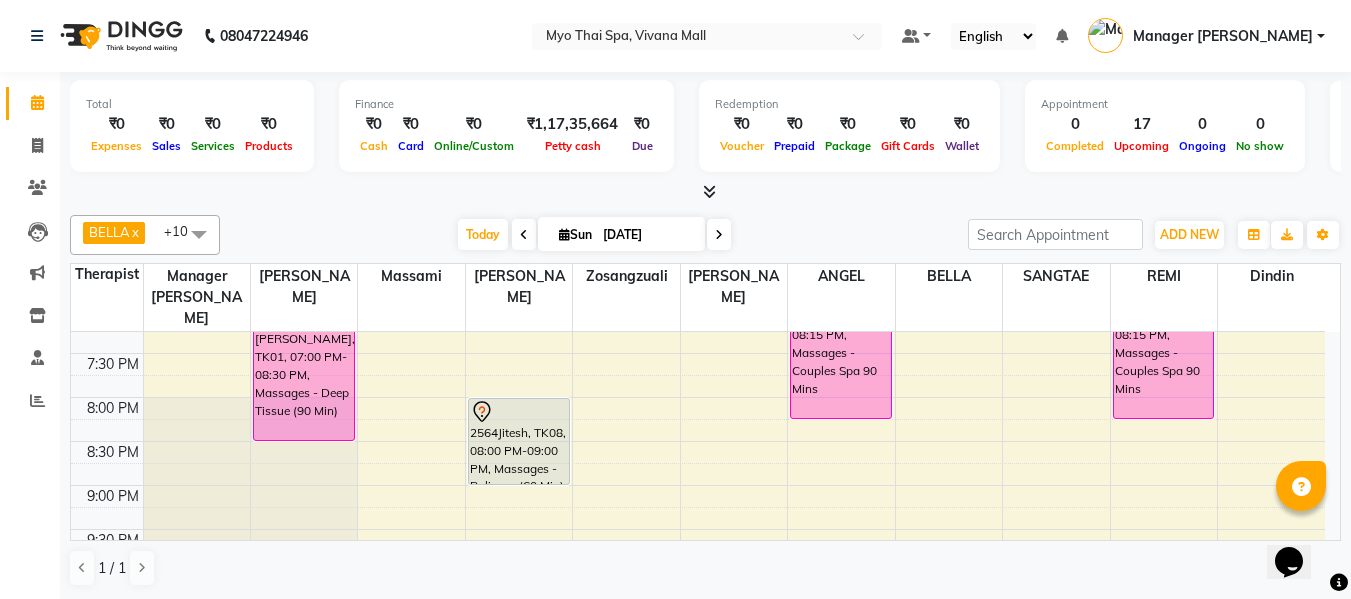 click on "8:00 AM 8:30 AM 9:00 AM 9:30 AM 10:00 AM 10:30 AM 11:00 AM 11:30 AM 12:00 PM 12:30 PM 1:00 PM 1:30 PM 2:00 PM 2:30 PM 3:00 PM 3:30 PM 4:00 PM 4:30 PM 5:00 PM 5:30 PM 6:00 PM 6:30 PM 7:00 PM 7:30 PM 8:00 PM 8:30 PM 9:00 PM 9:30 PM 10:00 PM 10:30 PM             2416SHRADDHA DESHMUKH, TK04, 12:00 PM-01:00 PM, Massages - Foot Spa (60 Min)             2867SANTOSH SWAMI, TK09, 03:30 PM-05:00 PM, Massages - Balinese (90 Min)     74DILIP DUMBHRE SAKURA, TK11, 05:00 PM-06:30 PM, Massages - Deep Tissue (90 Min)     1854PRADNYA MAHADIK, TK01, 07:00 PM-08:30 PM, Massages - Deep Tissue (90 Min)             Dr Ramya, TK06, 11:30 AM-01:00 PM, Massages - Balinese (90 Min)             2628Prateek, TK10, 01:30 PM-02:30 PM, Massages - Balinese (60 Min)             2175AMIT, TK03, 05:00 PM-06:30 PM, Massages - Balinese (90 Min)     2575CHAITRA, TK07, 01:00 PM-02:30 PM, Massages - Hot Stone Therapy             2175AMIT, TK03, 05:00 PM-06:30 PM, Massages - Balinese (90 Min)" at bounding box center [698, 1] 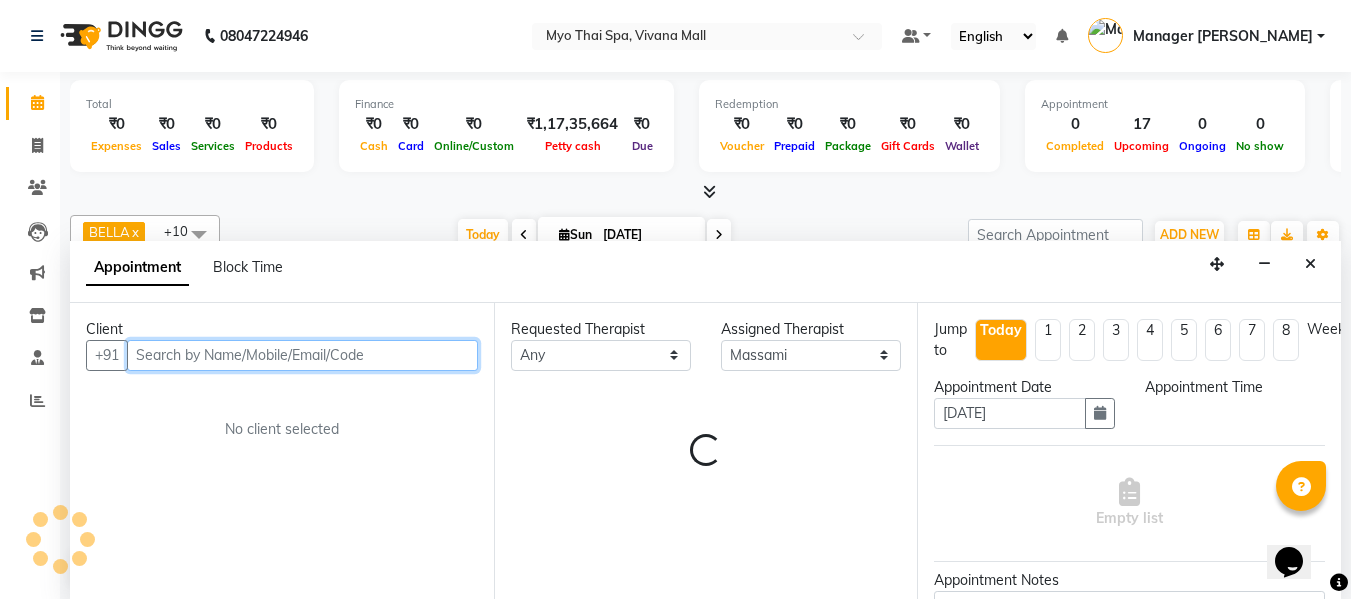 scroll, scrollTop: 1, scrollLeft: 0, axis: vertical 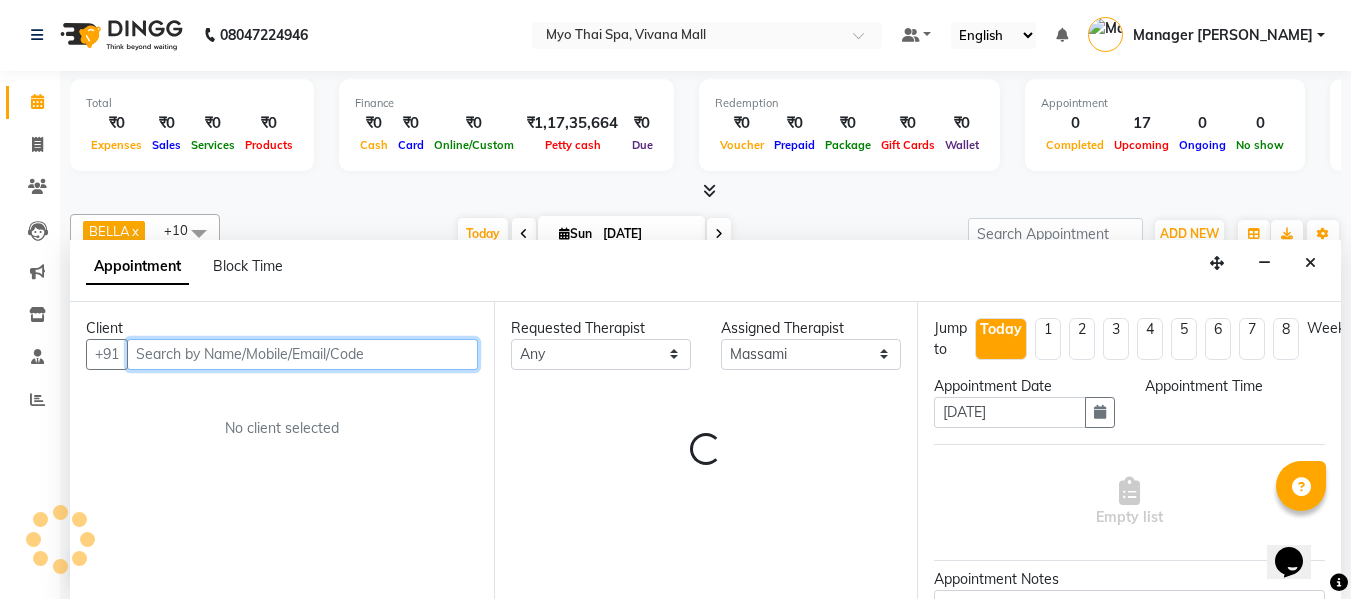 select on "1200" 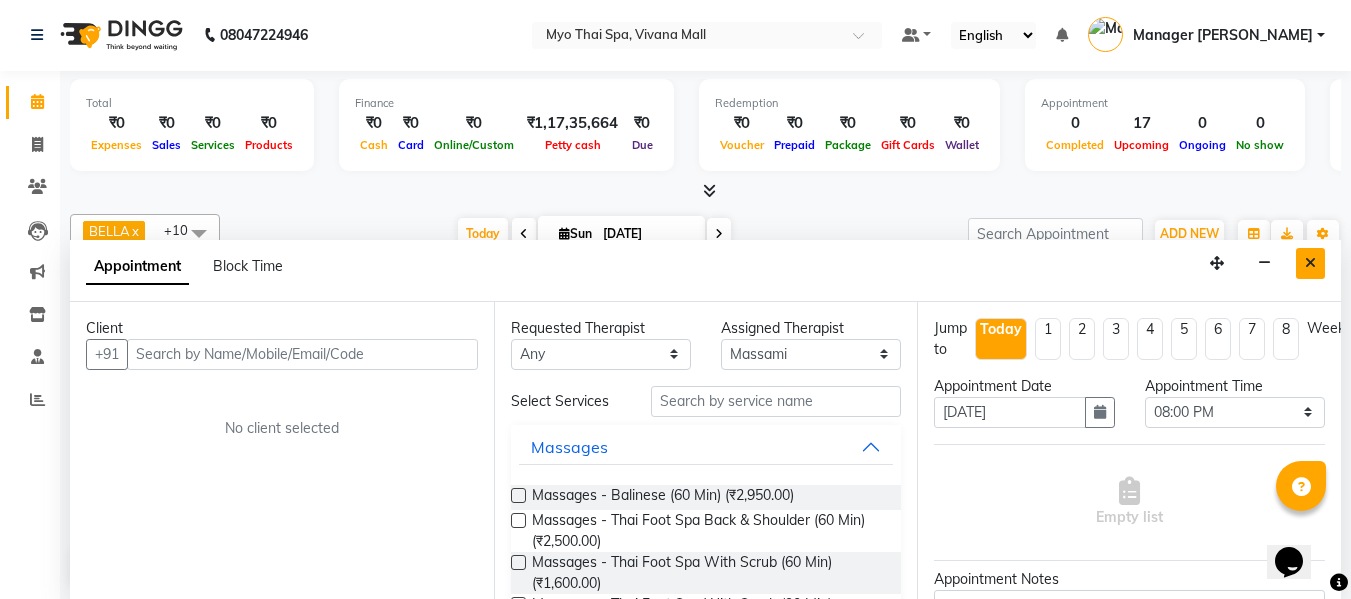 click at bounding box center (1310, 263) 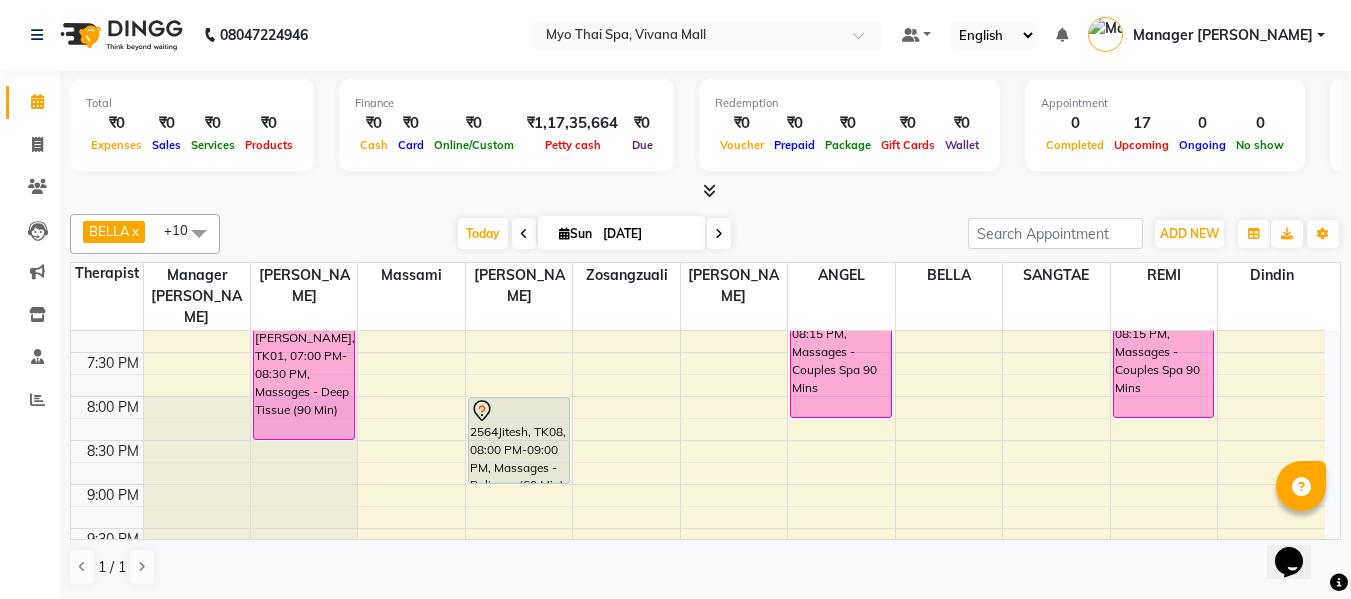 scroll, scrollTop: 0, scrollLeft: 0, axis: both 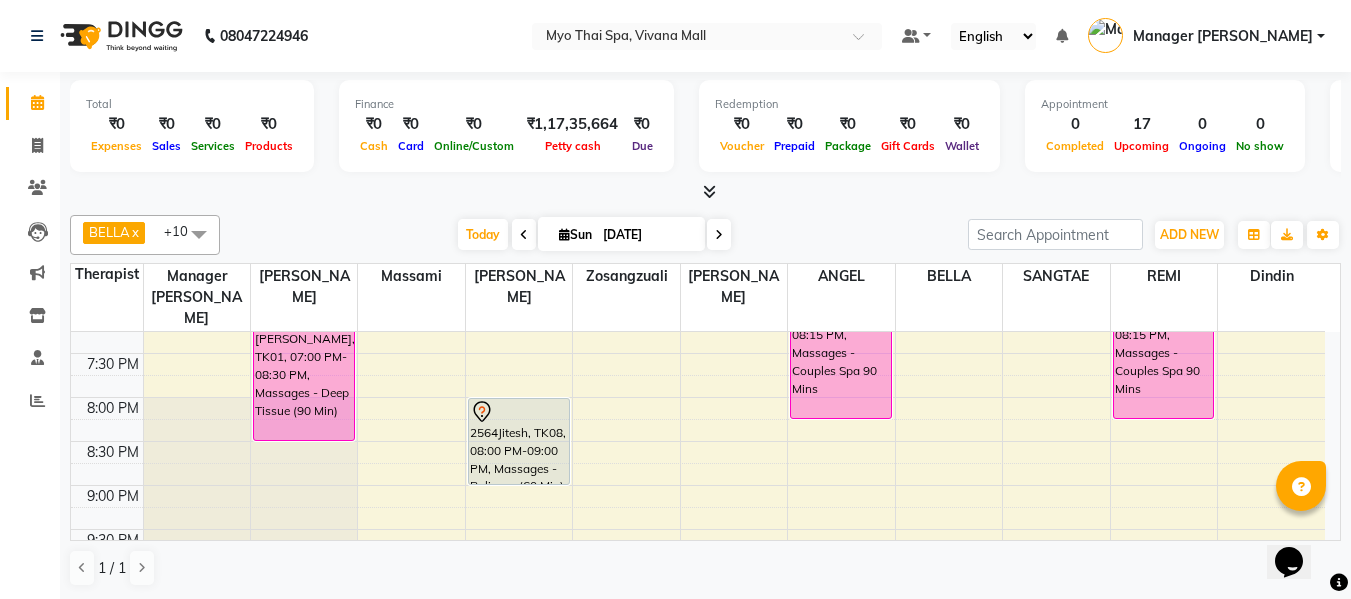 click on "8:00 AM 8:30 AM 9:00 AM 9:30 AM 10:00 AM 10:30 AM 11:00 AM 11:30 AM 12:00 PM 12:30 PM 1:00 PM 1:30 PM 2:00 PM 2:30 PM 3:00 PM 3:30 PM 4:00 PM 4:30 PM 5:00 PM 5:30 PM 6:00 PM 6:30 PM 7:00 PM 7:30 PM 8:00 PM 8:30 PM 9:00 PM 9:30 PM 10:00 PM 10:30 PM             2416SHRADDHA DESHMUKH, TK04, 12:00 PM-01:00 PM, Massages - Foot Spa (60 Min)             2867SANTOSH SWAMI, TK09, 03:30 PM-05:00 PM, Massages - Balinese (90 Min)     74DILIP DUMBHRE SAKURA, TK11, 05:00 PM-06:30 PM, Massages - Deep Tissue (90 Min)     1854PRADNYA MAHADIK, TK01, 07:00 PM-08:30 PM, Massages - Deep Tissue (90 Min)             Dr Ramya, TK06, 11:30 AM-01:00 PM, Massages - Balinese (90 Min)             2628Prateek, TK10, 01:30 PM-02:30 PM, Massages - Balinese (60 Min)             2175AMIT, TK03, 05:00 PM-06:30 PM, Massages - Balinese (90 Min)     2575CHAITRA, TK07, 01:00 PM-02:30 PM, Massages - Hot Stone Therapy             2175AMIT, TK03, 05:00 PM-06:30 PM, Massages - Balinese (90 Min)" at bounding box center (698, 1) 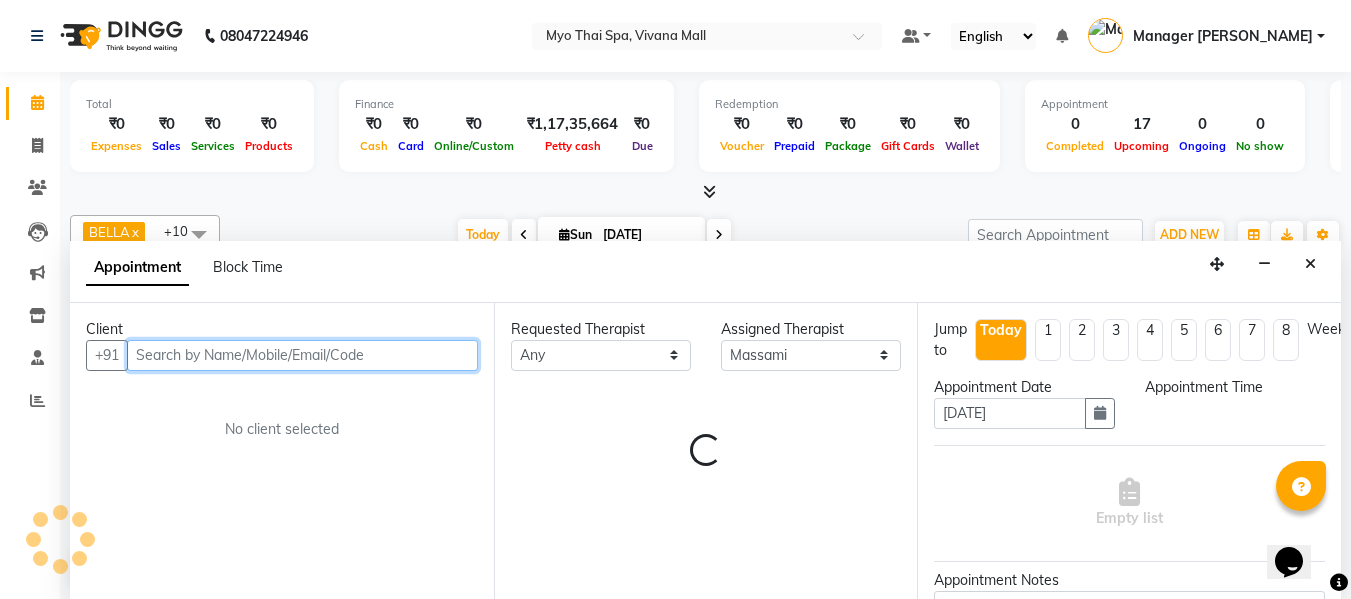 scroll, scrollTop: 1, scrollLeft: 0, axis: vertical 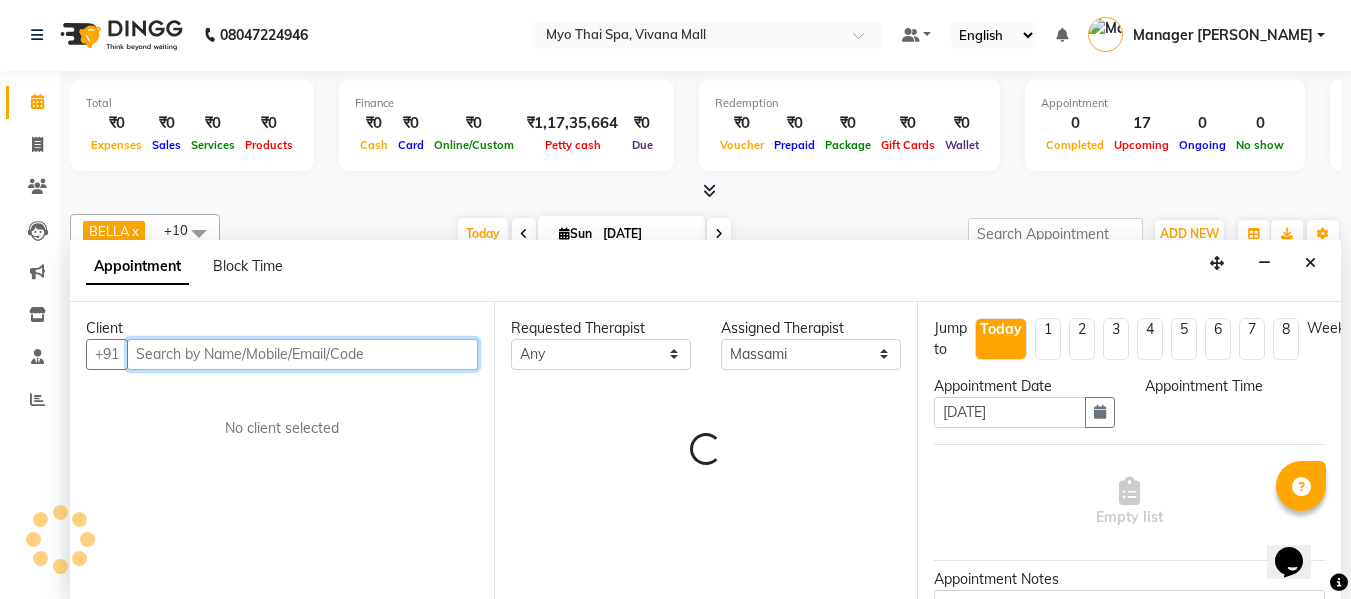 select on "1200" 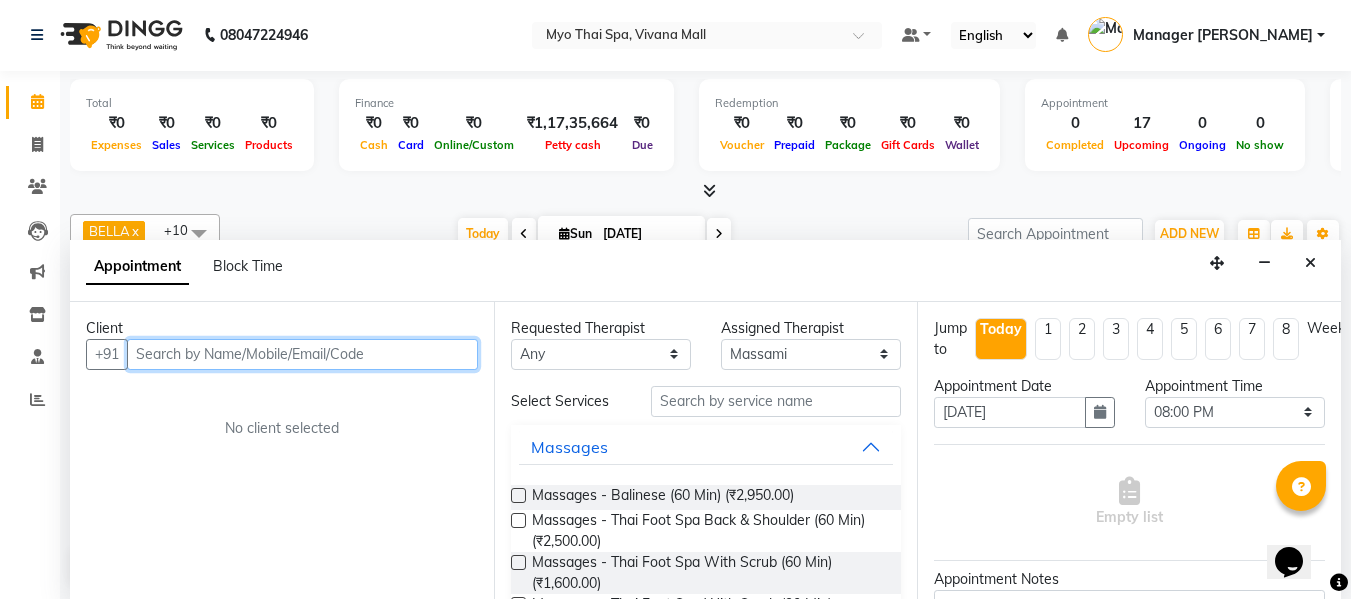 click at bounding box center [302, 354] 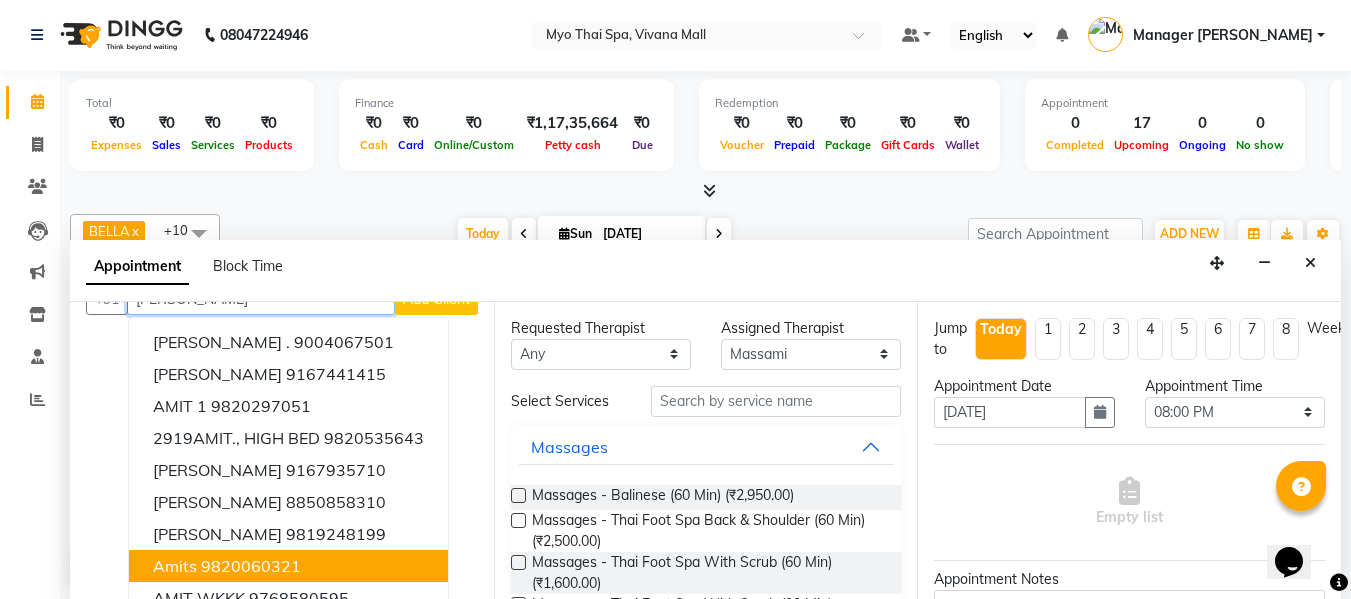 scroll, scrollTop: 0, scrollLeft: 0, axis: both 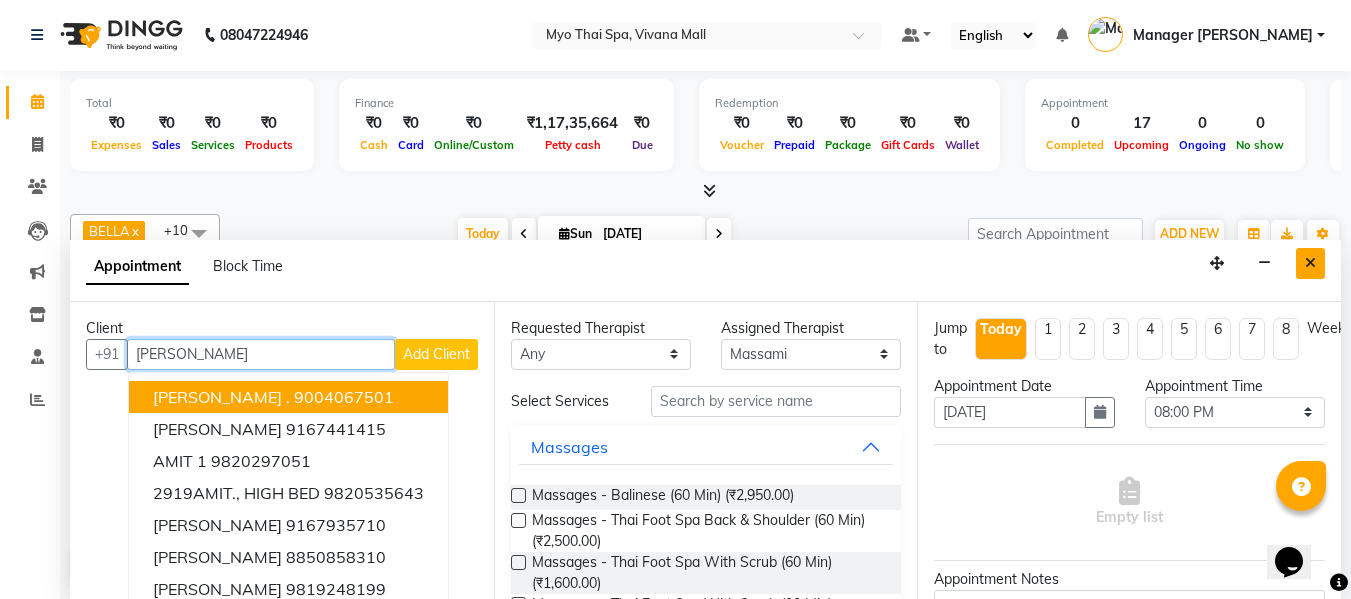 type on "amit" 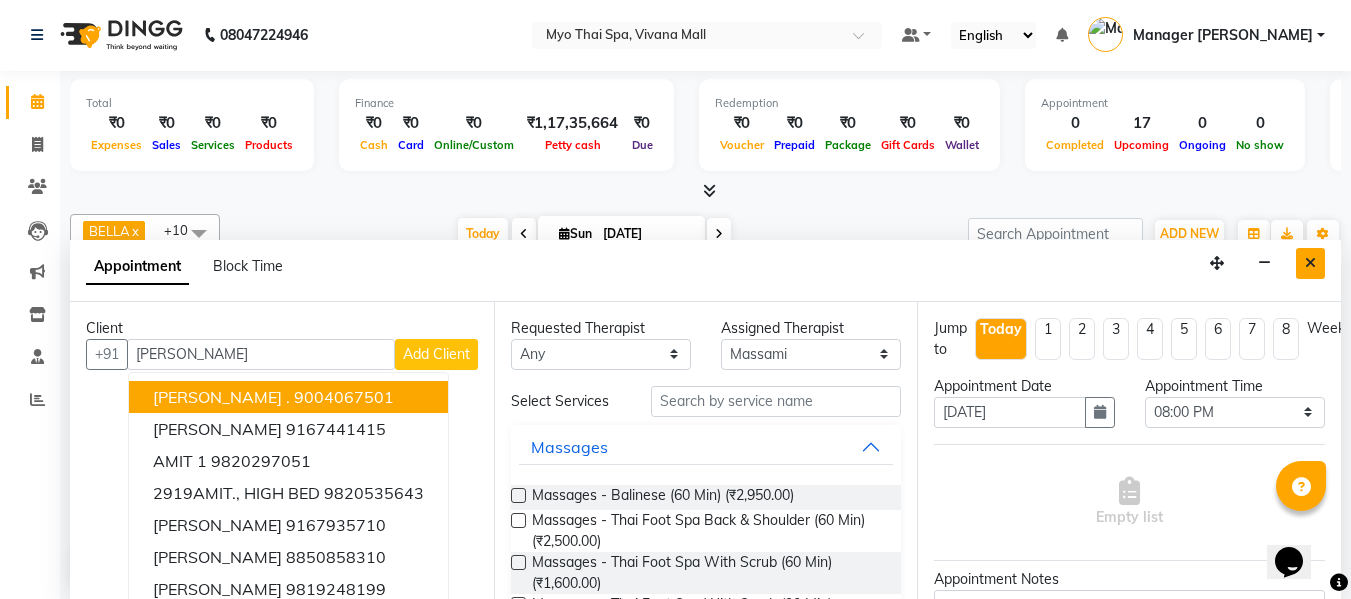 click at bounding box center [1310, 263] 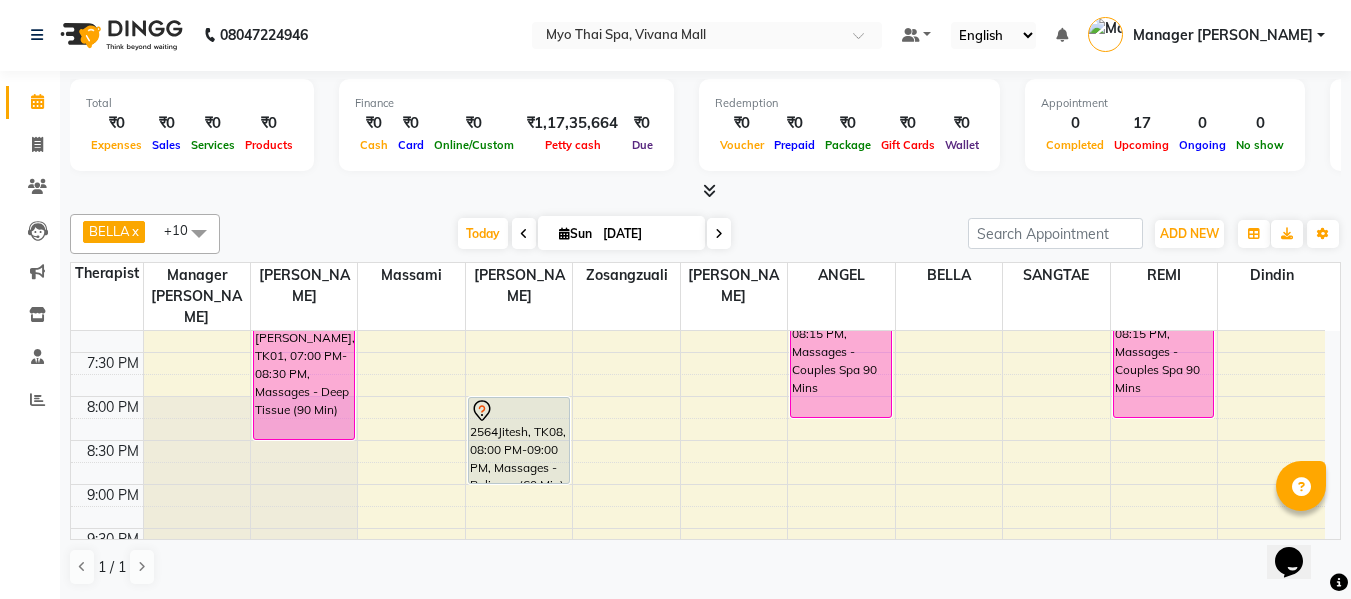 click on "8:00 AM 8:30 AM 9:00 AM 9:30 AM 10:00 AM 10:30 AM 11:00 AM 11:30 AM 12:00 PM 12:30 PM 1:00 PM 1:30 PM 2:00 PM 2:30 PM 3:00 PM 3:30 PM 4:00 PM 4:30 PM 5:00 PM 5:30 PM 6:00 PM 6:30 PM 7:00 PM 7:30 PM 8:00 PM 8:30 PM 9:00 PM 9:30 PM 10:00 PM 10:30 PM             2416SHRADDHA DESHMUKH, TK04, 12:00 PM-01:00 PM, Massages - Foot Spa (60 Min)             2867SANTOSH SWAMI, TK09, 03:30 PM-05:00 PM, Massages - Balinese (90 Min)     74DILIP DUMBHRE SAKURA, TK11, 05:00 PM-06:30 PM, Massages - Deep Tissue (90 Min)     1854PRADNYA MAHADIK, TK01, 07:00 PM-08:30 PM, Massages - Deep Tissue (90 Min)             Dr Ramya, TK06, 11:30 AM-01:00 PM, Massages - Balinese (90 Min)             2628Prateek, TK10, 01:30 PM-02:30 PM, Massages - Balinese (60 Min)             2175AMIT, TK03, 05:00 PM-06:30 PM, Massages - Balinese (90 Min)     2575CHAITRA, TK07, 01:00 PM-02:30 PM, Massages - Hot Stone Therapy             2175AMIT, TK03, 05:00 PM-06:30 PM, Massages - Balinese (90 Min)" at bounding box center [698, 0] 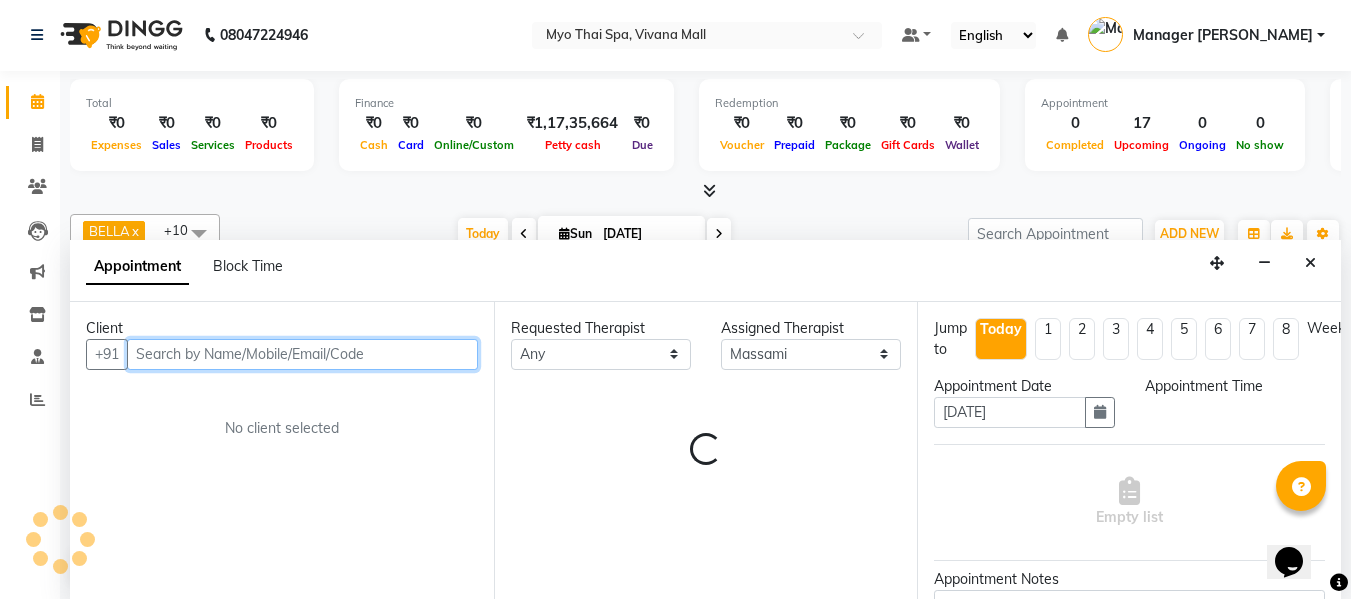 select on "1200" 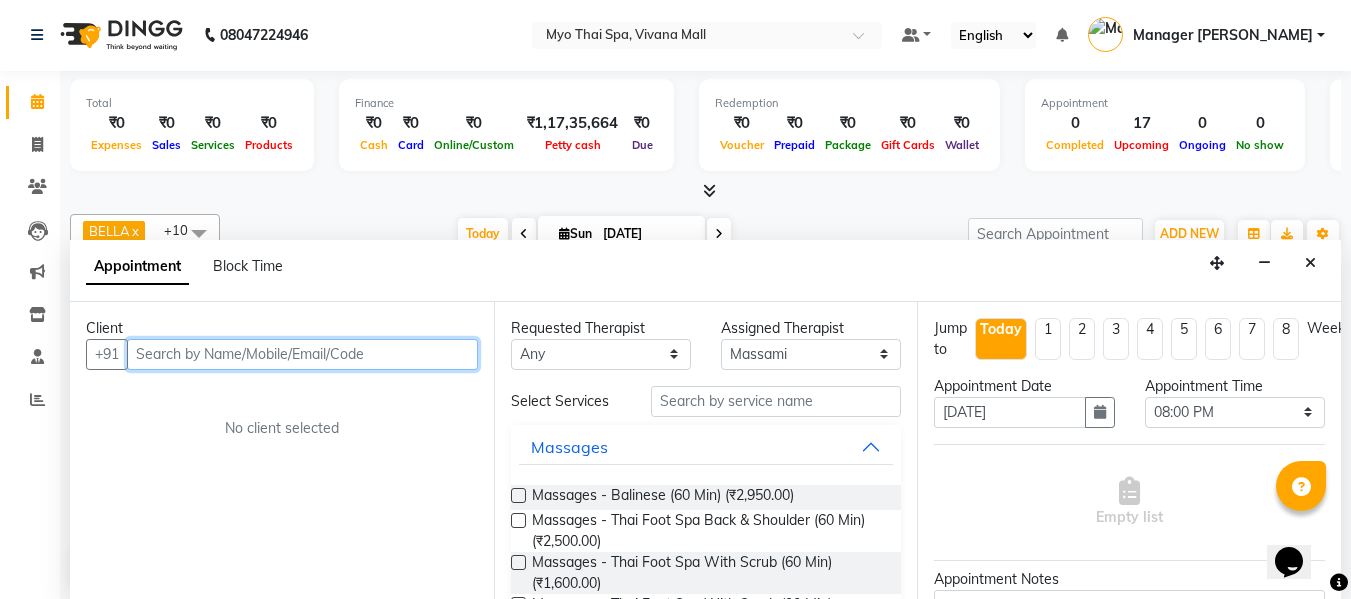 click at bounding box center (302, 354) 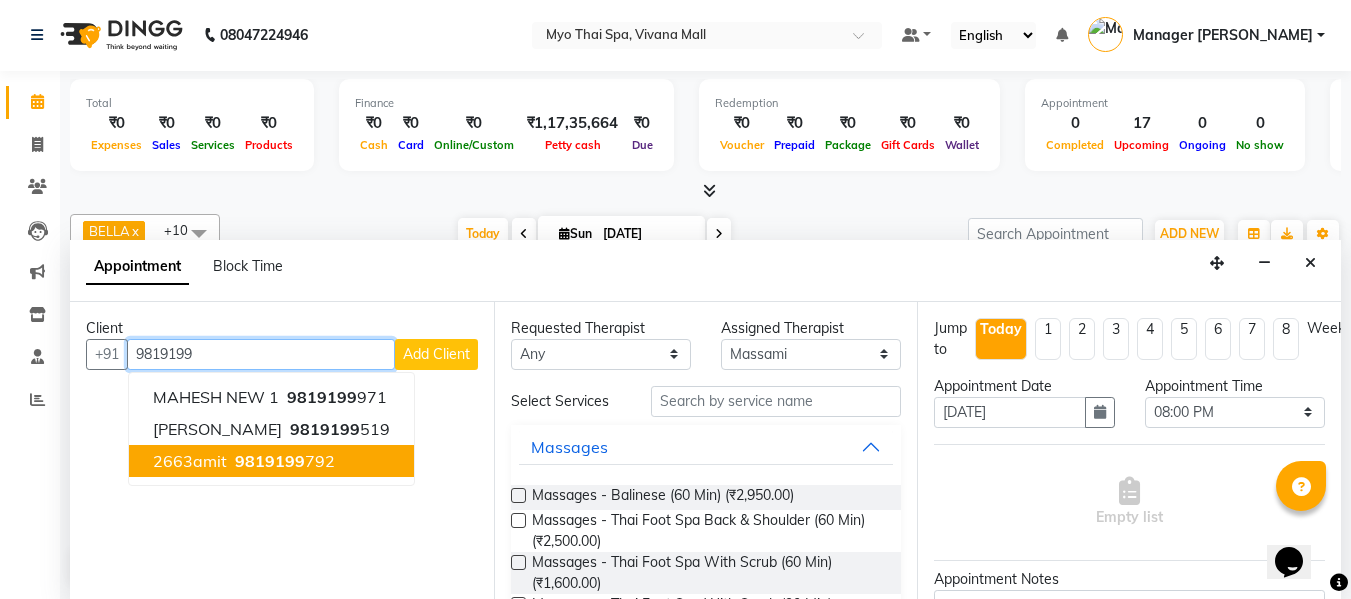 click on "9819199" at bounding box center (270, 461) 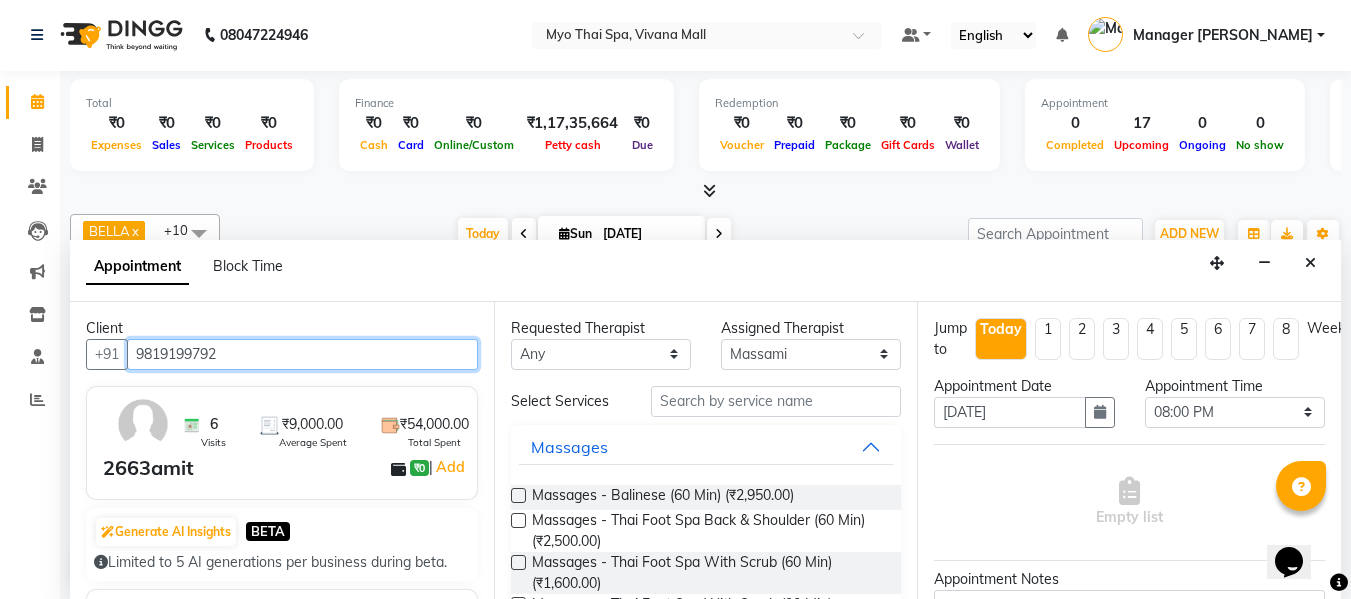 type on "9819199792" 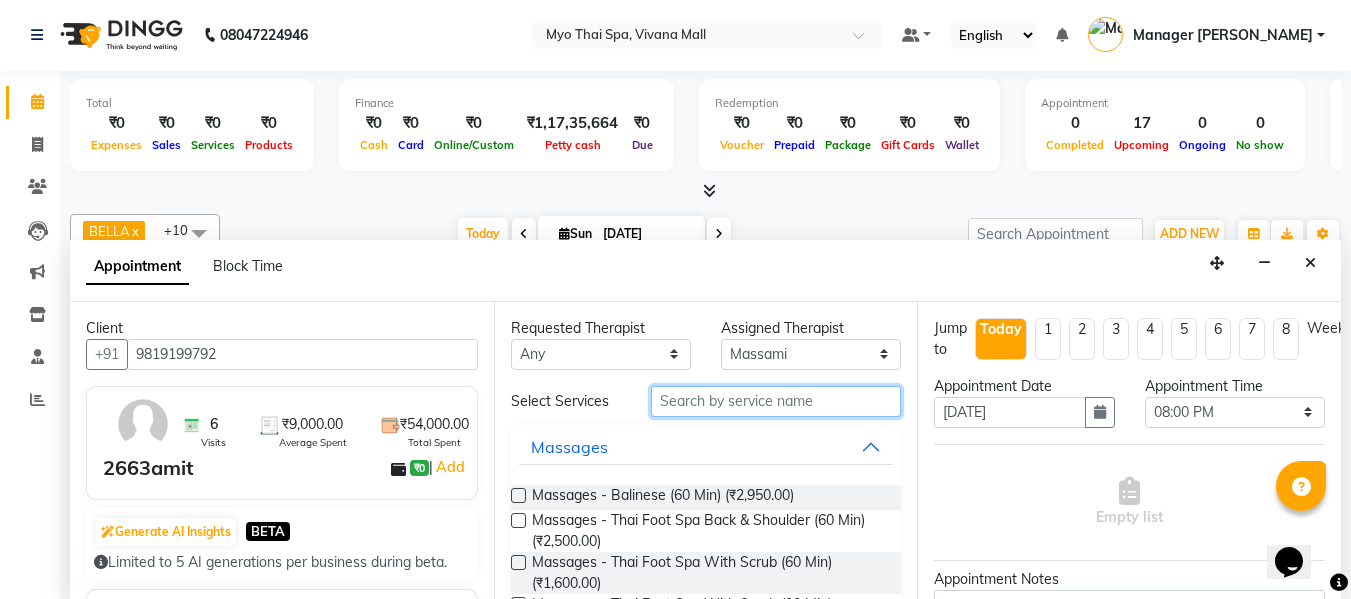 click at bounding box center [776, 401] 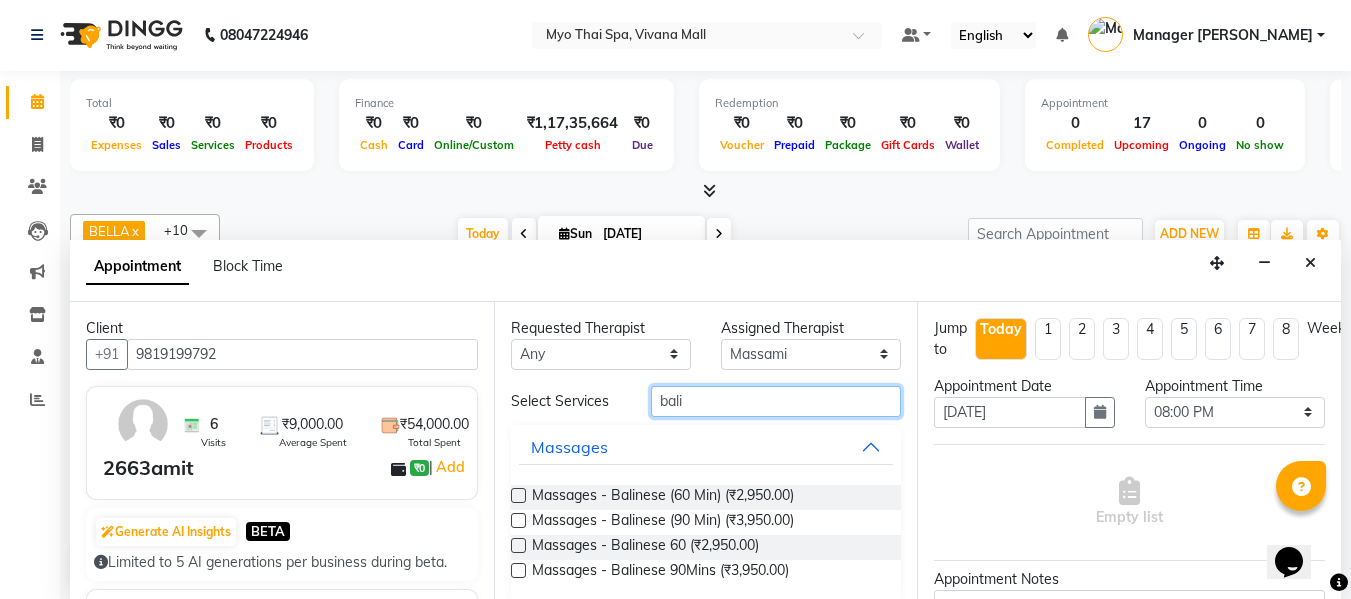 type on "bali" 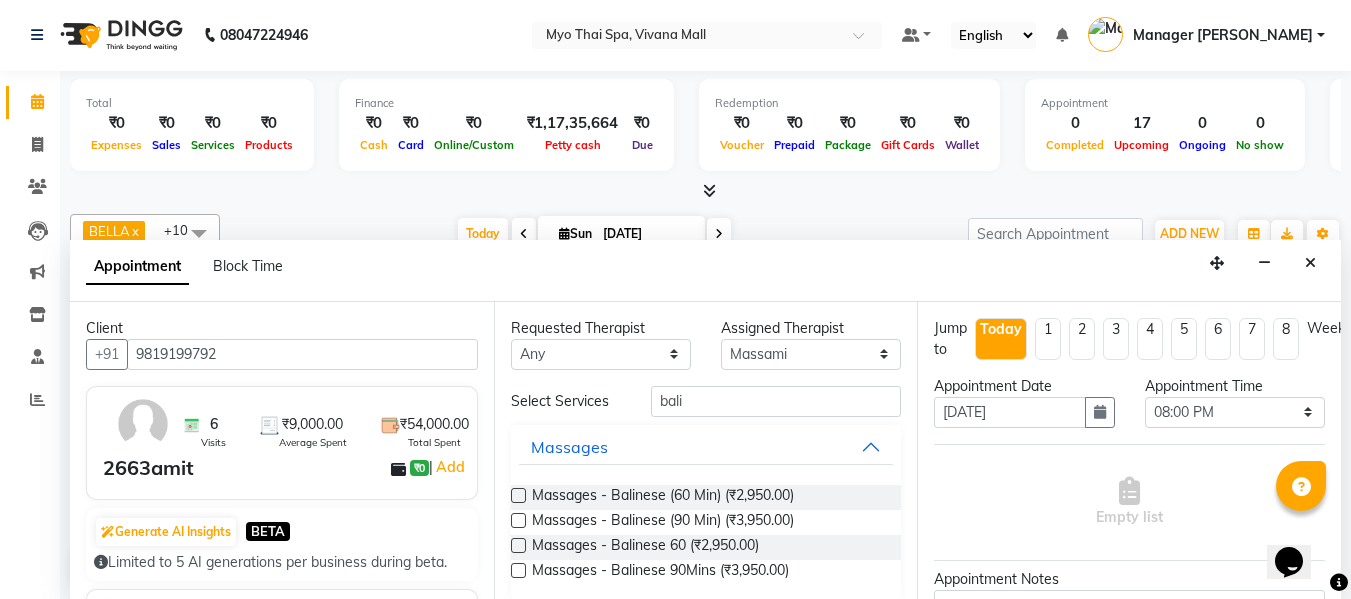 click at bounding box center [518, 520] 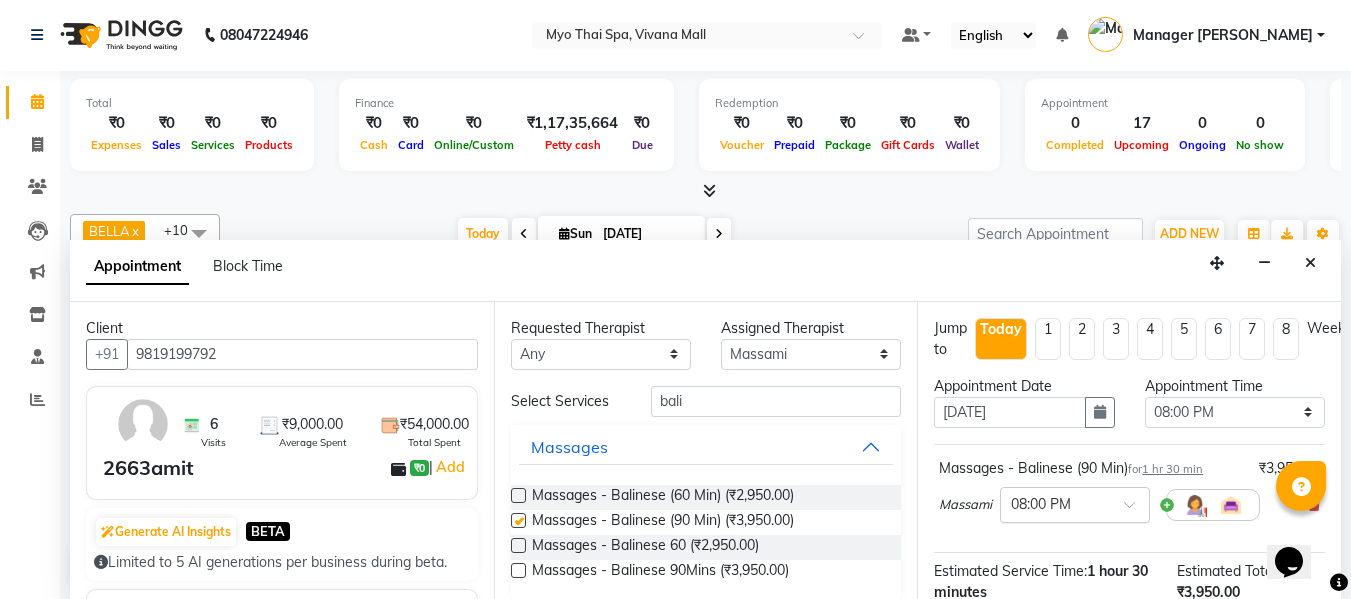 checkbox on "false" 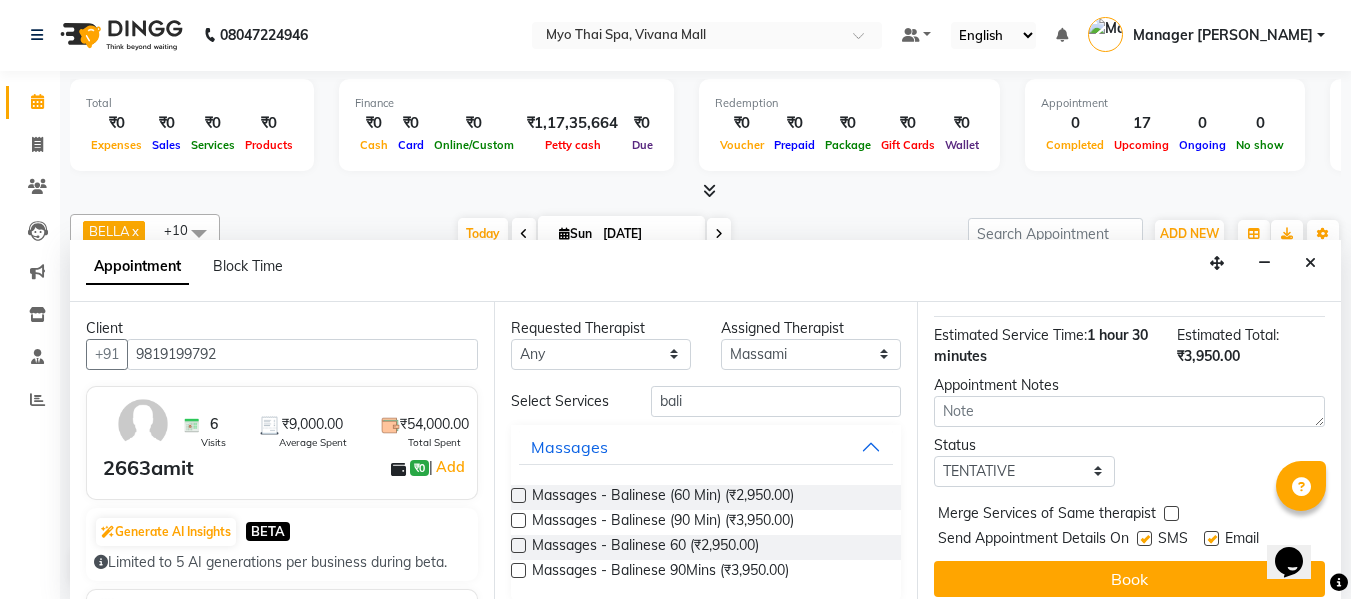 scroll, scrollTop: 265, scrollLeft: 0, axis: vertical 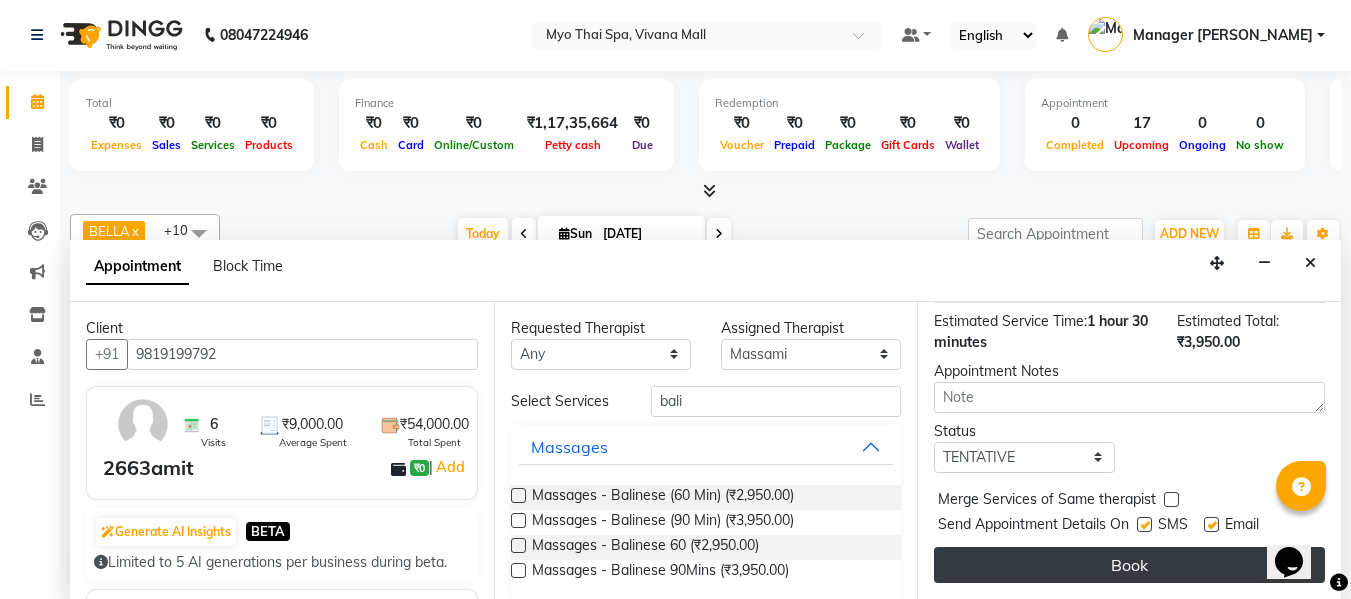 click on "Book" at bounding box center (1129, 565) 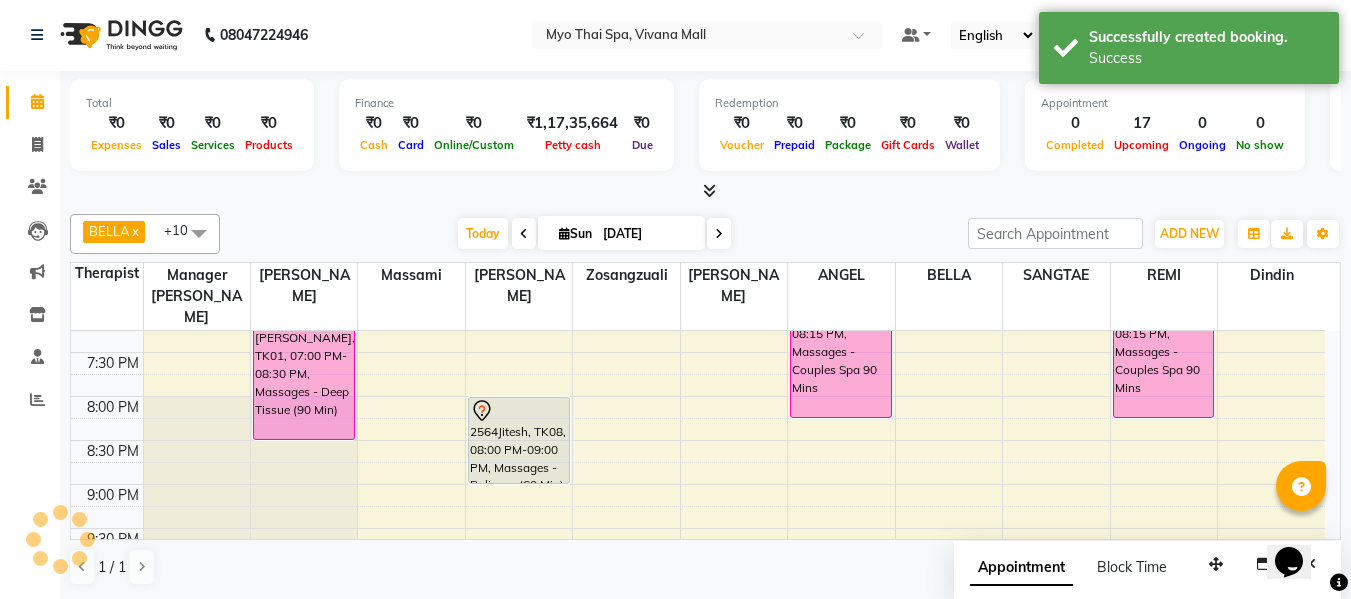 scroll, scrollTop: 0, scrollLeft: 0, axis: both 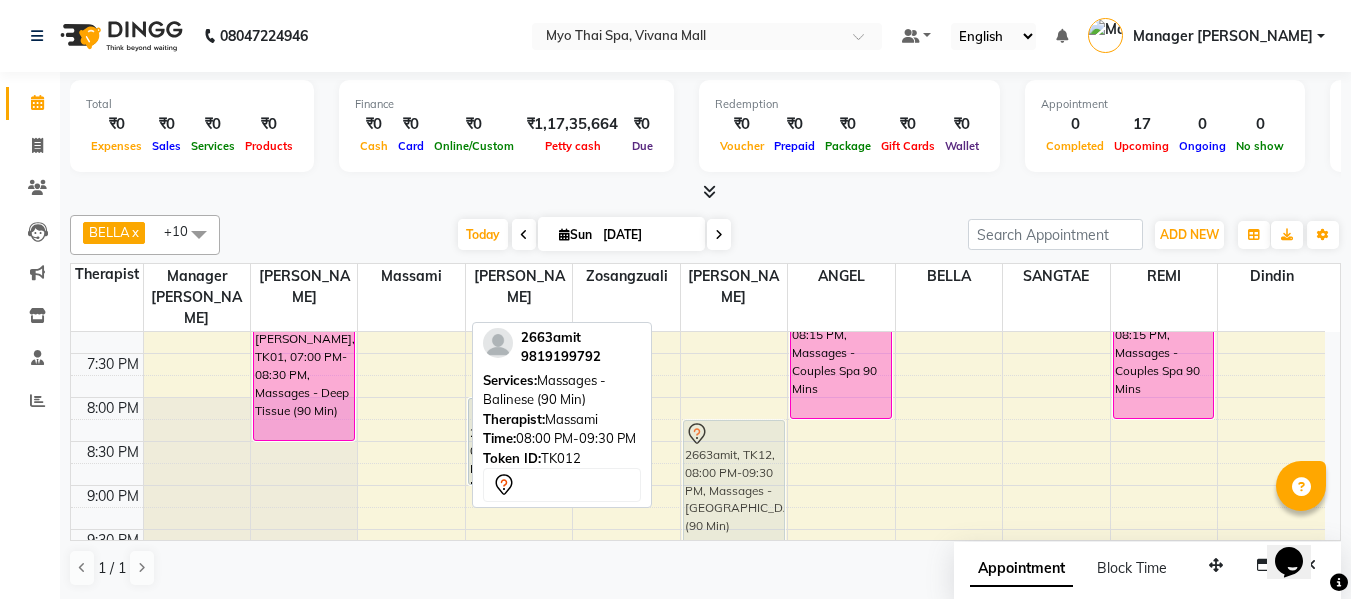 drag, startPoint x: 403, startPoint y: 441, endPoint x: 690, endPoint y: 463, distance: 287.84198 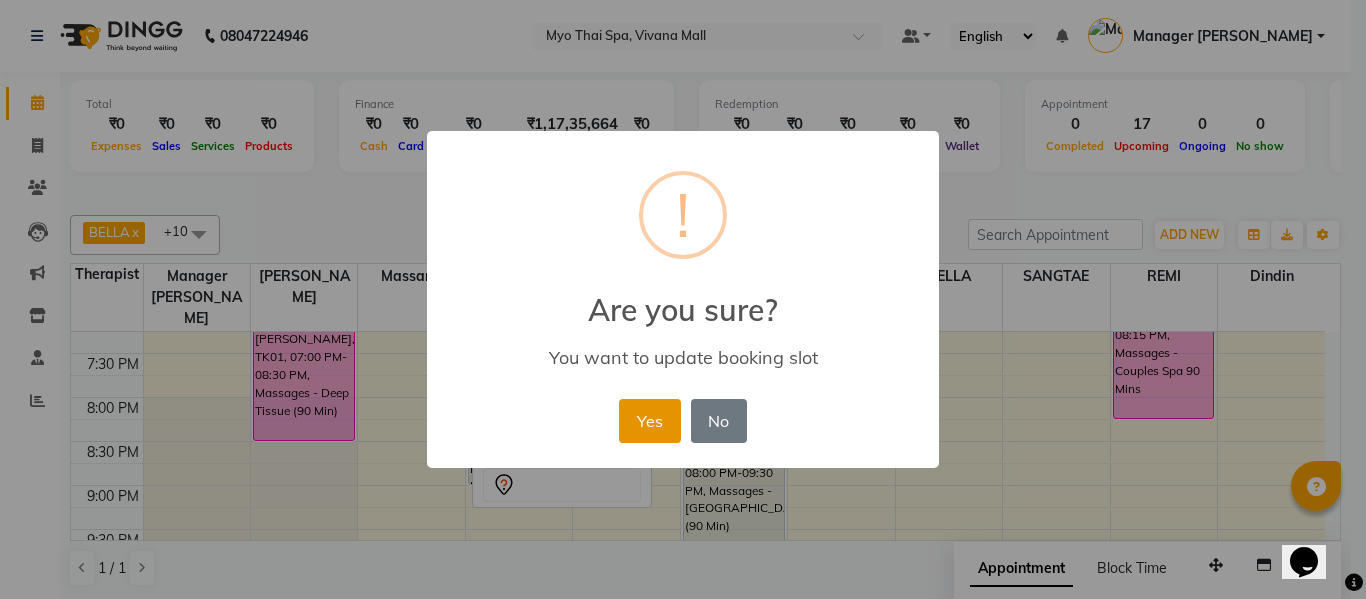 click on "Yes" at bounding box center (649, 421) 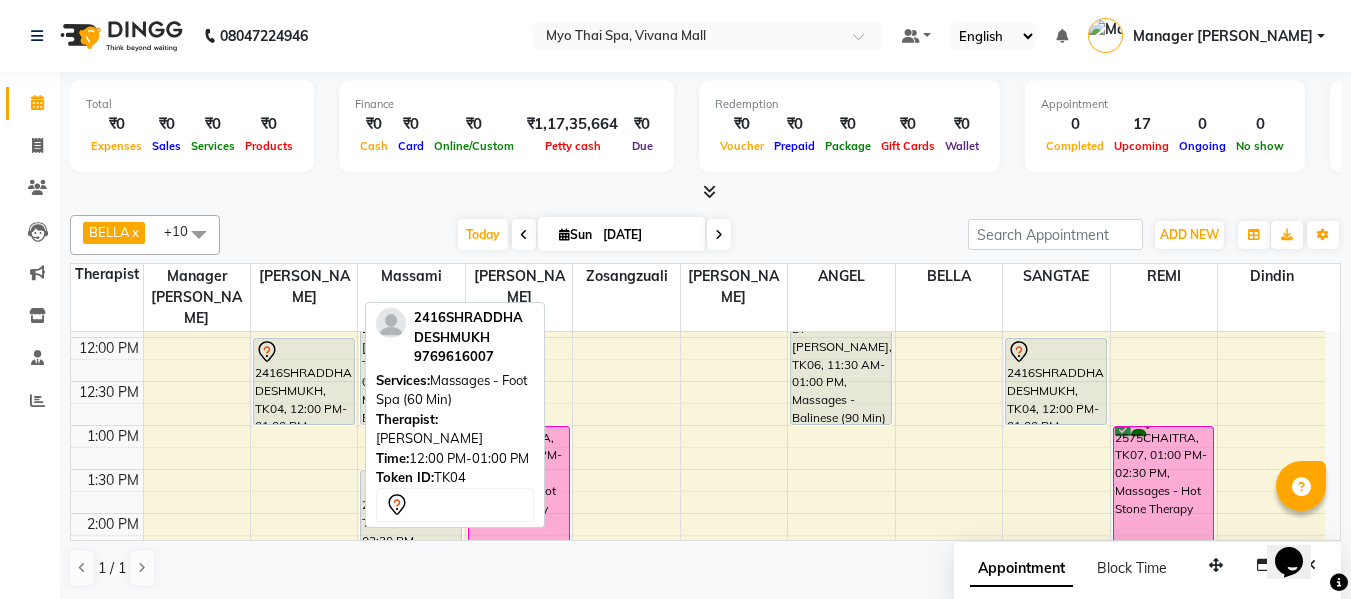 scroll, scrollTop: 390, scrollLeft: 0, axis: vertical 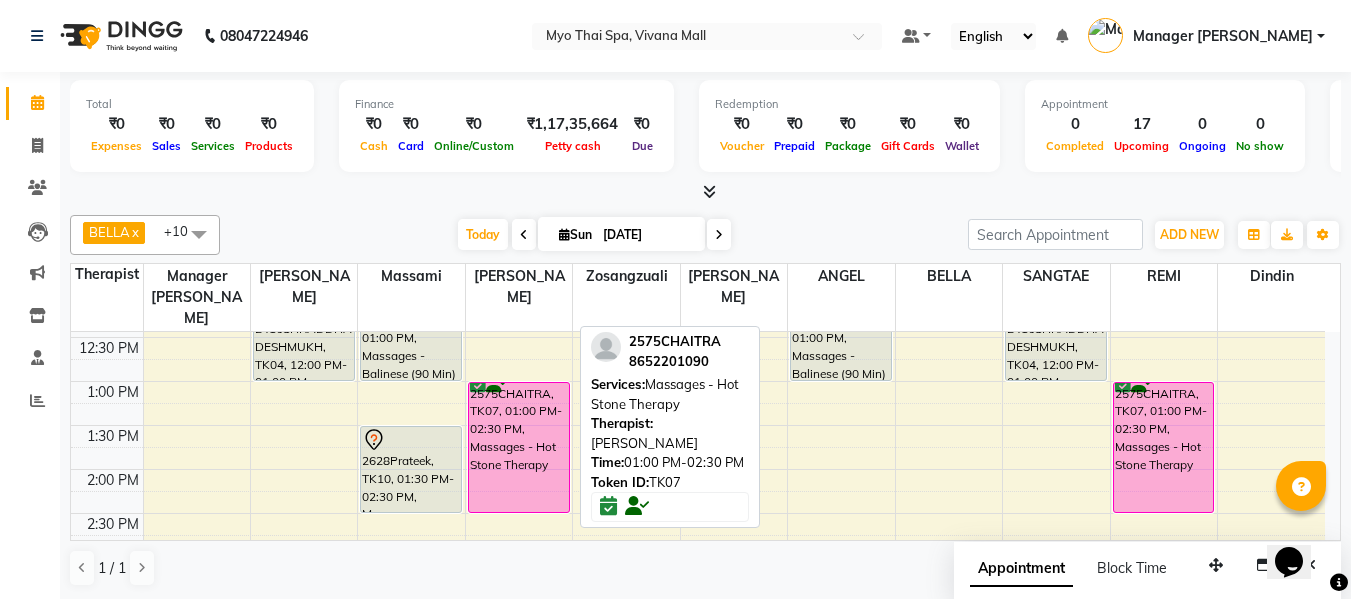 click on "2575CHAITRA, TK07, 01:00 PM-02:30 PM, Massages - Hot Stone Therapy" at bounding box center (519, 447) 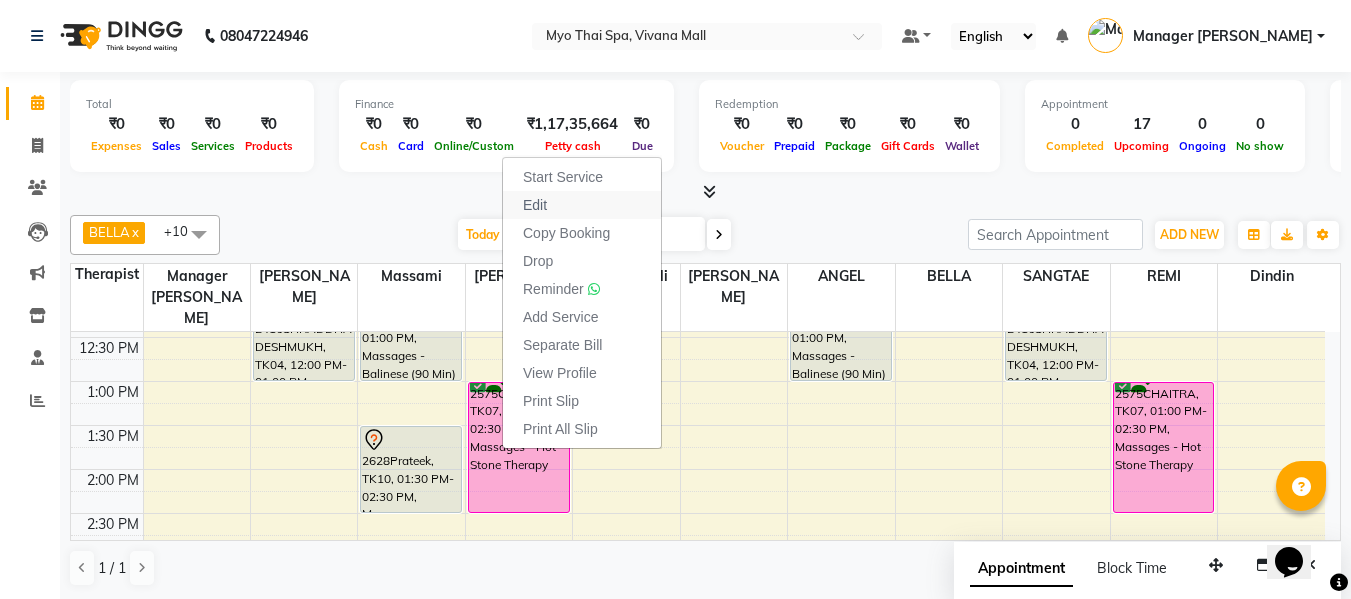 click on "Edit" at bounding box center (535, 205) 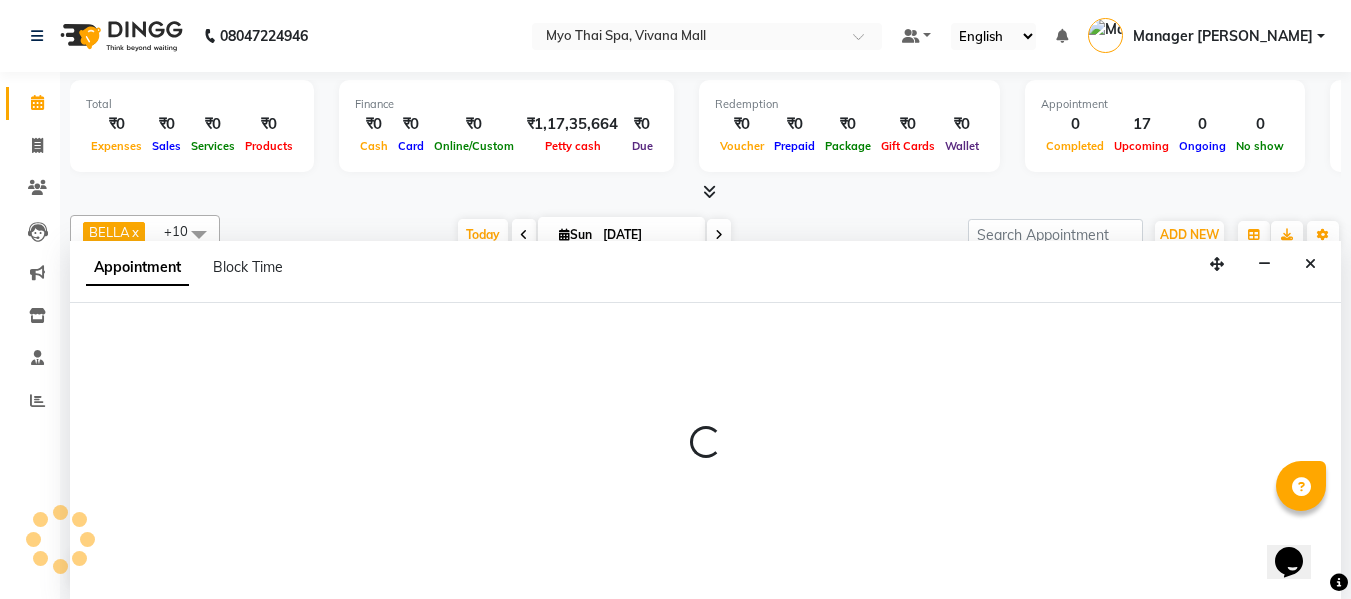 scroll, scrollTop: 1, scrollLeft: 0, axis: vertical 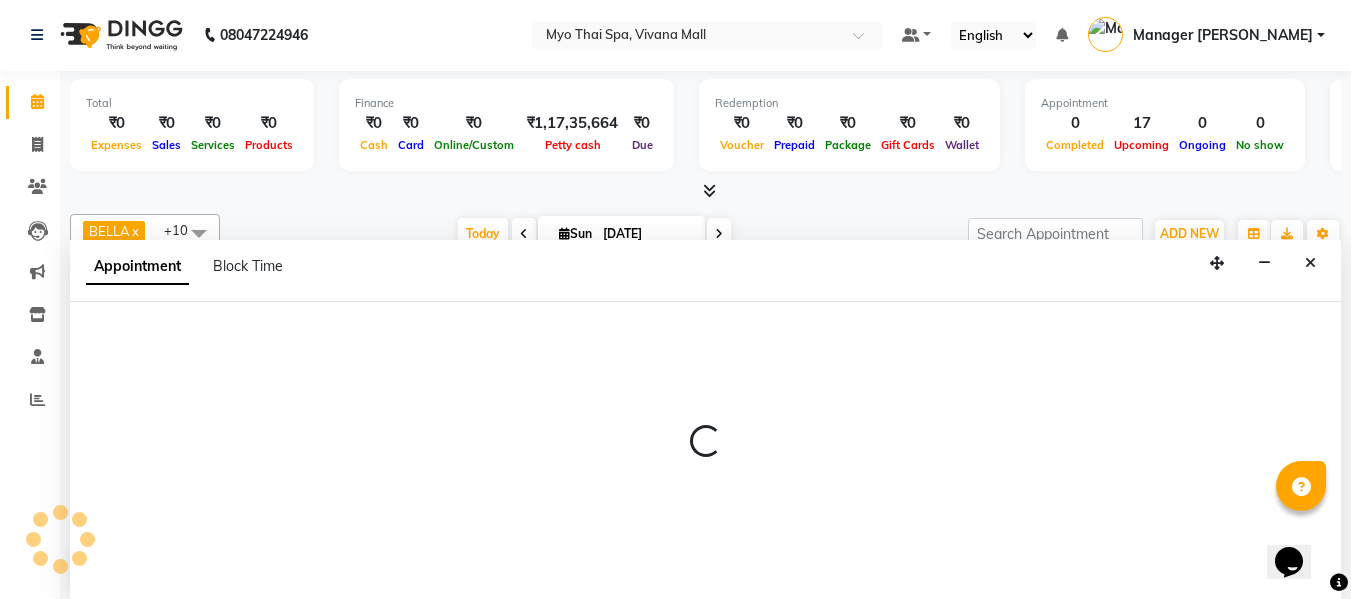 select on "tentative" 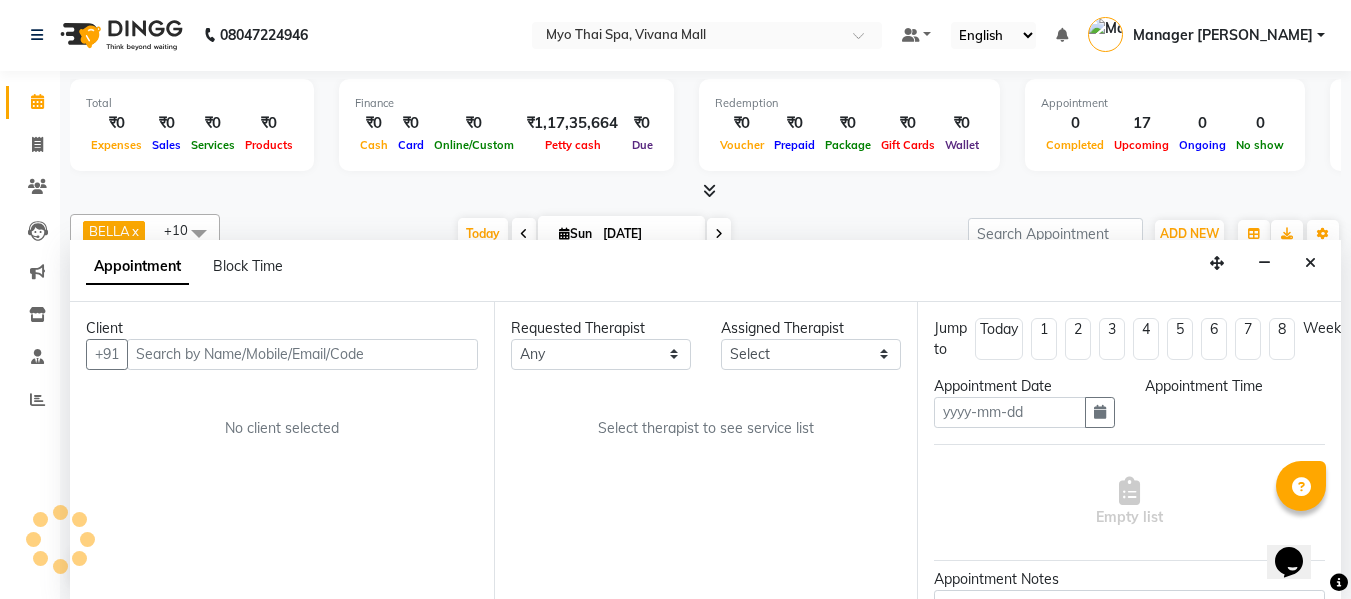 type on "13-07-2025" 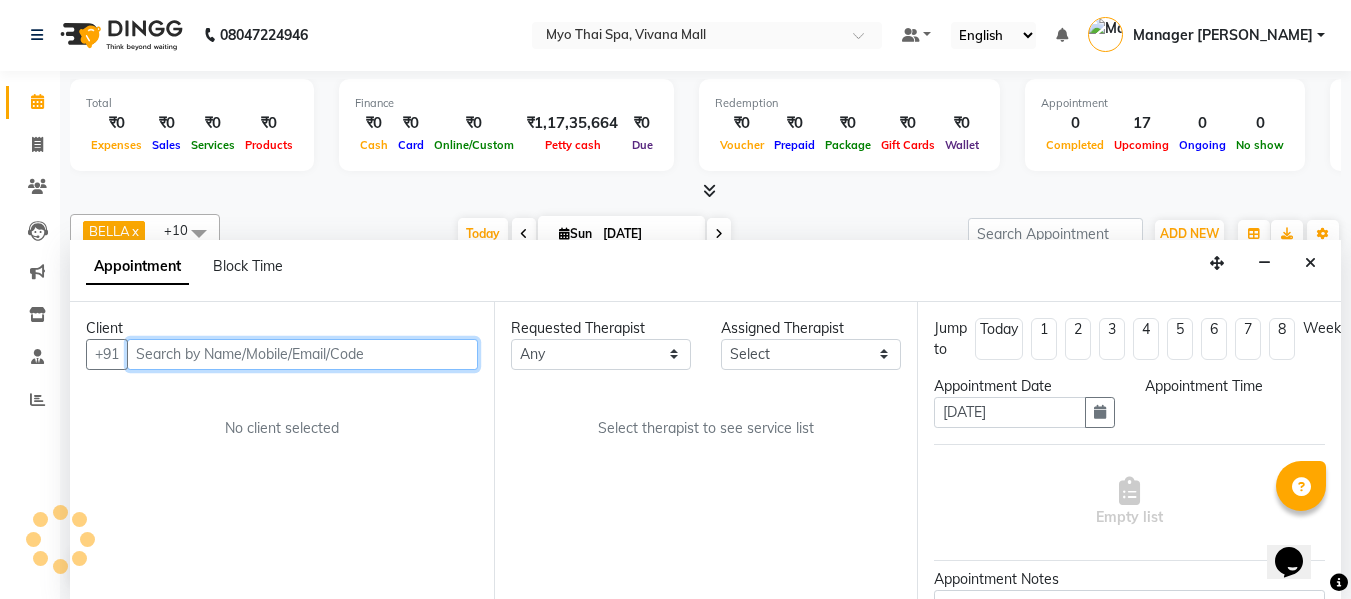 select on "35779" 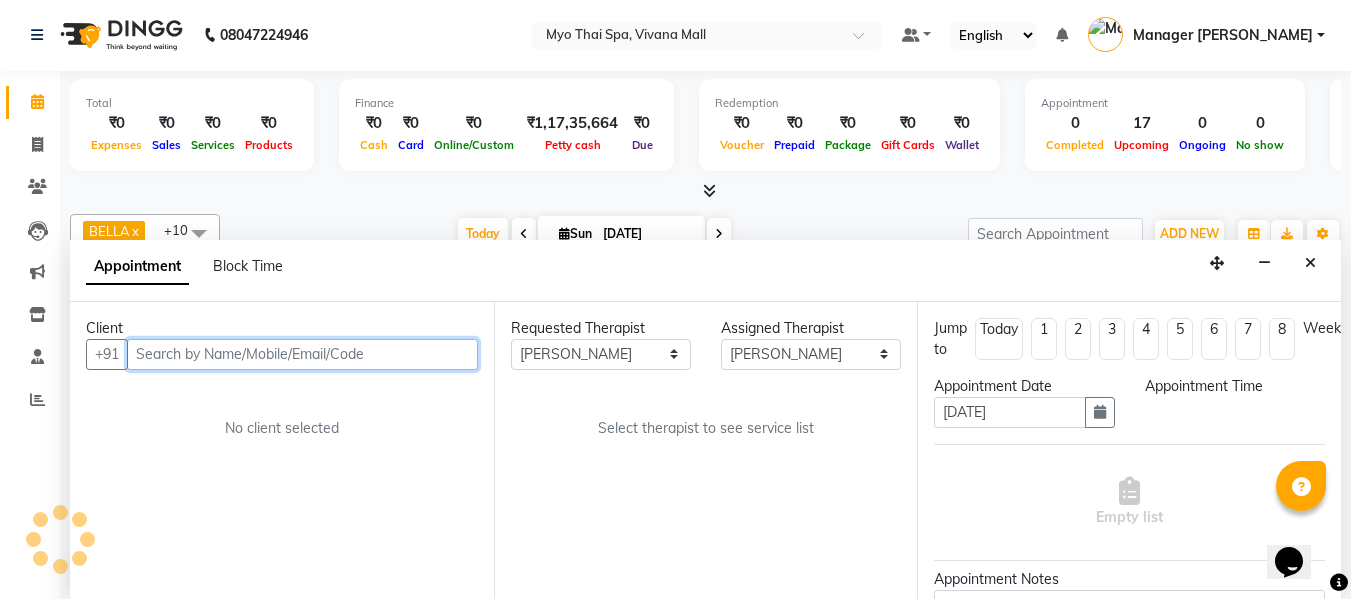 scroll, scrollTop: 177, scrollLeft: 0, axis: vertical 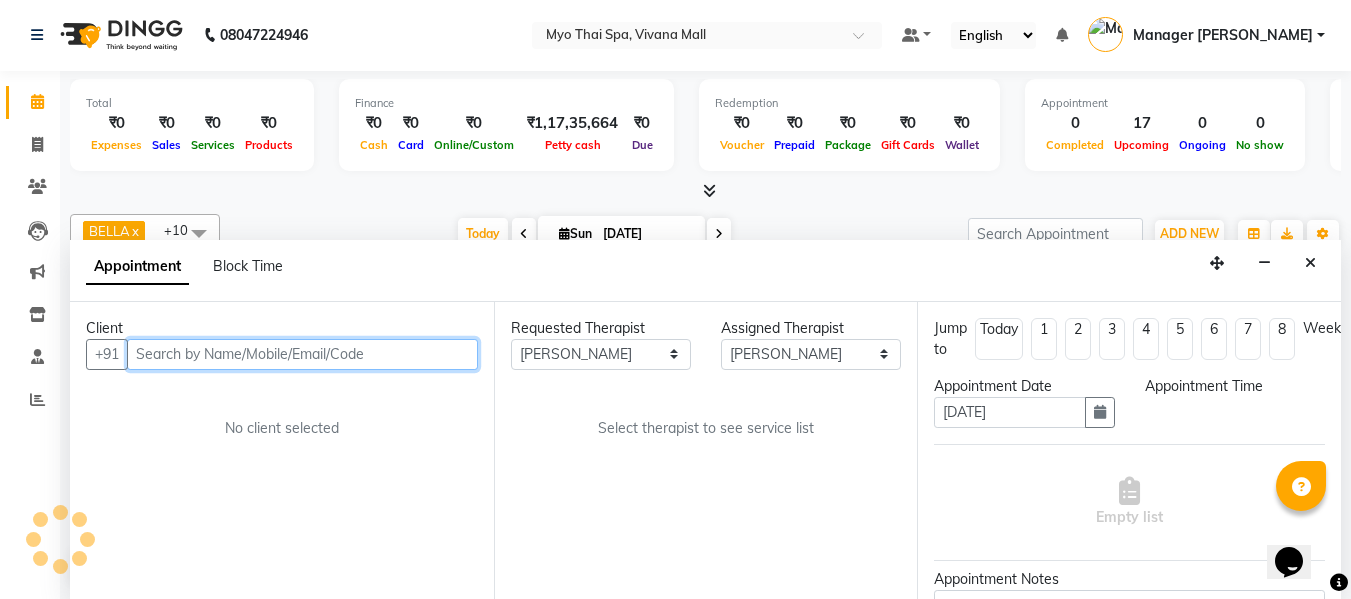 select on "confirm booking" 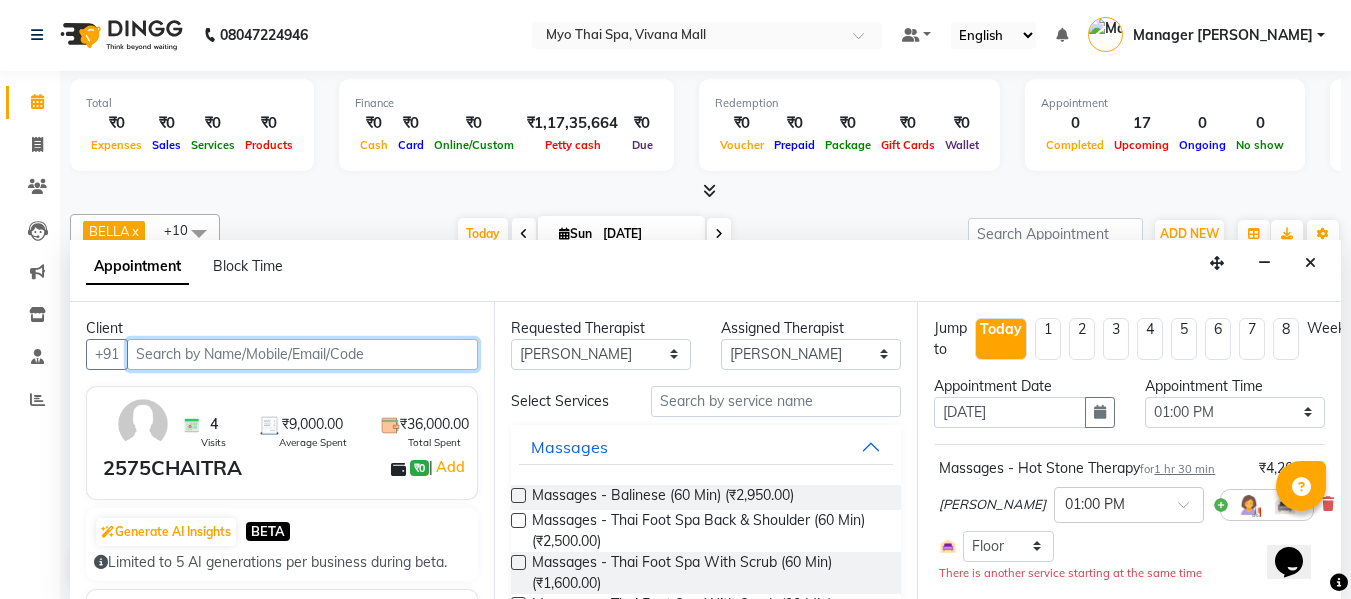 scroll, scrollTop: 100, scrollLeft: 0, axis: vertical 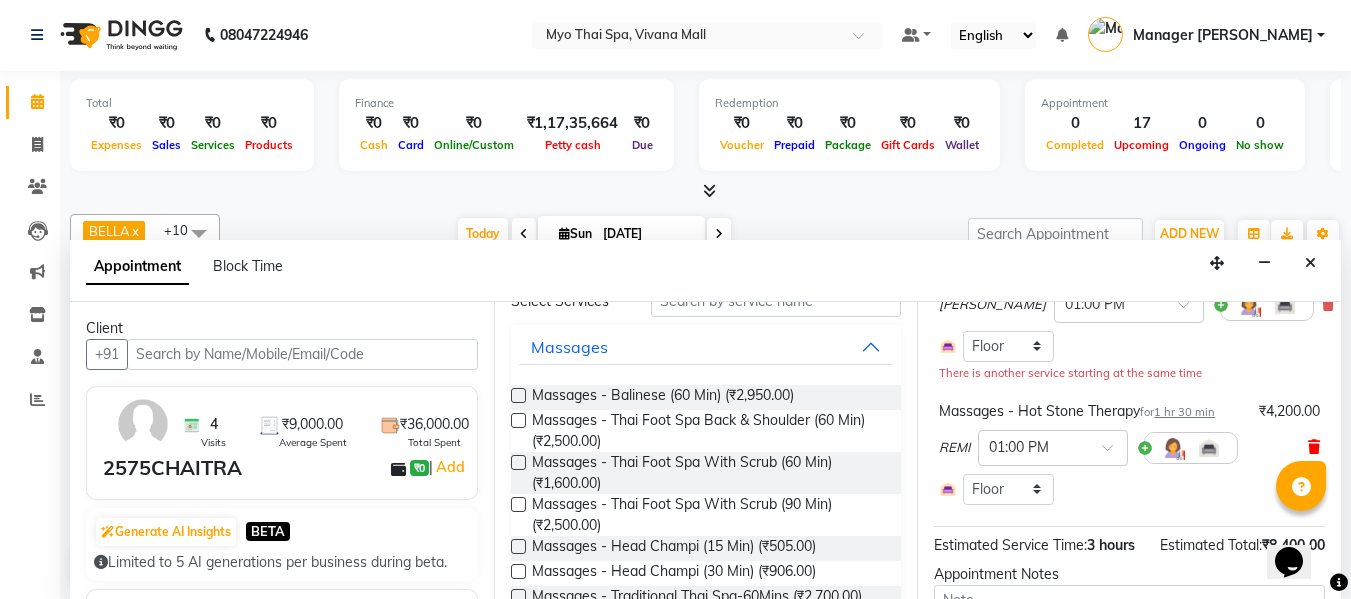 click at bounding box center [1314, 447] 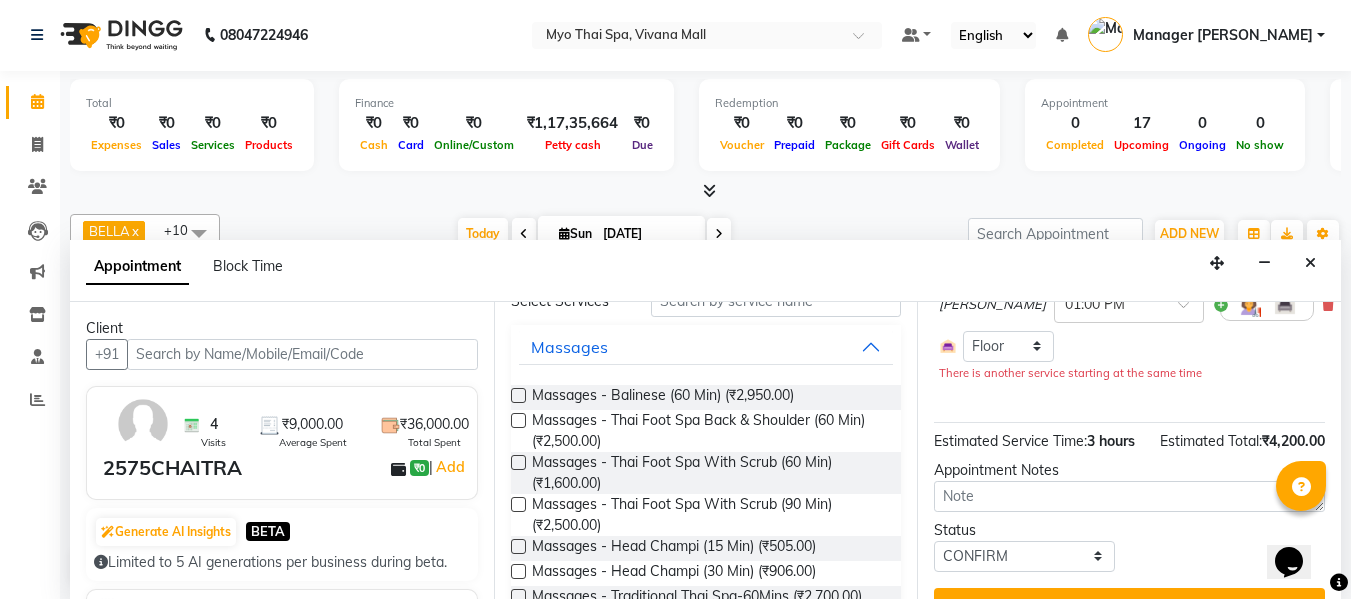 scroll, scrollTop: 0, scrollLeft: 0, axis: both 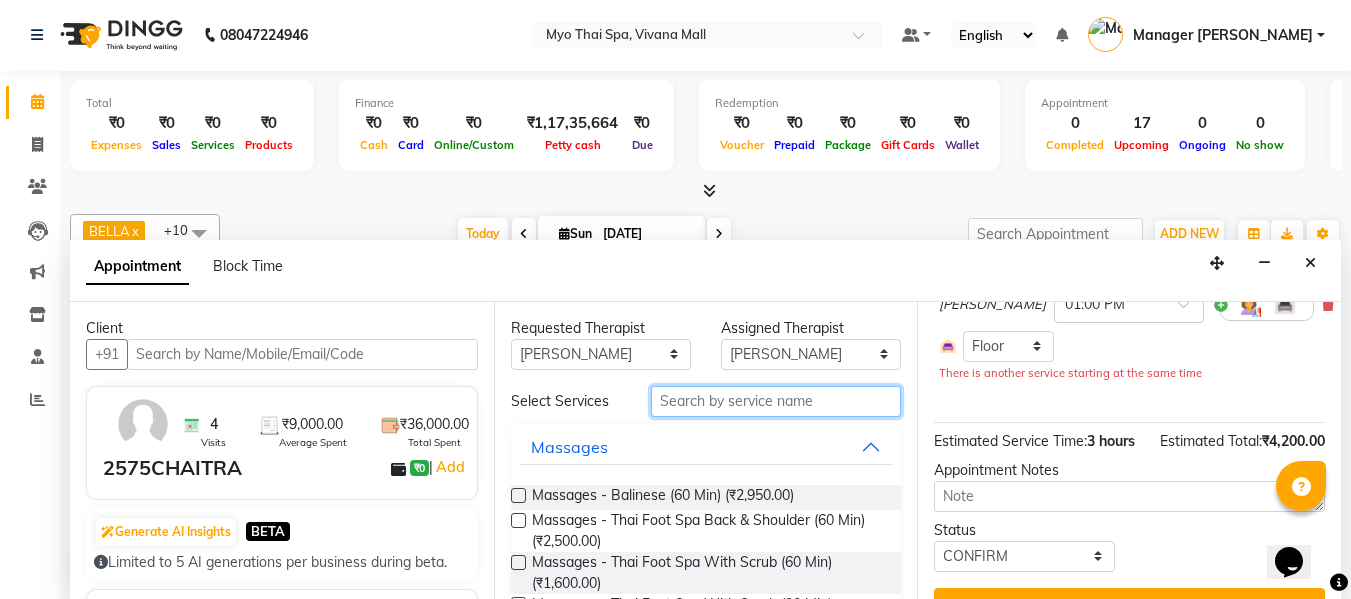 click at bounding box center (776, 401) 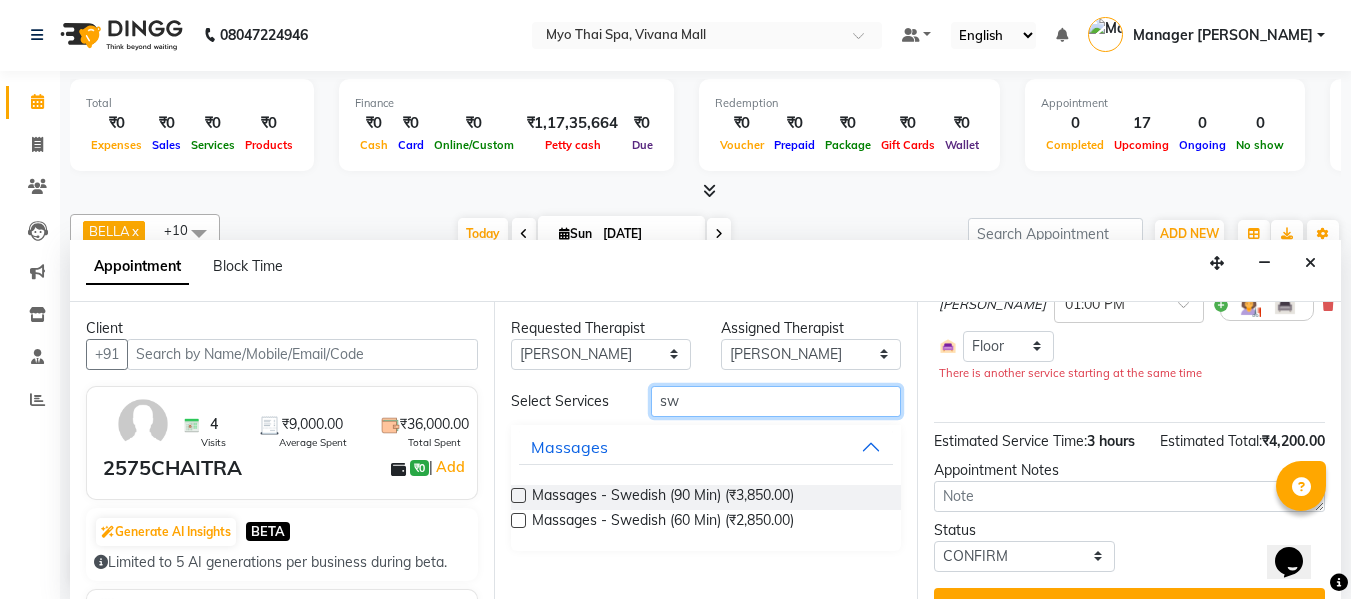 type on "sw" 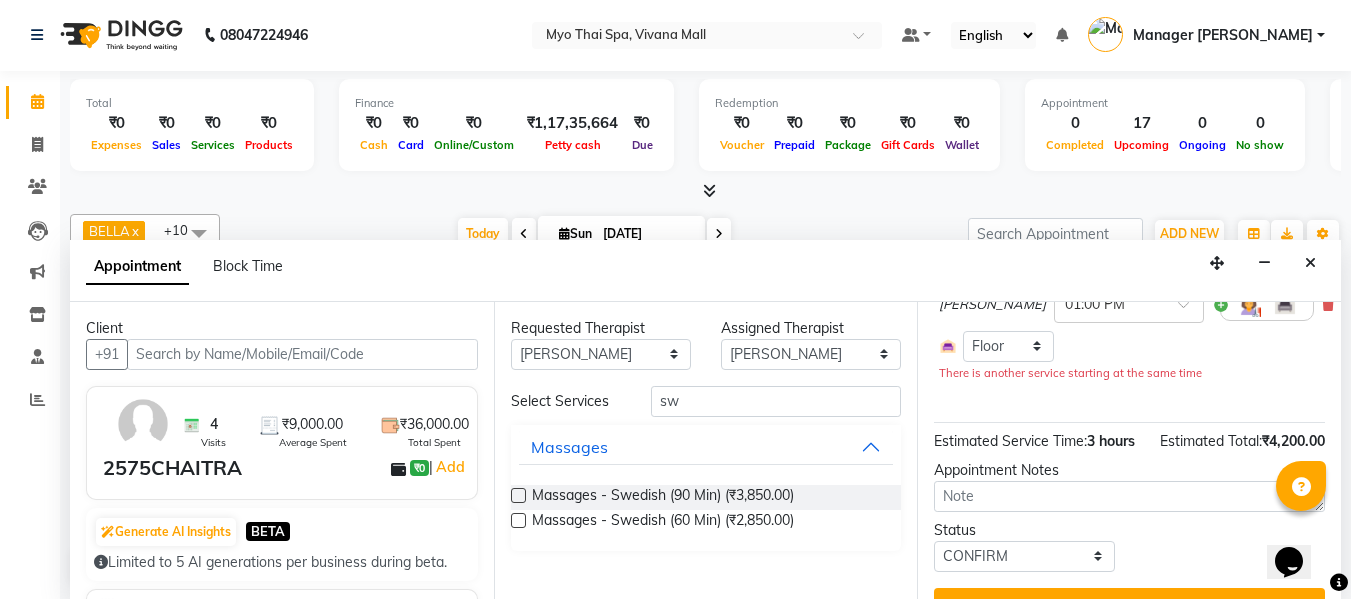 click at bounding box center [518, 495] 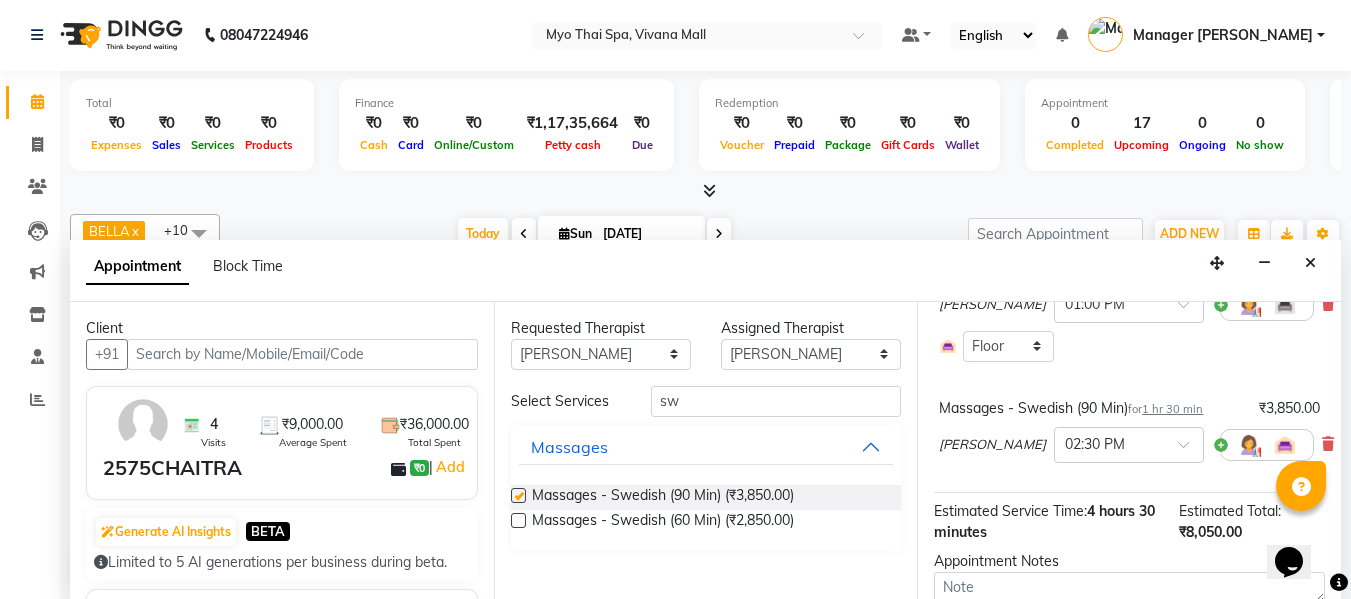 checkbox on "false" 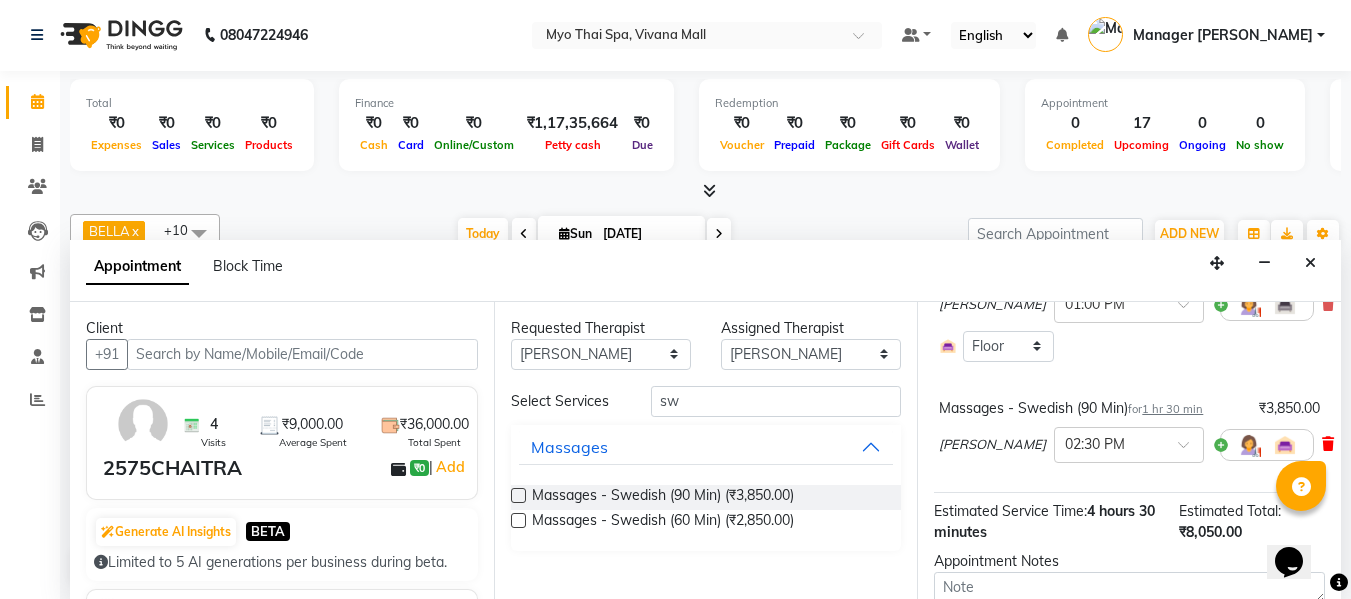click at bounding box center (1328, 444) 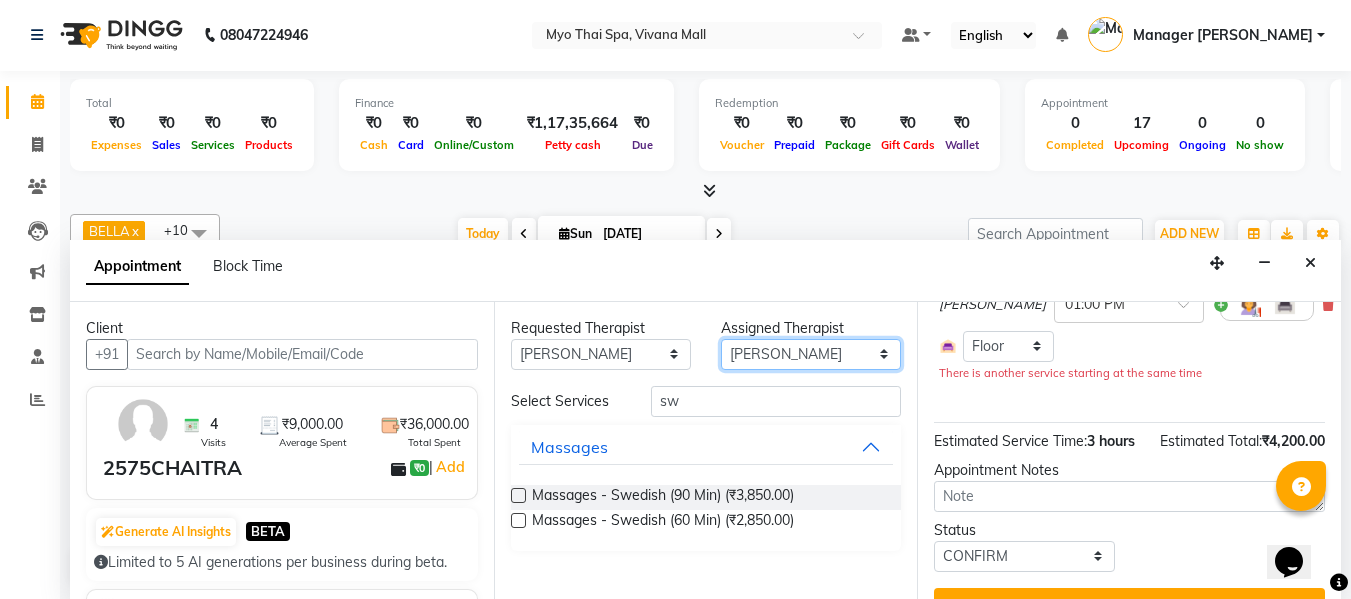 click on "Select ANGEL BELLA Dindin Jane JENNY Kristina Manager Churmurin Manager ISHA  Massami MAWII REMI SANGTAE Zosangzuali" at bounding box center [811, 354] 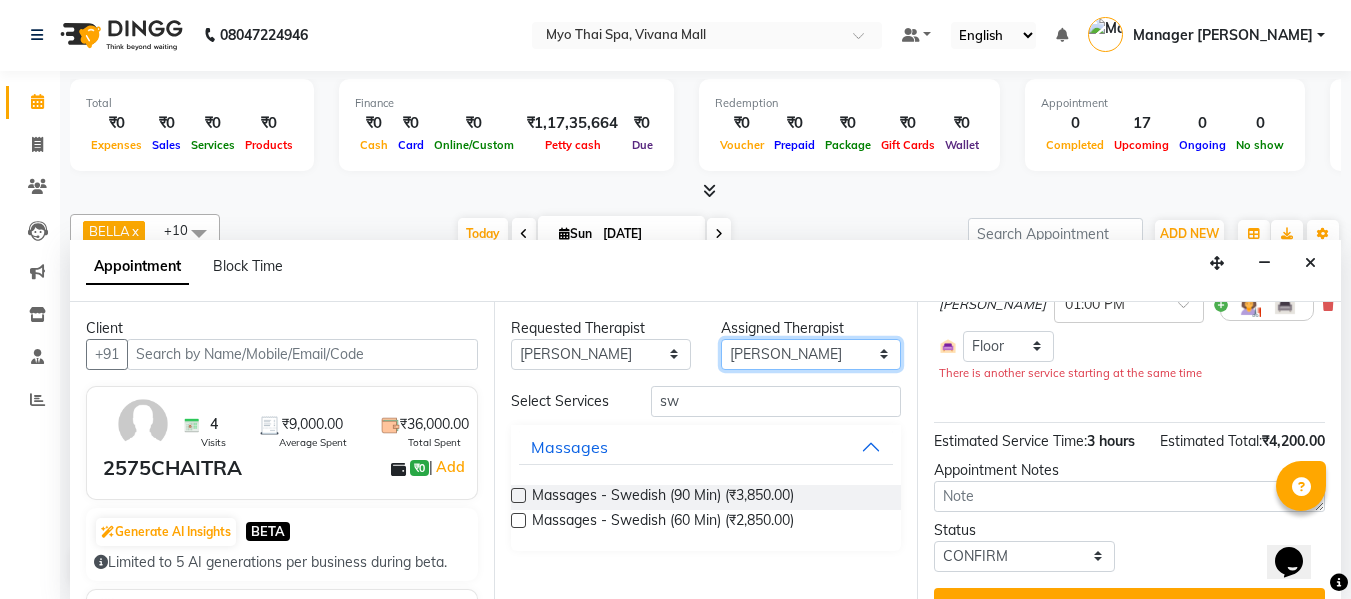 select on "70774" 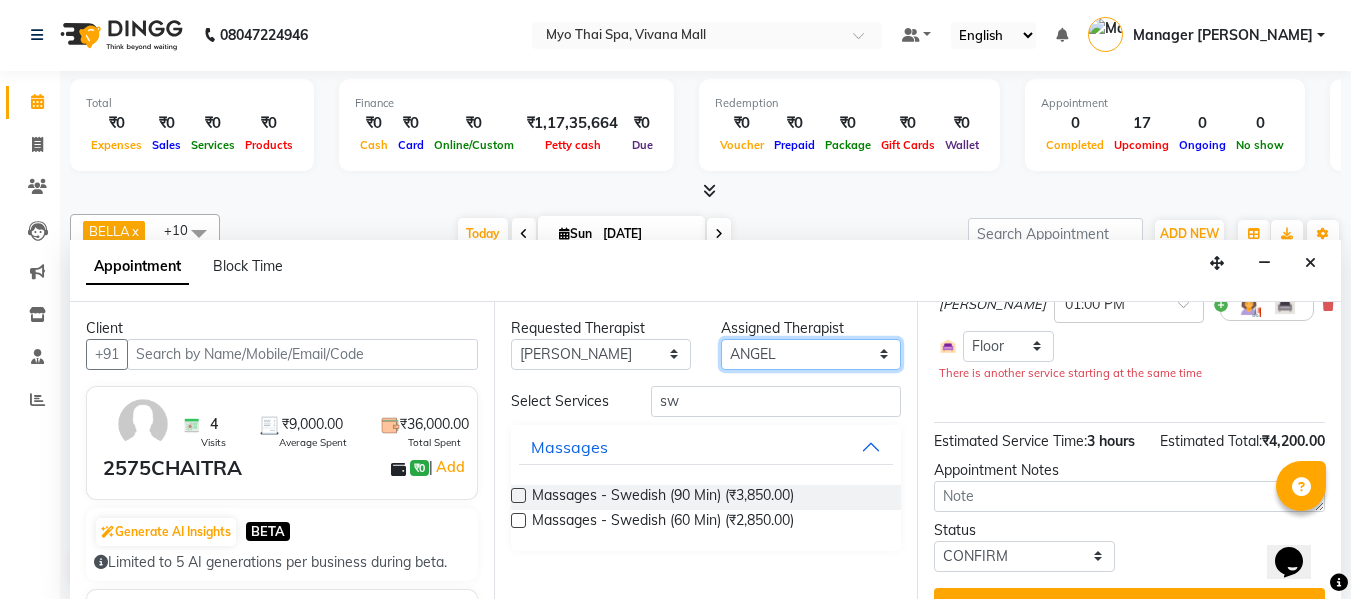 click on "Select ANGEL BELLA Dindin Jane JENNY Kristina Manager Churmurin Manager ISHA  Massami MAWII REMI SANGTAE Zosangzuali" at bounding box center [811, 354] 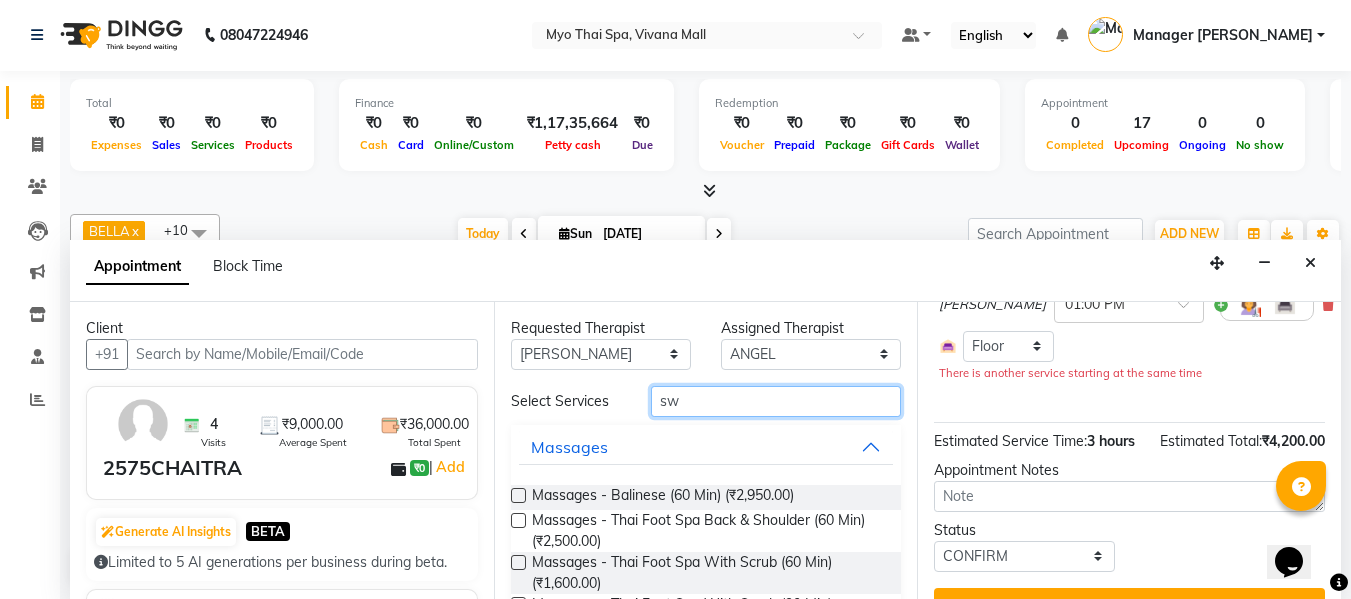 click on "sw" at bounding box center [776, 401] 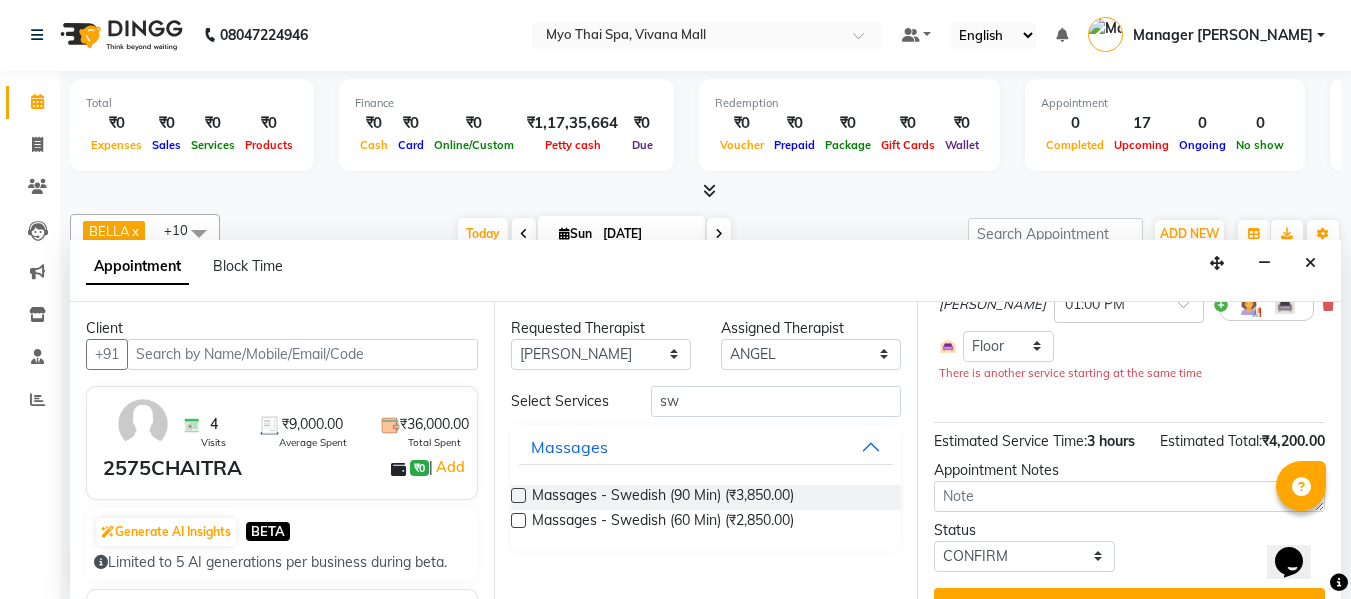 click at bounding box center (518, 495) 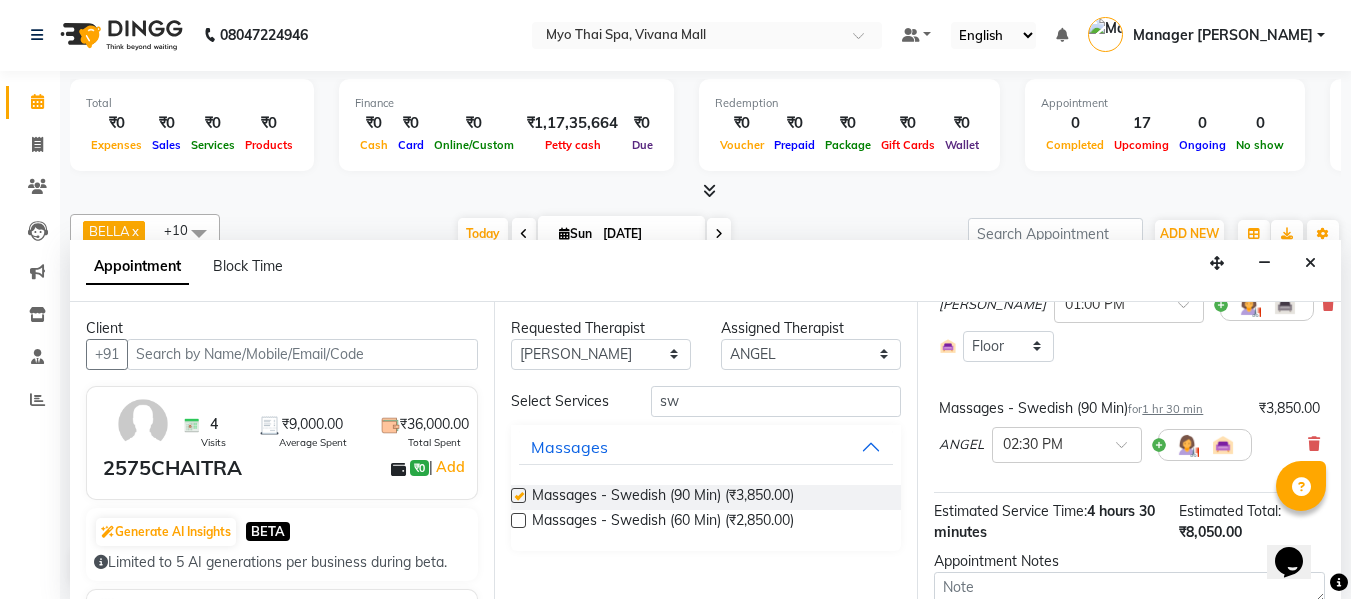 checkbox on "false" 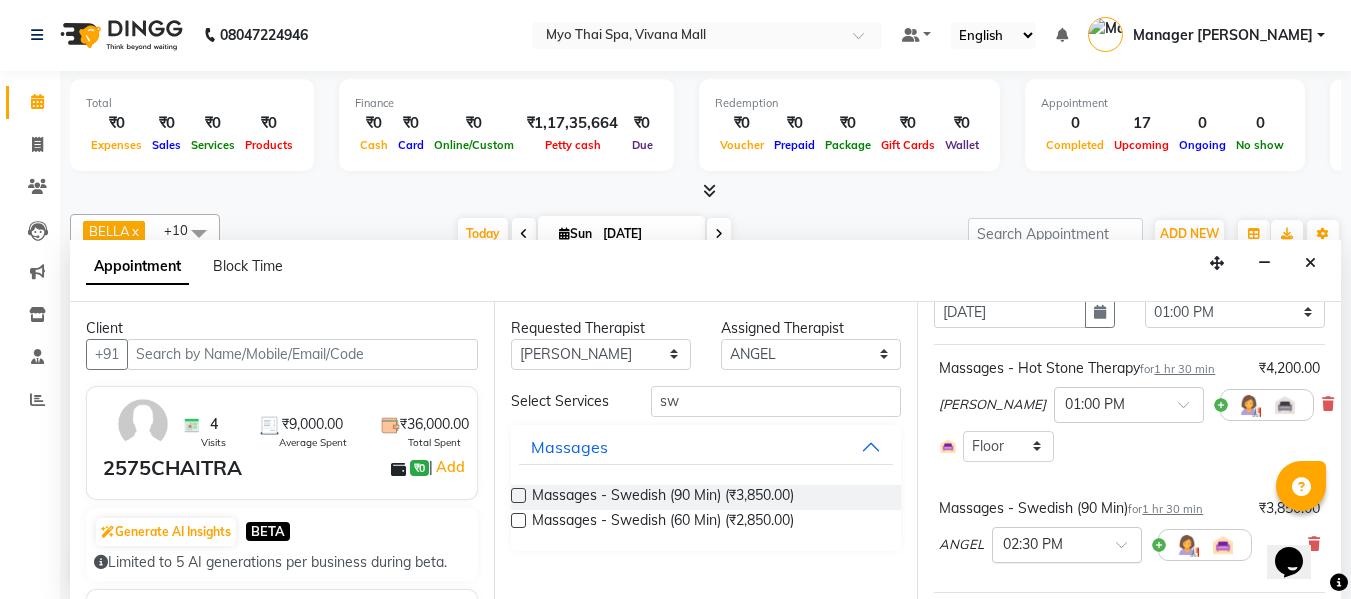 scroll, scrollTop: 200, scrollLeft: 0, axis: vertical 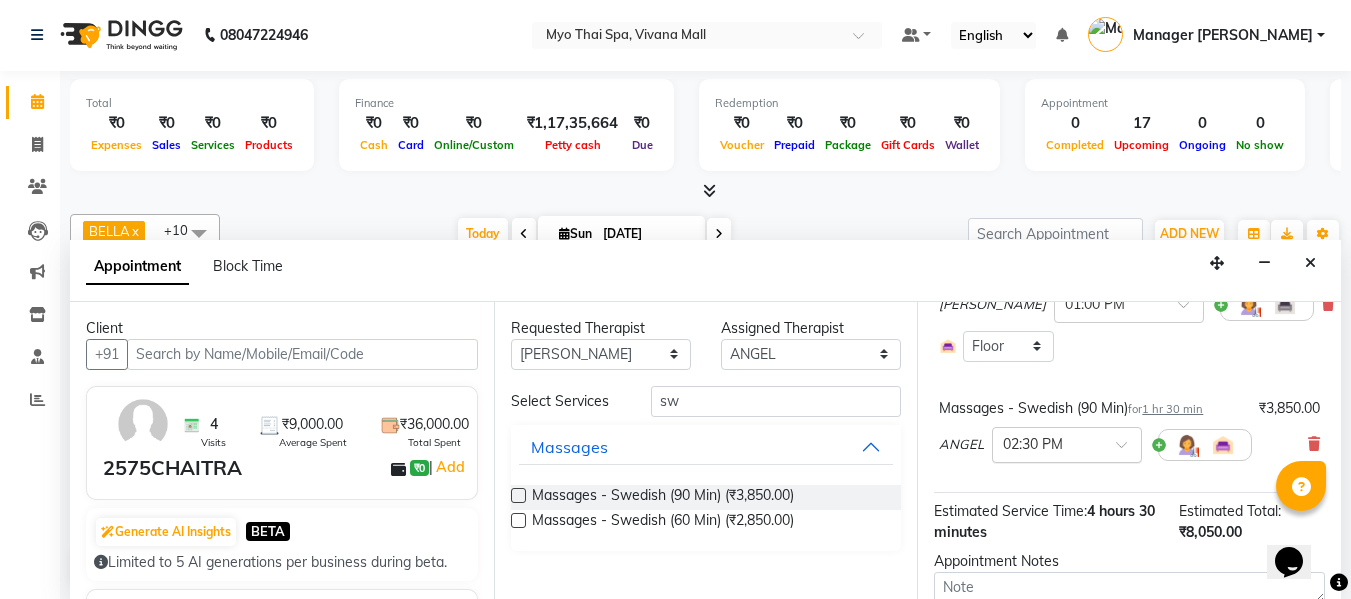click at bounding box center (1047, 443) 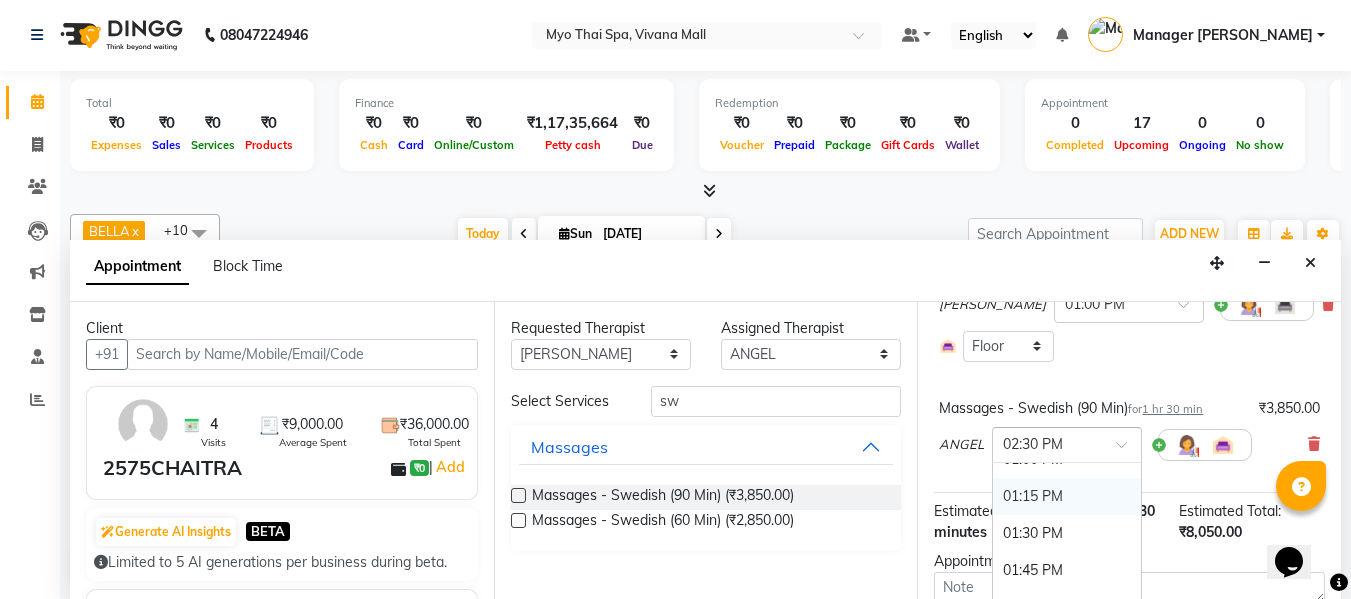 scroll, scrollTop: 526, scrollLeft: 0, axis: vertical 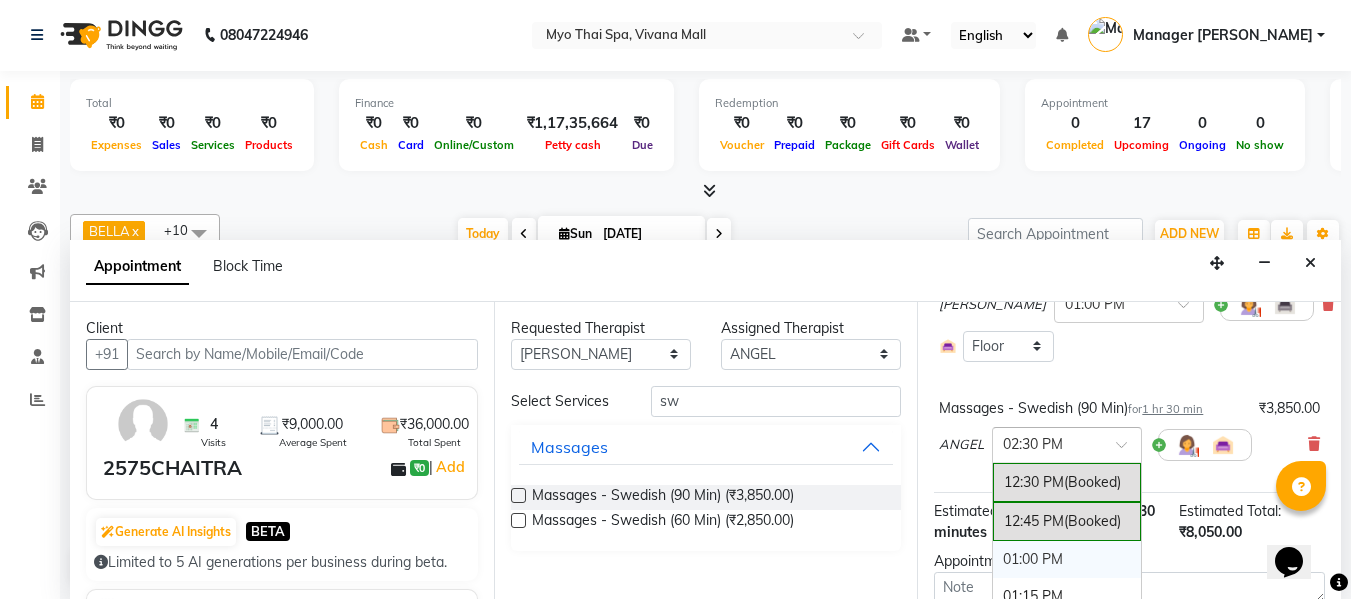 click on "01:00 PM" at bounding box center (1067, 559) 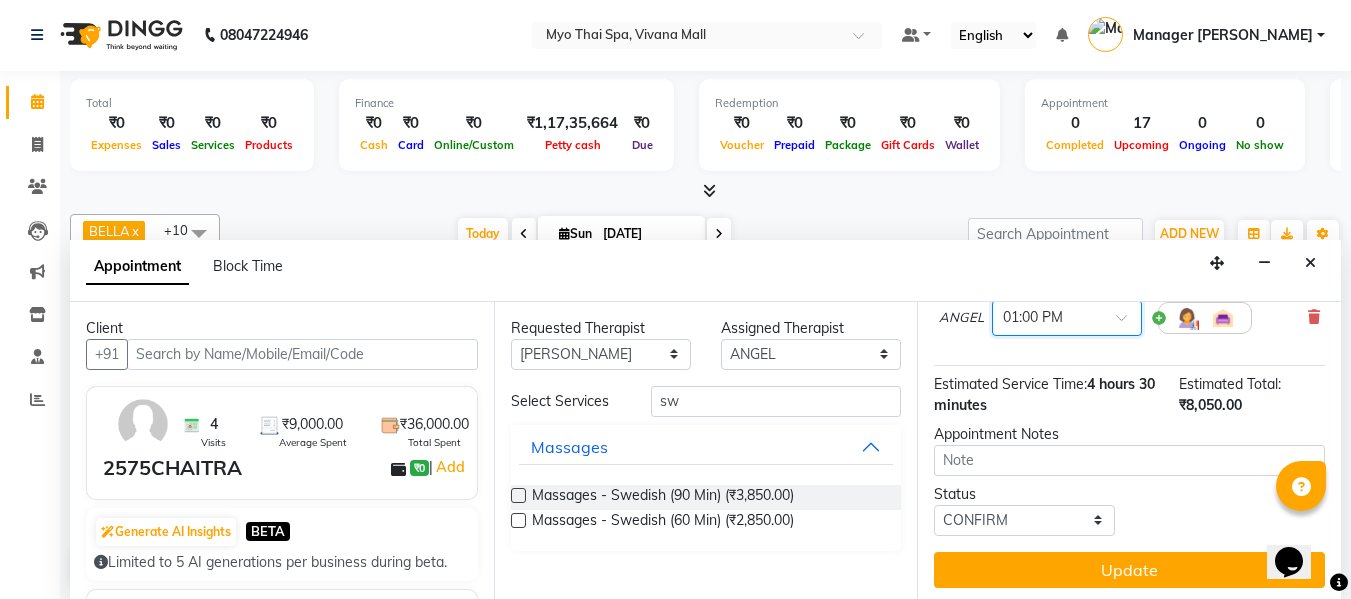 scroll, scrollTop: 368, scrollLeft: 0, axis: vertical 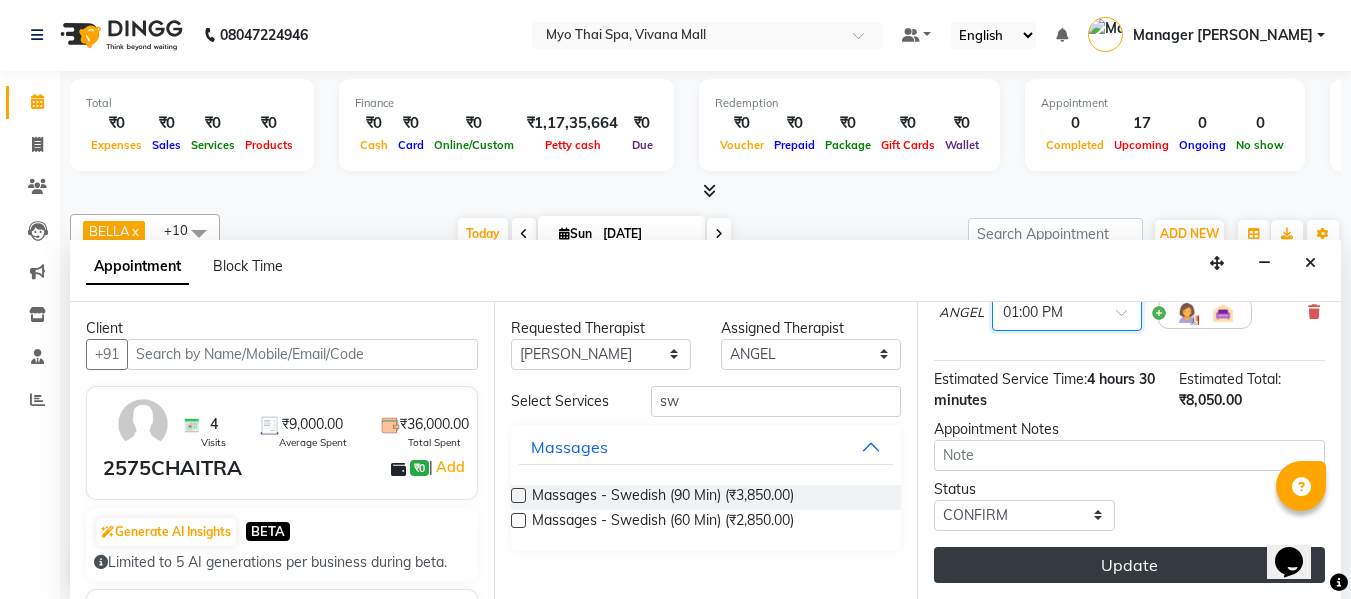 click on "Update" at bounding box center [1129, 565] 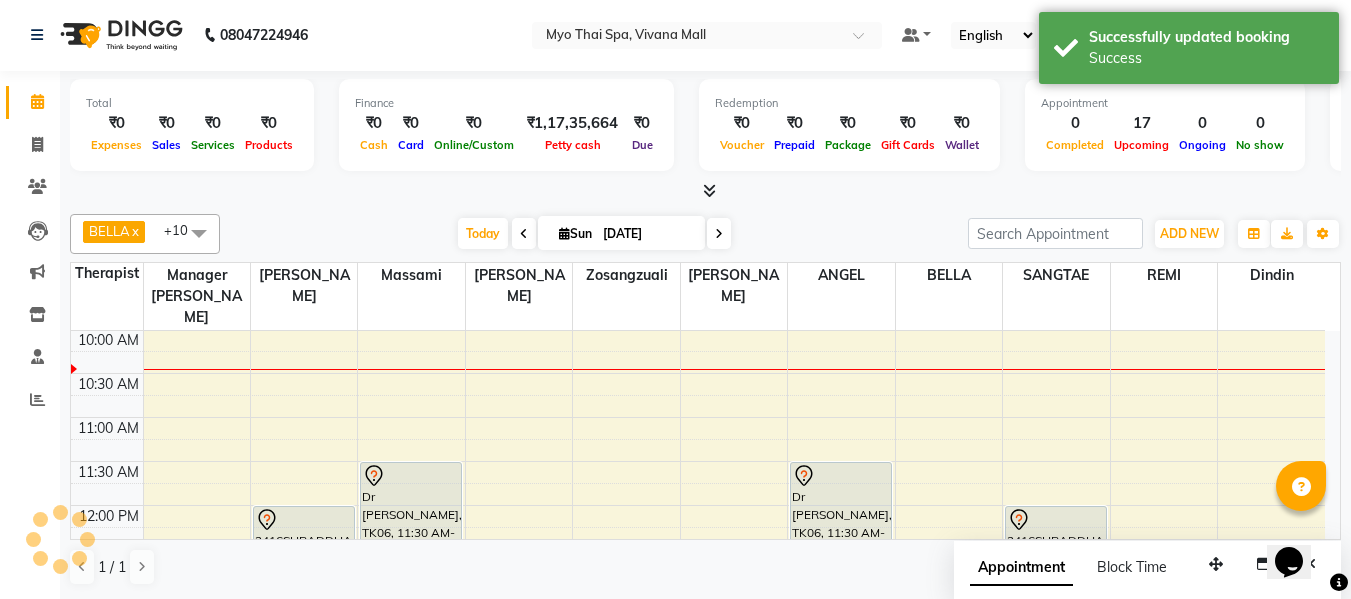 scroll, scrollTop: 0, scrollLeft: 0, axis: both 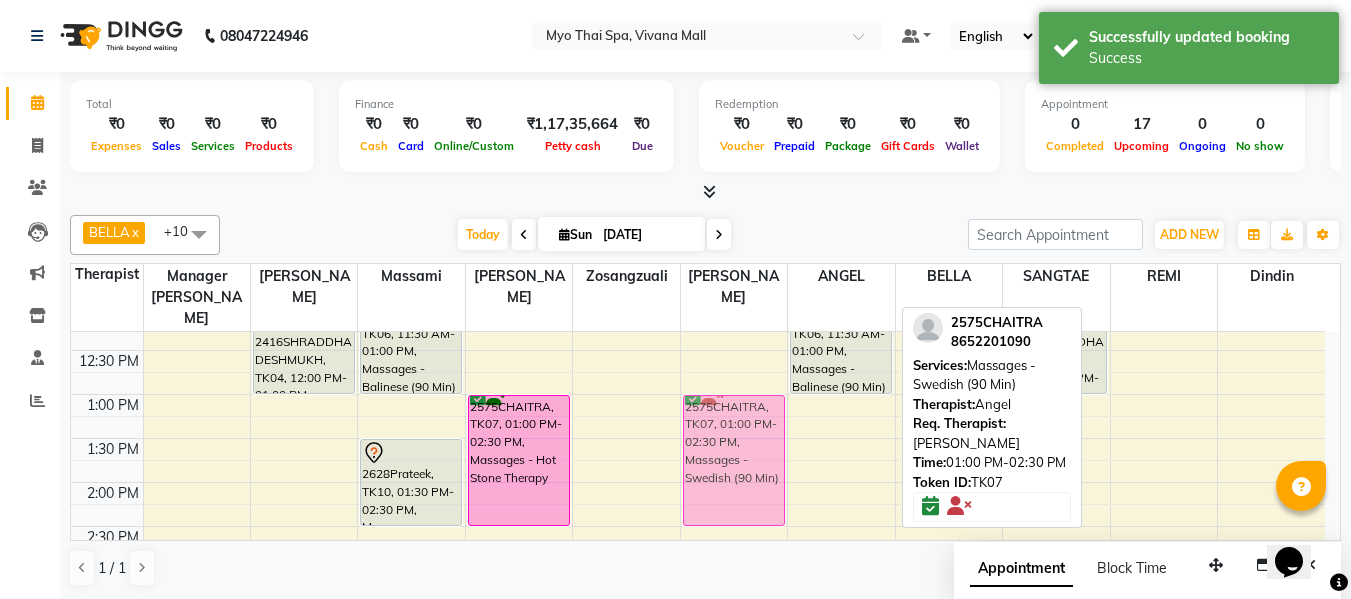drag, startPoint x: 834, startPoint y: 425, endPoint x: 779, endPoint y: 429, distance: 55.145264 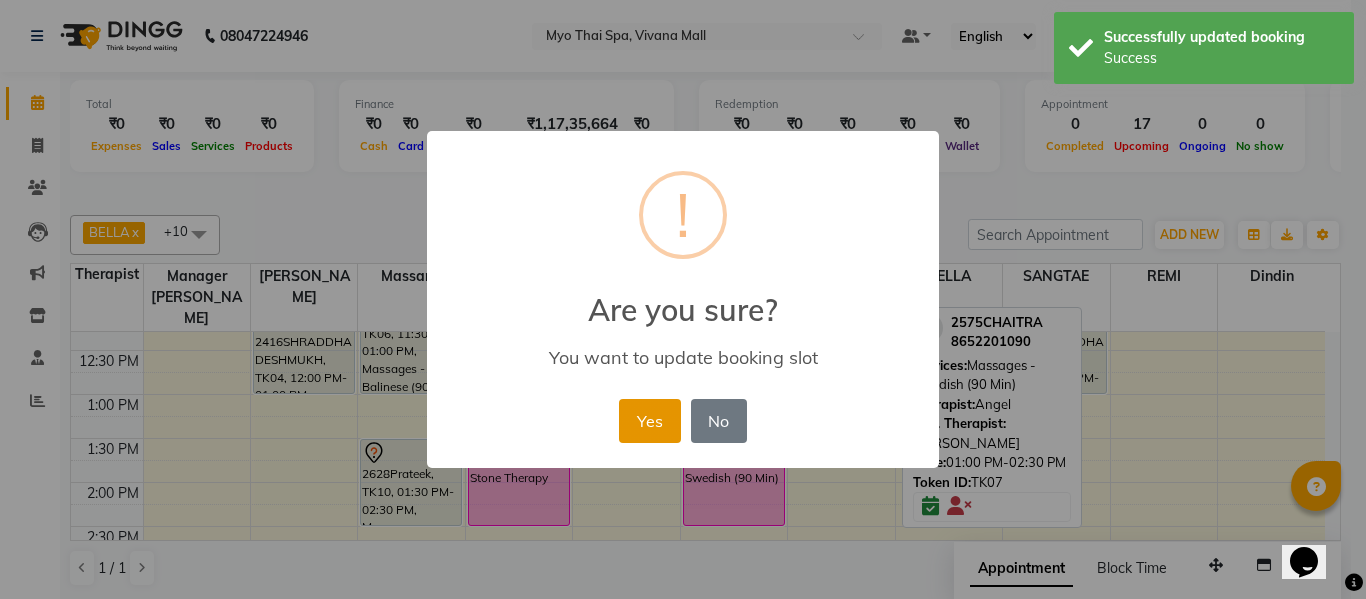 click on "Yes" at bounding box center (649, 421) 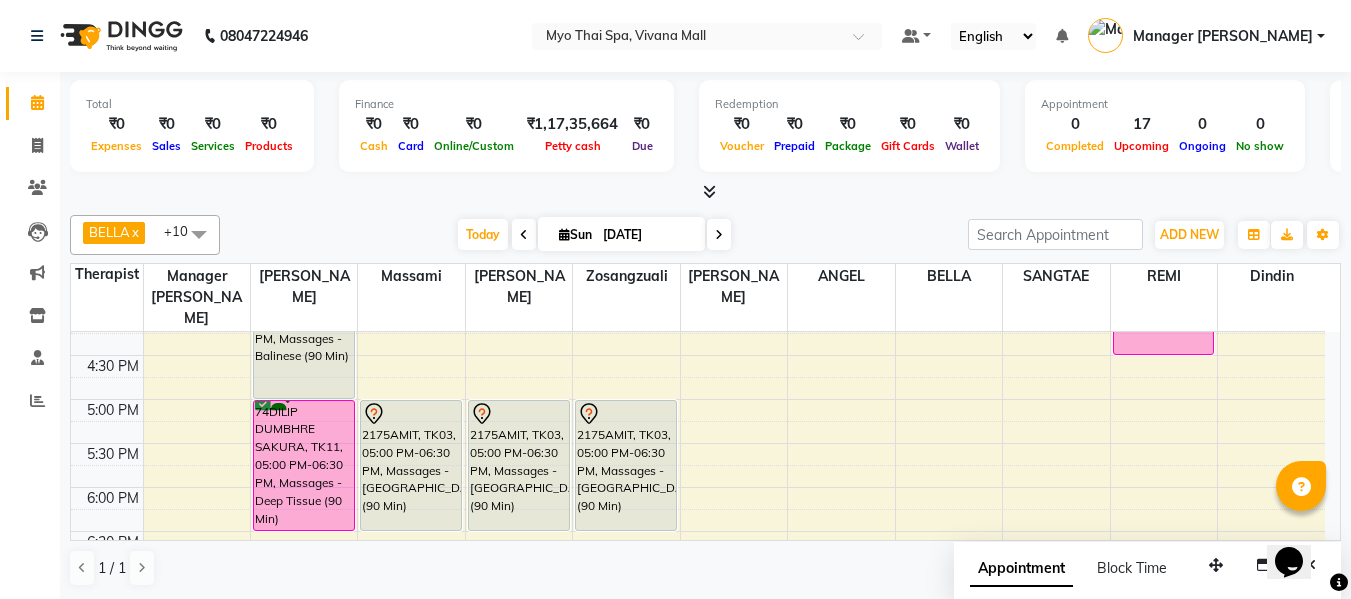 scroll, scrollTop: 777, scrollLeft: 0, axis: vertical 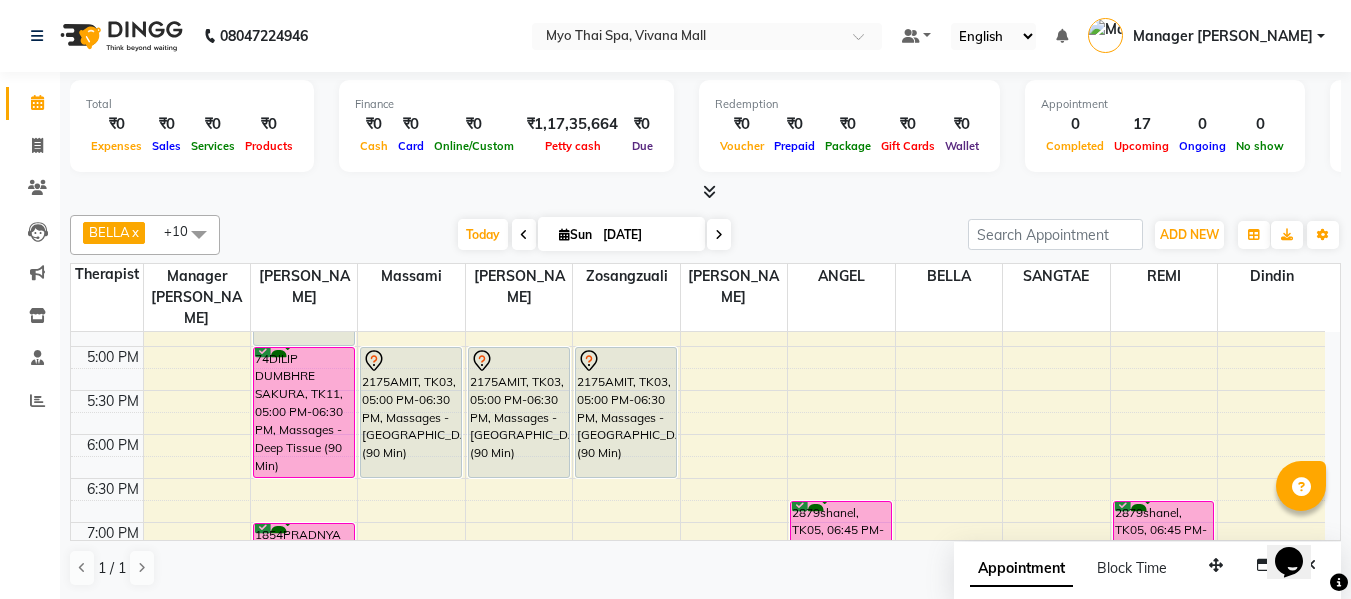 click on "Sun 13-07-2025" at bounding box center [621, 234] 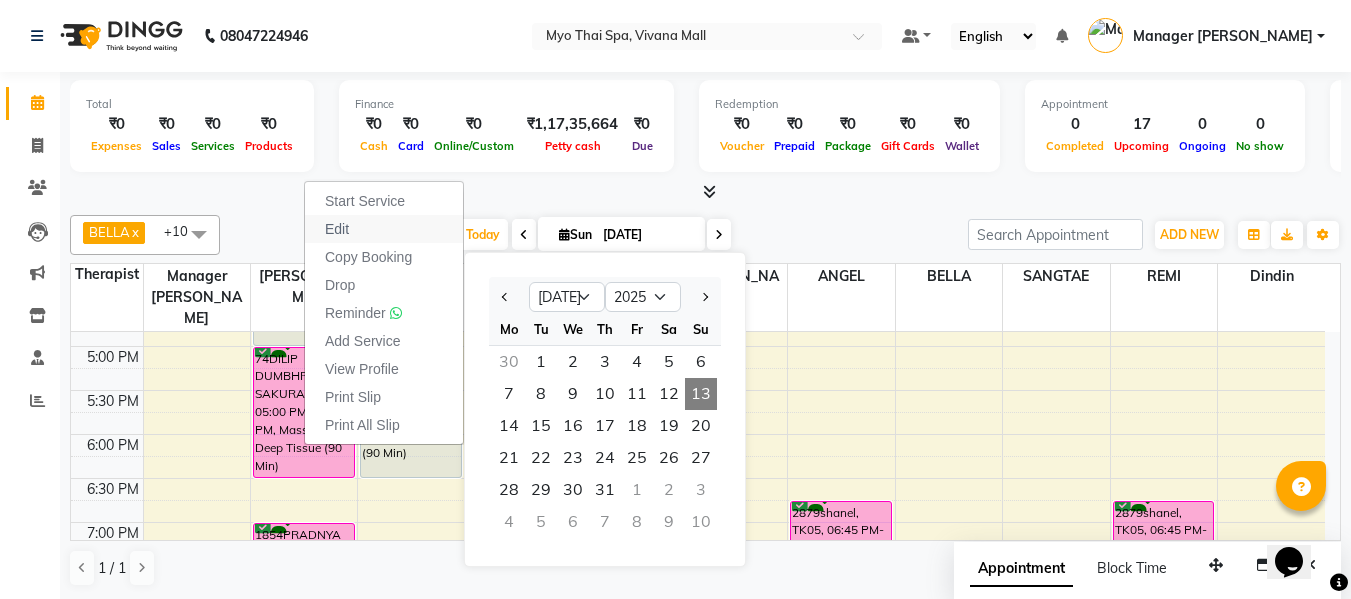 click on "Edit" at bounding box center [384, 229] 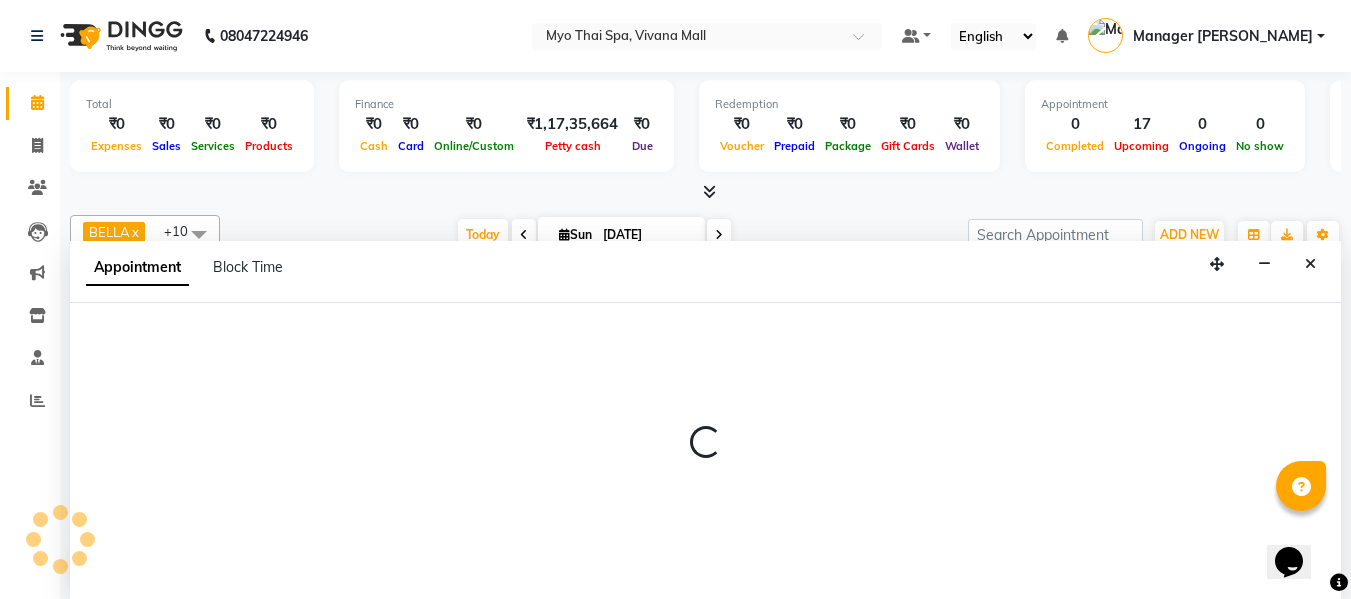 scroll, scrollTop: 1, scrollLeft: 0, axis: vertical 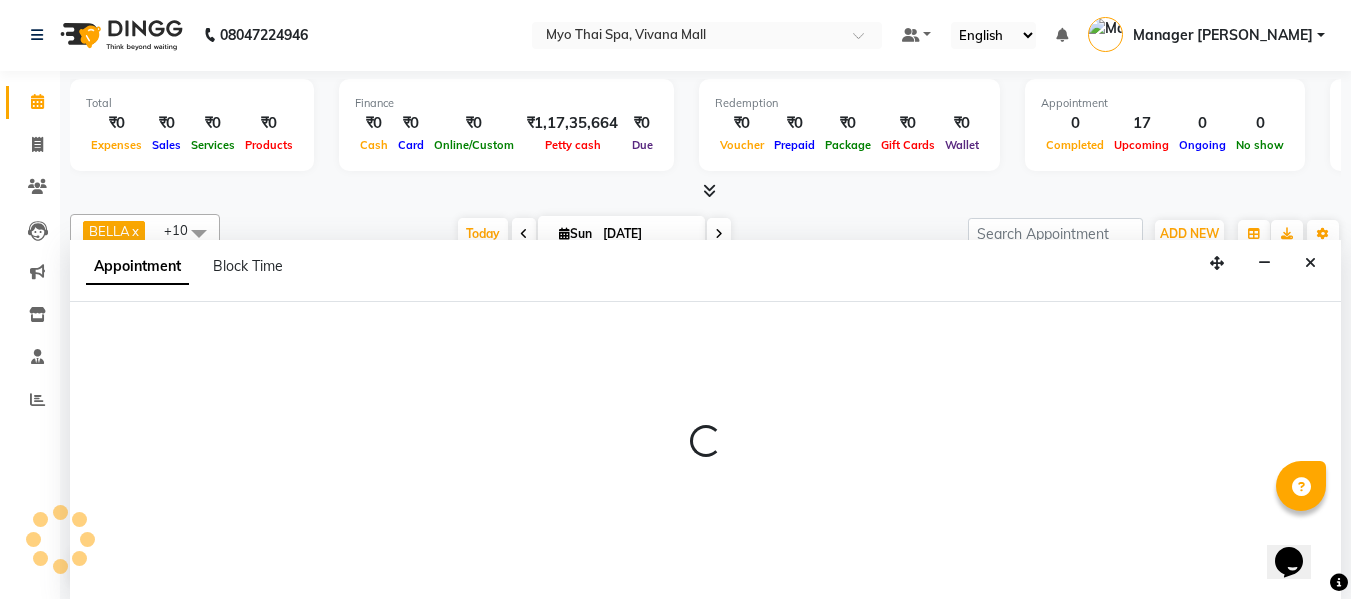 select on "tentative" 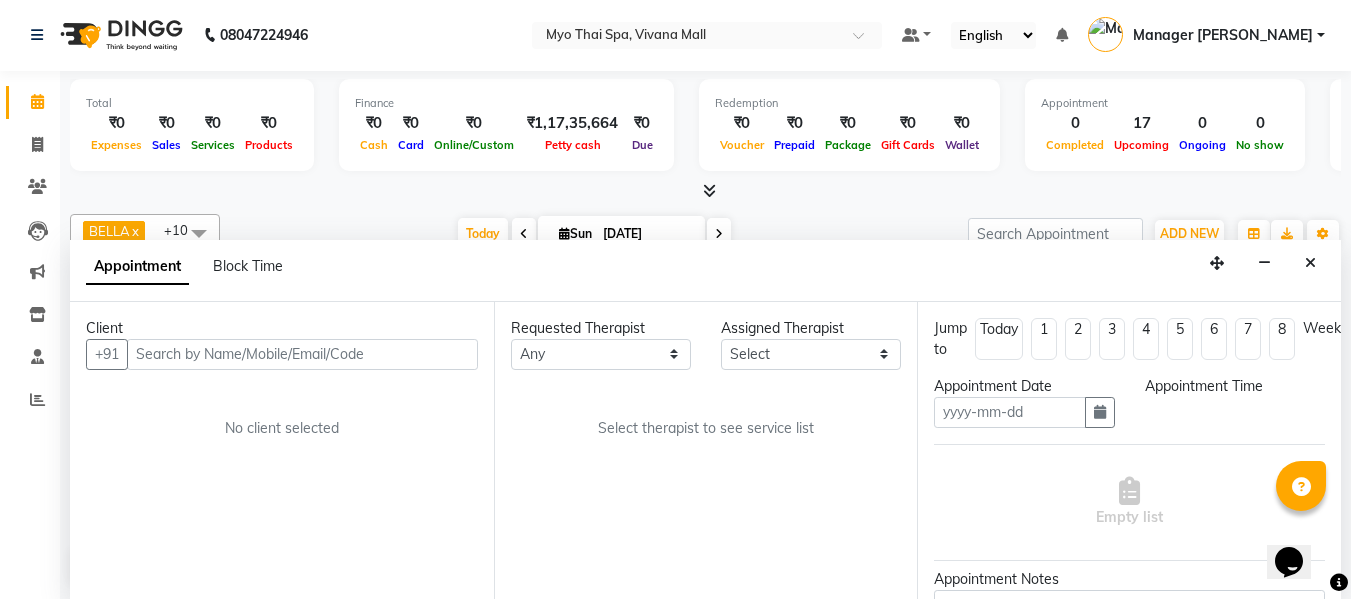 type on "[DATE]" 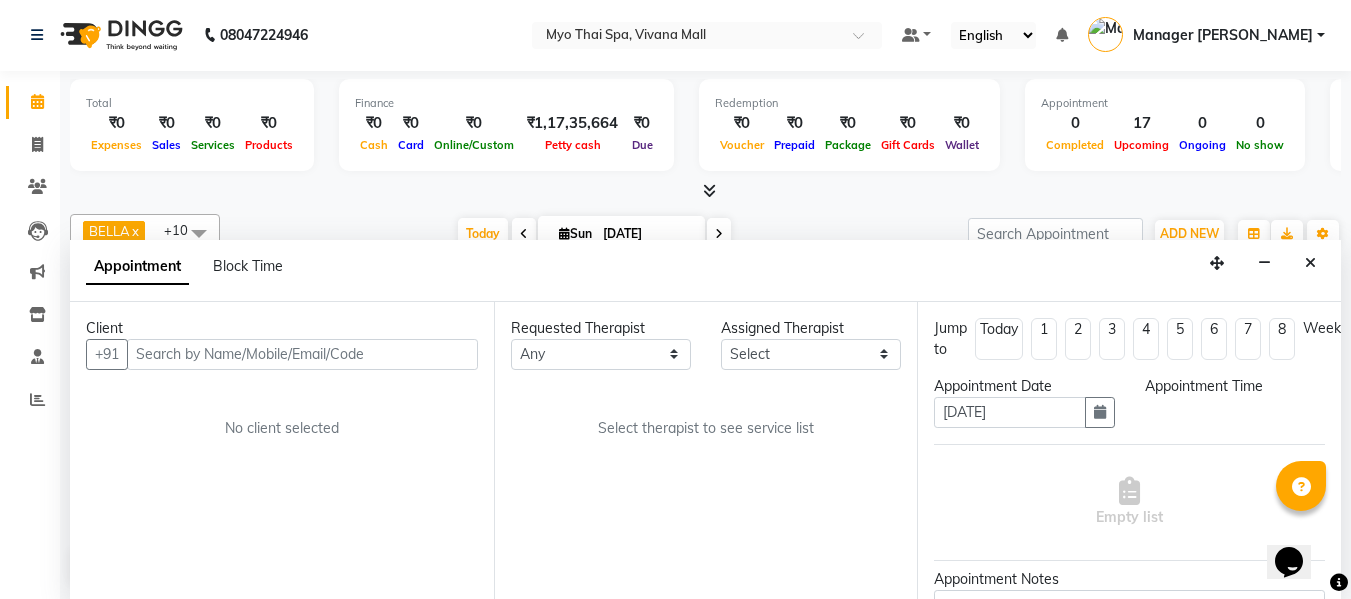 select on "24451" 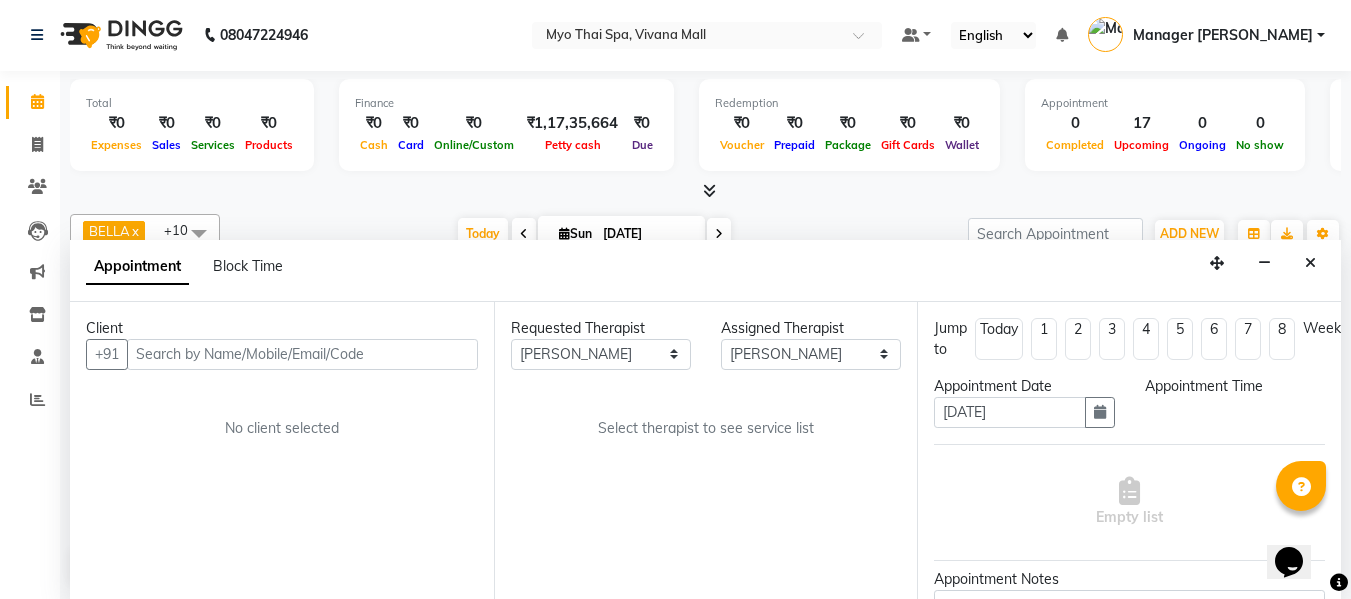 scroll, scrollTop: 177, scrollLeft: 0, axis: vertical 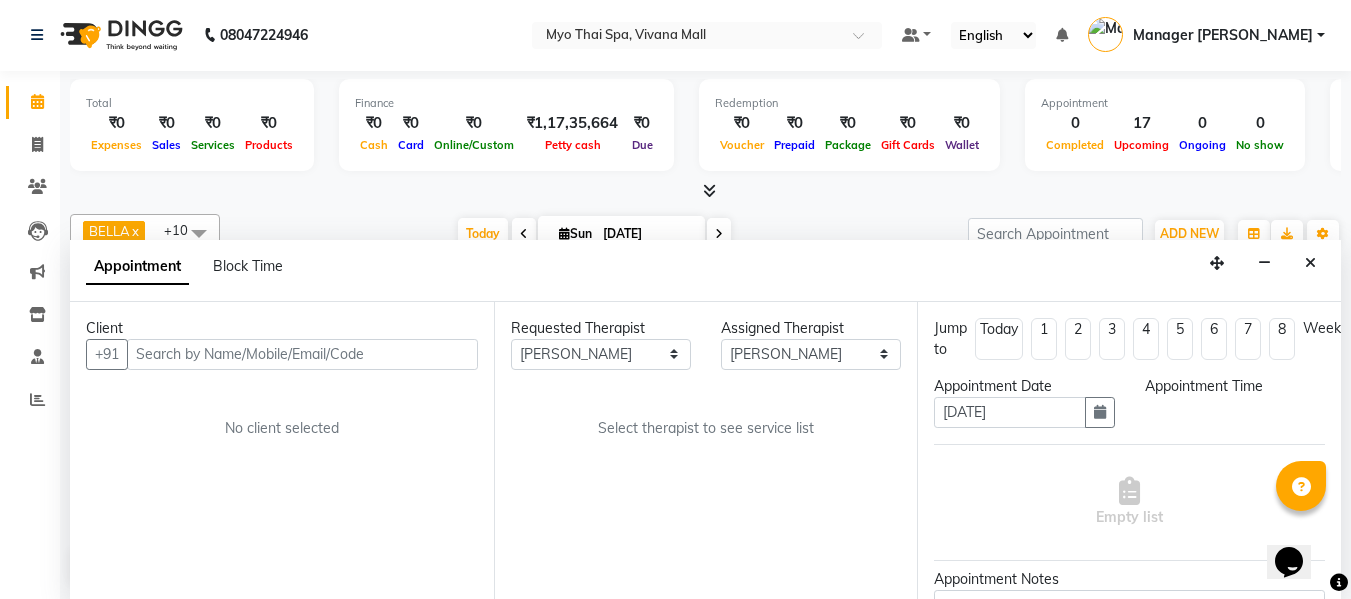 select on "confirm booking" 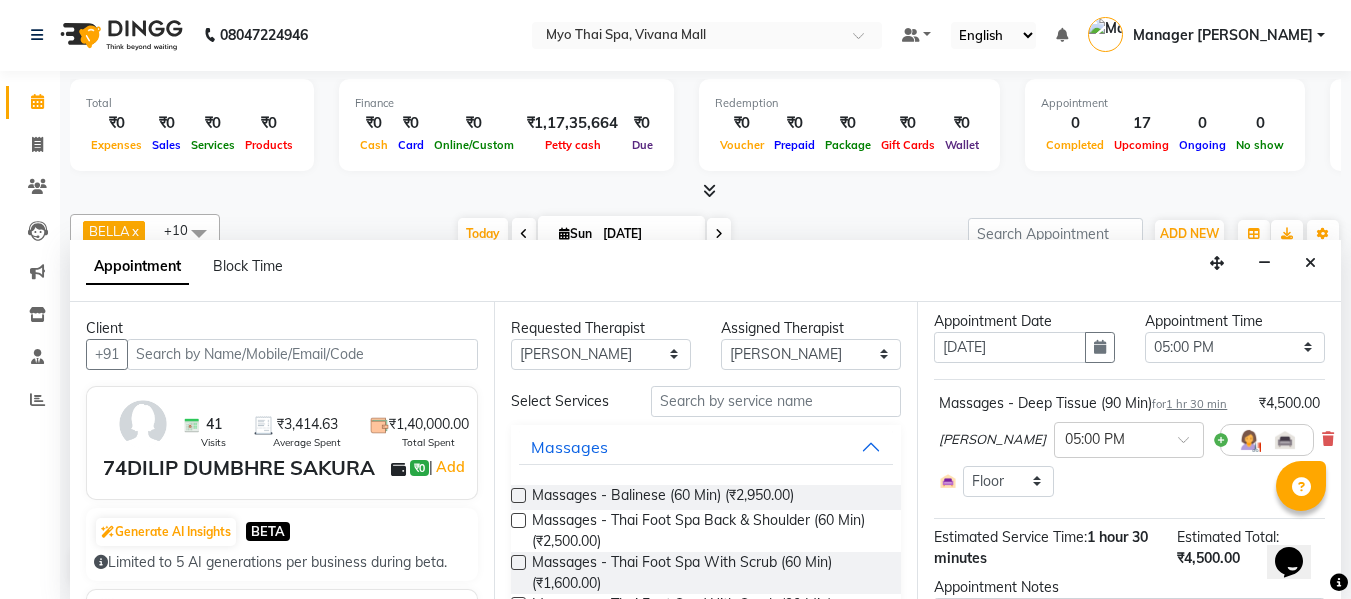 scroll, scrollTop: 100, scrollLeft: 0, axis: vertical 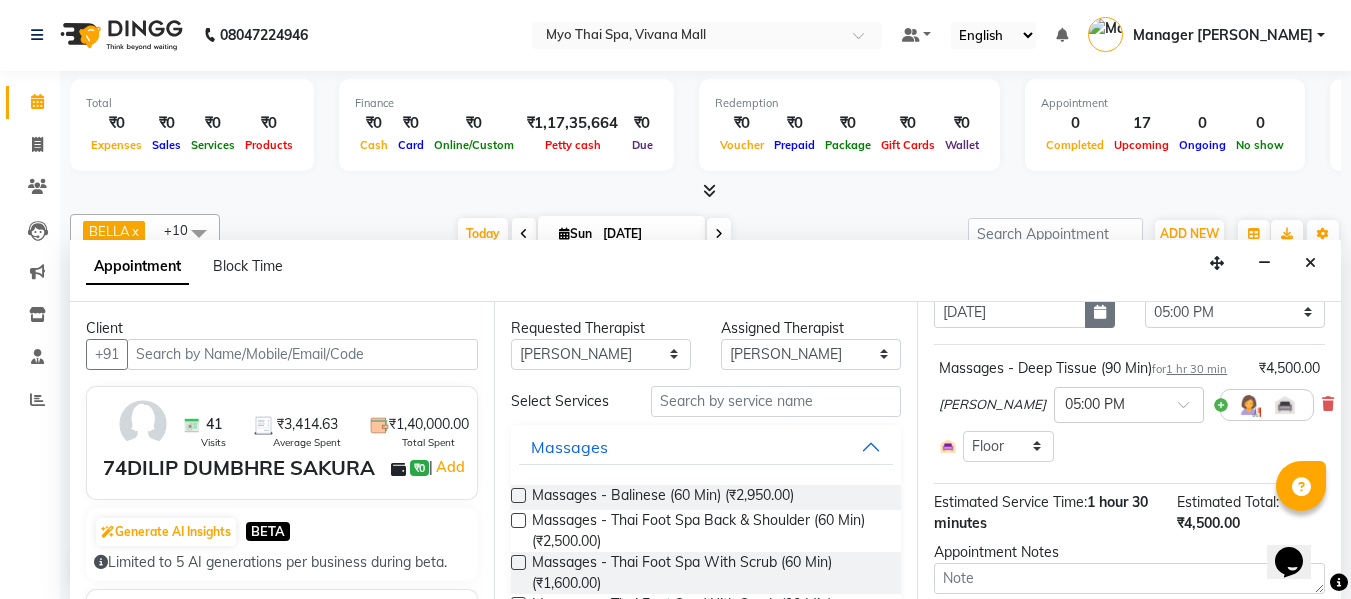 click at bounding box center (1100, 312) 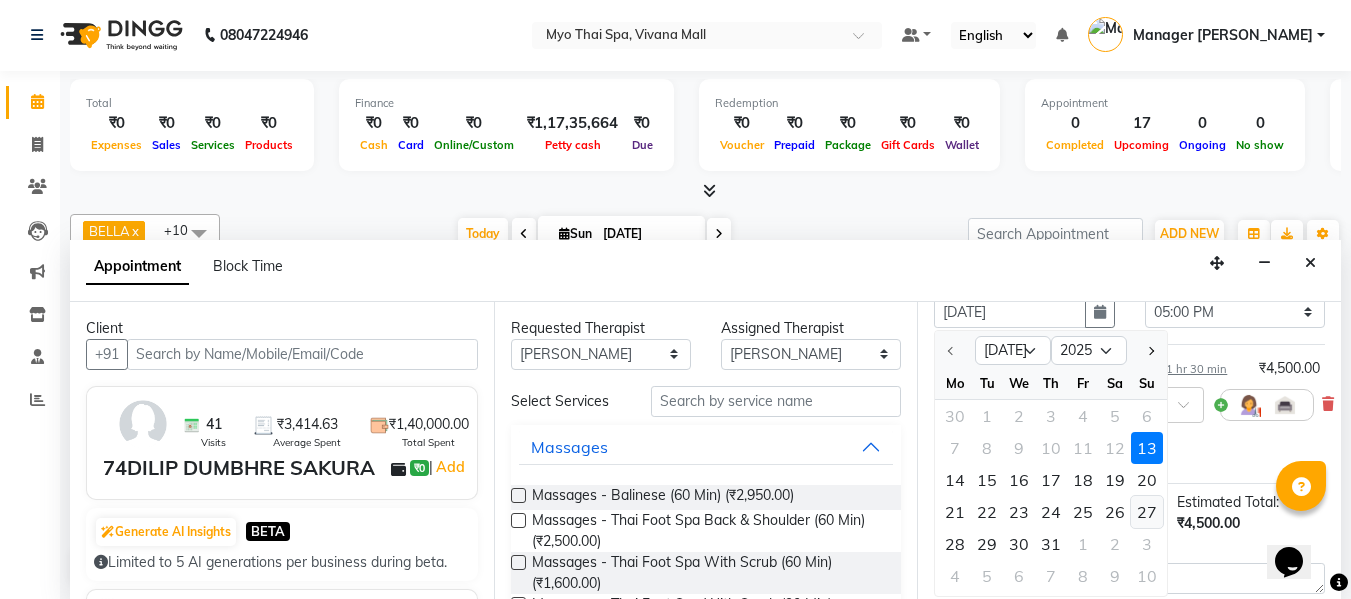 click on "27" at bounding box center [1147, 512] 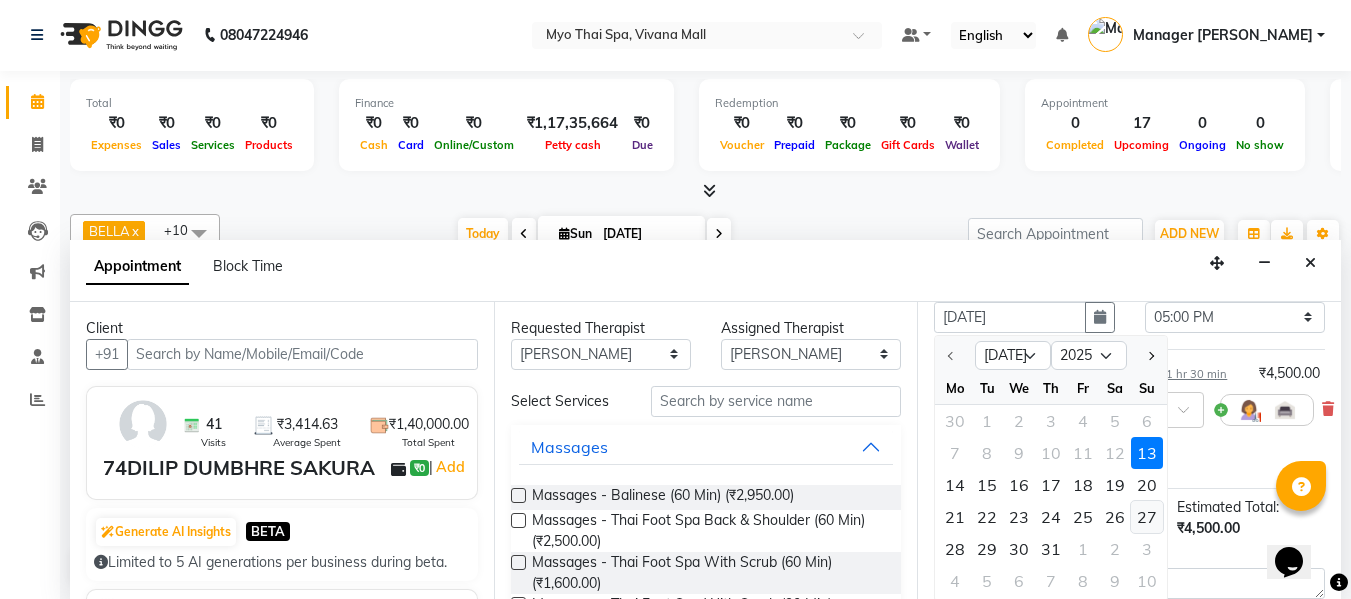 select on "1020" 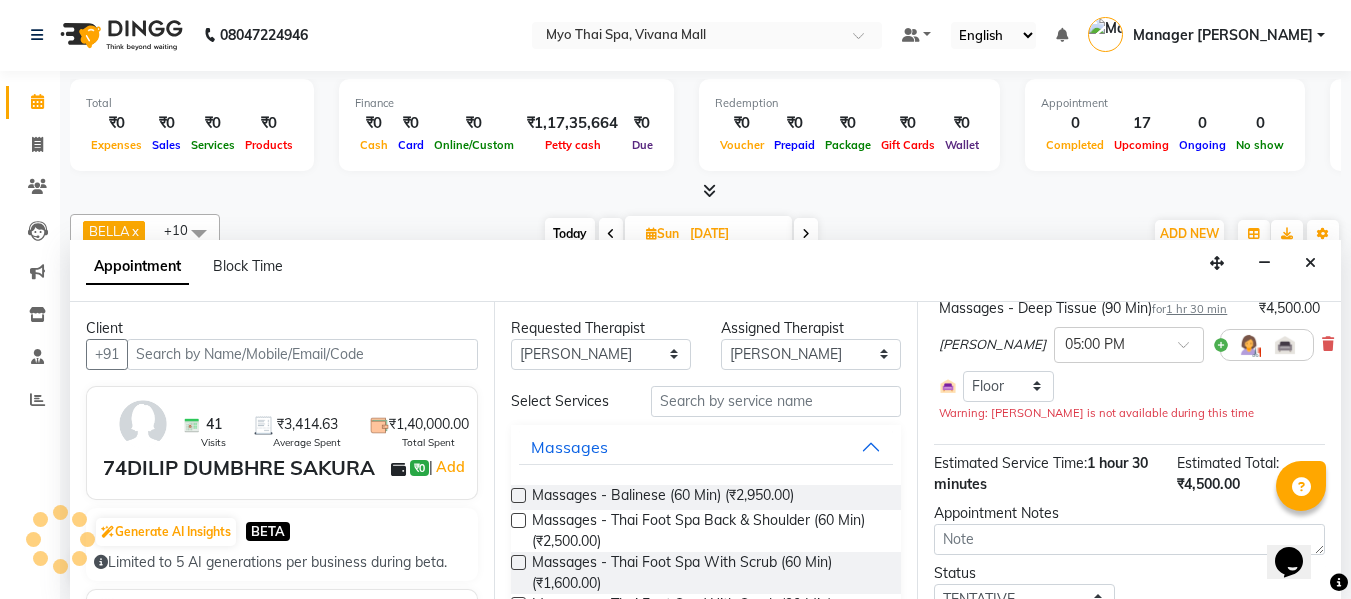 scroll, scrollTop: 196, scrollLeft: 0, axis: vertical 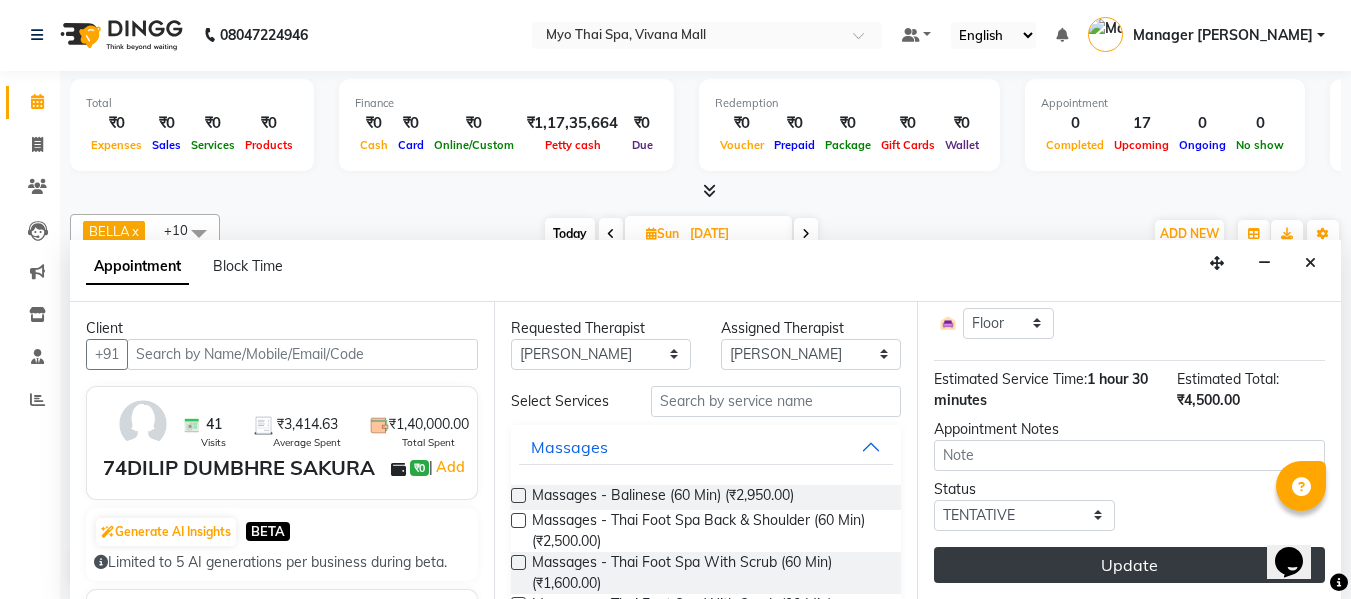 click on "Update" at bounding box center [1129, 565] 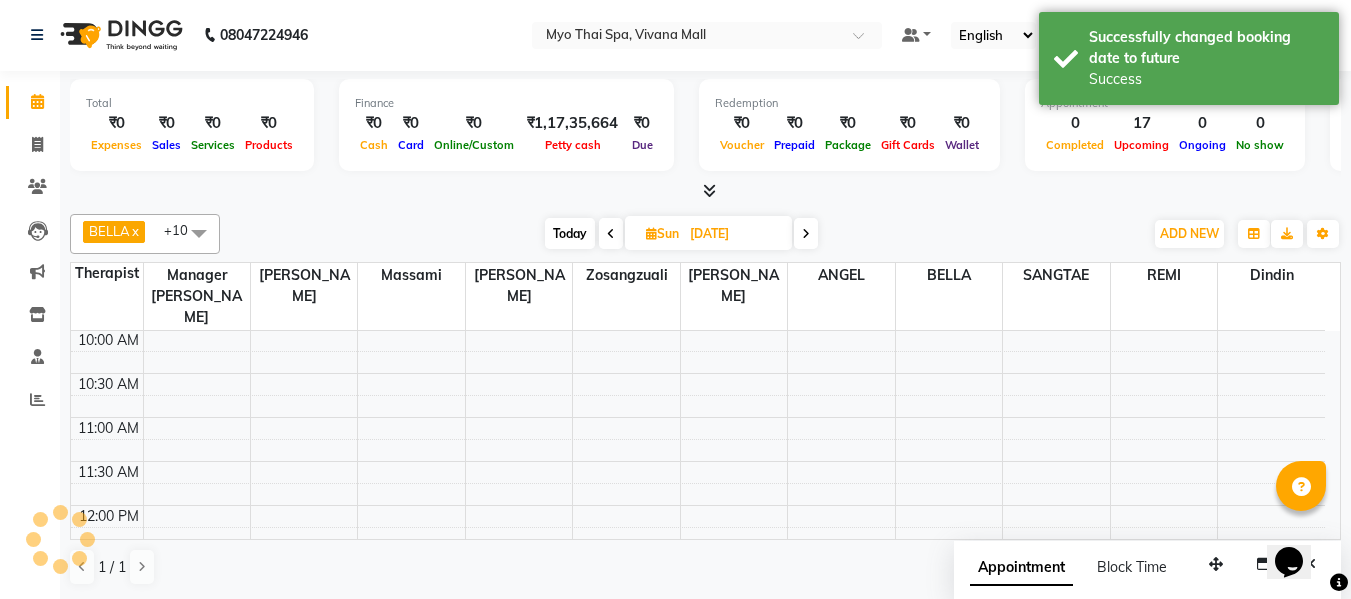 scroll, scrollTop: 0, scrollLeft: 0, axis: both 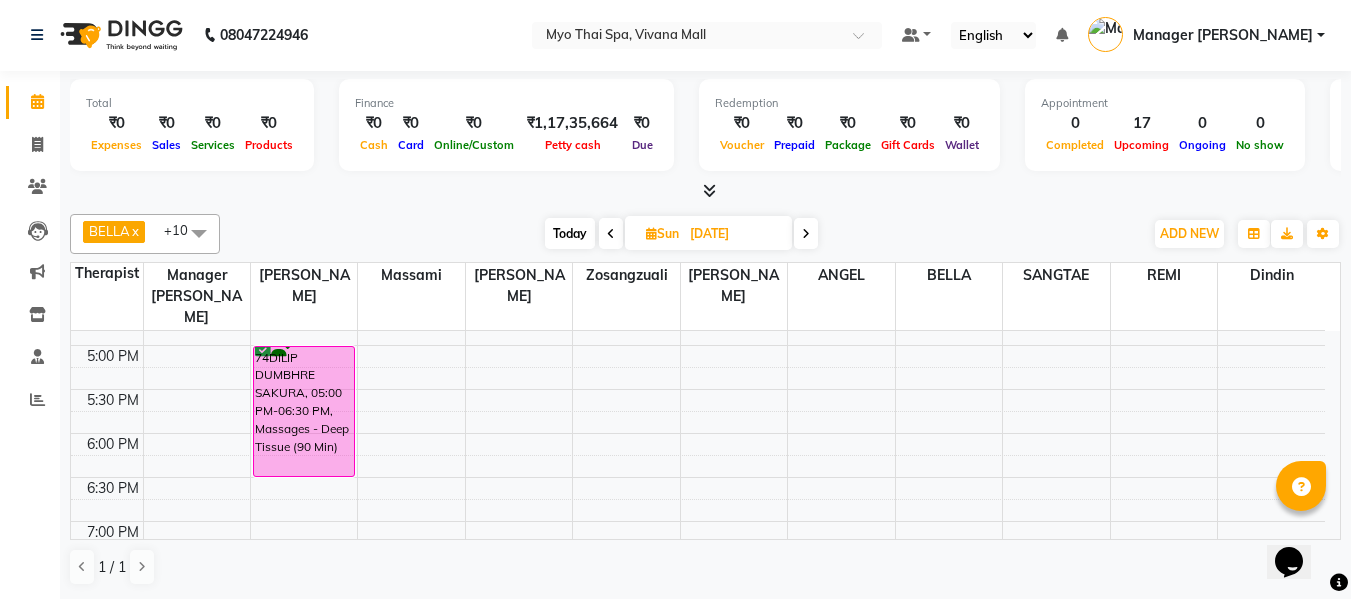 click on "Today" at bounding box center (570, 233) 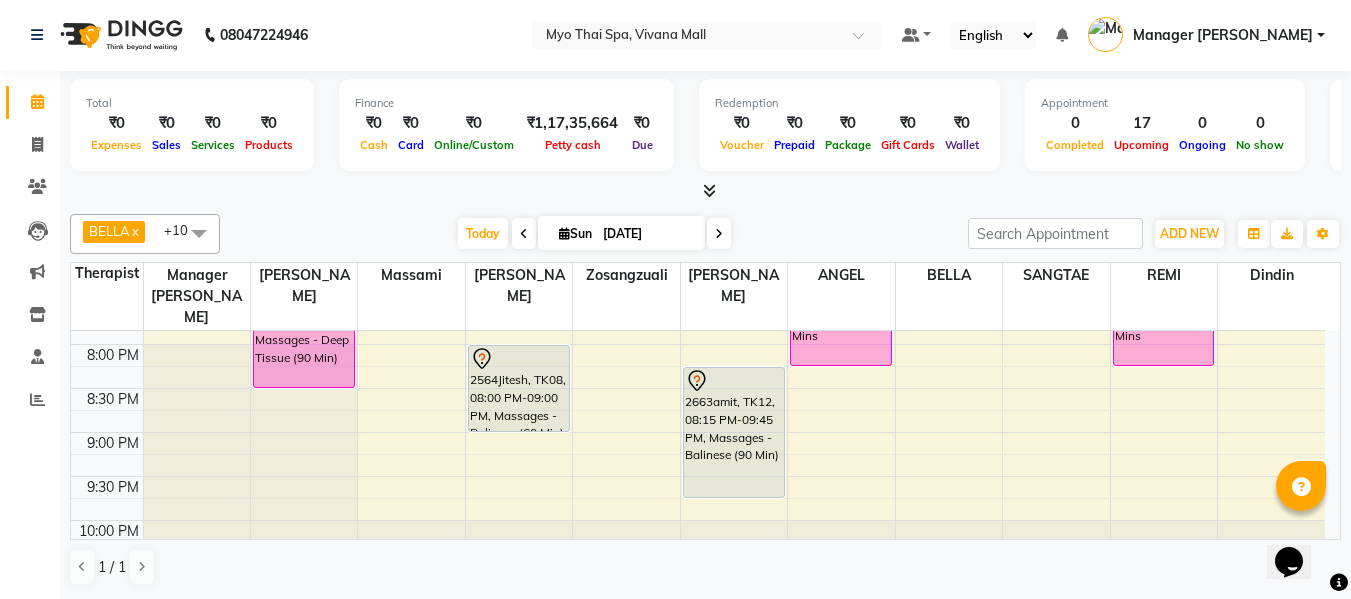 scroll, scrollTop: 1077, scrollLeft: 0, axis: vertical 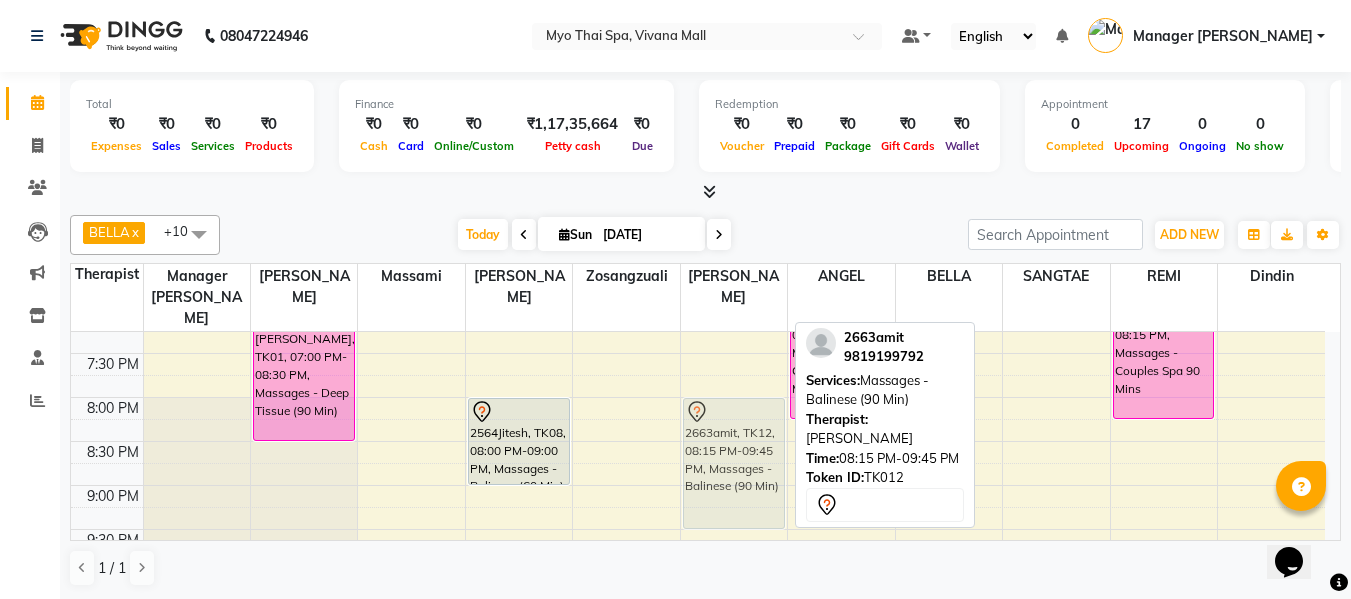 drag, startPoint x: 724, startPoint y: 449, endPoint x: 723, endPoint y: 429, distance: 20.024984 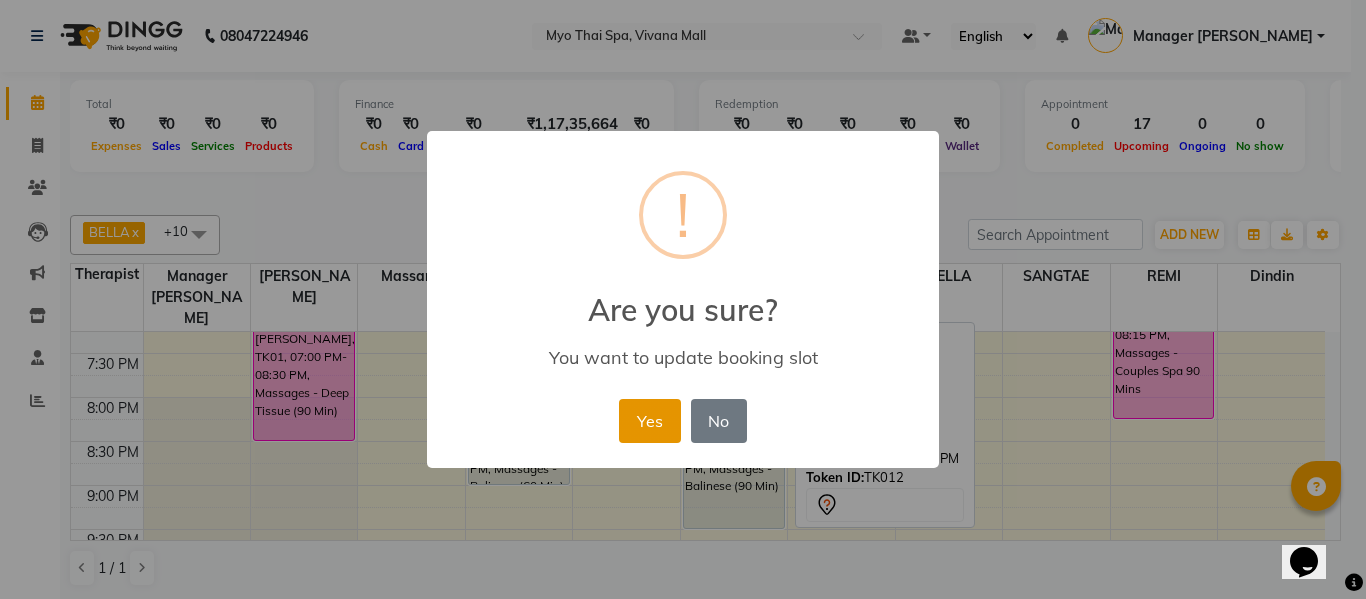 click on "Yes" at bounding box center (649, 421) 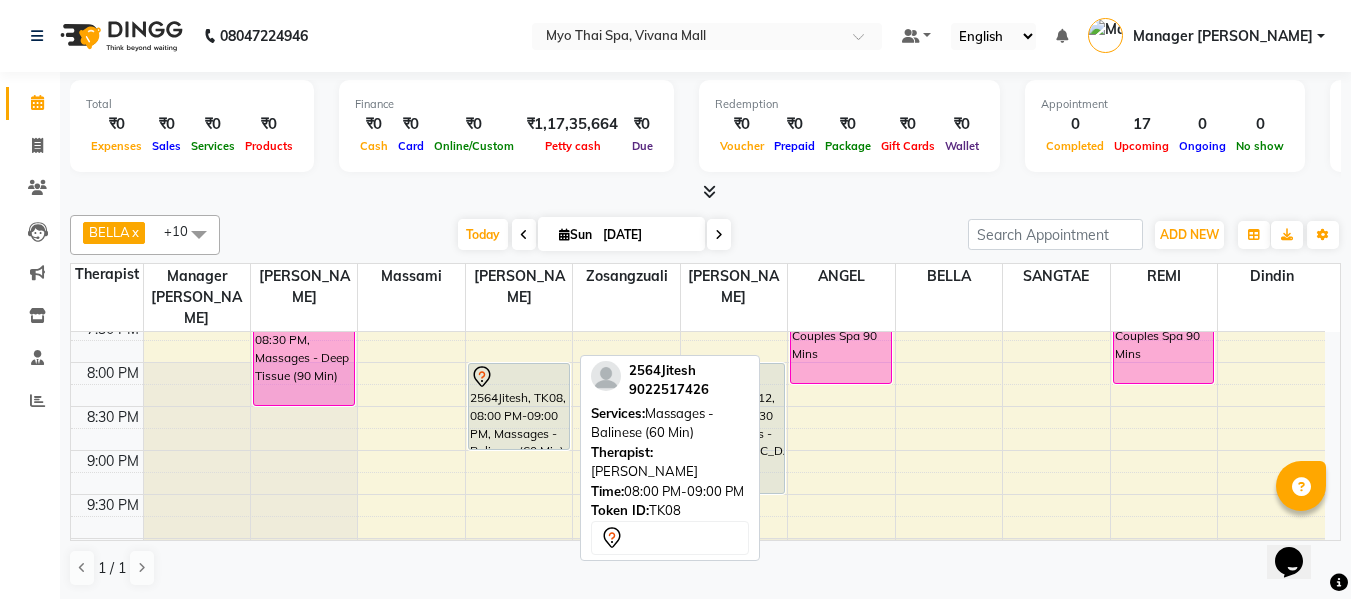 scroll, scrollTop: 990, scrollLeft: 0, axis: vertical 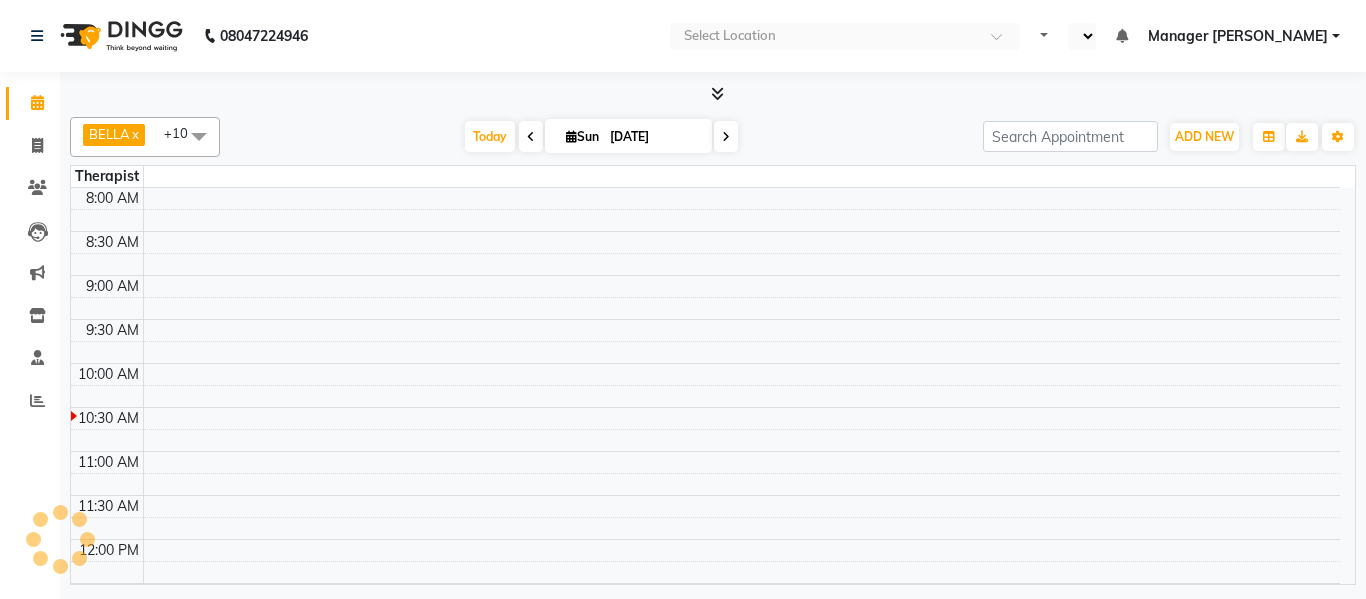 select on "en" 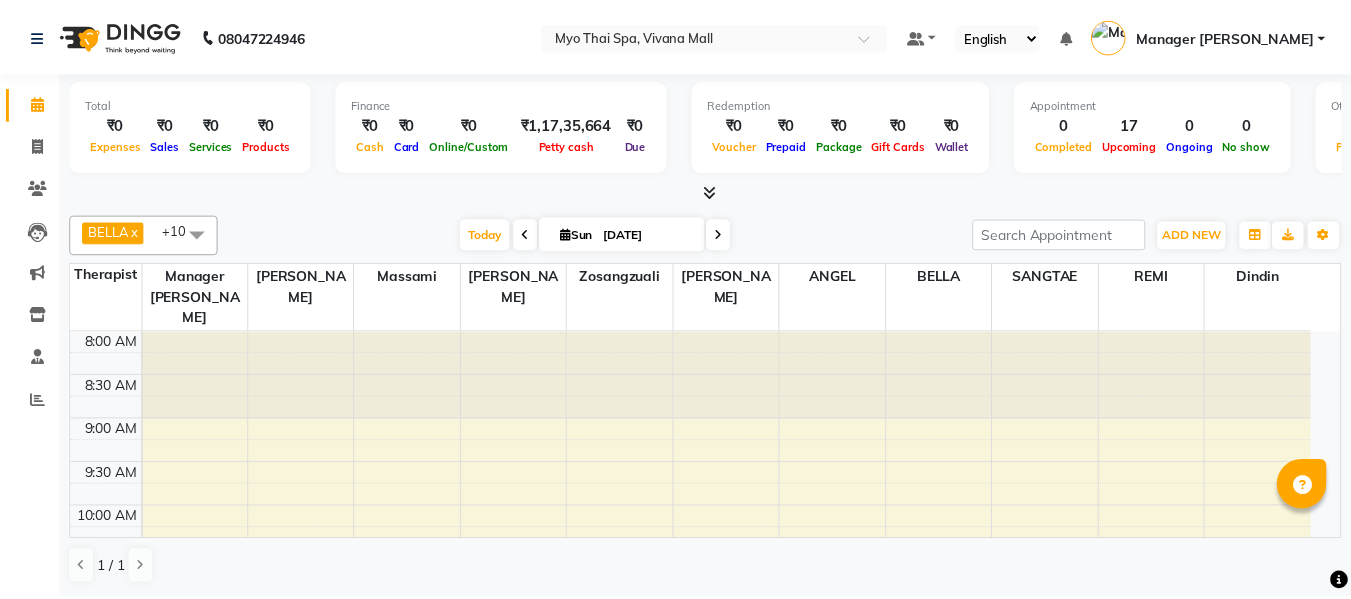 scroll, scrollTop: 0, scrollLeft: 0, axis: both 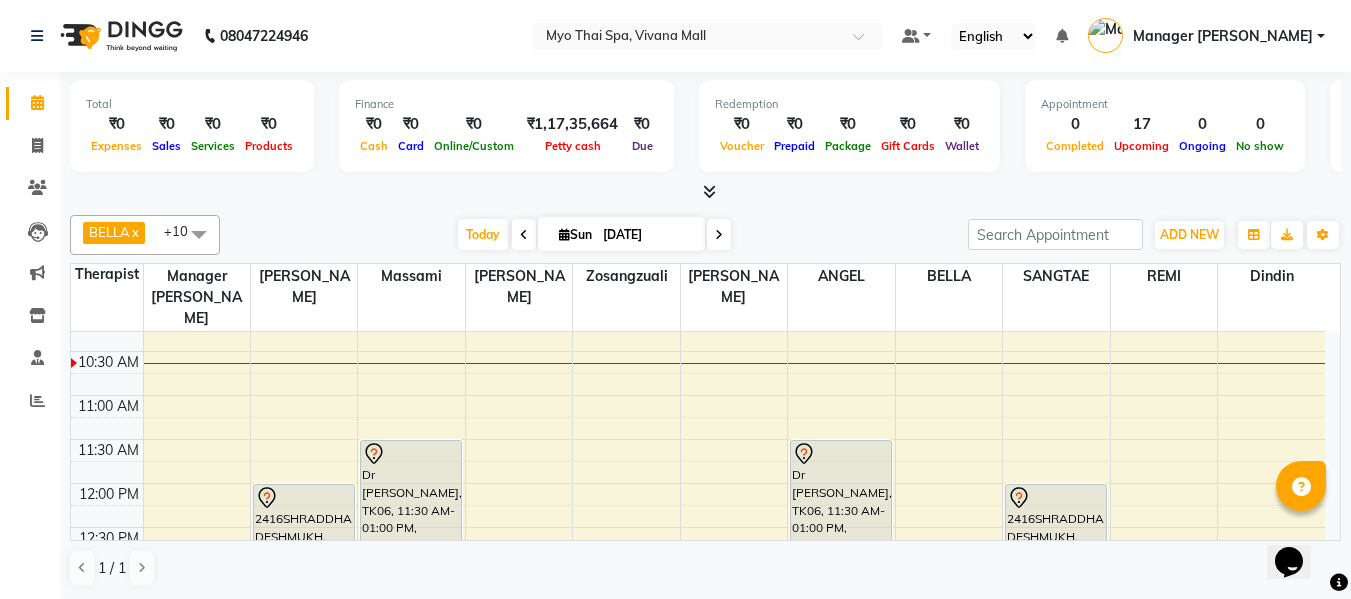 click on "8:00 AM 8:30 AM 9:00 AM 9:30 AM 10:00 AM 10:30 AM 11:00 AM 11:30 AM 12:00 PM 12:30 PM 1:00 PM 1:30 PM 2:00 PM 2:30 PM 3:00 PM 3:30 PM 4:00 PM 4:30 PM 5:00 PM 5:30 PM 6:00 PM 6:30 PM 7:00 PM 7:30 PM 8:00 PM 8:30 PM 9:00 PM 9:30 PM 10:00 PM 10:30 PM             [STREET_ADDRESS], 12:00 PM-01:00 PM, Massages - Foot Spa (60 Min)             [STREET_ADDRESS], 03:30 PM-05:00 PM, Massages - [GEOGRAPHIC_DATA] (90 Min)     1854PRADNYA [PERSON_NAME], TK01, 07:00 PM-08:30 PM, Massages - Deep Tissue (90 Min)             Dr [PERSON_NAME], TK06, 11:30 AM-01:00 PM, Massages - [GEOGRAPHIC_DATA] (90 Min)             2628Prateek, TK10, 01:30 PM-02:30 PM, Massages - [GEOGRAPHIC_DATA] (60 Min)             2175AMIT, TK03, 05:00 PM-06:30 PM, Massages - [GEOGRAPHIC_DATA] (90 Min)     2575CHAITRA, TK07, 01:00 PM-02:30 PM, Massages - Hot Stone Therapy             2175AMIT, TK03, 05:00 PM-06:30 PM, Massages - [GEOGRAPHIC_DATA] (90 Min)             2564Jitesh, TK08, 08:00 PM-09:00 PM, Massages - [GEOGRAPHIC_DATA] (60 Min)" at bounding box center [698, 791] 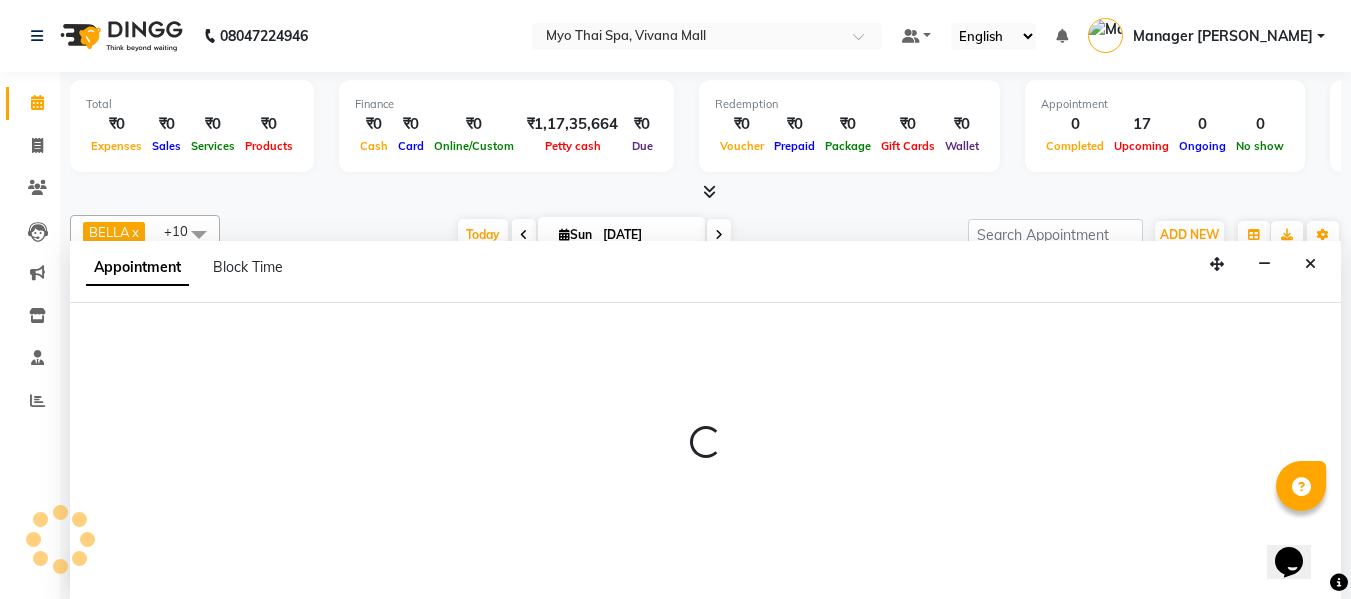scroll, scrollTop: 1, scrollLeft: 0, axis: vertical 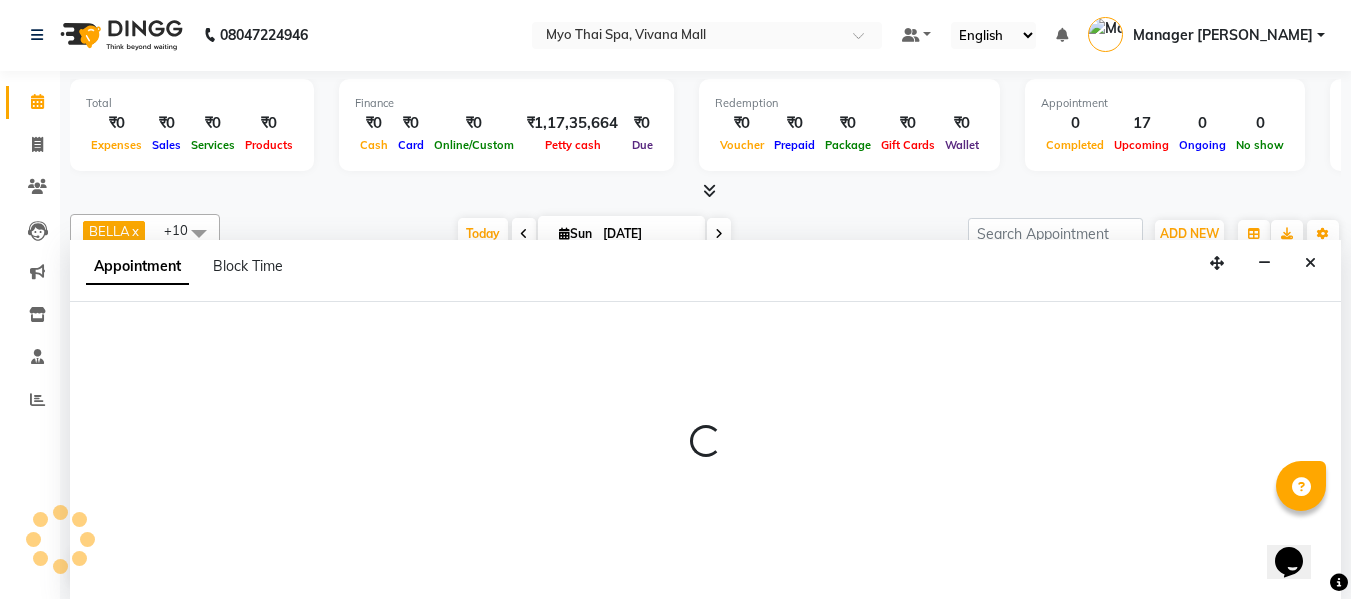 select on "35780" 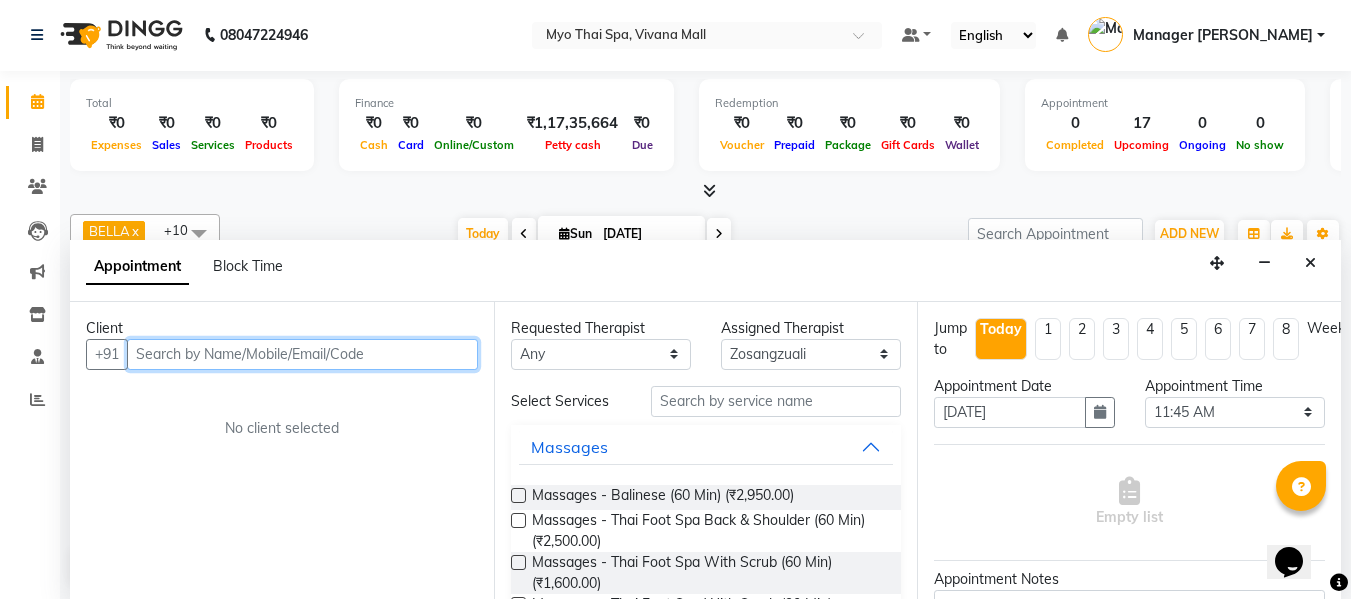 click at bounding box center (302, 354) 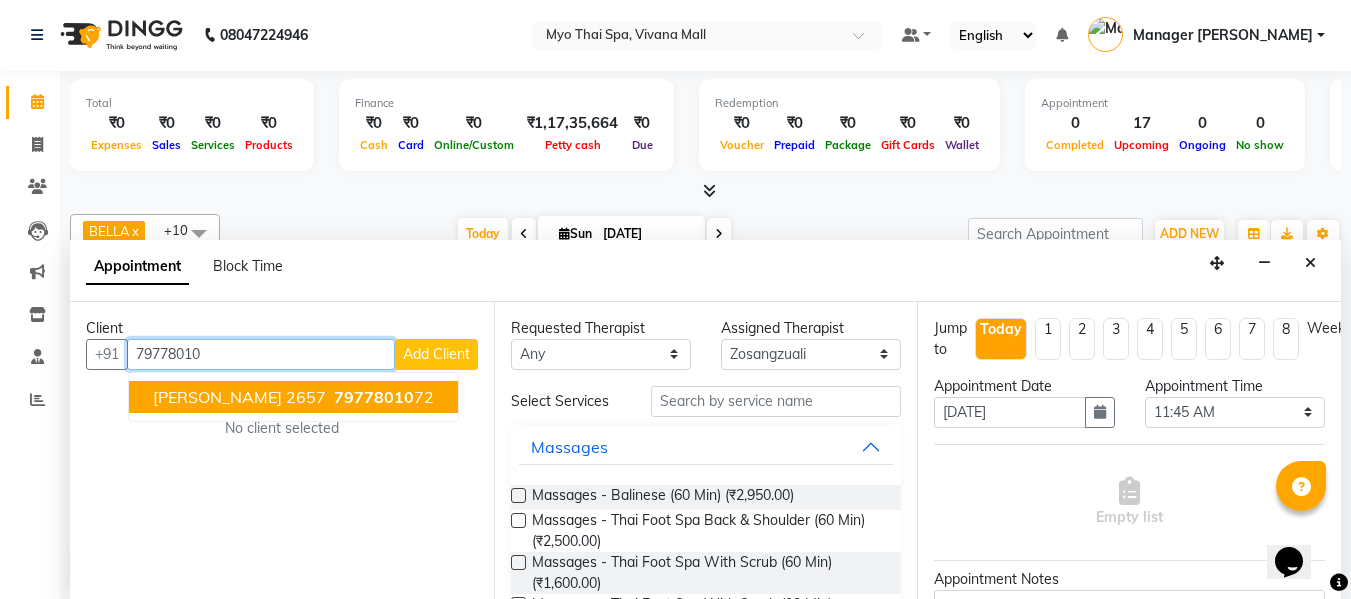 click on "[PERSON_NAME] 2657   79778010 72" at bounding box center (293, 397) 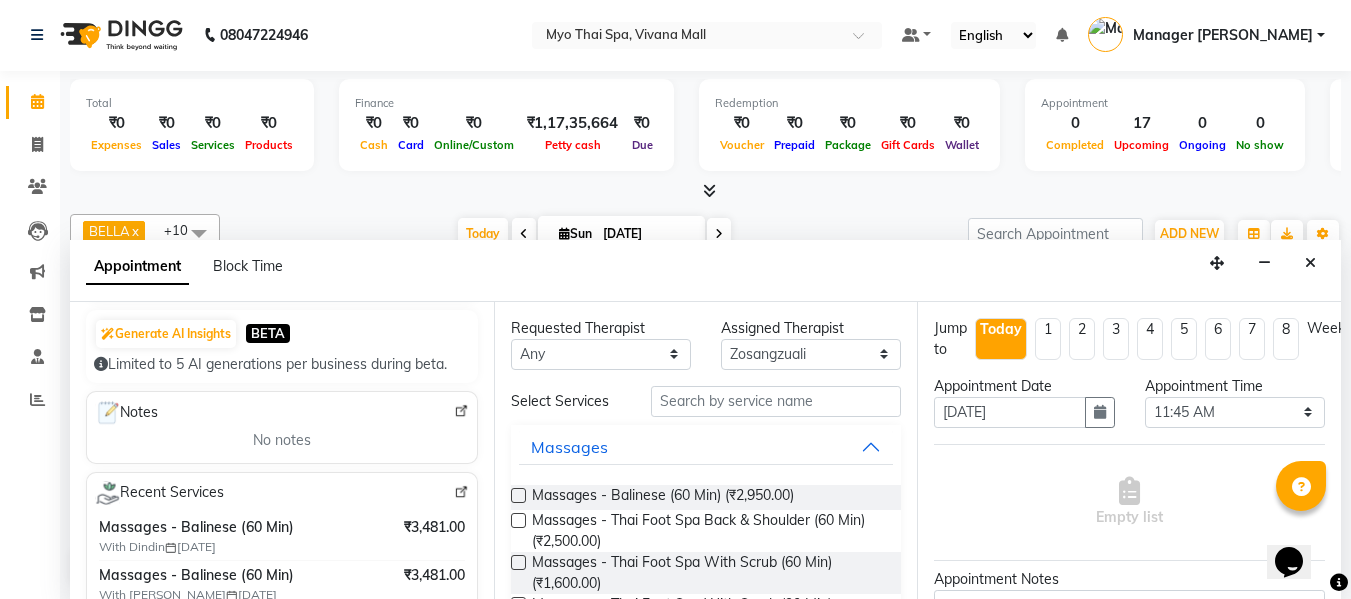 scroll, scrollTop: 200, scrollLeft: 0, axis: vertical 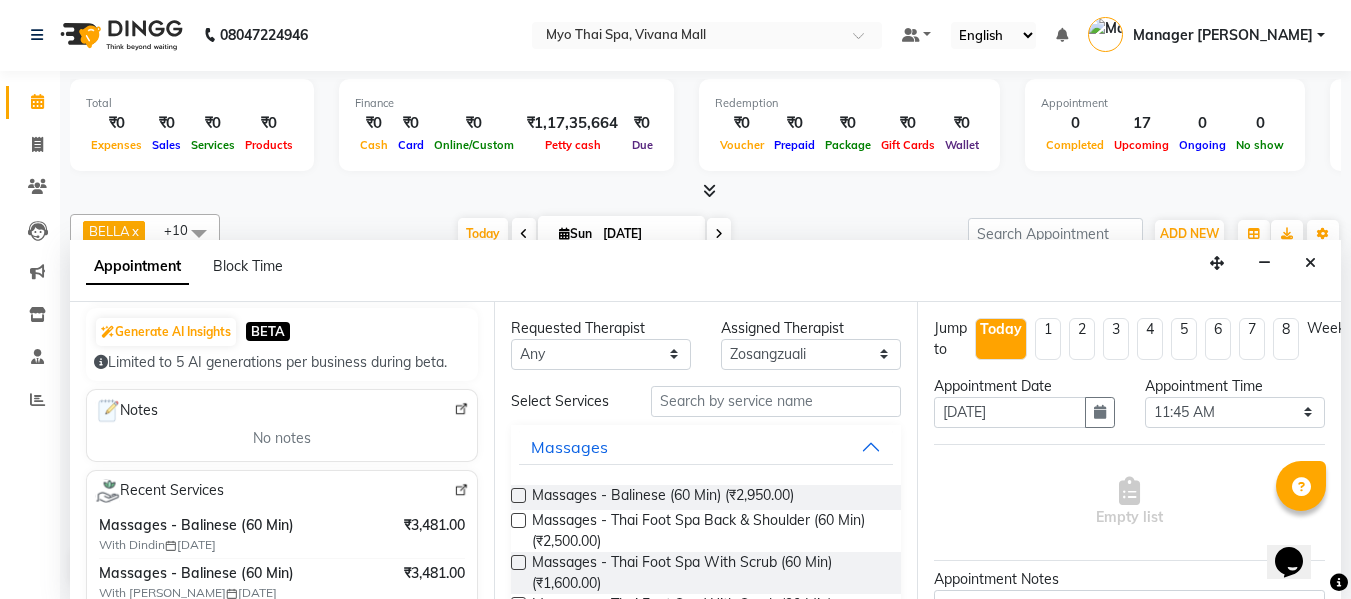 type on "7977801072" 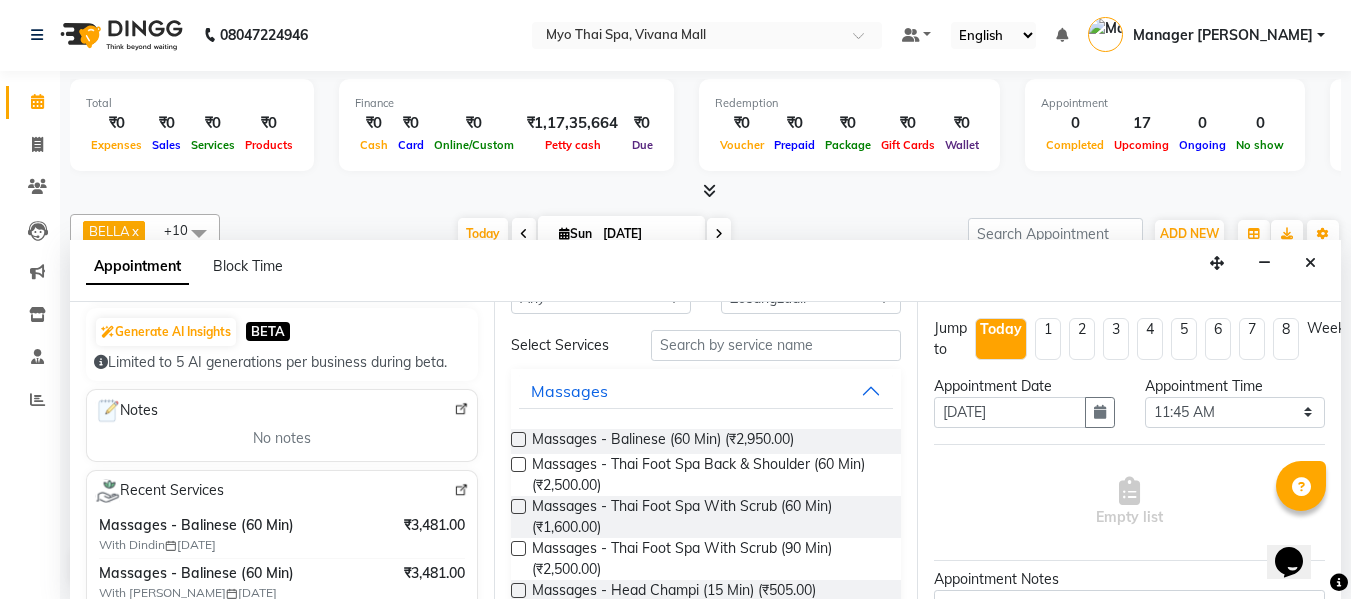 scroll, scrollTop: 100, scrollLeft: 0, axis: vertical 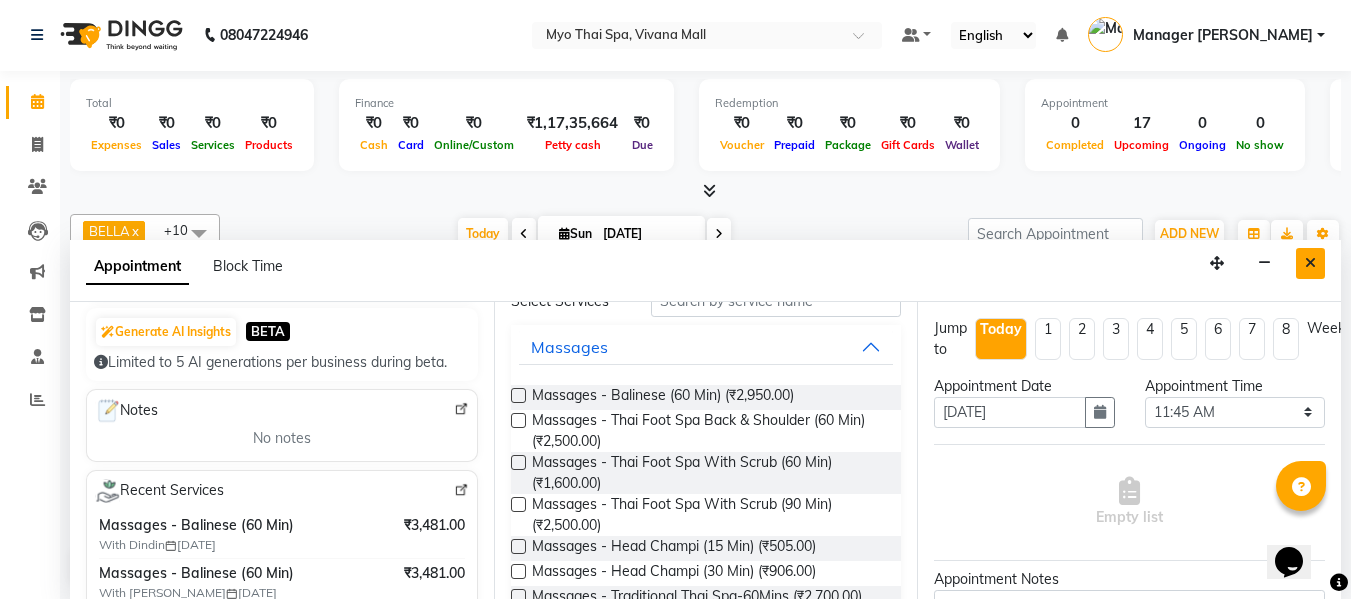 click at bounding box center [1310, 263] 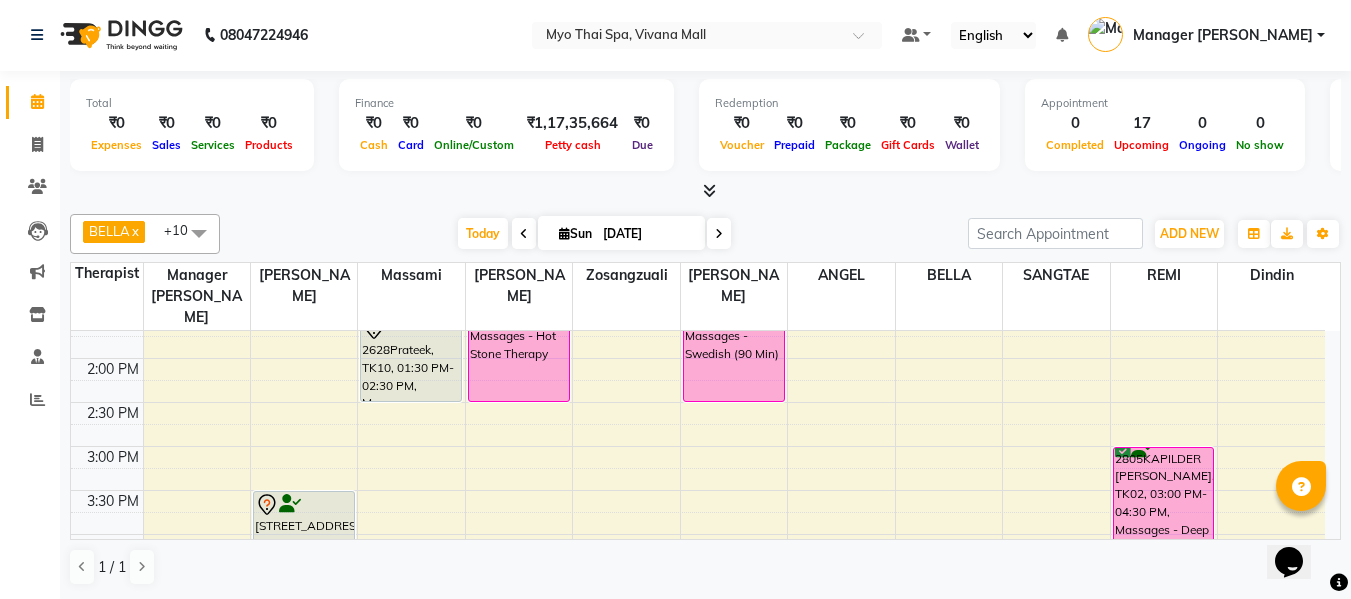 scroll, scrollTop: 400, scrollLeft: 0, axis: vertical 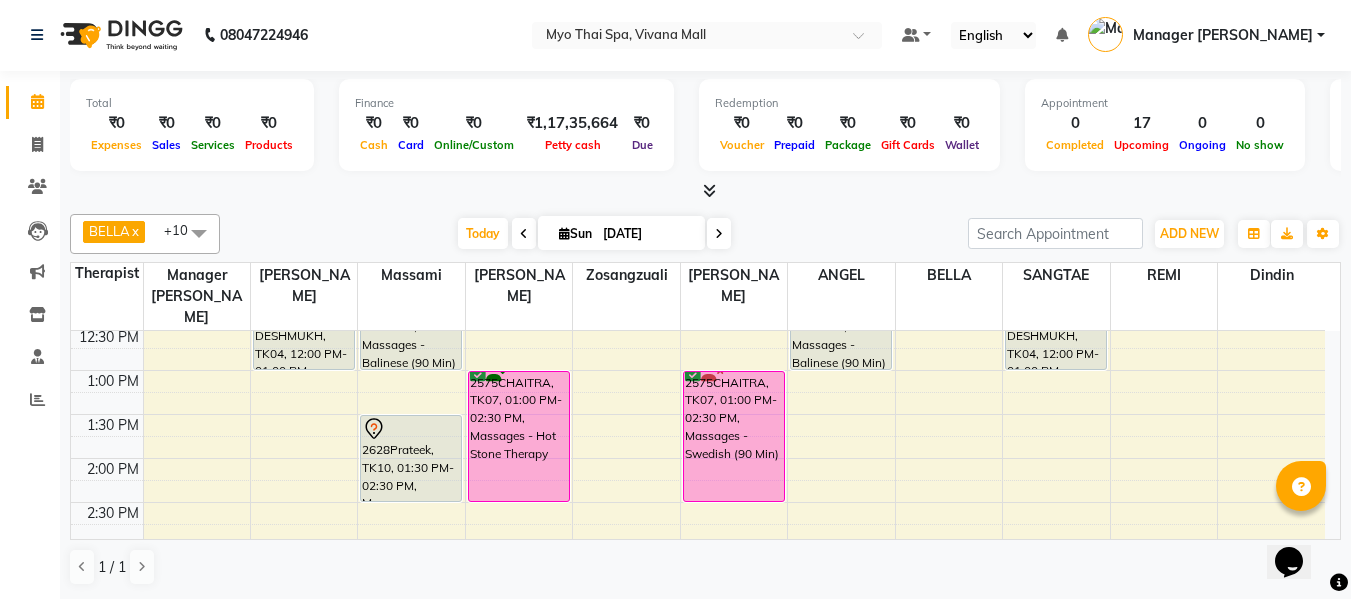 click on "8:00 AM 8:30 AM 9:00 AM 9:30 AM 10:00 AM 10:30 AM 11:00 AM 11:30 AM 12:00 PM 12:30 PM 1:00 PM 1:30 PM 2:00 PM 2:30 PM 3:00 PM 3:30 PM 4:00 PM 4:30 PM 5:00 PM 5:30 PM 6:00 PM 6:30 PM 7:00 PM 7:30 PM 8:00 PM 8:30 PM 9:00 PM 9:30 PM 10:00 PM 10:30 PM             2416SHRADDHA DESHMUKH, TK04, 12:00 PM-01:00 PM, Massages - Foot Spa (60 Min)             2867SANTOSH SWAMI, TK09, 03:30 PM-05:00 PM, Massages - Balinese (90 Min)     1854PRADNYA MAHADIK, TK01, 07:00 PM-08:30 PM, Massages - Deep Tissue (90 Min)             Dr Ramya, TK06, 11:30 AM-01:00 PM, Massages - Balinese (90 Min)             2628Prateek, TK10, 01:30 PM-02:30 PM, Massages - Balinese (60 Min)             2175AMIT, TK03, 05:00 PM-06:30 PM, Massages - Balinese (90 Min)     2575CHAITRA, TK07, 01:00 PM-02:30 PM, Massages - Hot Stone Therapy             2175AMIT, TK03, 05:00 PM-06:30 PM, Massages - Balinese (90 Min)             2564Jitesh, TK08, 08:00 PM-09:00 PM, Massages - Balinese (60 Min)" at bounding box center (698, 590) 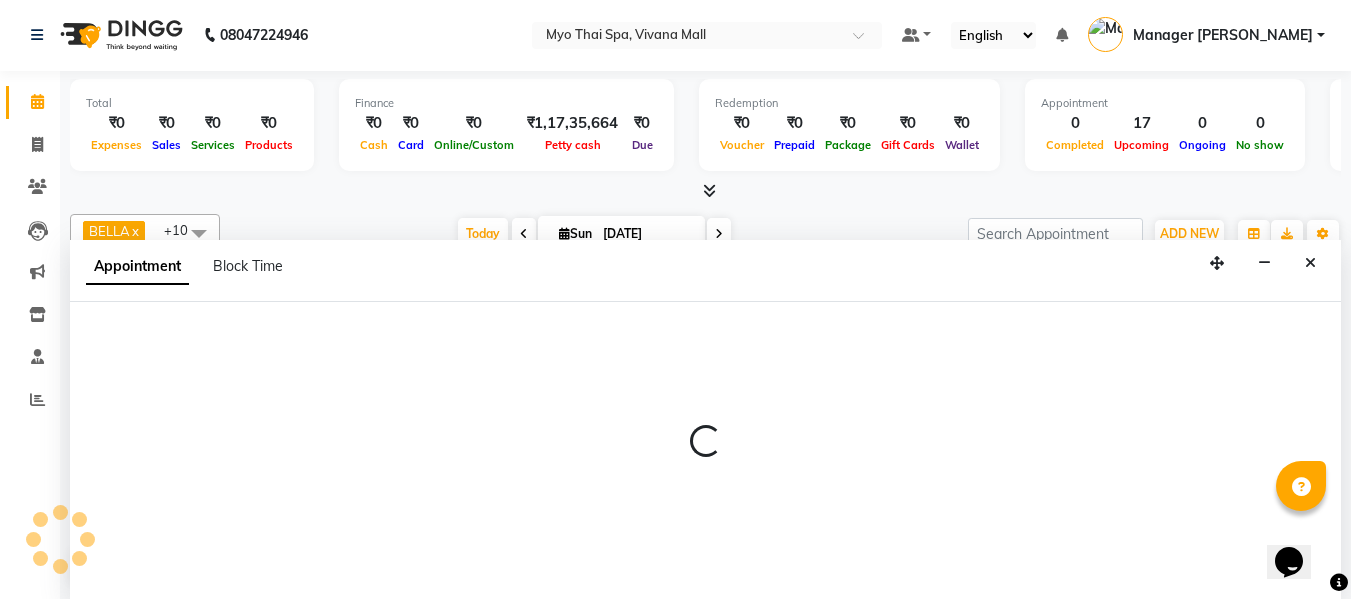 select on "20082" 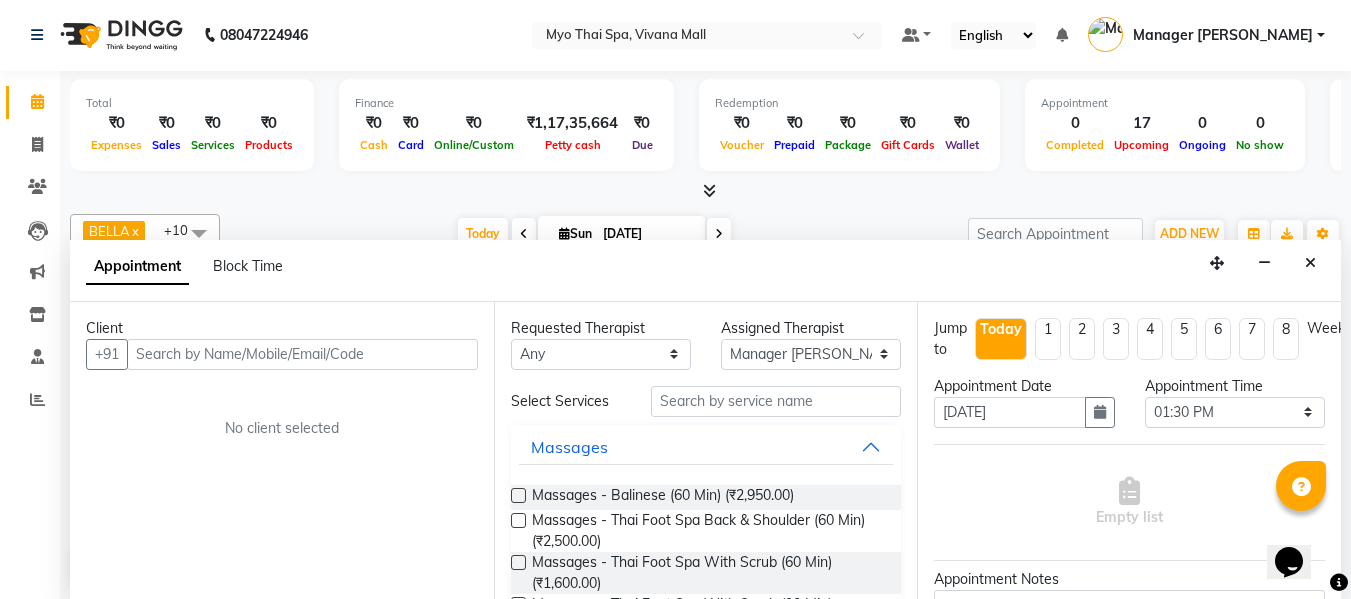 click at bounding box center (302, 354) 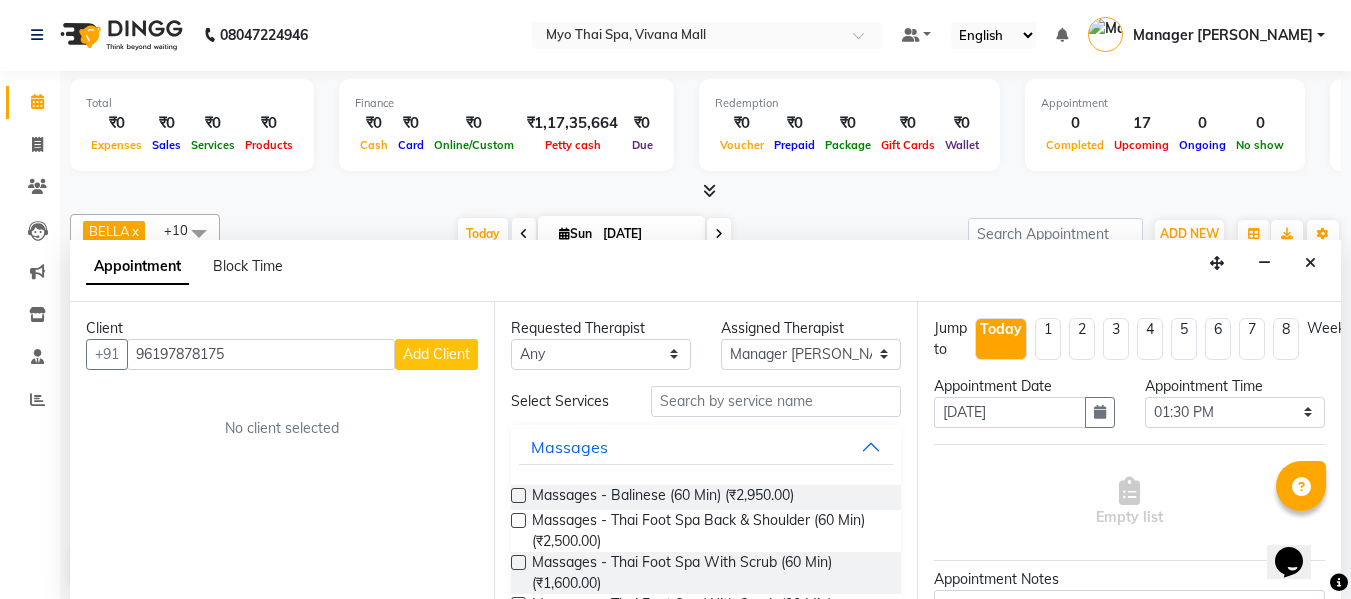 click on "96197878175" at bounding box center [261, 354] 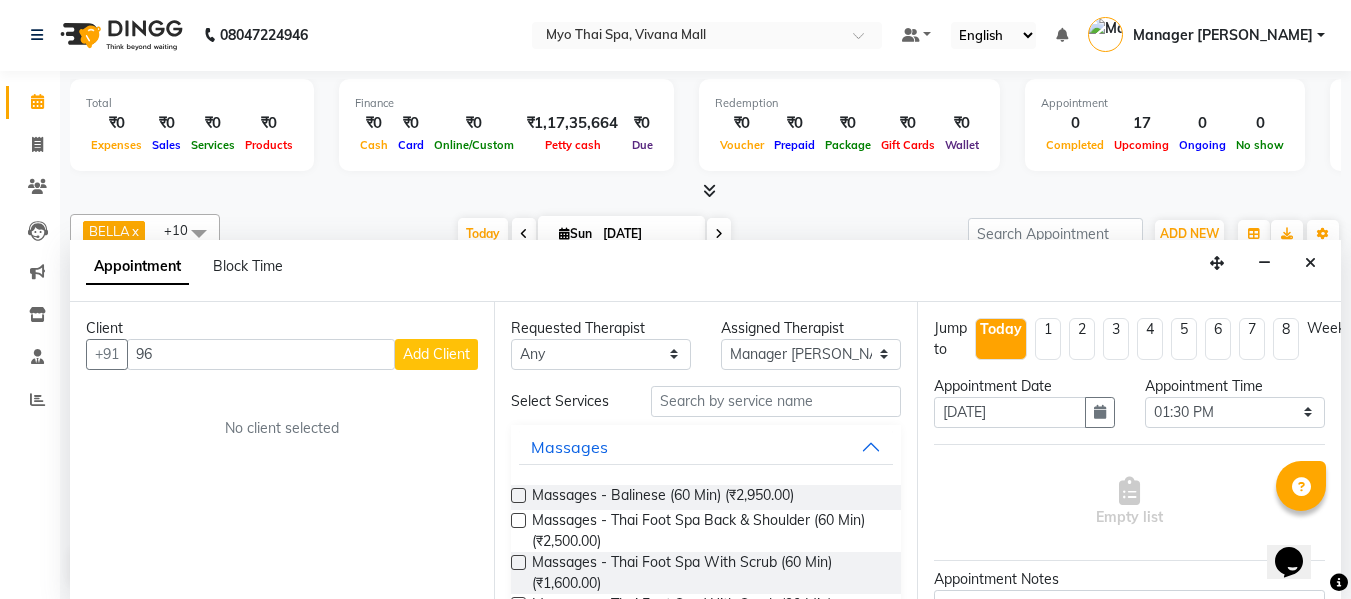 type on "9" 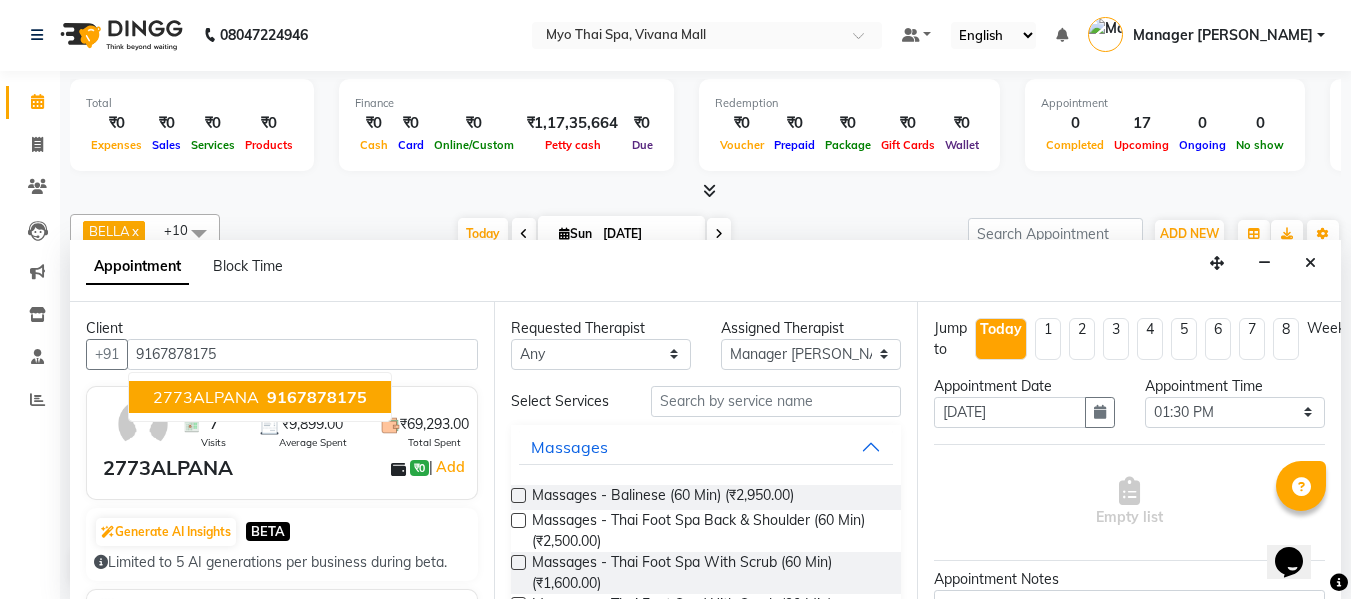 click on "2773ALPANA" at bounding box center (206, 397) 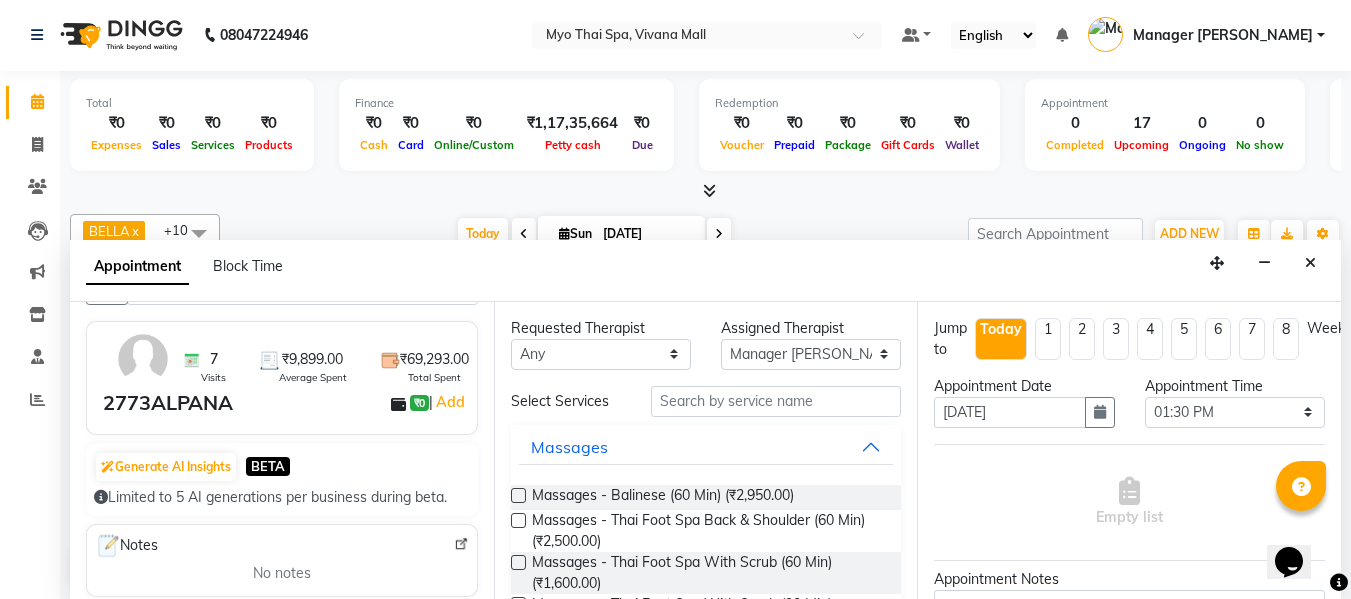 scroll, scrollTop: 100, scrollLeft: 0, axis: vertical 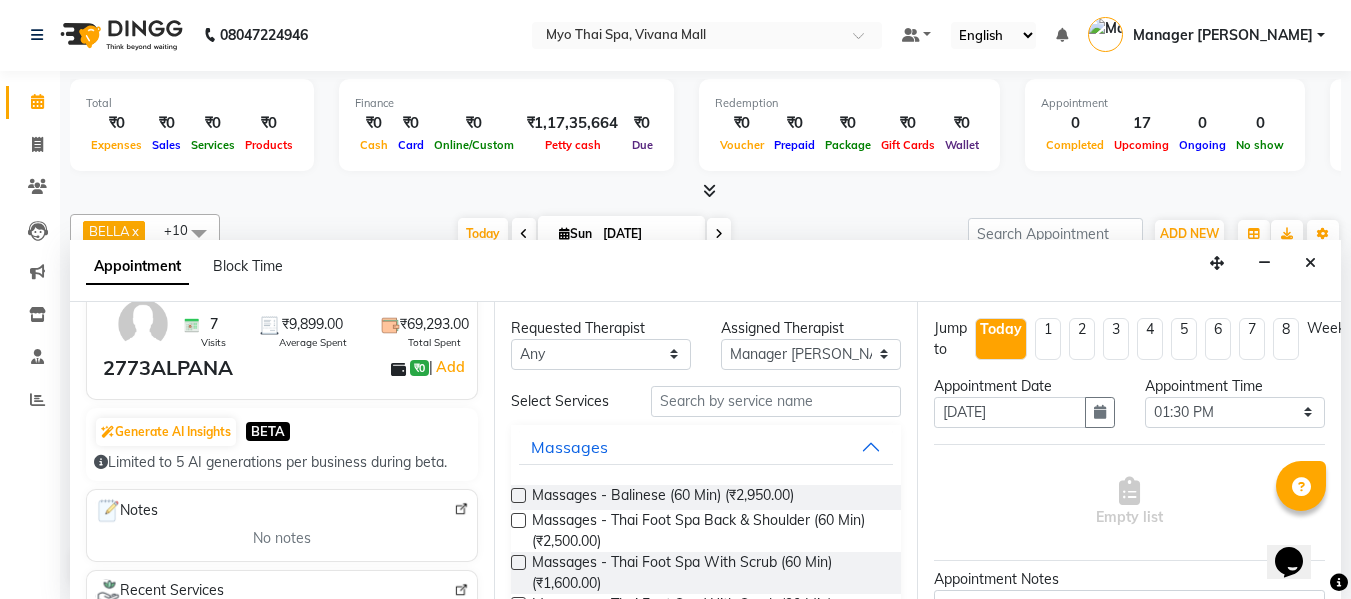 type on "9167878175" 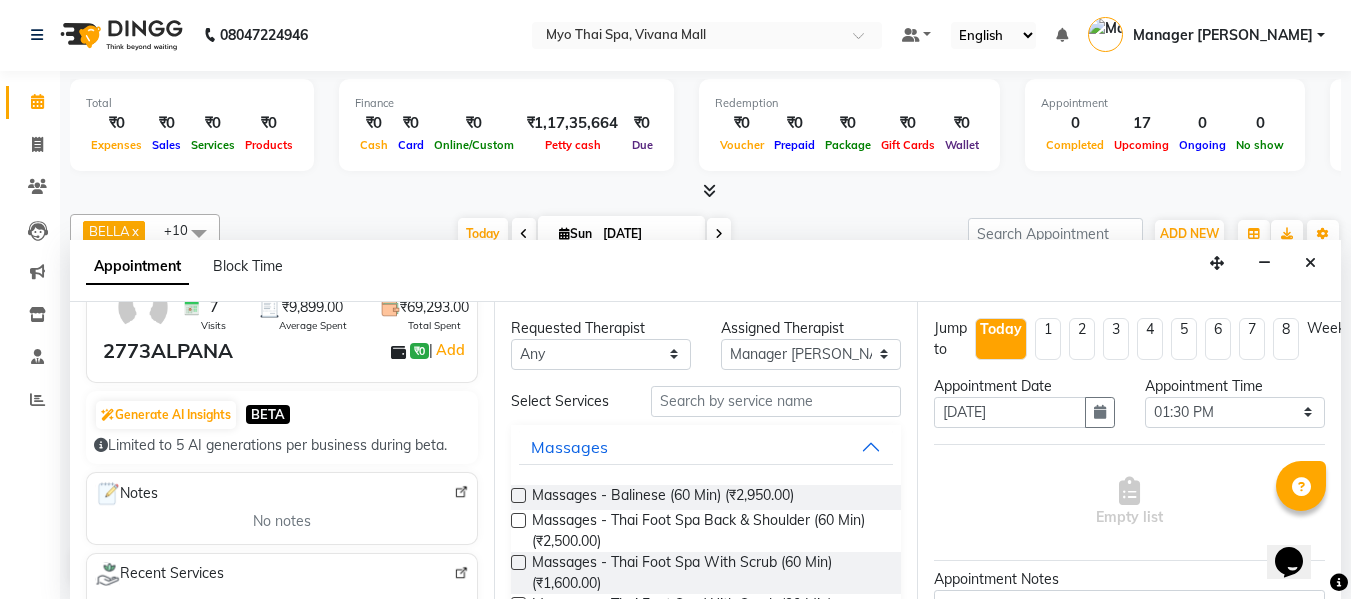 scroll, scrollTop: 100, scrollLeft: 0, axis: vertical 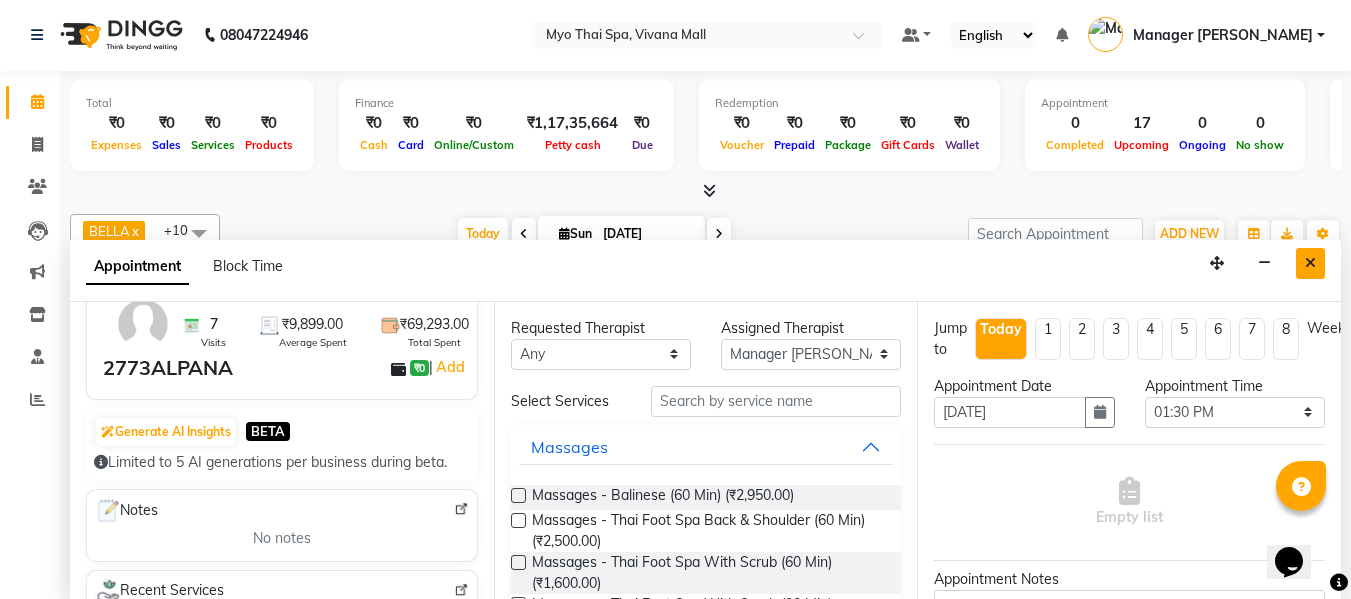 click at bounding box center [1310, 263] 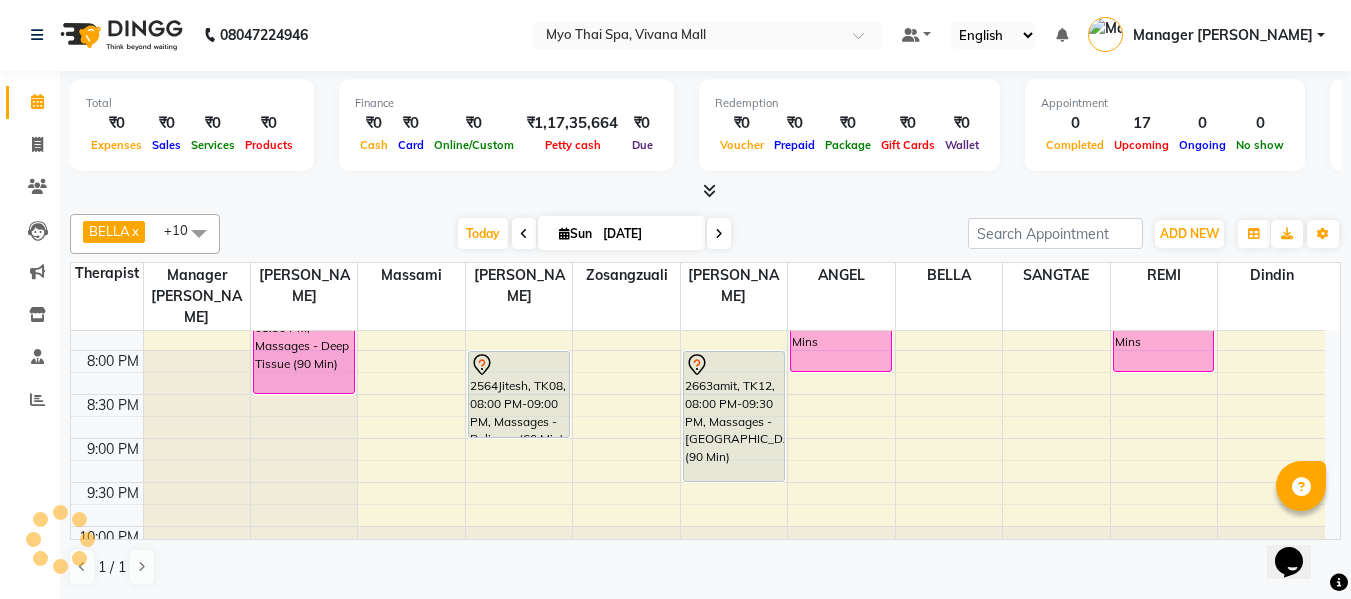 scroll, scrollTop: 990, scrollLeft: 0, axis: vertical 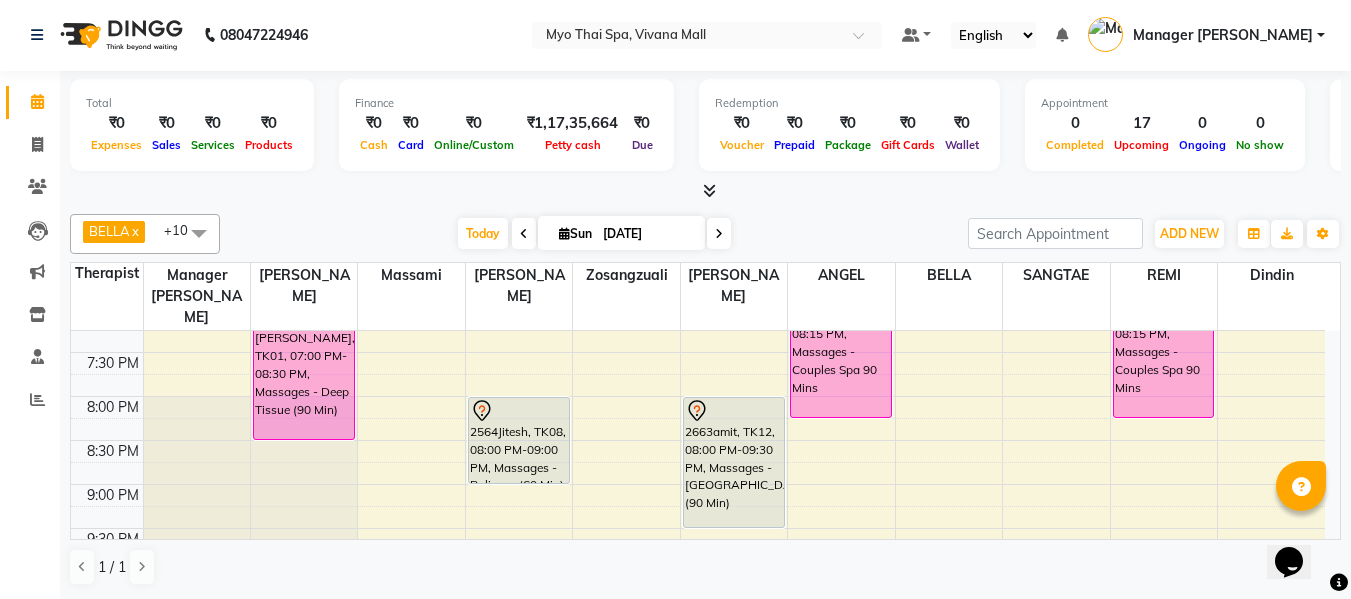 click at bounding box center (564, 233) 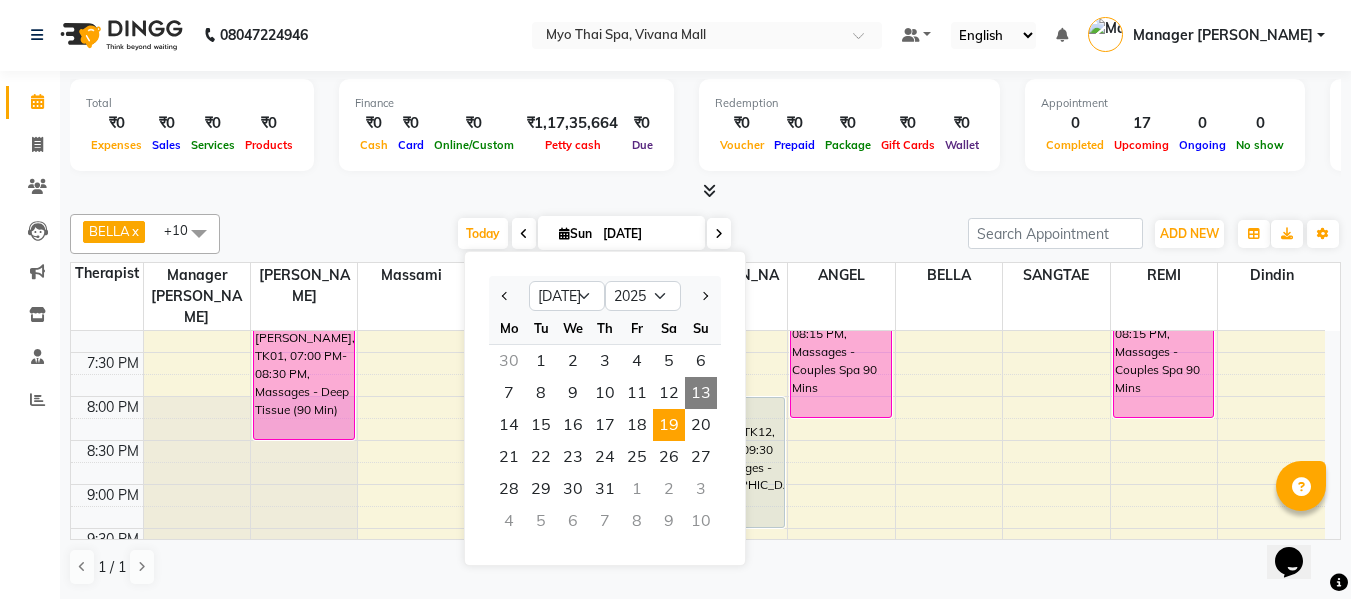 click on "19" at bounding box center (669, 425) 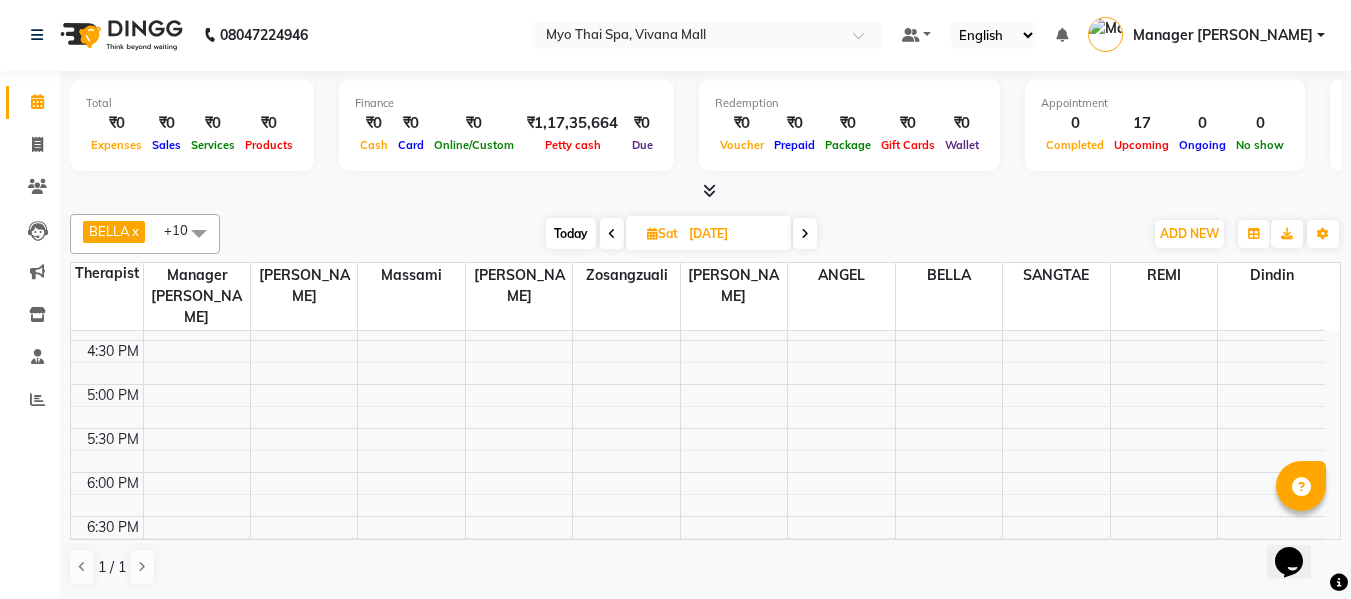 scroll, scrollTop: 690, scrollLeft: 0, axis: vertical 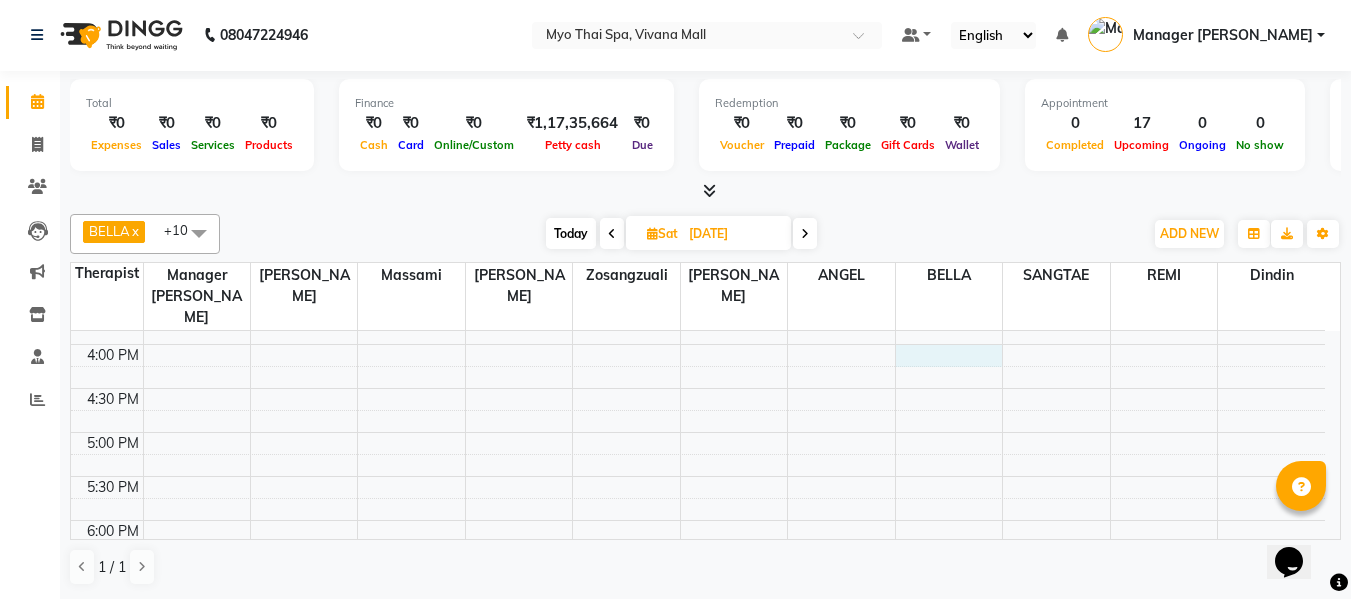 click on "8:00 AM 8:30 AM 9:00 AM 9:30 AM 10:00 AM 10:30 AM 11:00 AM 11:30 AM 12:00 PM 12:30 PM 1:00 PM 1:30 PM 2:00 PM 2:30 PM 3:00 PM 3:30 PM 4:00 PM 4:30 PM 5:00 PM 5:30 PM 6:00 PM 6:30 PM 7:00 PM 7:30 PM 8:00 PM 8:30 PM 9:00 PM 9:30 PM 10:00 PM 10:30 PM     2936 APOORV, 01:15 PM-02:45 PM, Massages - Balinese (90 Min)             SUYOG SALUNKE, 01:00 PM-02:00 PM, Massages - Balinese (60 Min)             SUYOG SALUNKE, 01:00 PM-02:00 PM, Massages - Balinese (60 Min)" at bounding box center [698, 300] 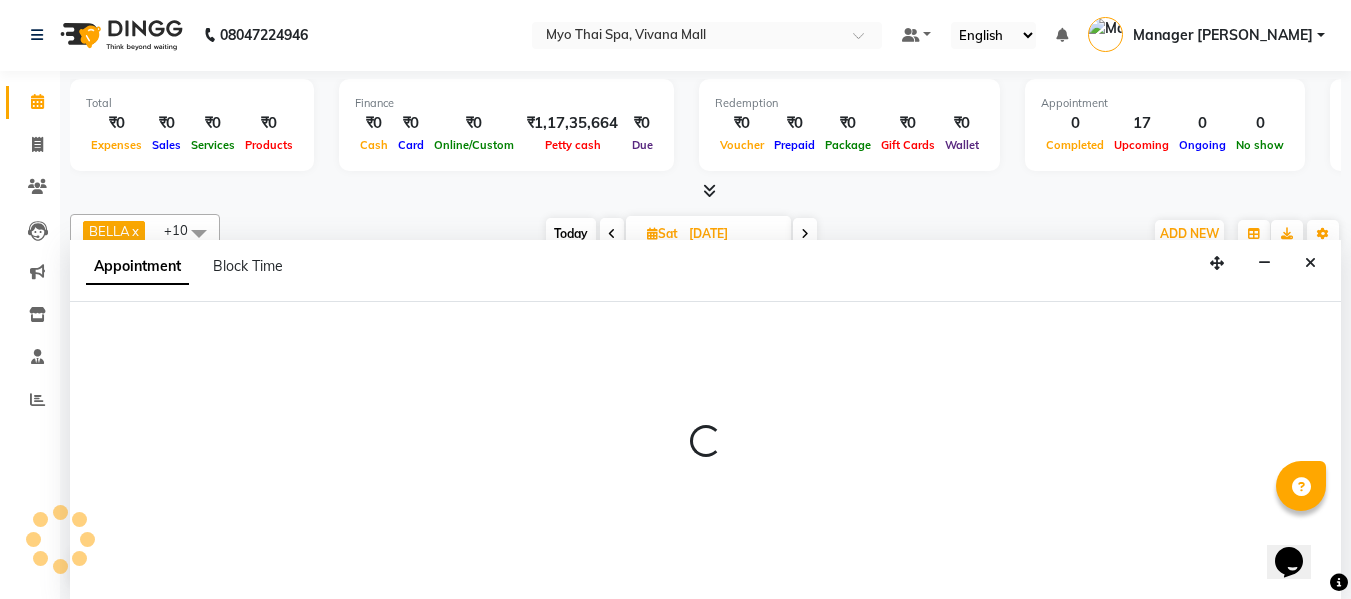 select on "70775" 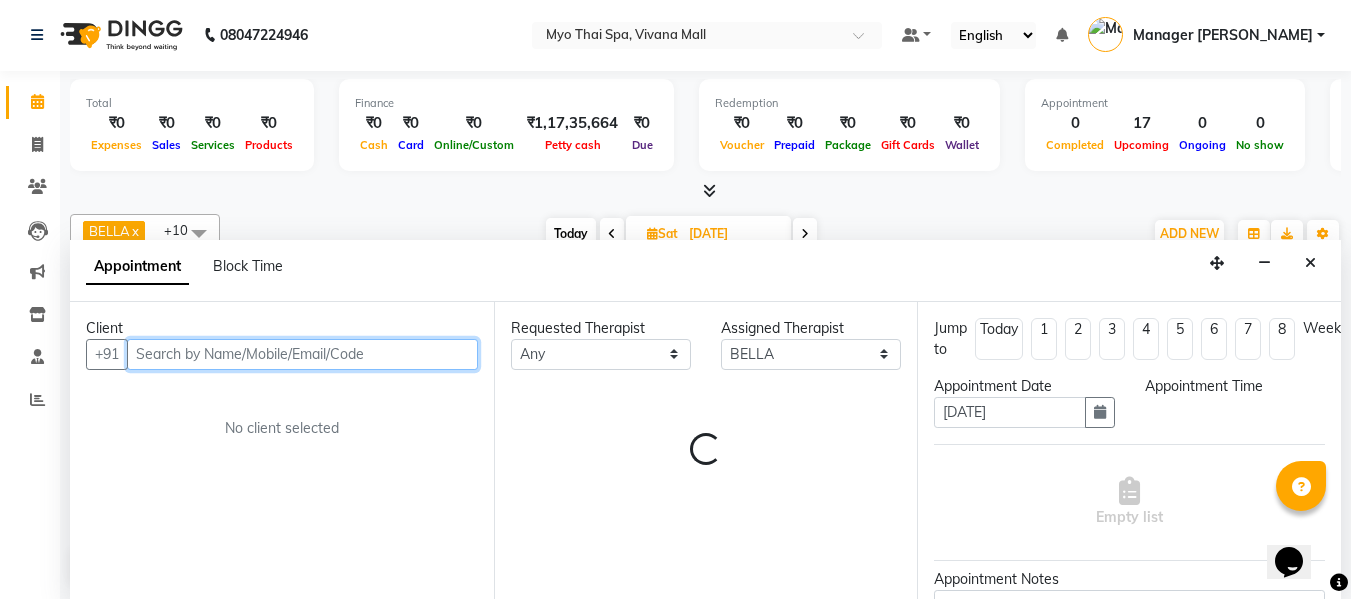 select on "960" 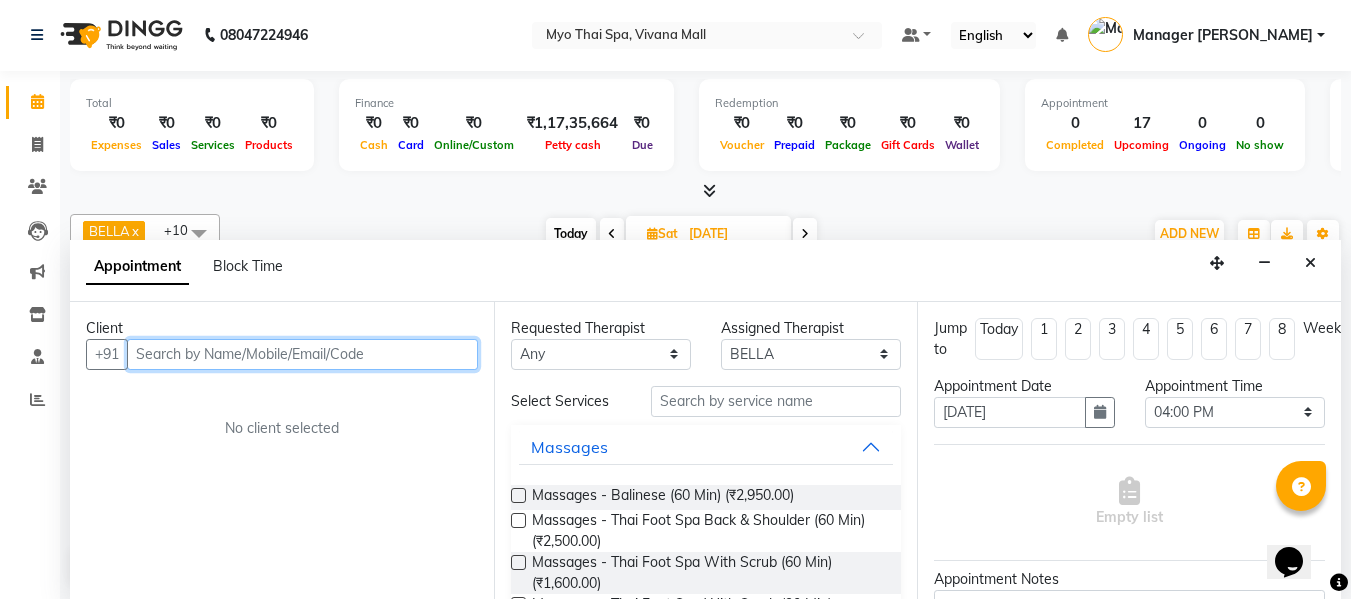 click at bounding box center [302, 354] 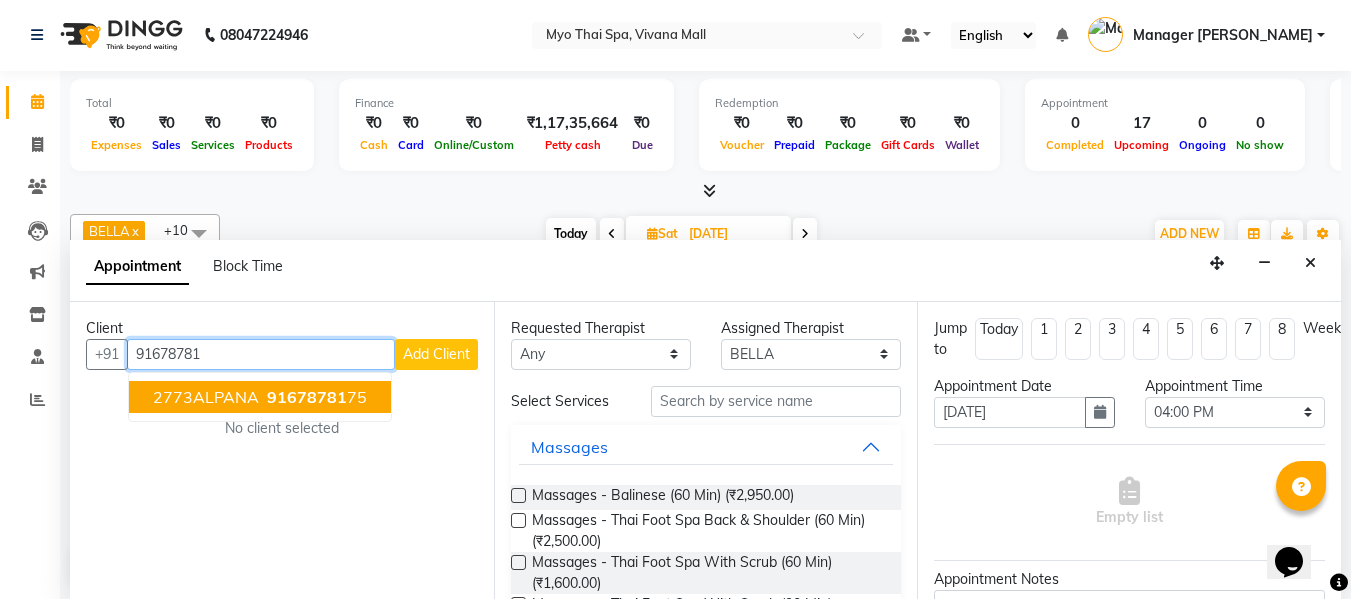 click on "91678781" at bounding box center (307, 397) 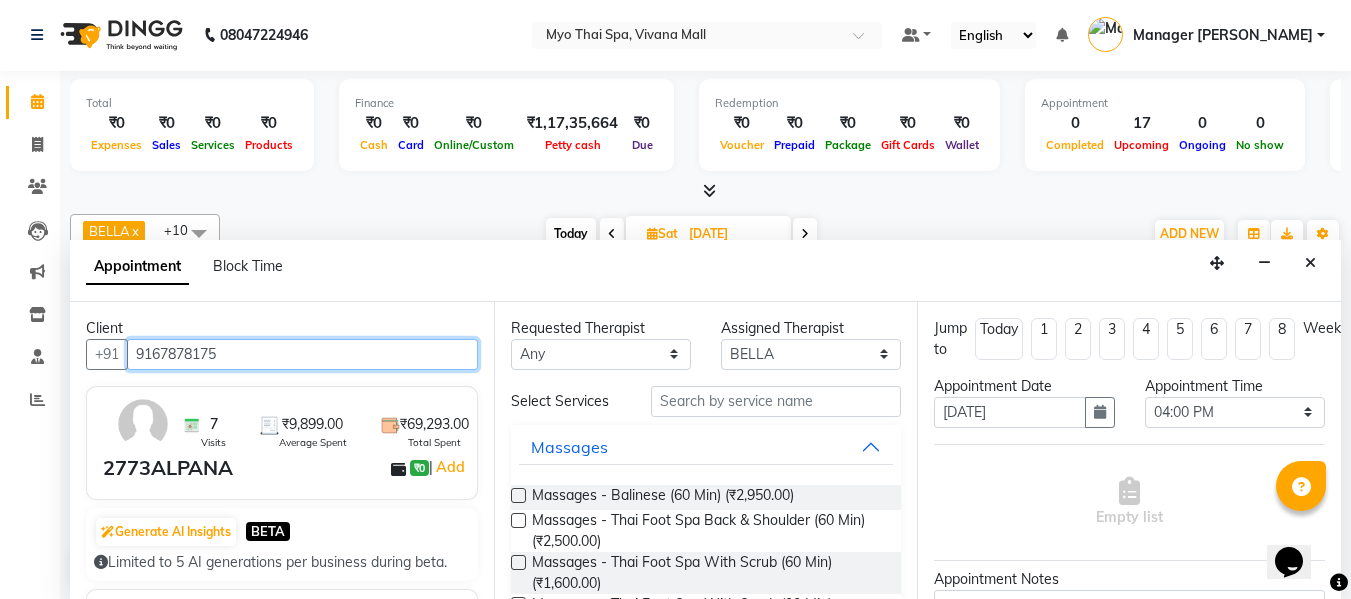 type on "9167878175" 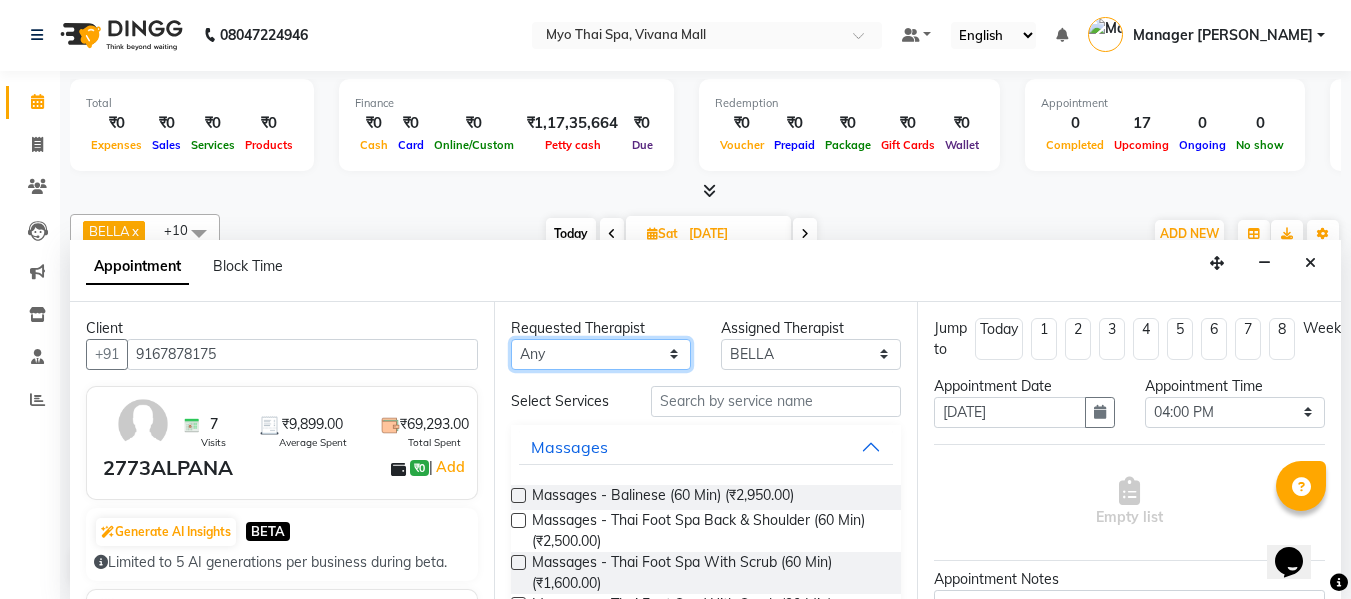 click on "Any ANGEL BELLA Dindin Jane JENNY Kristina Manager Churmurin Manager ISHA  Massami MAWII REMI SANGTAE Zosangzuali" at bounding box center (601, 354) 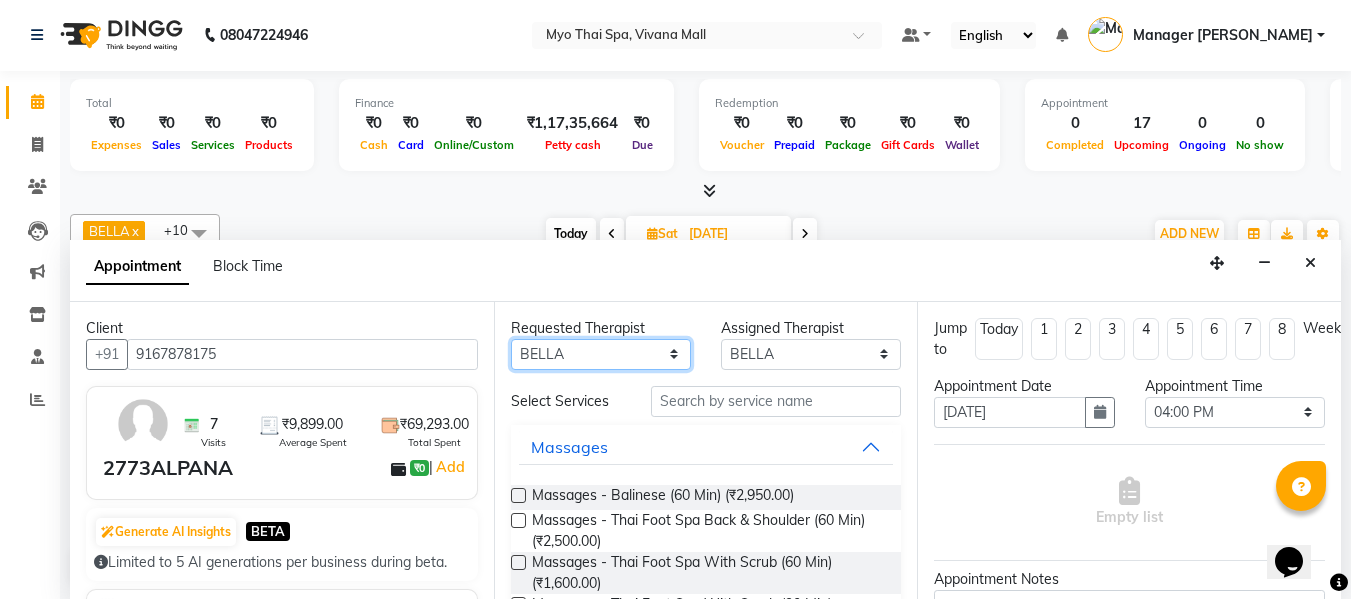 click on "Any ANGEL BELLA Dindin Jane JENNY Kristina Manager Churmurin Manager ISHA  Massami MAWII REMI SANGTAE Zosangzuali" at bounding box center [601, 354] 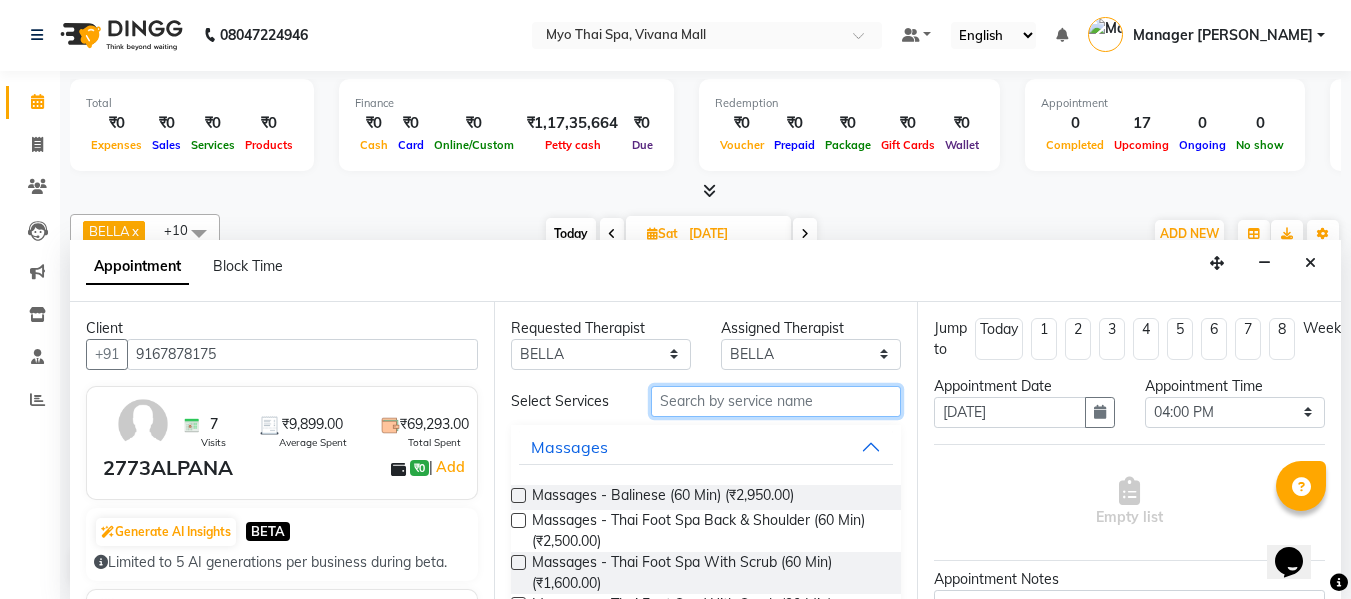 click at bounding box center [776, 401] 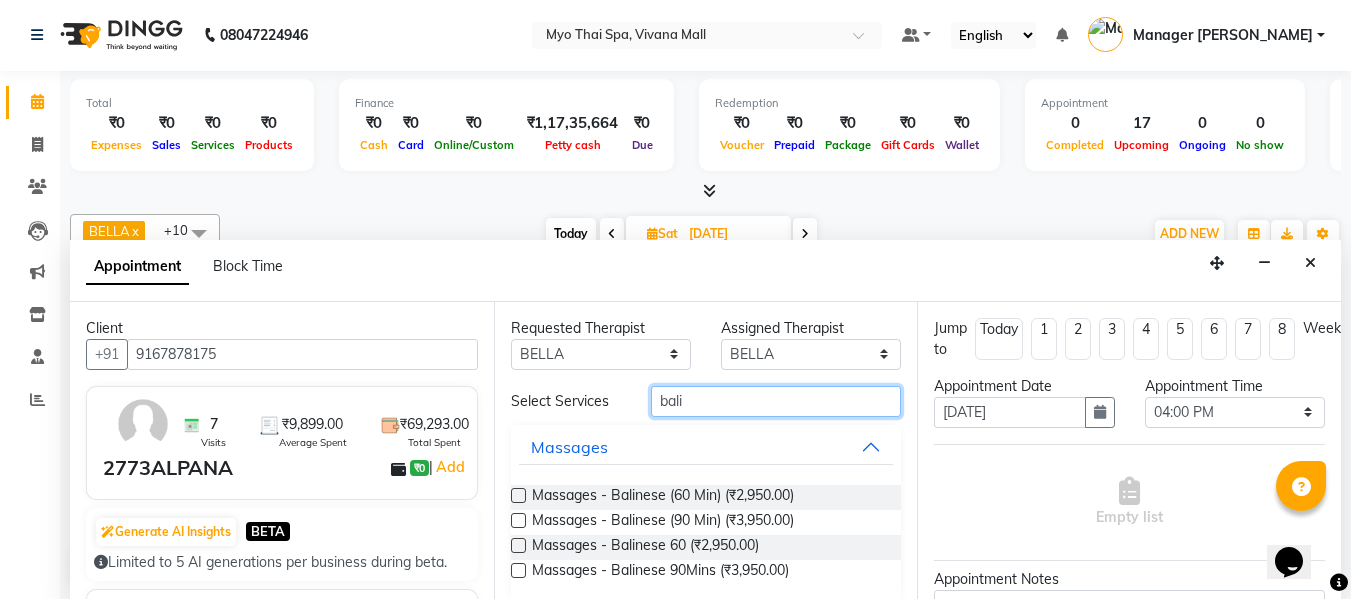type on "bali" 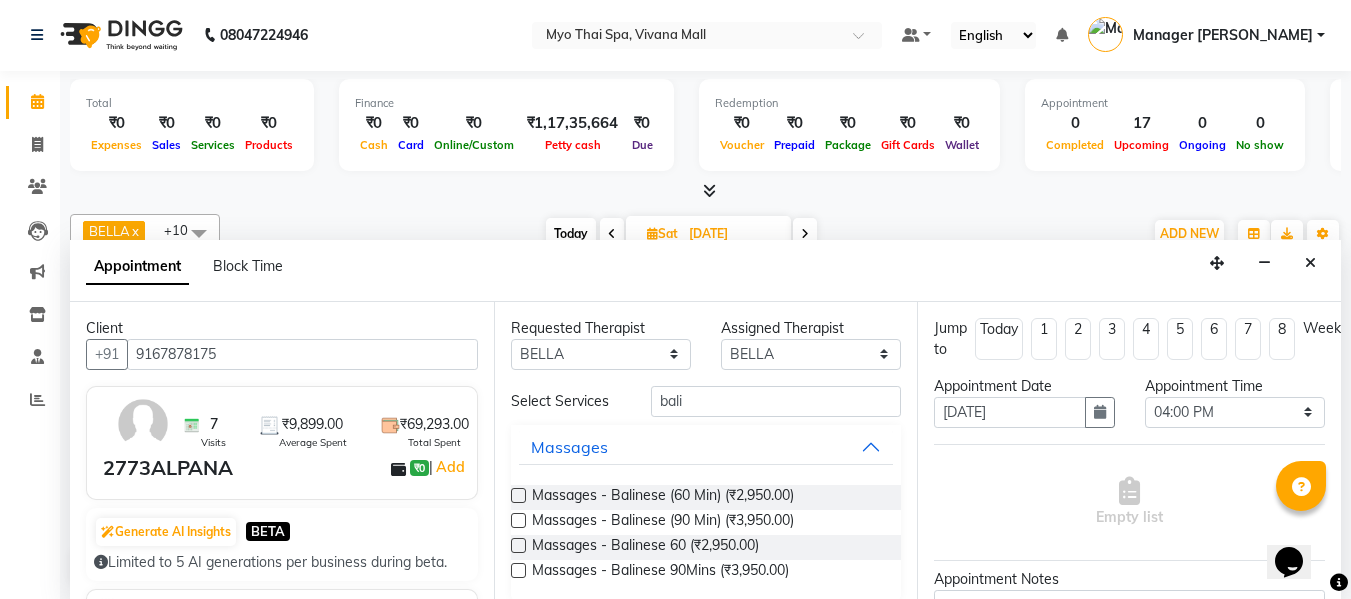 click at bounding box center [518, 520] 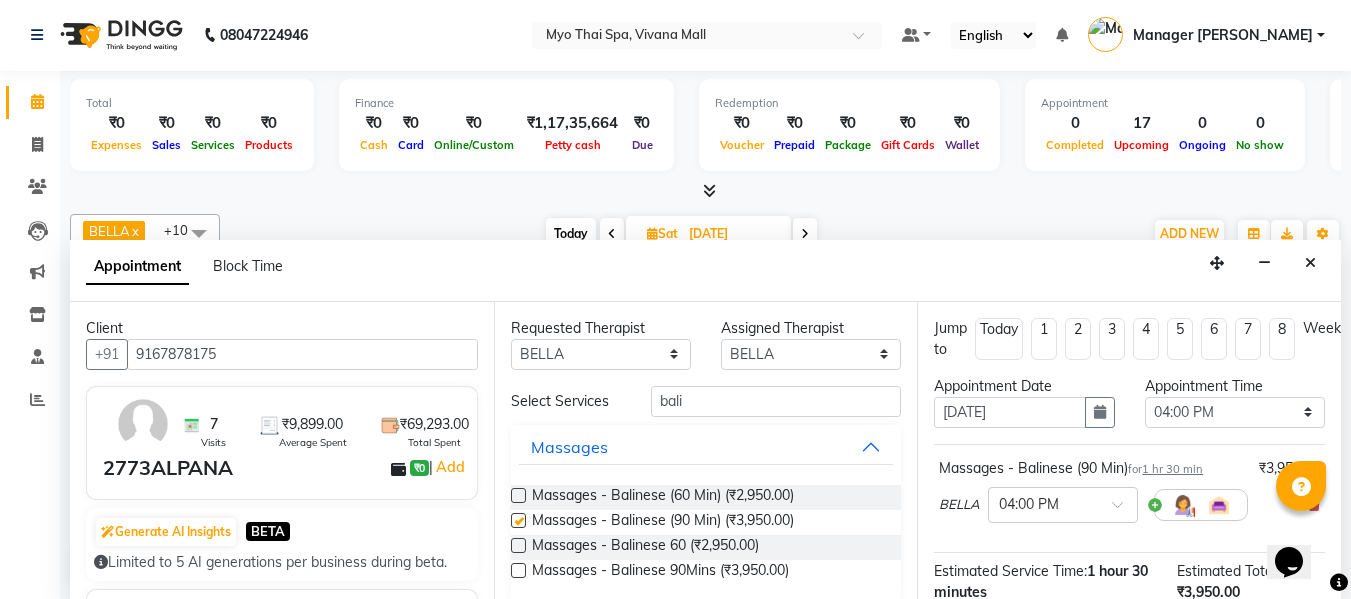 checkbox on "false" 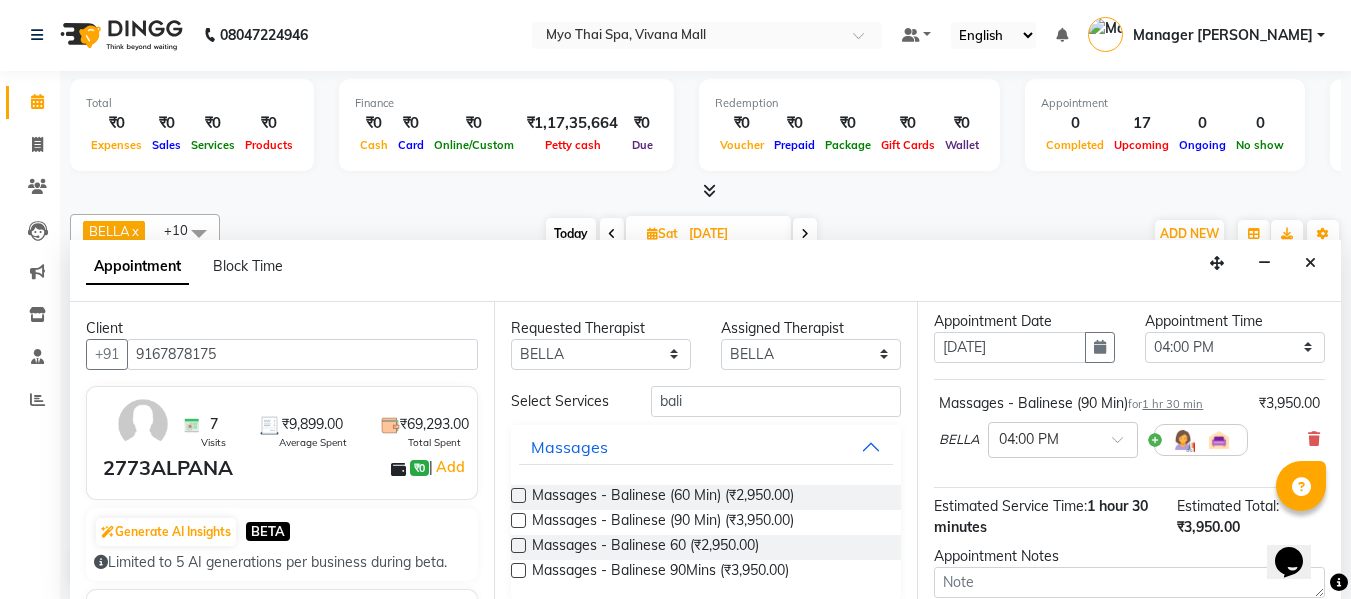 scroll, scrollTop: 100, scrollLeft: 0, axis: vertical 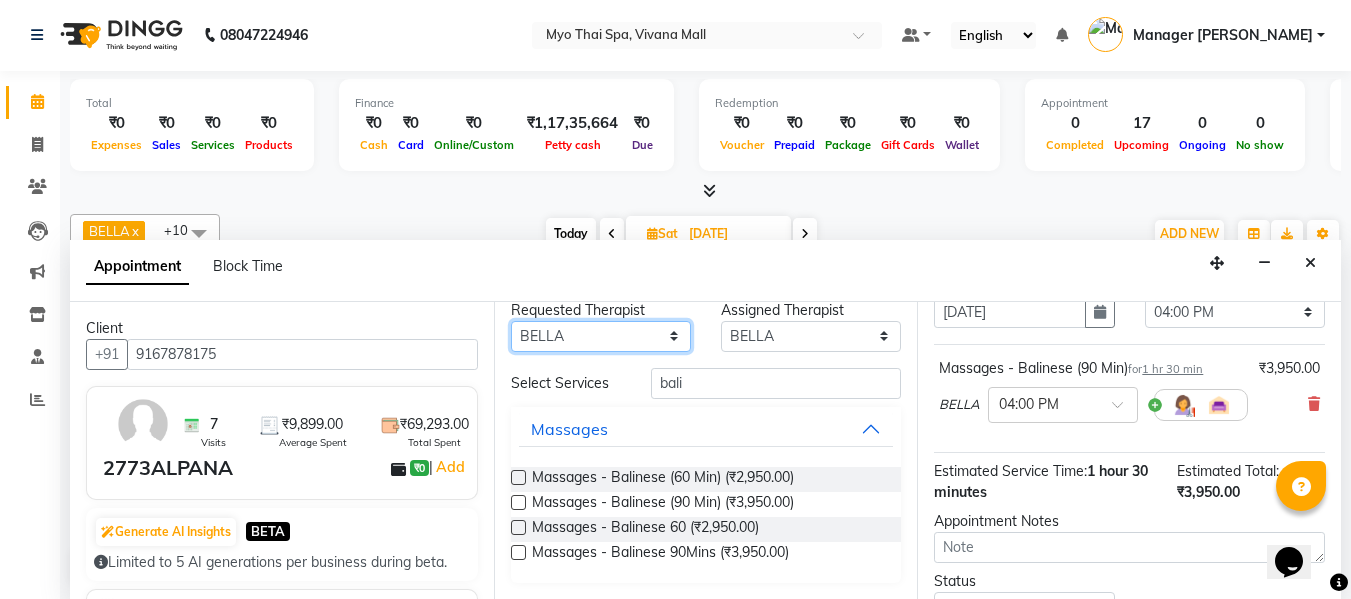 click on "Any ANGEL BELLA Dindin Jane JENNY Kristina Manager Churmurin Manager ISHA  Massami MAWII REMI SANGTAE Zosangzuali" at bounding box center (601, 336) 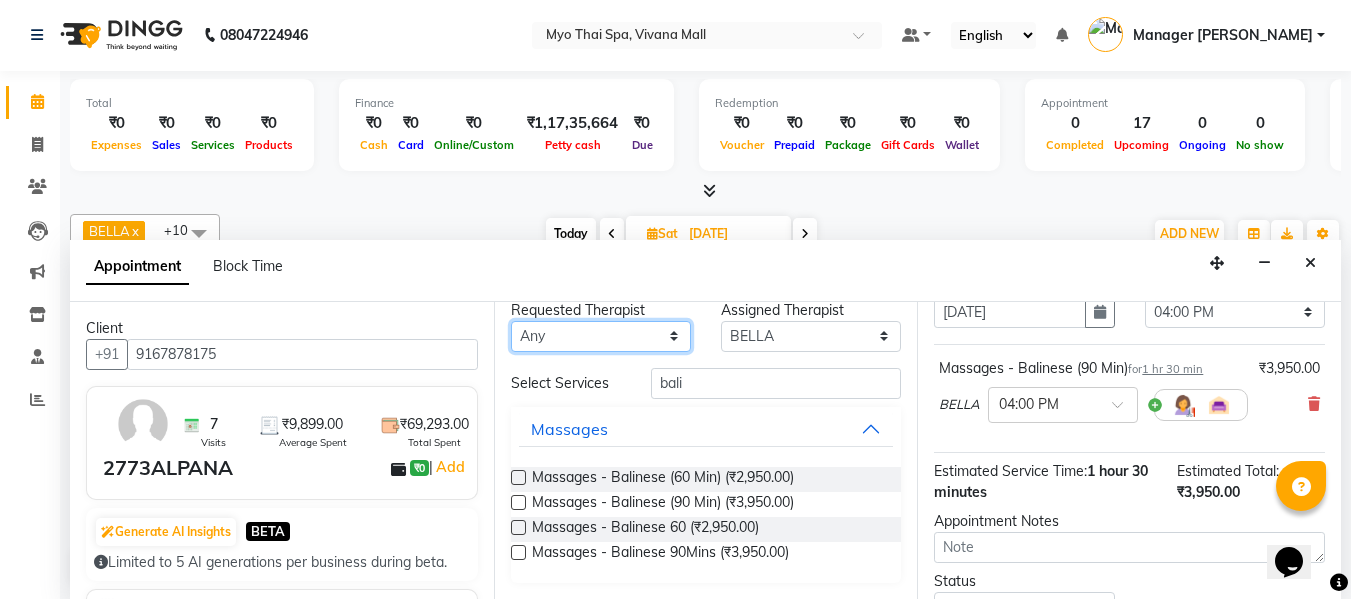 click on "Any ANGEL BELLA Dindin Jane JENNY Kristina Manager Churmurin Manager ISHA  Massami MAWII REMI SANGTAE Zosangzuali" at bounding box center (601, 336) 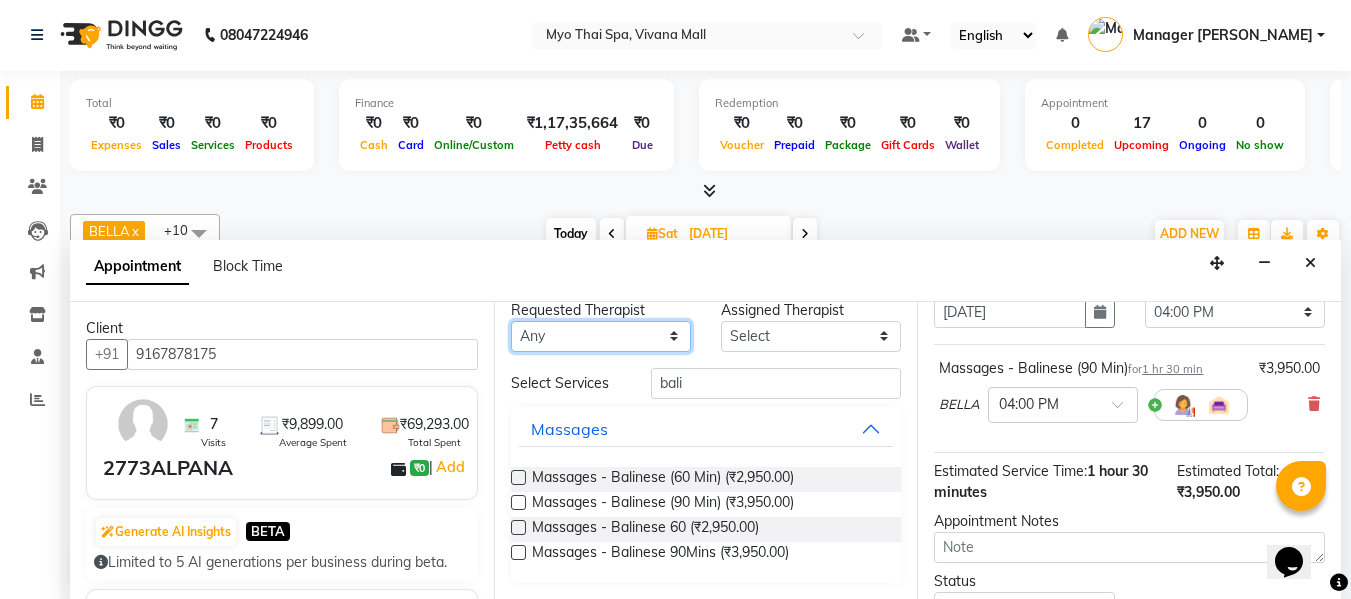 scroll, scrollTop: 0, scrollLeft: 0, axis: both 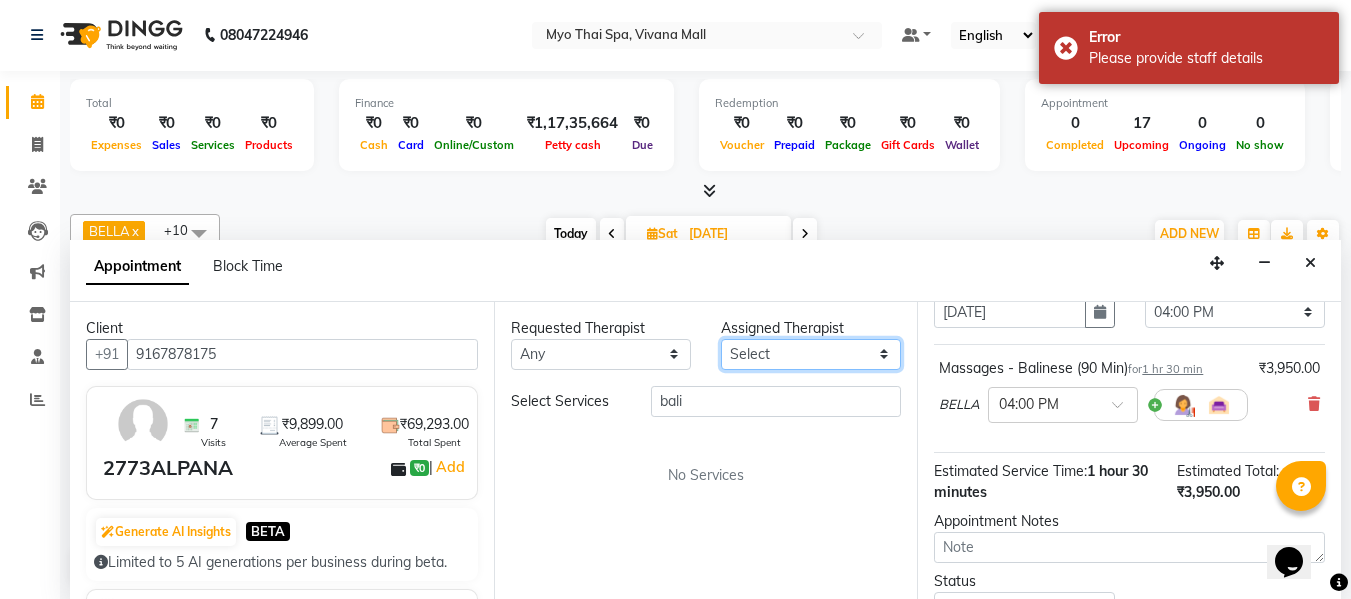 click on "Select ANGEL BELLA Dindin Jane JENNY Kristina Manager Churmurin Manager ISHA  Massami MAWII REMI SANGTAE Zosangzuali" at bounding box center [811, 354] 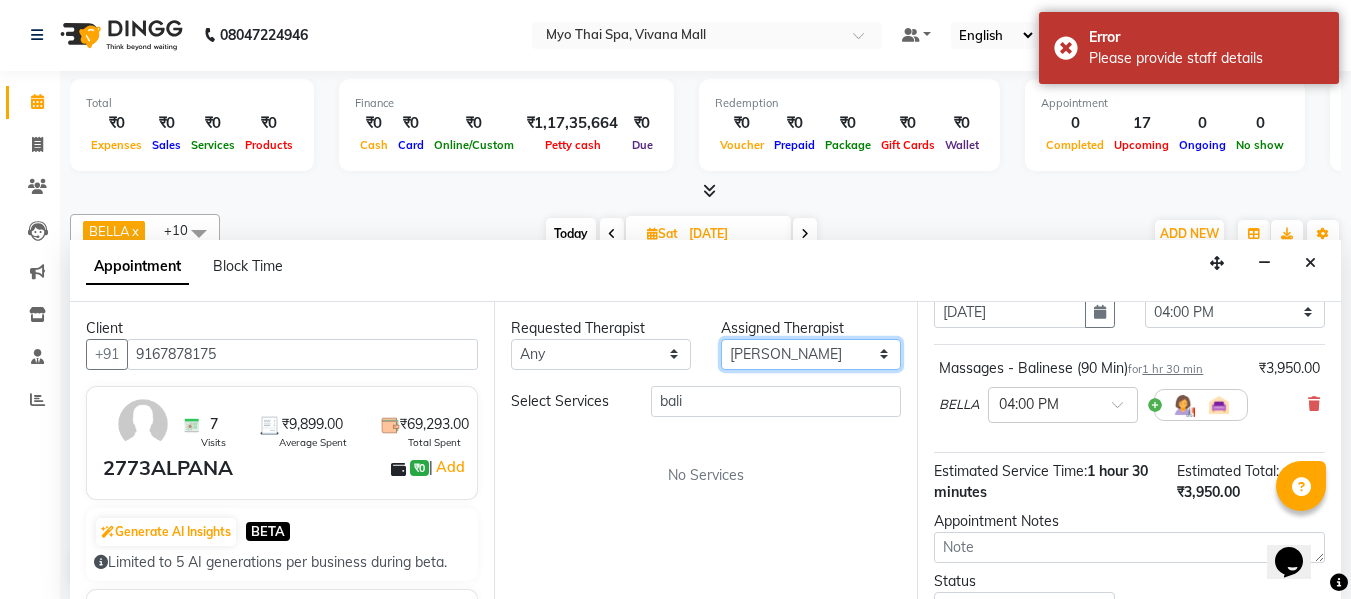 click on "Select ANGEL BELLA Dindin Jane JENNY Kristina Manager Churmurin Manager ISHA  Massami MAWII REMI SANGTAE Zosangzuali" at bounding box center [811, 354] 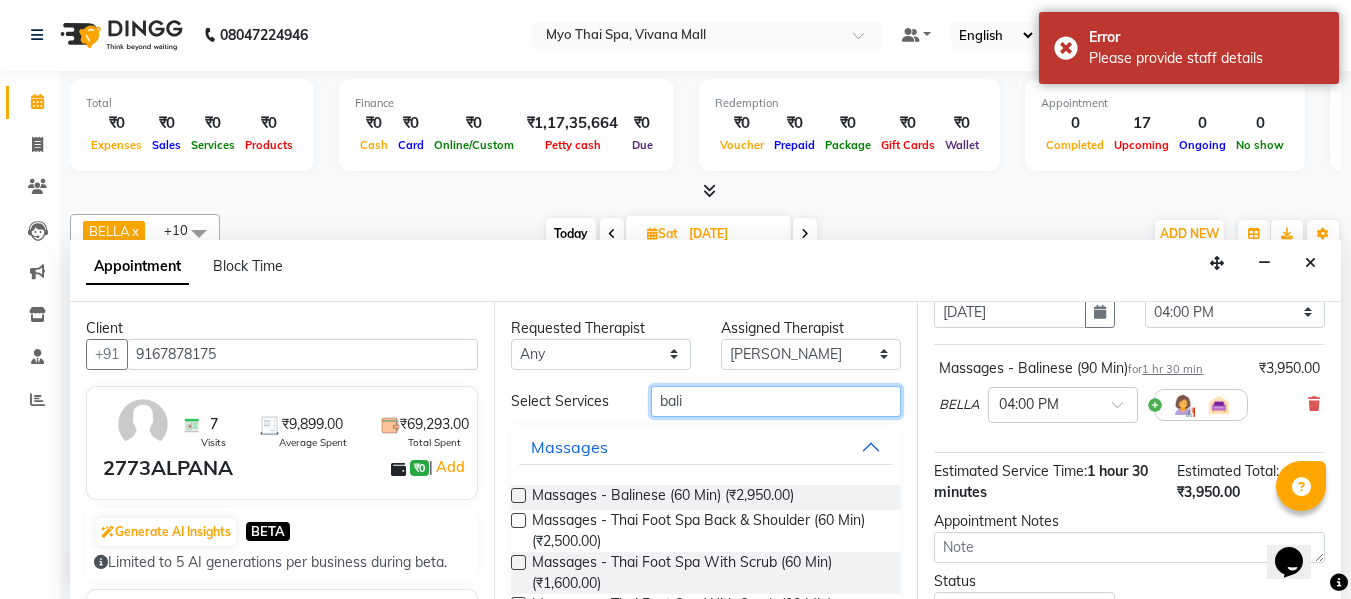 click on "bali" at bounding box center [776, 401] 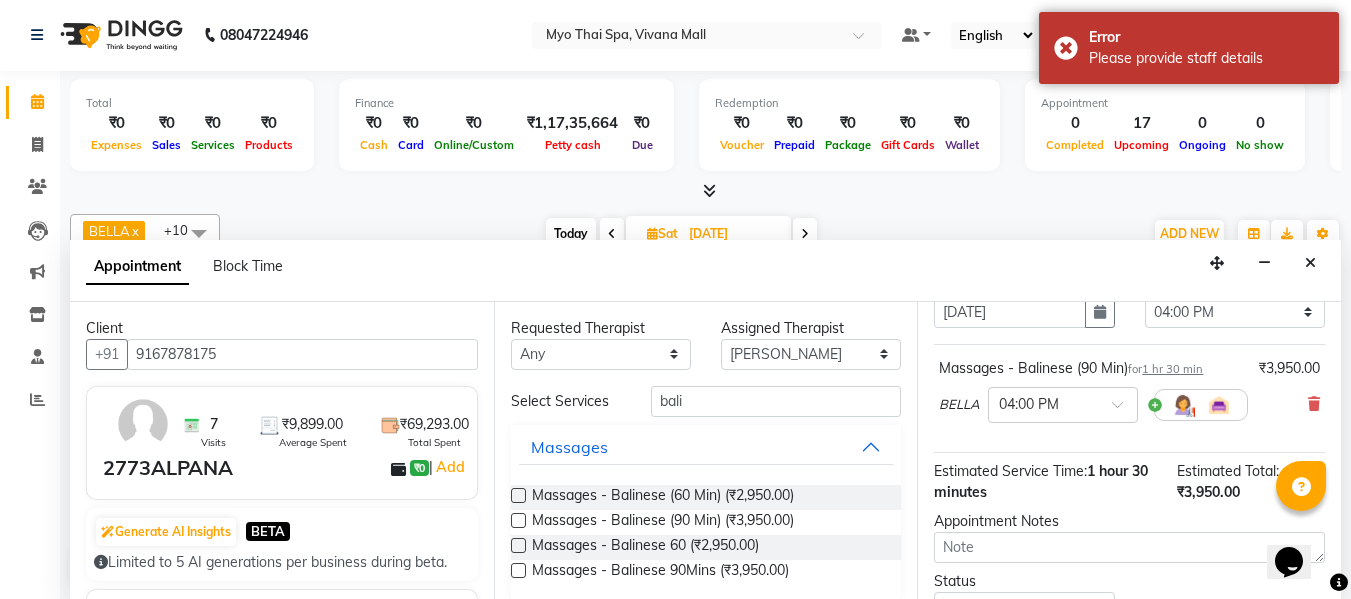 click at bounding box center (518, 520) 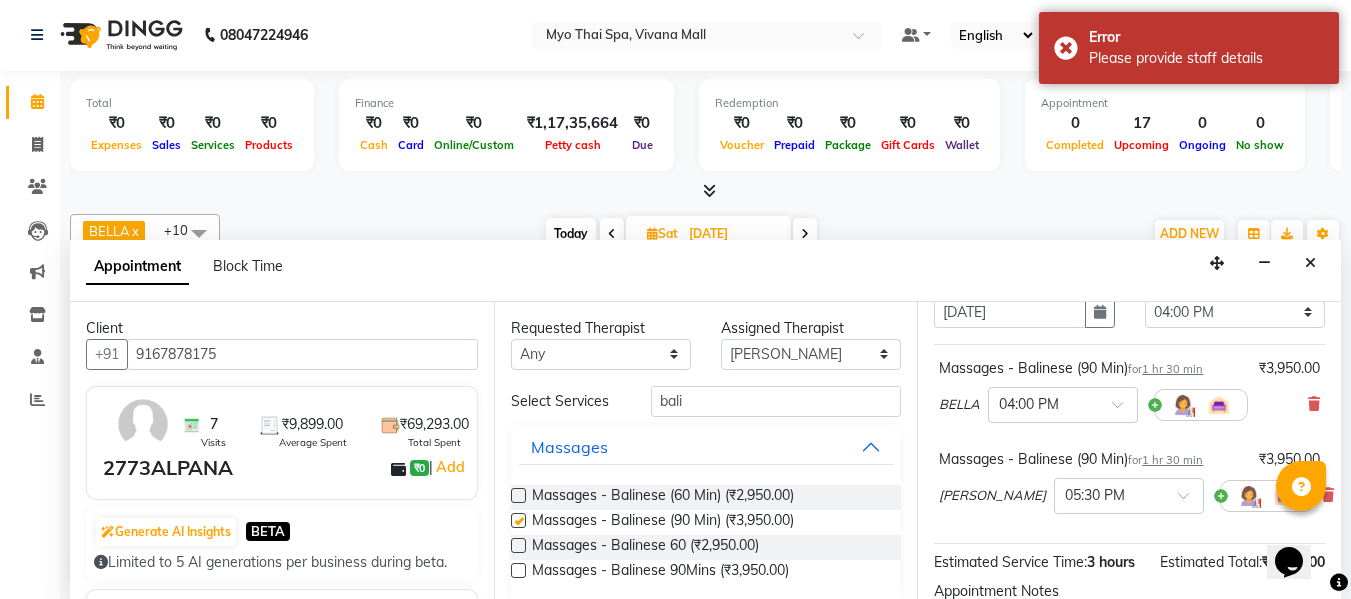 checkbox on "false" 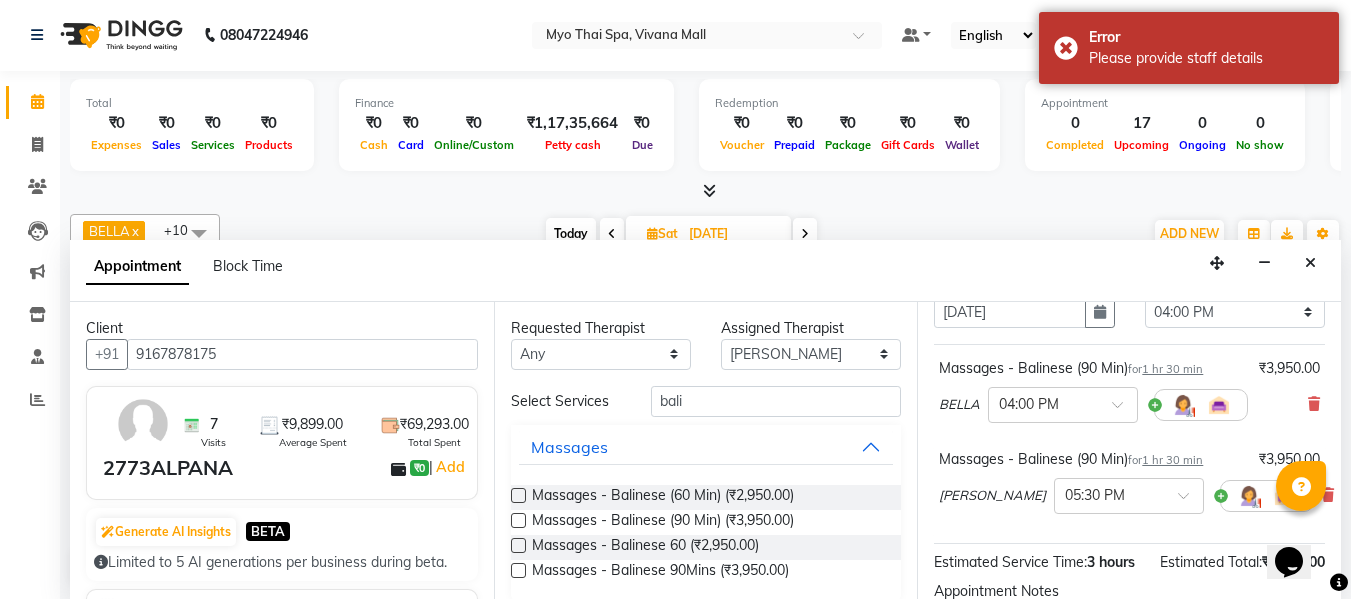 scroll, scrollTop: 300, scrollLeft: 0, axis: vertical 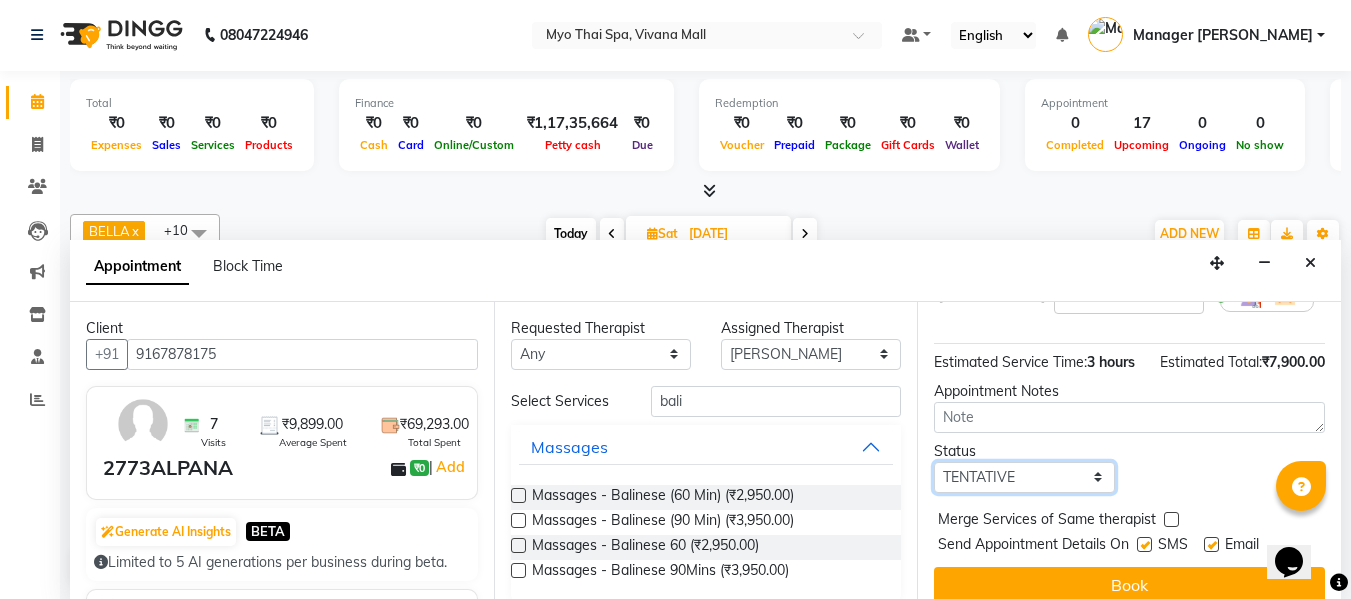 click on "Select TENTATIVE CONFIRM UPCOMING" at bounding box center (1024, 477) 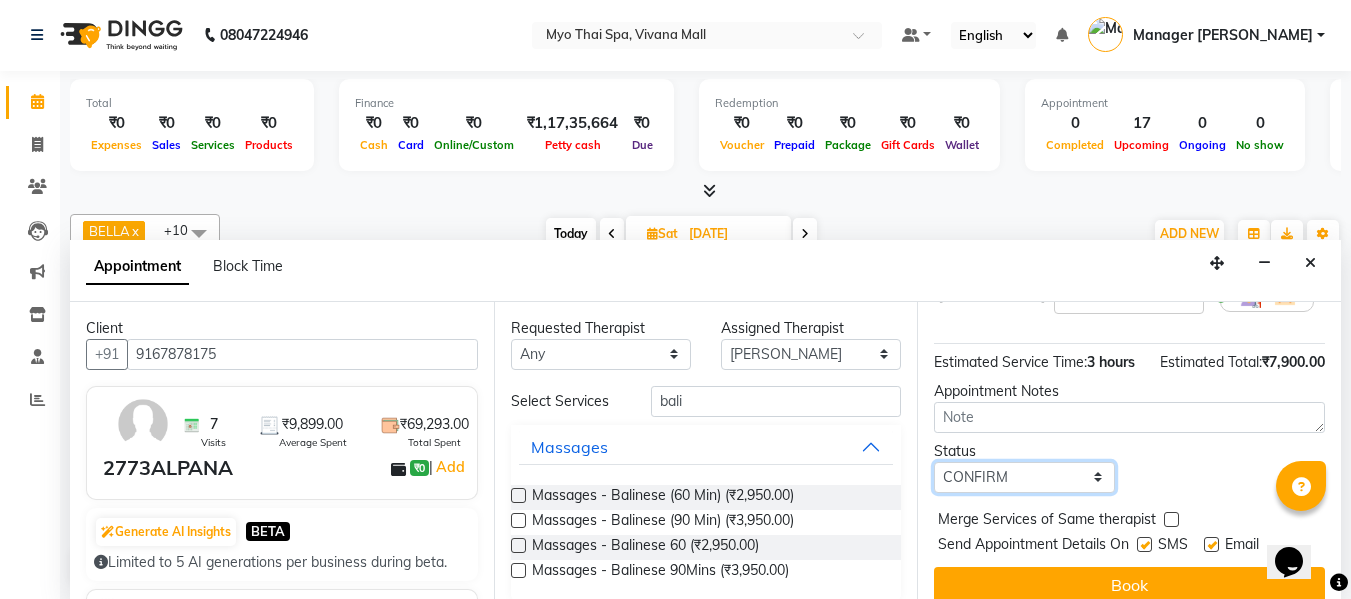click on "Select TENTATIVE CONFIRM UPCOMING" at bounding box center (1024, 477) 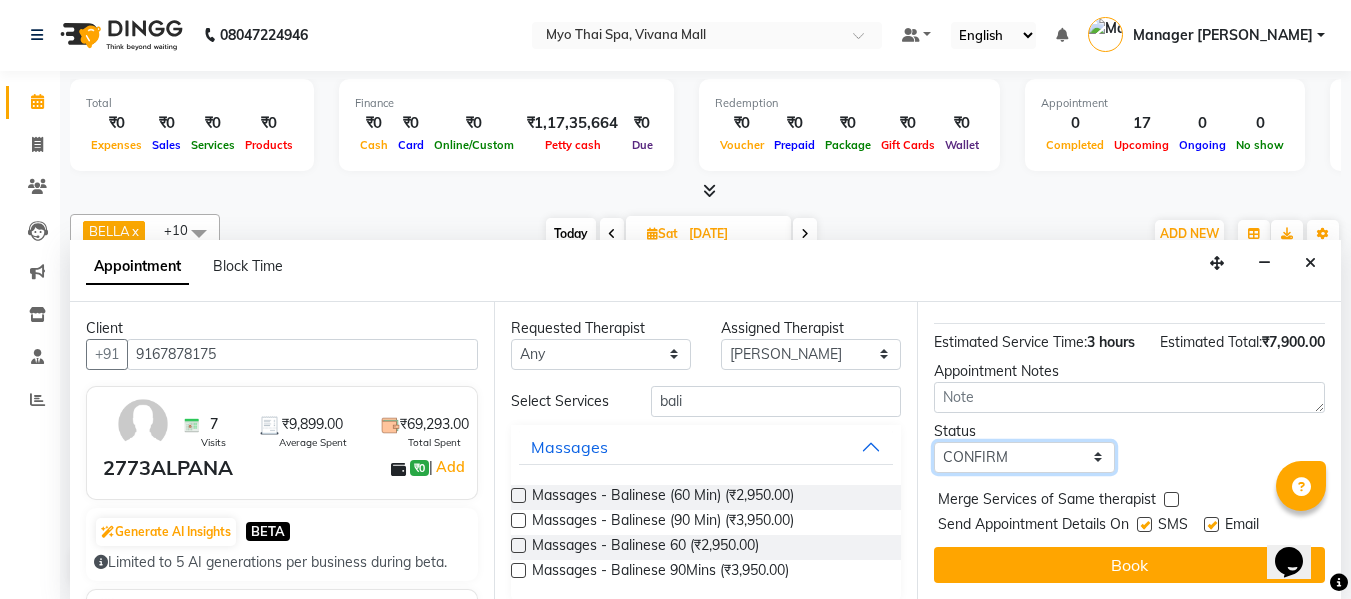 scroll, scrollTop: 356, scrollLeft: 0, axis: vertical 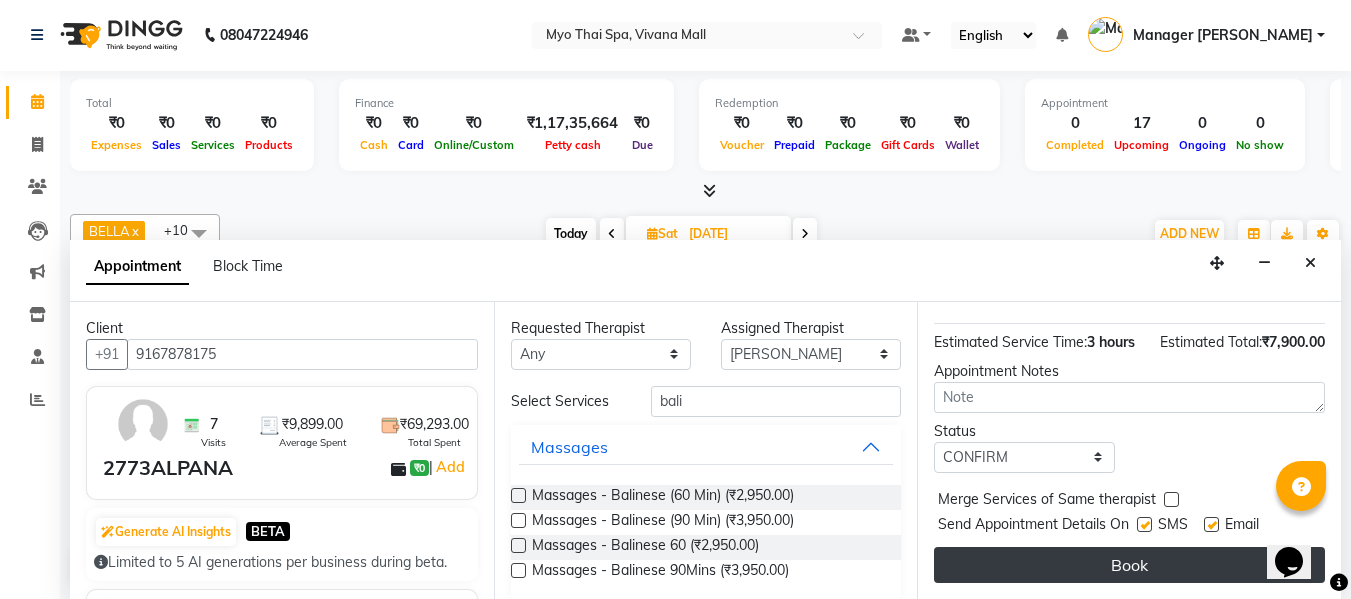 click on "Book" at bounding box center (1129, 565) 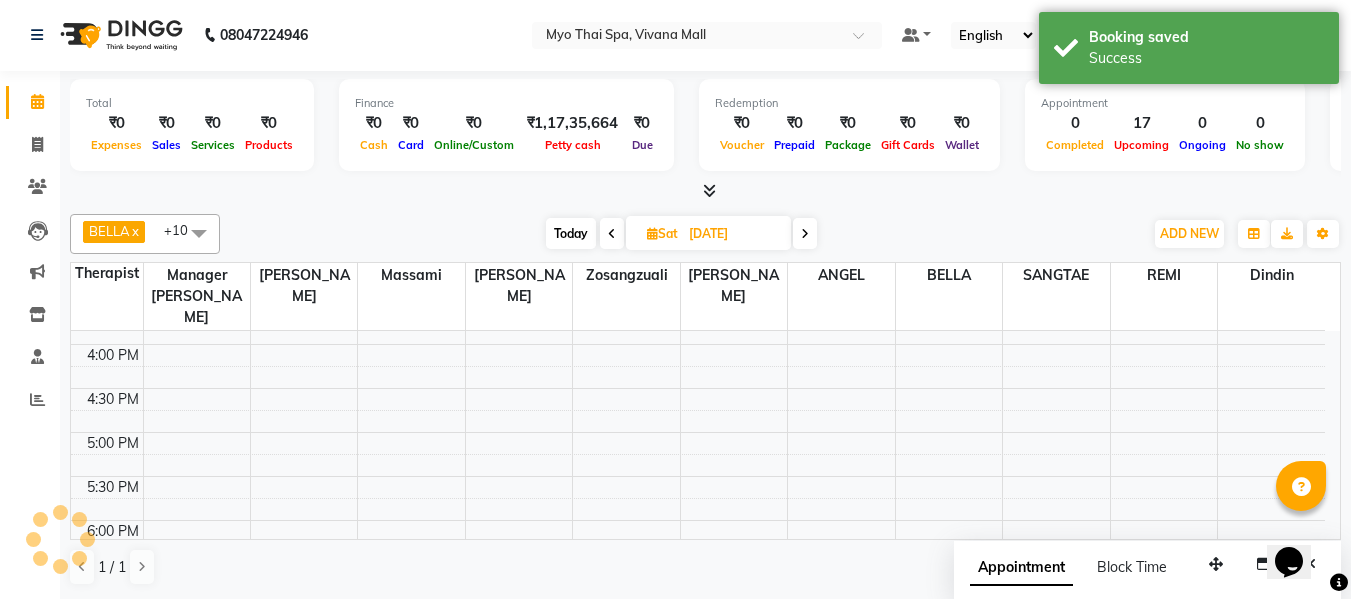 scroll, scrollTop: 0, scrollLeft: 0, axis: both 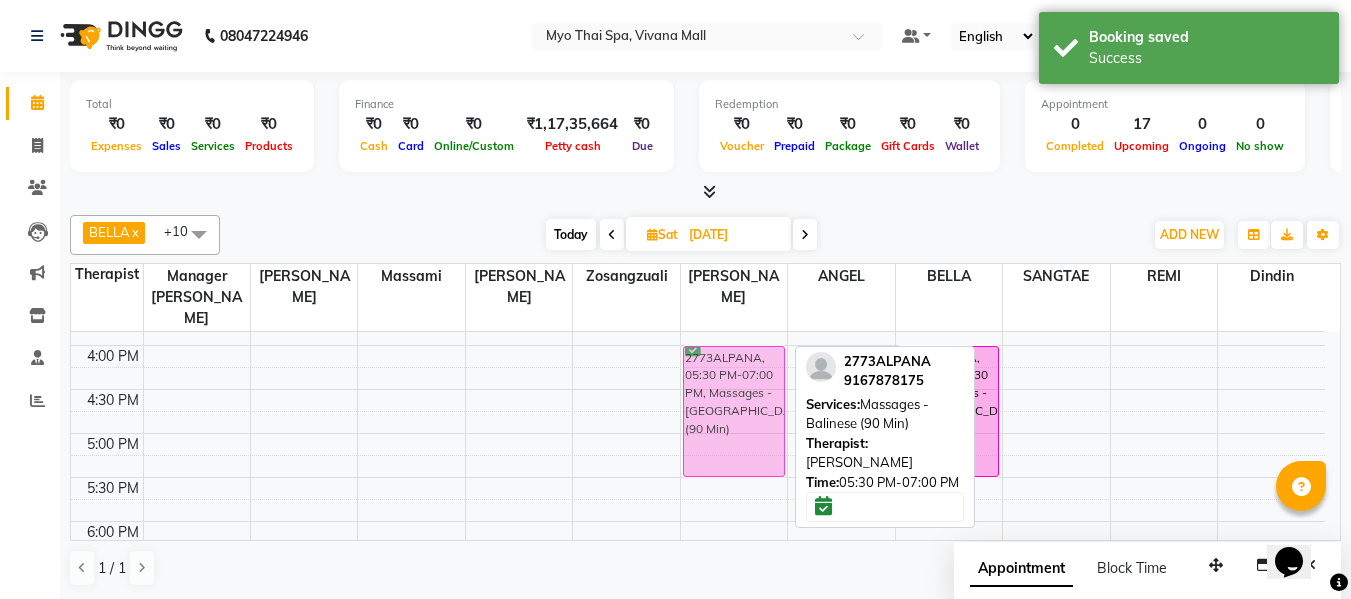 drag, startPoint x: 729, startPoint y: 510, endPoint x: 734, endPoint y: 385, distance: 125.09996 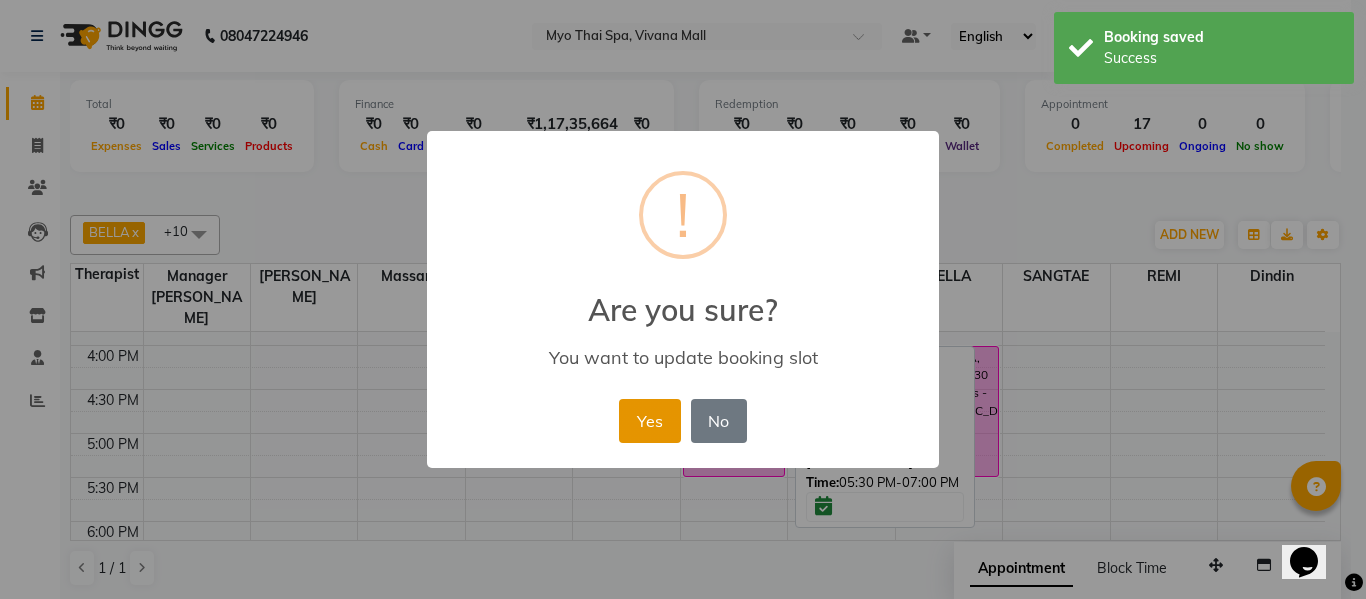 click on "Yes" at bounding box center [649, 421] 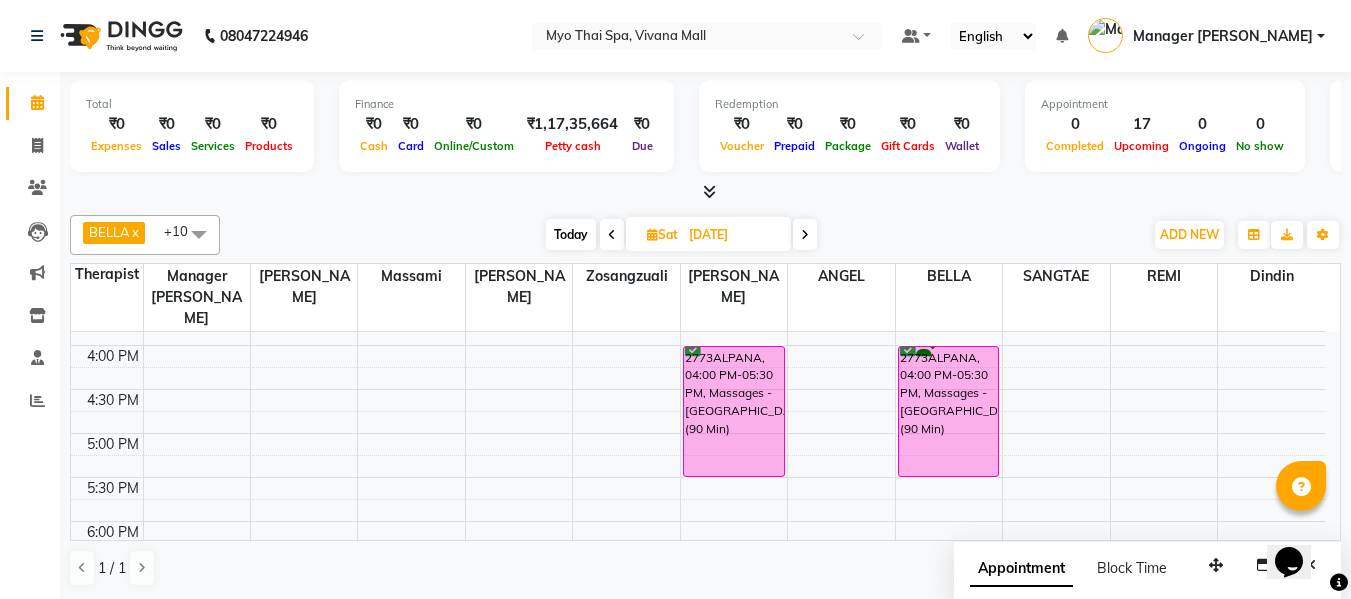 click on "Today" at bounding box center [571, 234] 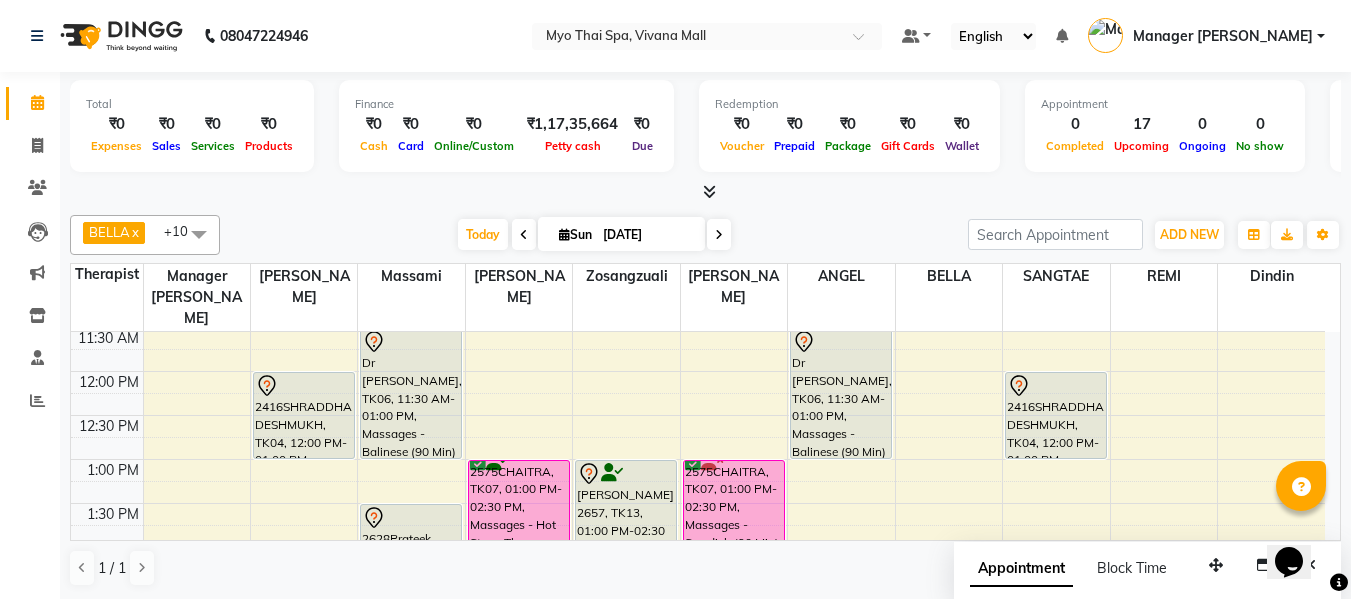 scroll, scrollTop: 277, scrollLeft: 0, axis: vertical 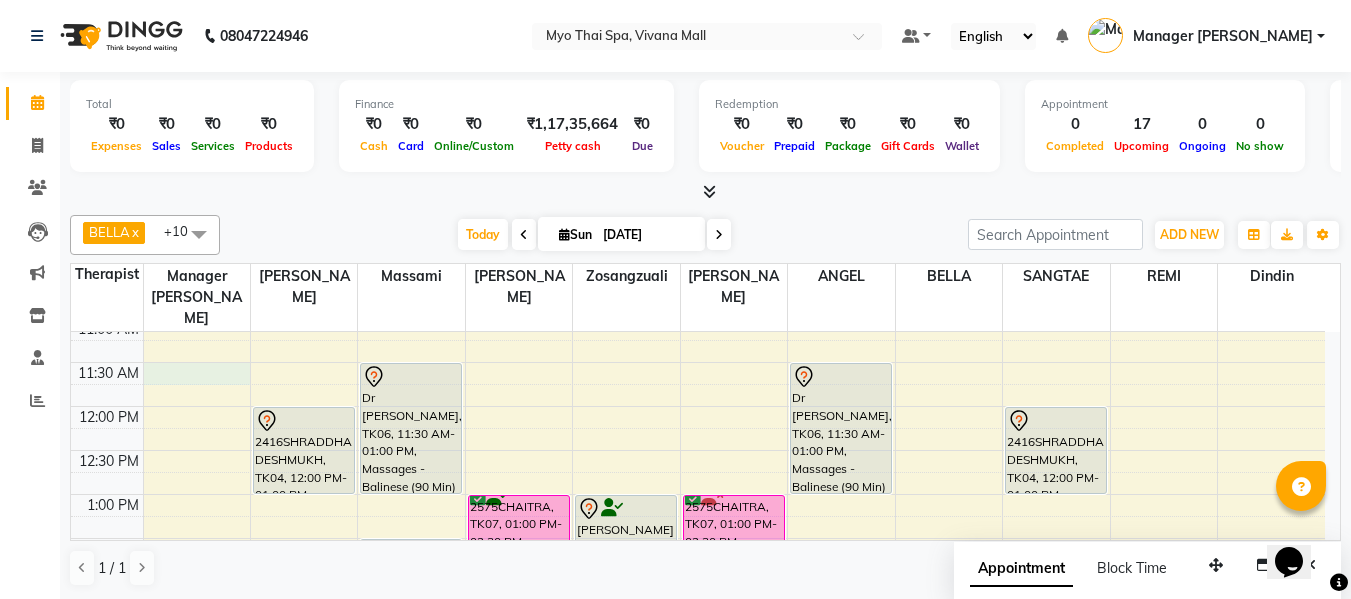 click on "8:00 AM 8:30 AM 9:00 AM 9:30 AM 10:00 AM 10:30 AM 11:00 AM 11:30 AM 12:00 PM 12:30 PM 1:00 PM 1:30 PM 2:00 PM 2:30 PM 3:00 PM 3:30 PM 4:00 PM 4:30 PM 5:00 PM 5:30 PM 6:00 PM 6:30 PM 7:00 PM 7:30 PM 8:00 PM 8:30 PM 9:00 PM 9:30 PM 10:00 PM 10:30 PM             2416SHRADDHA DESHMUKH, TK04, 12:00 PM-01:00 PM, Massages - Foot Spa (60 Min)             2867SANTOSH SWAMI, TK09, 03:30 PM-05:00 PM, Massages - Balinese (90 Min)     1854PRADNYA MAHADIK, TK01, 07:00 PM-08:30 PM, Massages - Deep Tissue (90 Min)             Dr Ramya, TK06, 11:30 AM-01:00 PM, Massages - Balinese (90 Min)             2628Prateek, TK10, 01:30 PM-02:30 PM, Massages - Balinese (60 Min)             2175AMIT, TK03, 05:00 PM-06:30 PM, Massages - Balinese (90 Min)     2575CHAITRA, TK07, 01:00 PM-02:30 PM, Massages - Hot Stone Therapy             2175AMIT, TK03, 05:00 PM-06:30 PM, Massages - Balinese (90 Min)             2564Jitesh, TK08, 08:00 PM-09:00 PM, Massages - Balinese (60 Min)" at bounding box center [698, 714] 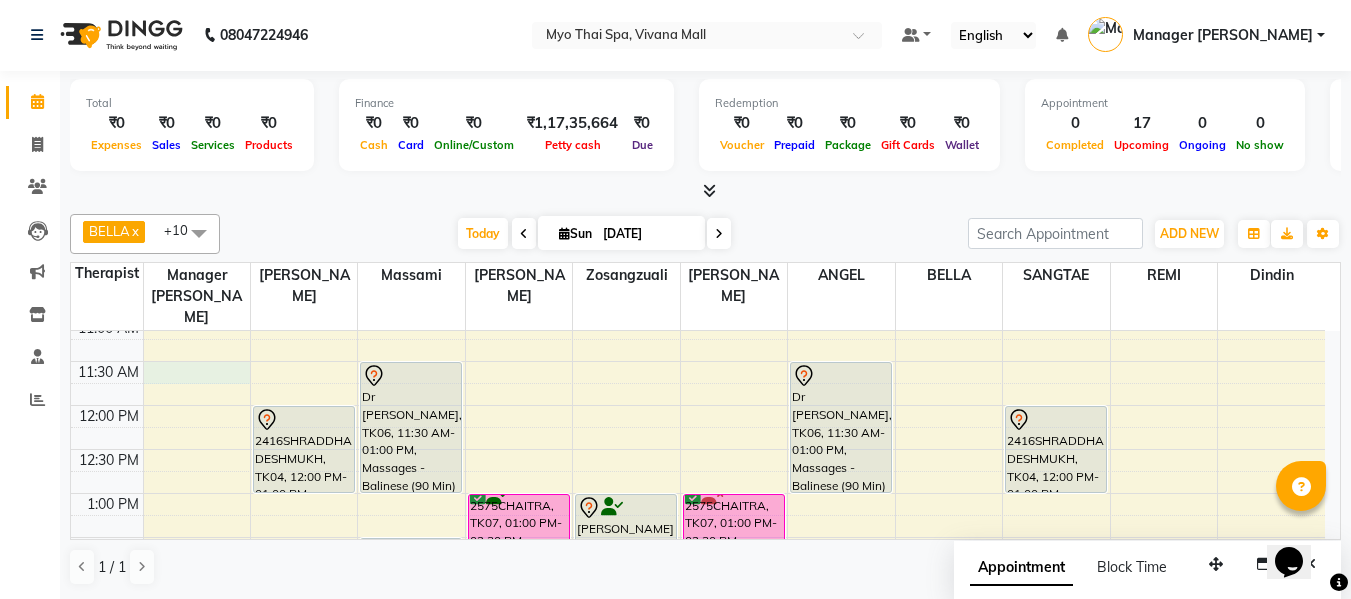 select on "20082" 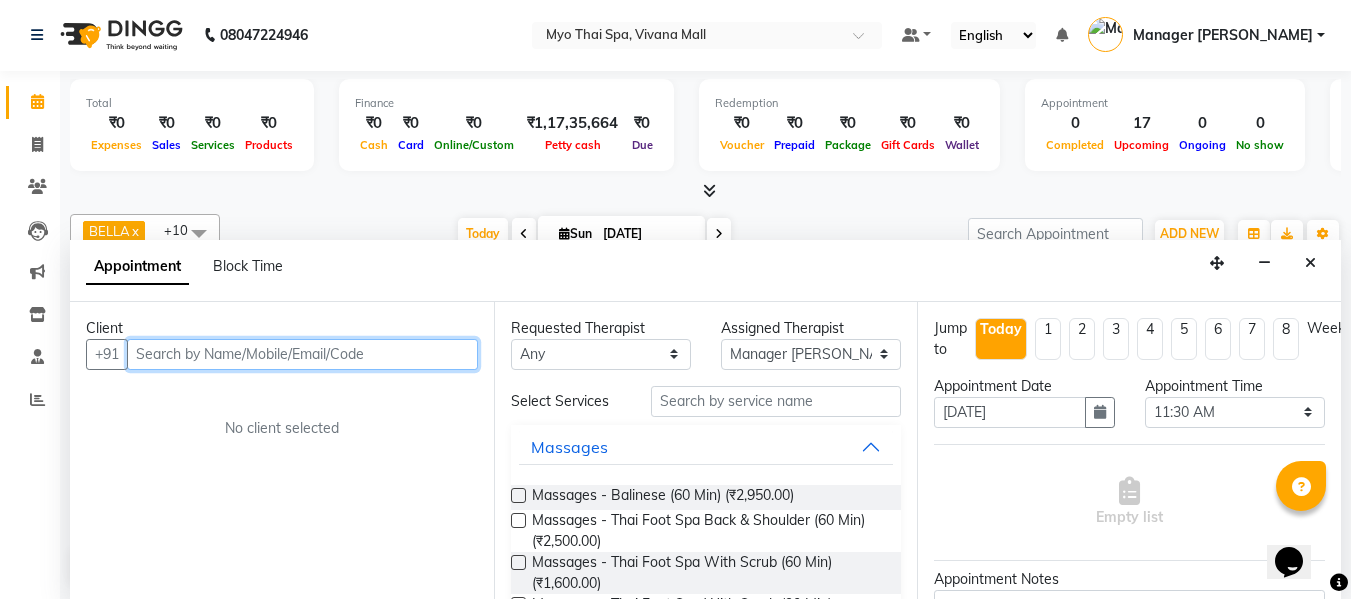 click at bounding box center (302, 354) 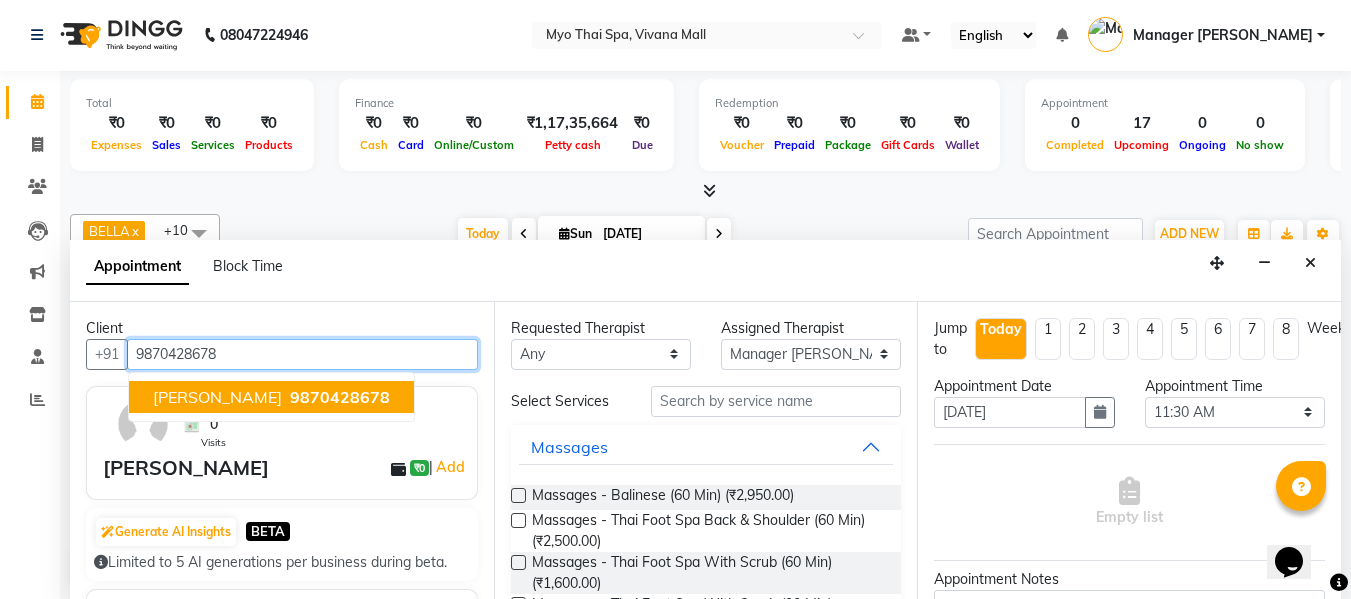 click on "[PERSON_NAME]" at bounding box center [217, 397] 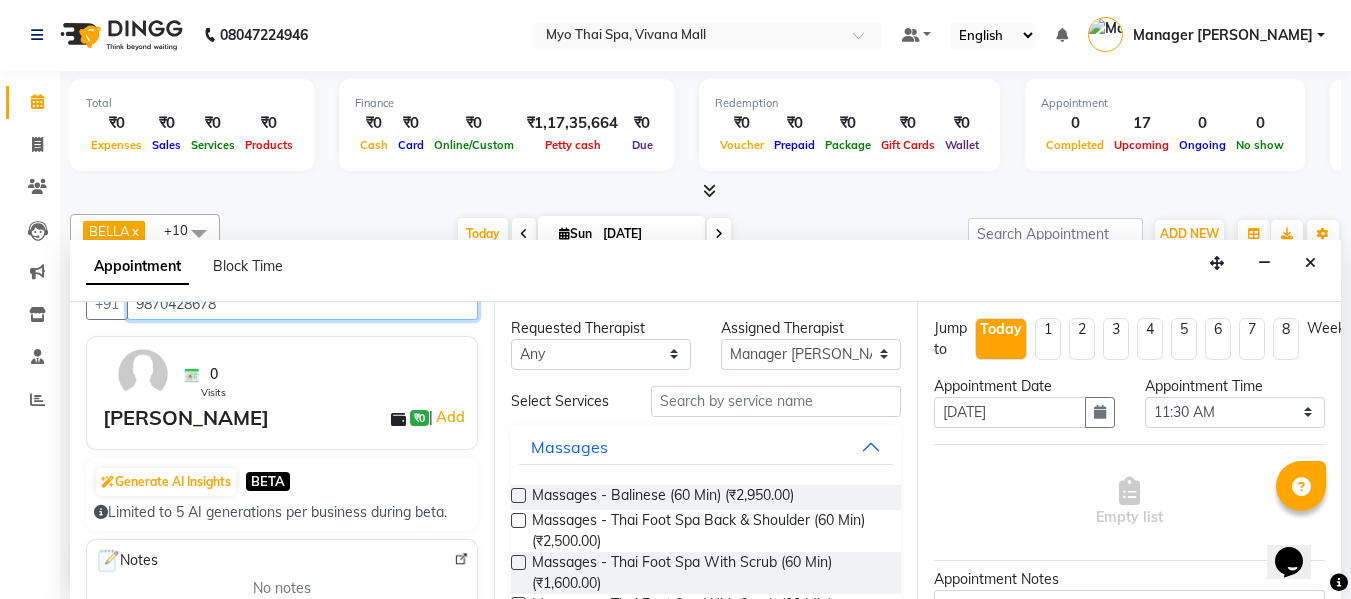 scroll, scrollTop: 100, scrollLeft: 0, axis: vertical 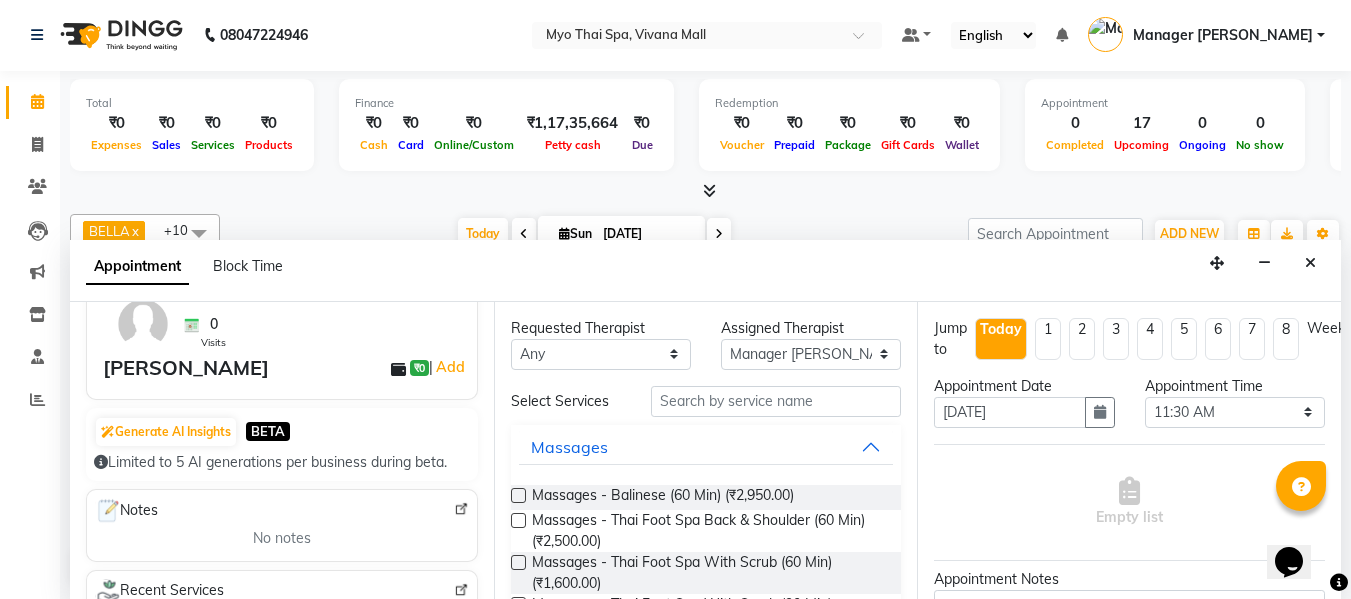 type on "9870428678" 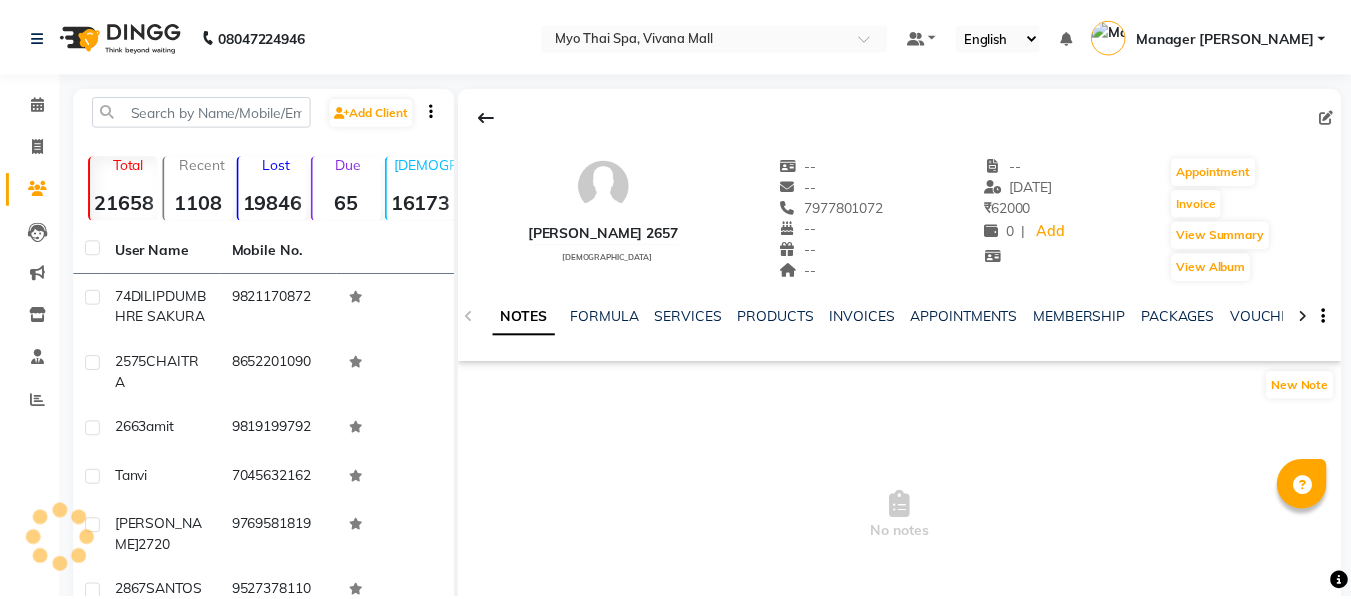 scroll, scrollTop: 0, scrollLeft: 0, axis: both 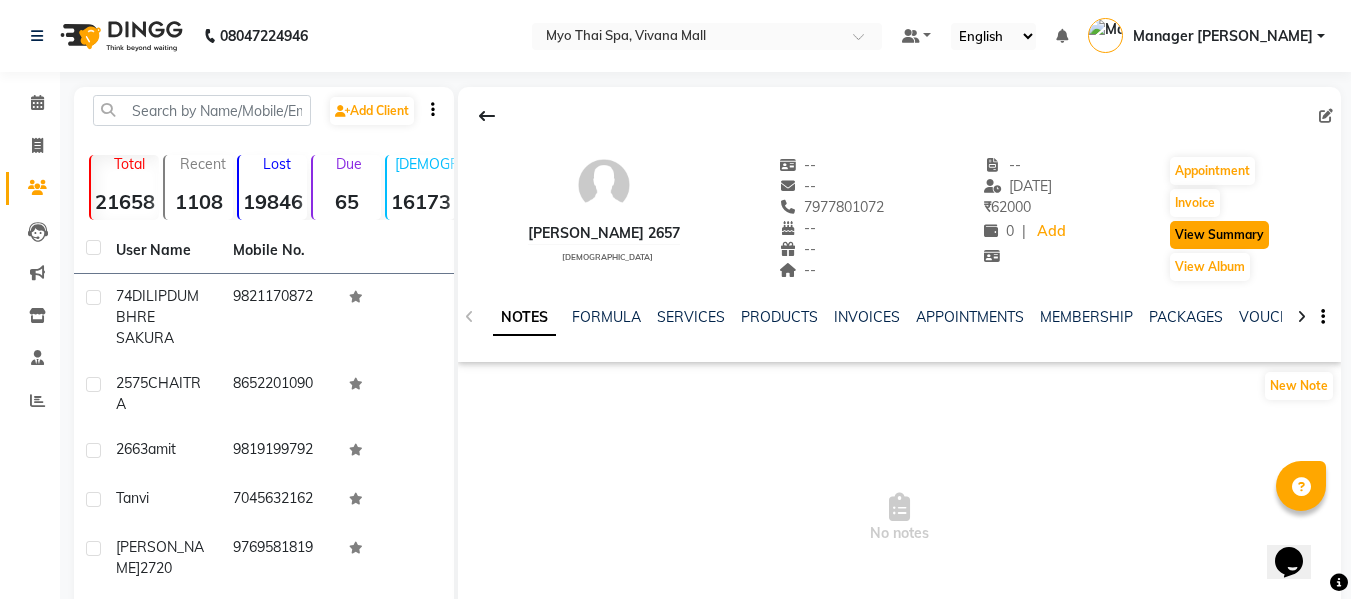 click on "View Summary" 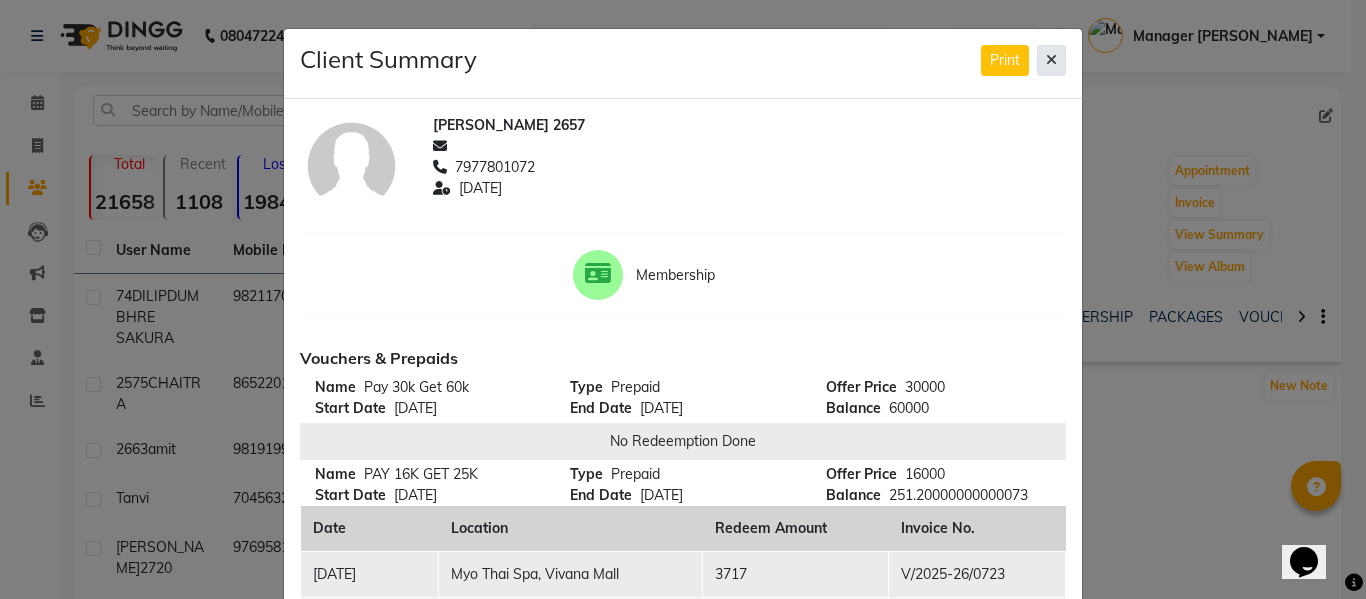 click 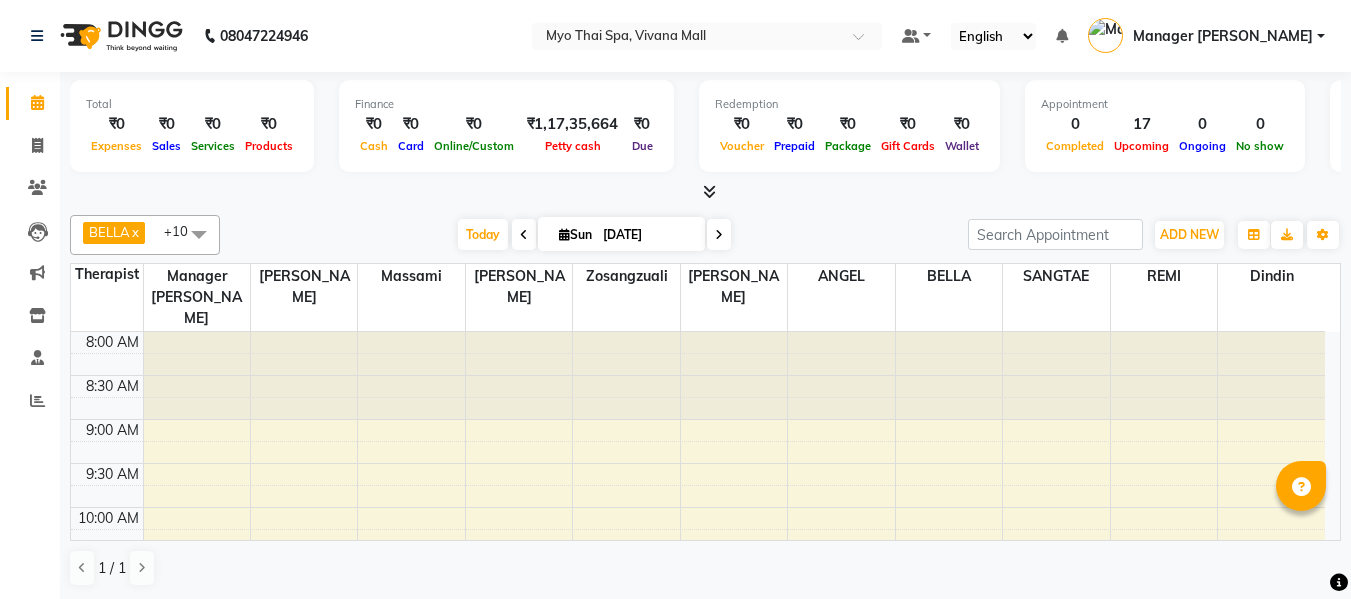 scroll, scrollTop: 0, scrollLeft: 0, axis: both 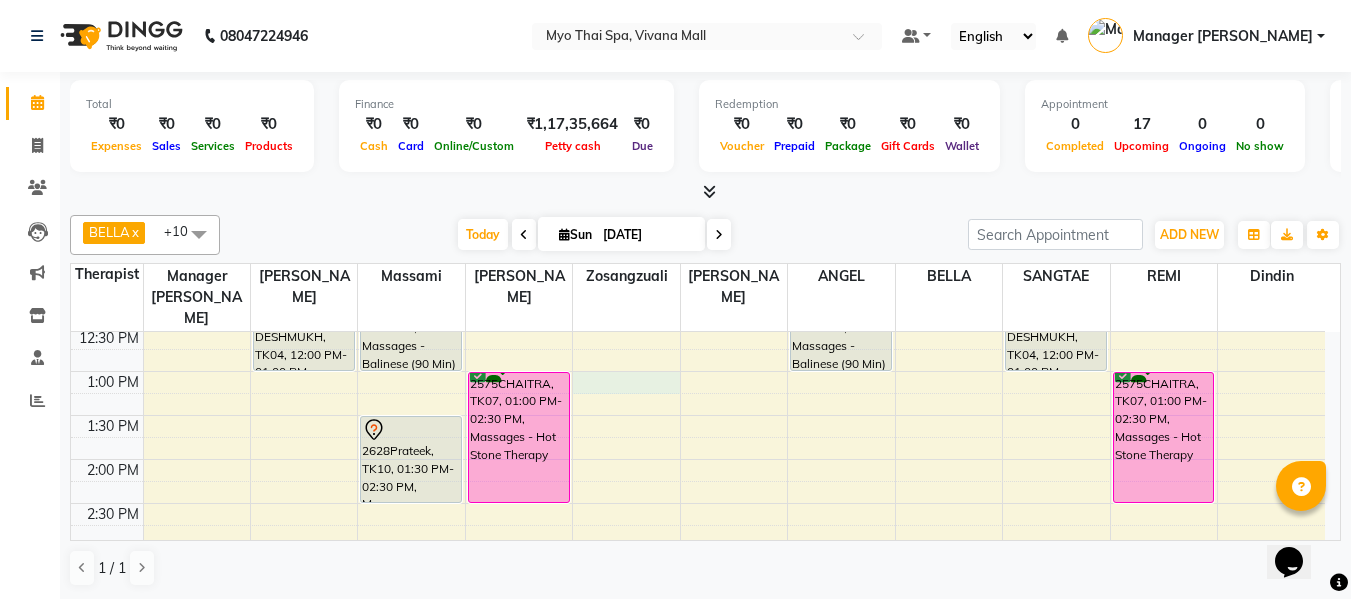 click on "8:00 AM 8:30 AM 9:00 AM 9:30 AM 10:00 AM 10:30 AM 11:00 AM 11:30 AM 12:00 PM 12:30 PM 1:00 PM 1:30 PM 2:00 PM 2:30 PM 3:00 PM 3:30 PM 4:00 PM 4:30 PM 5:00 PM 5:30 PM 6:00 PM 6:30 PM 7:00 PM 7:30 PM 8:00 PM 8:30 PM 9:00 PM 9:30 PM 10:00 PM 10:30 PM             [STREET_ADDRESS], 12:00 PM-01:00 PM, Massages - Foot Spa (60 Min)             [STREET_ADDRESS], 03:30 PM-05:00 PM, Massages - [GEOGRAPHIC_DATA] (90 Min)     74DILIP DUMBHRE SAKURA, TK11, 05:00 PM-06:30 PM, Massages - Deep Tissue (90 Min)     1854PRADNYA [PERSON_NAME], TK01, 07:00 PM-08:30 PM, Massages - Deep Tissue (90 Min)             Dr [PERSON_NAME], TK06, 11:30 AM-01:00 PM, Massages - [GEOGRAPHIC_DATA] (90 Min)             2628Prateek, TK10, 01:30 PM-02:30 PM, Massages - [GEOGRAPHIC_DATA] (60 Min)             2175AMIT, TK03, 05:00 PM-06:30 PM, Massages - [GEOGRAPHIC_DATA] (90 Min)     2575CHAITRA, TK07, 01:00 PM-02:30 PM, Massages - Hot Stone Therapy             2175AMIT, TK03, 05:00 PM-06:30 PM, Massages - Balinese (90 Min)" at bounding box center [698, 591] 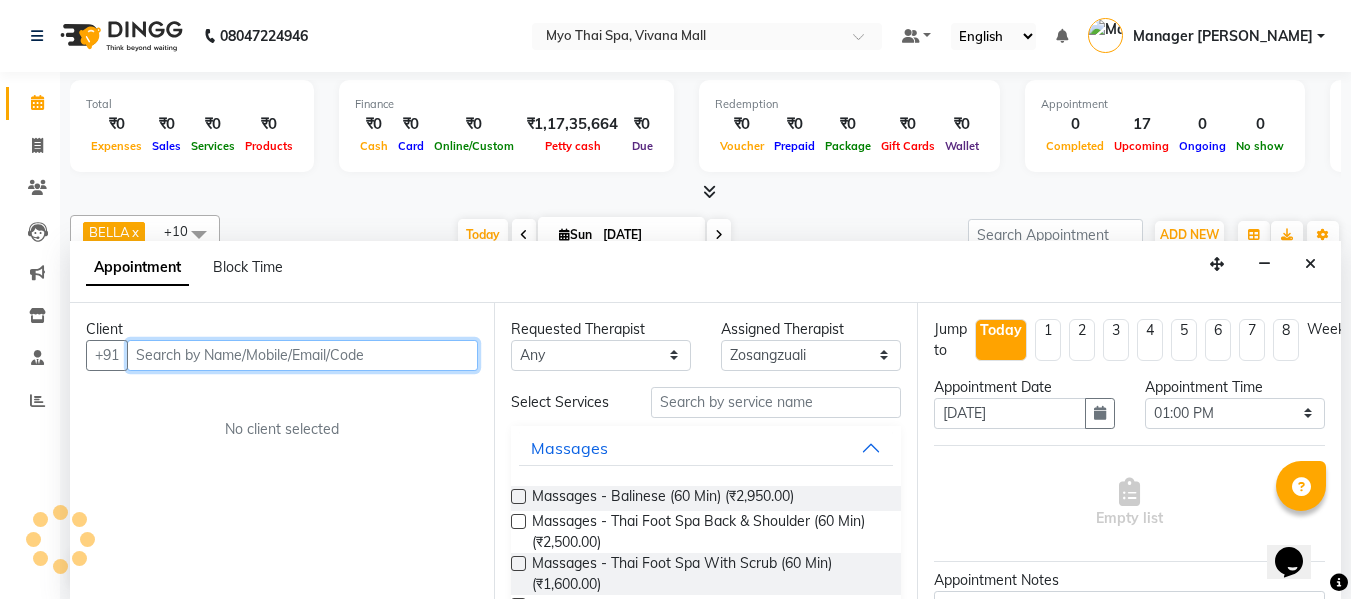 scroll, scrollTop: 1, scrollLeft: 0, axis: vertical 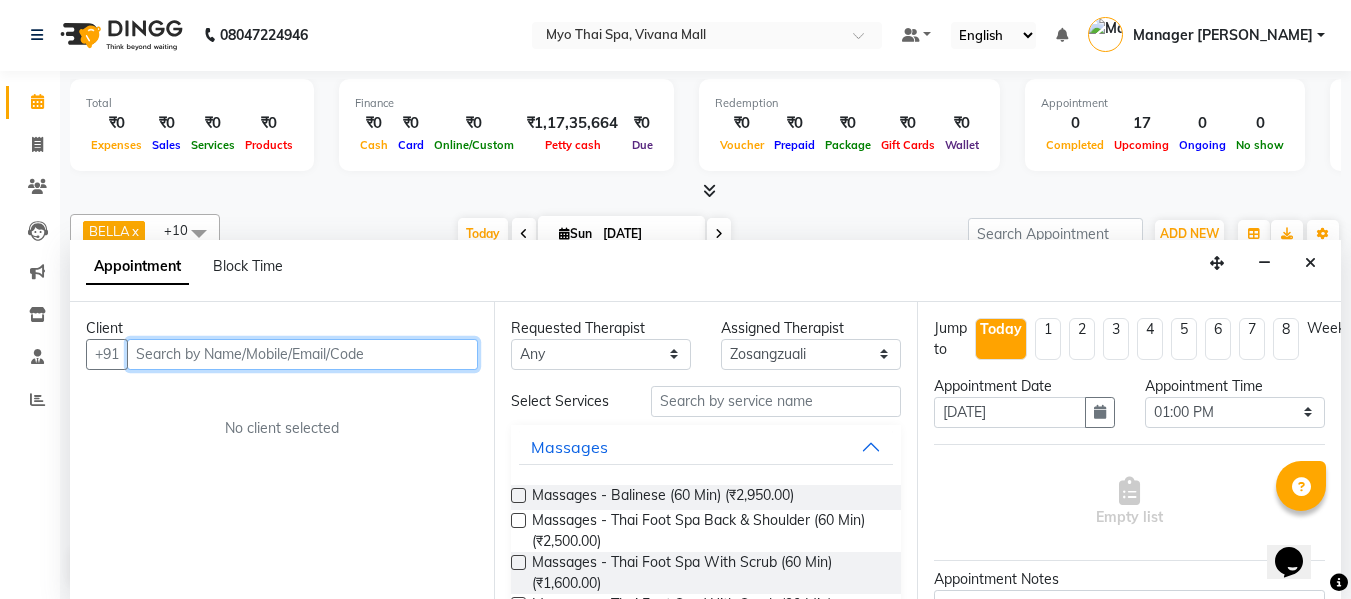 click at bounding box center (302, 354) 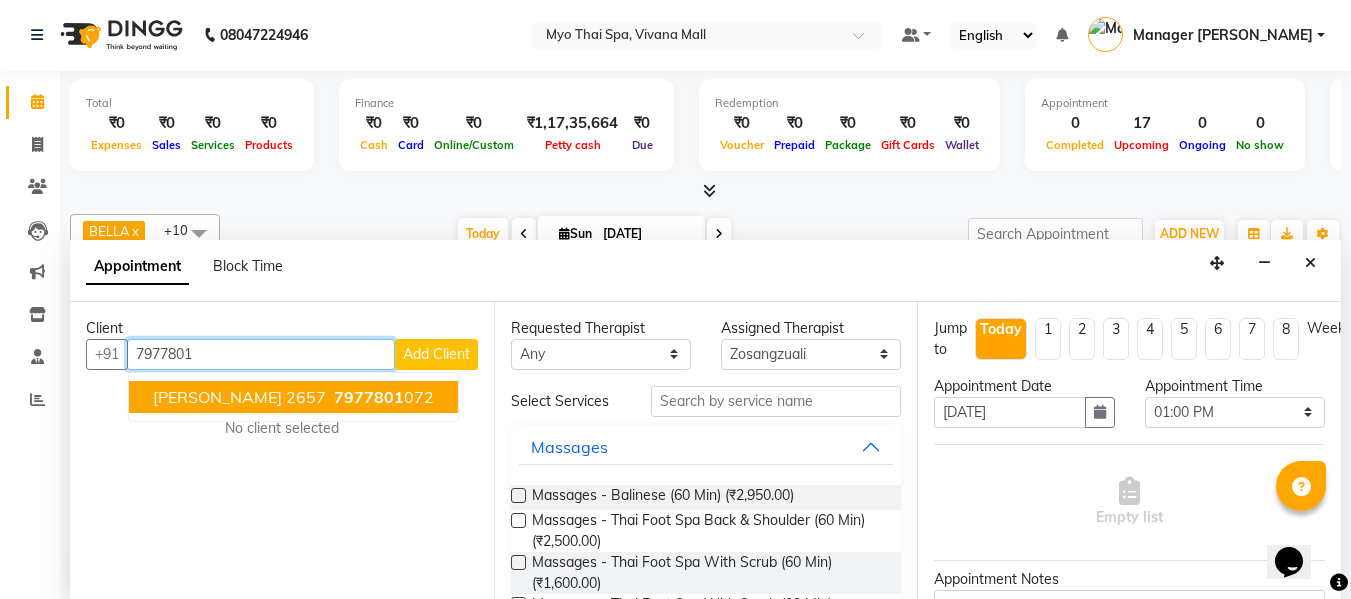 click on "7977801" at bounding box center (369, 397) 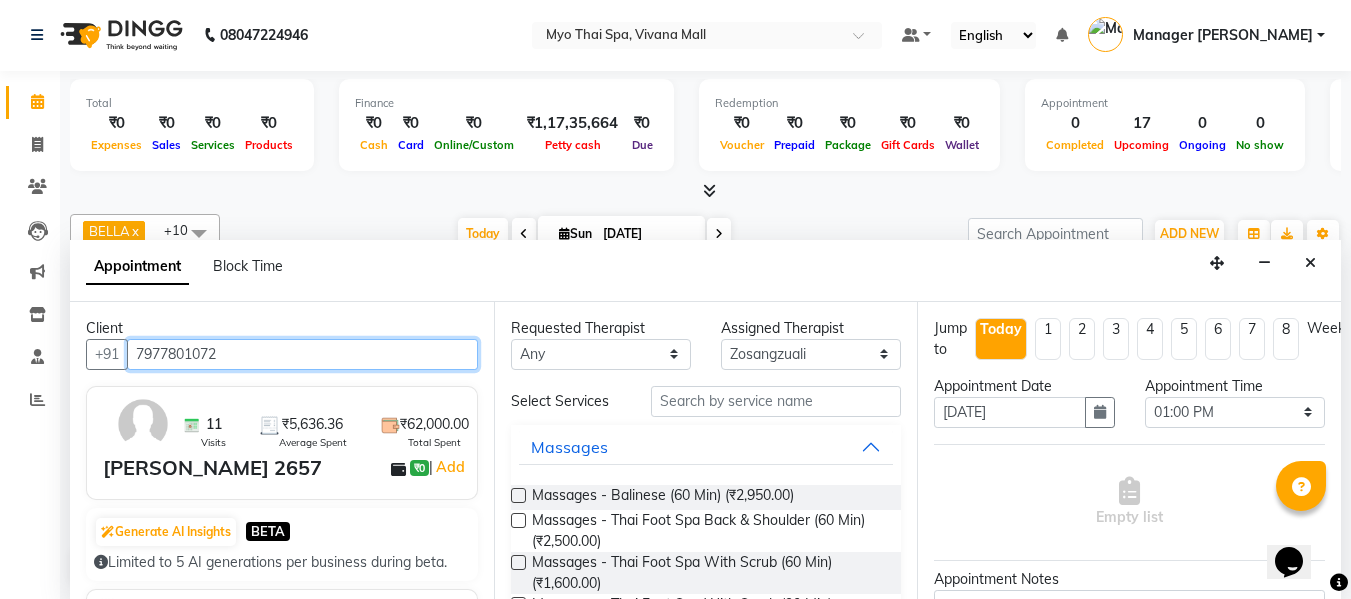 type on "7977801072" 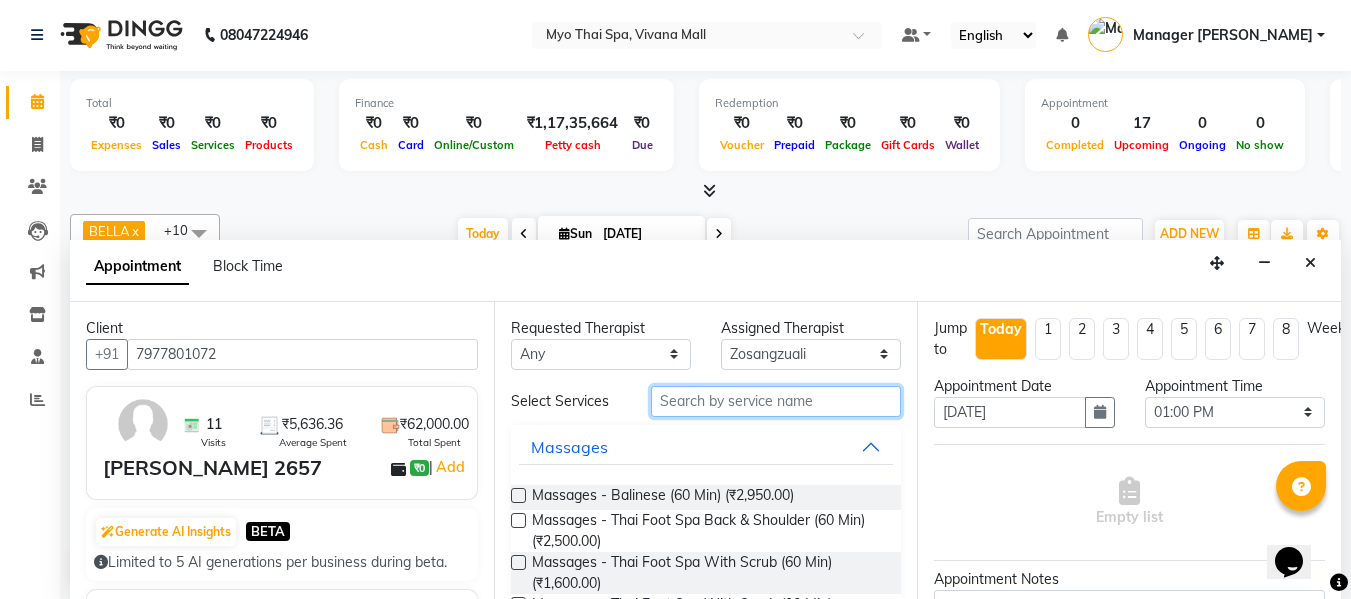 click at bounding box center (776, 401) 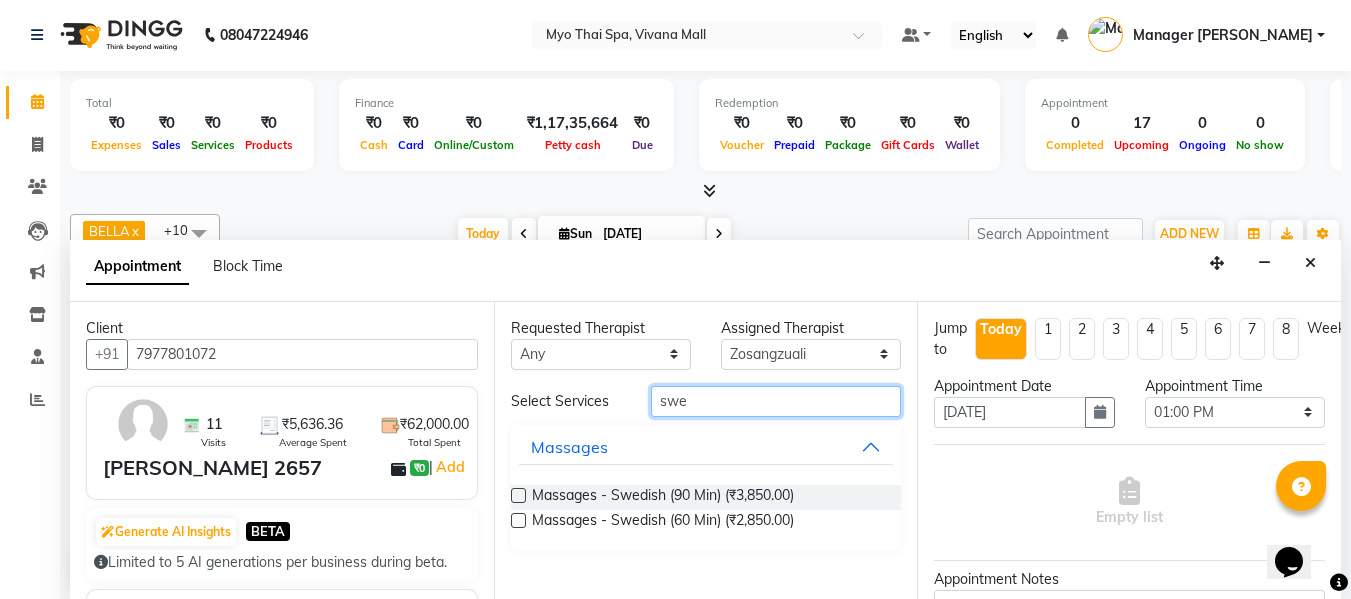 type on "swe" 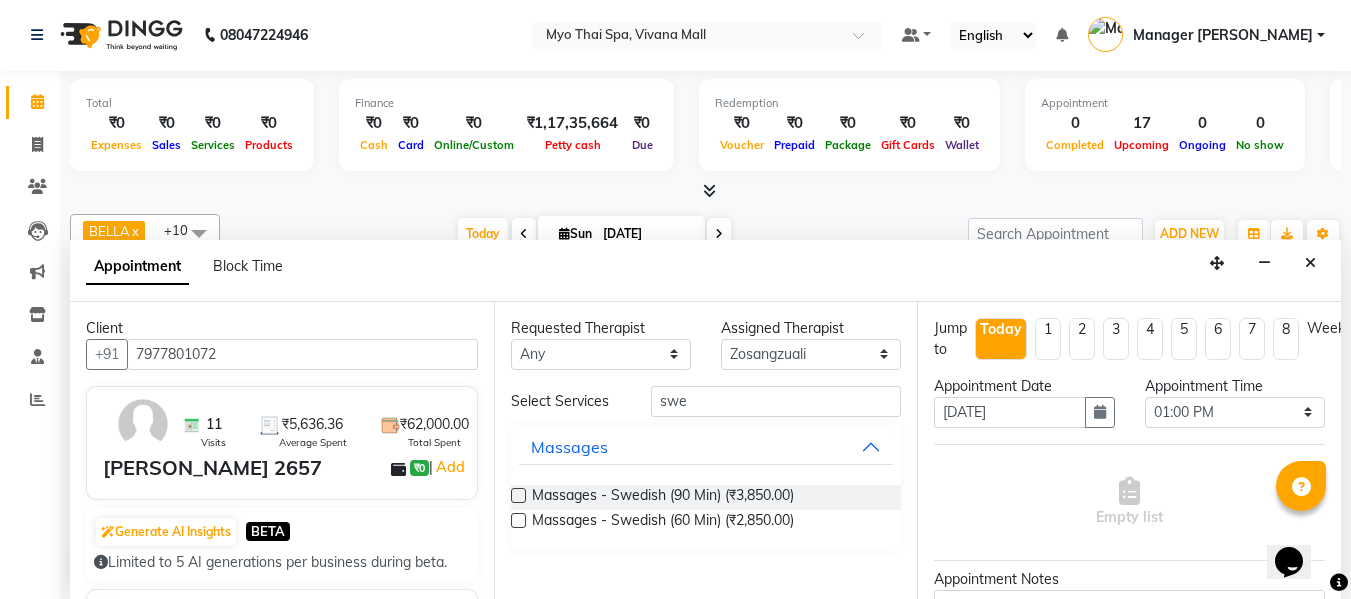 click at bounding box center [518, 495] 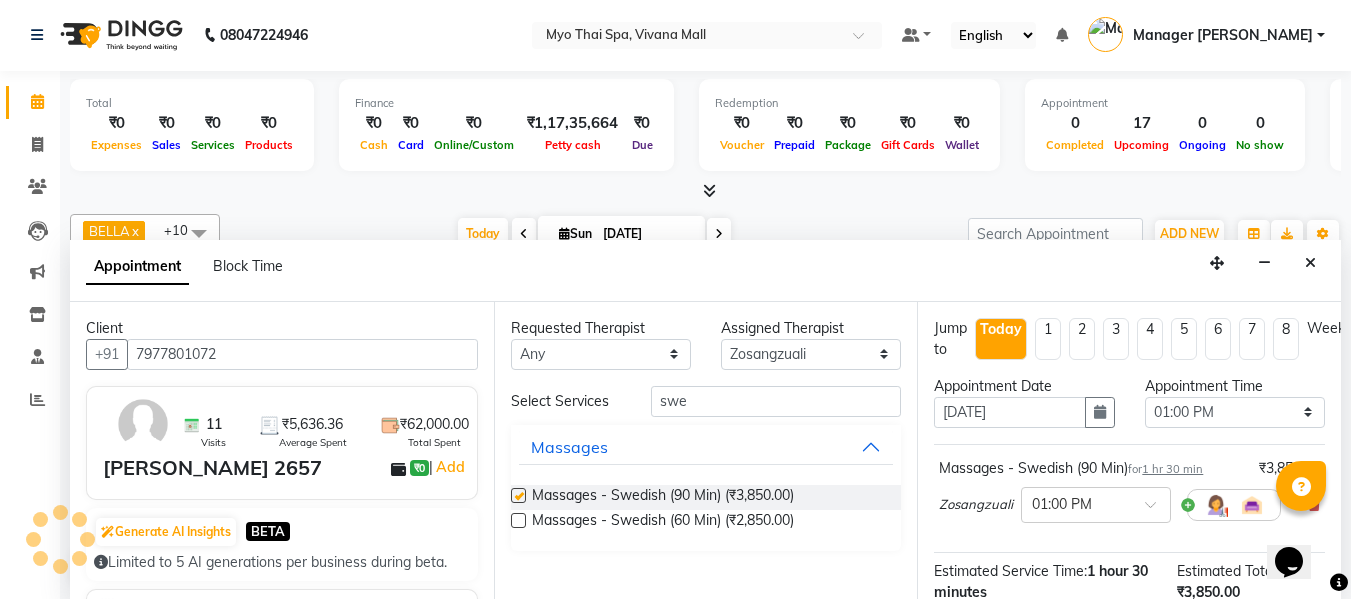 checkbox on "false" 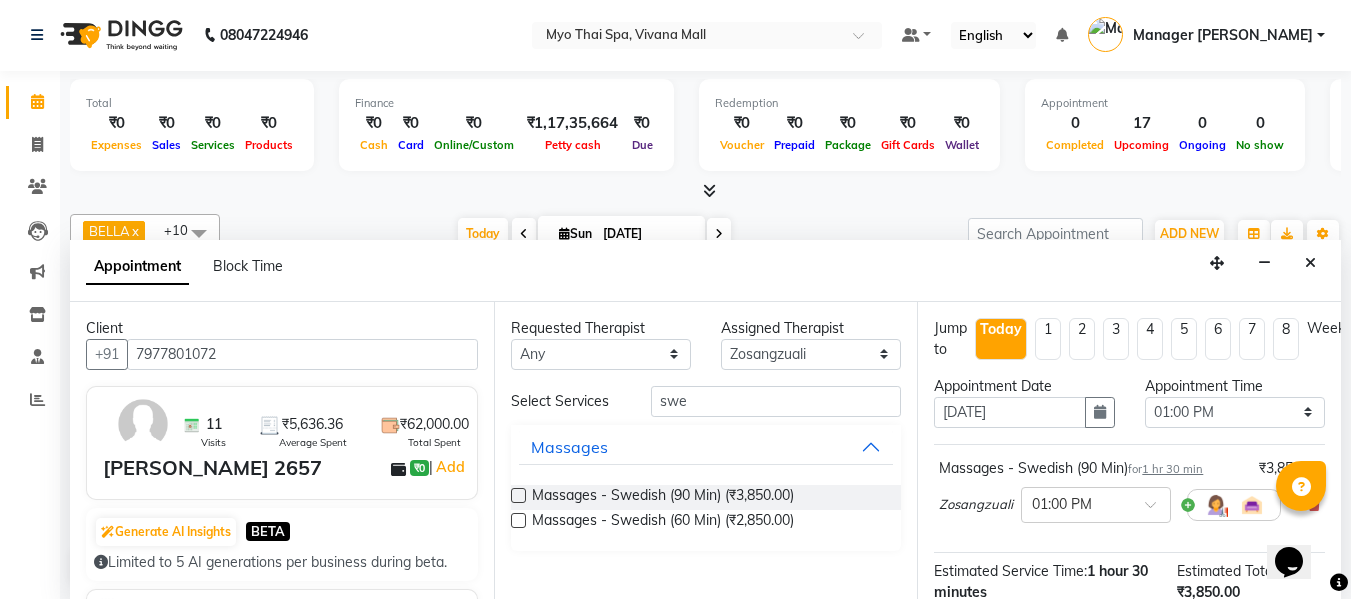 scroll, scrollTop: 0, scrollLeft: 0, axis: both 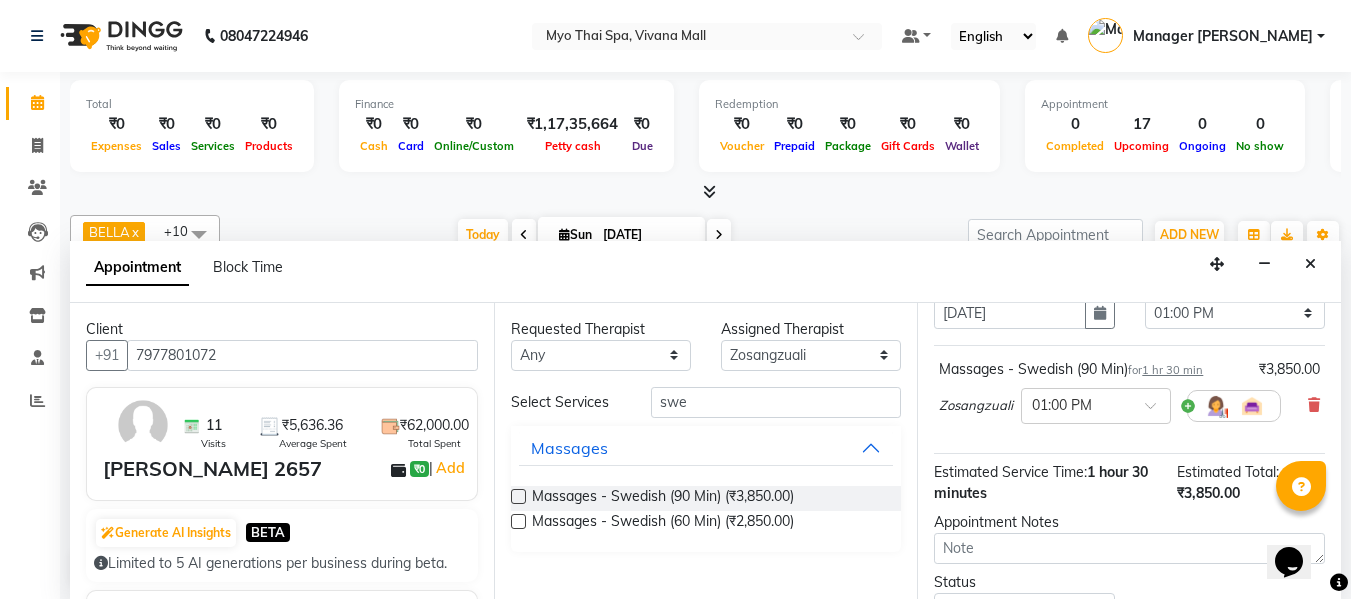 click on "Massages - Swedish (90 Min)   for  1 hr 30 min ₹3,850.00 Zosangzuali × 01:00 PM" at bounding box center [1129, 395] 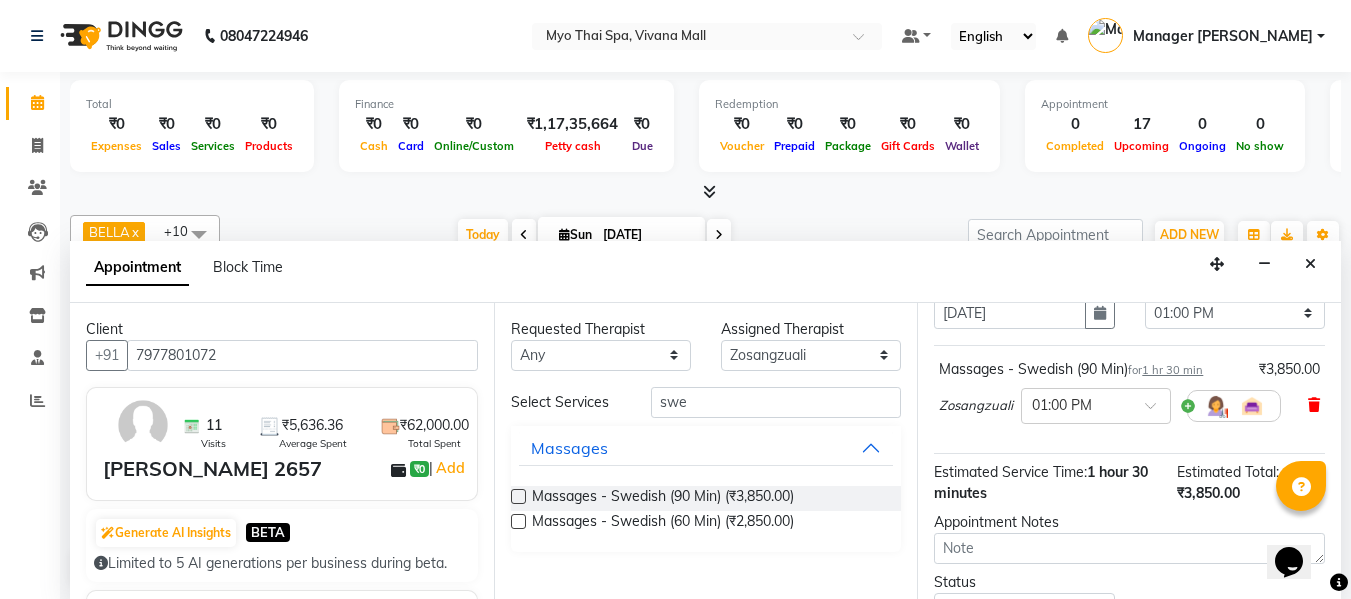 click at bounding box center (1314, 405) 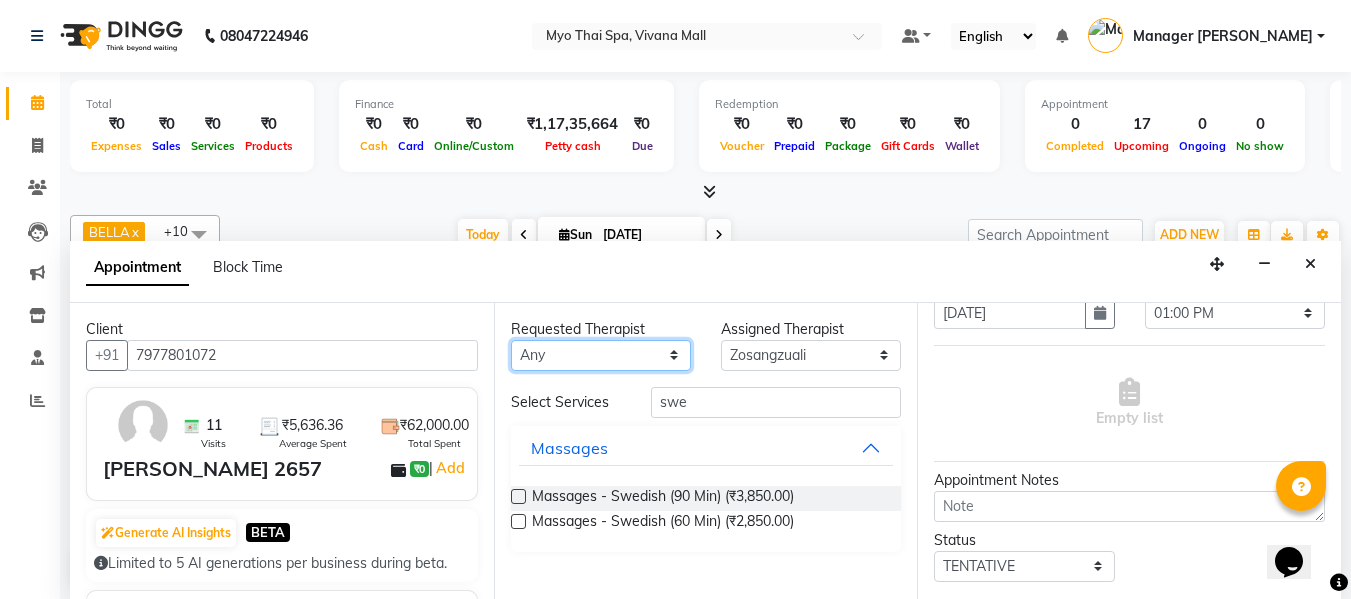 click on "Any ANGEL BELLA Dindin Jane JENNY Kristina Manager Churmurin Manager ISHA  Massami MAWII REMI SANGTAE Zosangzuali" at bounding box center (601, 355) 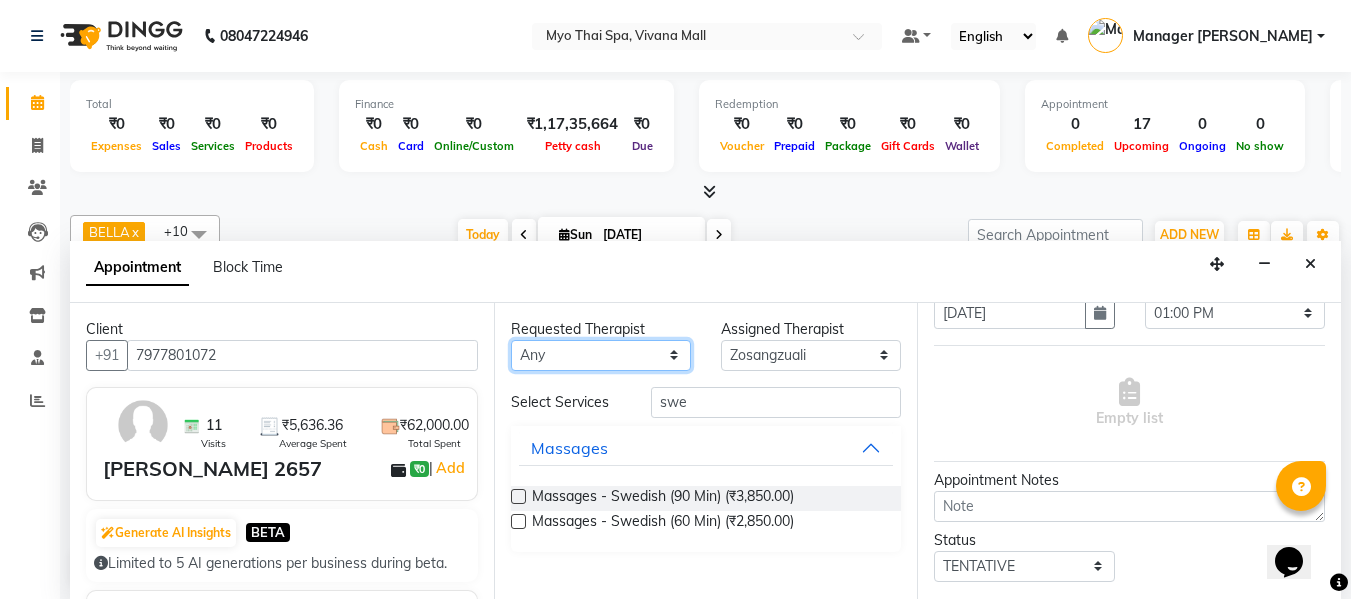 select on "35780" 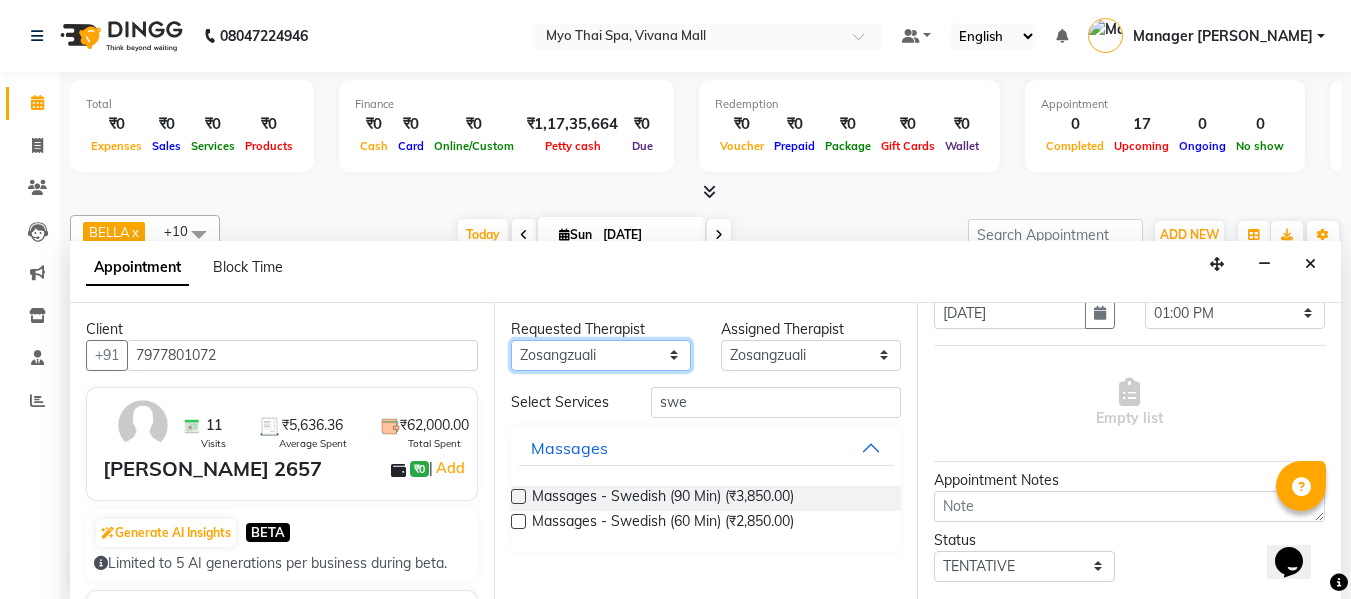click on "Any ANGEL BELLA Dindin Jane JENNY Kristina Manager Churmurin Manager ISHA  Massami MAWII REMI SANGTAE Zosangzuali" at bounding box center (601, 355) 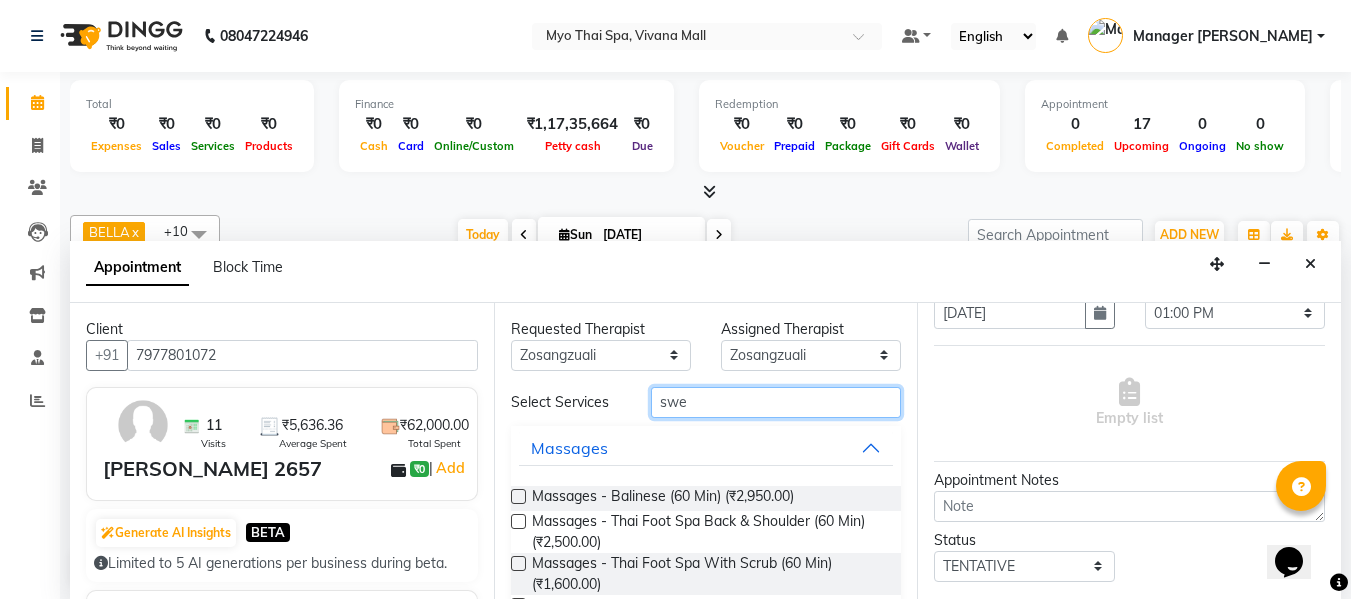 click on "swe" at bounding box center (776, 402) 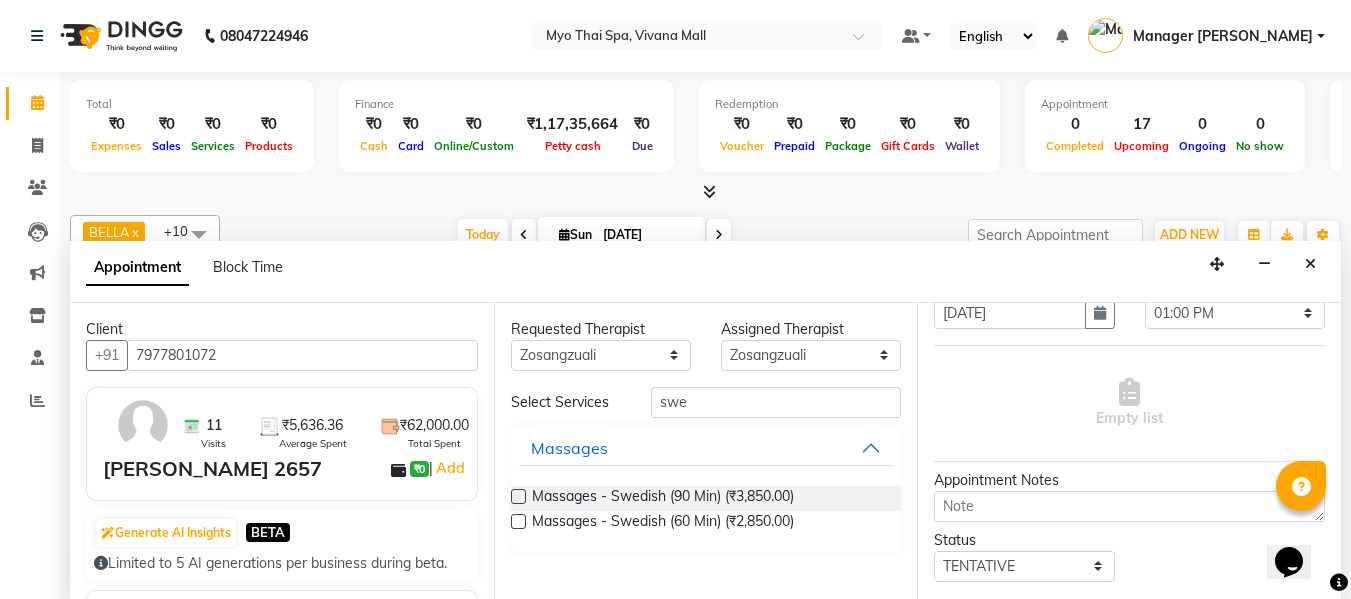 click at bounding box center (518, 496) 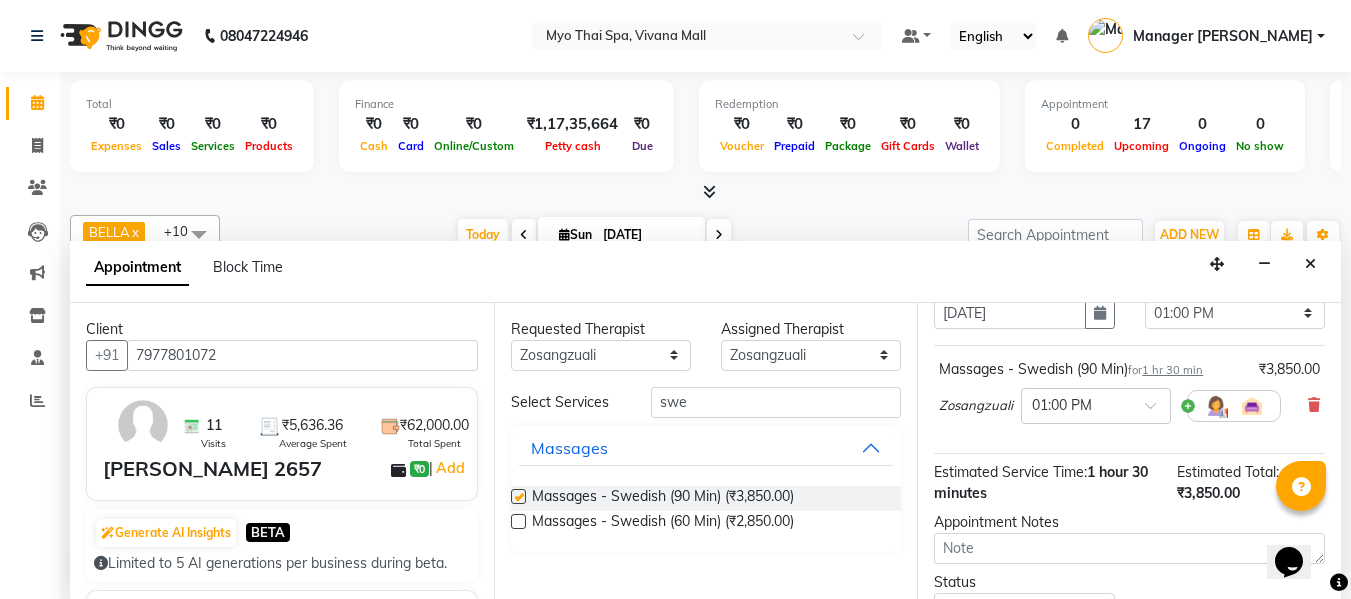 checkbox on "false" 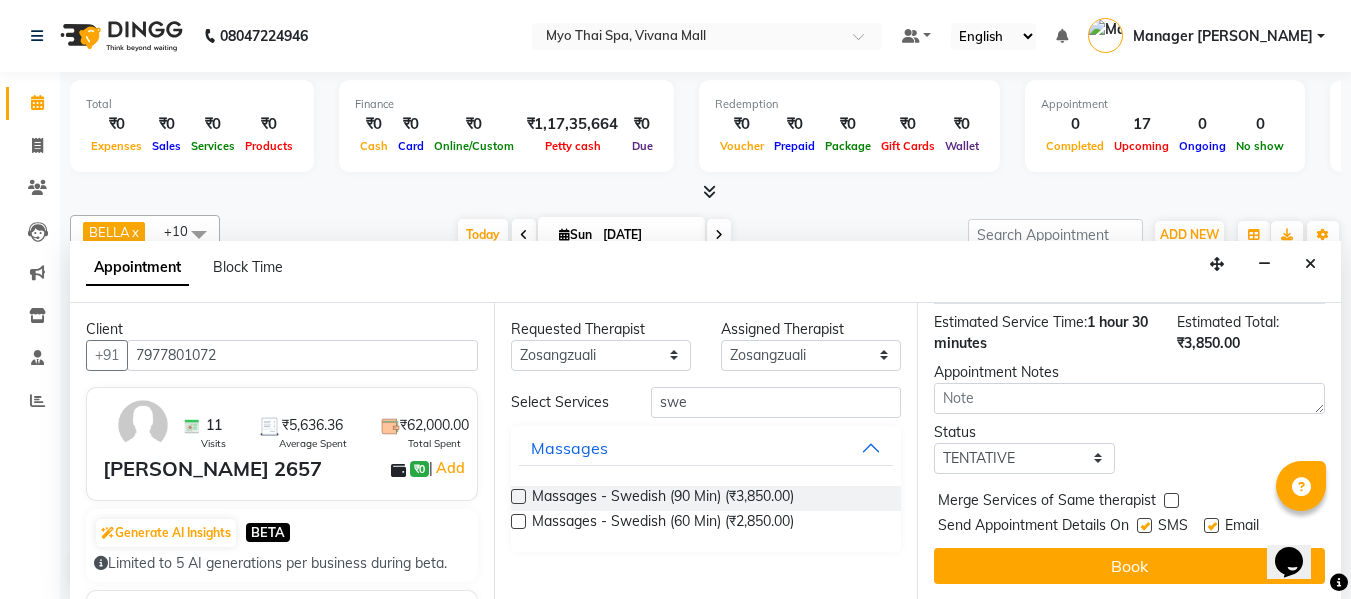scroll, scrollTop: 265, scrollLeft: 0, axis: vertical 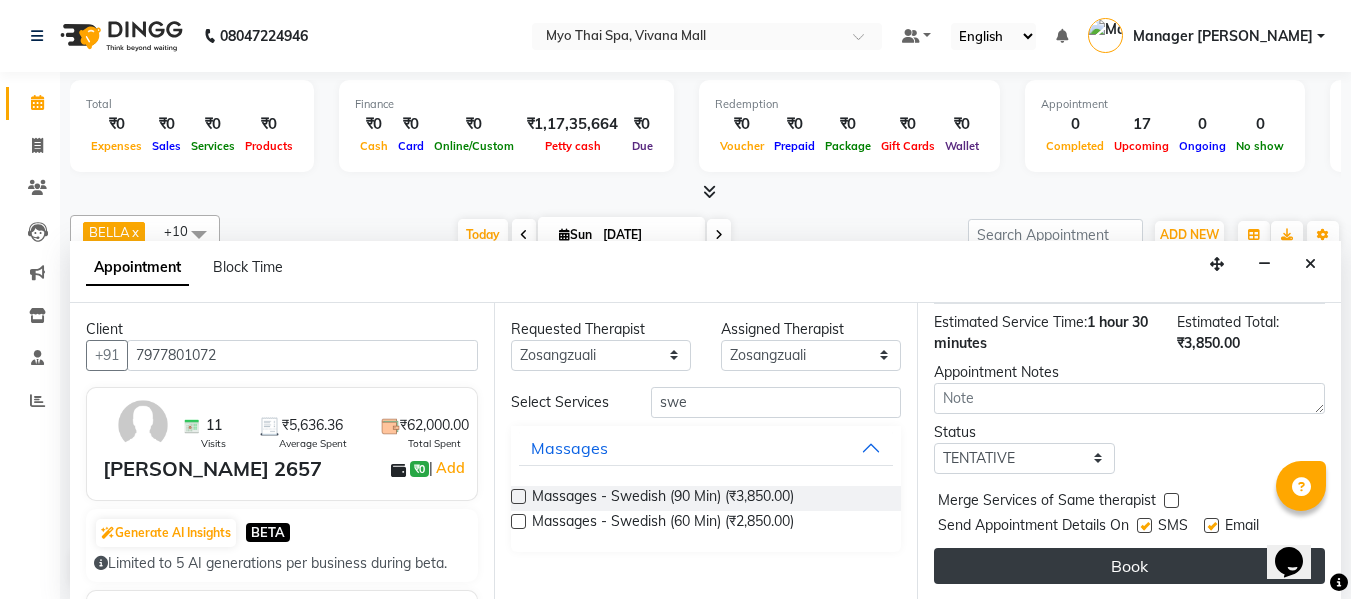 click on "Book" at bounding box center (1129, 566) 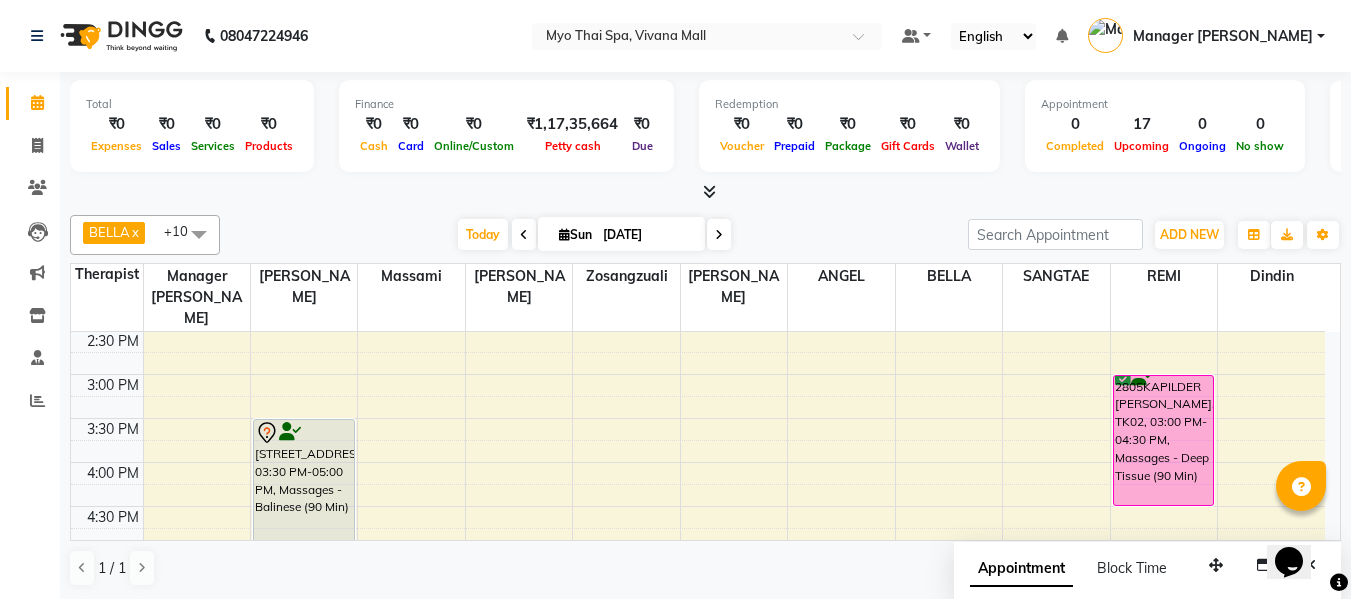scroll, scrollTop: 590, scrollLeft: 0, axis: vertical 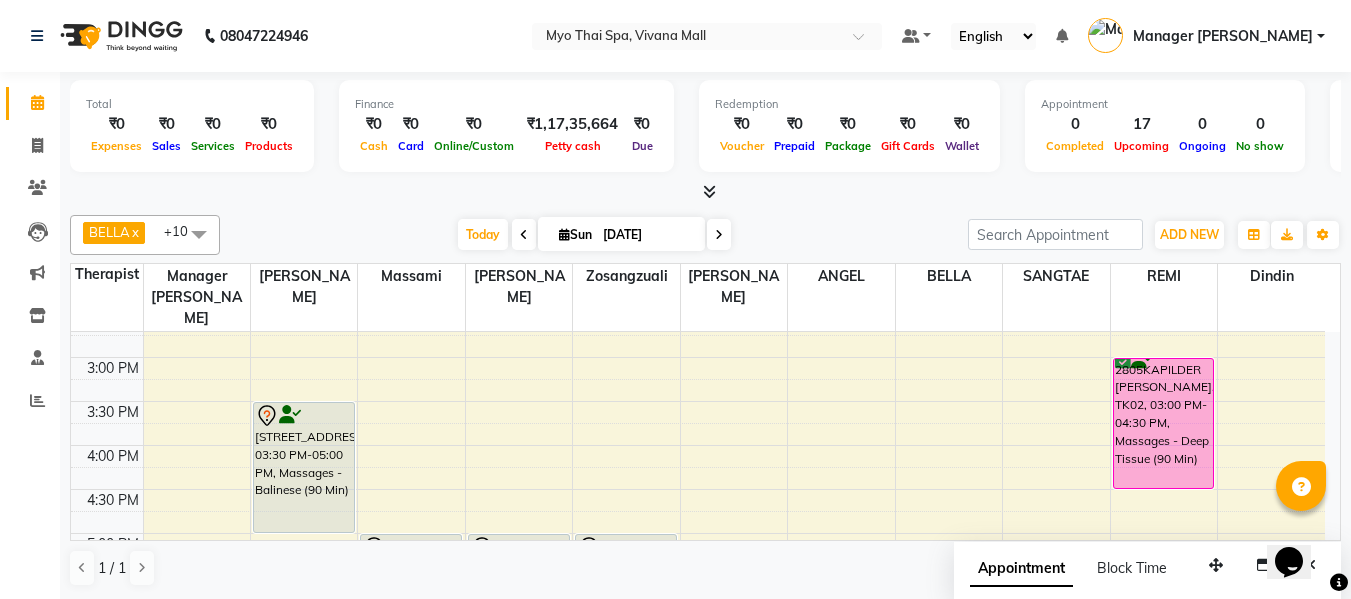 click at bounding box center (719, 235) 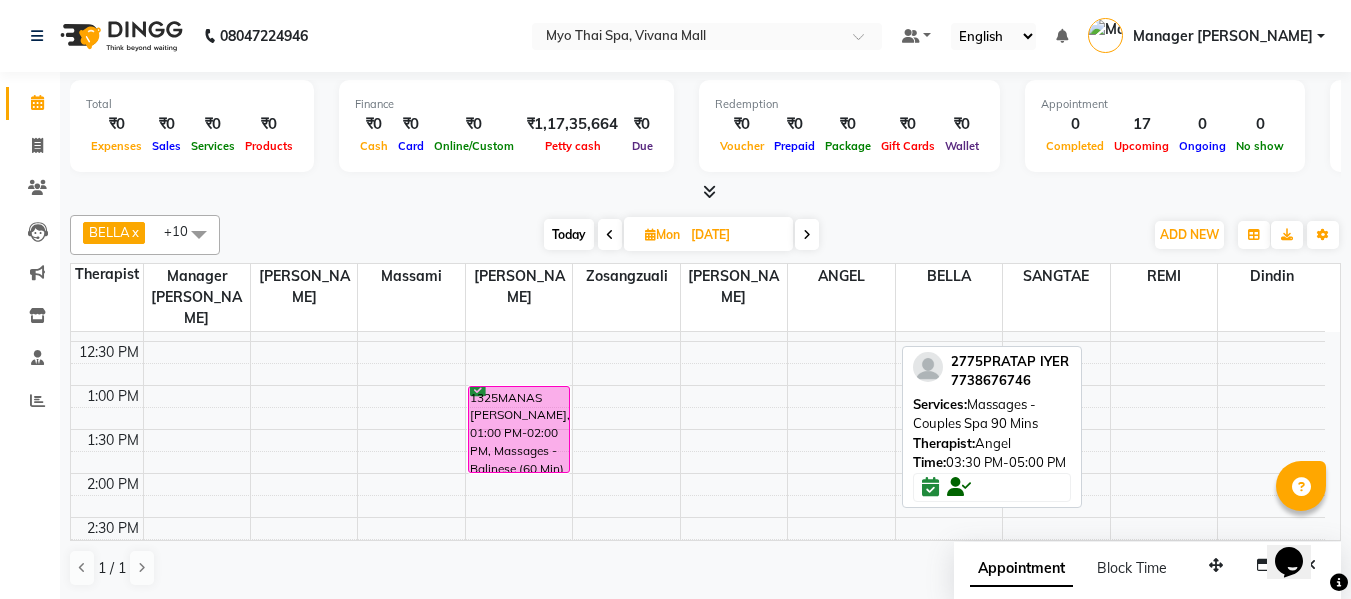scroll, scrollTop: 377, scrollLeft: 0, axis: vertical 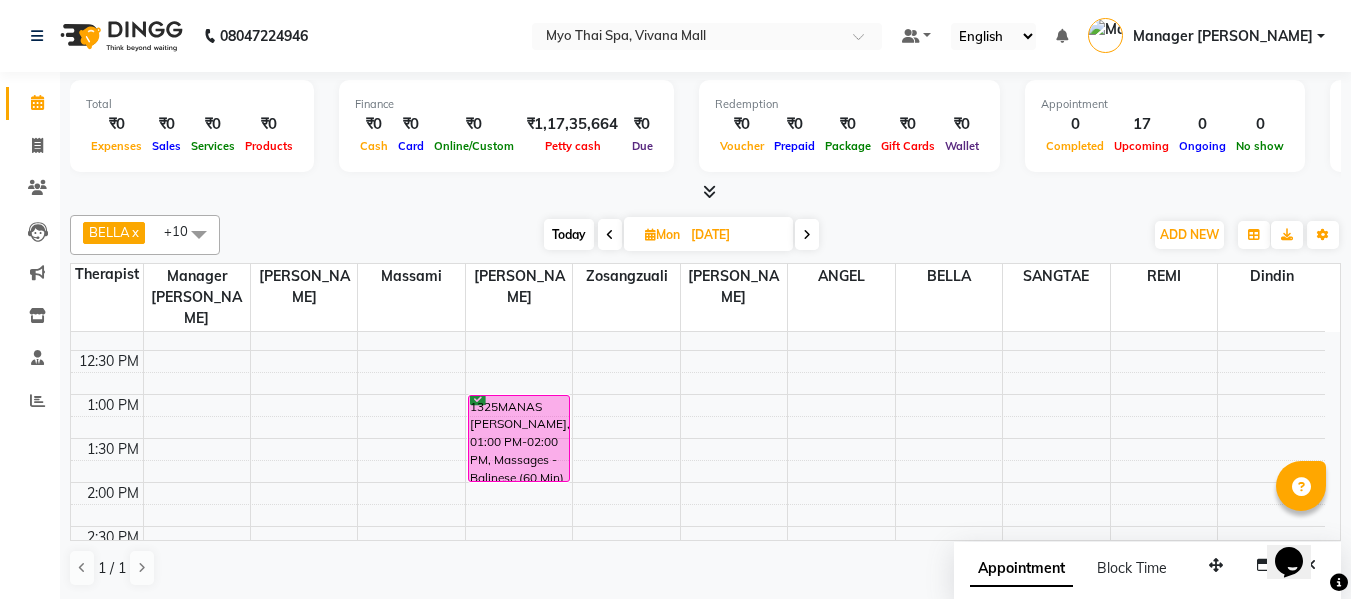 click on "Today" at bounding box center (569, 234) 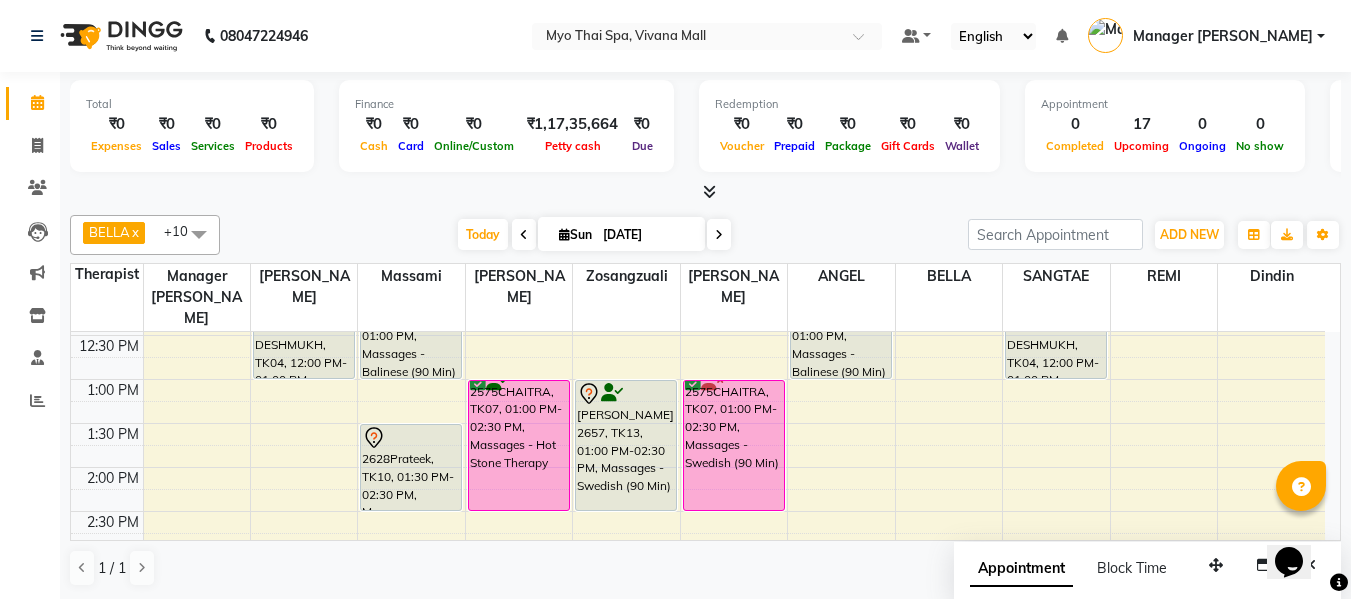 scroll, scrollTop: 477, scrollLeft: 0, axis: vertical 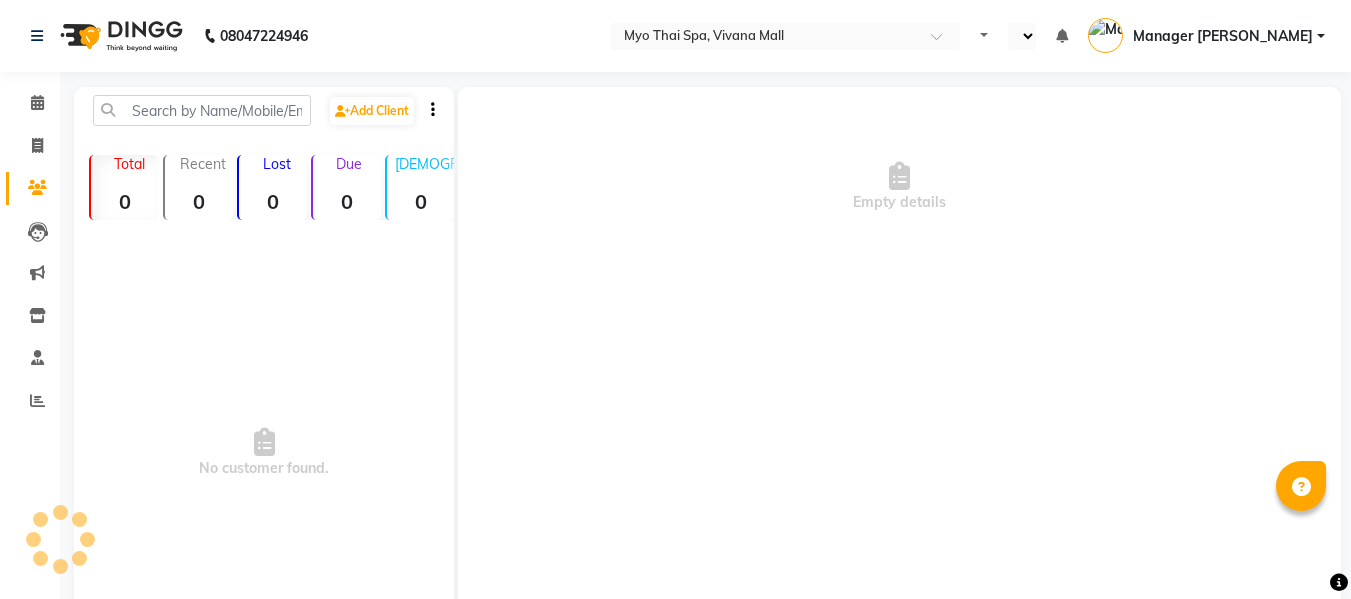 select on "en" 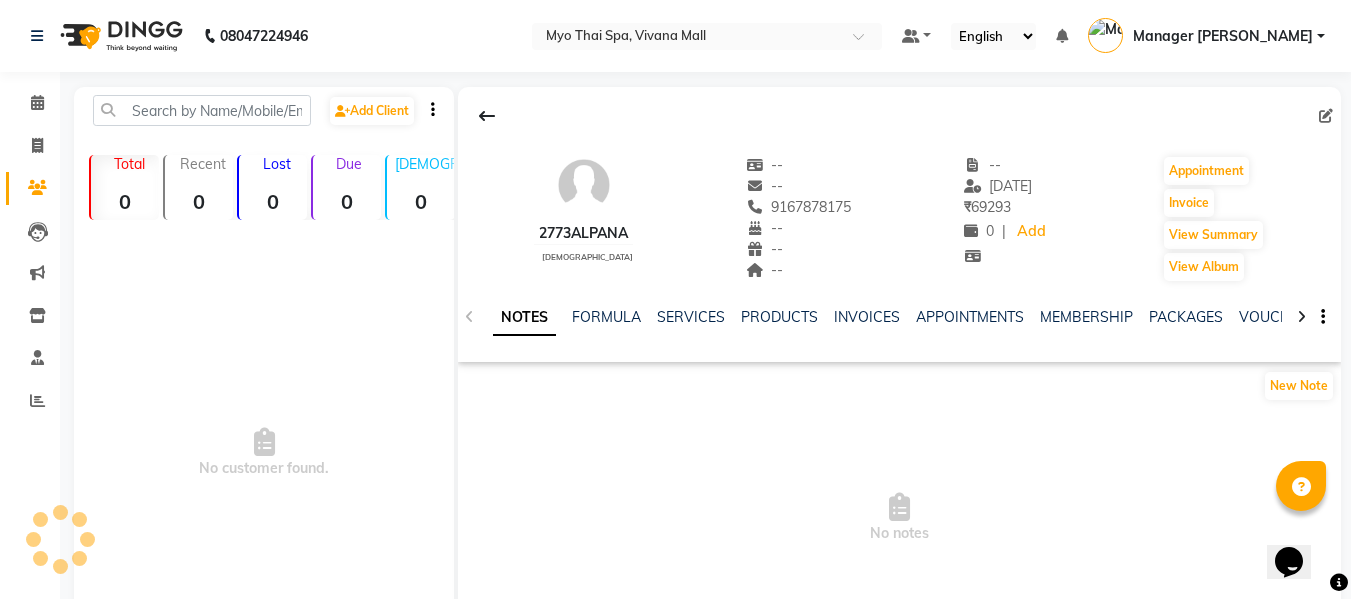 scroll, scrollTop: 0, scrollLeft: 0, axis: both 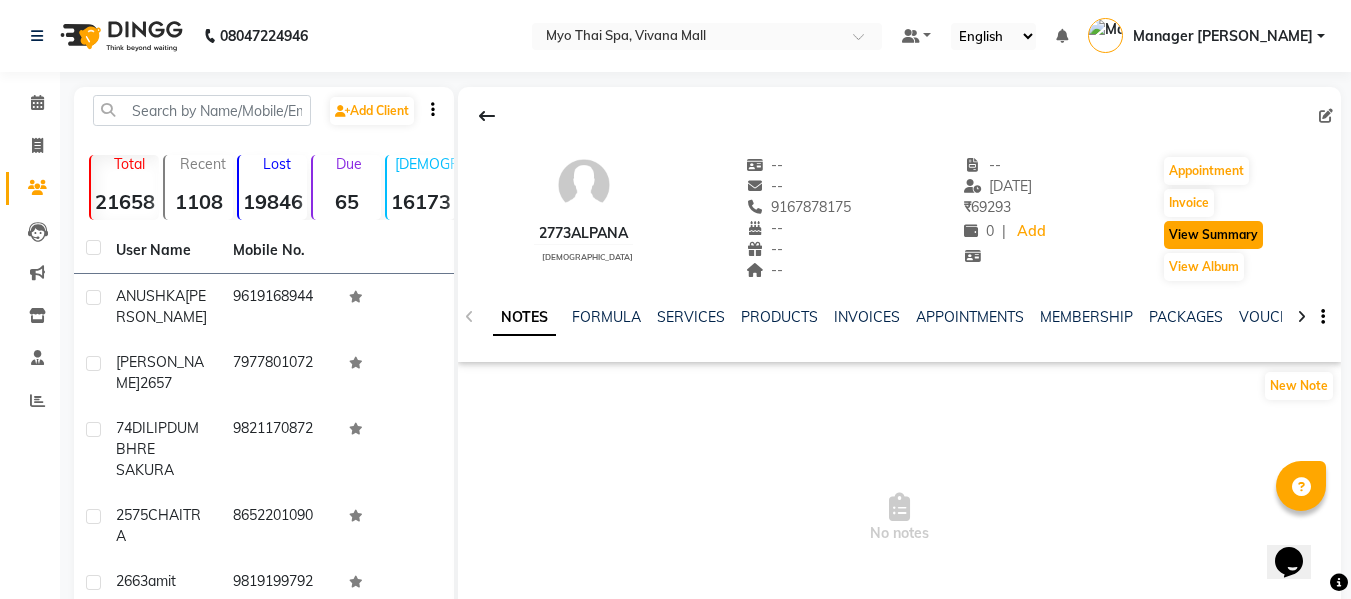 click on "View Summary" 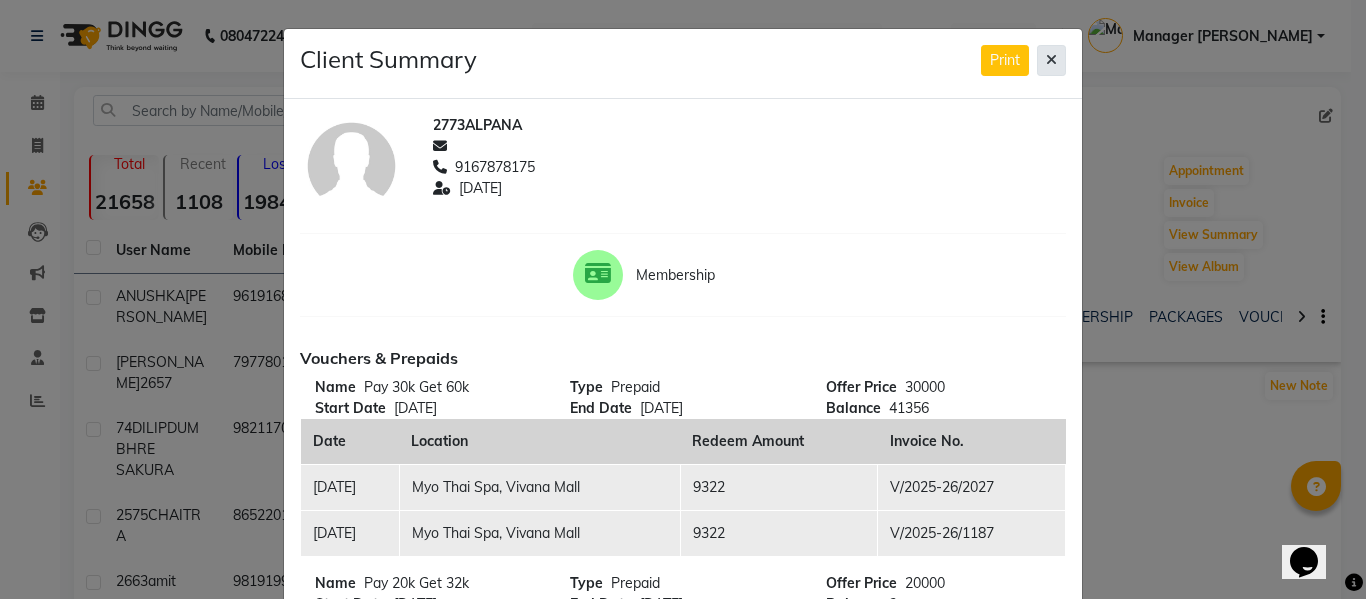 click 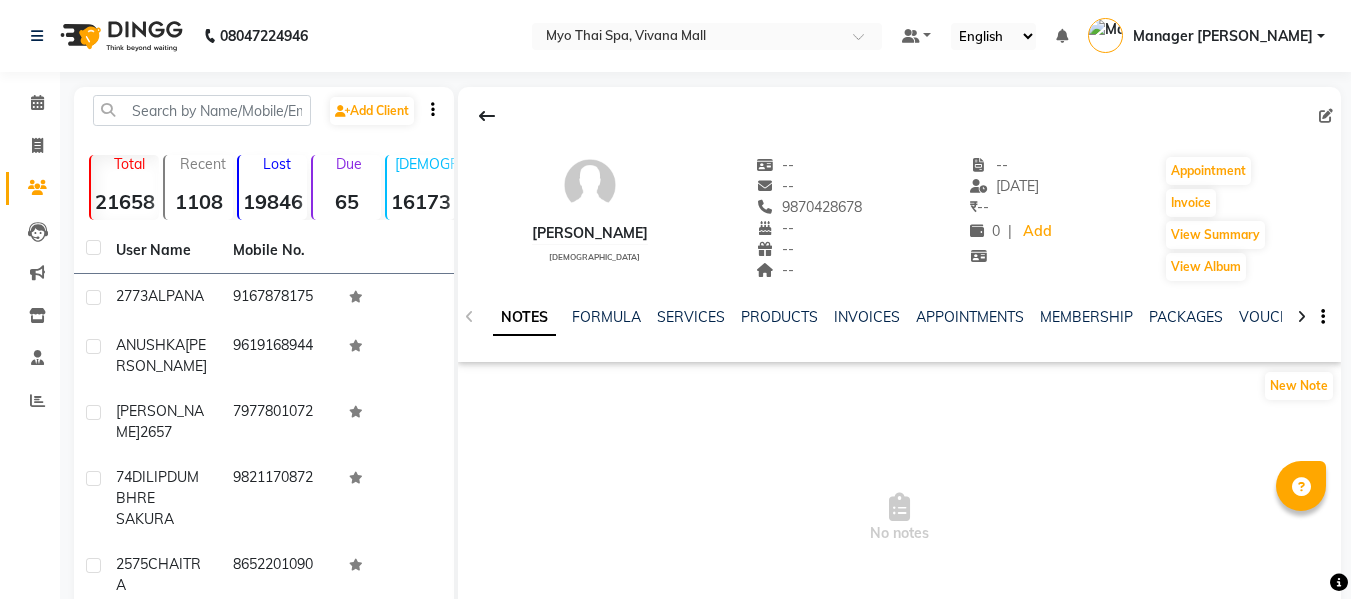 scroll, scrollTop: 0, scrollLeft: 0, axis: both 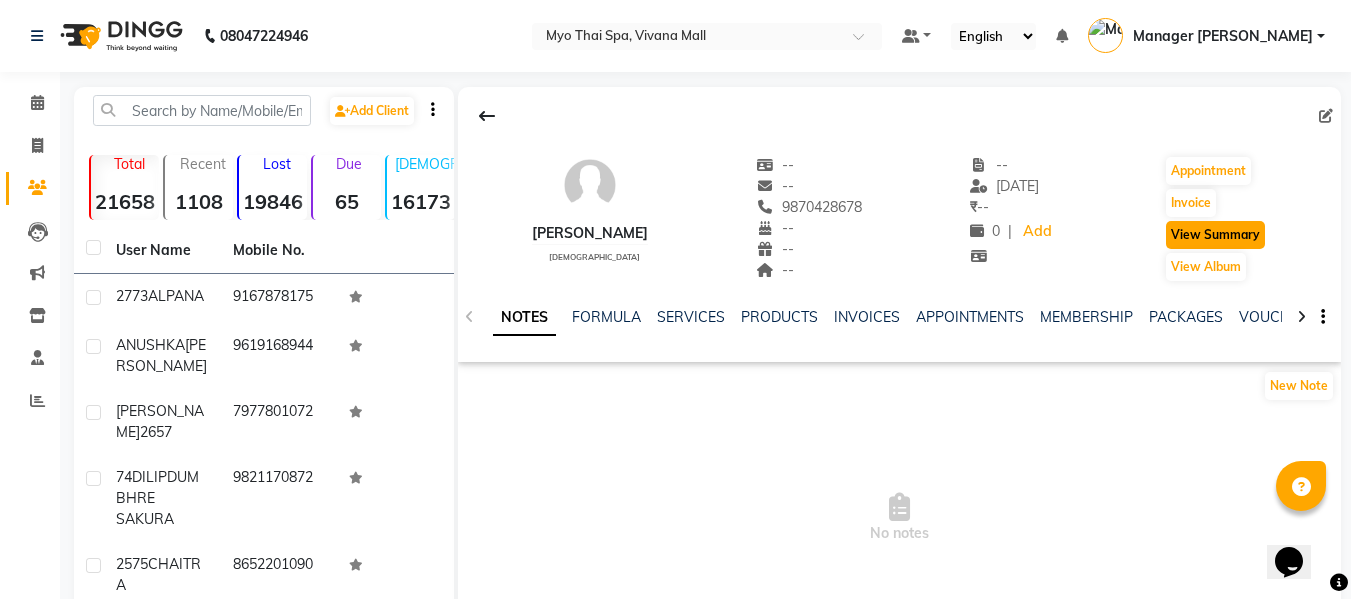 click on "View Summary" 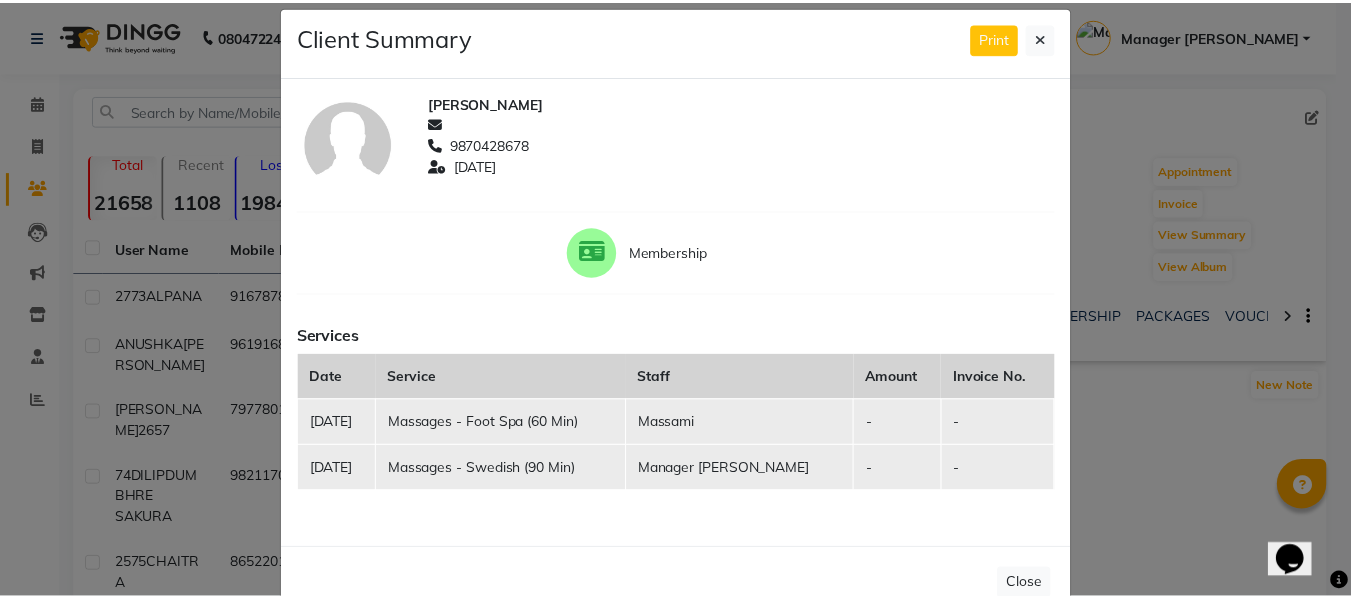 scroll, scrollTop: 0, scrollLeft: 0, axis: both 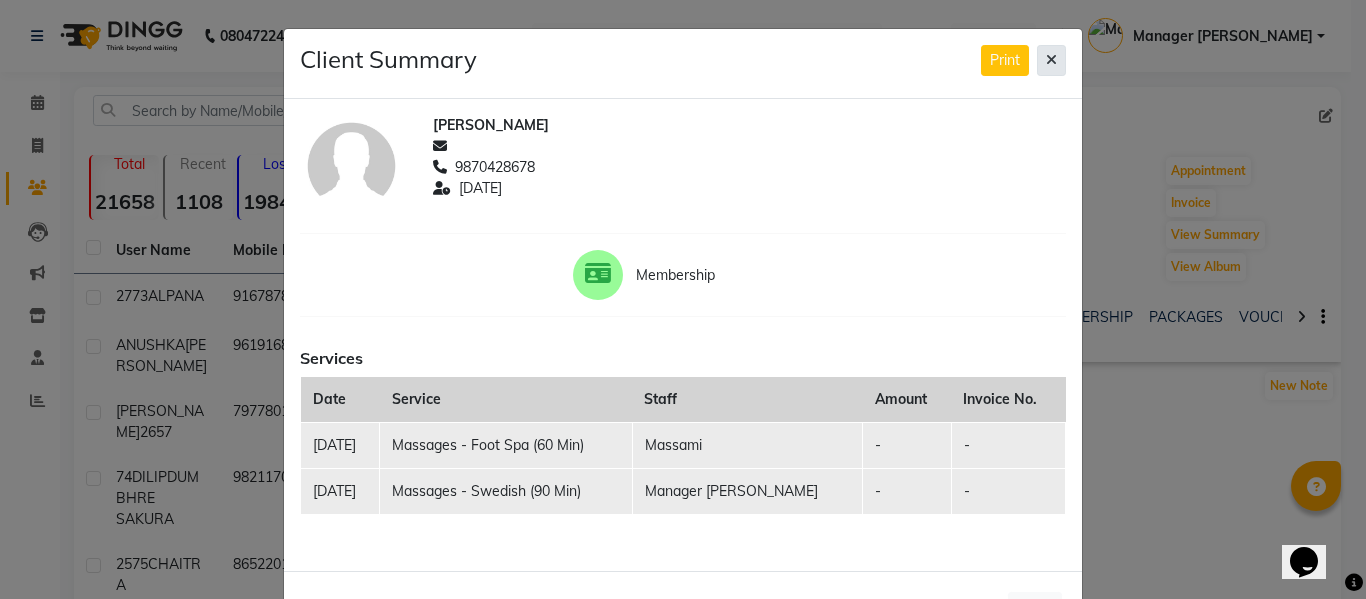 click 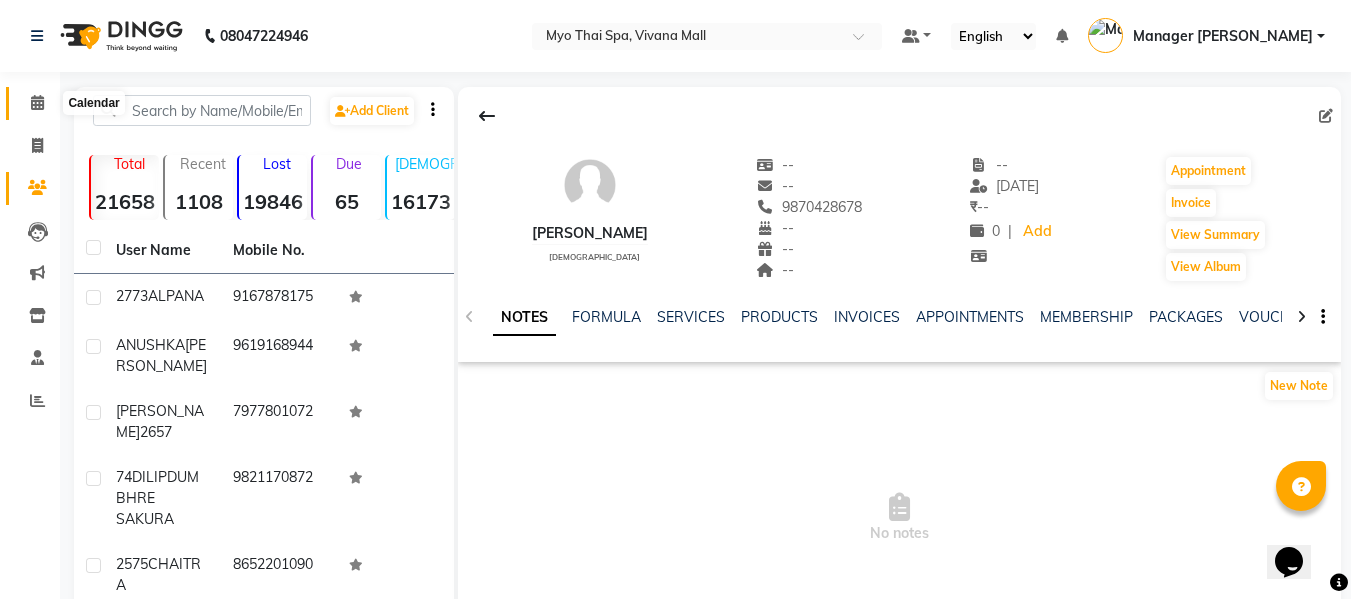click 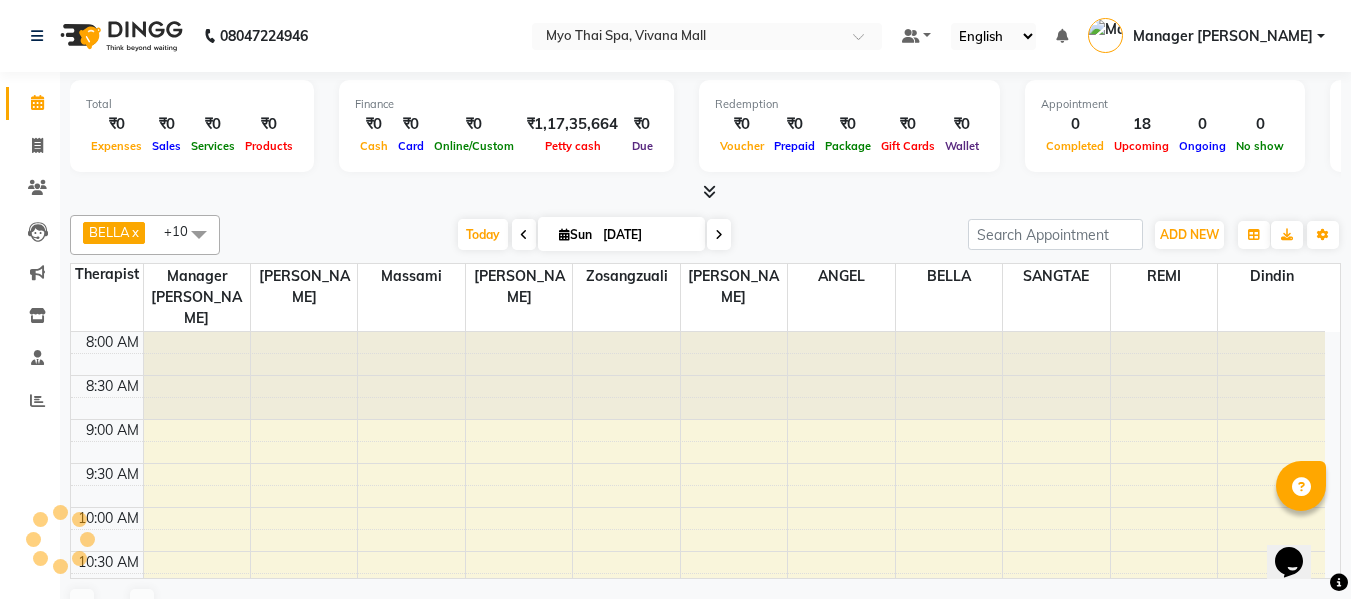 scroll, scrollTop: 0, scrollLeft: 0, axis: both 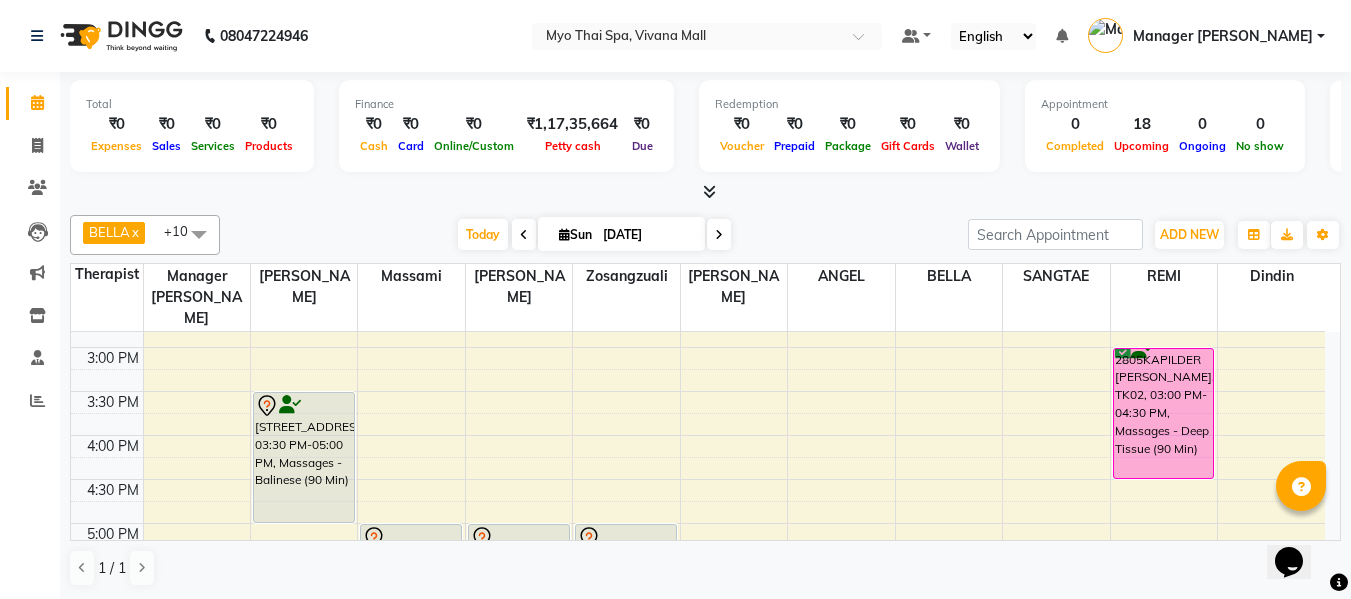 click on "8:00 AM 8:30 AM 9:00 AM 9:30 AM 10:00 AM 10:30 AM 11:00 AM 11:30 AM 12:00 PM 12:30 PM 1:00 PM 1:30 PM 2:00 PM 2:30 PM 3:00 PM 3:30 PM 4:00 PM 4:30 PM 5:00 PM 5:30 PM 6:00 PM 6:30 PM 7:00 PM 7:30 PM 8:00 PM 8:30 PM 9:00 PM 9:30 PM 10:00 PM 10:30 PM             [STREET_ADDRESS], 12:00 PM-01:00 PM, Massages - Foot Spa (60 Min)             [STREET_ADDRESS], 03:30 PM-05:00 PM, Massages - [GEOGRAPHIC_DATA] (90 Min)     1854PRADNYA [PERSON_NAME], TK01, 07:00 PM-08:30 PM, Massages - Deep Tissue (90 Min)             Dr [PERSON_NAME], TK06, 11:30 AM-01:00 PM, Massages - [GEOGRAPHIC_DATA] (90 Min)             2628Prateek, TK10, 01:30 PM-02:30 PM, Massages - [GEOGRAPHIC_DATA] (60 Min)             2175AMIT, TK03, 05:00 PM-06:30 PM, Massages - [GEOGRAPHIC_DATA] (90 Min)     2575CHAITRA, TK07, 01:00 PM-02:30 PM, Massages - Hot Stone Therapy             2175AMIT, TK03, 05:00 PM-06:30 PM, Massages - [GEOGRAPHIC_DATA] (90 Min)             2564Jitesh, TK08, 08:00 PM-09:00 PM, Massages - [GEOGRAPHIC_DATA] (60 Min)" at bounding box center [698, 391] 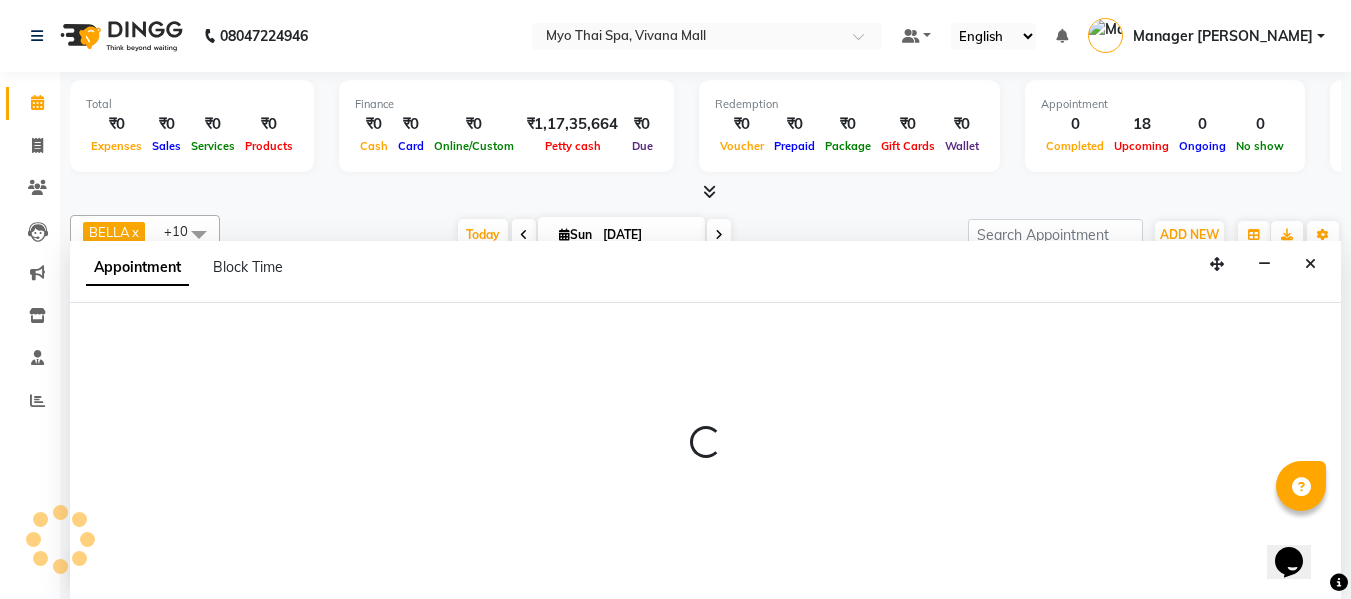 scroll, scrollTop: 1, scrollLeft: 0, axis: vertical 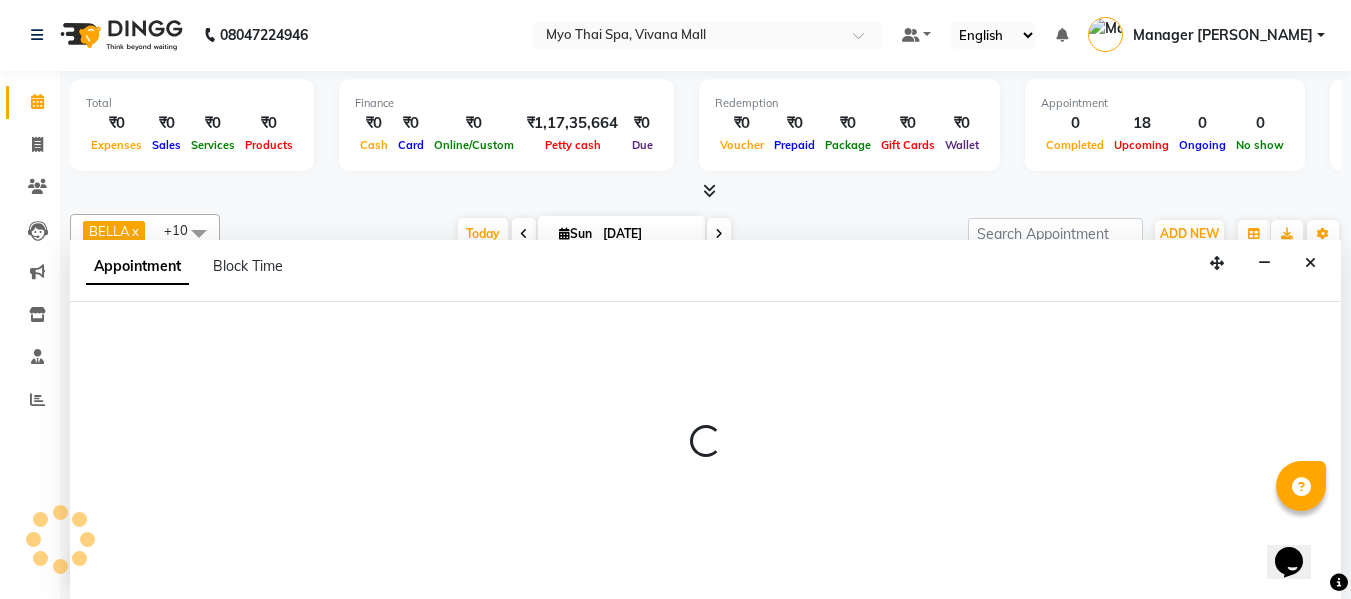 select on "20082" 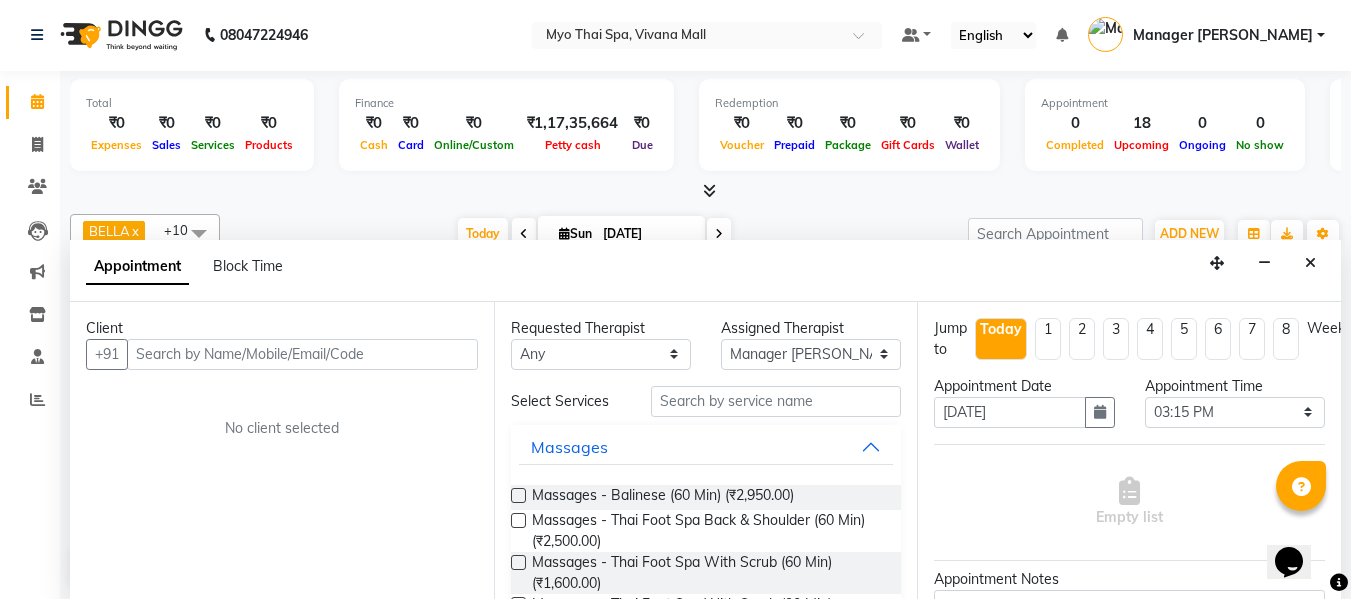 click at bounding box center (302, 354) 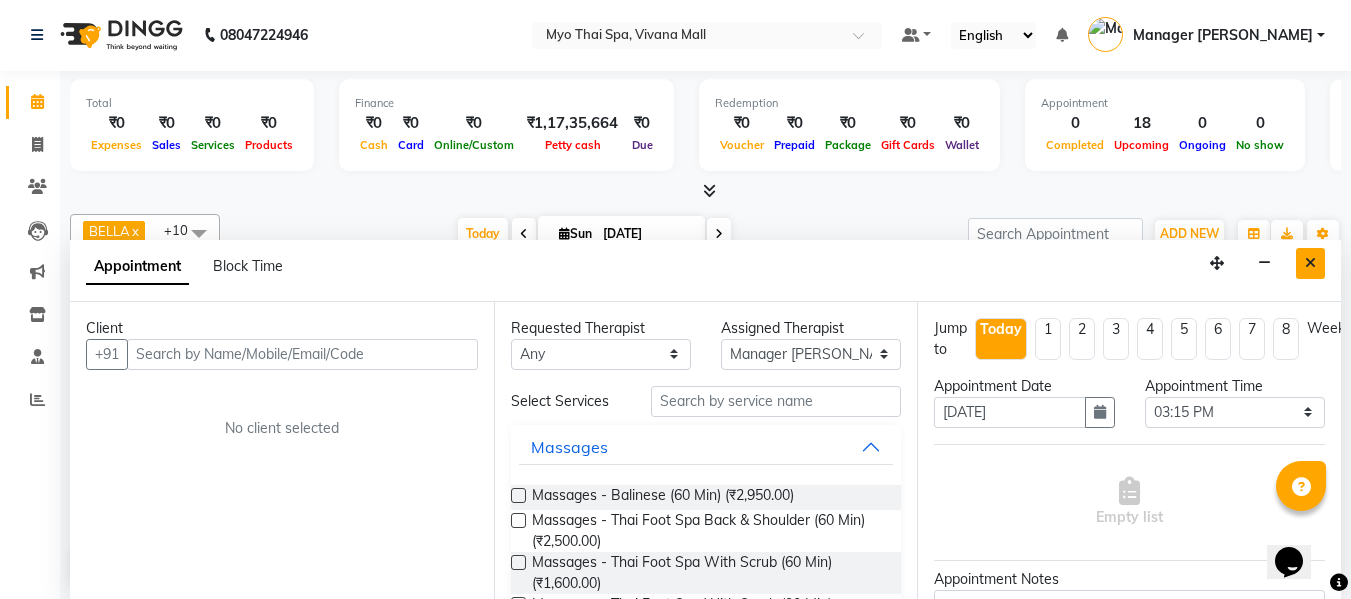 click at bounding box center (1310, 263) 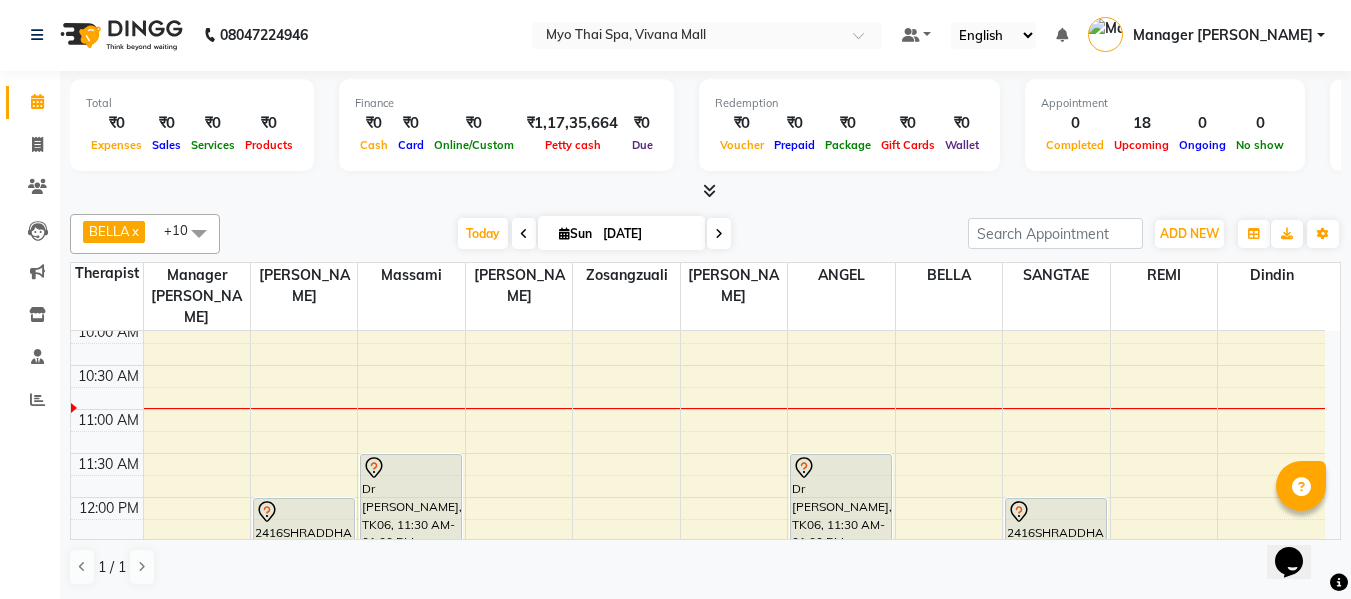 scroll, scrollTop: 300, scrollLeft: 0, axis: vertical 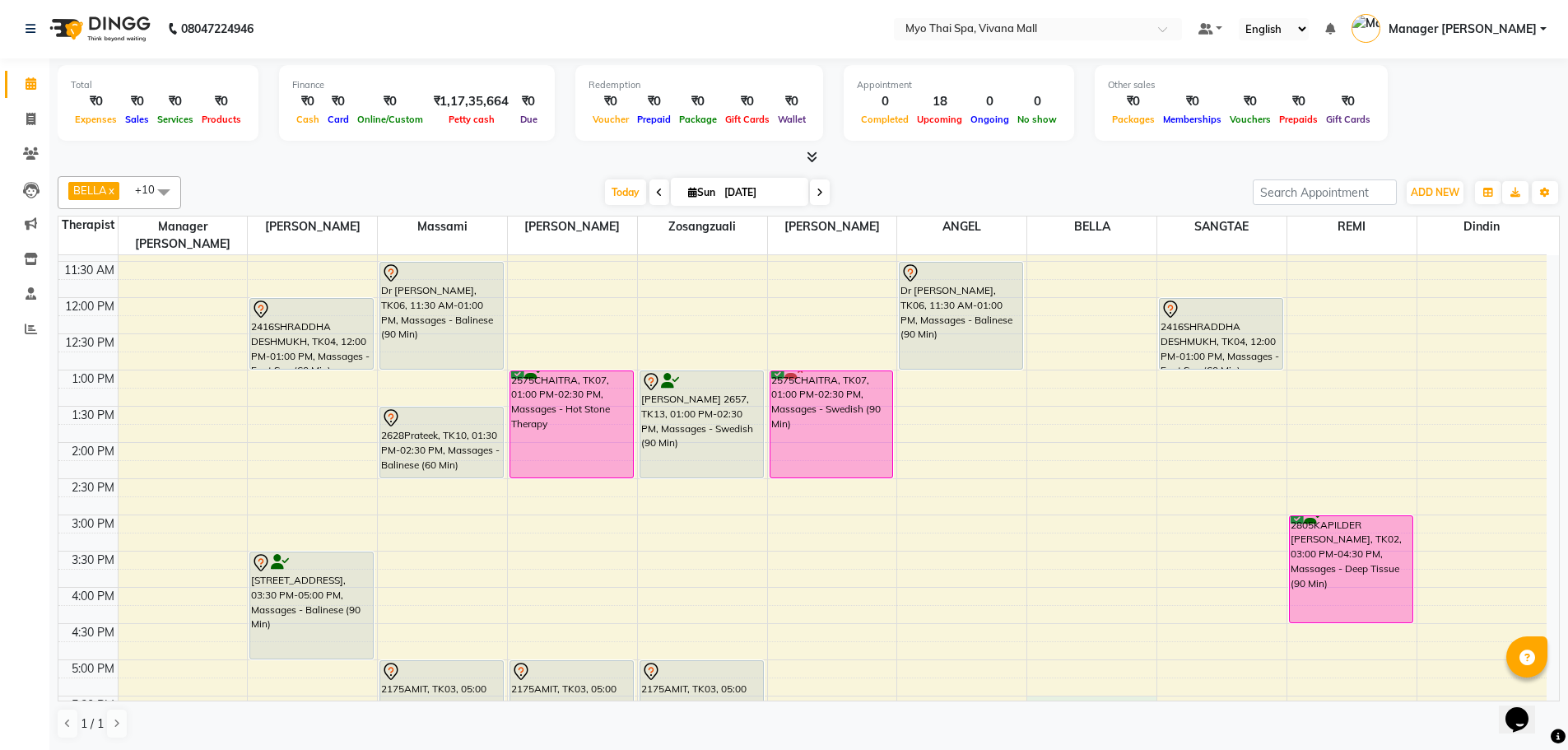 click on "8:00 AM 8:30 AM 9:00 AM 9:30 AM 10:00 AM 10:30 AM 11:00 AM 11:30 AM 12:00 PM 12:30 PM 1:00 PM 1:30 PM 2:00 PM 2:30 PM 3:00 PM 3:30 PM 4:00 PM 4:30 PM 5:00 PM 5:30 PM 6:00 PM 6:30 PM 7:00 PM 7:30 PM 8:00 PM 8:30 PM 9:00 PM 9:30 PM 10:00 PM 10:30 PM             [STREET_ADDRESS], 12:00 PM-01:00 PM, Massages - Foot Spa (60 Min)             [STREET_ADDRESS], 03:30 PM-05:00 PM, Massages - [GEOGRAPHIC_DATA] (90 Min)     1854PRADNYA [PERSON_NAME], TK01, 07:00 PM-08:30 PM, Massages - Deep Tissue (90 Min)             Dr [PERSON_NAME], TK06, 11:30 AM-01:00 PM, Massages - [GEOGRAPHIC_DATA] (90 Min)             2628Prateek, TK10, 01:30 PM-02:30 PM, Massages - [GEOGRAPHIC_DATA] (60 Min)             2175AMIT, TK03, 05:00 PM-06:30 PM, Massages - [GEOGRAPHIC_DATA] (90 Min)     2575CHAITRA, TK07, 01:00 PM-02:30 PM, Massages - Hot Stone Therapy             2175AMIT, TK03, 05:00 PM-06:30 PM, Massages - [GEOGRAPHIC_DATA] (90 Min)             2564Jitesh, TK08, 08:00 PM-09:00 PM, Massages - [GEOGRAPHIC_DATA] (60 Min)" at bounding box center (803, 551) 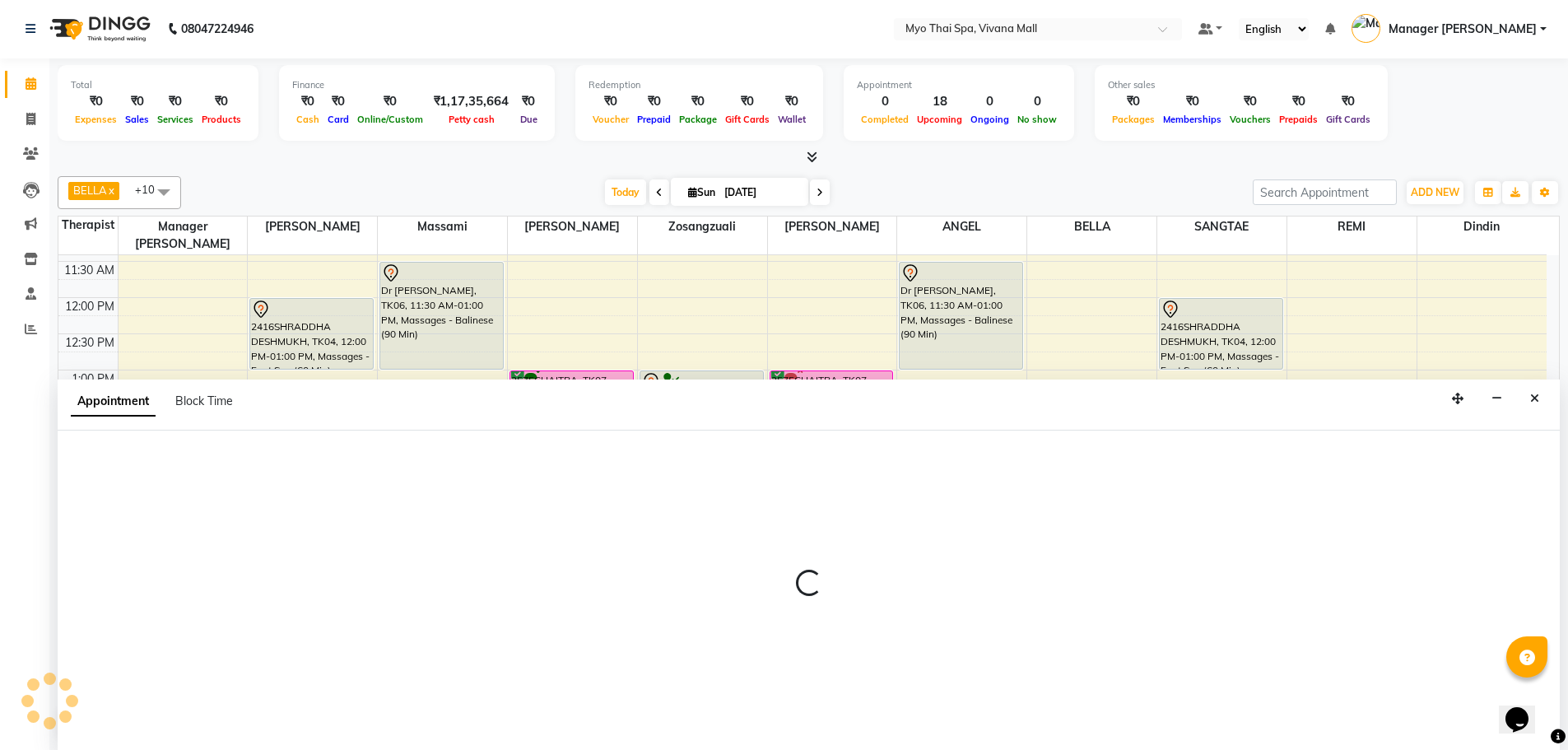 select on "70775" 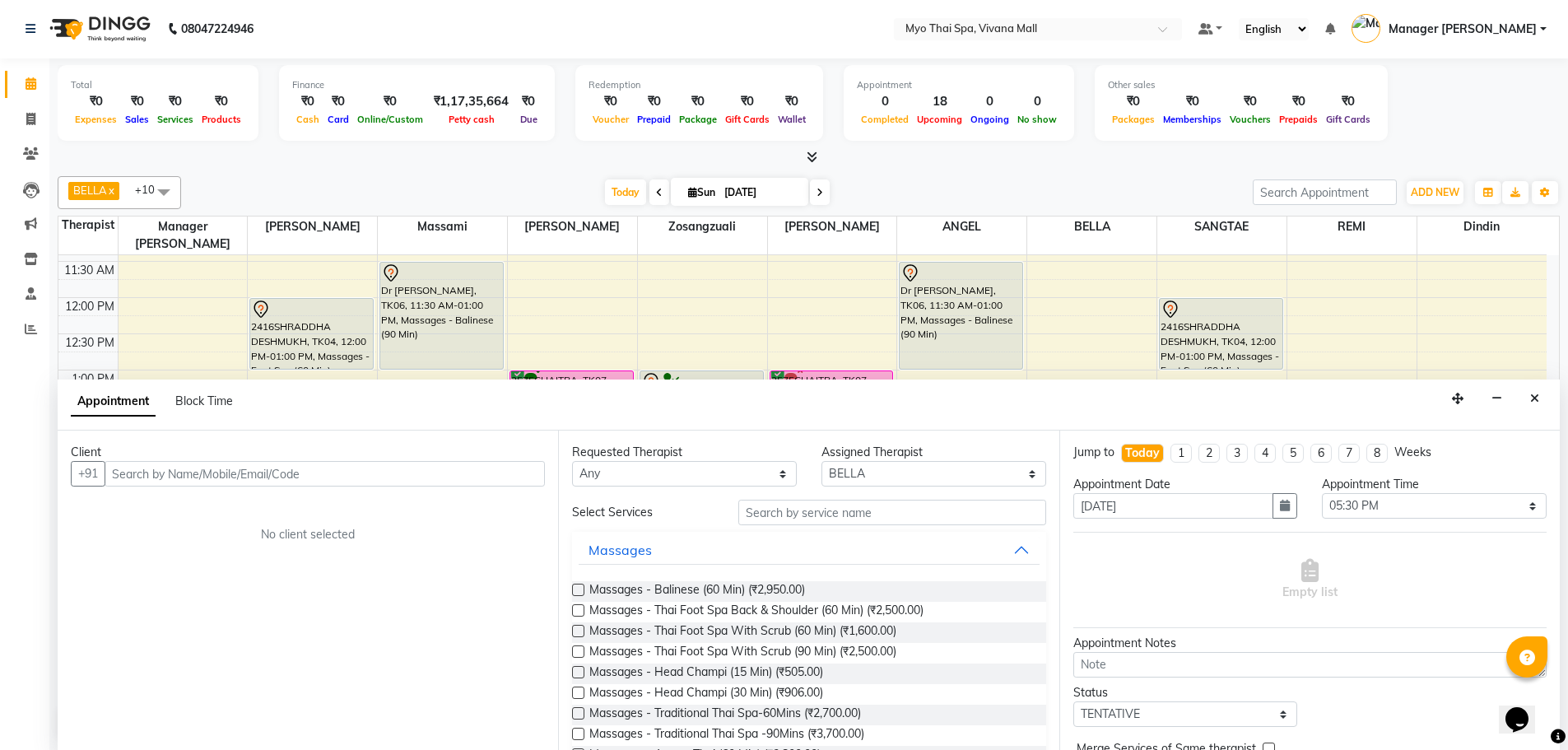 click on "Status" at bounding box center [1185, 692] 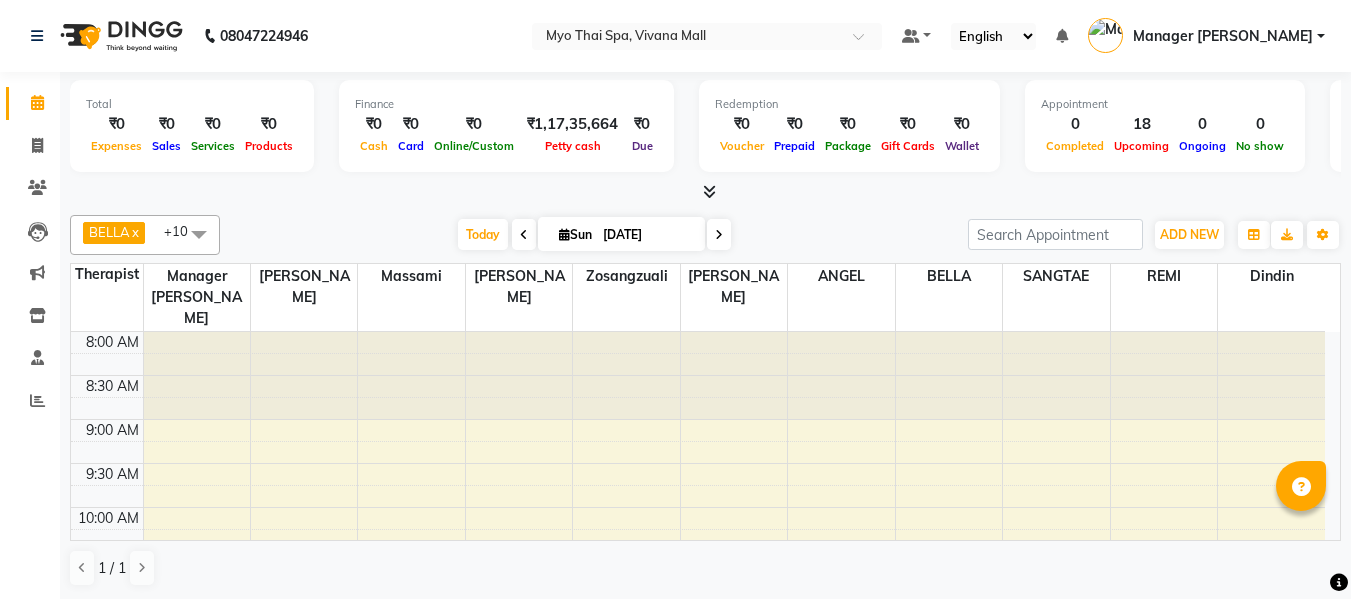 scroll, scrollTop: 0, scrollLeft: 0, axis: both 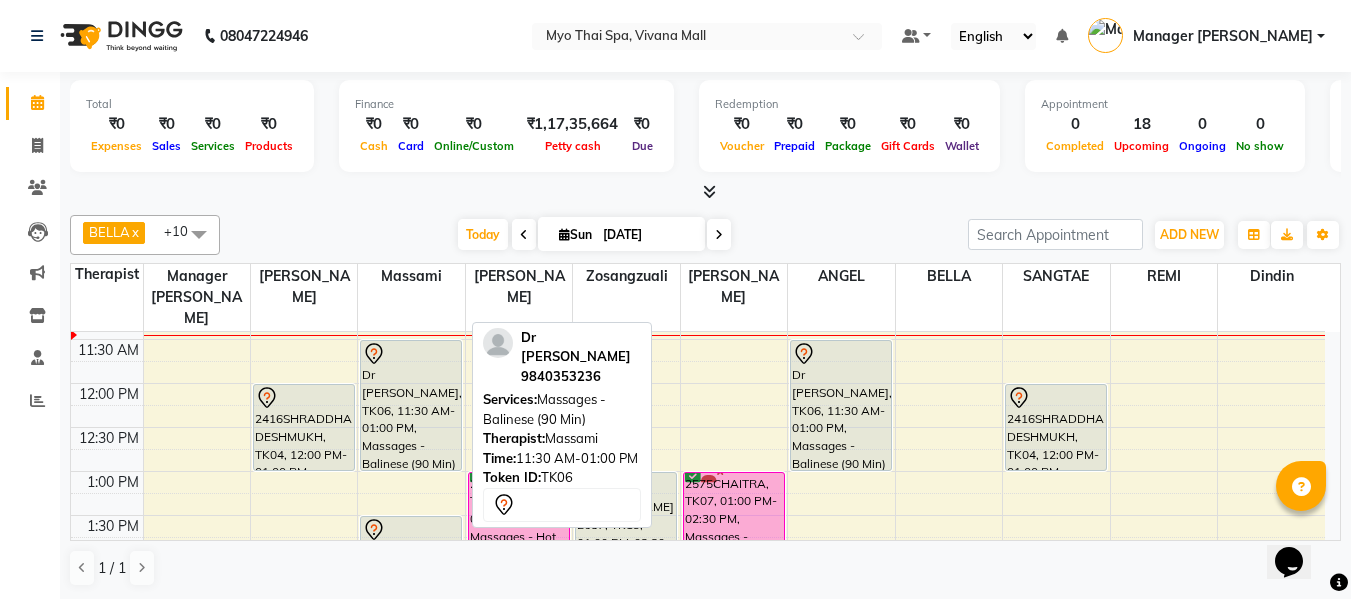 click on "Dr [PERSON_NAME], TK06, 11:30 AM-01:00 PM, Massages - Balinese (90 Min)" at bounding box center (411, 405) 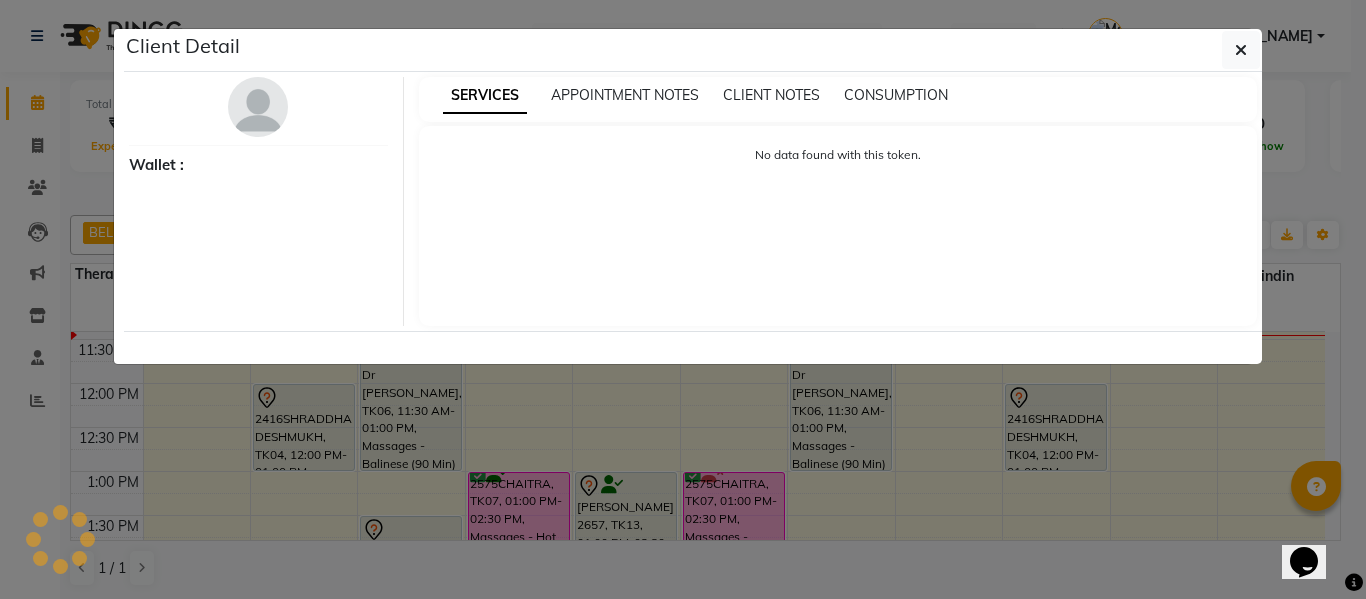 select on "7" 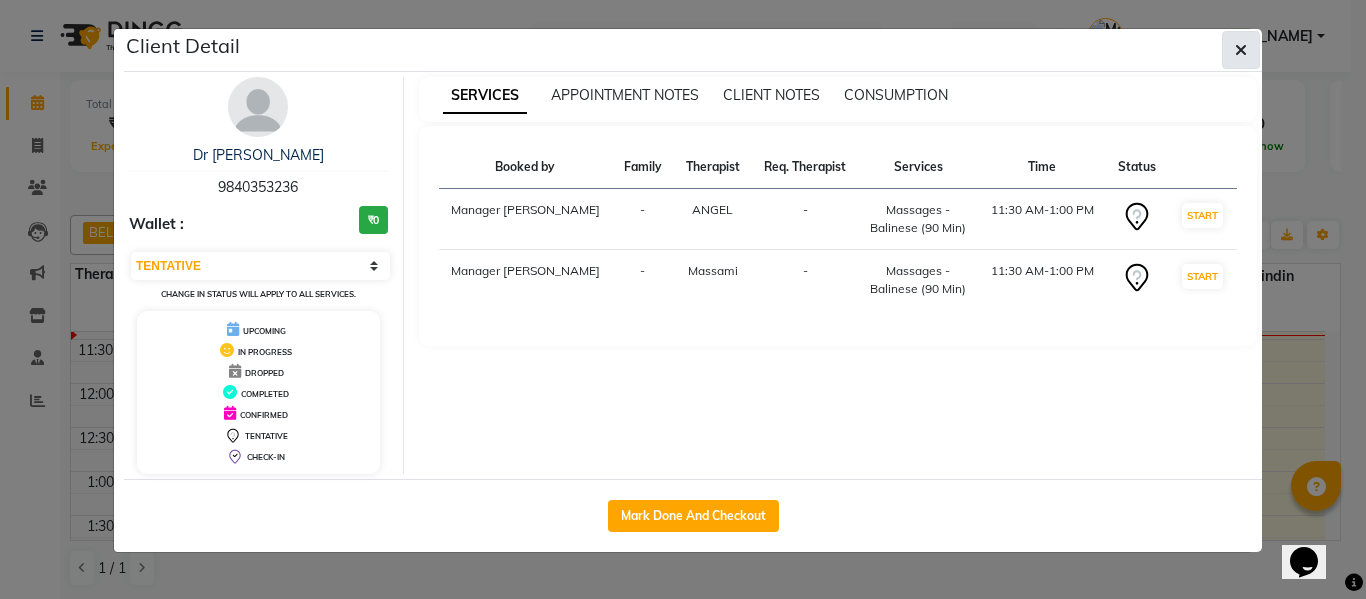 click 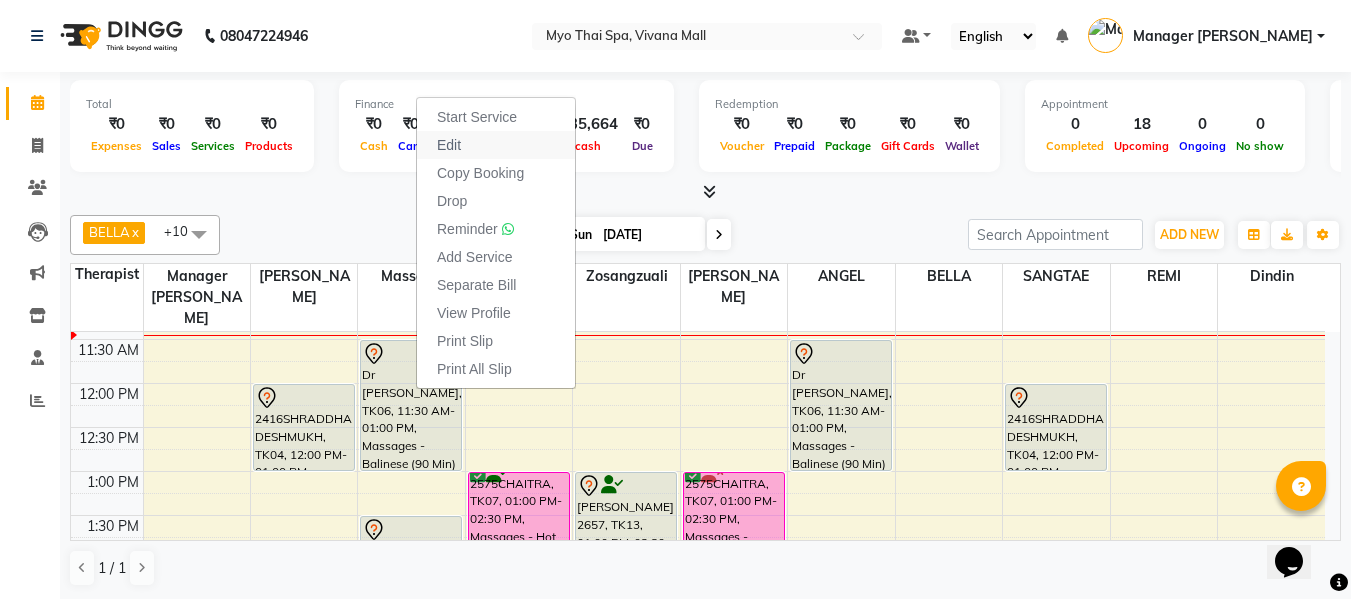 click on "Edit" at bounding box center (496, 145) 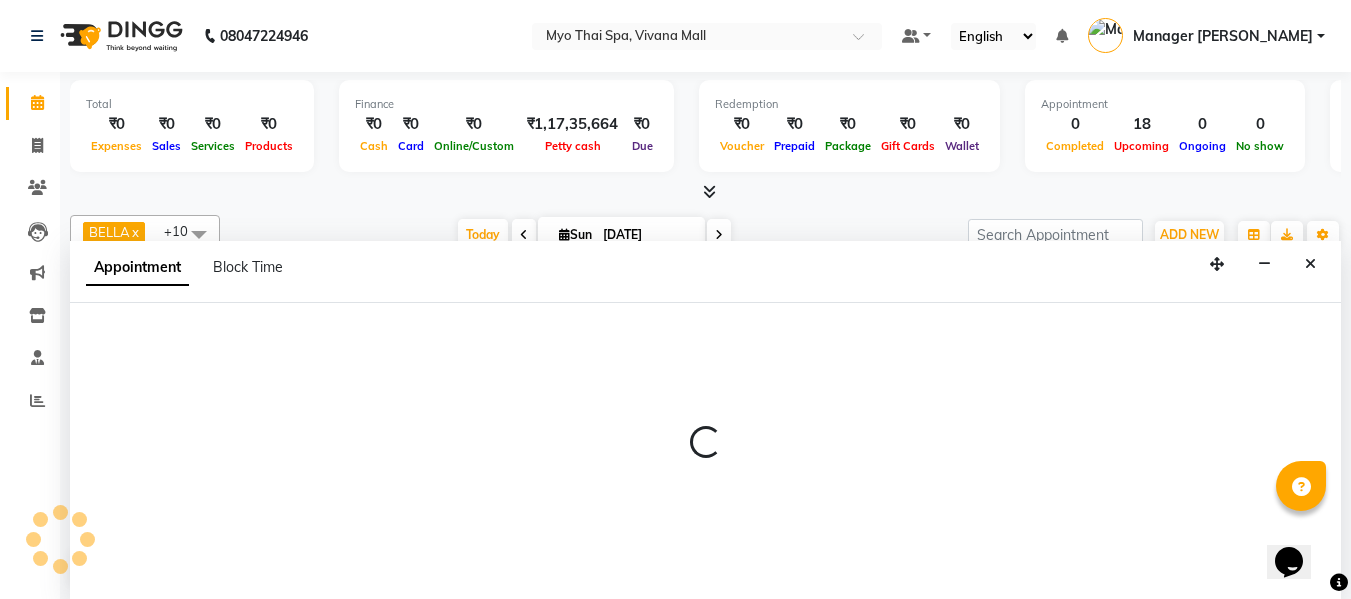 scroll, scrollTop: 1, scrollLeft: 0, axis: vertical 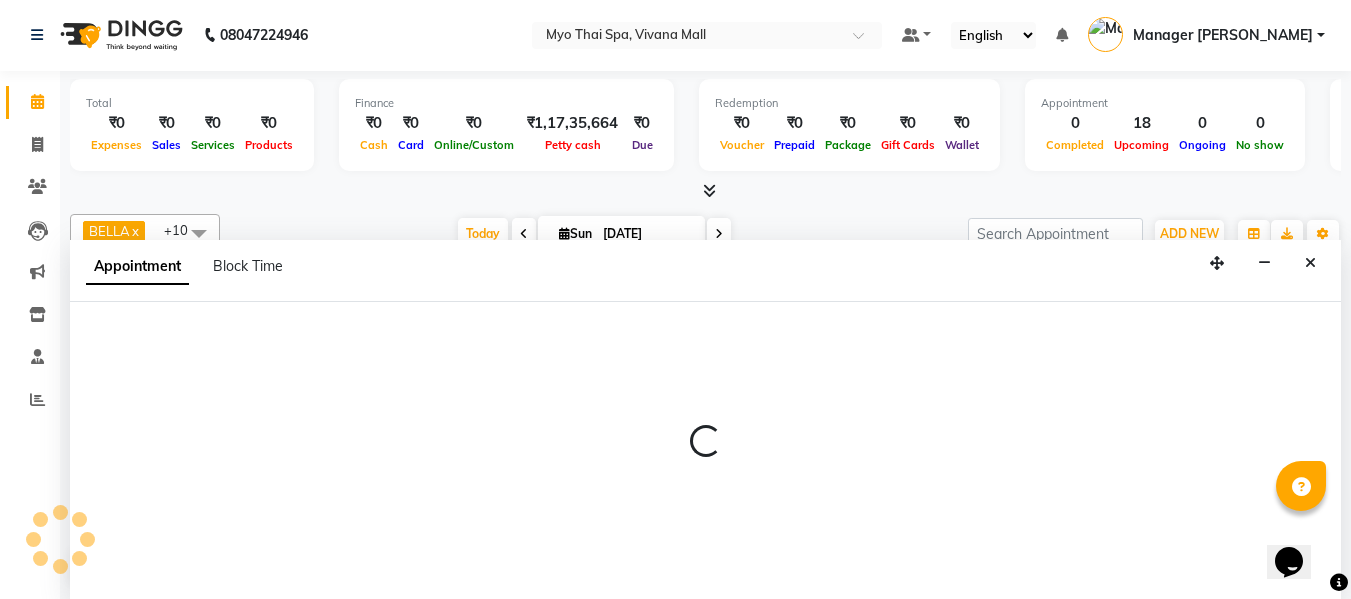 select on "tentative" 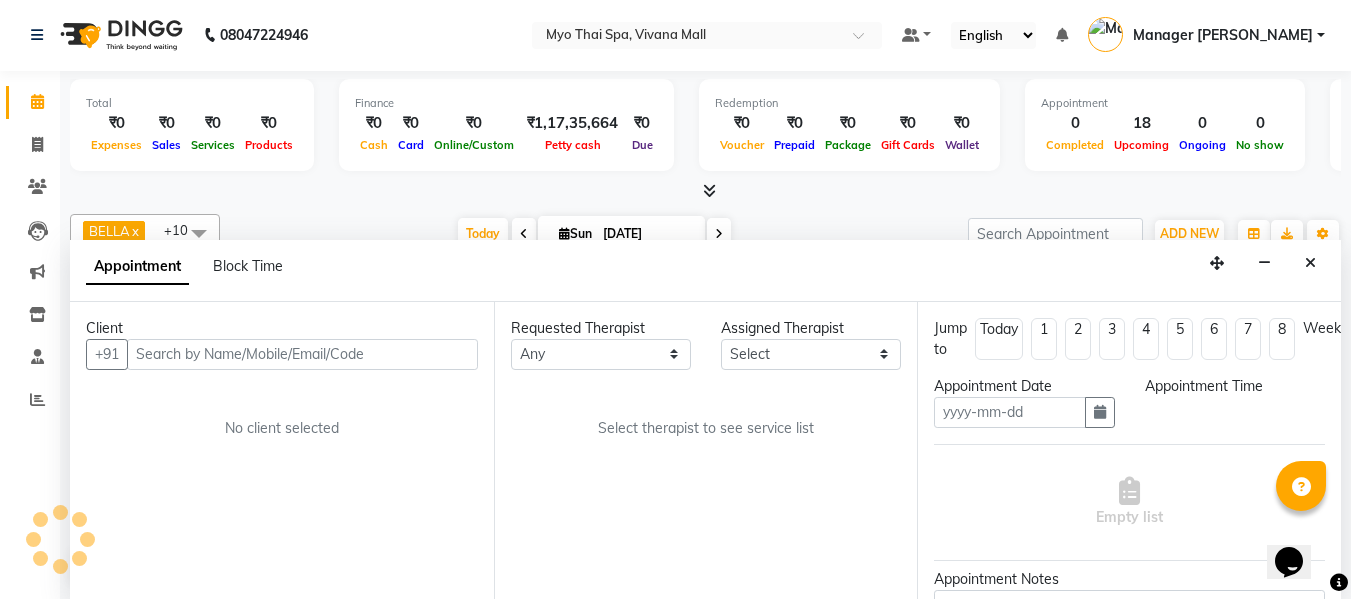 type on "[DATE]" 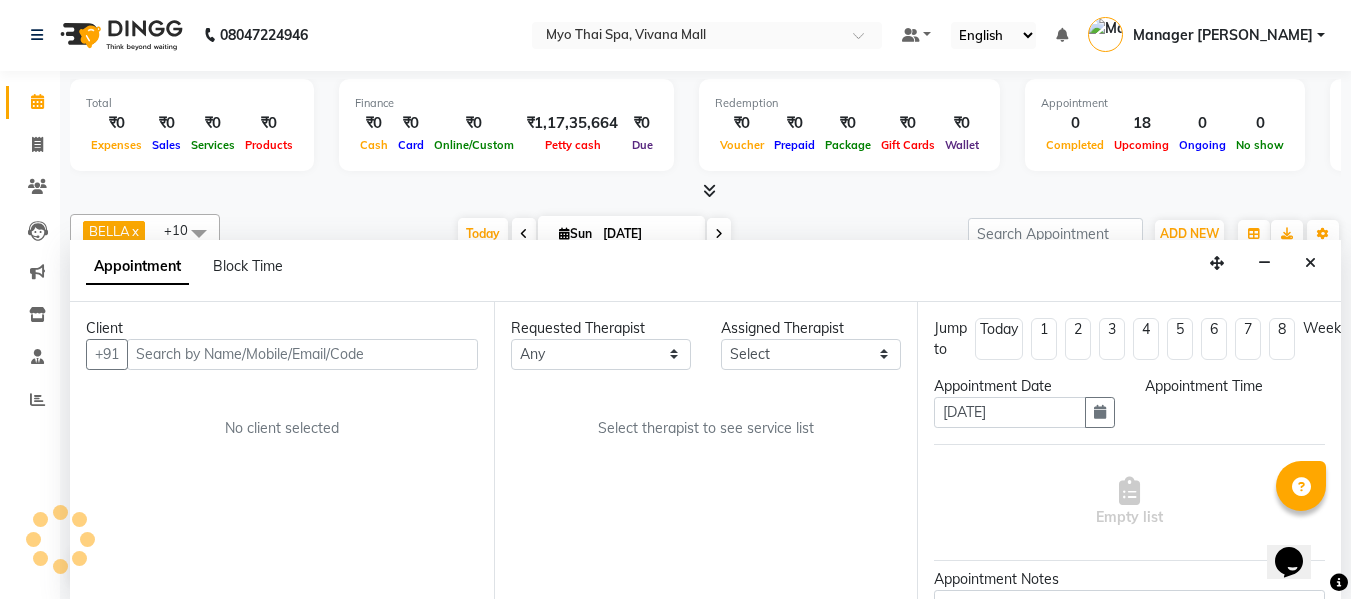 scroll, scrollTop: 0, scrollLeft: 0, axis: both 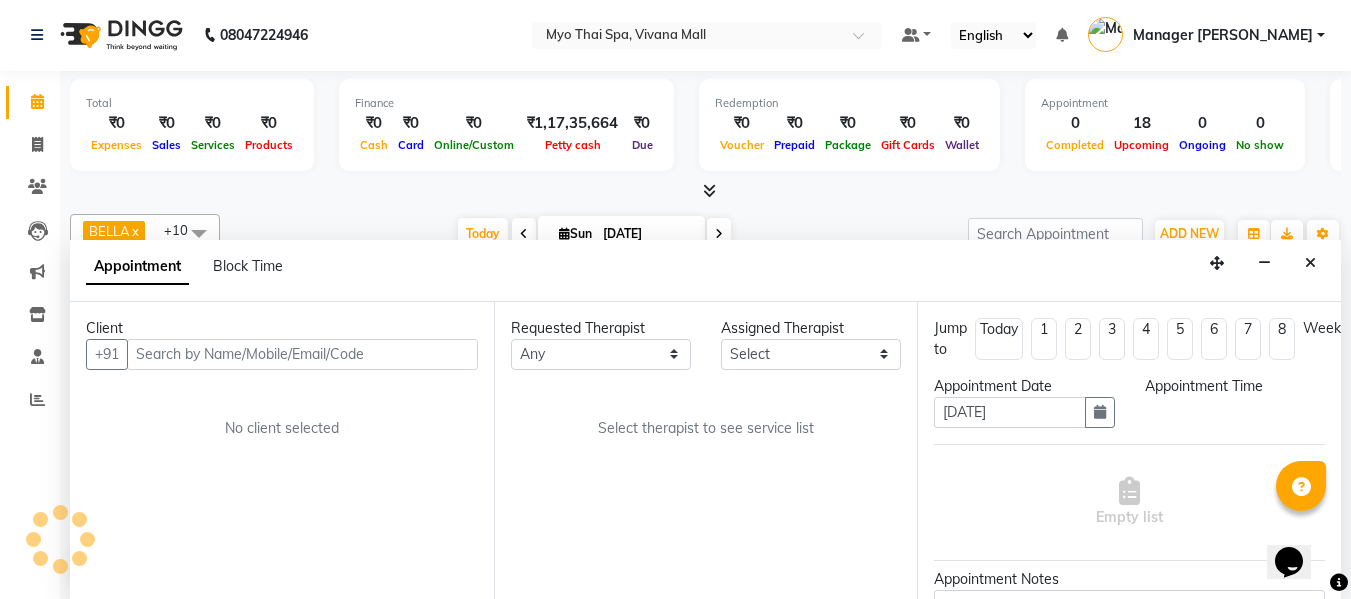 select on "690" 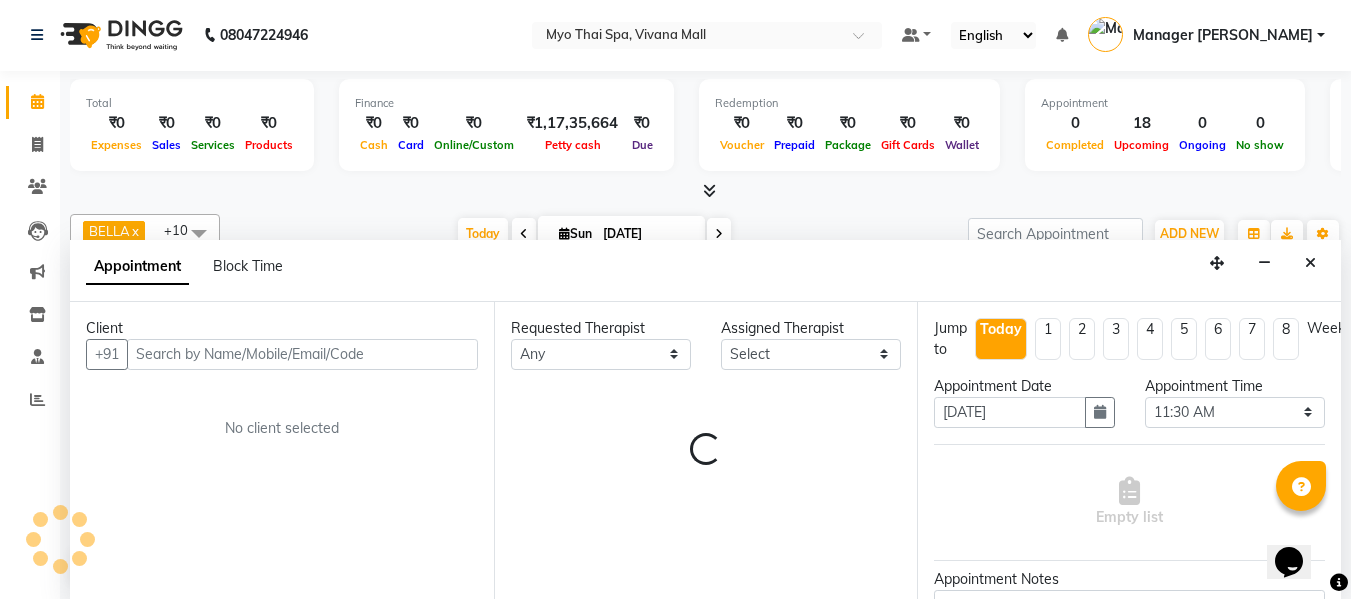 select on "30616" 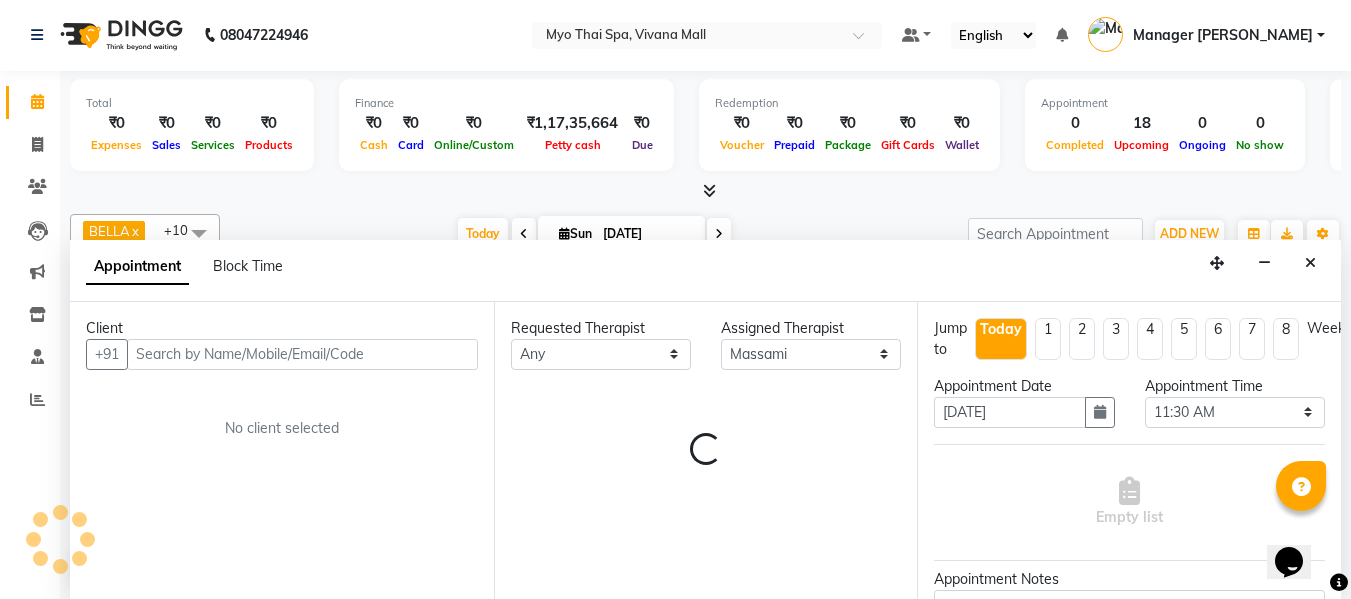 scroll, scrollTop: 265, scrollLeft: 0, axis: vertical 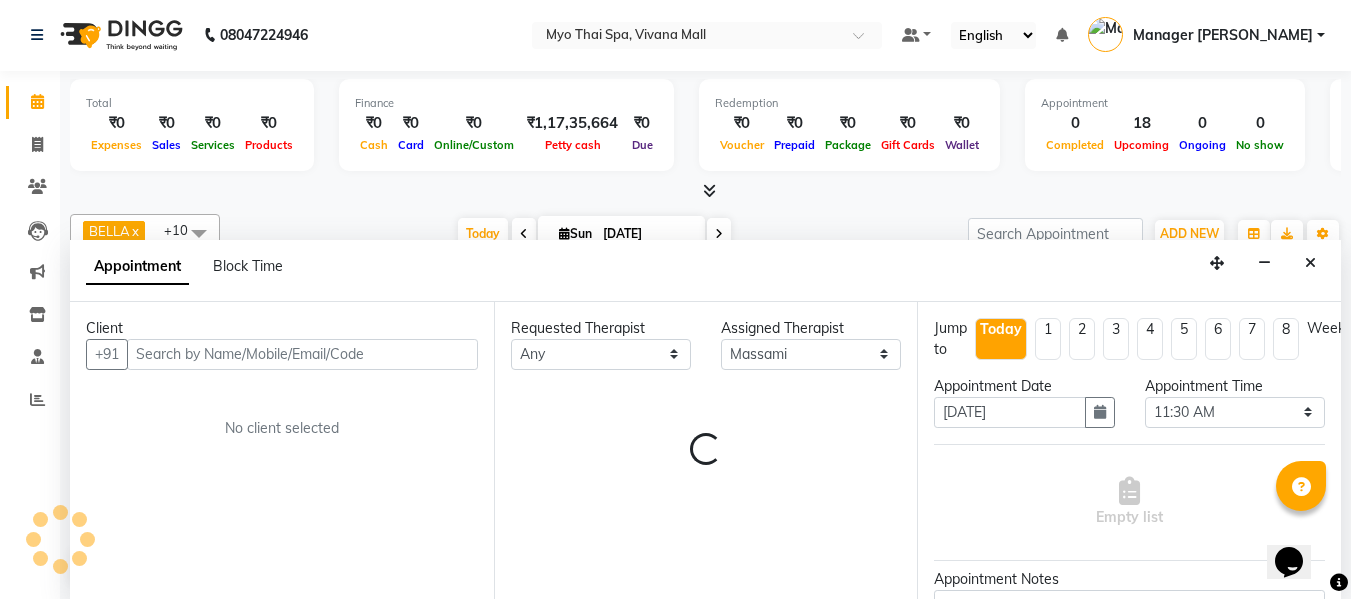 select on "1605" 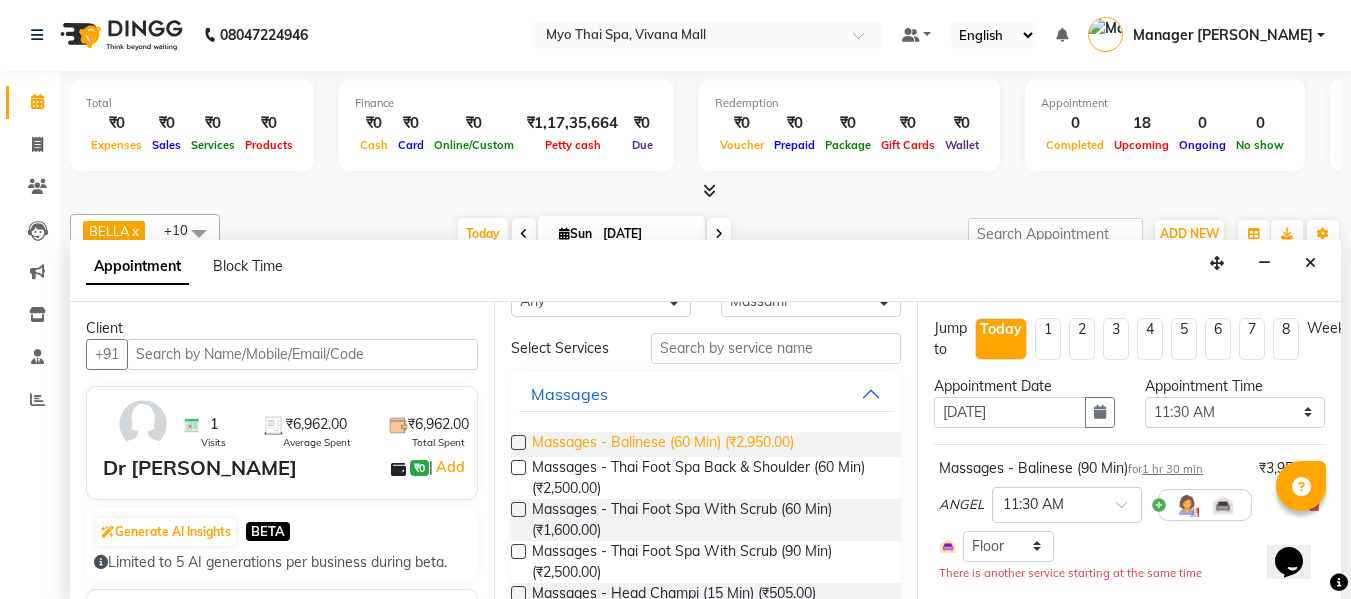 scroll, scrollTop: 100, scrollLeft: 0, axis: vertical 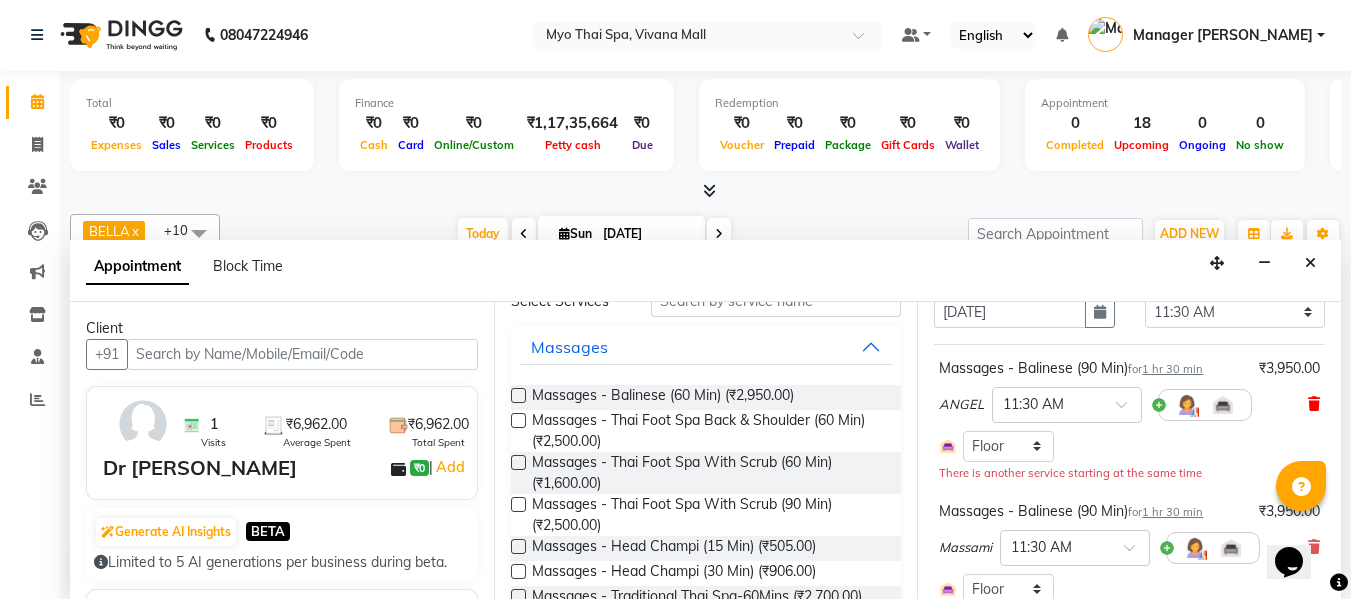 click at bounding box center (1314, 404) 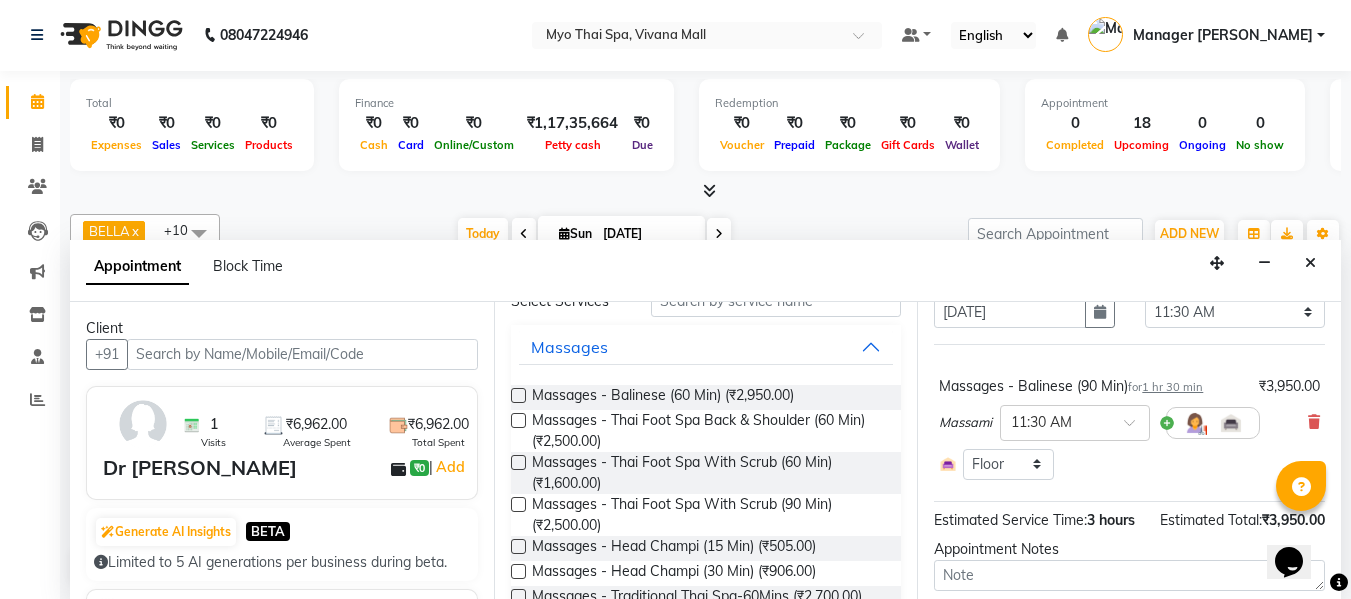 click at bounding box center [518, 395] 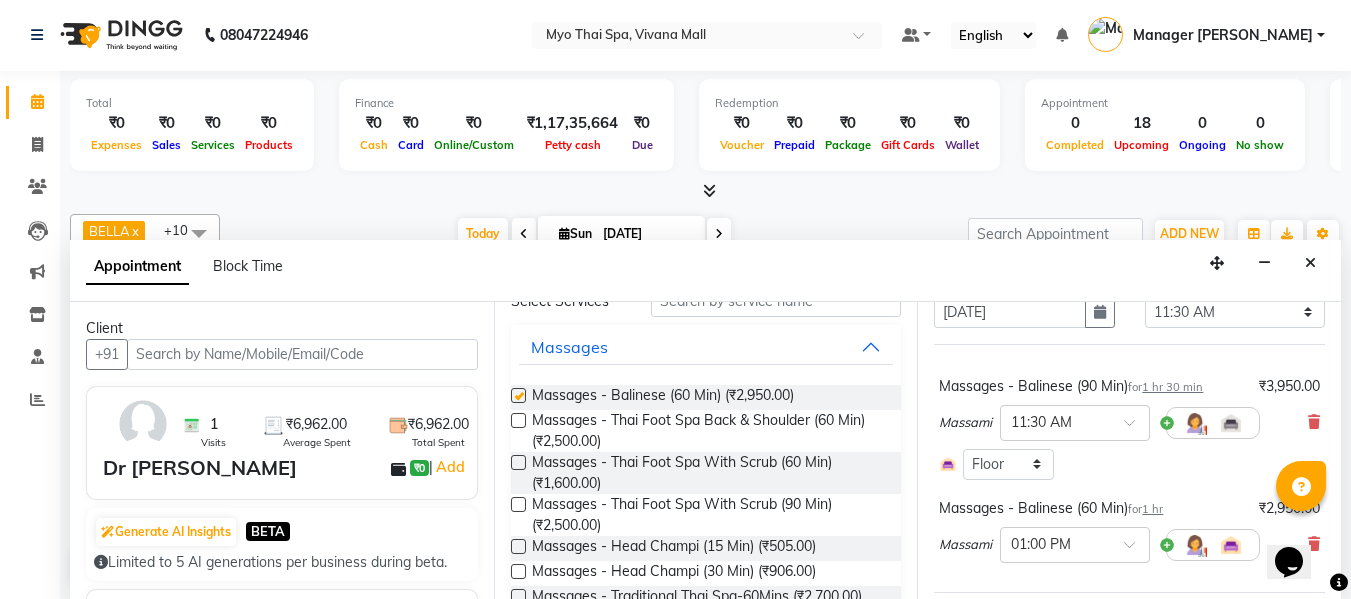 checkbox on "false" 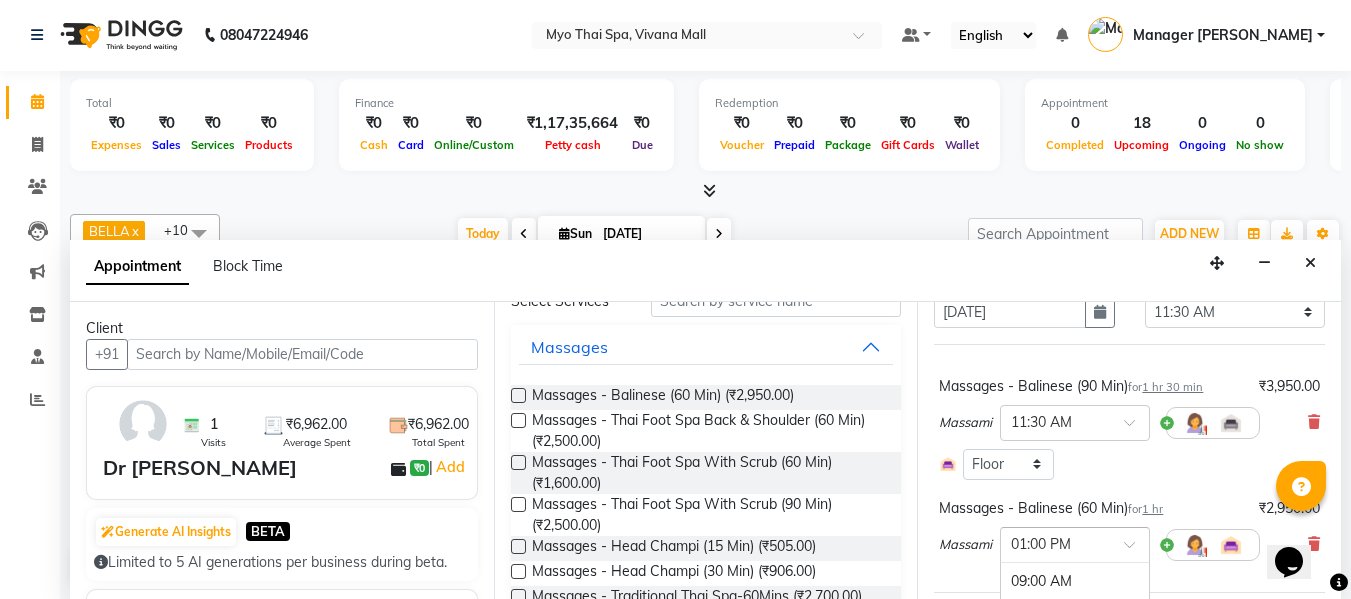 click at bounding box center (1075, 543) 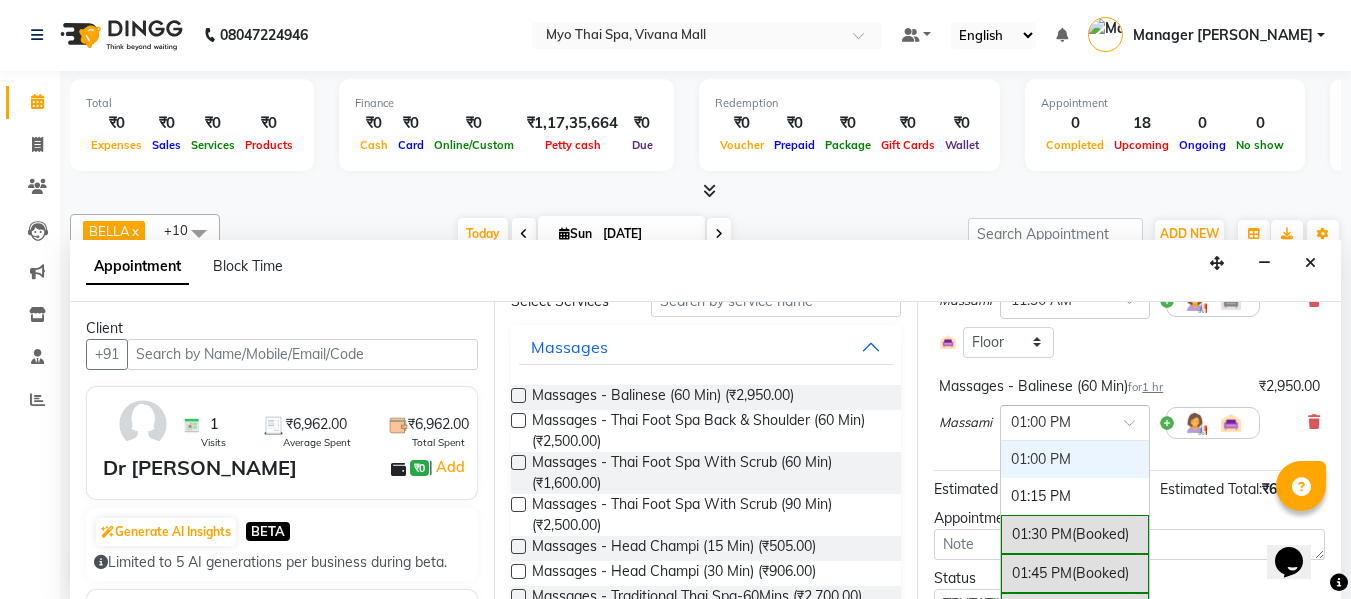 scroll, scrollTop: 300, scrollLeft: 0, axis: vertical 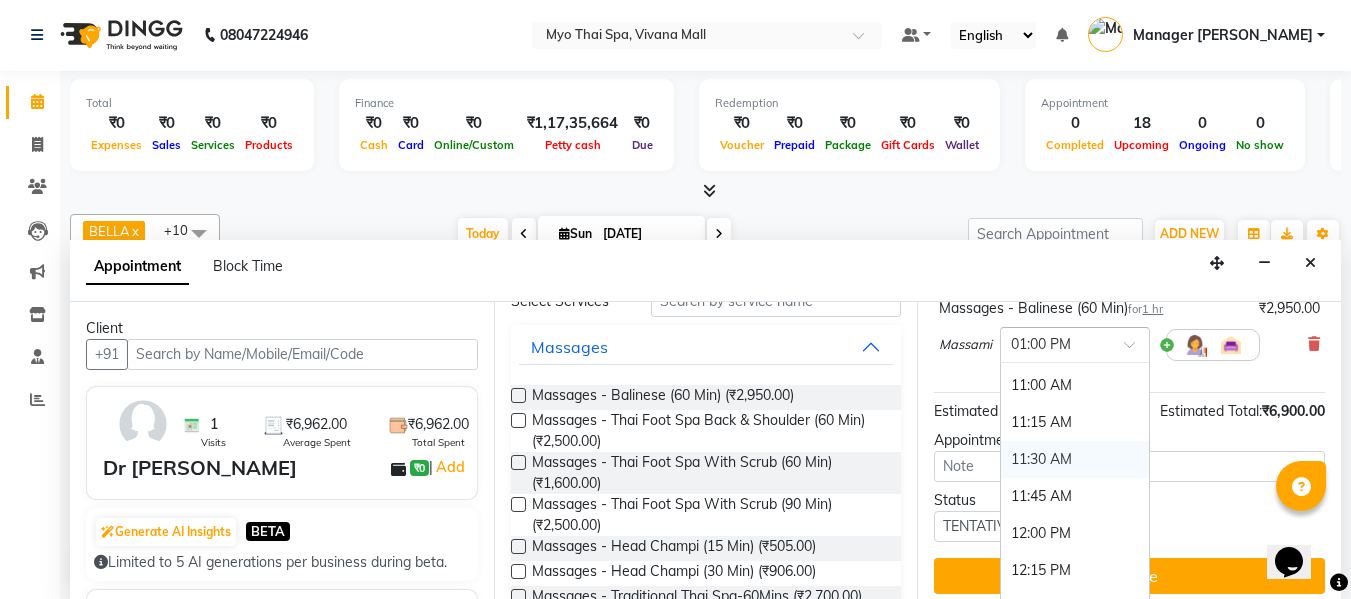 click on "11:30 AM" at bounding box center (1075, 459) 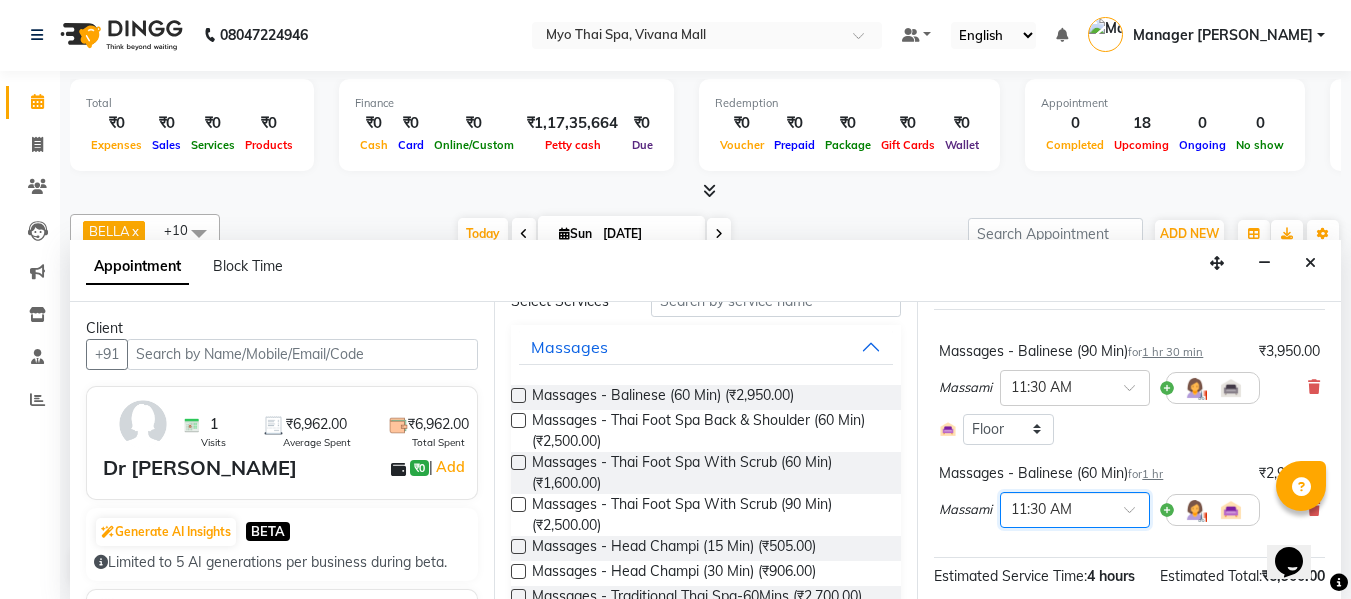 scroll, scrollTop: 100, scrollLeft: 0, axis: vertical 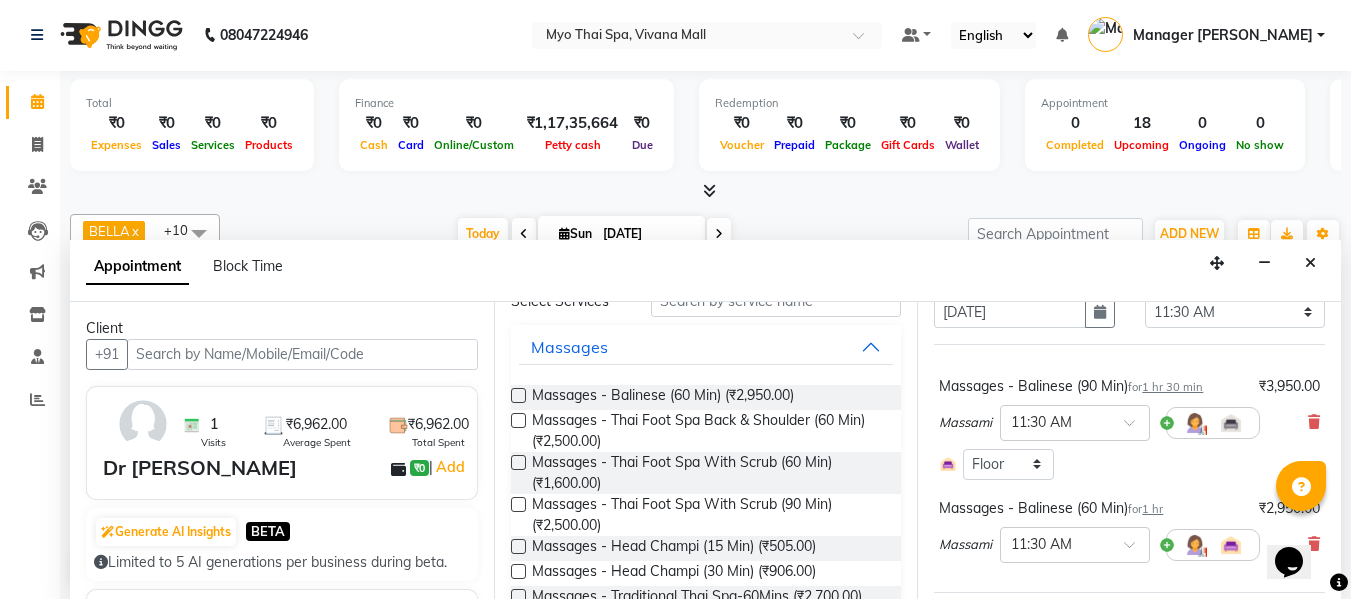 click at bounding box center [1314, 422] 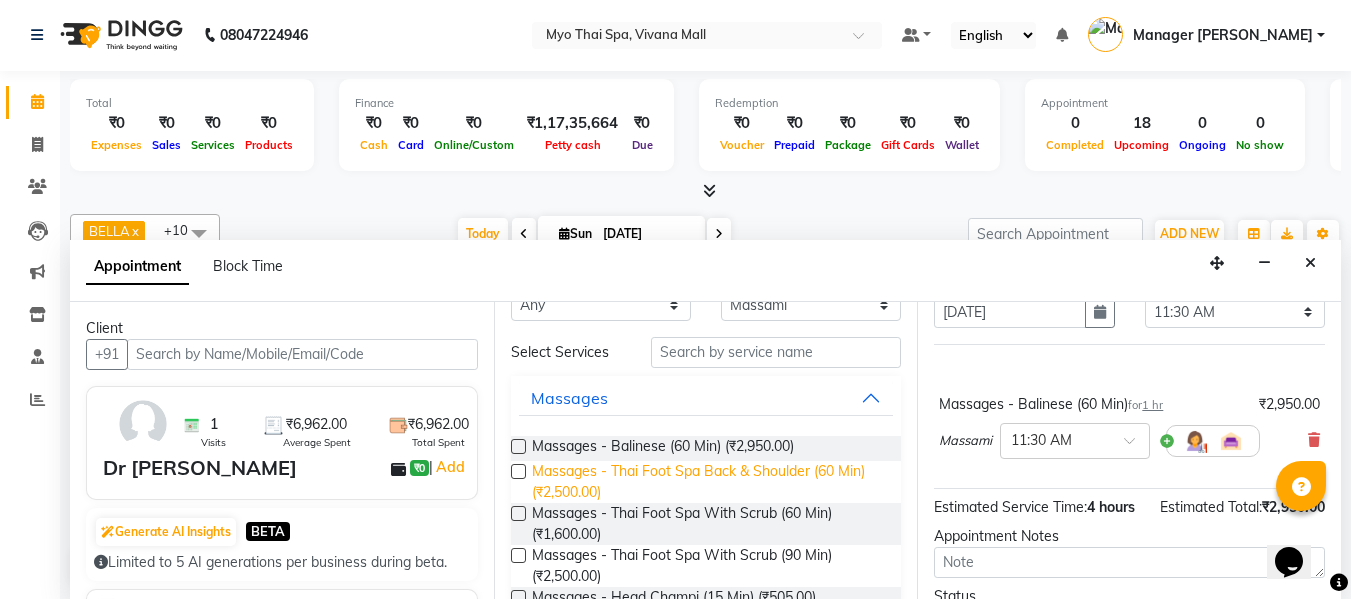 scroll, scrollTop: 0, scrollLeft: 0, axis: both 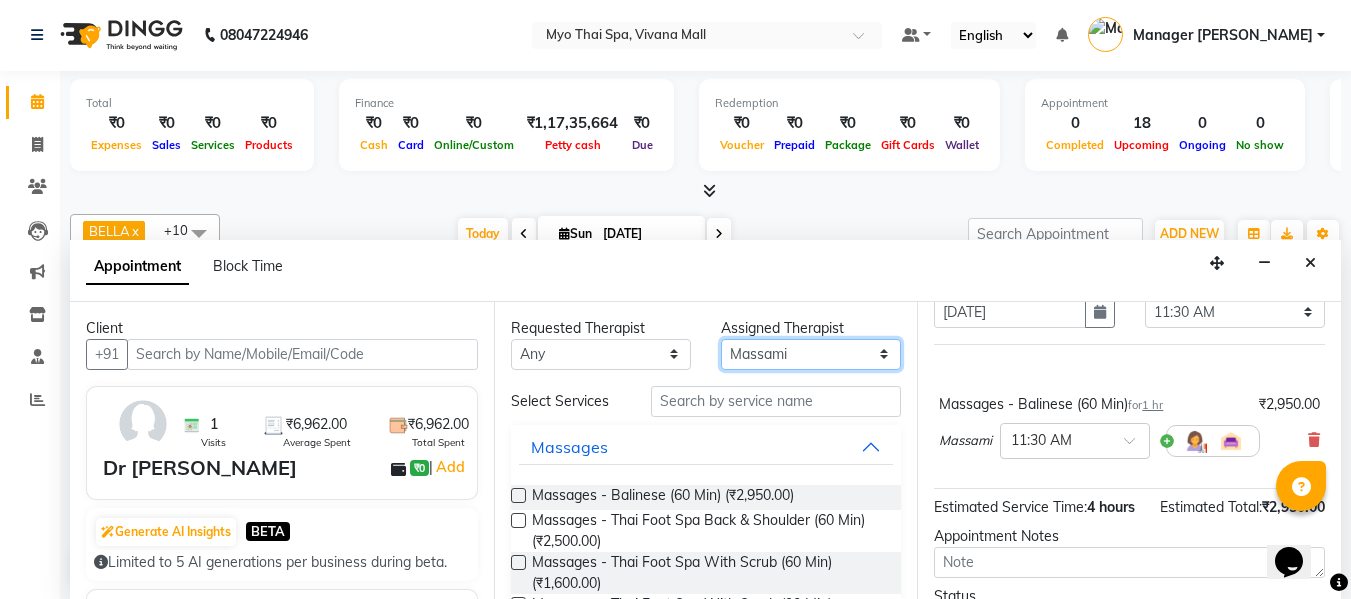 click on "Select ANGEL BELLA Dindin Jane JENNY Kristina Manager Churmurin Manager ISHA  Massami MAWII REMI SANGTAE Zosangzuali" at bounding box center [811, 354] 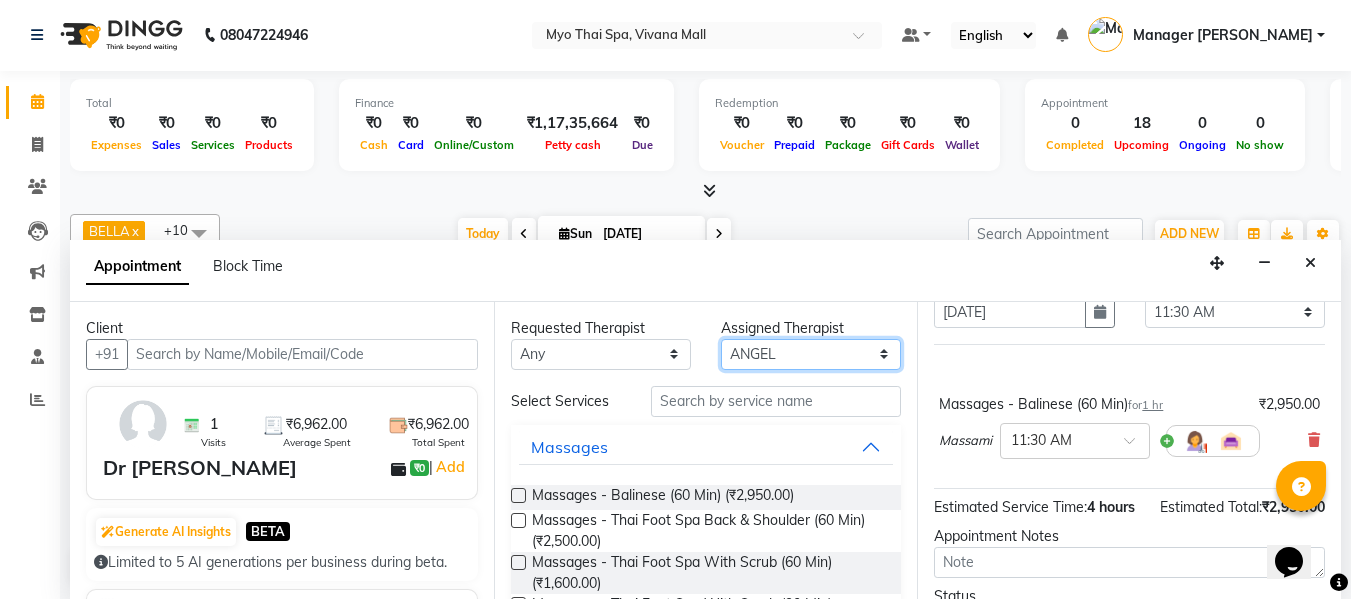 click on "Select ANGEL BELLA Dindin Jane JENNY Kristina Manager Churmurin Manager ISHA  Massami MAWII REMI SANGTAE Zosangzuali" at bounding box center [811, 354] 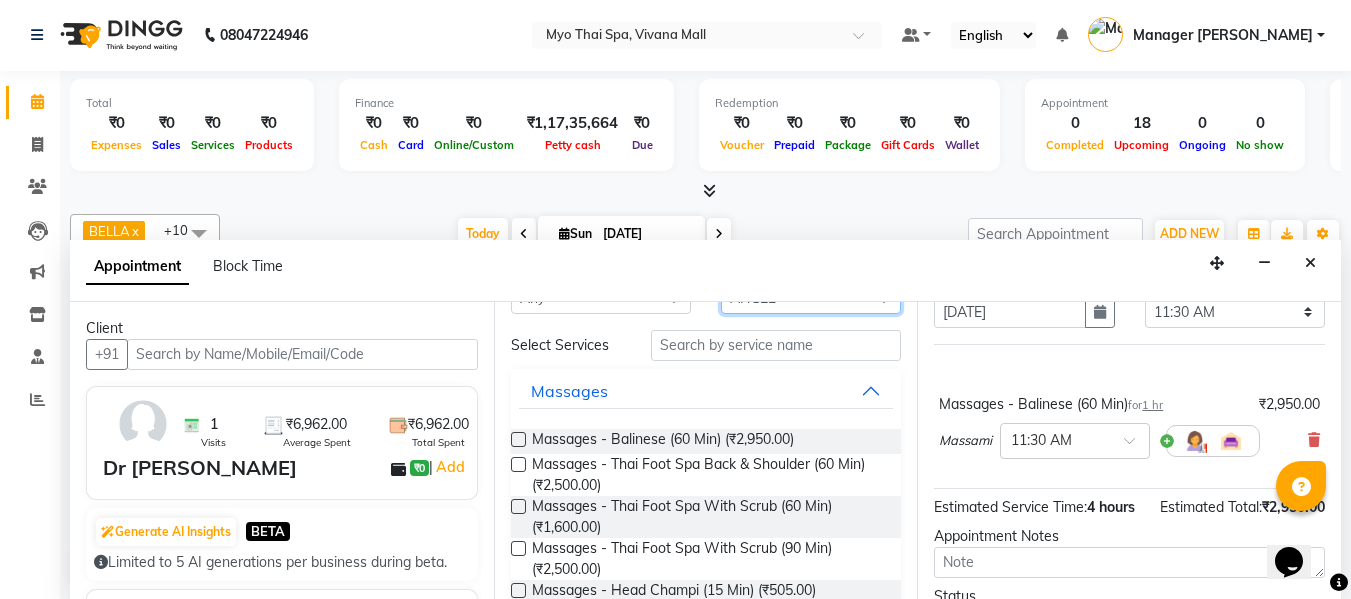 scroll, scrollTop: 100, scrollLeft: 0, axis: vertical 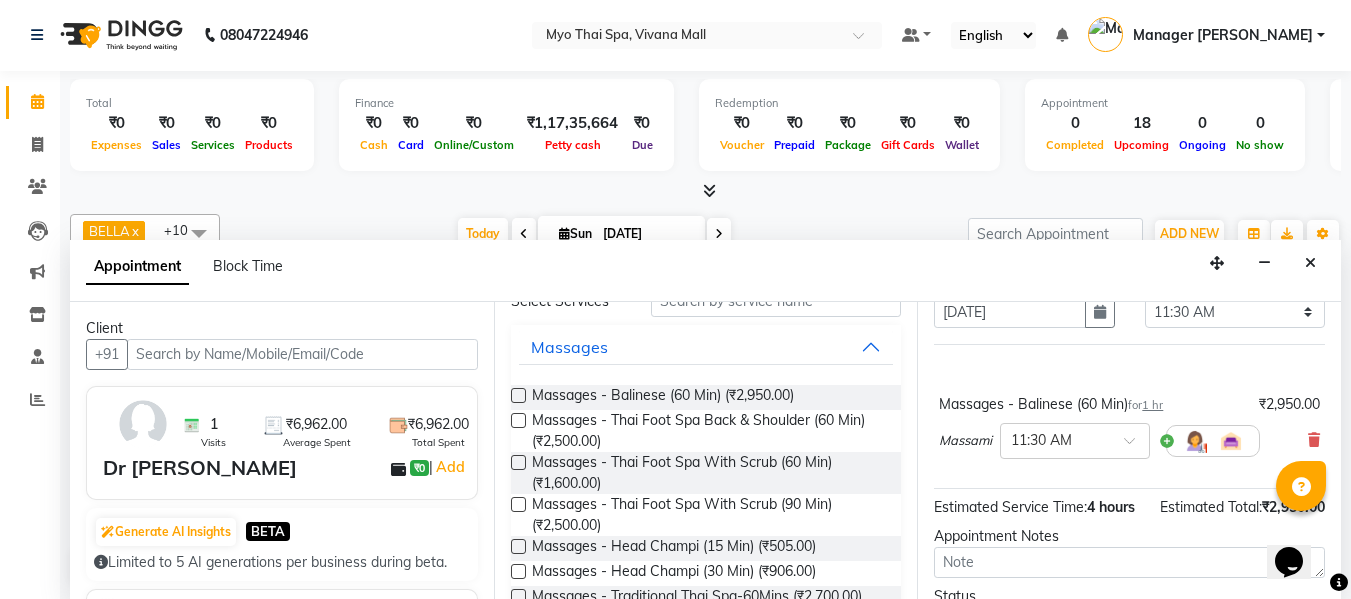 click at bounding box center [518, 395] 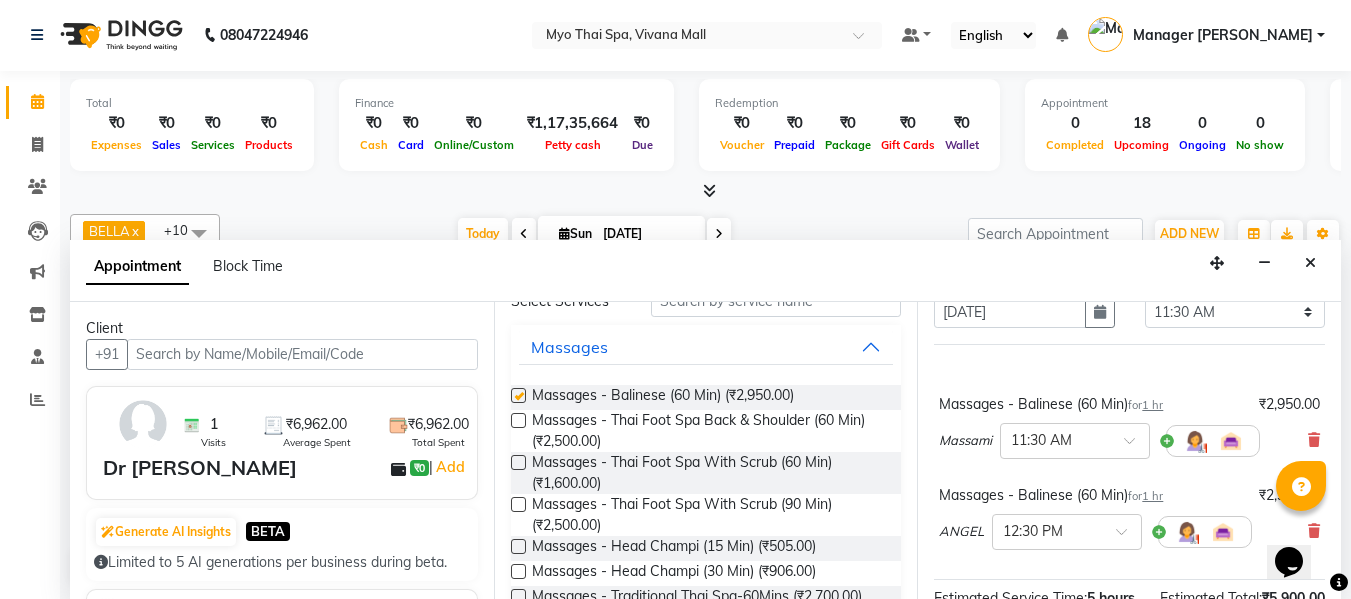 checkbox on "false" 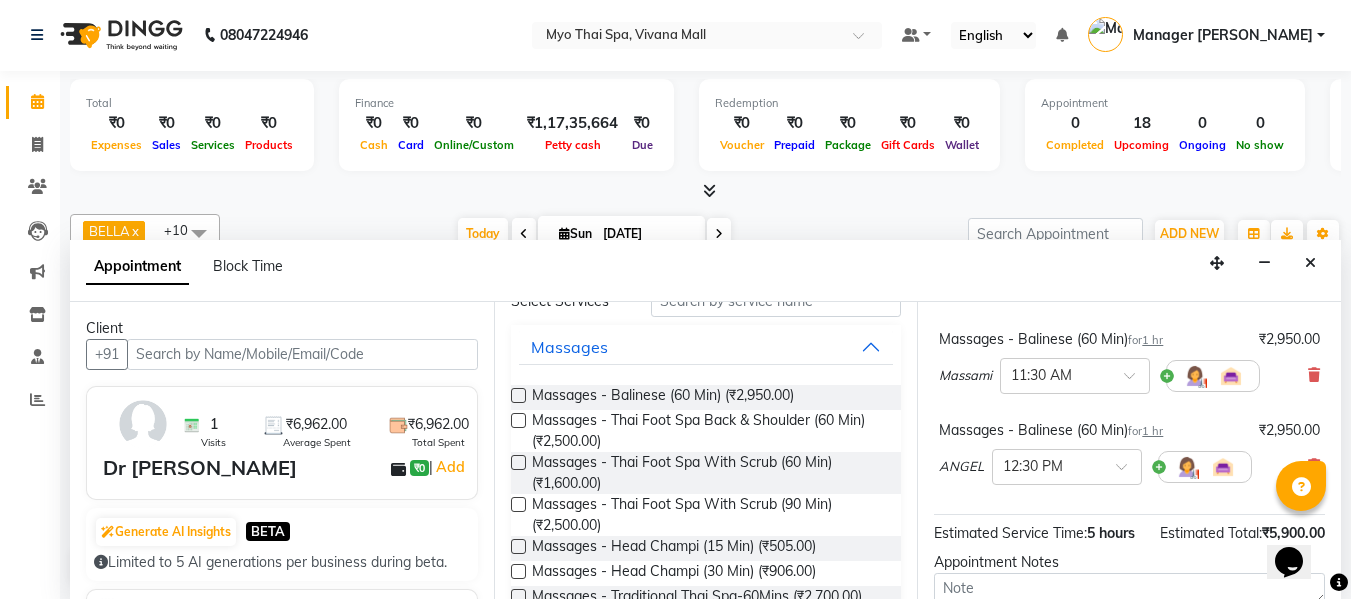 scroll, scrollTop: 200, scrollLeft: 0, axis: vertical 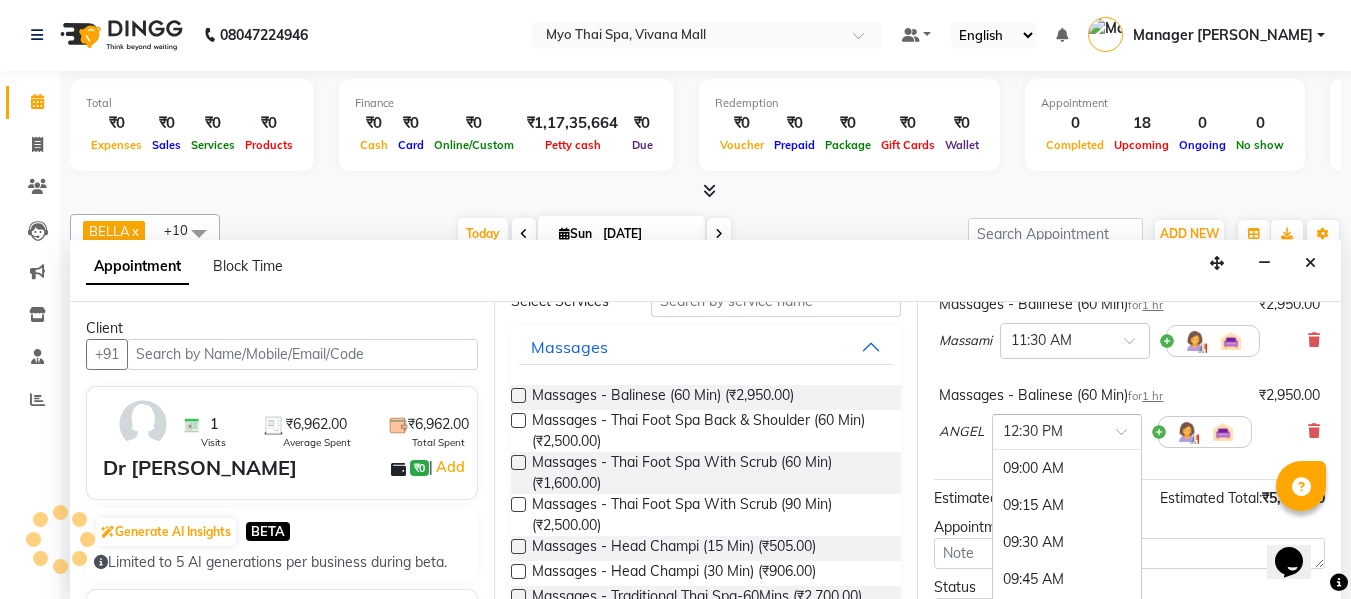 click at bounding box center [1047, 430] 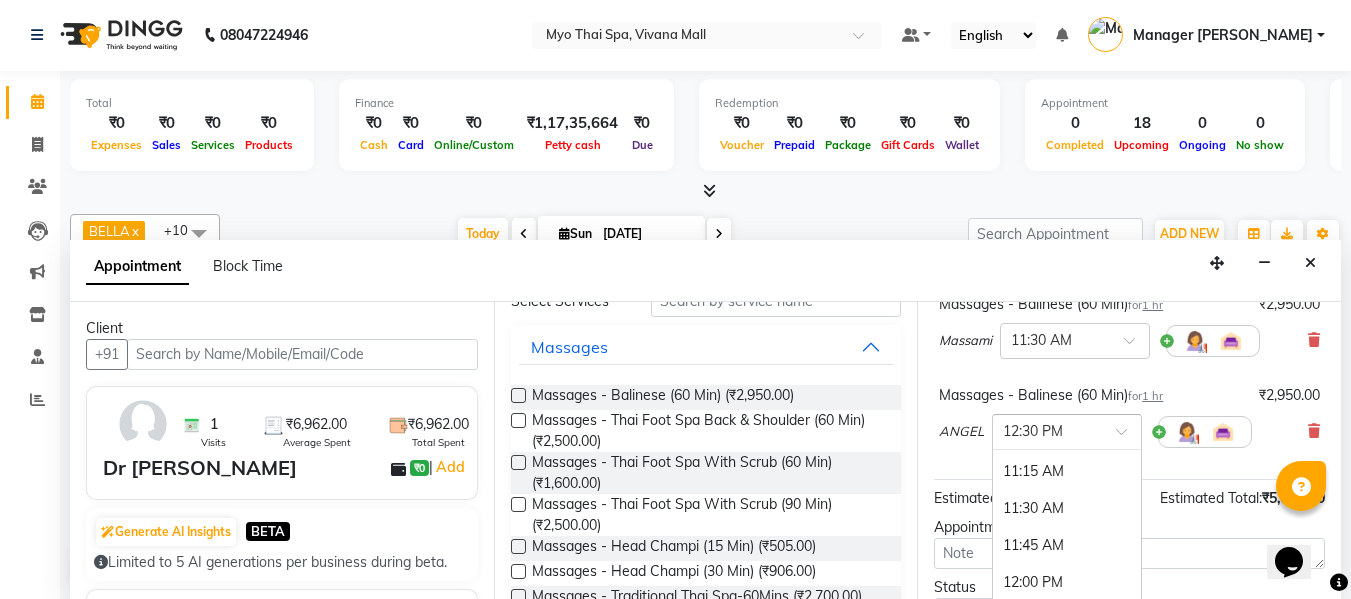 scroll, scrollTop: 318, scrollLeft: 0, axis: vertical 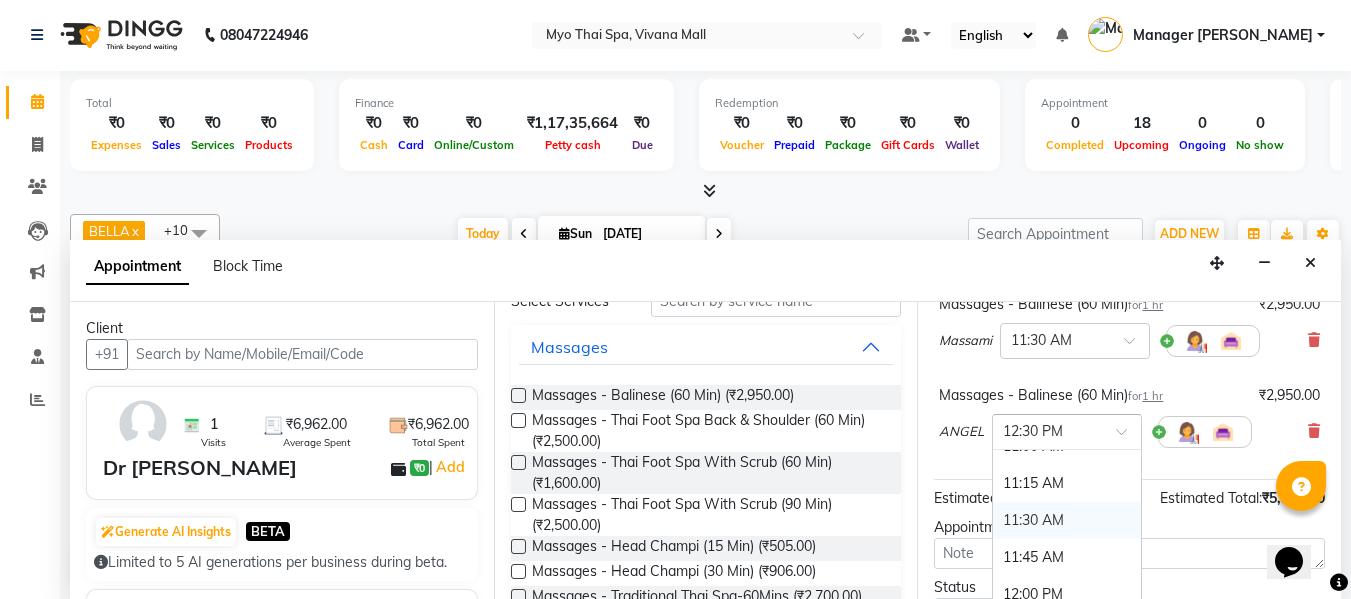 click on "11:30 AM" at bounding box center (1067, 520) 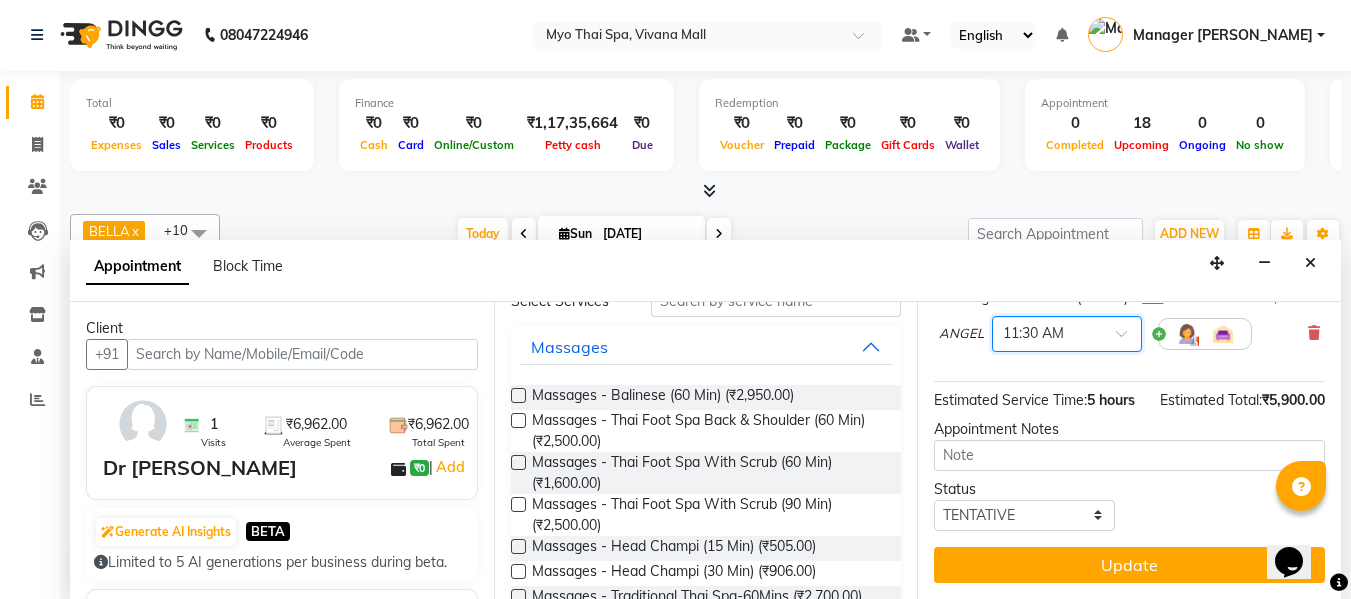 scroll, scrollTop: 334, scrollLeft: 0, axis: vertical 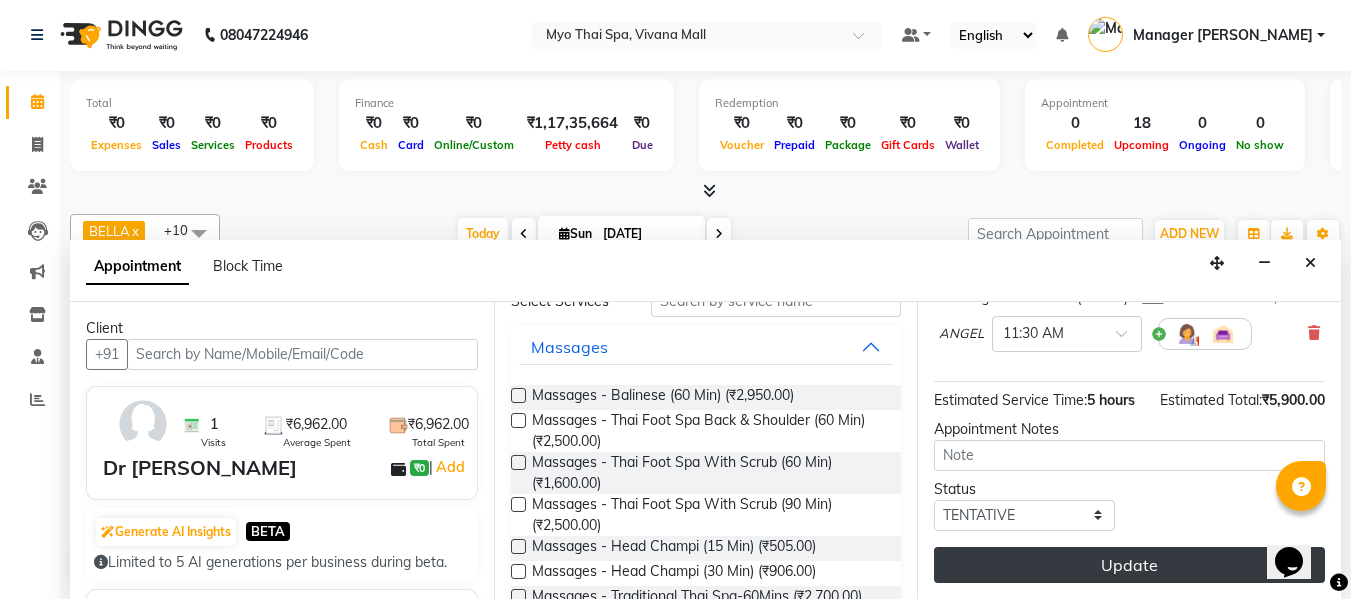 click on "Update" at bounding box center [1129, 565] 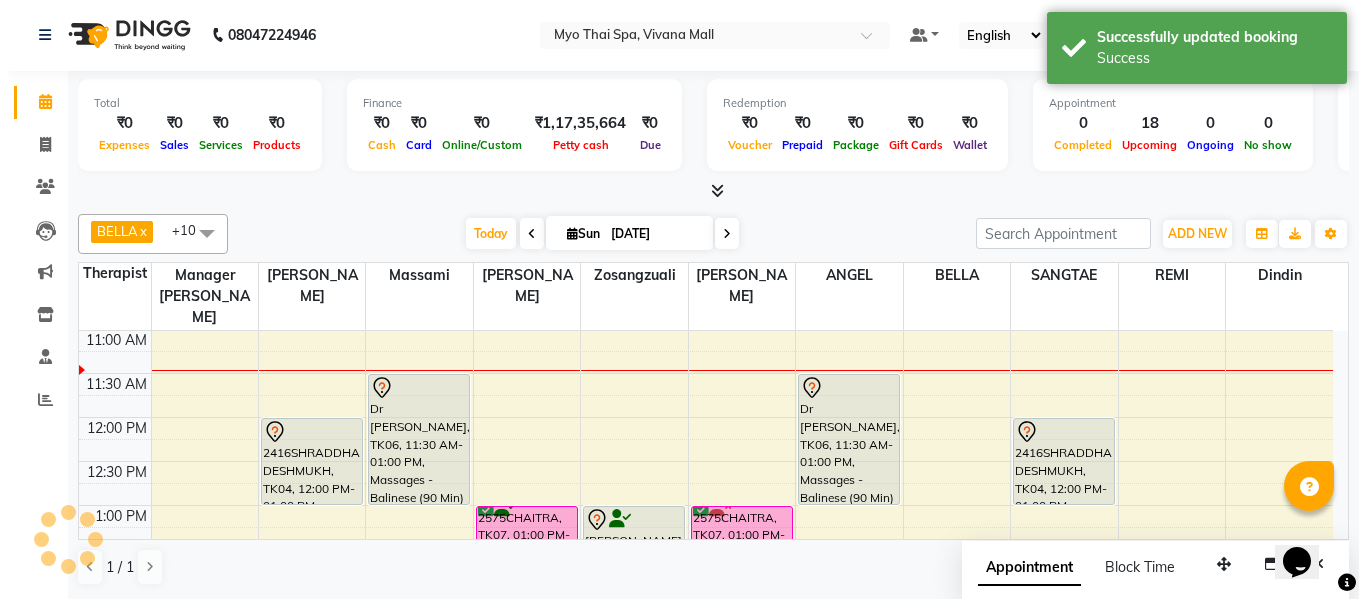 scroll, scrollTop: 0, scrollLeft: 0, axis: both 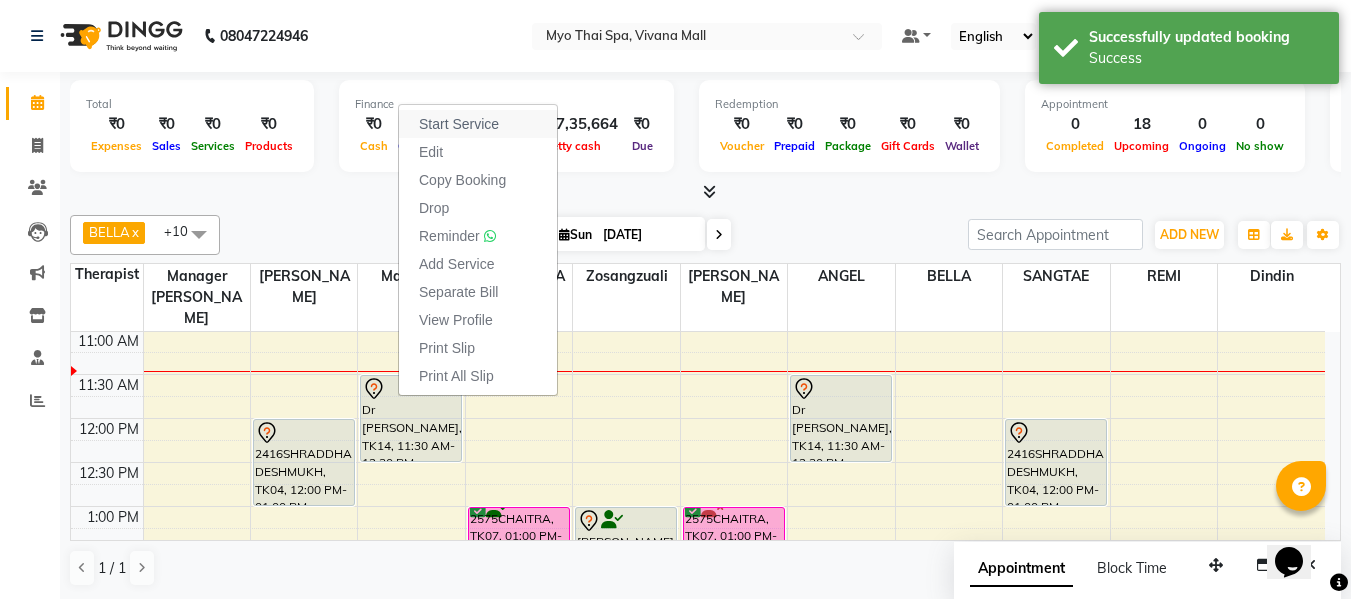 click on "Start Service" at bounding box center (459, 124) 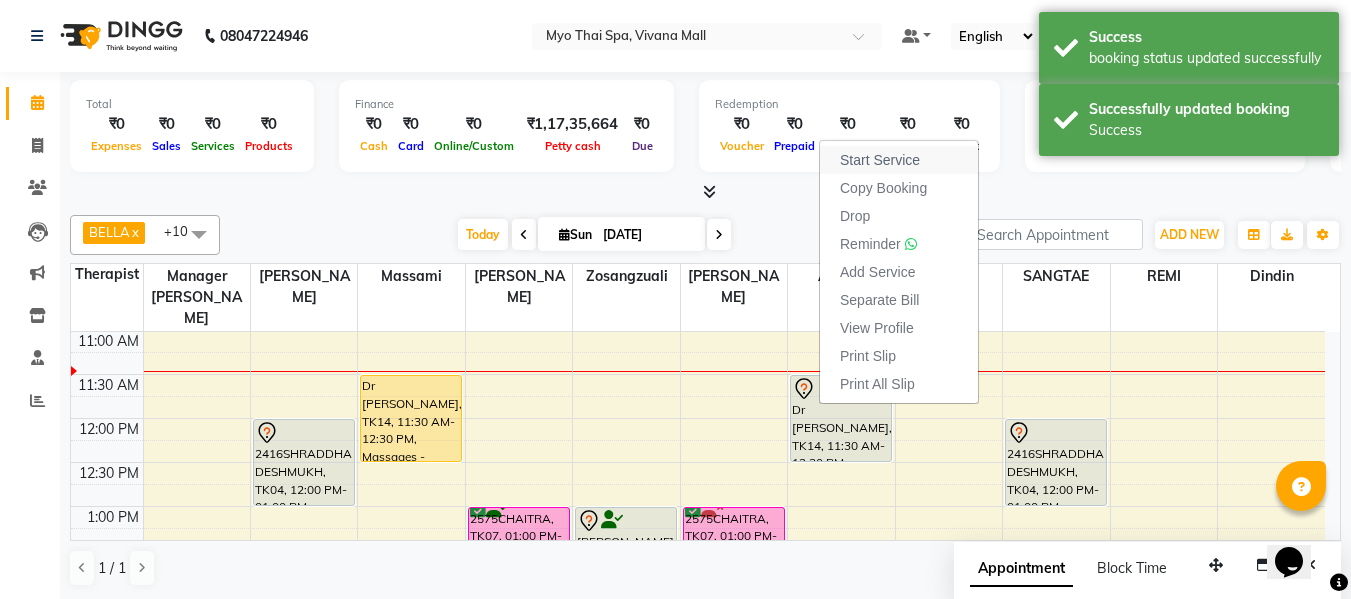 click on "Start Service" at bounding box center [880, 160] 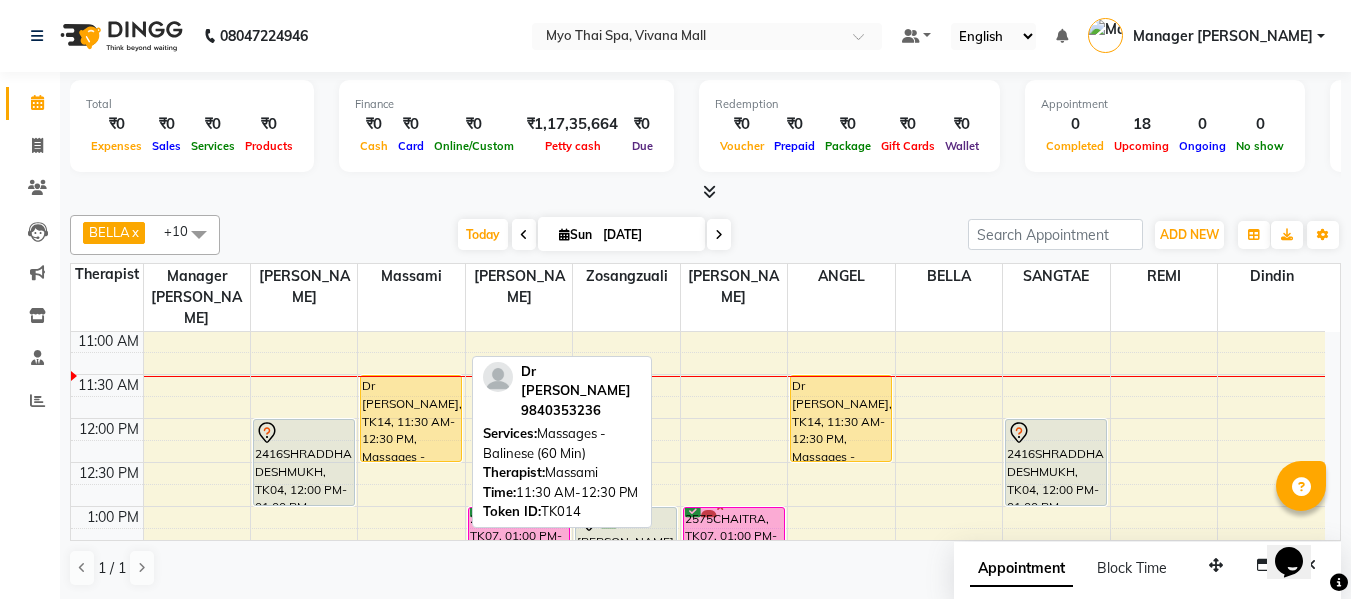 click on "Dr Ramya, TK14, 11:30 AM-12:30 PM, Massages - Balinese (60 Min)" at bounding box center (411, 418) 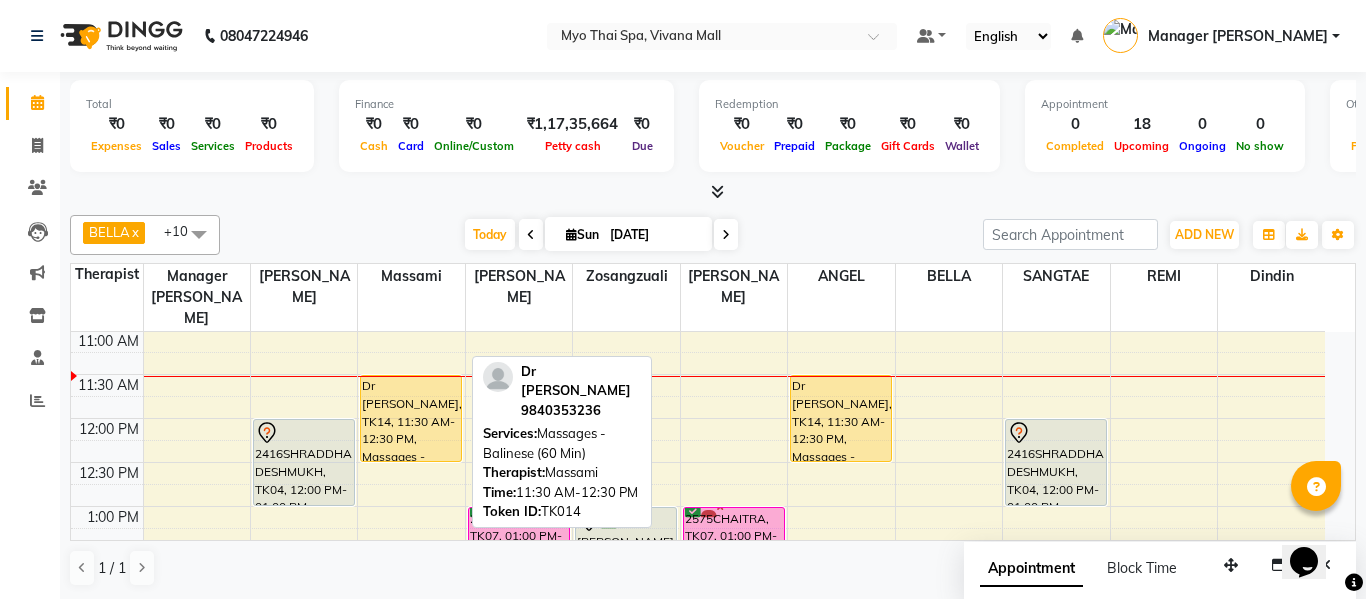 select on "7" 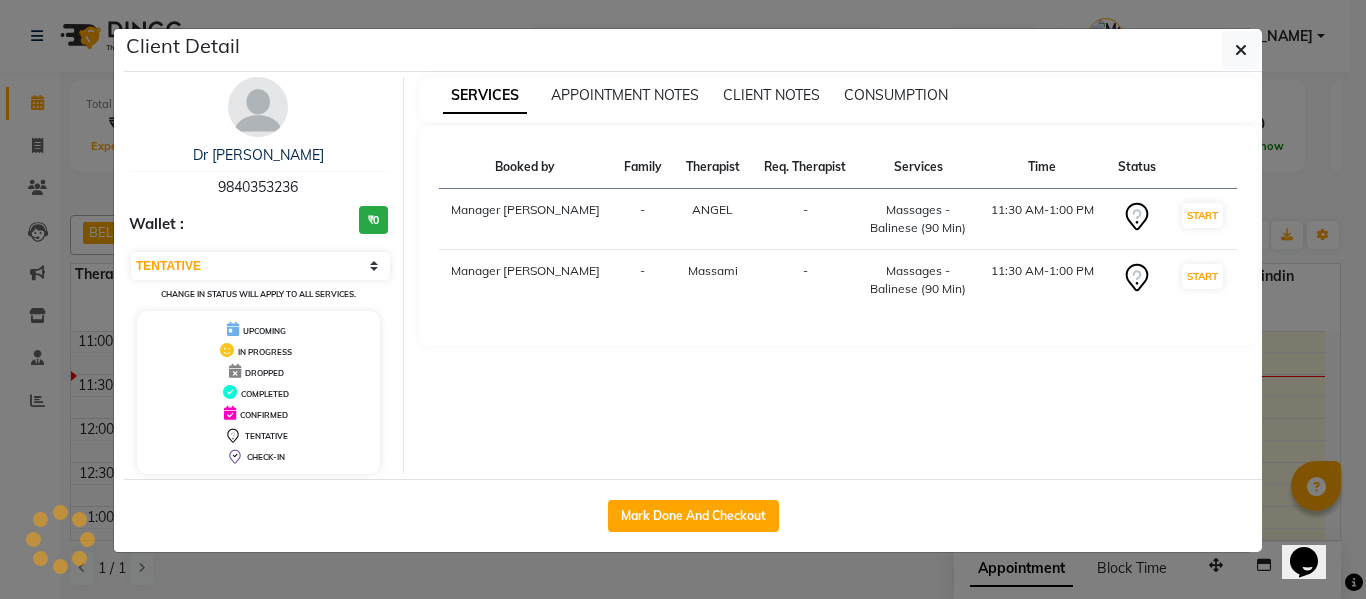 click on "9840353236" at bounding box center [258, 187] 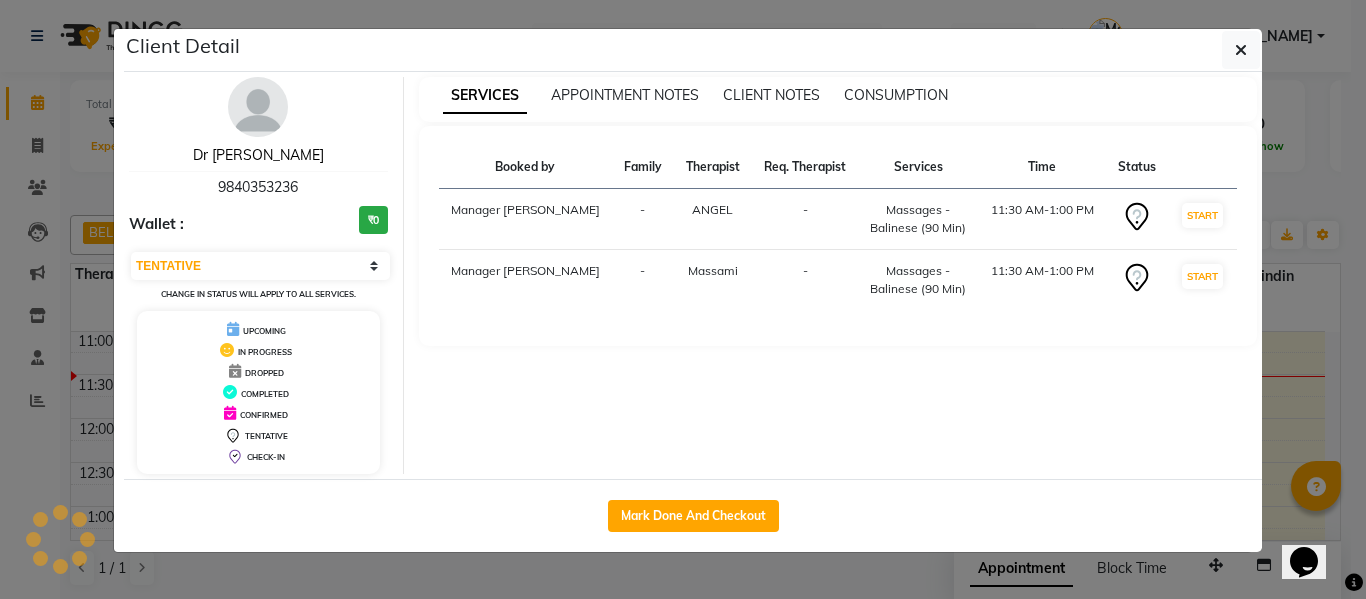 click on "Dr [PERSON_NAME]" at bounding box center [258, 155] 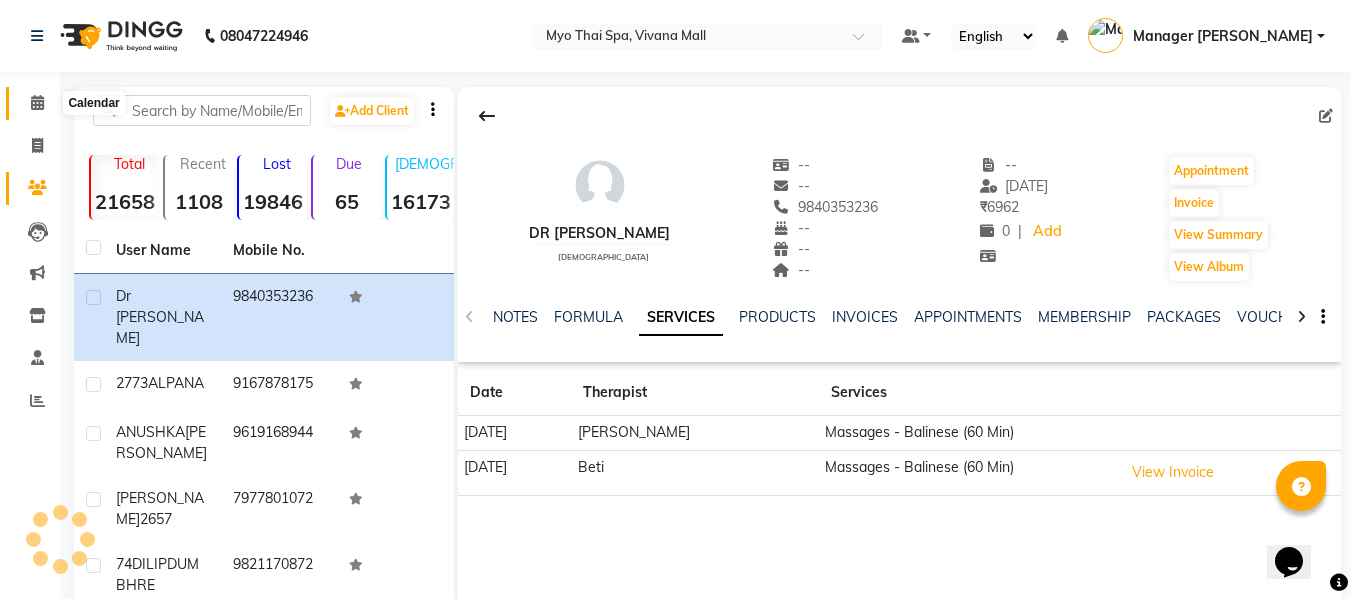 click 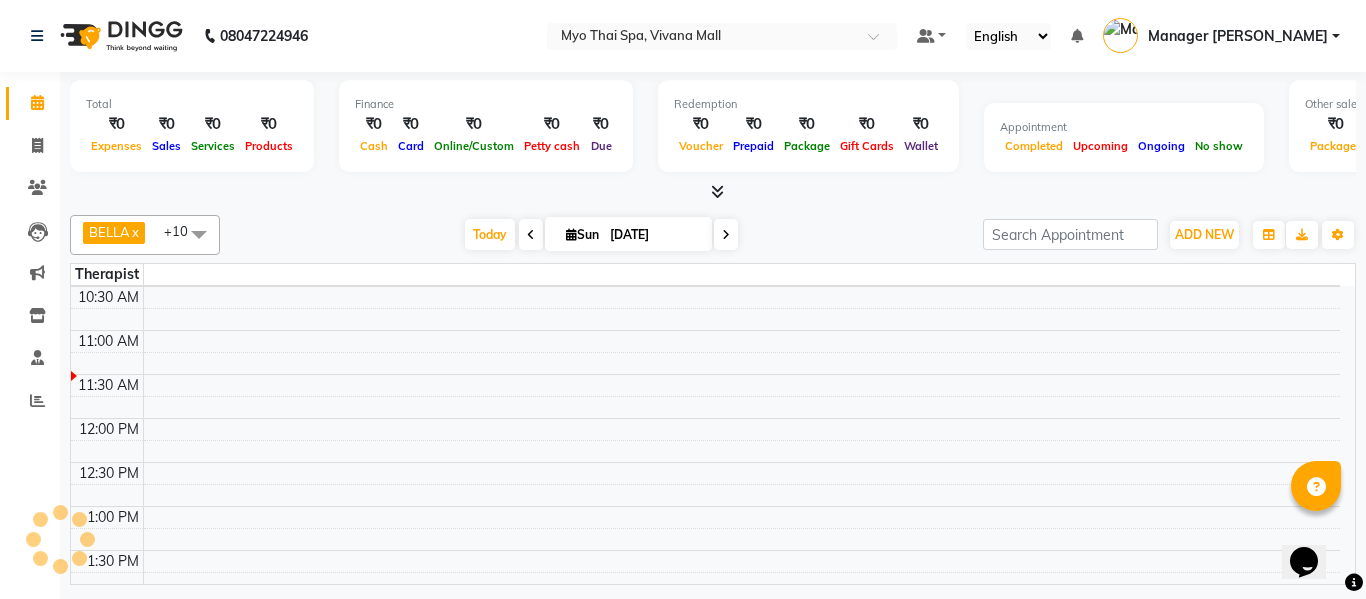 scroll, scrollTop: 0, scrollLeft: 0, axis: both 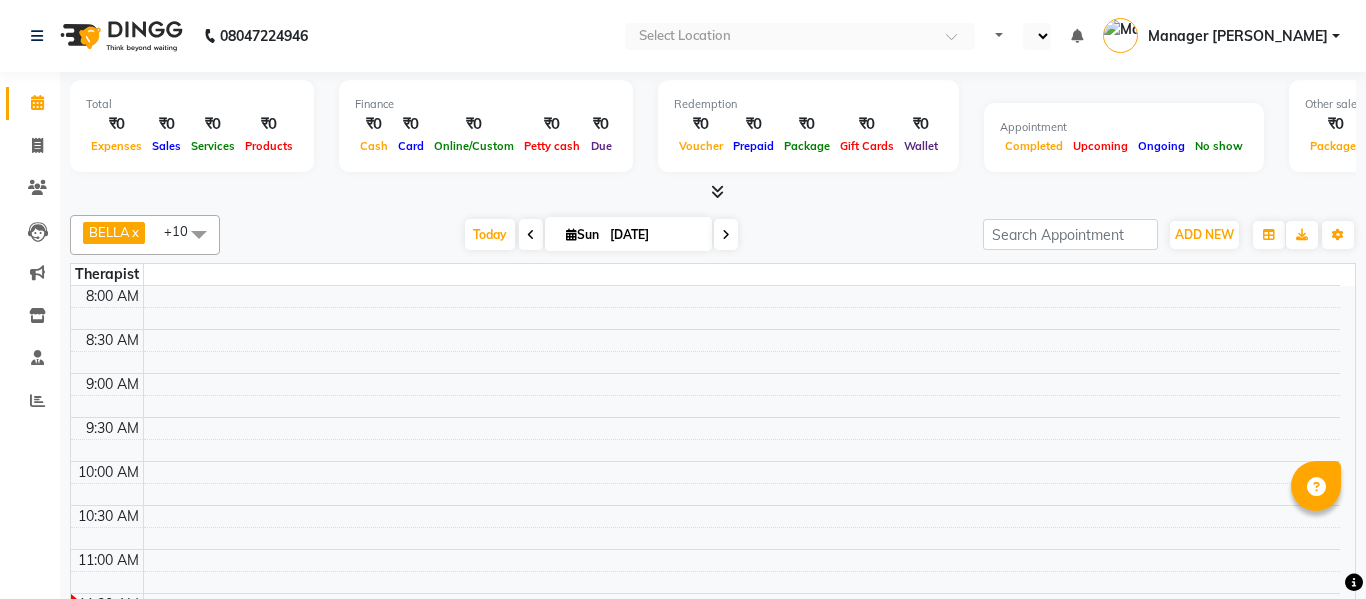 select on "en" 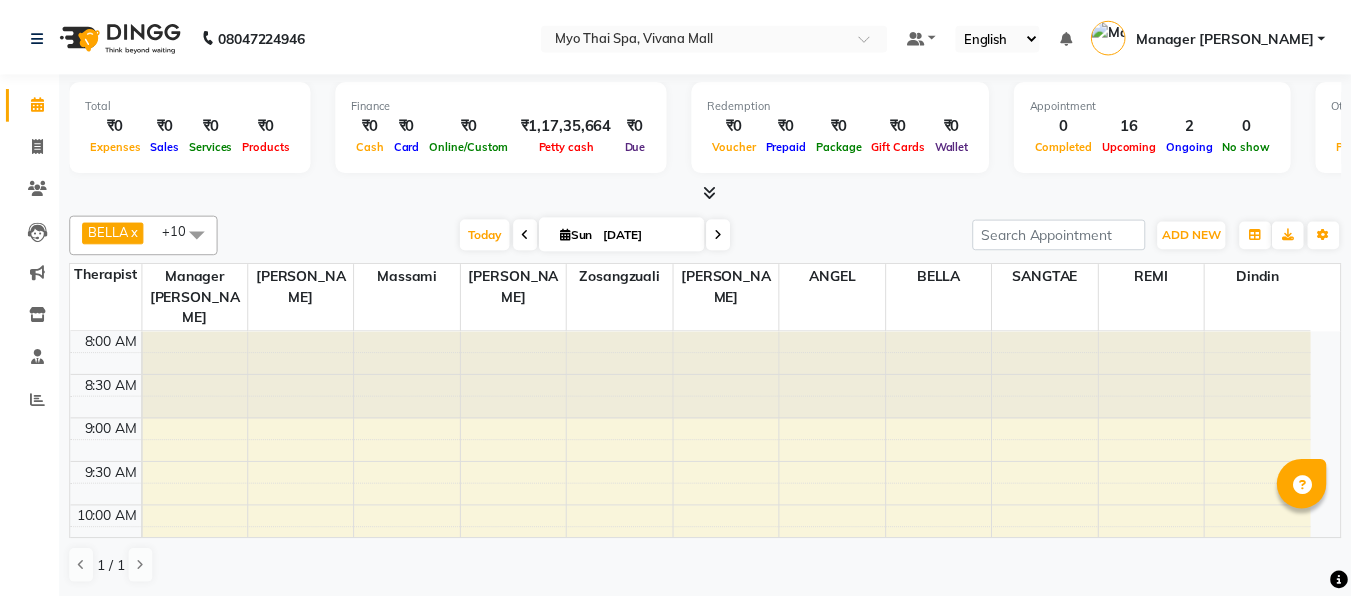 scroll, scrollTop: 0, scrollLeft: 0, axis: both 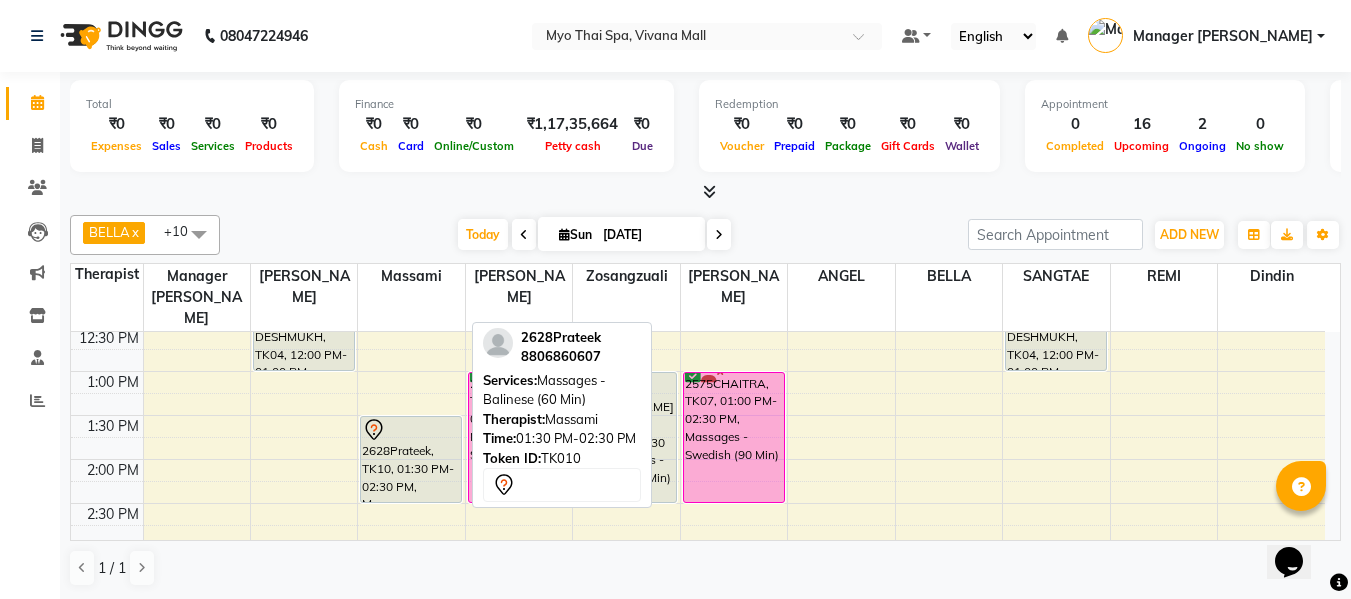 click on "2628Prateek, TK10, 01:30 PM-02:30 PM, Massages - Balinese (60 Min)" at bounding box center [411, 459] 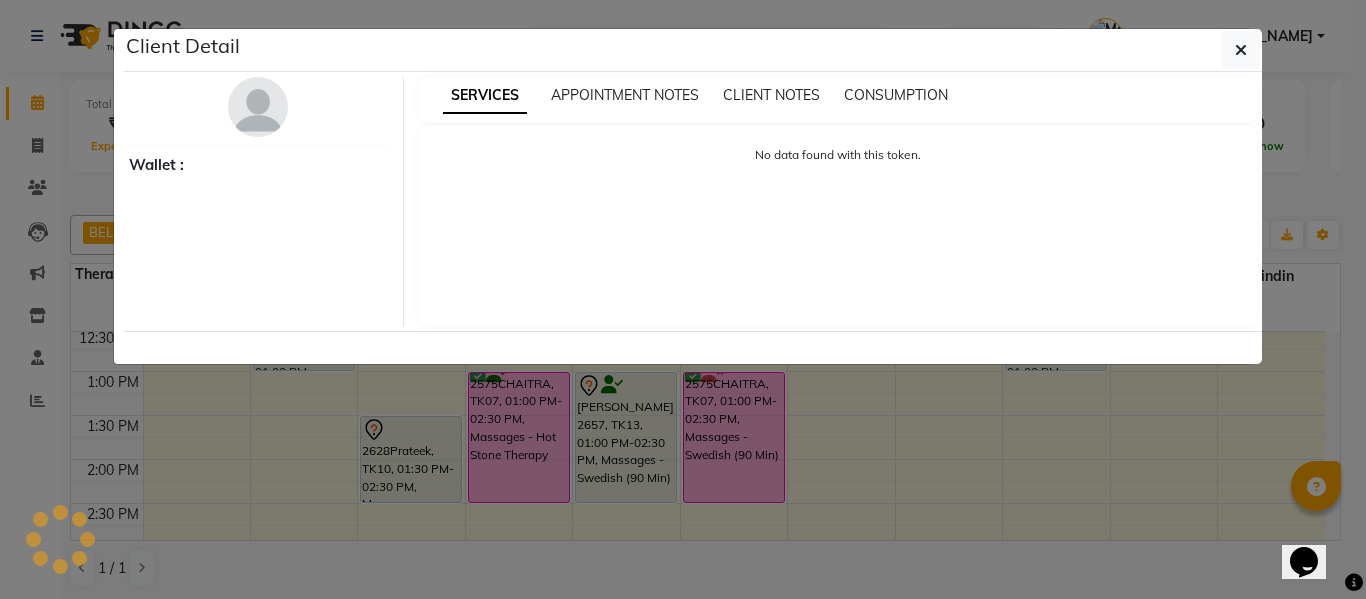 select on "7" 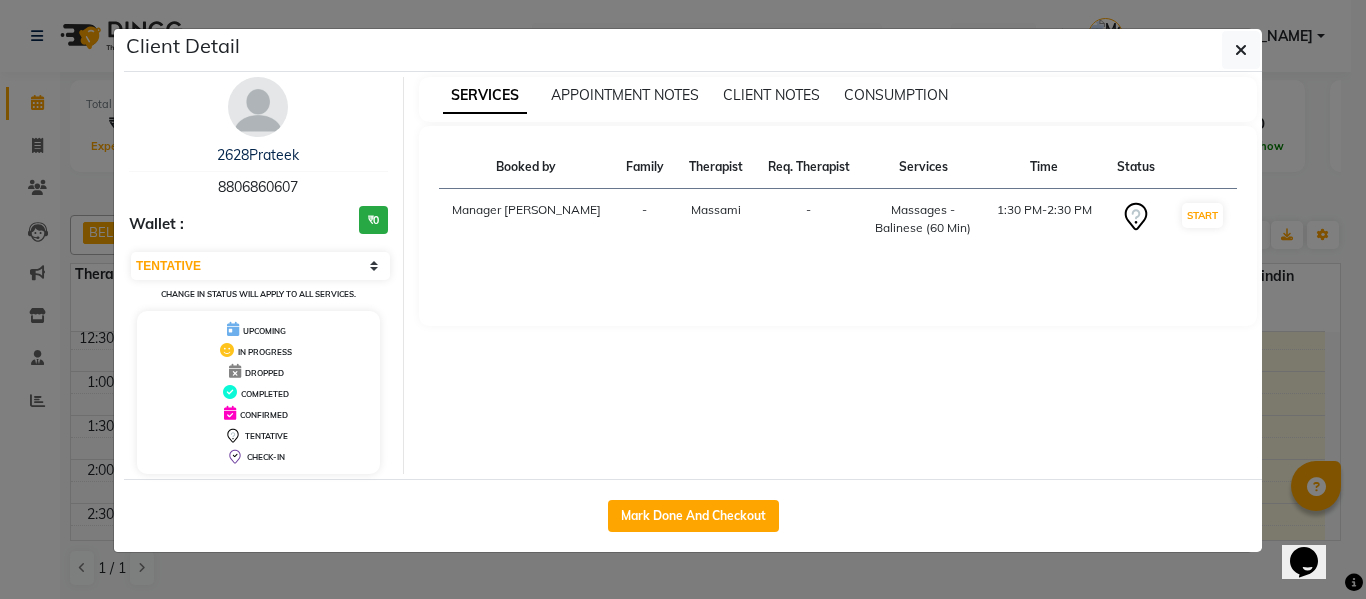 click on "8806860607" at bounding box center [258, 187] 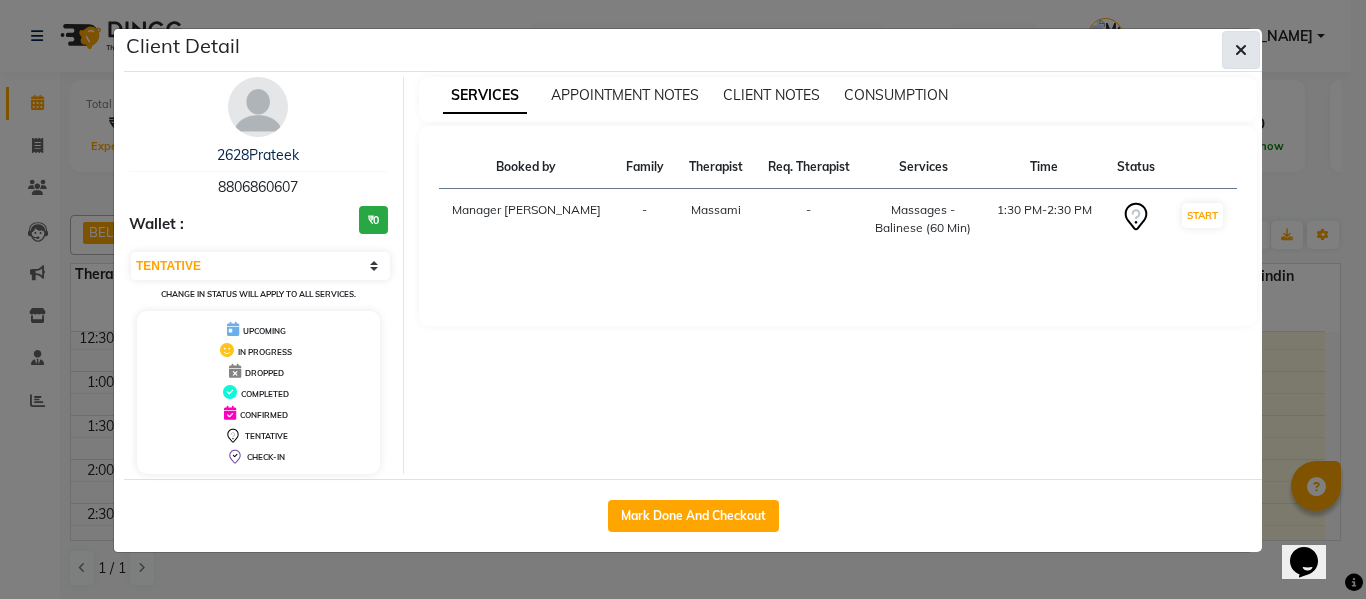 click 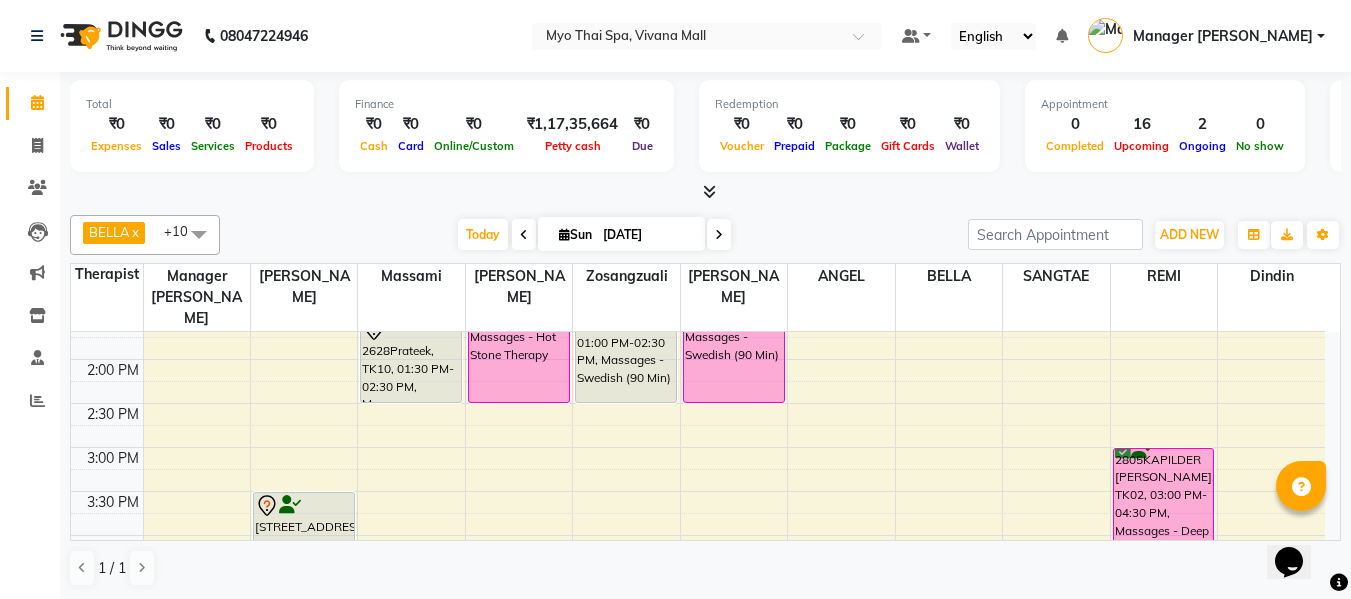scroll, scrollTop: 400, scrollLeft: 0, axis: vertical 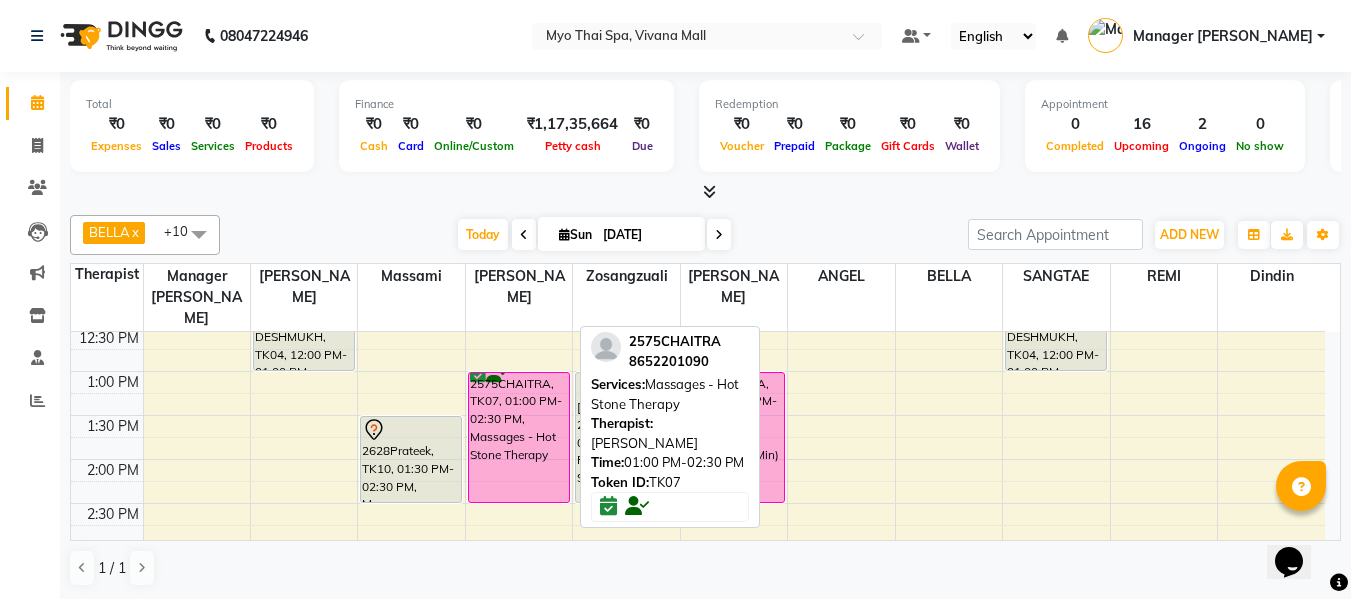 click on "2575CHAITRA, TK07, 01:00 PM-02:30 PM, Massages - Hot Stone Therapy" at bounding box center (519, 437) 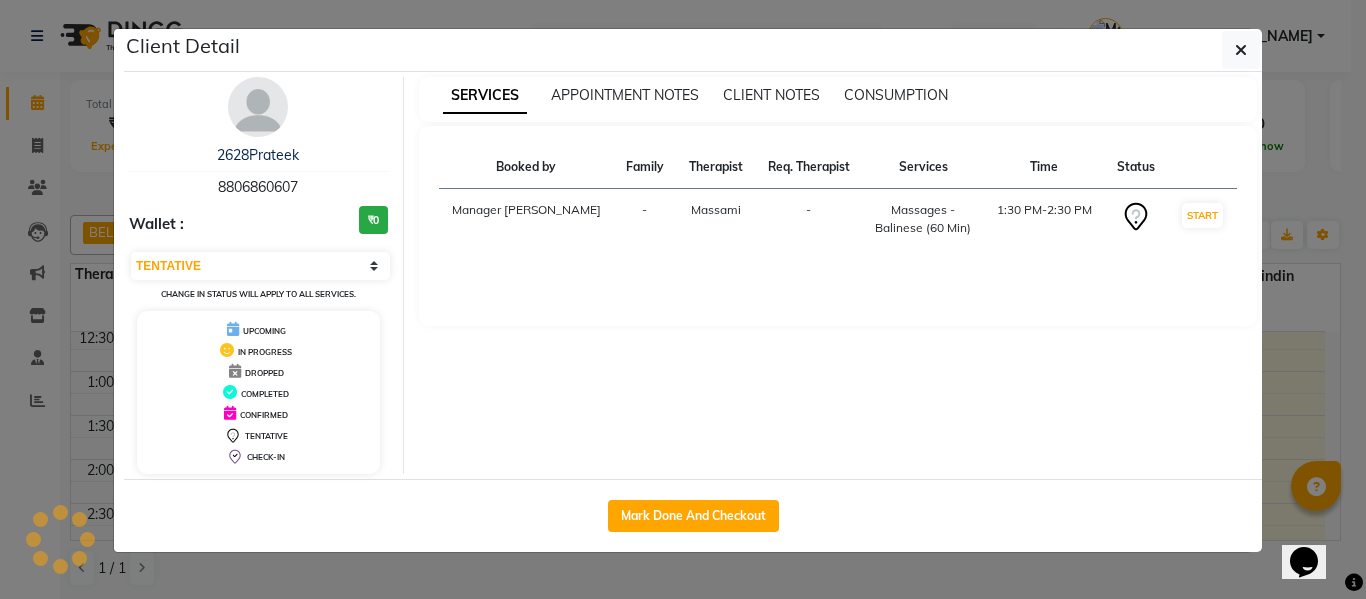 select on "6" 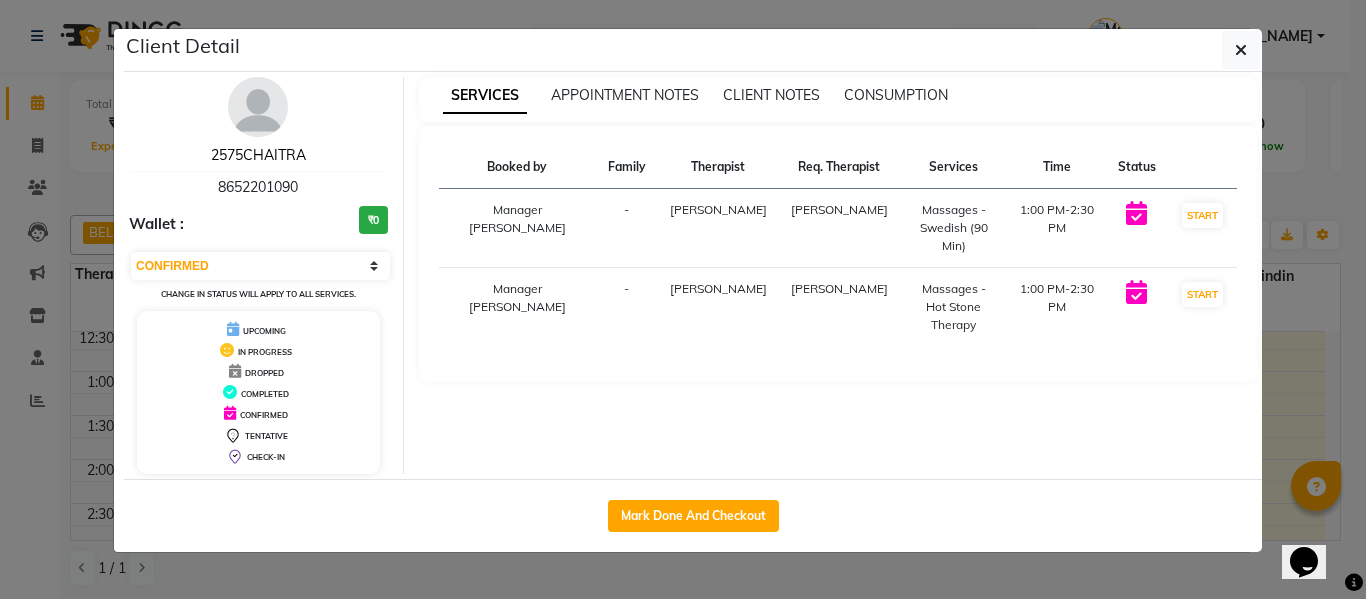 click on "2575CHAITRA" at bounding box center [258, 155] 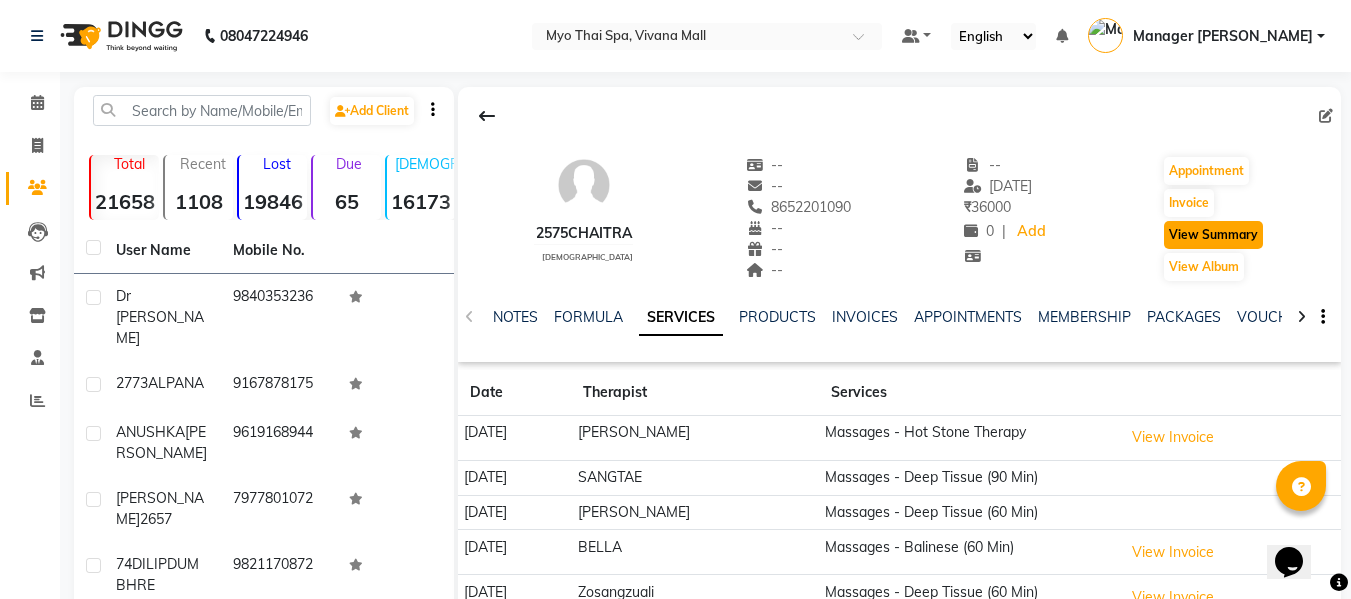 click on "View Summary" 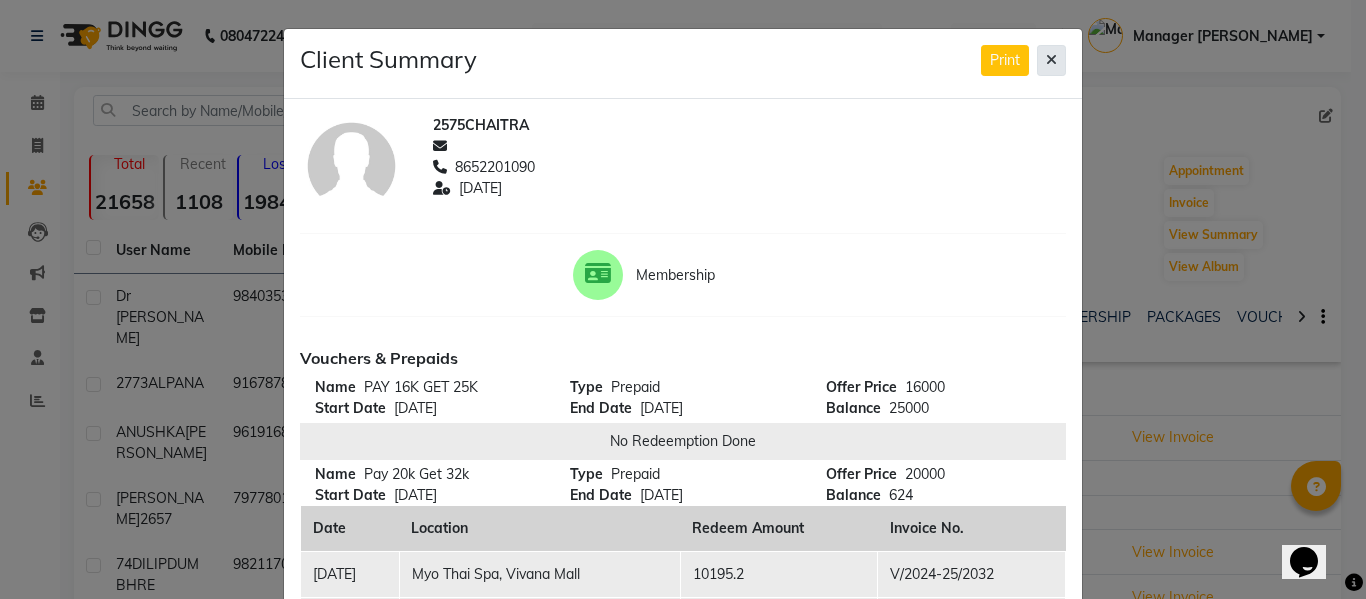 drag, startPoint x: 1043, startPoint y: 62, endPoint x: 986, endPoint y: 87, distance: 62.241467 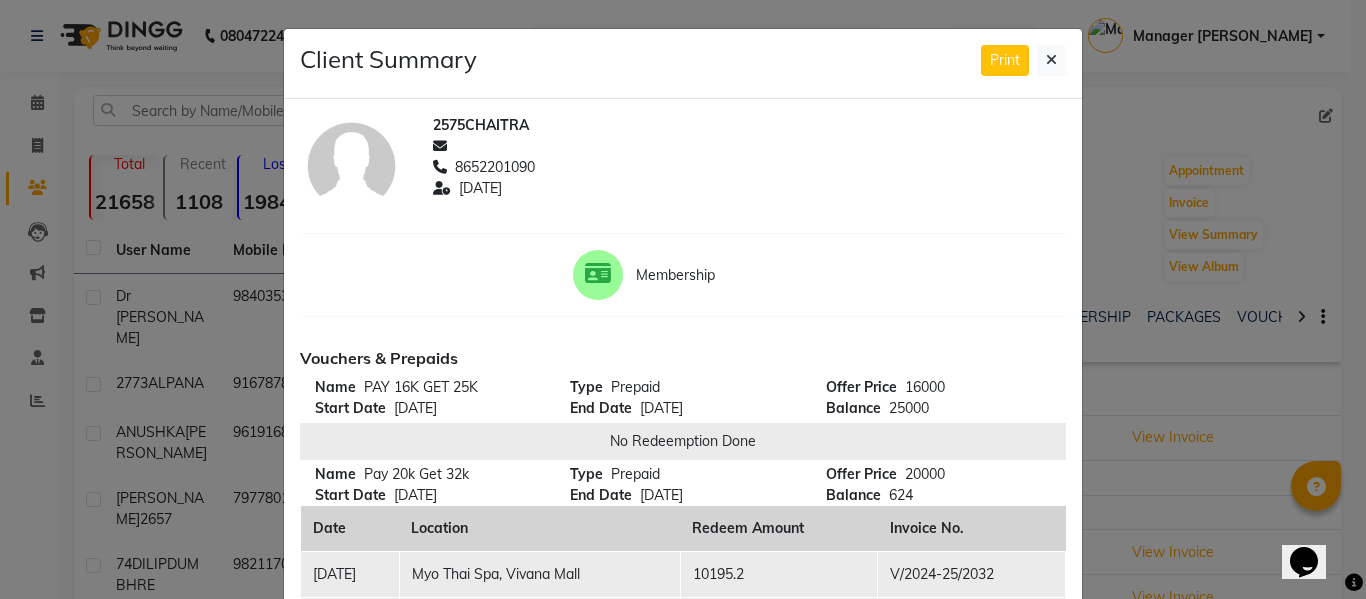 click 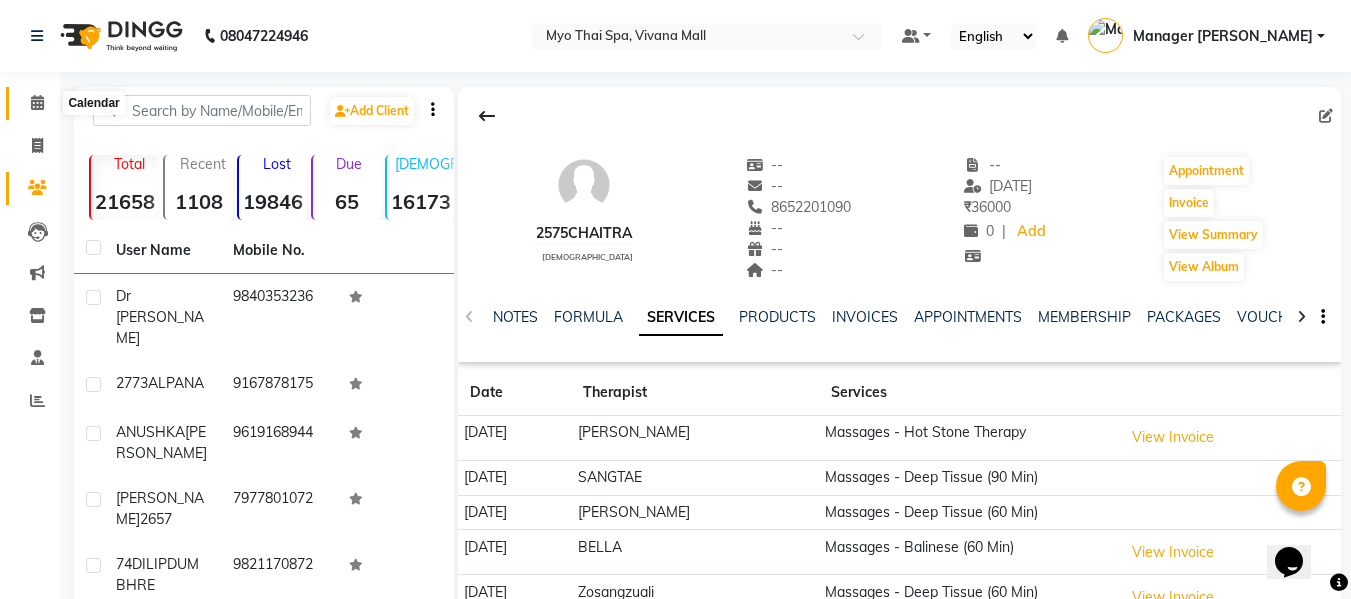 click 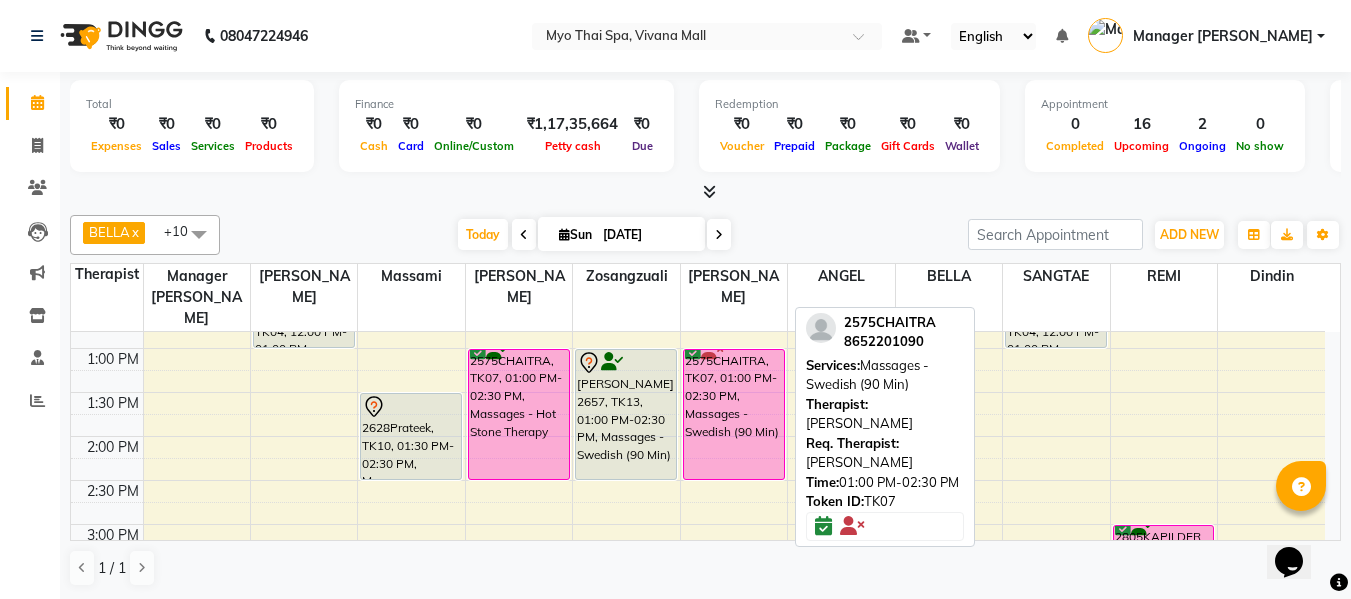 scroll, scrollTop: 500, scrollLeft: 0, axis: vertical 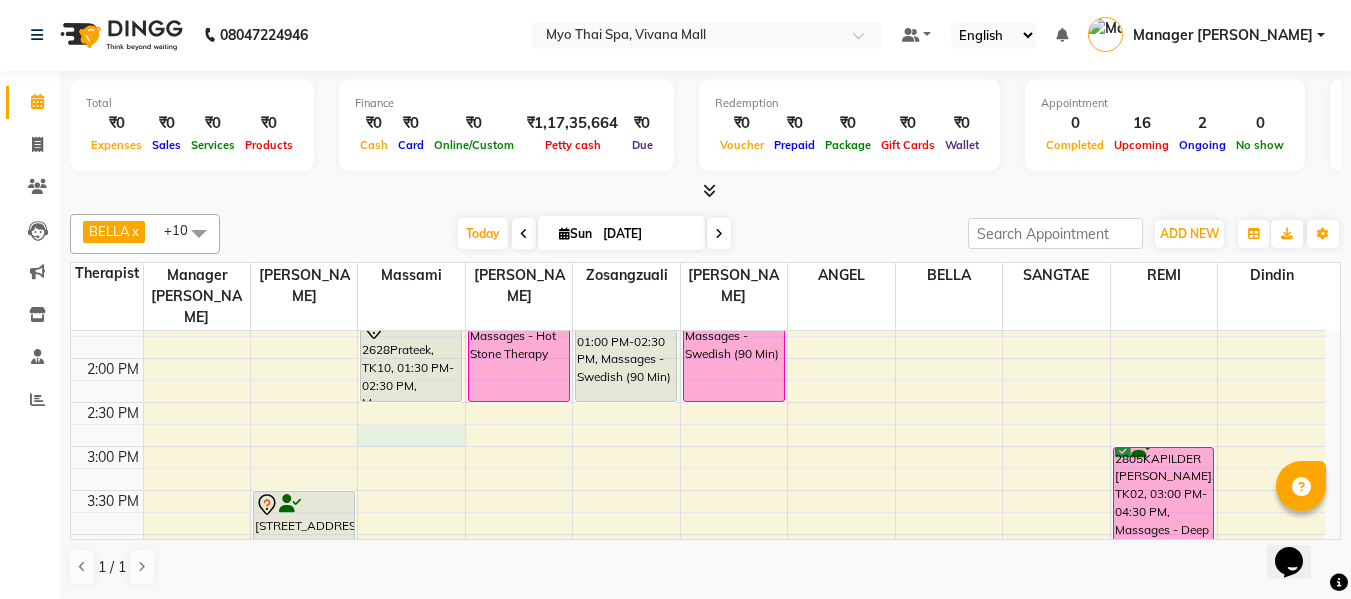 click on "8:00 AM 8:30 AM 9:00 AM 9:30 AM 10:00 AM 10:30 AM 11:00 AM 11:30 AM 12:00 PM 12:30 PM 1:00 PM 1:30 PM 2:00 PM 2:30 PM 3:00 PM 3:30 PM 4:00 PM 4:30 PM 5:00 PM 5:30 PM 6:00 PM 6:30 PM 7:00 PM 7:30 PM 8:00 PM 8:30 PM 9:00 PM 9:30 PM 10:00 PM 10:30 PM             [STREET_ADDRESS], 12:00 PM-01:00 PM, Massages - Foot Spa (60 Min)             [STREET_ADDRESS], 03:30 PM-05:00 PM, Massages - [GEOGRAPHIC_DATA] (90 Min)     1854PRADNYA [PERSON_NAME], TK01, 07:00 PM-08:30 PM, Massages - Deep Tissue (90 Min)    Dr [PERSON_NAME], TK14, 11:30 AM-12:30 PM, Massages - [GEOGRAPHIC_DATA] (60 Min)             2628Prateek, TK10, 01:30 PM-02:30 PM, Massages - [GEOGRAPHIC_DATA] (60 Min)             2175AMIT, TK03, 05:00 PM-06:30 PM, Massages - [GEOGRAPHIC_DATA] (90 Min)     2575CHAITRA, TK07, 01:00 PM-02:30 PM, Massages - Hot Stone Therapy             2175AMIT, TK03, 05:00 PM-06:30 PM, Massages - [GEOGRAPHIC_DATA] (90 Min)             2564Jitesh, TK08, 08:00 PM-09:00 PM, Massages - [GEOGRAPHIC_DATA] (60 Min)" at bounding box center [698, 490] 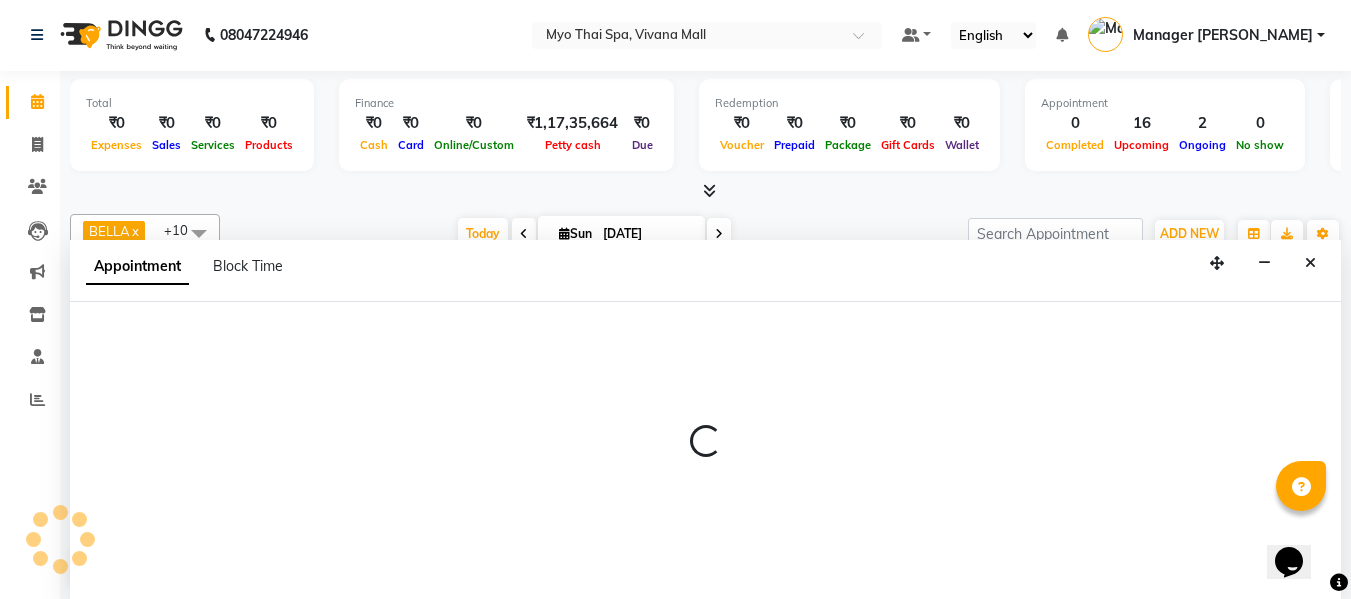 select on "30616" 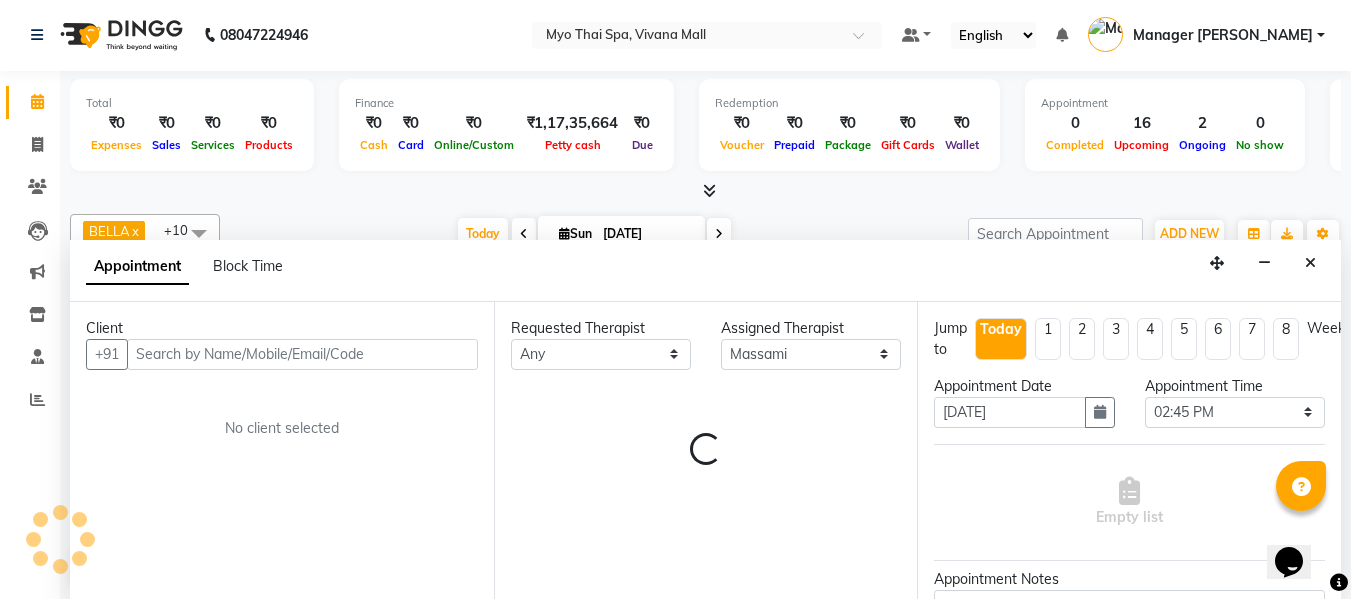 click at bounding box center (302, 354) 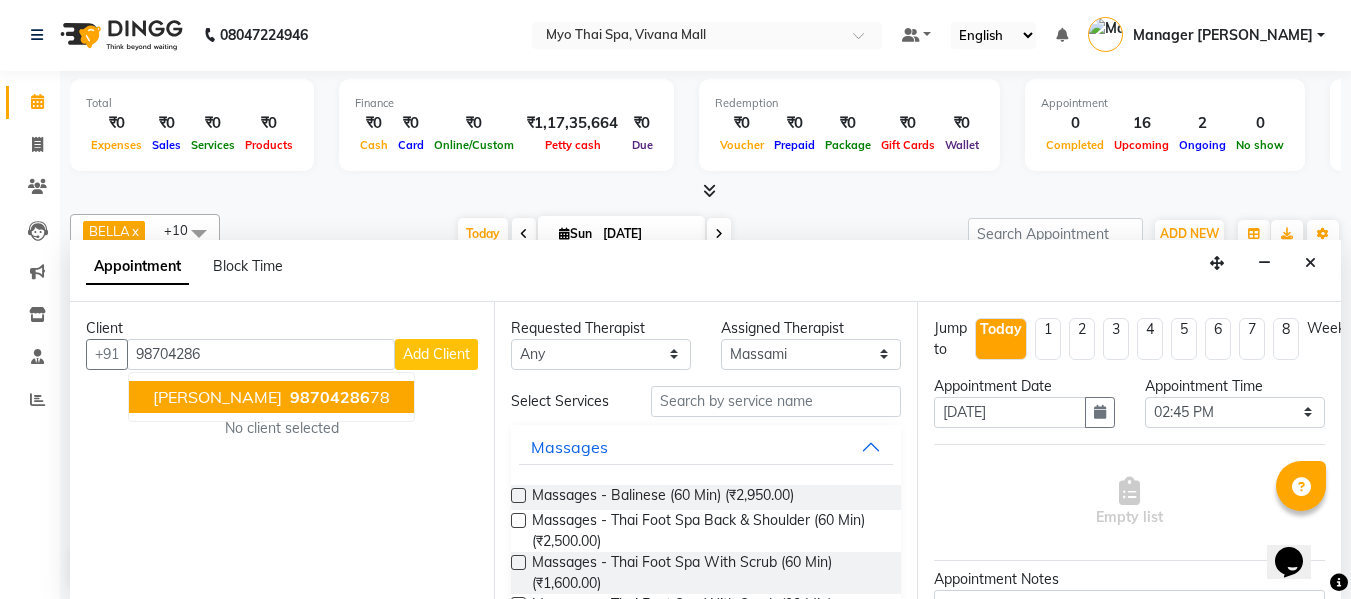 click on "98704286" at bounding box center (330, 397) 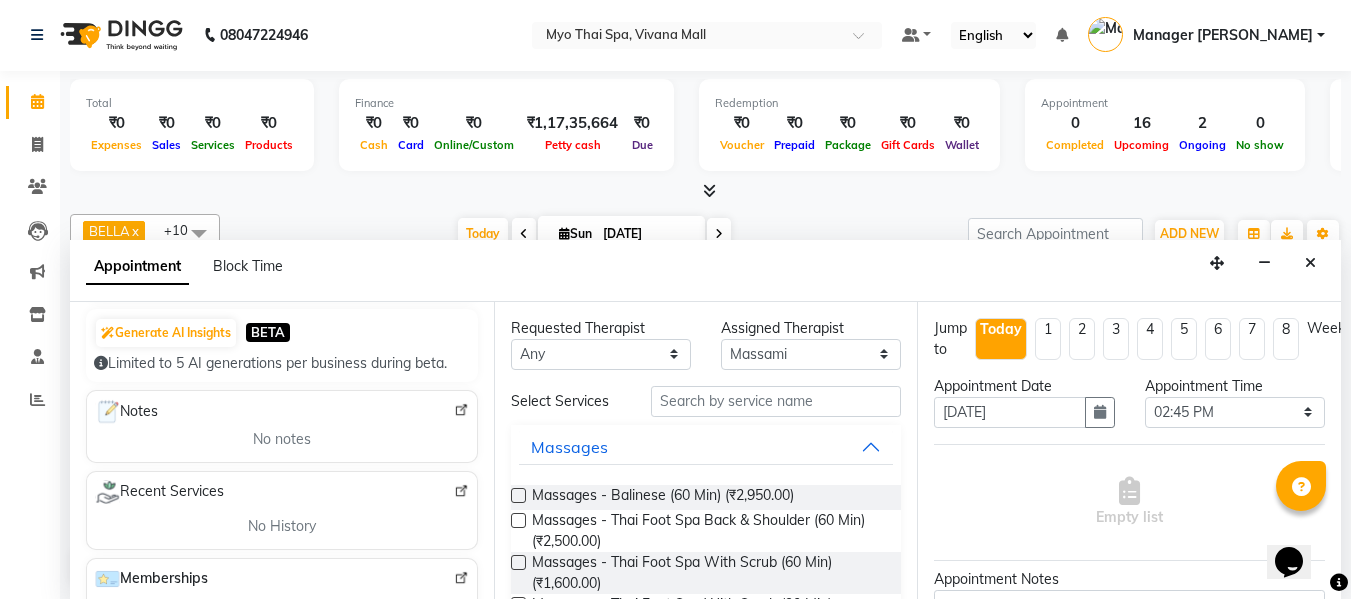 scroll, scrollTop: 200, scrollLeft: 0, axis: vertical 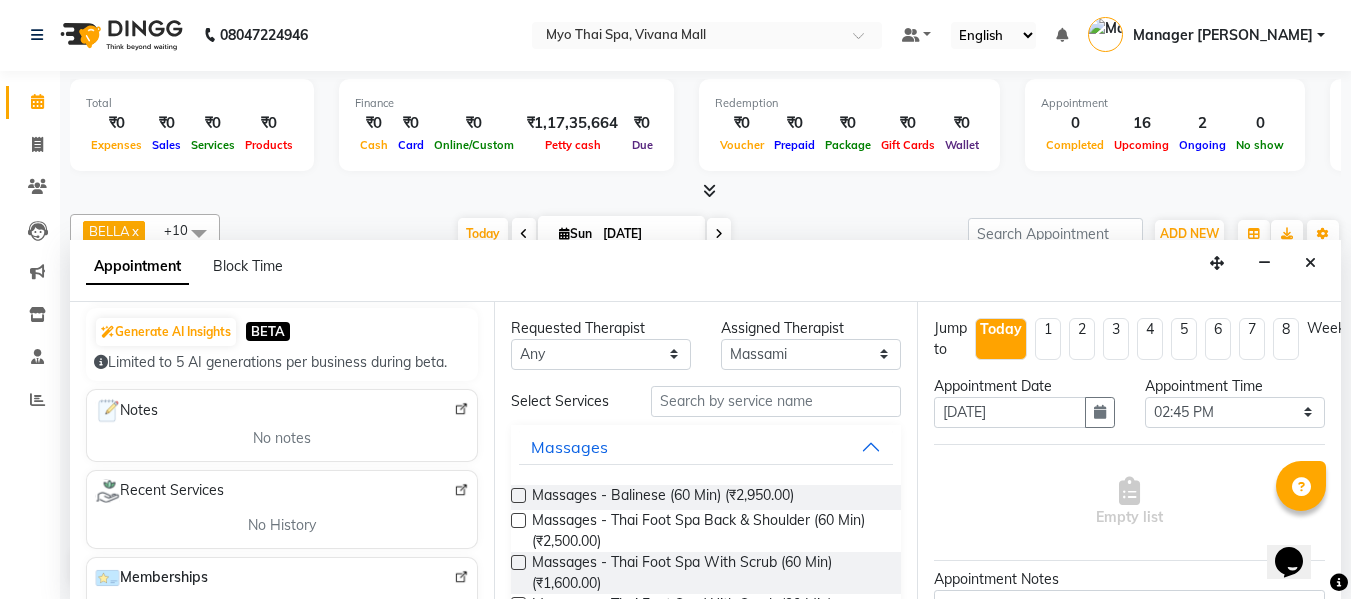 type on "9870428678" 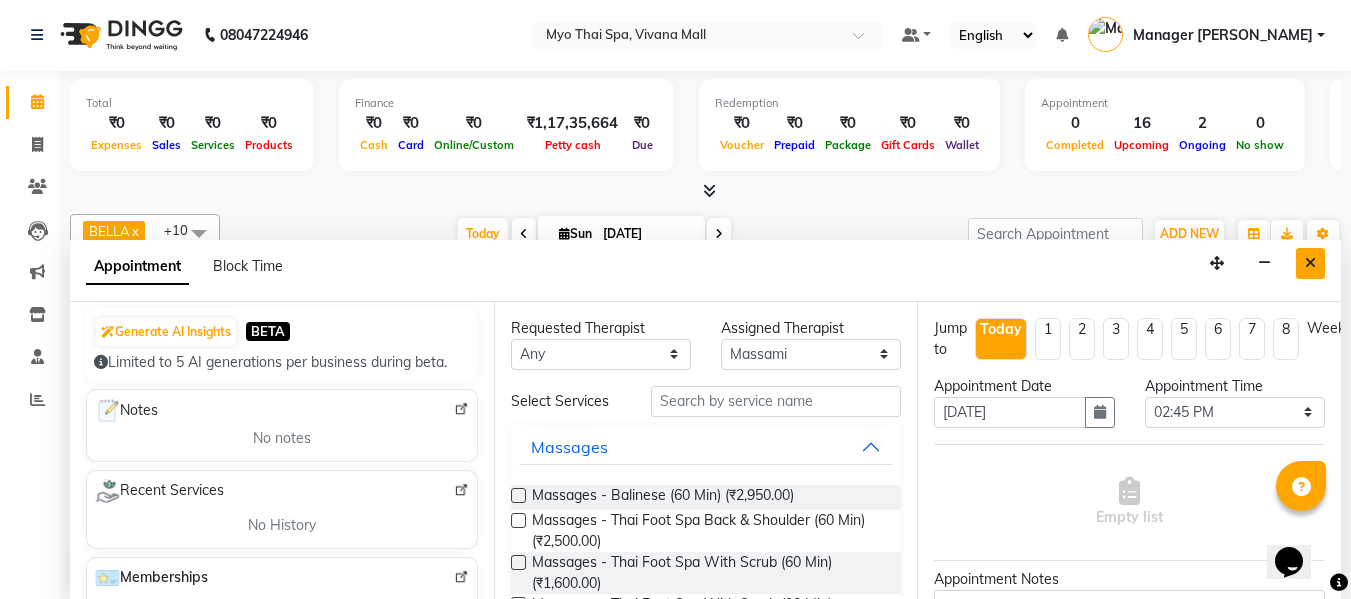 click at bounding box center (1310, 263) 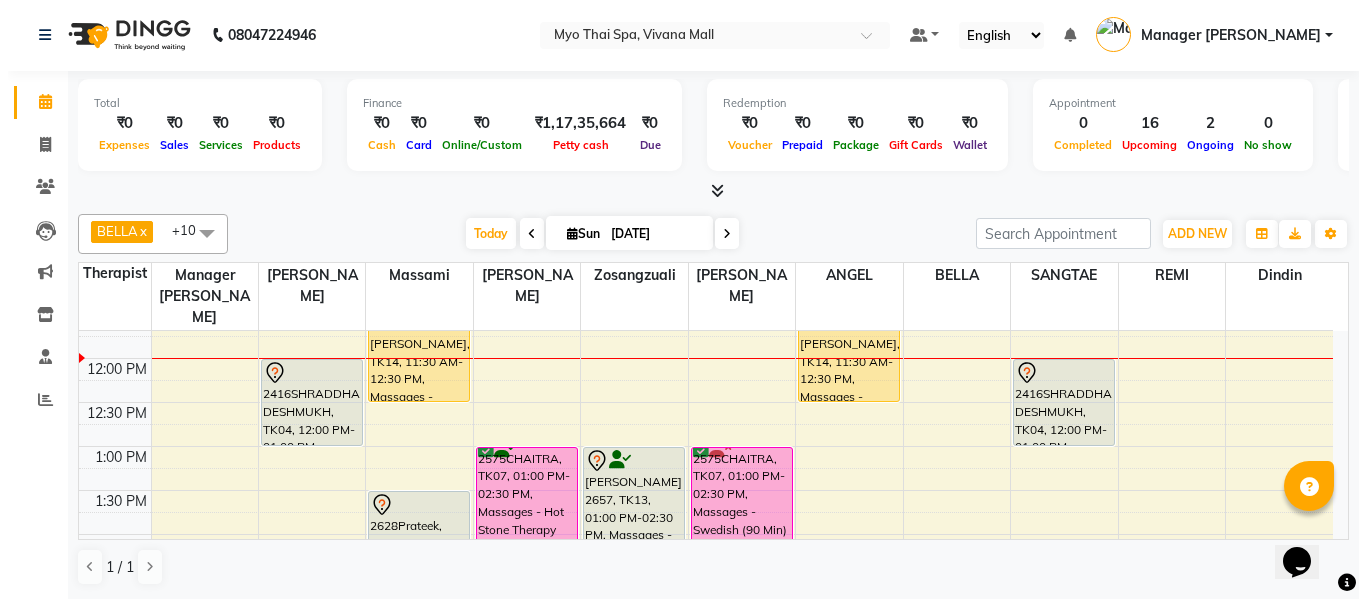 scroll, scrollTop: 300, scrollLeft: 0, axis: vertical 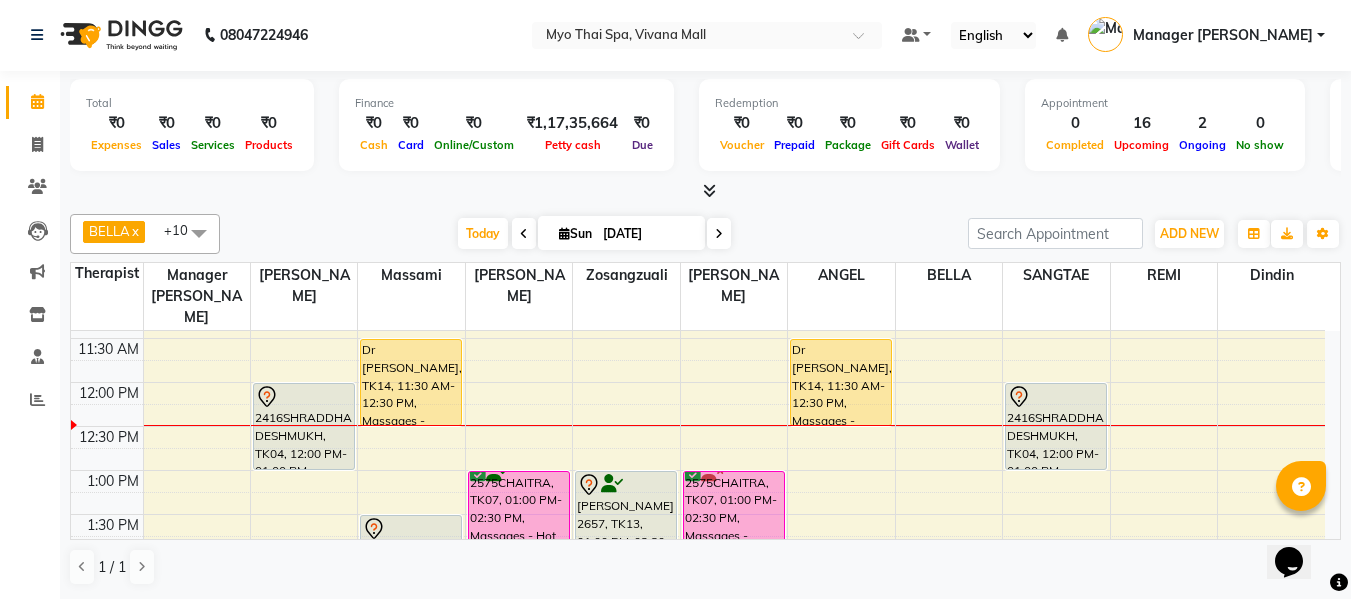 click on "8:00 AM 8:30 AM 9:00 AM 9:30 AM 10:00 AM 10:30 AM 11:00 AM 11:30 AM 12:00 PM 12:30 PM 1:00 PM 1:30 PM 2:00 PM 2:30 PM 3:00 PM 3:30 PM 4:00 PM 4:30 PM 5:00 PM 5:30 PM 6:00 PM 6:30 PM 7:00 PM 7:30 PM 8:00 PM 8:30 PM 9:00 PM 9:30 PM 10:00 PM 10:30 PM             [STREET_ADDRESS], 12:00 PM-01:00 PM, Massages - Foot Spa (60 Min)             [STREET_ADDRESS], 03:30 PM-05:00 PM, Massages - [GEOGRAPHIC_DATA] (90 Min)     1854PRADNYA [PERSON_NAME], TK01, 07:00 PM-08:30 PM, Massages - Deep Tissue (90 Min)    Dr [PERSON_NAME], TK14, 11:30 AM-12:30 PM, Massages - [GEOGRAPHIC_DATA] (60 Min)             2628Prateek, TK10, 01:30 PM-02:30 PM, Massages - [GEOGRAPHIC_DATA] (60 Min)             2175AMIT, TK03, 05:00 PM-06:30 PM, Massages - [GEOGRAPHIC_DATA] (90 Min)     2575CHAITRA, TK07, 01:00 PM-02:30 PM, Massages - Hot Stone Therapy             2175AMIT, TK03, 05:00 PM-06:30 PM, Massages - [GEOGRAPHIC_DATA] (90 Min)             2564Jitesh, TK08, 08:00 PM-09:00 PM, Massages - [GEOGRAPHIC_DATA] (60 Min)" at bounding box center [698, 690] 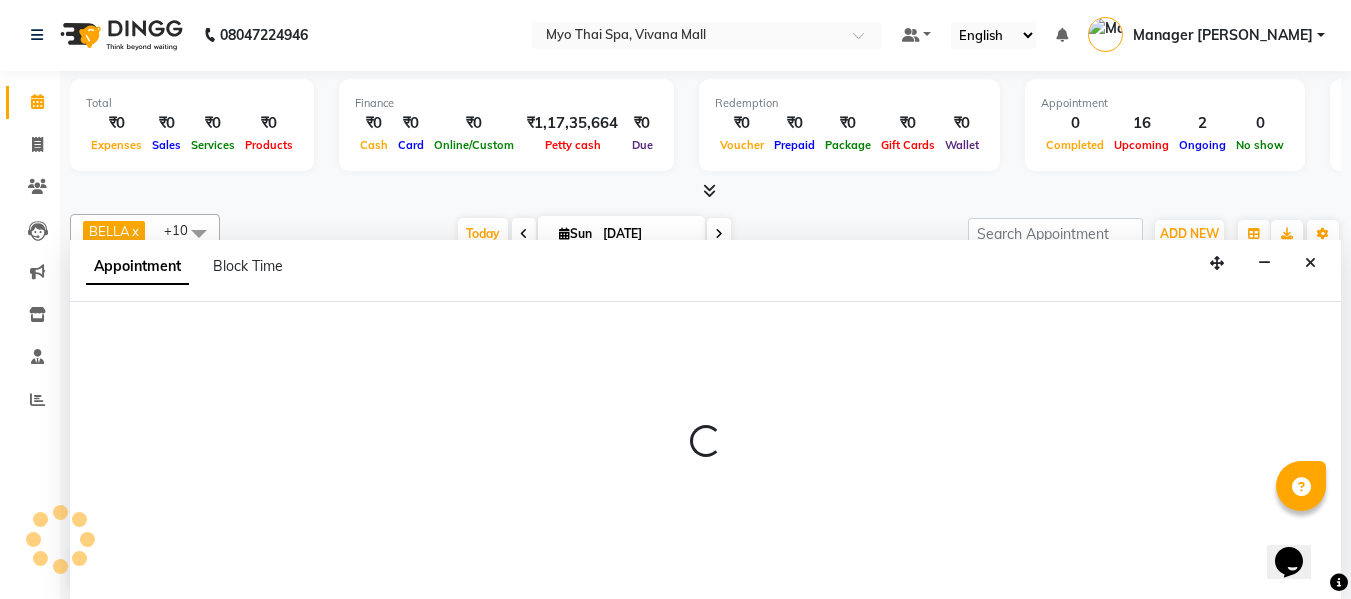 select on "20082" 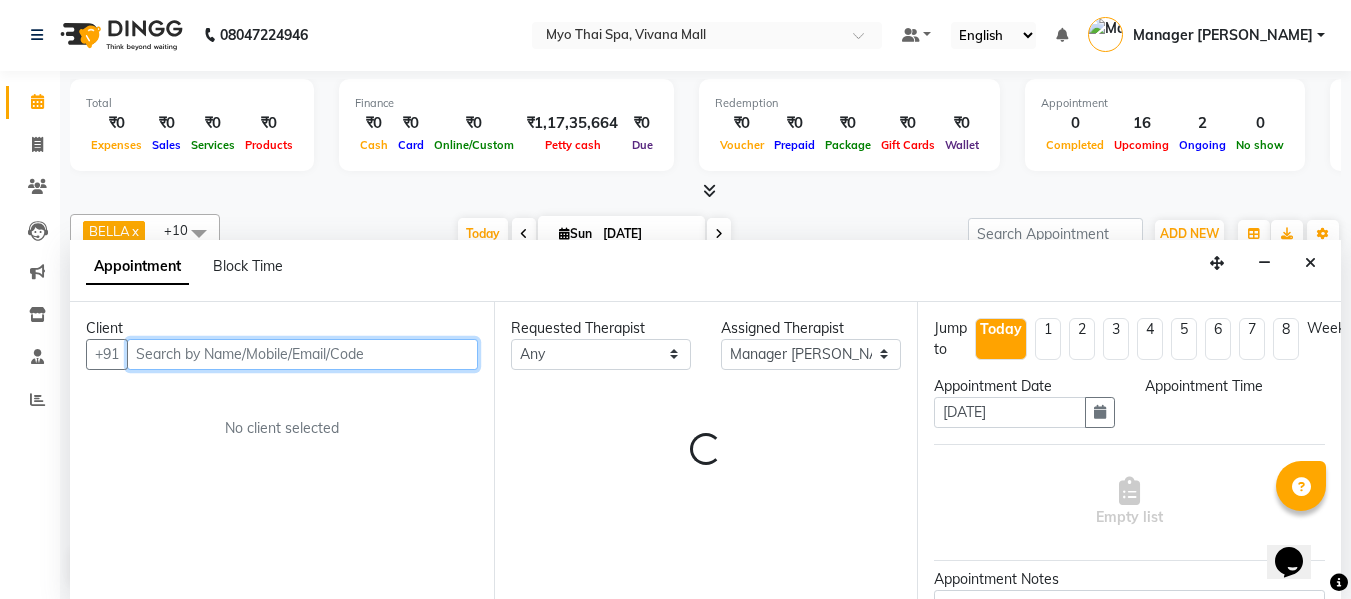 select on "735" 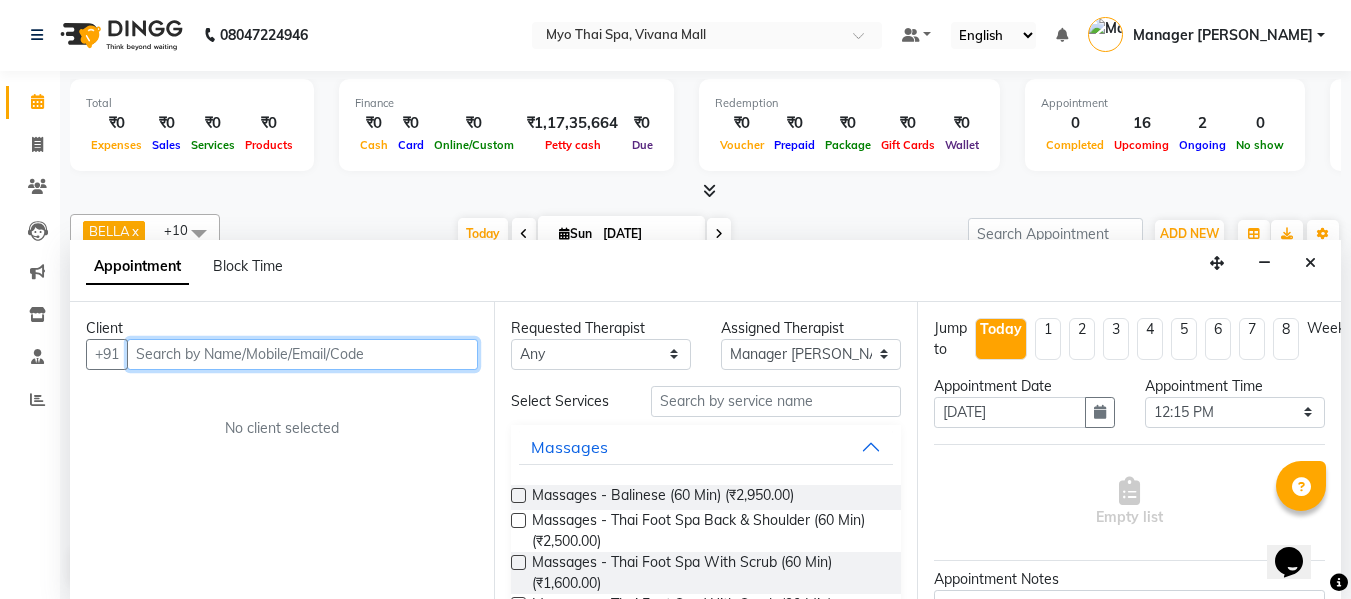 click at bounding box center [302, 354] 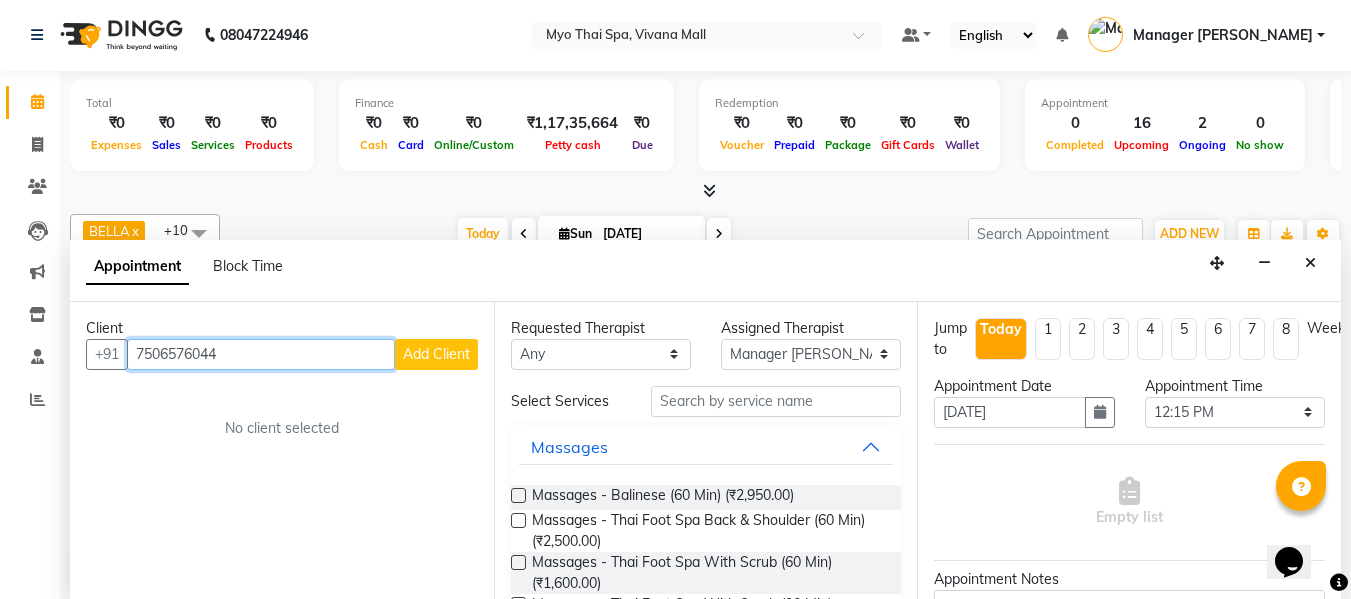 type on "7506576044" 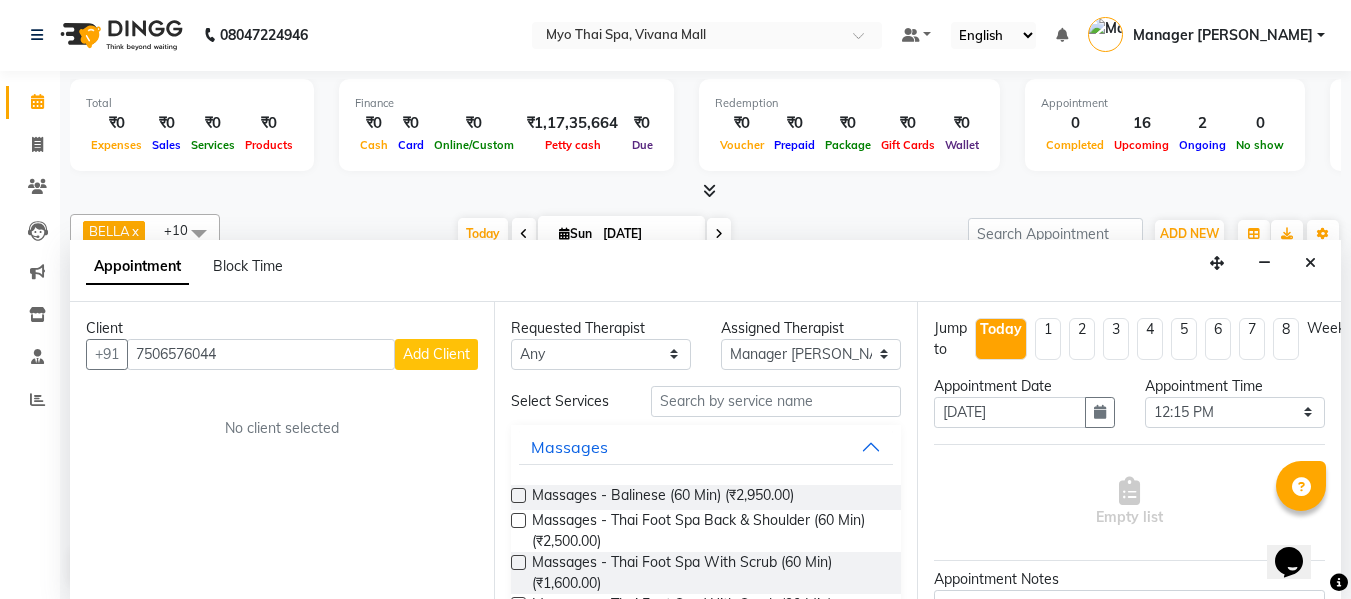 click on "Add Client" at bounding box center (436, 354) 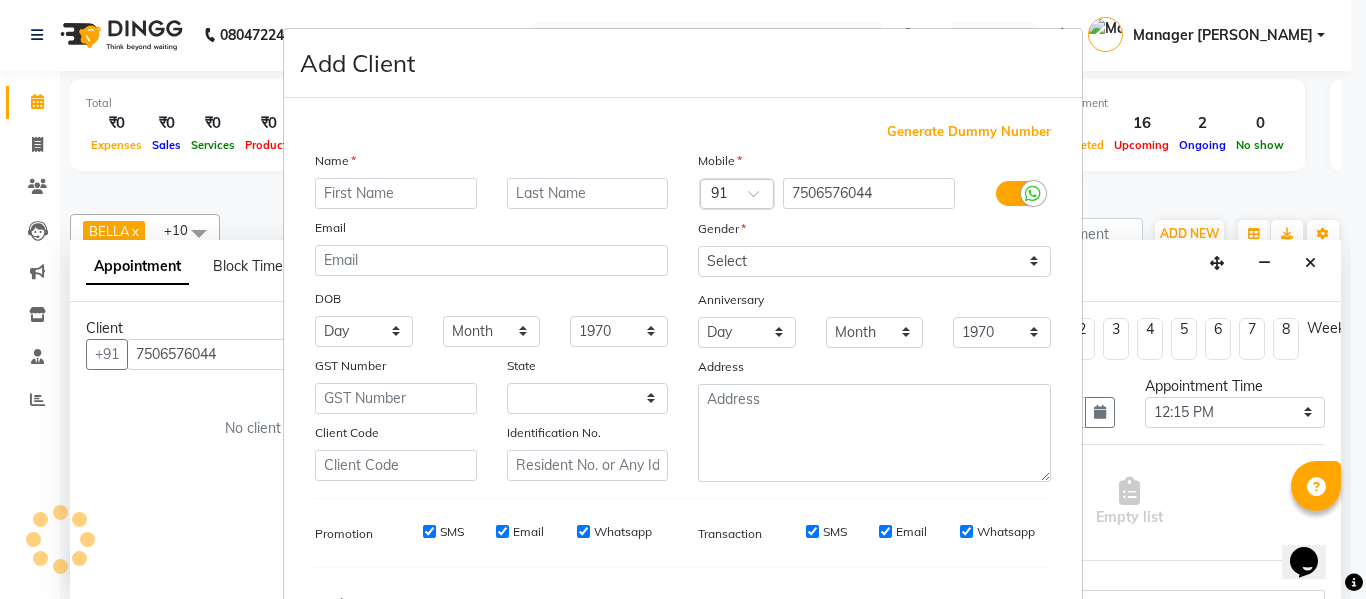 select on "22" 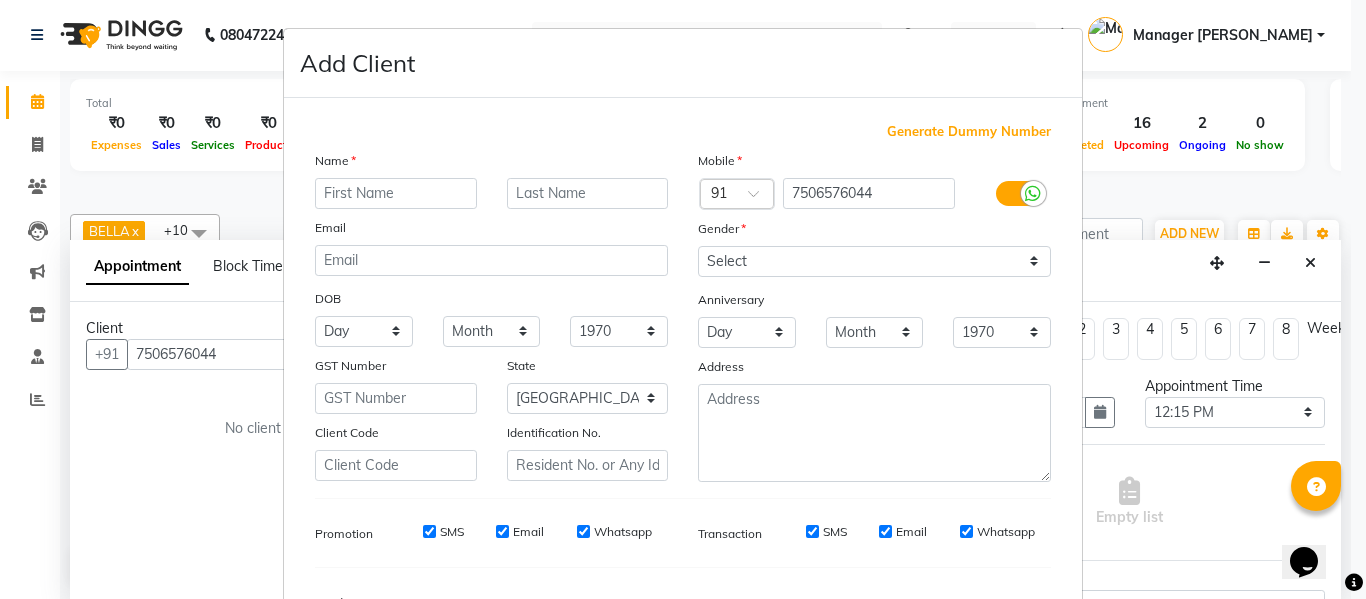 click at bounding box center (396, 193) 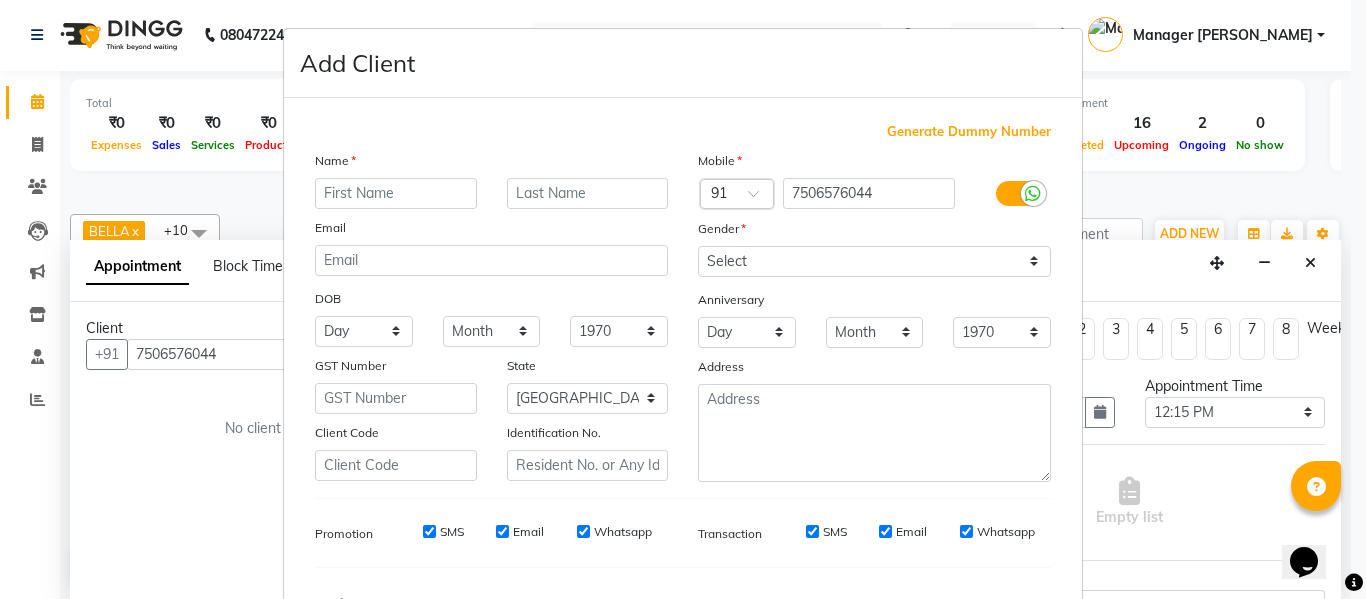 type on "a" 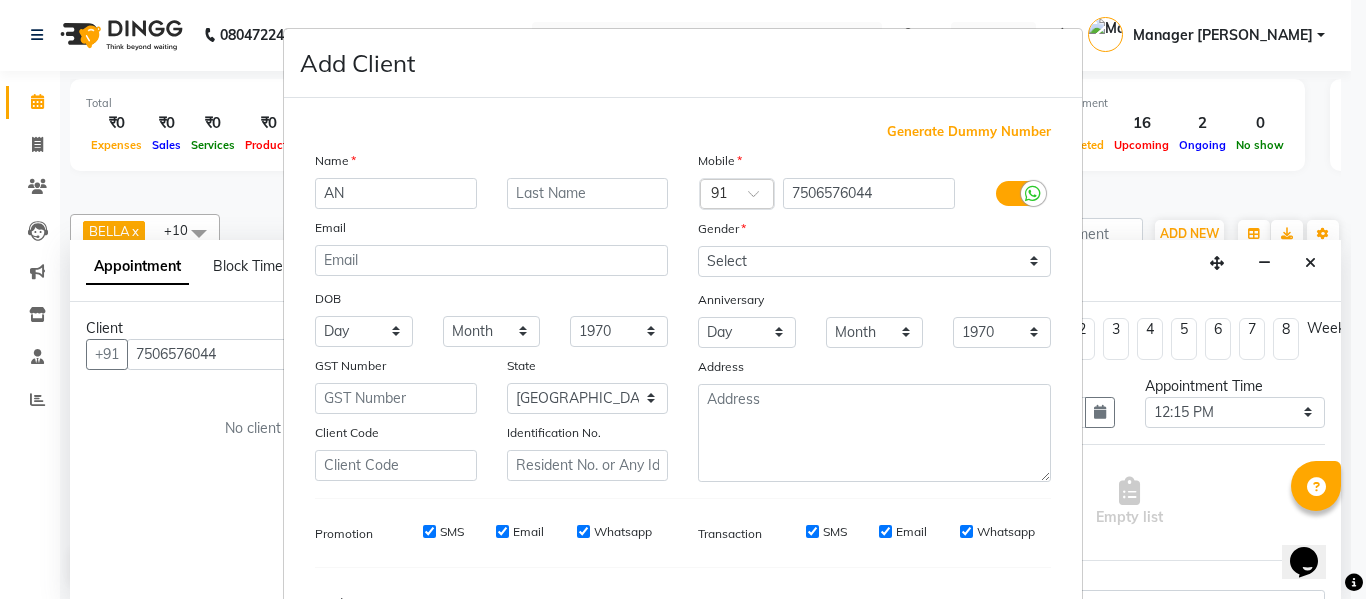 type on "AN" 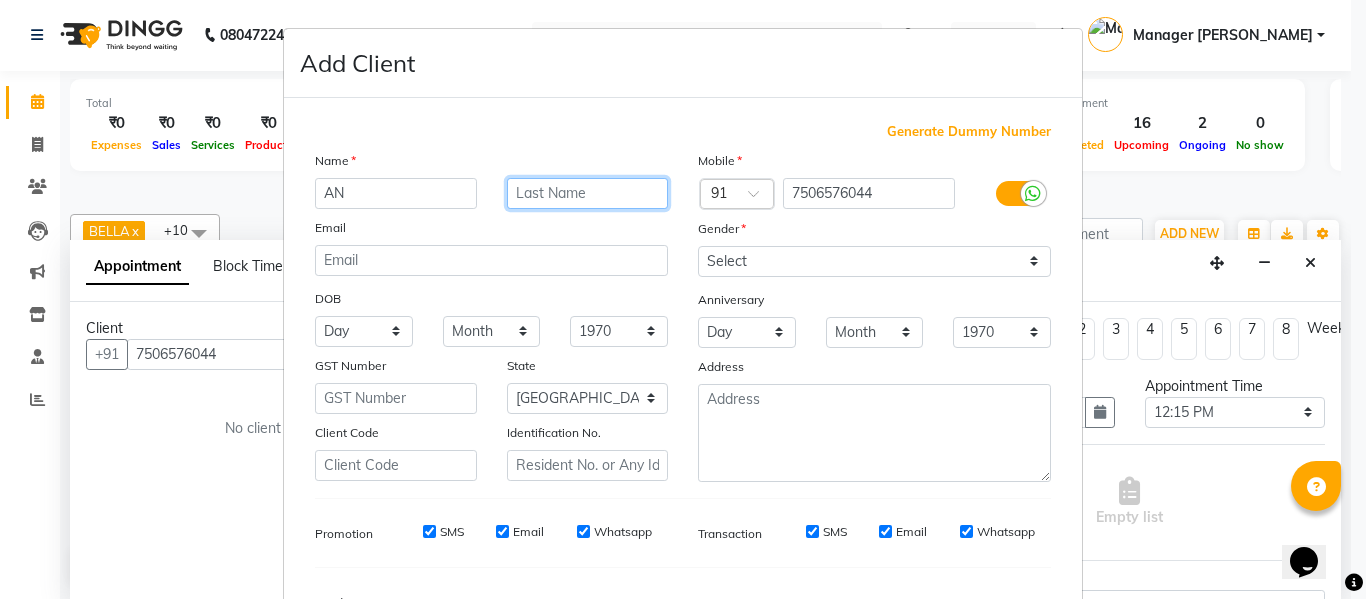 click at bounding box center (588, 193) 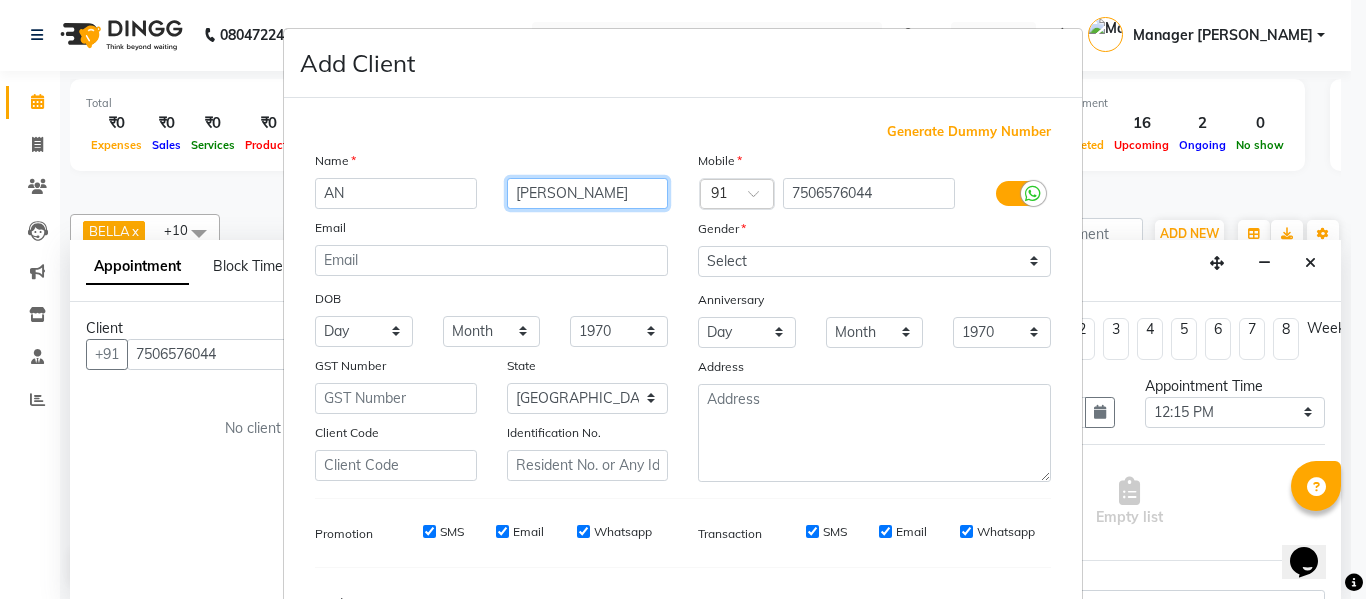 type on "CHAWATHE" 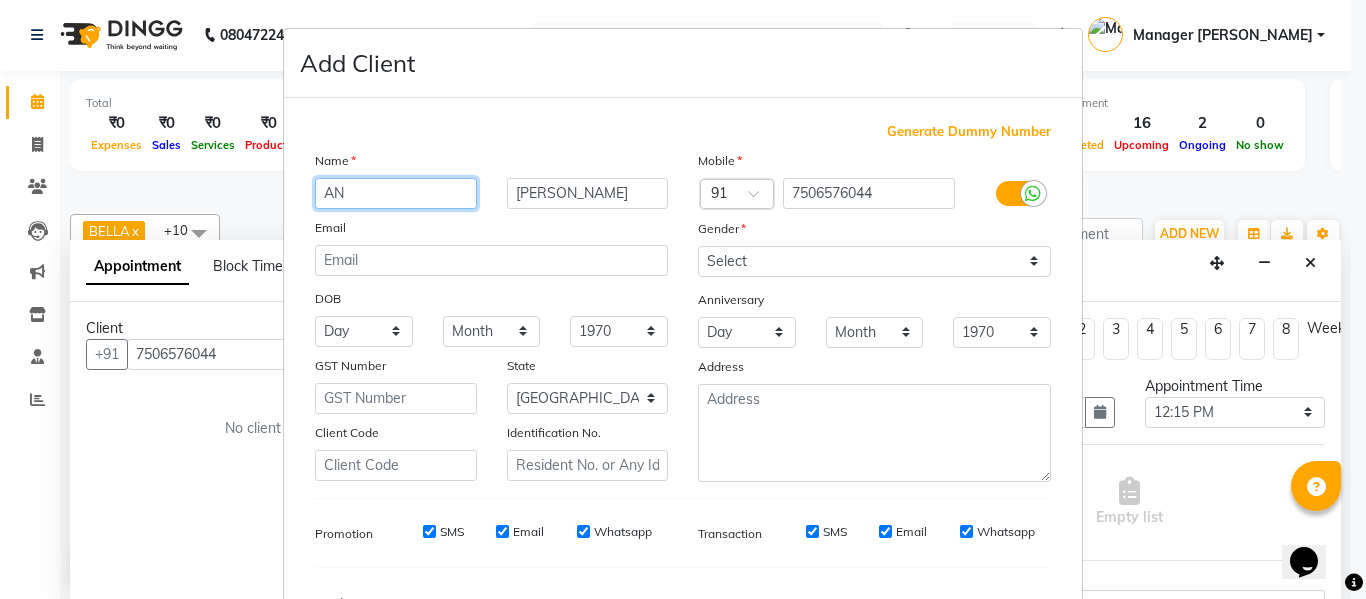 click on "AN" at bounding box center [396, 193] 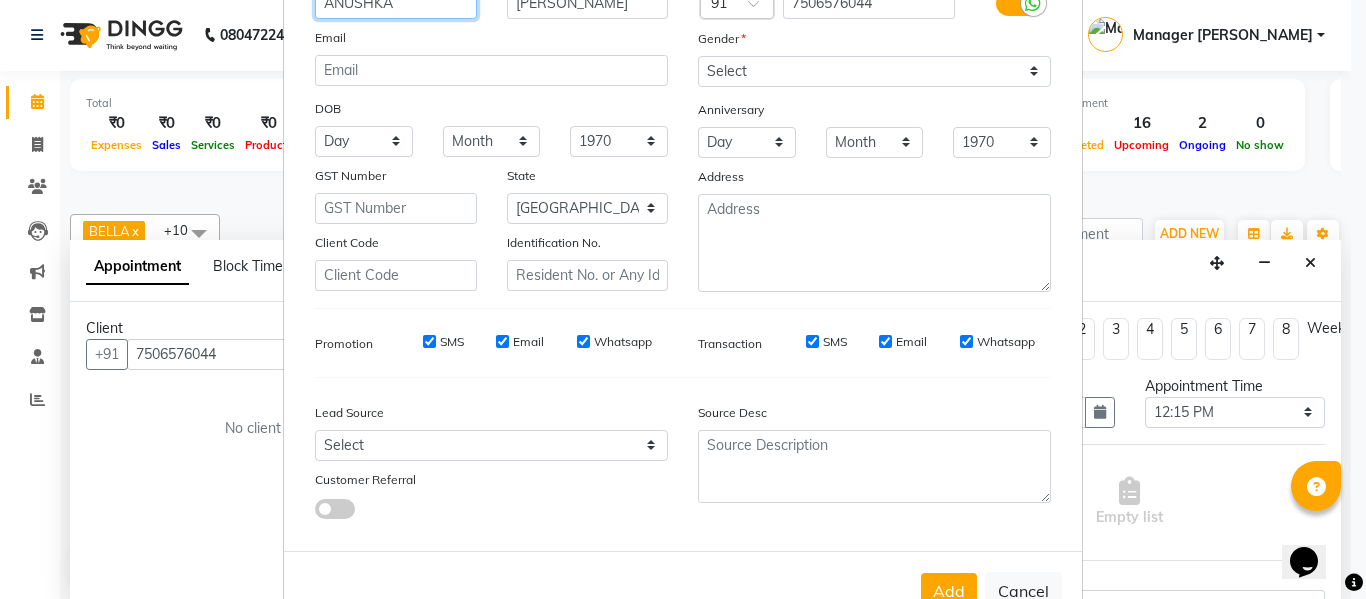 scroll, scrollTop: 50, scrollLeft: 0, axis: vertical 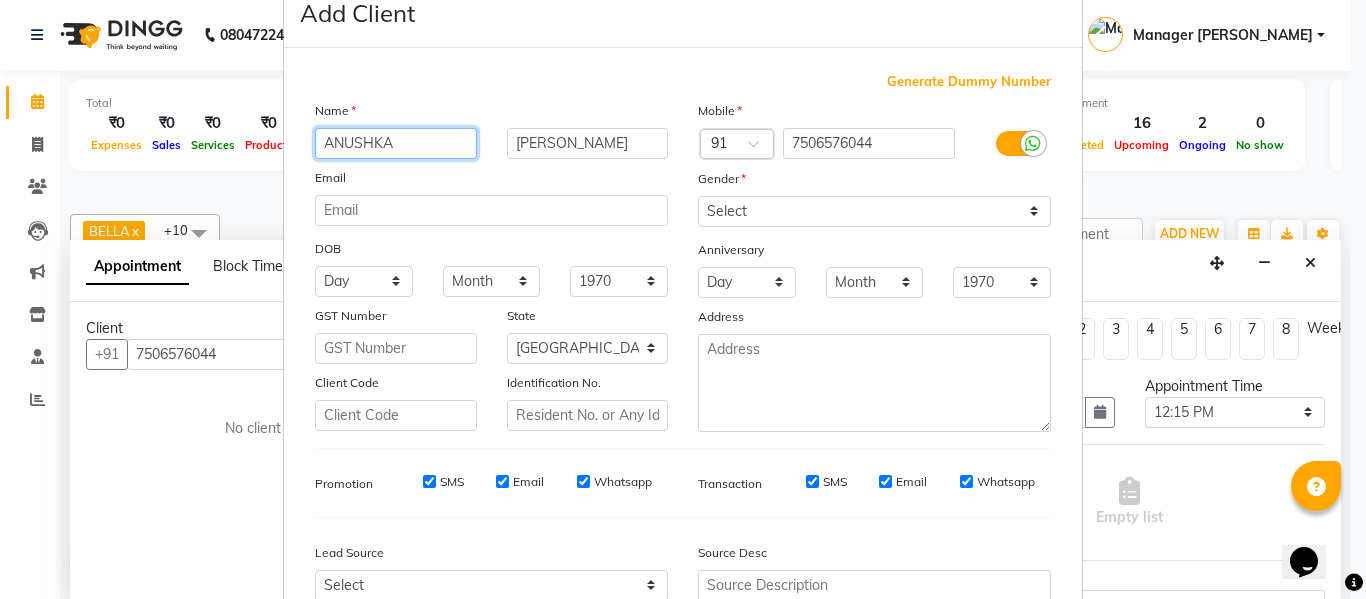type on "ANUSHKA" 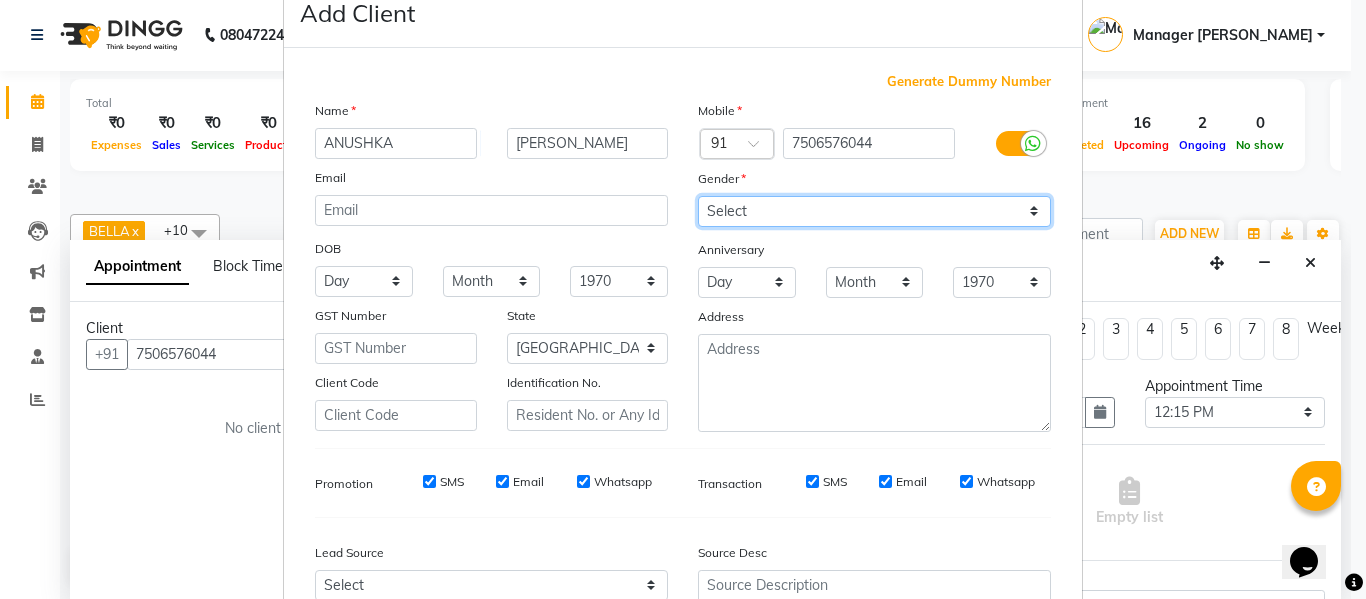 click on "Select Male Female Other Prefer Not To Say" at bounding box center (874, 211) 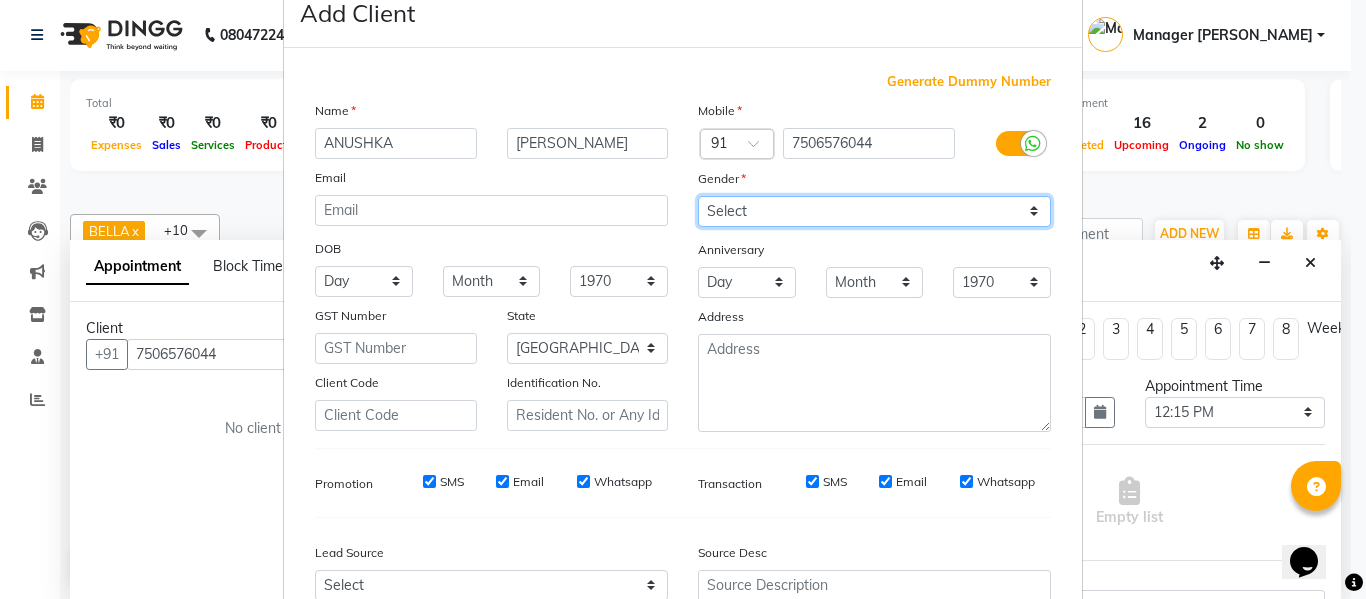 select on "female" 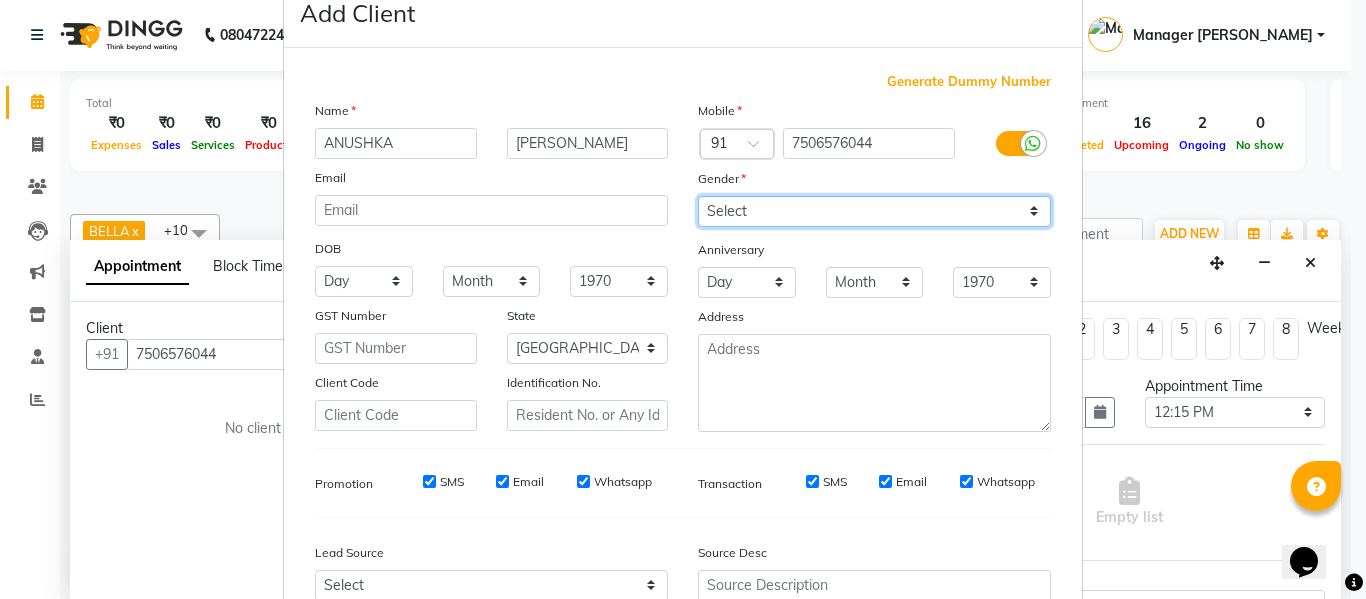 click on "Select Male Female Other Prefer Not To Say" at bounding box center (874, 211) 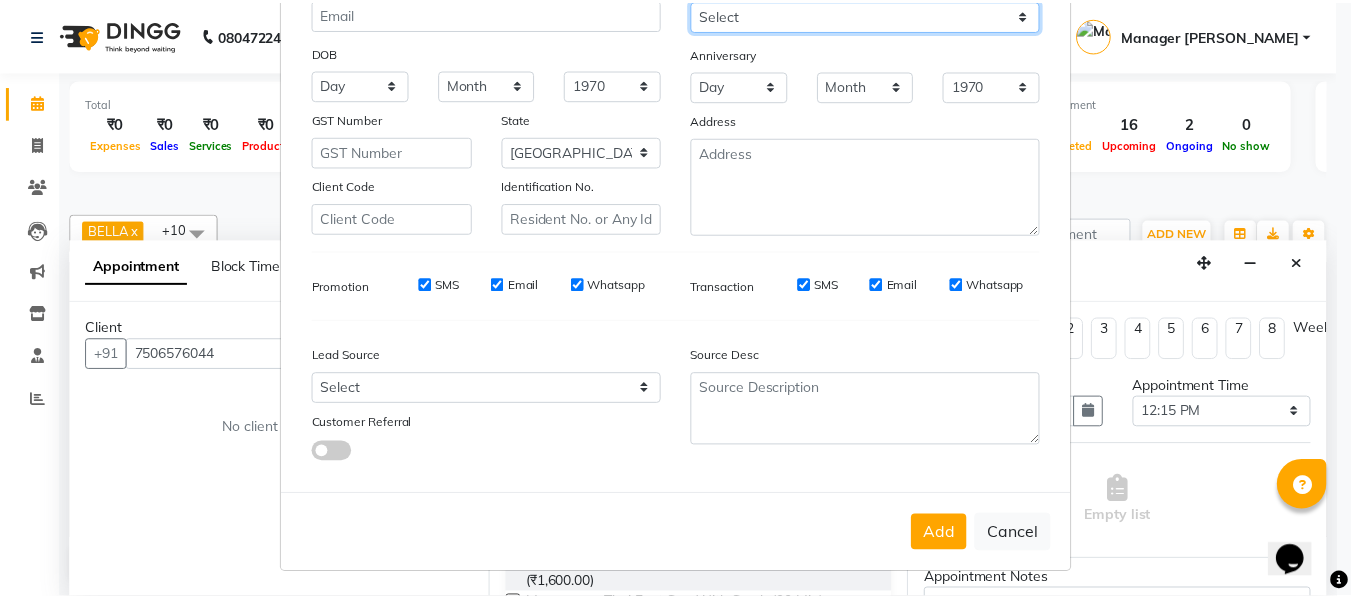 scroll, scrollTop: 250, scrollLeft: 0, axis: vertical 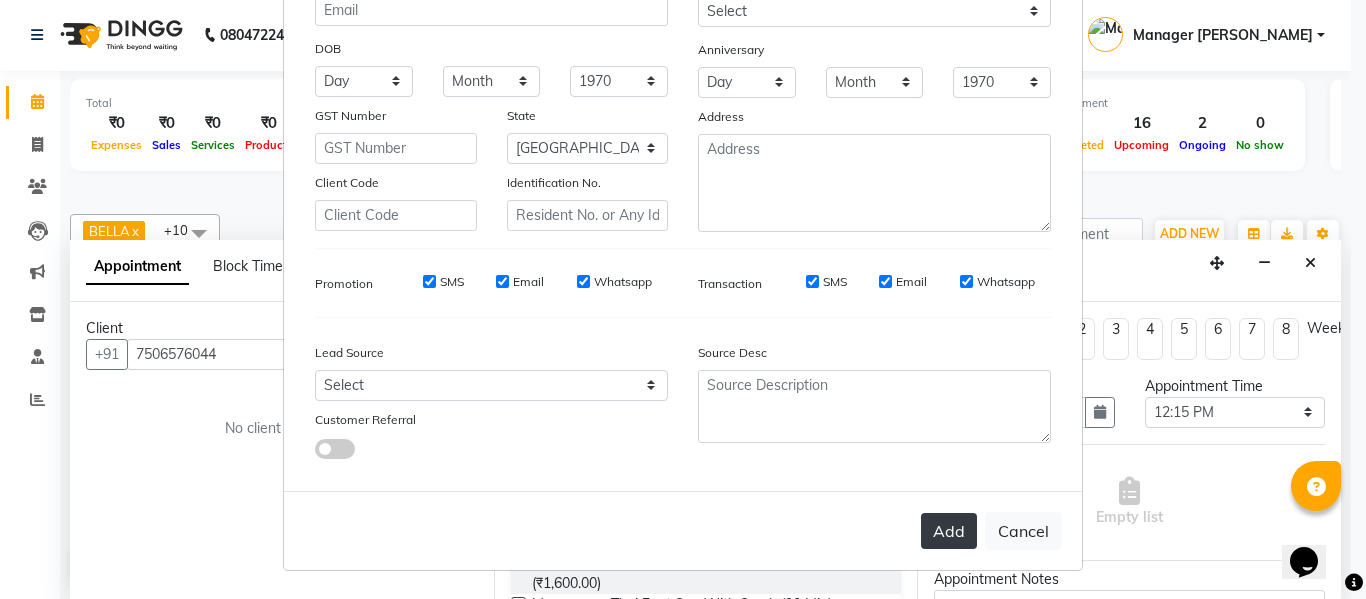 click on "Add" at bounding box center [949, 531] 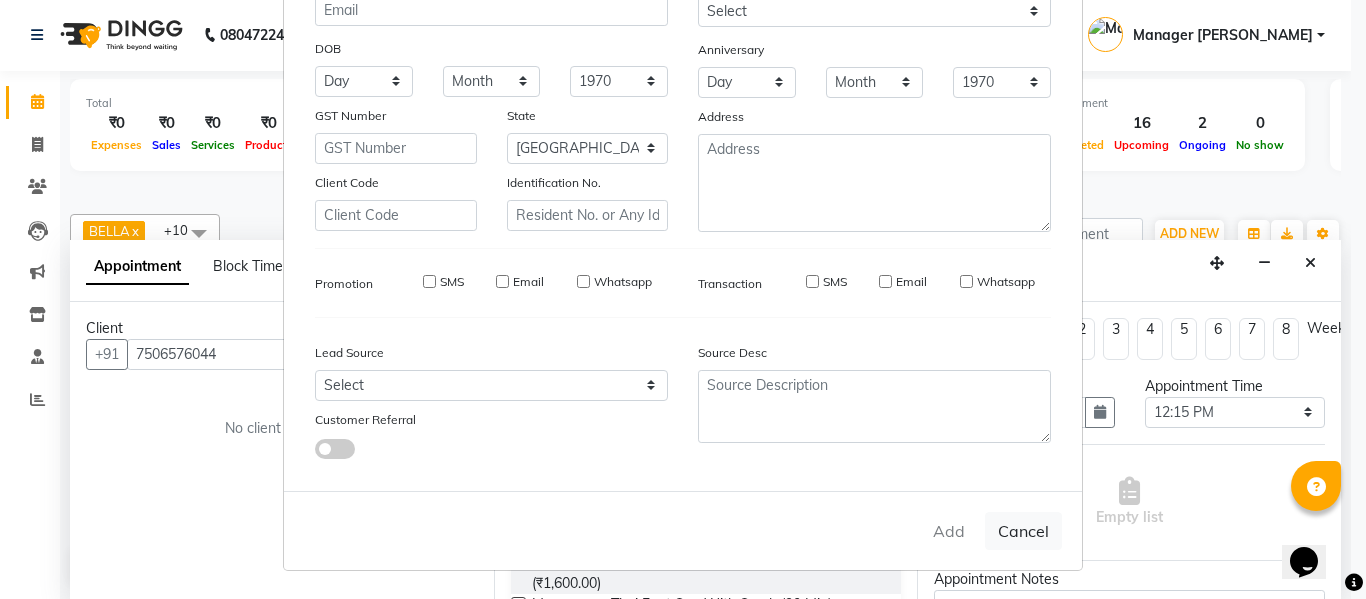 type 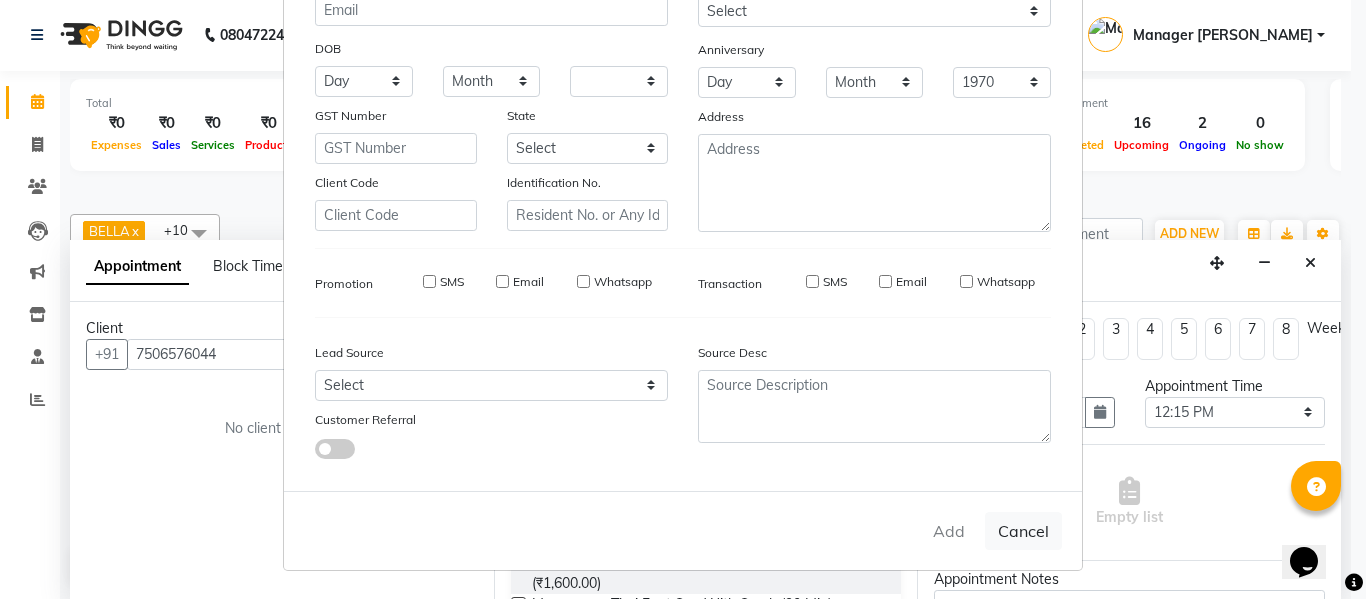 type 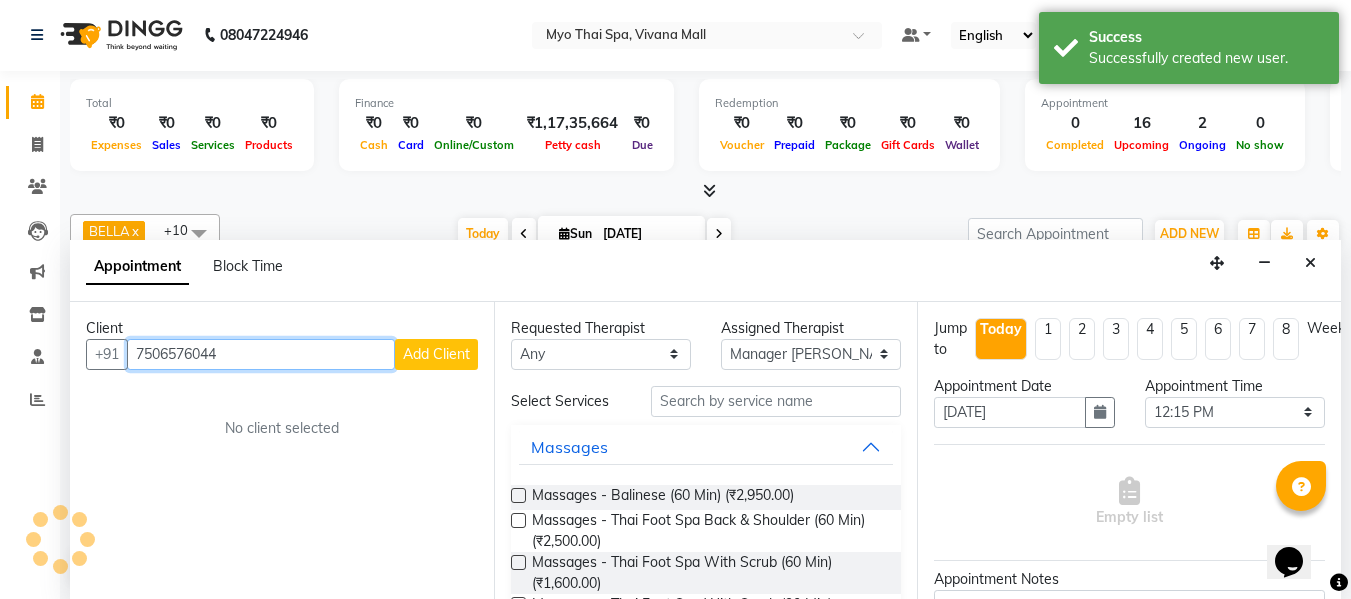 drag, startPoint x: 138, startPoint y: 353, endPoint x: 221, endPoint y: 359, distance: 83.21658 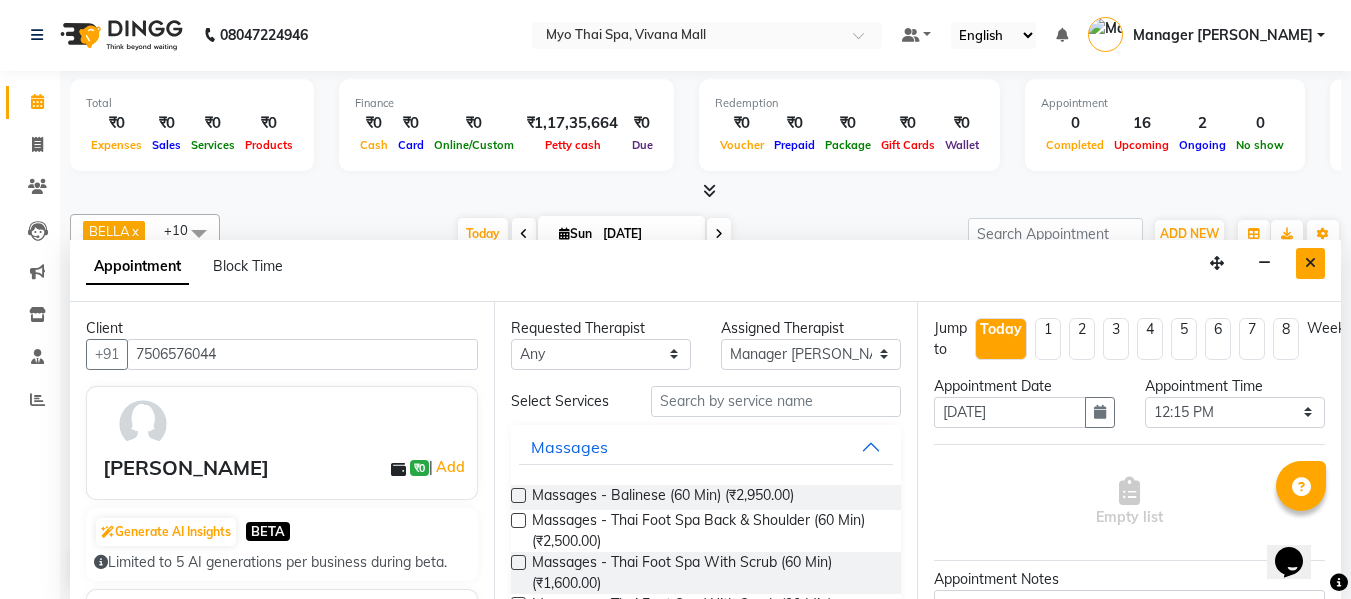 click at bounding box center (1310, 263) 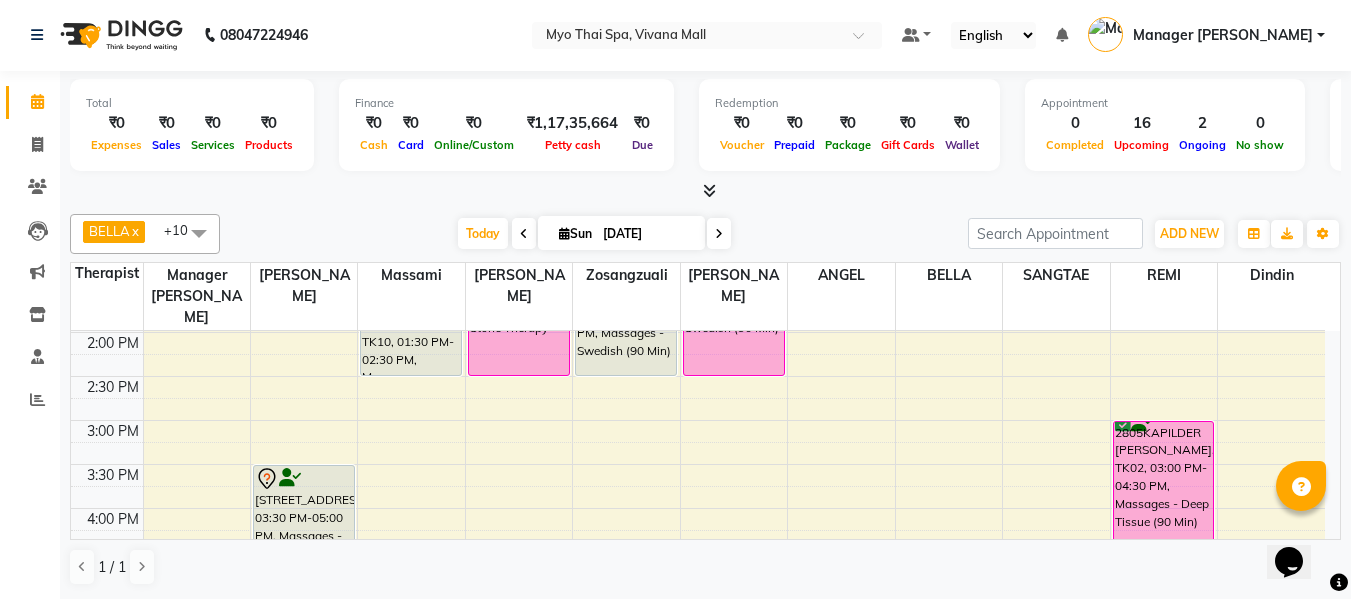 scroll, scrollTop: 600, scrollLeft: 0, axis: vertical 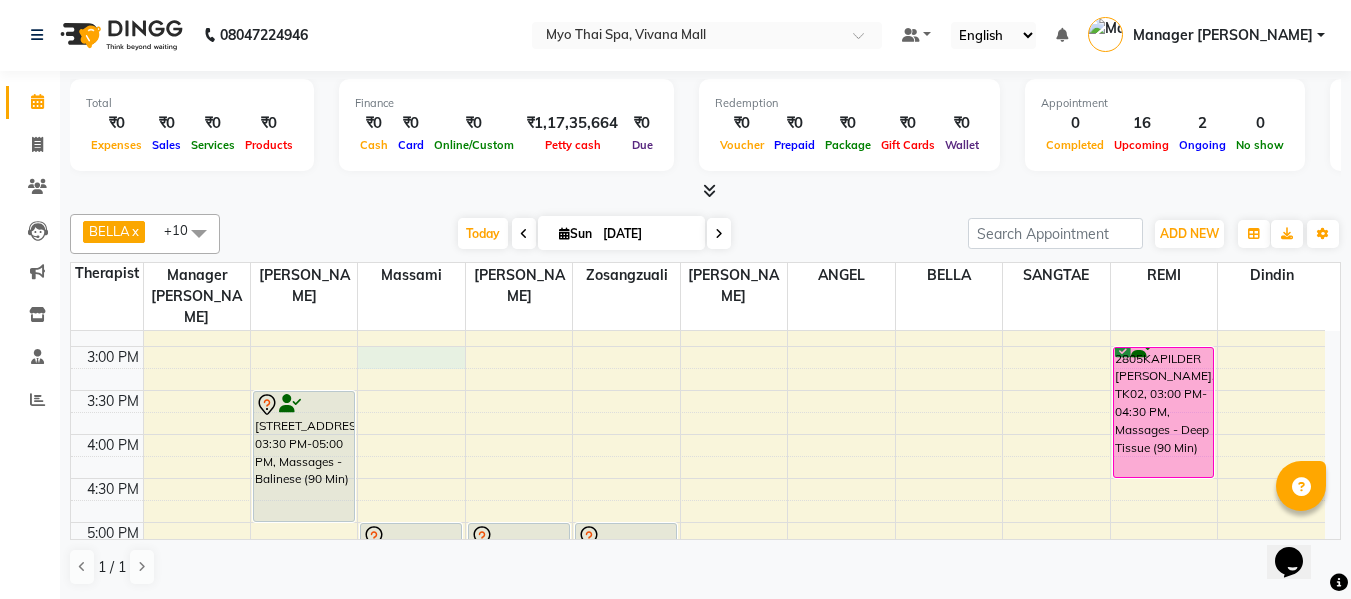click on "8:00 AM 8:30 AM 9:00 AM 9:30 AM 10:00 AM 10:30 AM 11:00 AM 11:30 AM 12:00 PM 12:30 PM 1:00 PM 1:30 PM 2:00 PM 2:30 PM 3:00 PM 3:30 PM 4:00 PM 4:30 PM 5:00 PM 5:30 PM 6:00 PM 6:30 PM 7:00 PM 7:30 PM 8:00 PM 8:30 PM 9:00 PM 9:30 PM 10:00 PM 10:30 PM             2416SHRADDHA DESHMUKH, TK04, 12:00 PM-01:00 PM, Massages - Foot Spa (60 Min)             2867SANTOSH SWAMI, TK09, 03:30 PM-05:00 PM, Massages - Balinese (90 Min)     1854PRADNYA MAHADIK, TK01, 07:00 PM-08:30 PM, Massages - Deep Tissue (90 Min)    Dr Ramya, TK14, 11:30 AM-12:30 PM, Massages - Balinese (60 Min)             2628Prateek, TK10, 01:30 PM-02:30 PM, Massages - Balinese (60 Min)             2175AMIT, TK03, 05:00 PM-06:30 PM, Massages - Balinese (90 Min)     2575CHAITRA, TK07, 01:00 PM-02:30 PM, Massages - Hot Stone Therapy             2175AMIT, TK03, 05:00 PM-06:30 PM, Massages - Balinese (90 Min)             2564Jitesh, TK08, 08:00 PM-09:00 PM, Massages - Balinese (60 Min)" at bounding box center (698, 390) 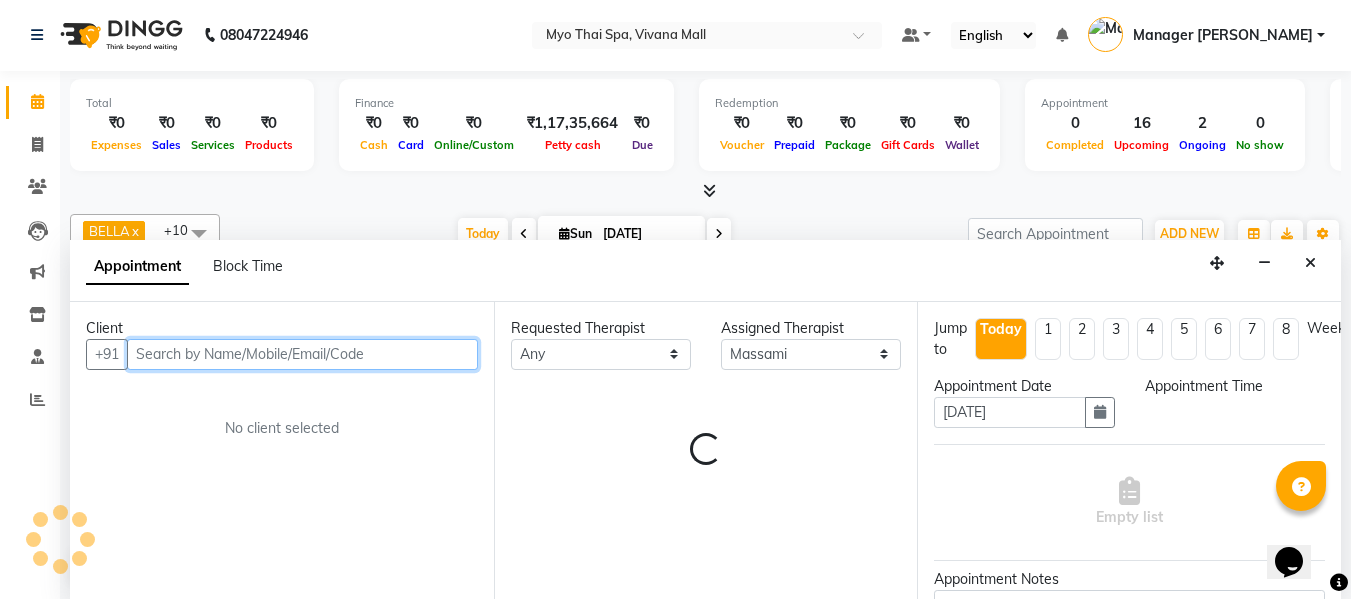 select on "900" 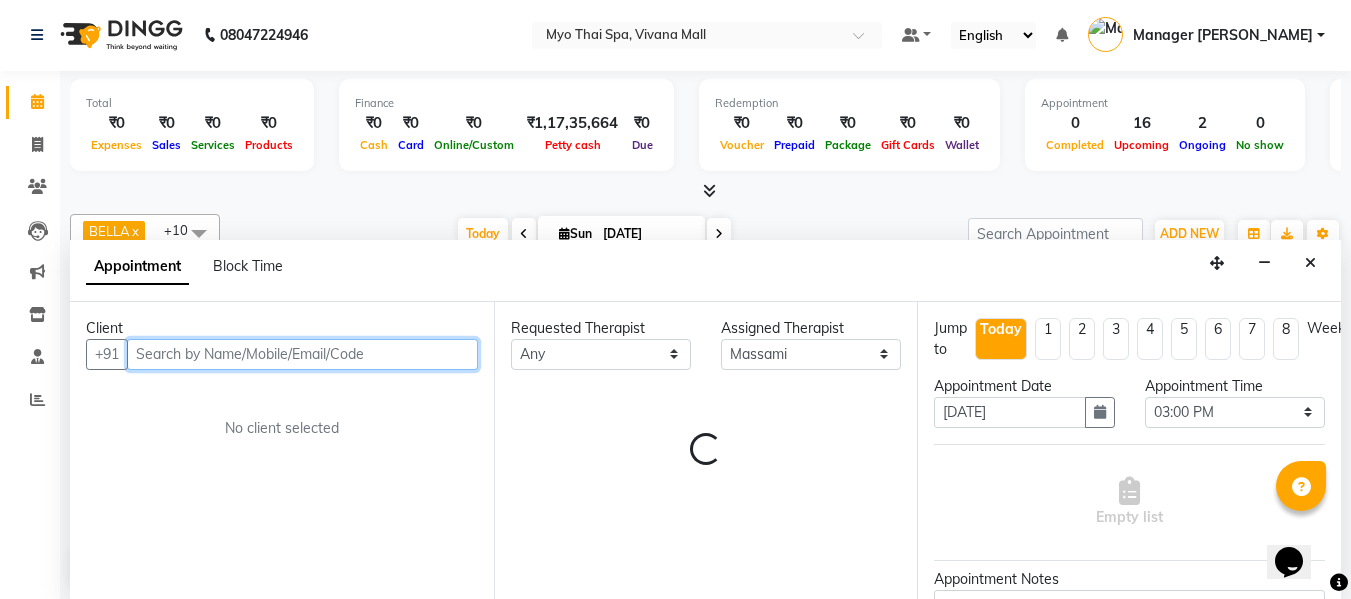click at bounding box center (302, 354) 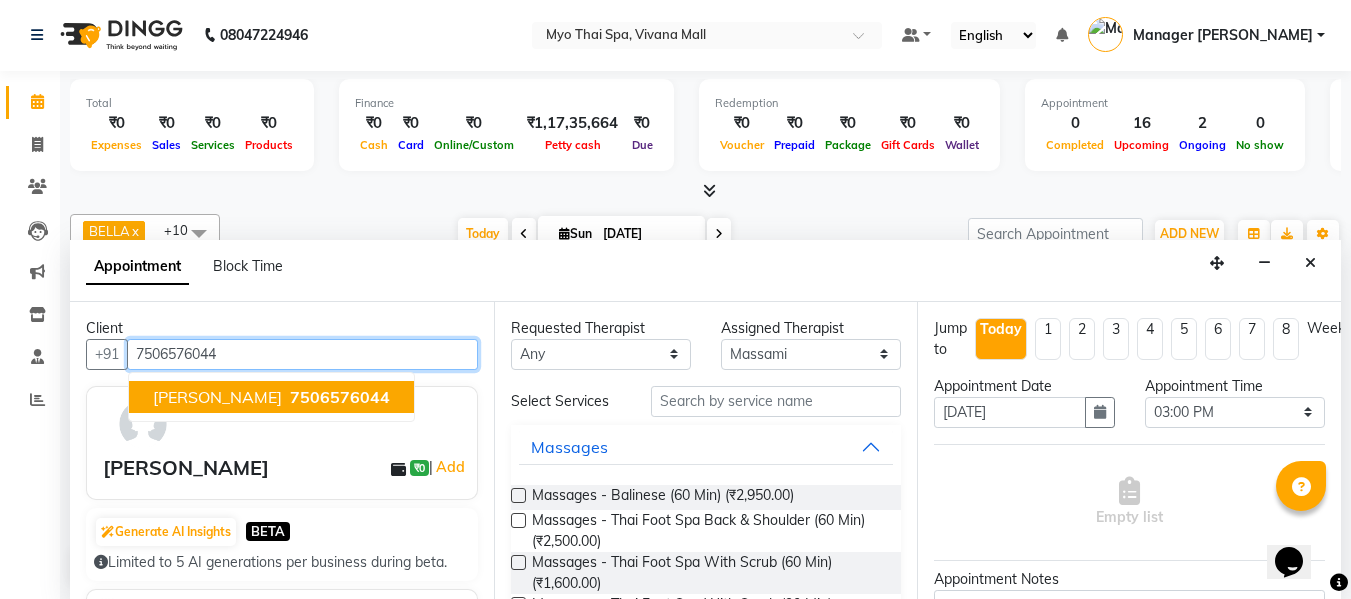click on "7506576044" at bounding box center [340, 397] 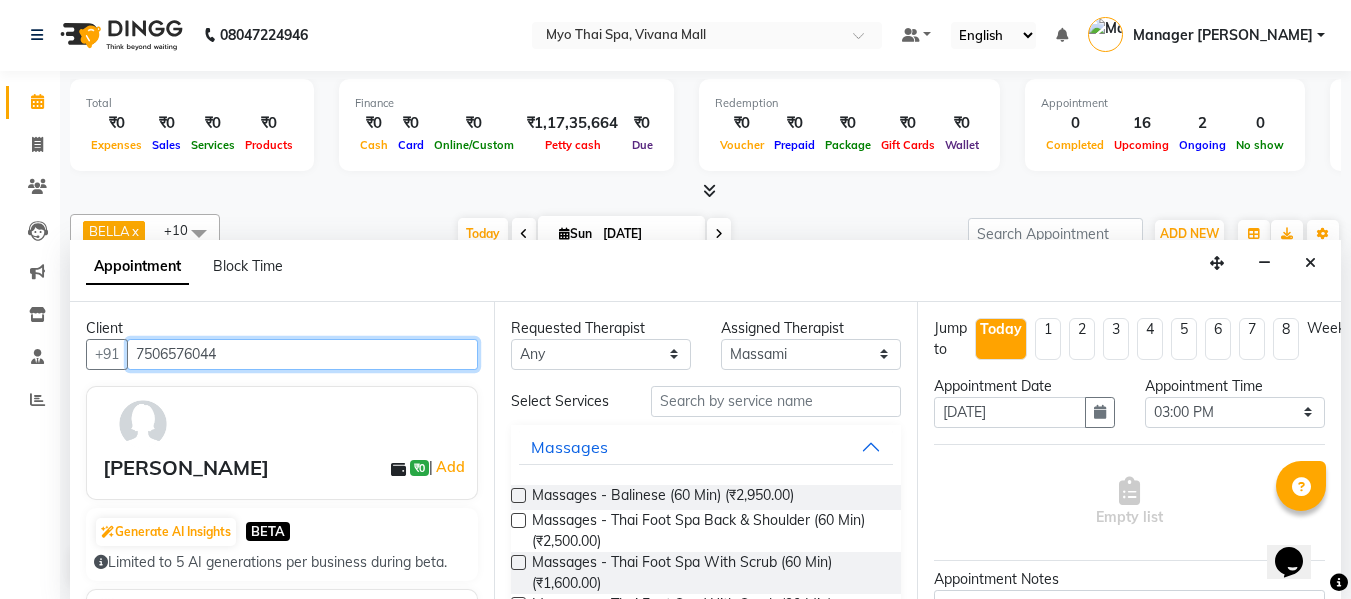 type on "7506576044" 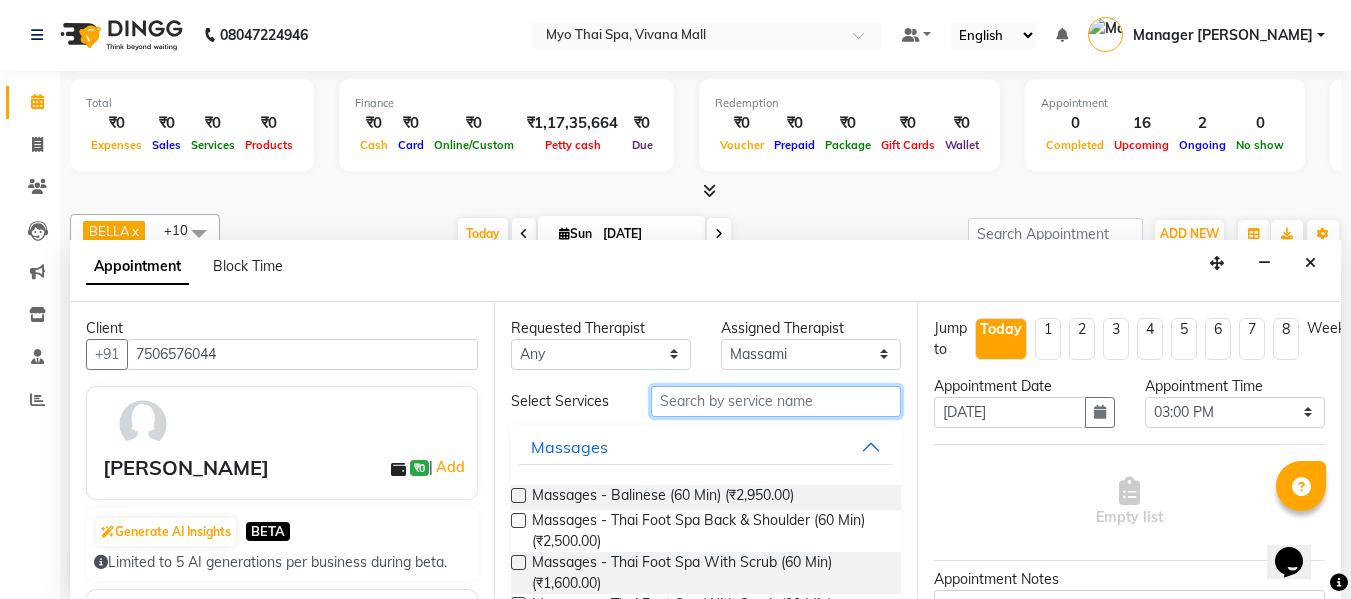 click at bounding box center [776, 401] 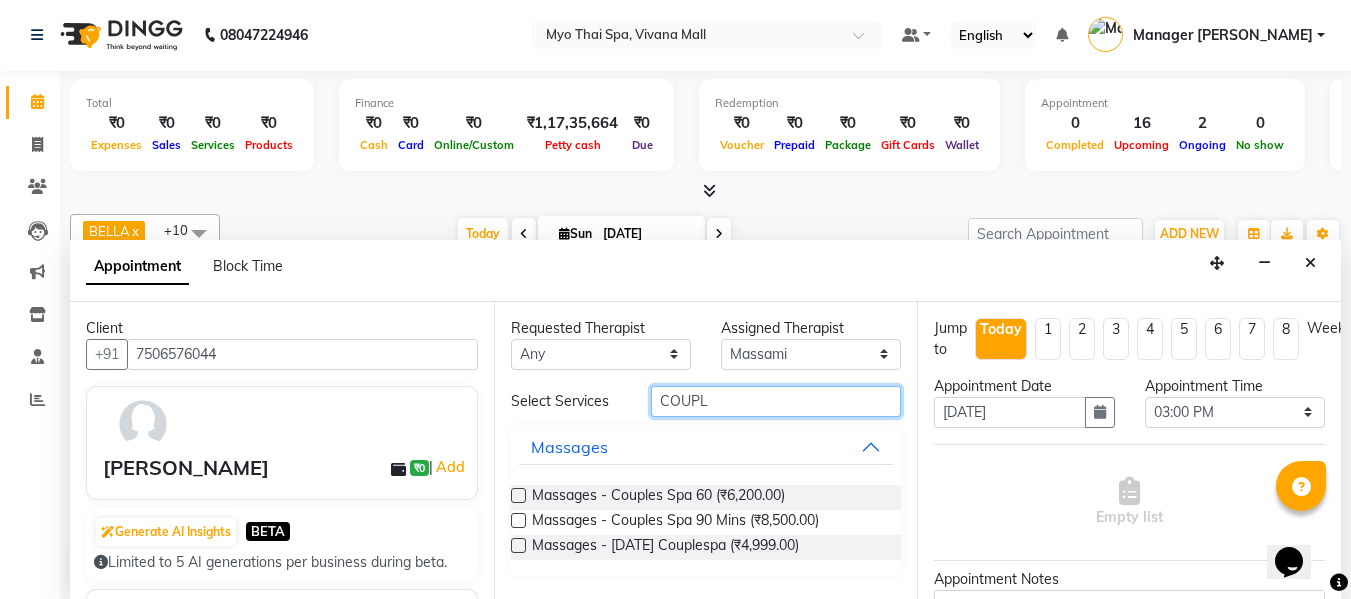 type on "COUPL" 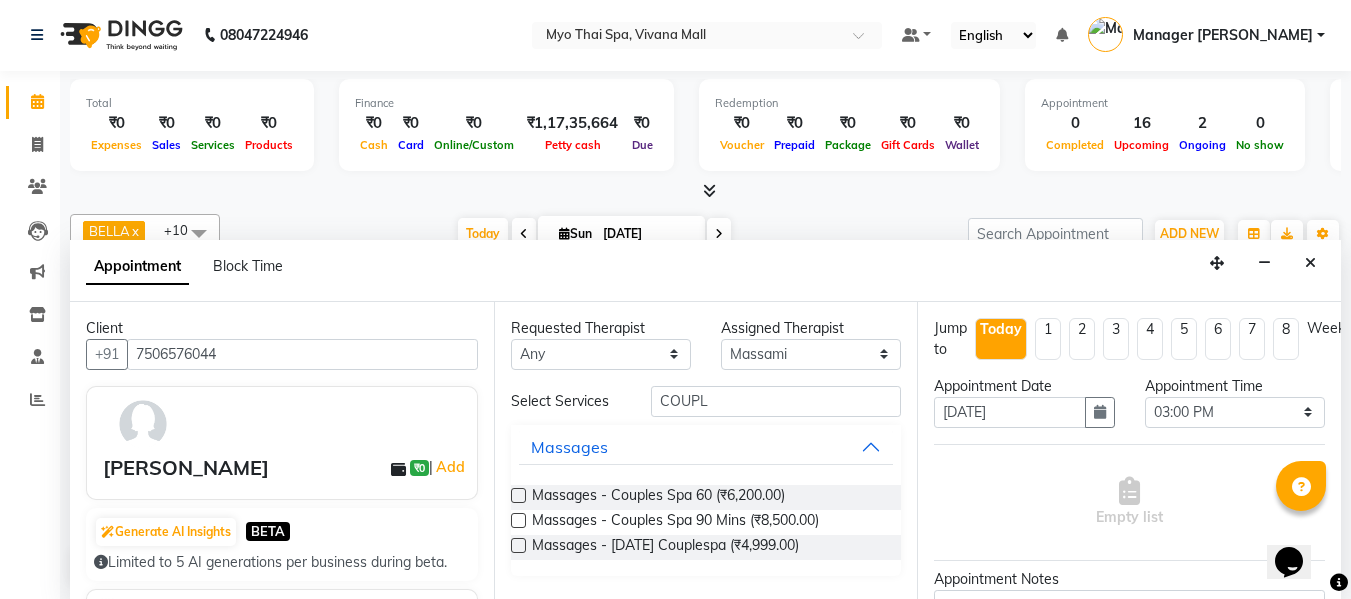 click at bounding box center [518, 495] 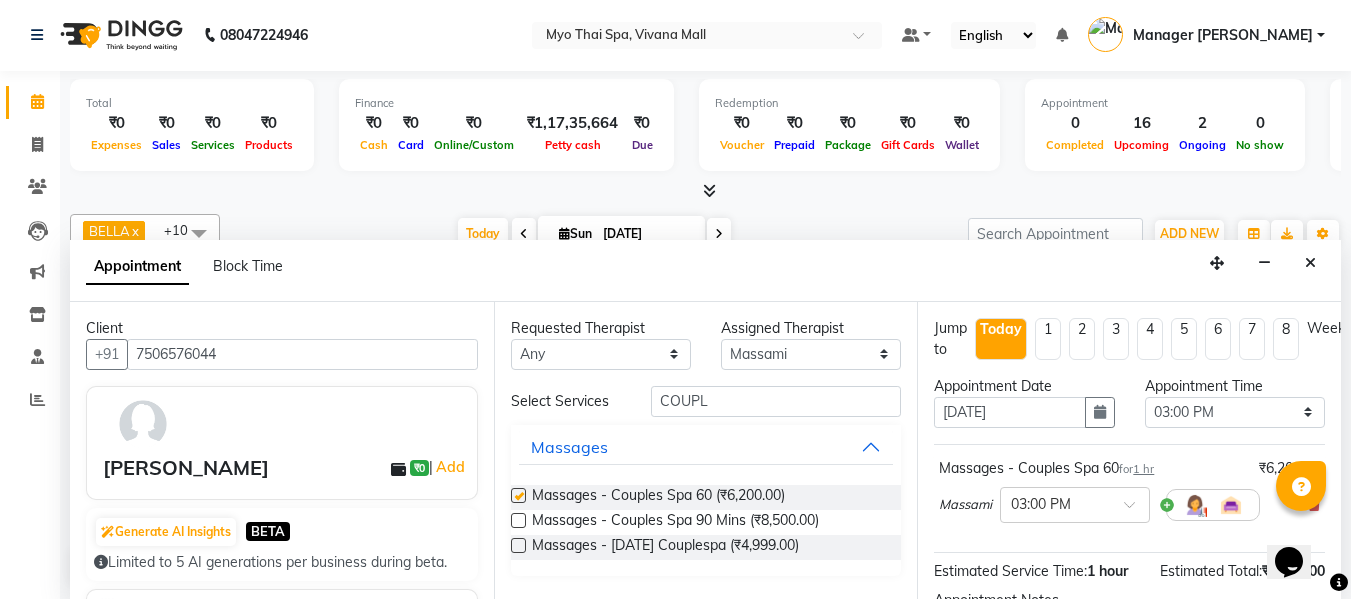 checkbox on "false" 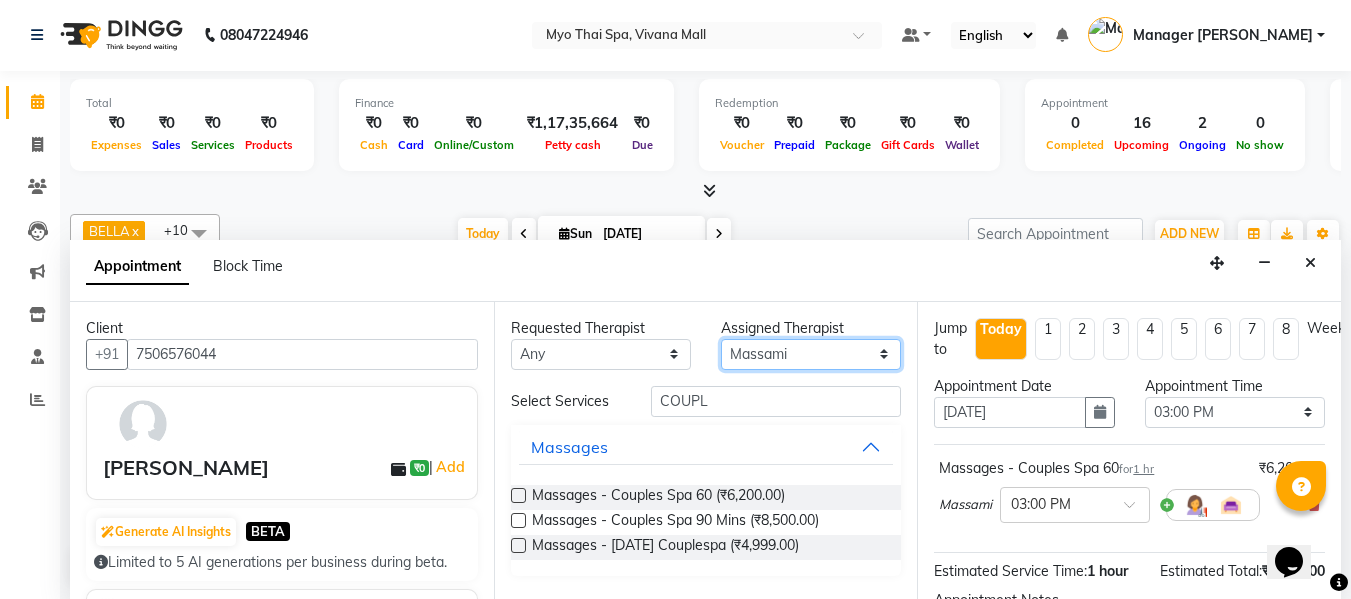 click on "Select ANGEL BELLA Dindin Jane JENNY Kristina Manager Churmurin Manager ISHA  Massami MAWII REMI SANGTAE Zosangzuali" at bounding box center (811, 354) 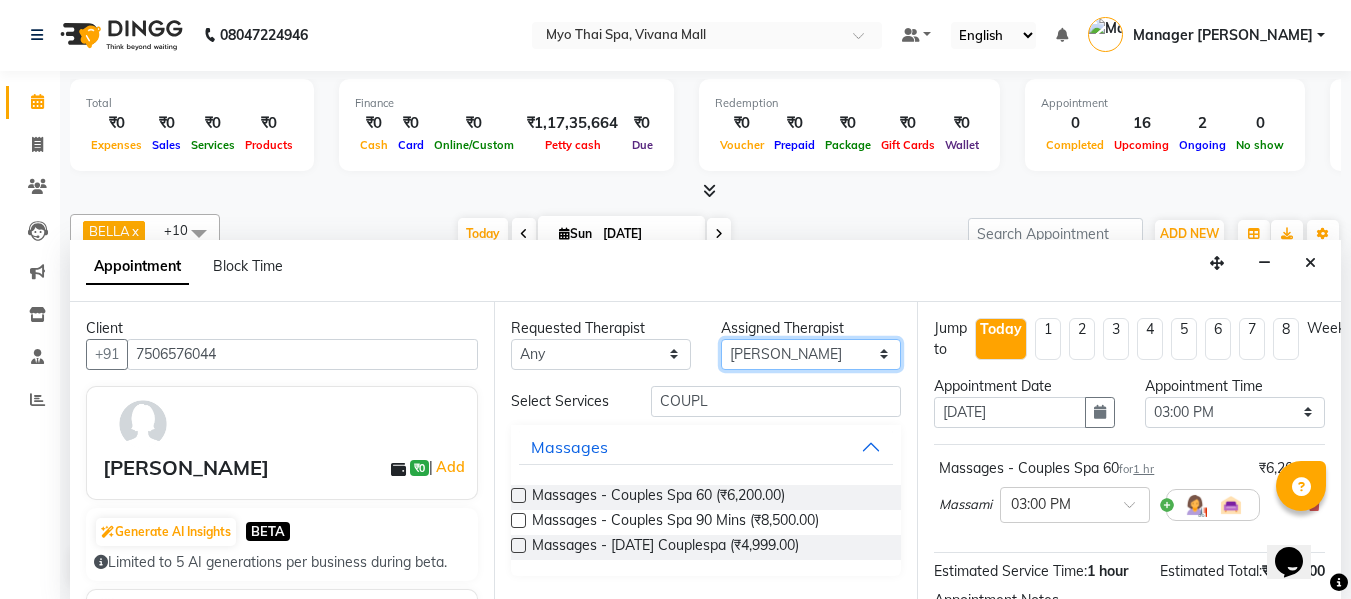 click on "Select ANGEL BELLA Dindin Jane JENNY Kristina Manager Churmurin Manager ISHA  Massami MAWII REMI SANGTAE Zosangzuali" at bounding box center (811, 354) 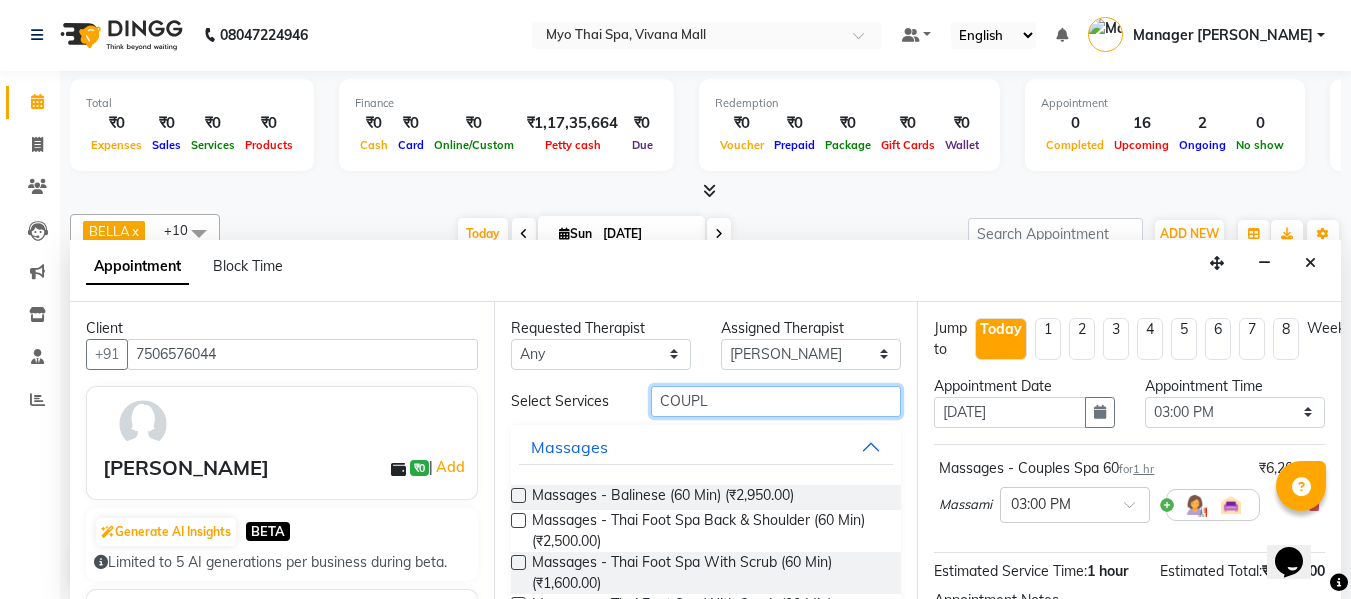 click on "COUPL" at bounding box center [776, 401] 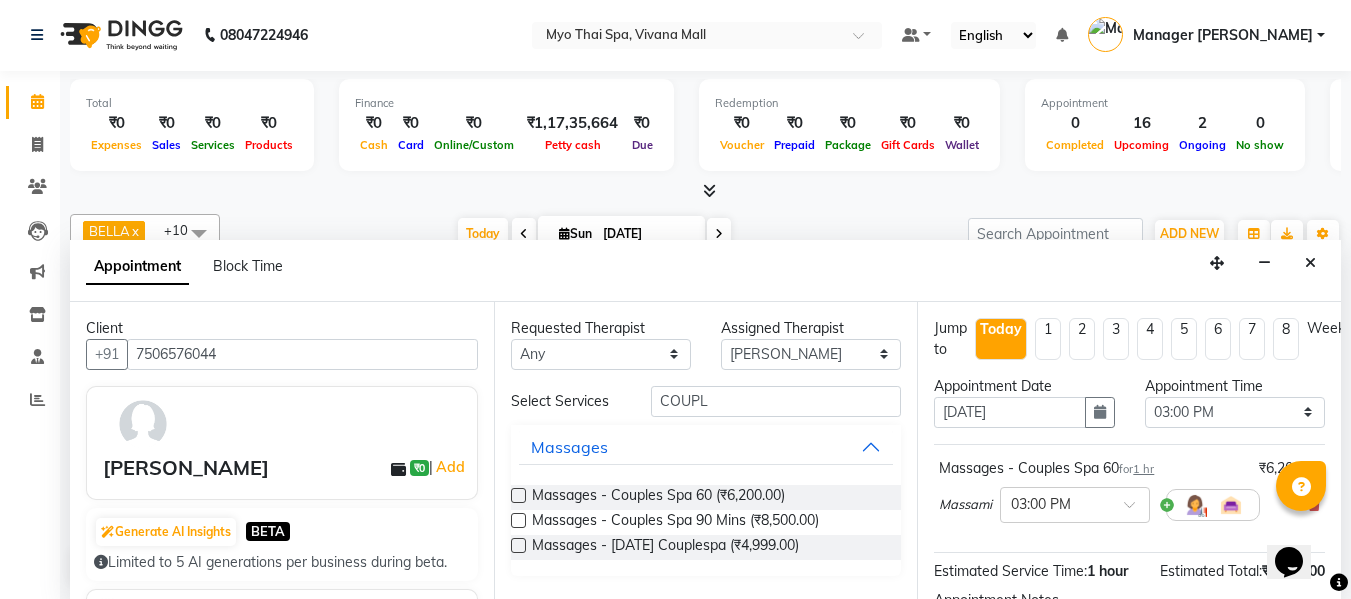 drag, startPoint x: 513, startPoint y: 501, endPoint x: 522, endPoint y: 496, distance: 10.29563 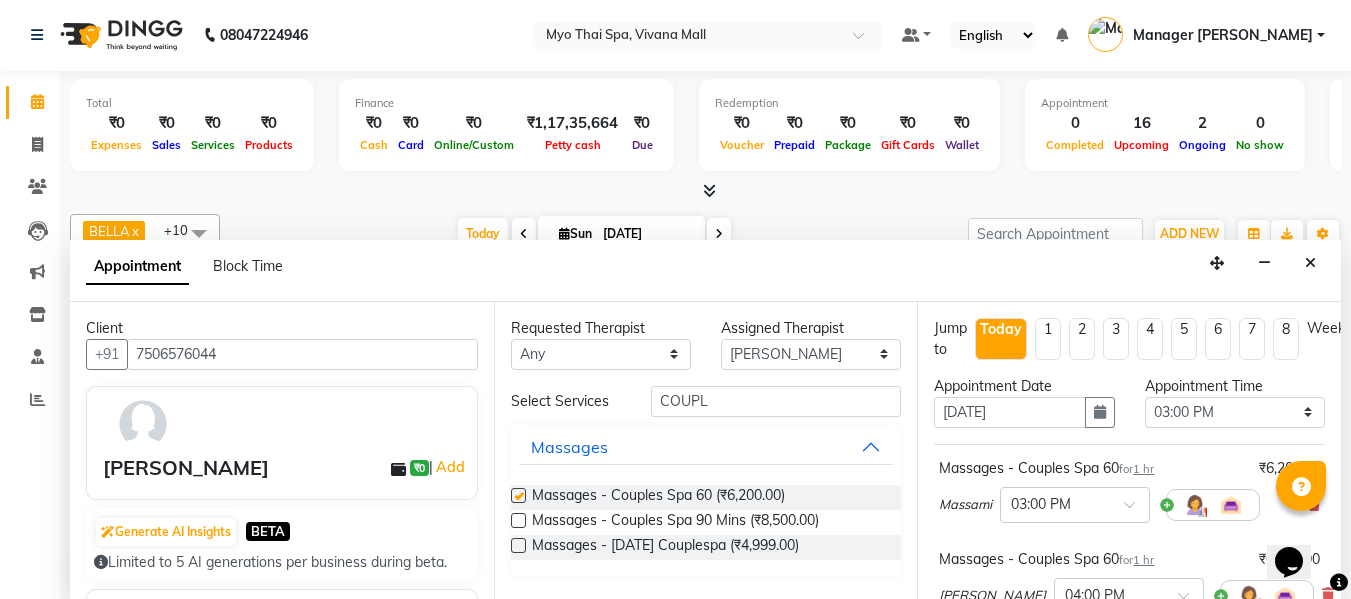 checkbox on "false" 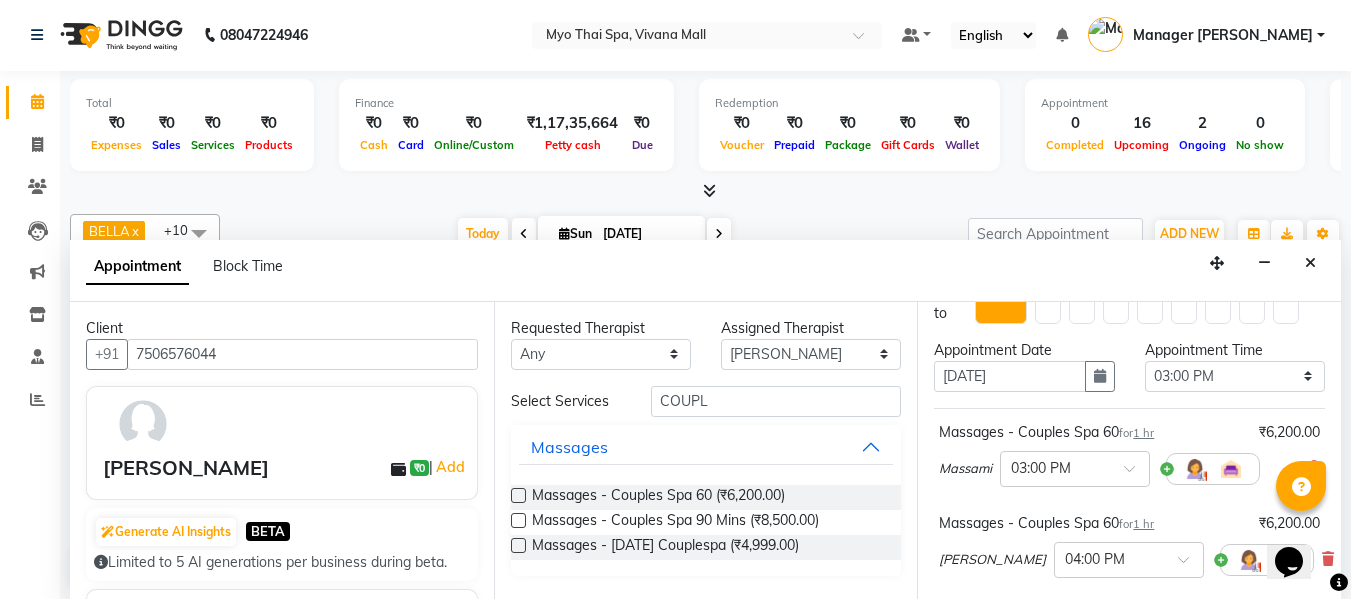 scroll, scrollTop: 100, scrollLeft: 0, axis: vertical 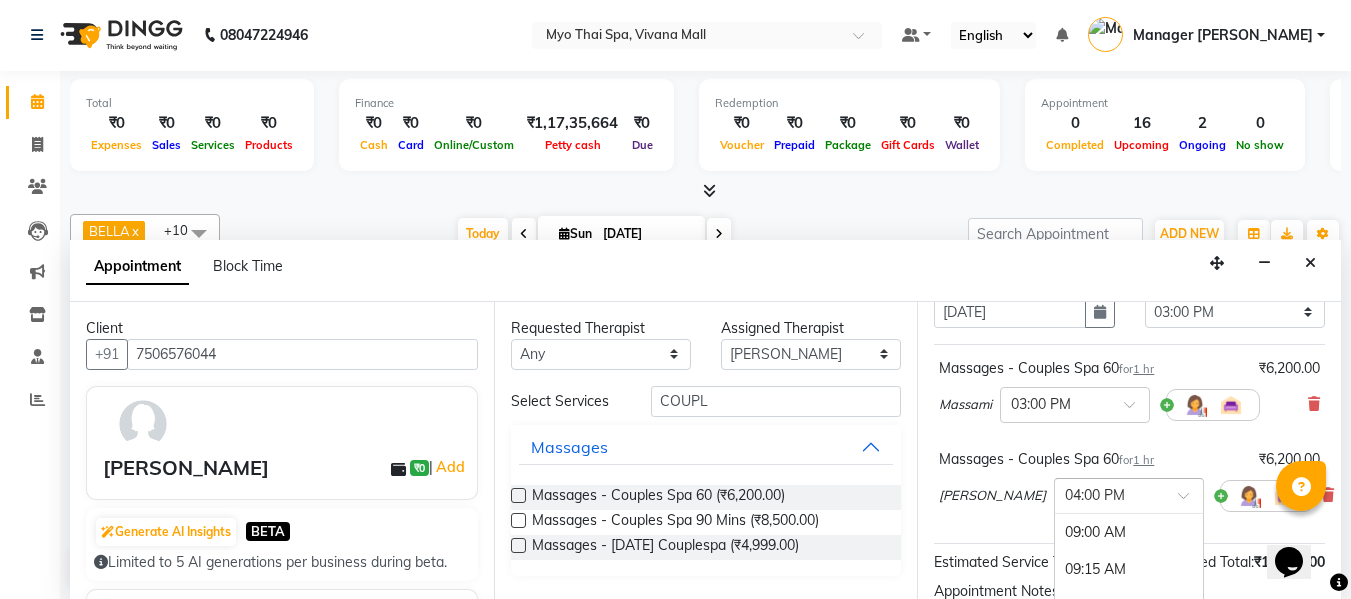 click at bounding box center (1109, 494) 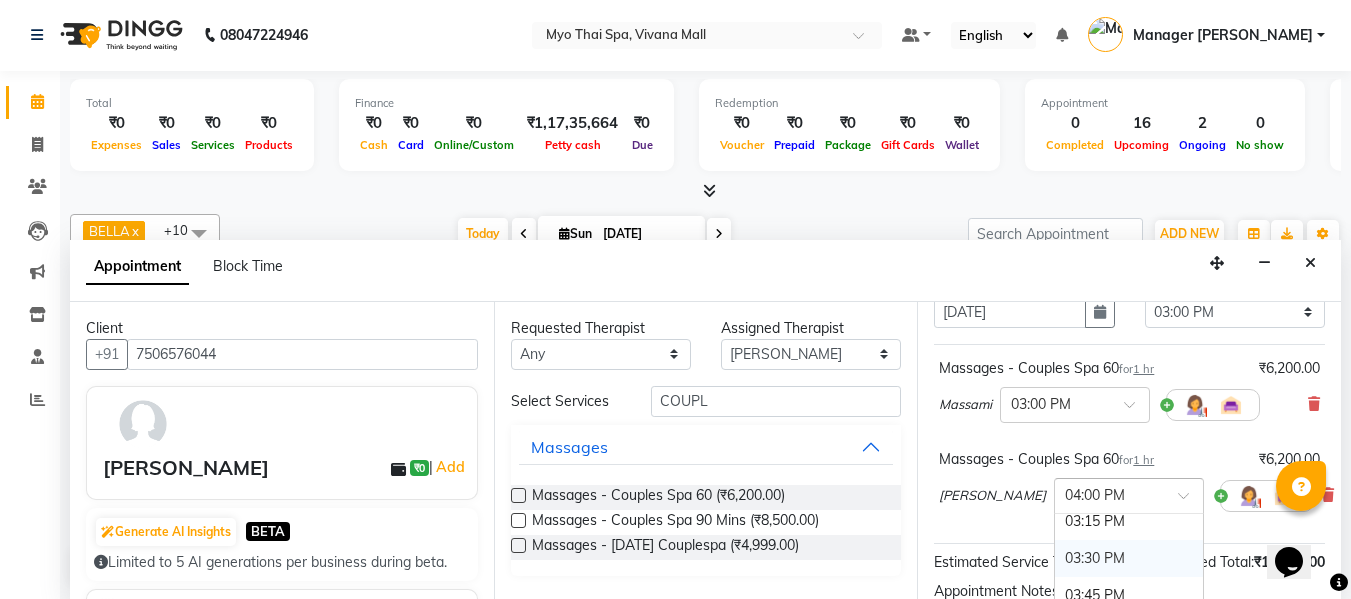 scroll, scrollTop: 848, scrollLeft: 0, axis: vertical 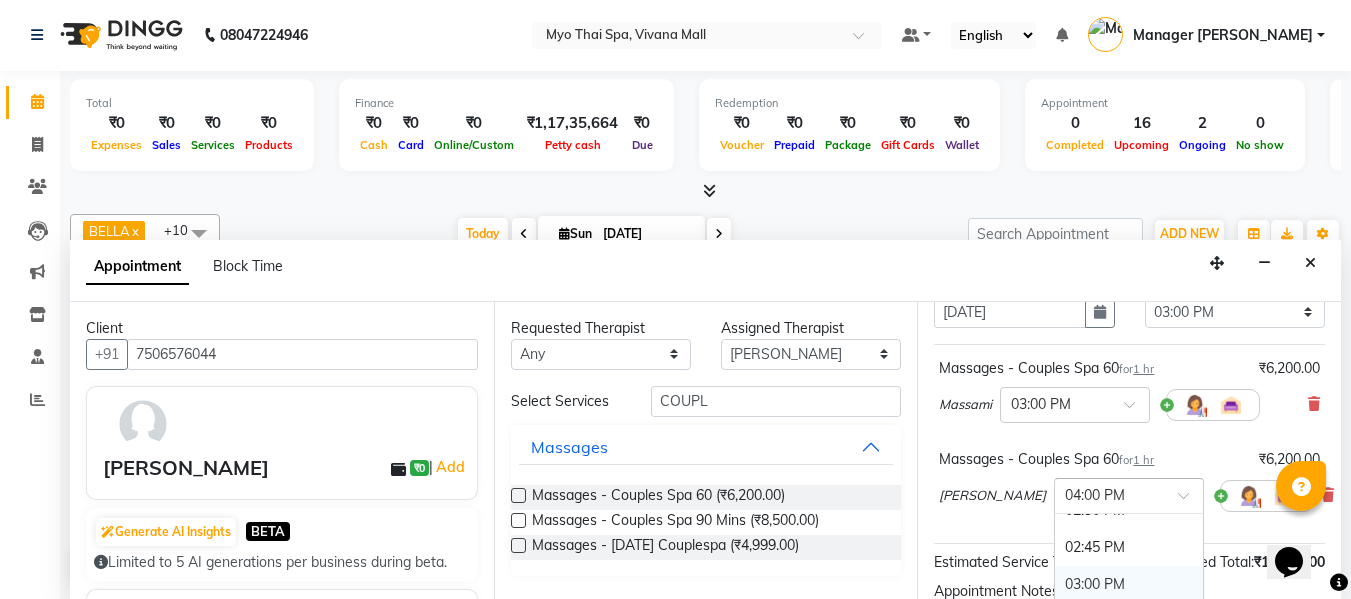 click on "03:00 PM" at bounding box center [1129, 584] 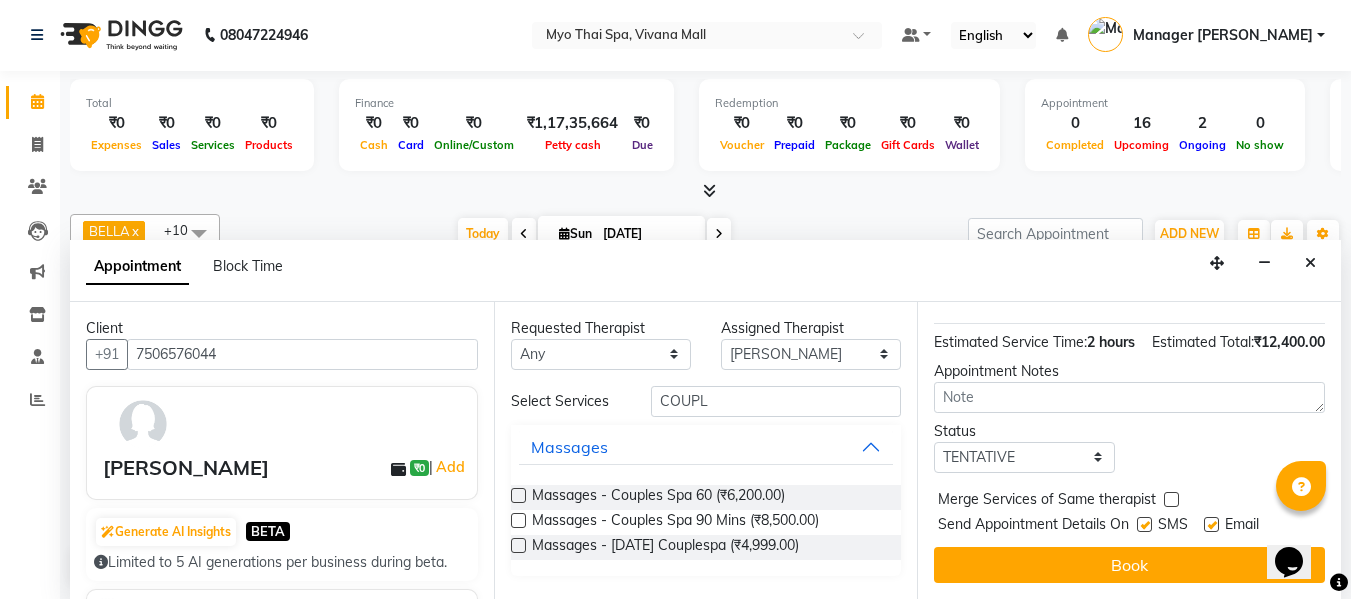 scroll, scrollTop: 377, scrollLeft: 0, axis: vertical 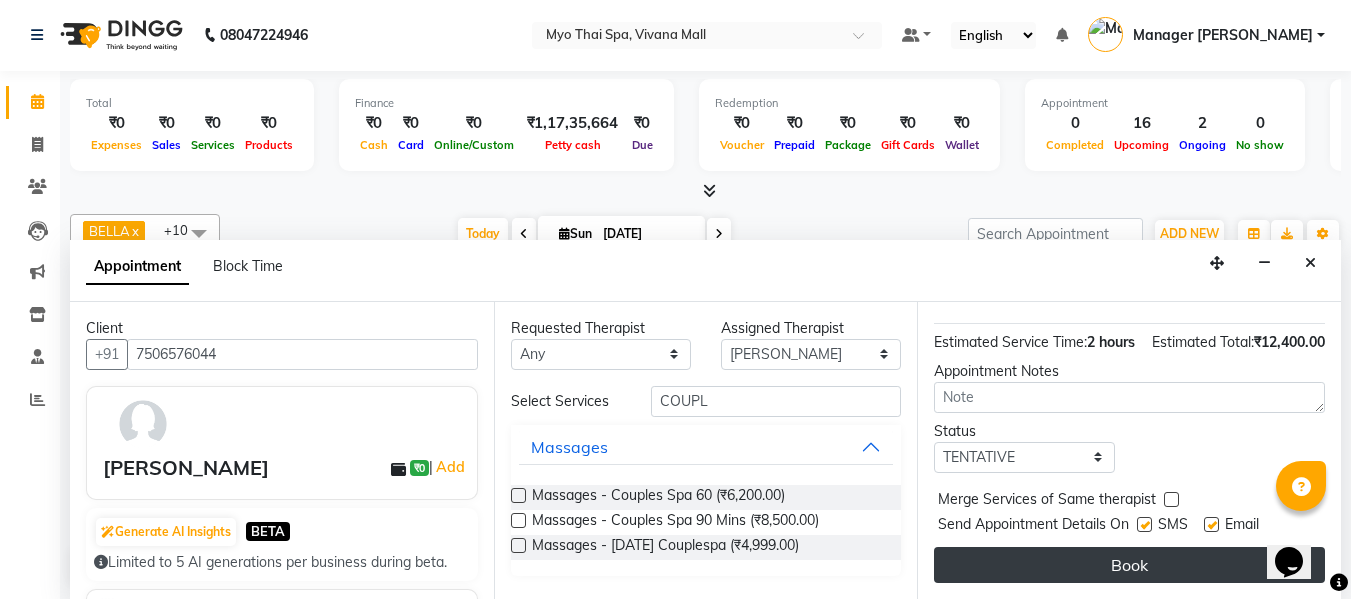 click on "Book" at bounding box center [1129, 565] 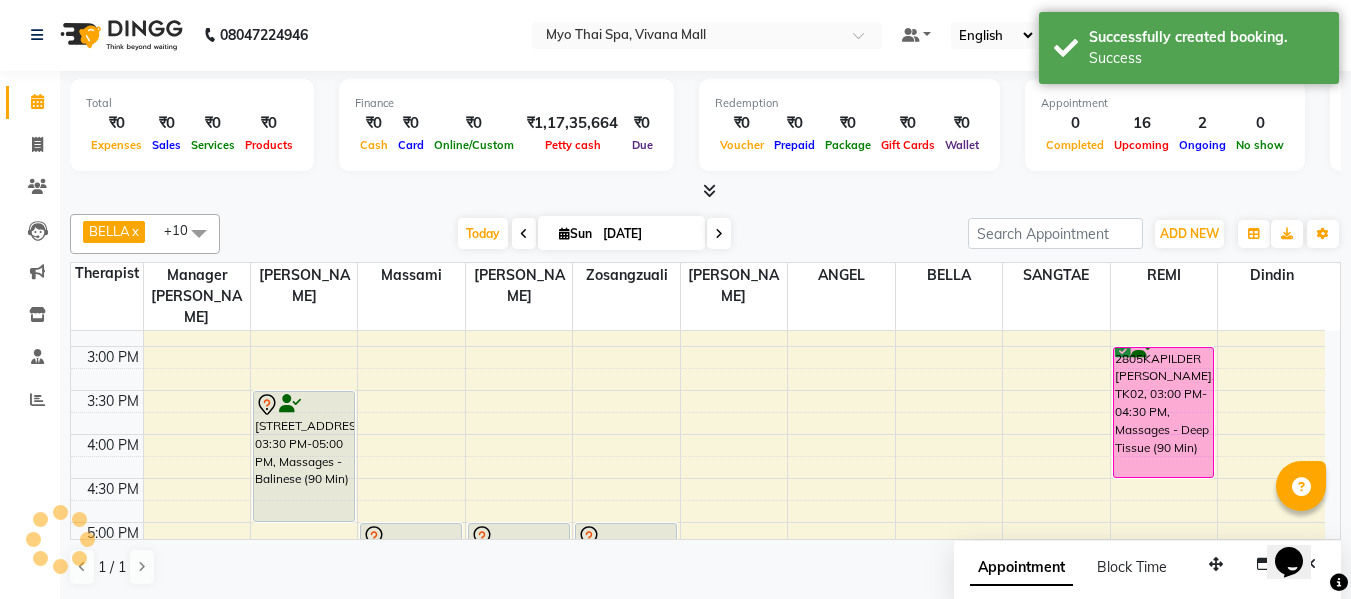 scroll, scrollTop: 0, scrollLeft: 0, axis: both 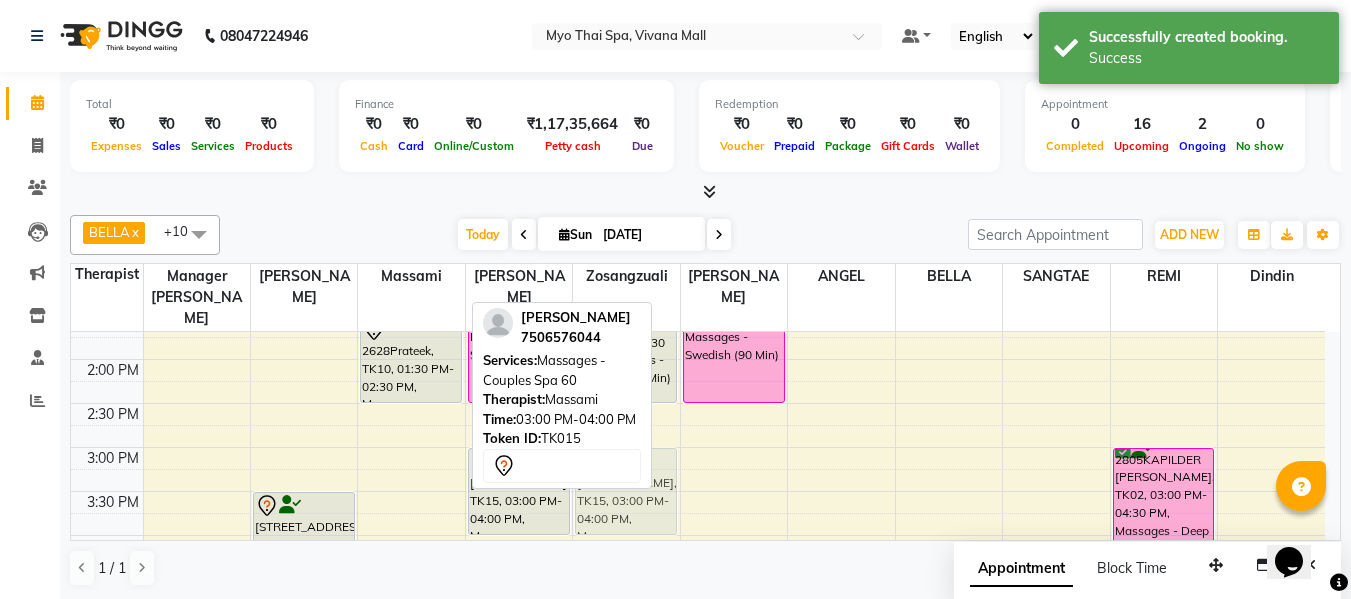 drag, startPoint x: 386, startPoint y: 461, endPoint x: 583, endPoint y: 458, distance: 197.02284 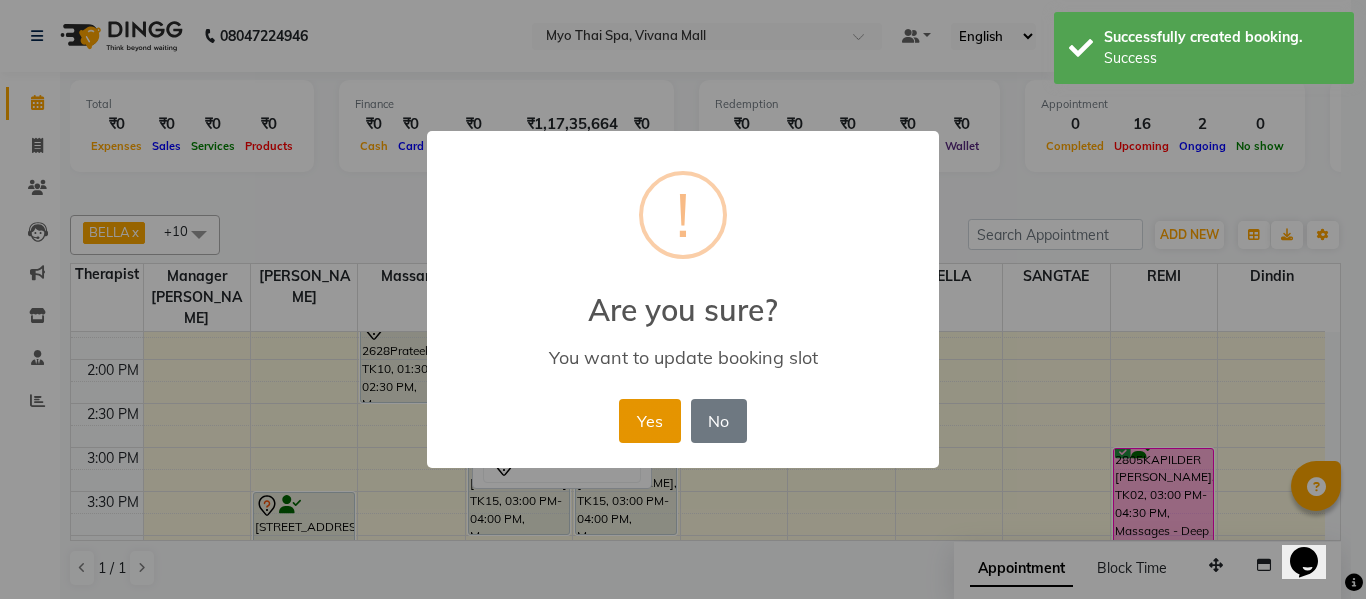click on "Yes" at bounding box center [649, 421] 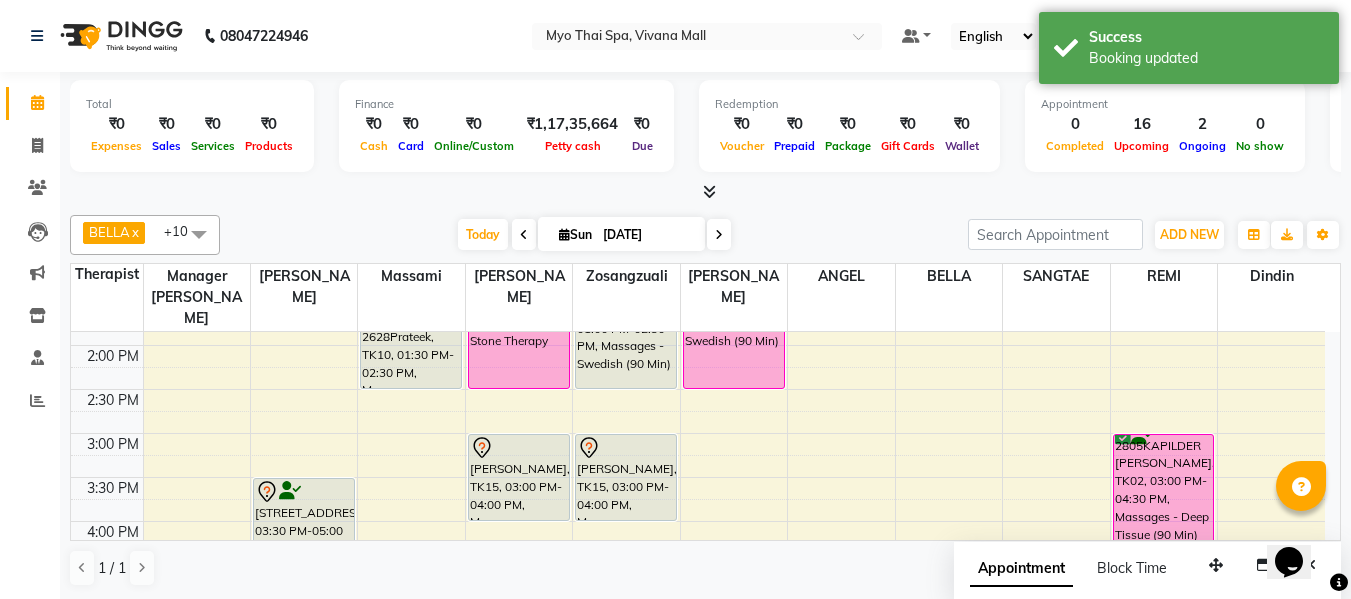 scroll, scrollTop: 500, scrollLeft: 0, axis: vertical 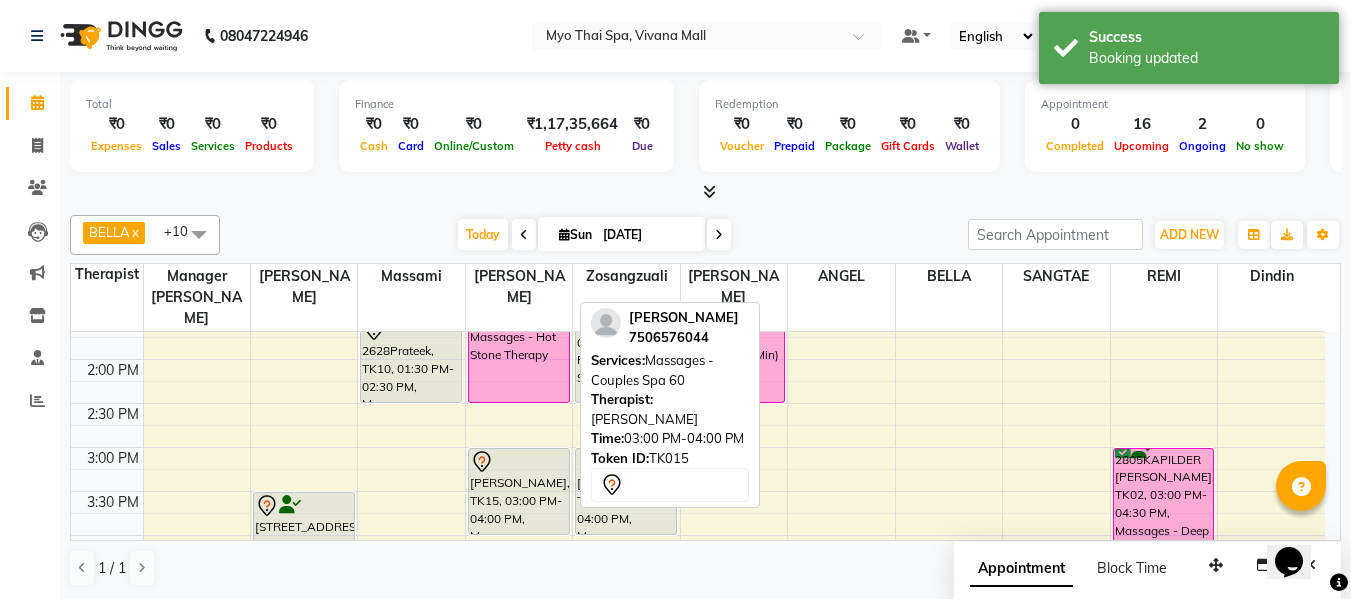 click on "ANUSHKA CHAWATHE, TK15, 03:00 PM-04:00 PM, Massages - Couples Spa 60" at bounding box center (519, 491) 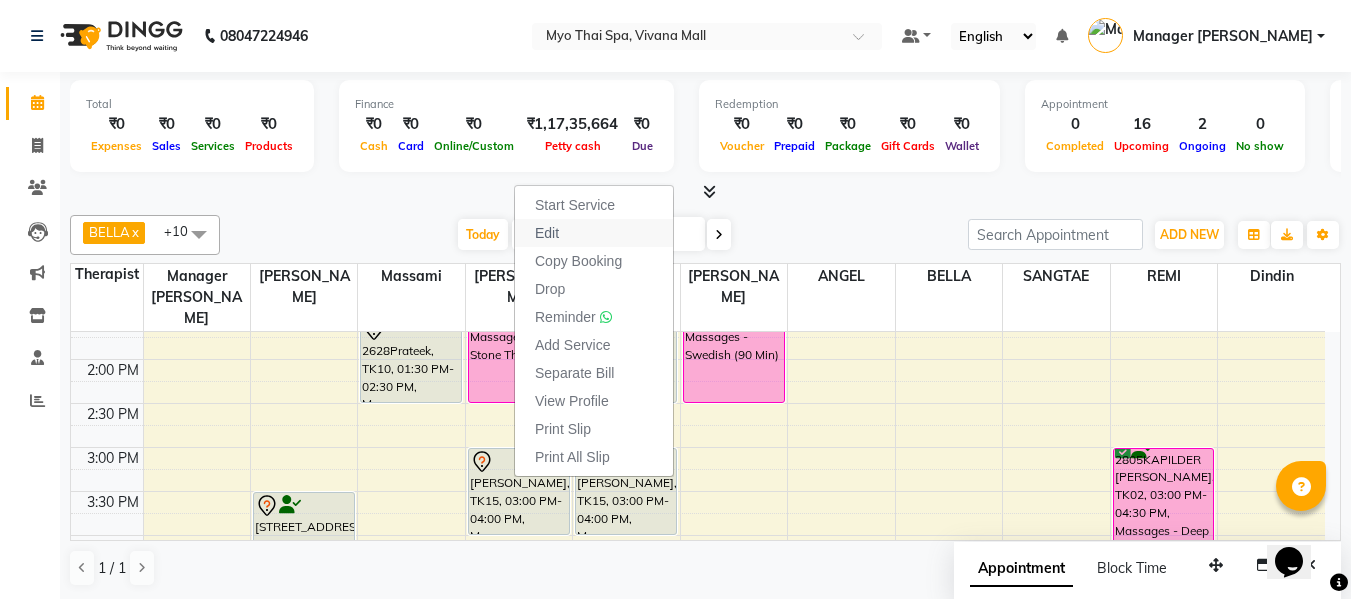 click on "Edit" at bounding box center [594, 233] 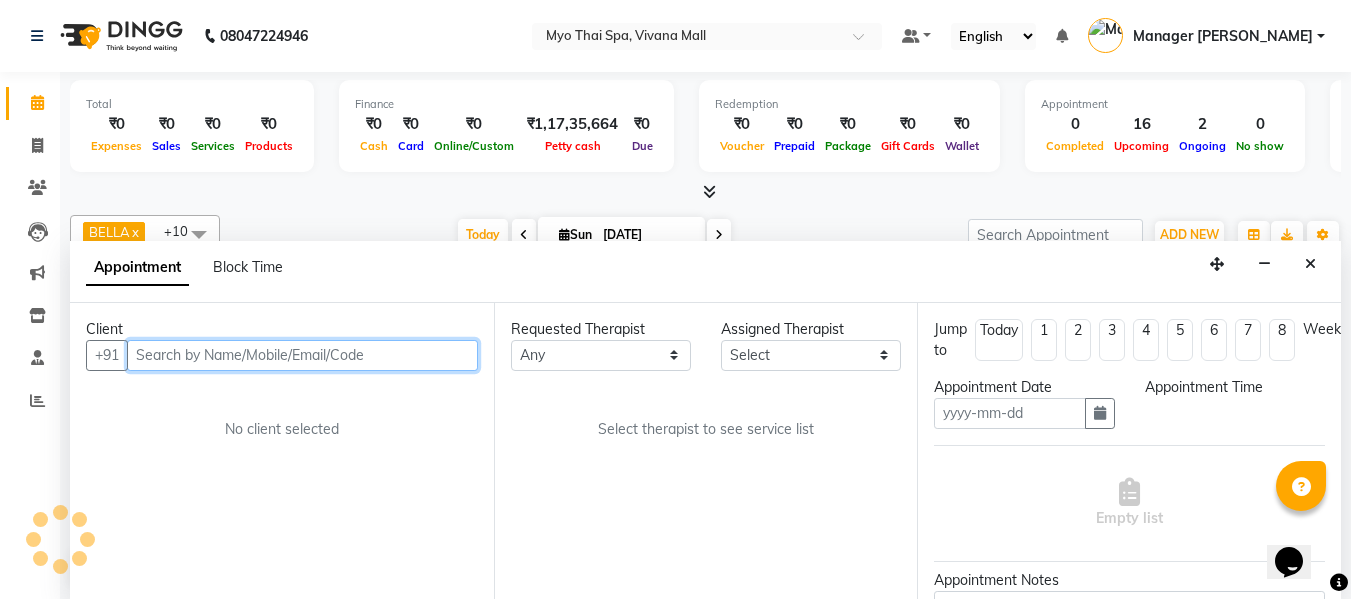 scroll, scrollTop: 1, scrollLeft: 0, axis: vertical 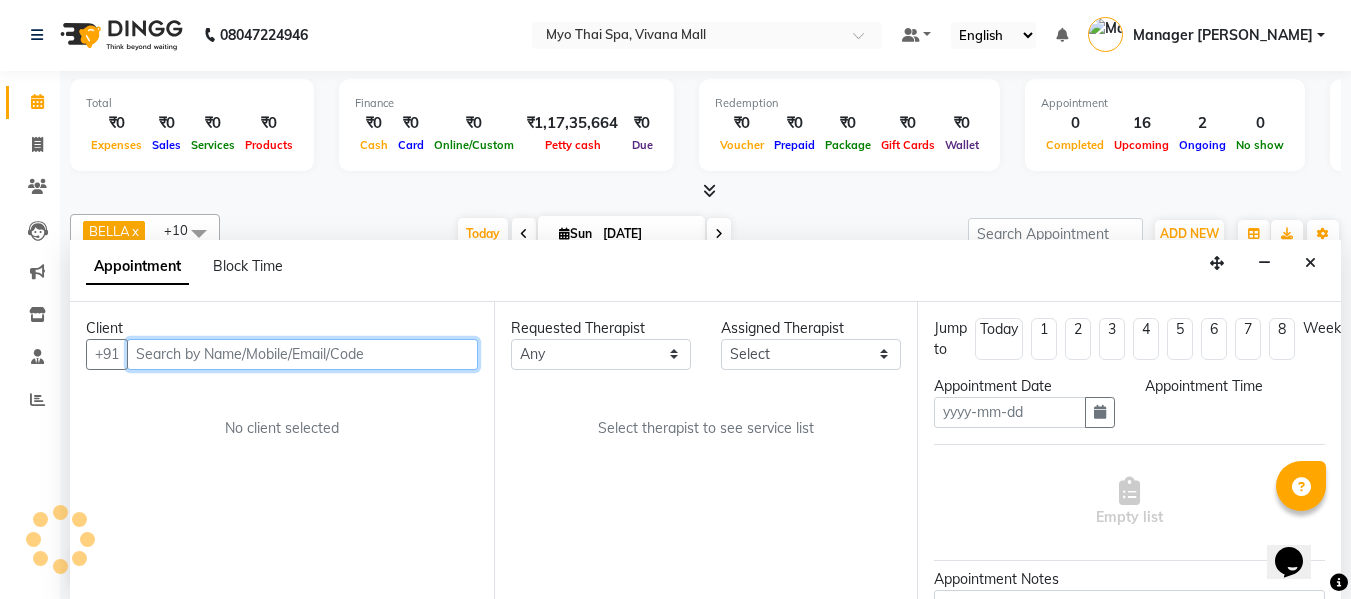 type on "13-07-2025" 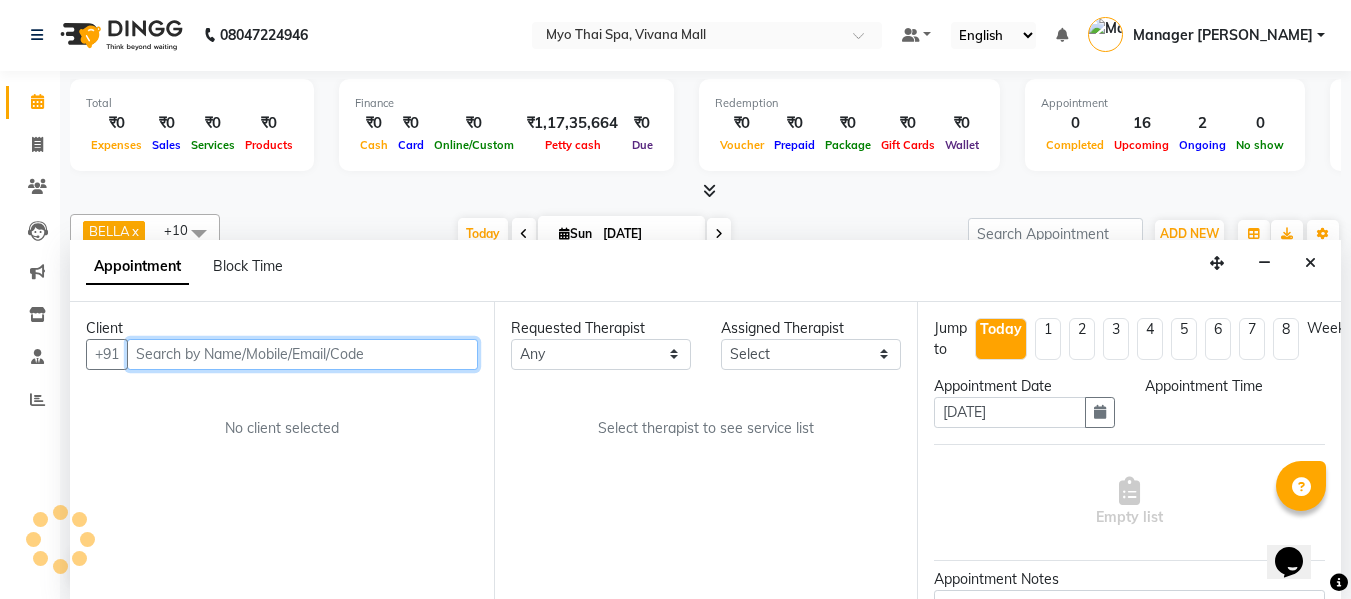 scroll, scrollTop: 0, scrollLeft: 0, axis: both 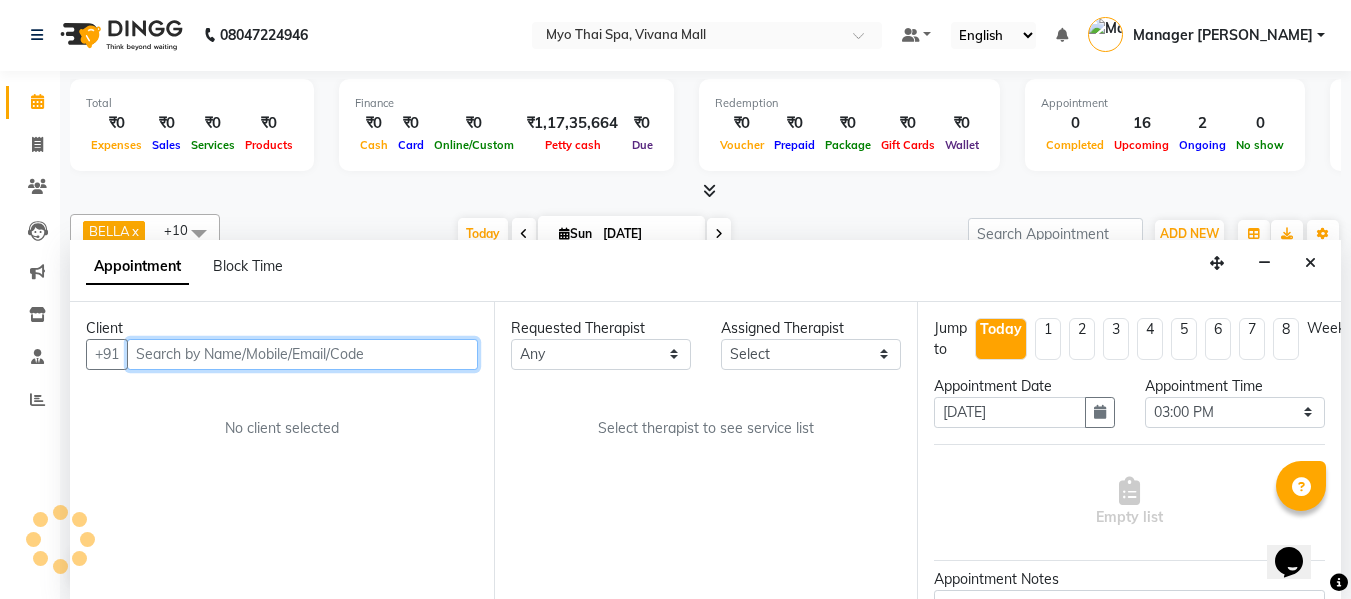 select on "35780" 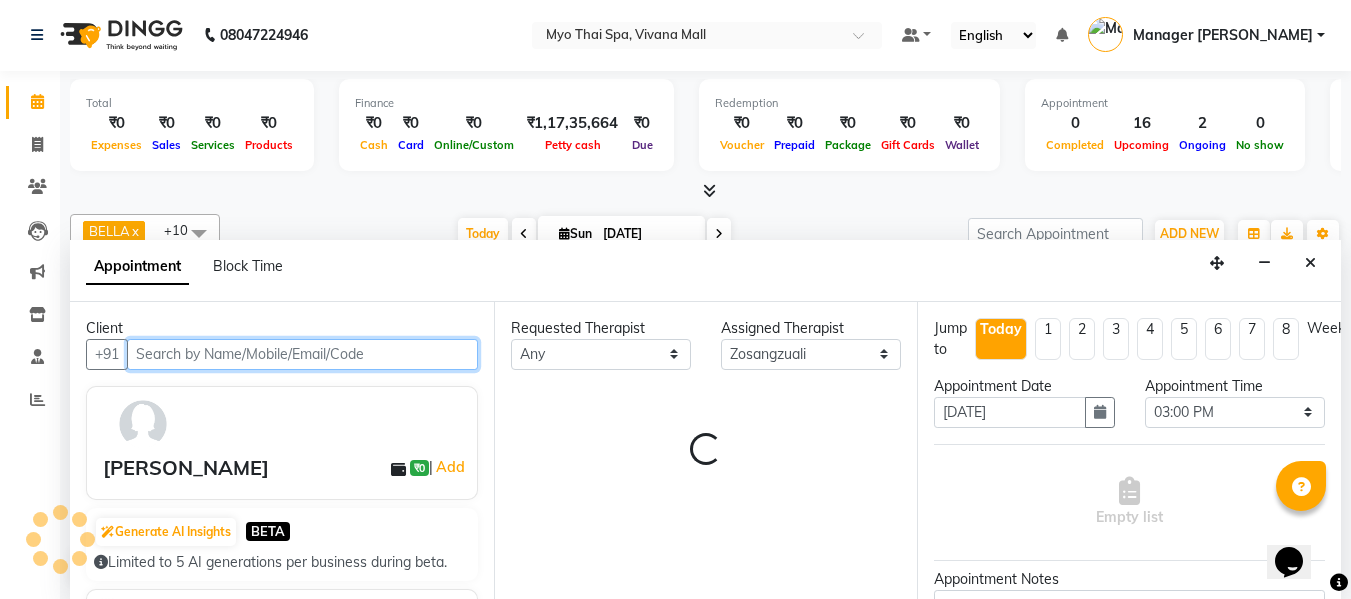 scroll, scrollTop: 353, scrollLeft: 0, axis: vertical 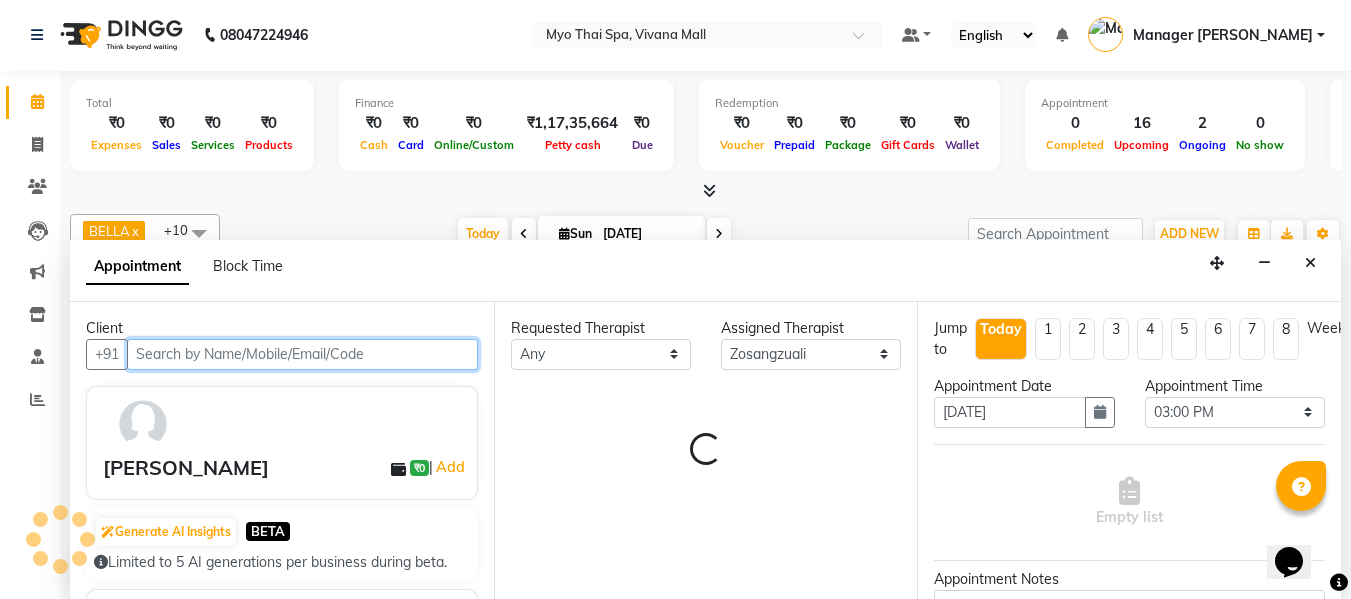 select on "1605" 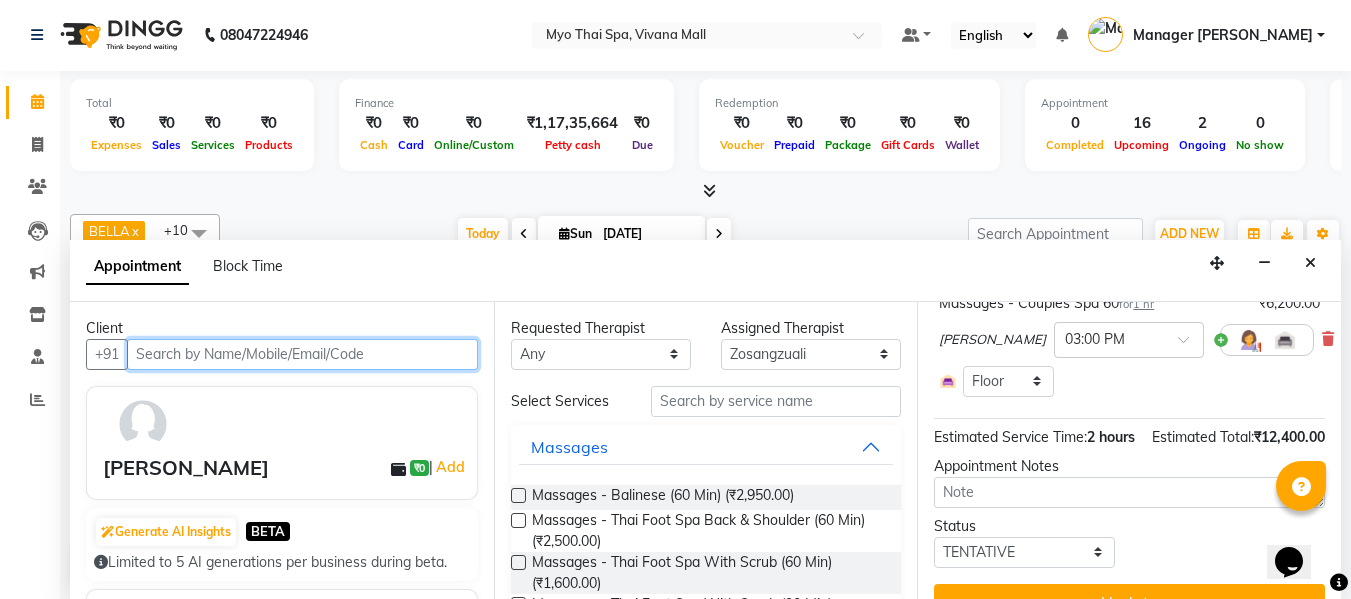 scroll, scrollTop: 381, scrollLeft: 0, axis: vertical 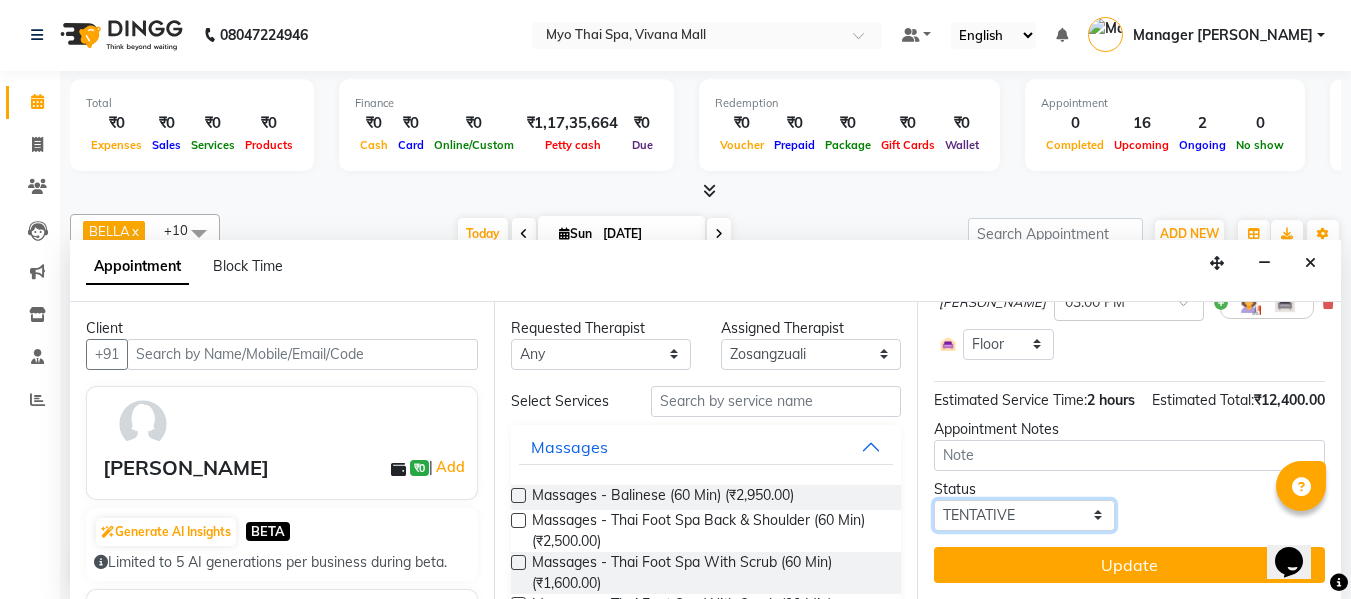 click on "Select TENTATIVE CONFIRM CHECK-IN UPCOMING" at bounding box center (1024, 515) 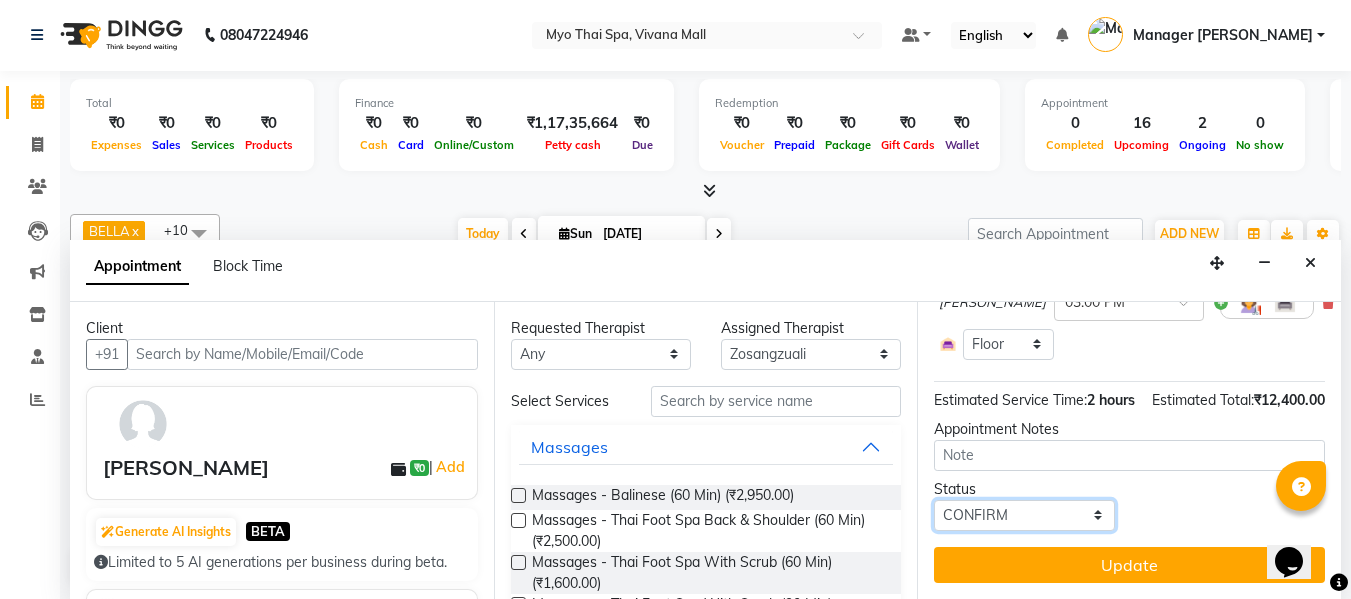 click on "Select TENTATIVE CONFIRM CHECK-IN UPCOMING" at bounding box center [1024, 515] 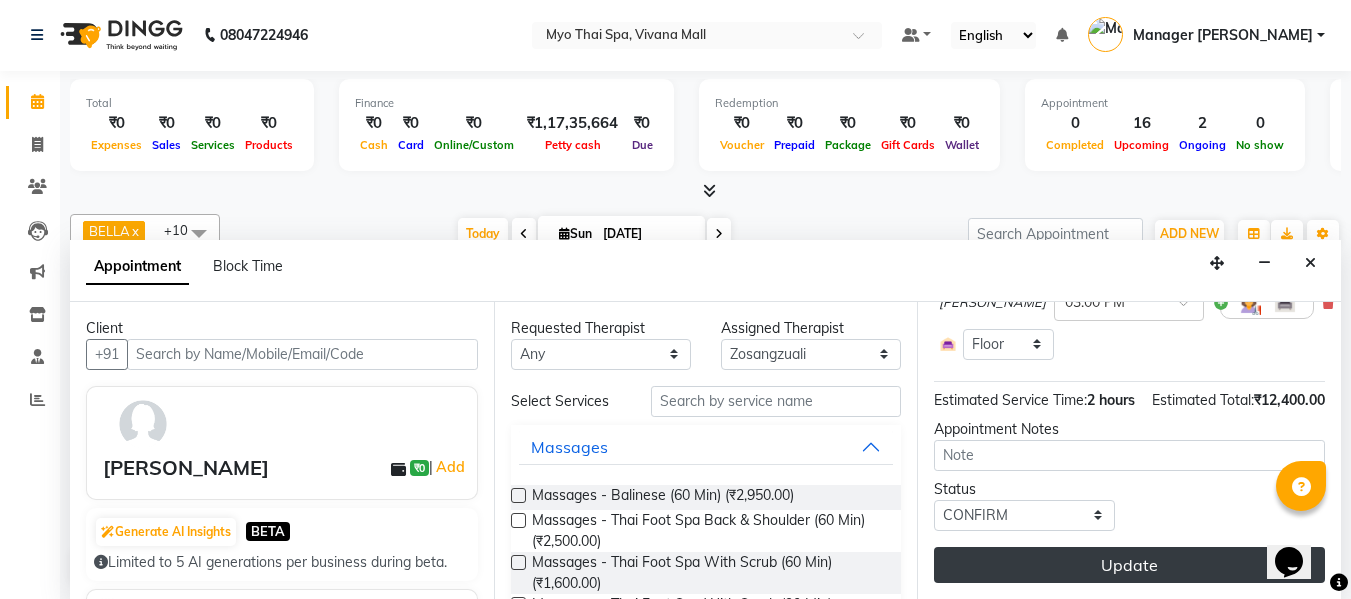 click on "Update" at bounding box center [1129, 565] 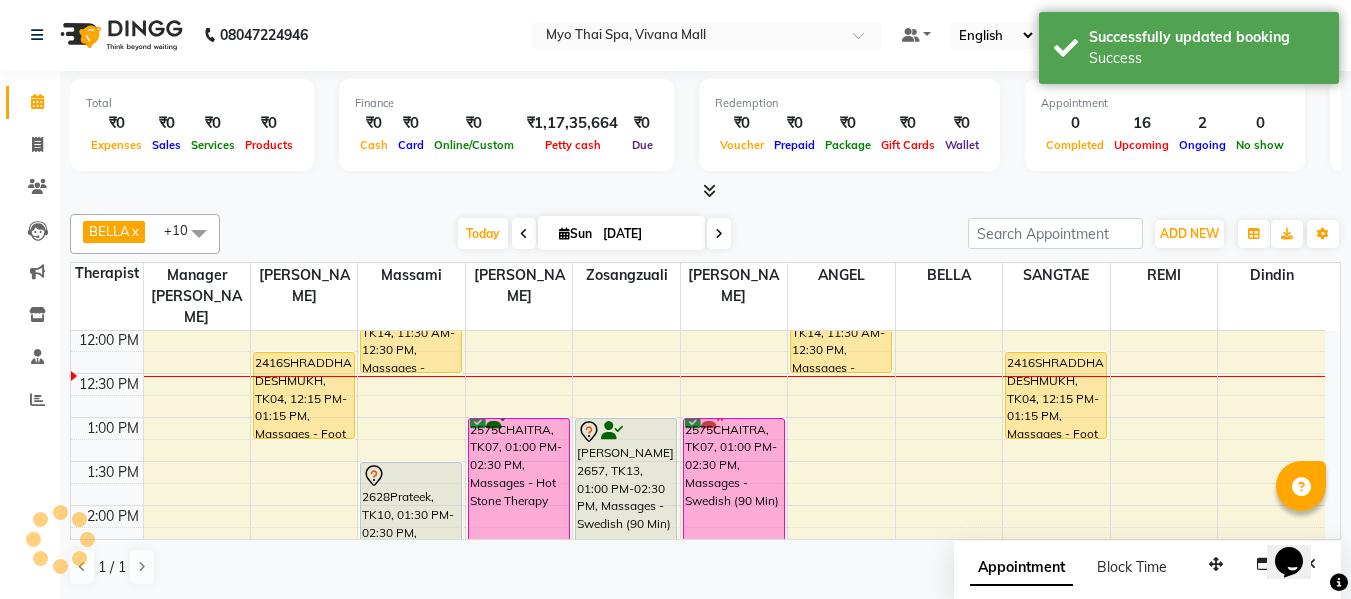 scroll, scrollTop: 0, scrollLeft: 0, axis: both 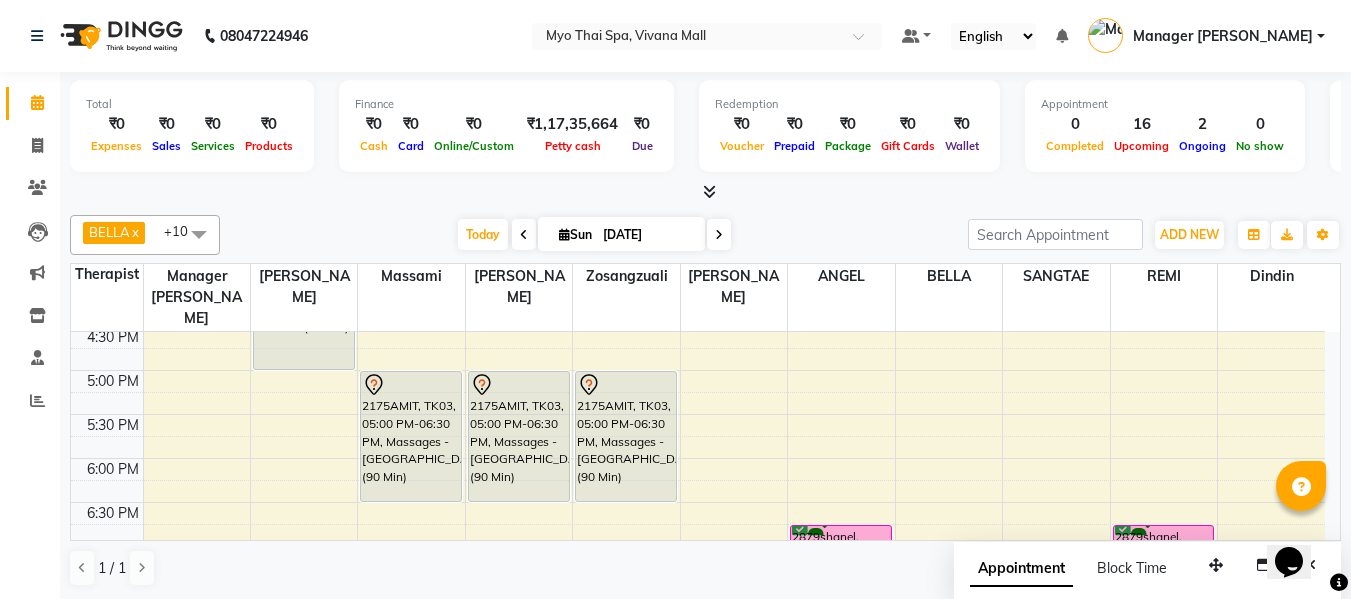 click on "8:00 AM 8:30 AM 9:00 AM 9:30 AM 10:00 AM 10:30 AM 11:00 AM 11:30 AM 12:00 PM 12:30 PM 1:00 PM 1:30 PM 2:00 PM 2:30 PM 3:00 PM 3:30 PM 4:00 PM 4:30 PM 5:00 PM 5:30 PM 6:00 PM 6:30 PM 7:00 PM 7:30 PM 8:00 PM 8:30 PM 9:00 PM 9:30 PM 10:00 PM 10:30 PM    2416SHRADDHA DESHMUKH, TK04, 12:15 PM-01:15 PM, Massages - Foot Spa (60 Min)             2867SANTOSH SWAMI, TK09, 03:30 PM-05:00 PM, Massages - Balinese (90 Min)     1854PRADNYA MAHADIK, TK01, 07:00 PM-08:30 PM, Massages - Deep Tissue (90 Min)    Dr Ramya, TK14, 11:30 AM-12:30 PM, Massages - Balinese (60 Min)             2628Prateek, TK10, 01:30 PM-02:30 PM, Massages - Balinese (60 Min)             2175AMIT, TK03, 05:00 PM-06:30 PM, Massages - Balinese (90 Min)     2575CHAITRA, TK07, 01:00 PM-02:30 PM, Massages - Hot Stone Therapy     ANUSHKA CHAWATHE, TK15, 03:00 PM-04:00 PM, Massages - Couples Spa 60             2175AMIT, TK03, 05:00 PM-06:30 PM, Massages - Balinese (90 Min)             2564Jitesh, TK08, 08:00 PM-09:00 PM, Massages - Balinese (60 Min)" at bounding box center [698, 238] 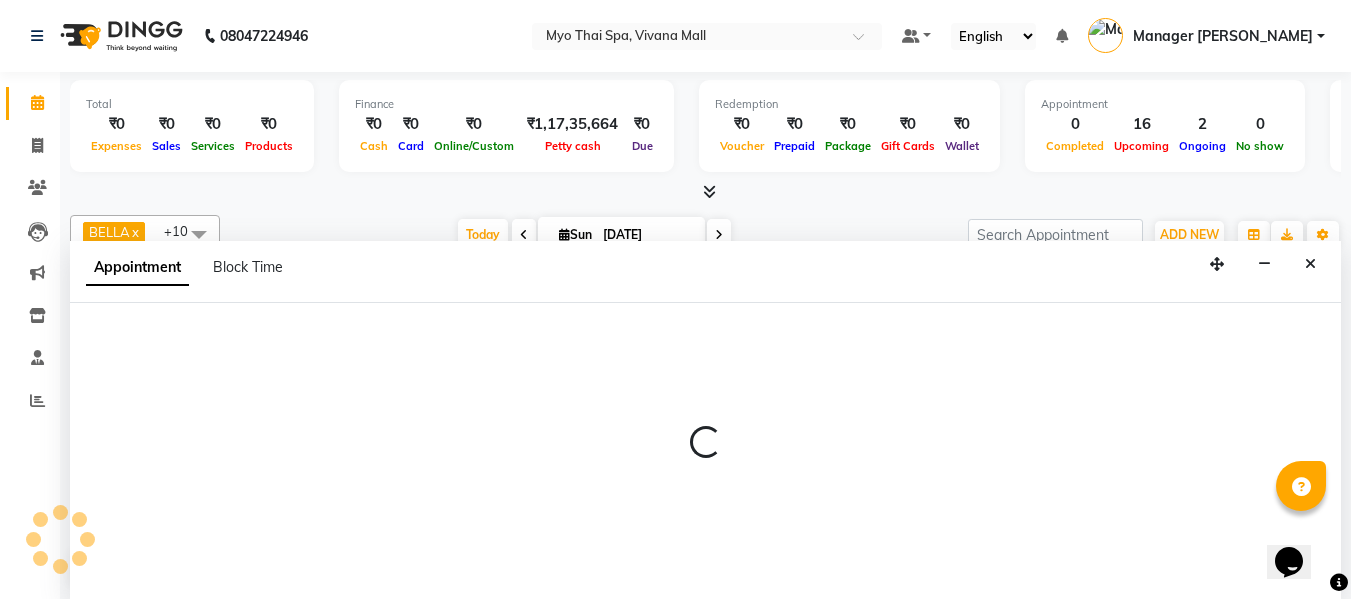 scroll, scrollTop: 1, scrollLeft: 0, axis: vertical 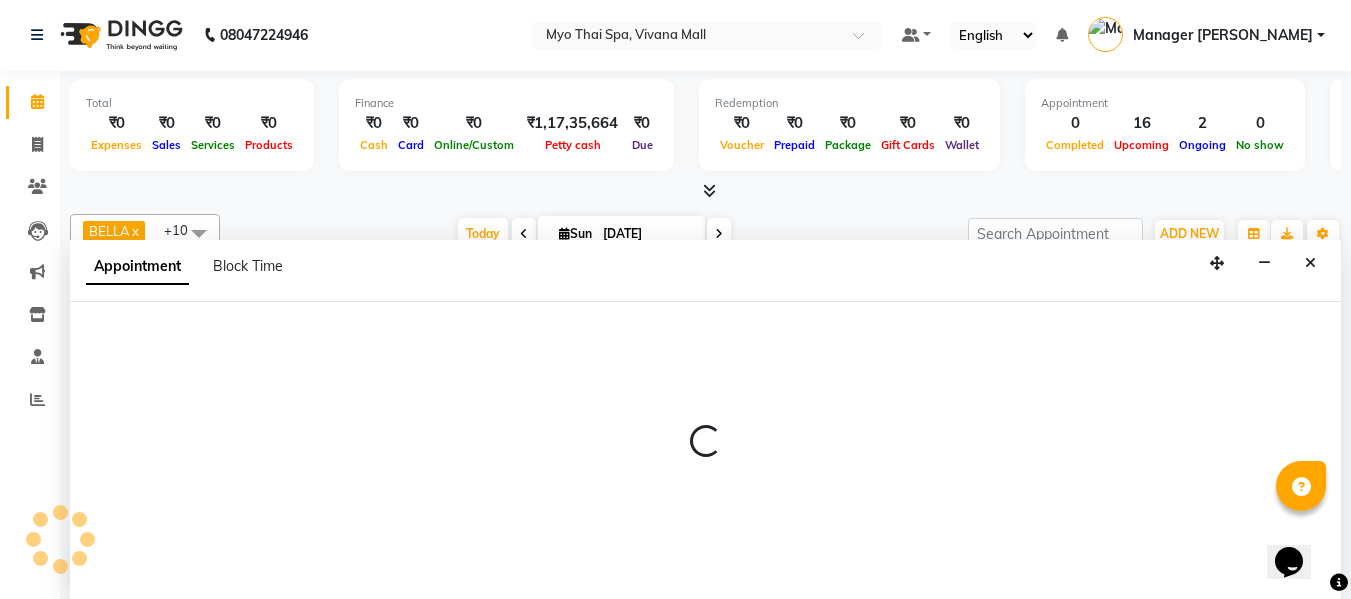 select on "62472" 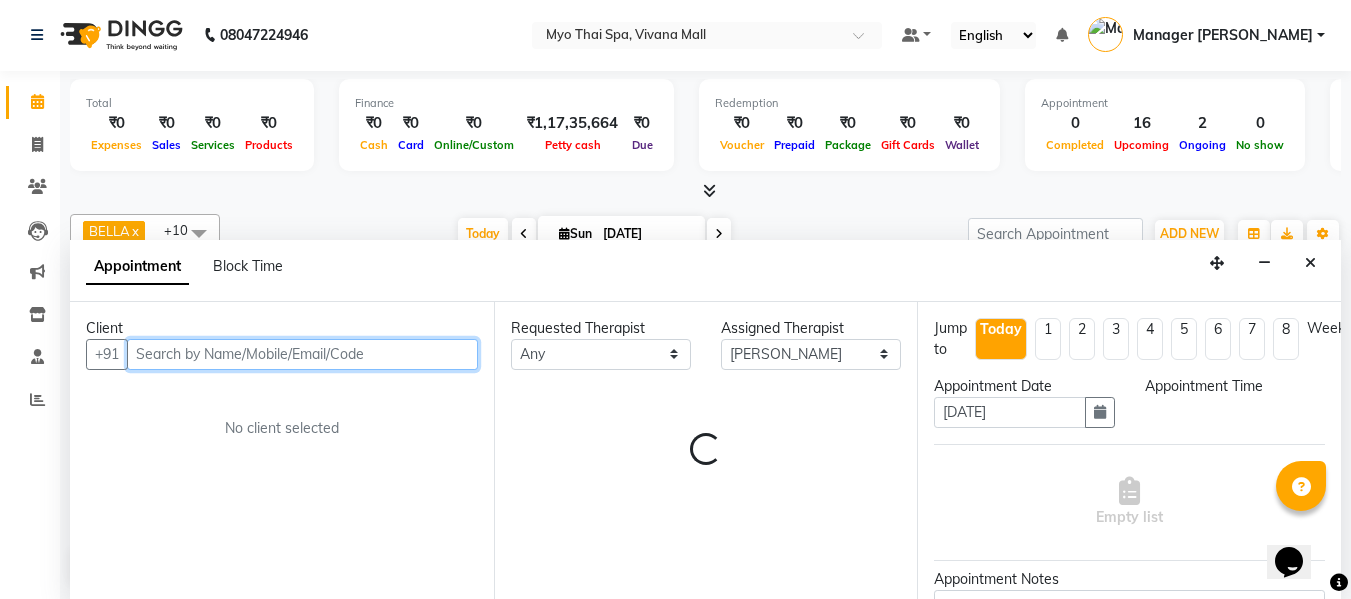 select on "1020" 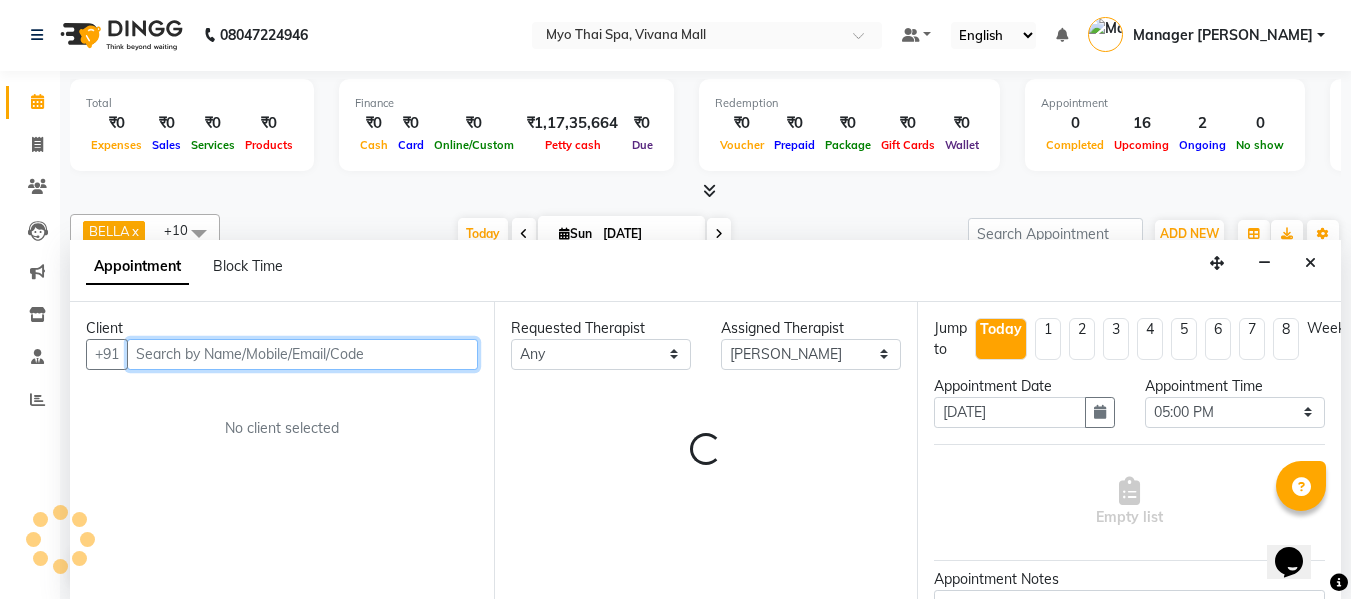 click at bounding box center (302, 354) 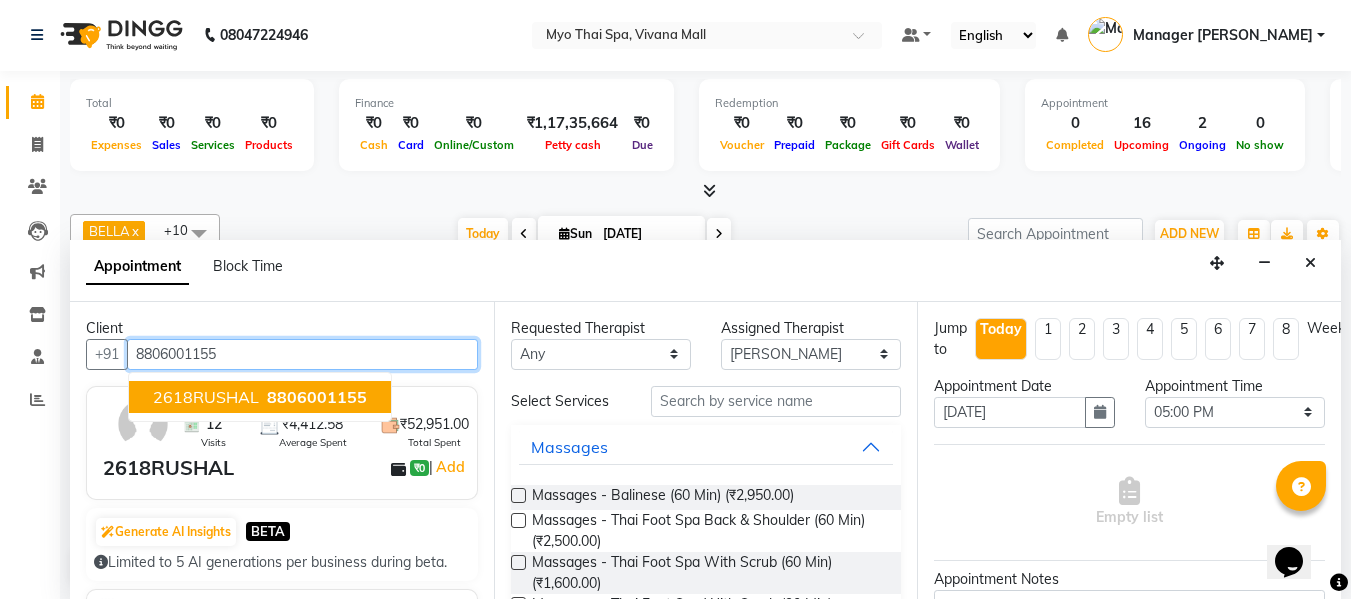 click on "2618RUSHAL" at bounding box center (206, 397) 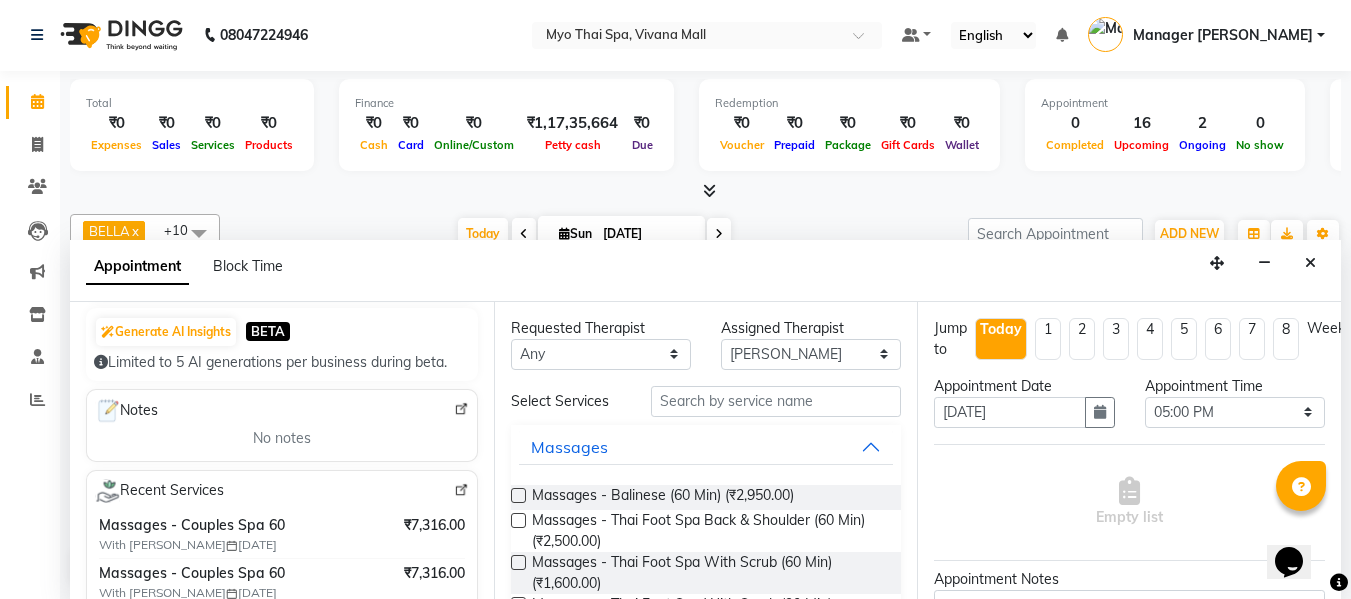 scroll, scrollTop: 300, scrollLeft: 0, axis: vertical 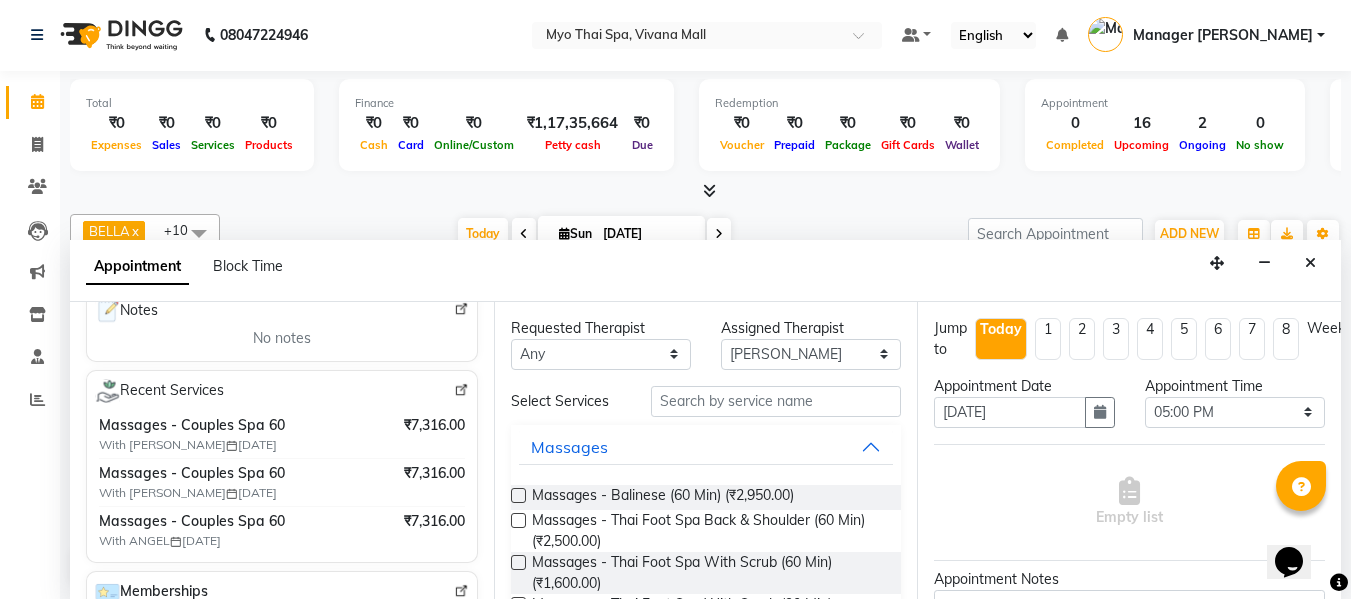 type on "8806001155" 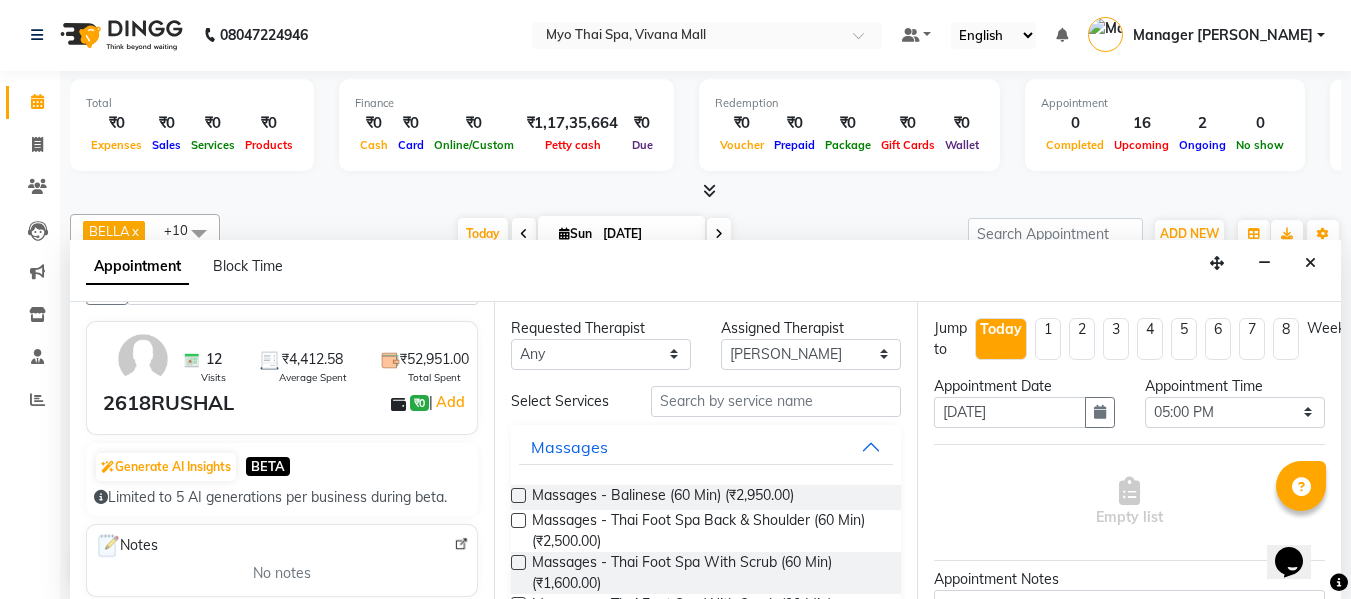 scroll, scrollTop: 100, scrollLeft: 0, axis: vertical 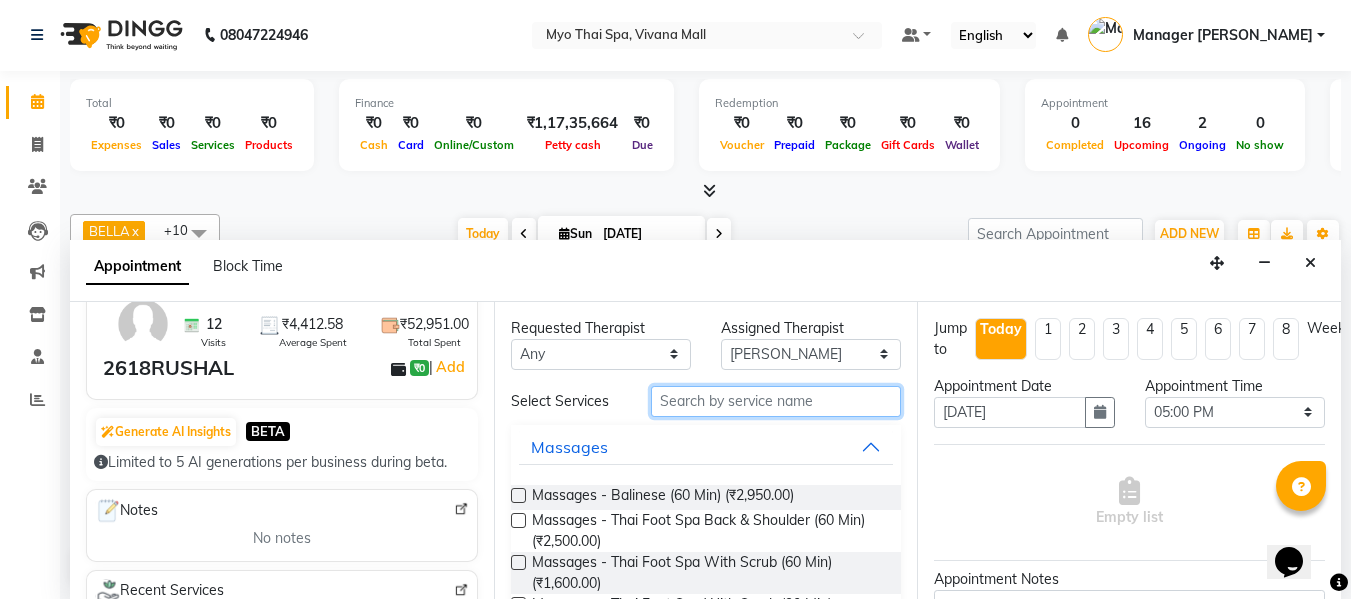 click at bounding box center (776, 401) 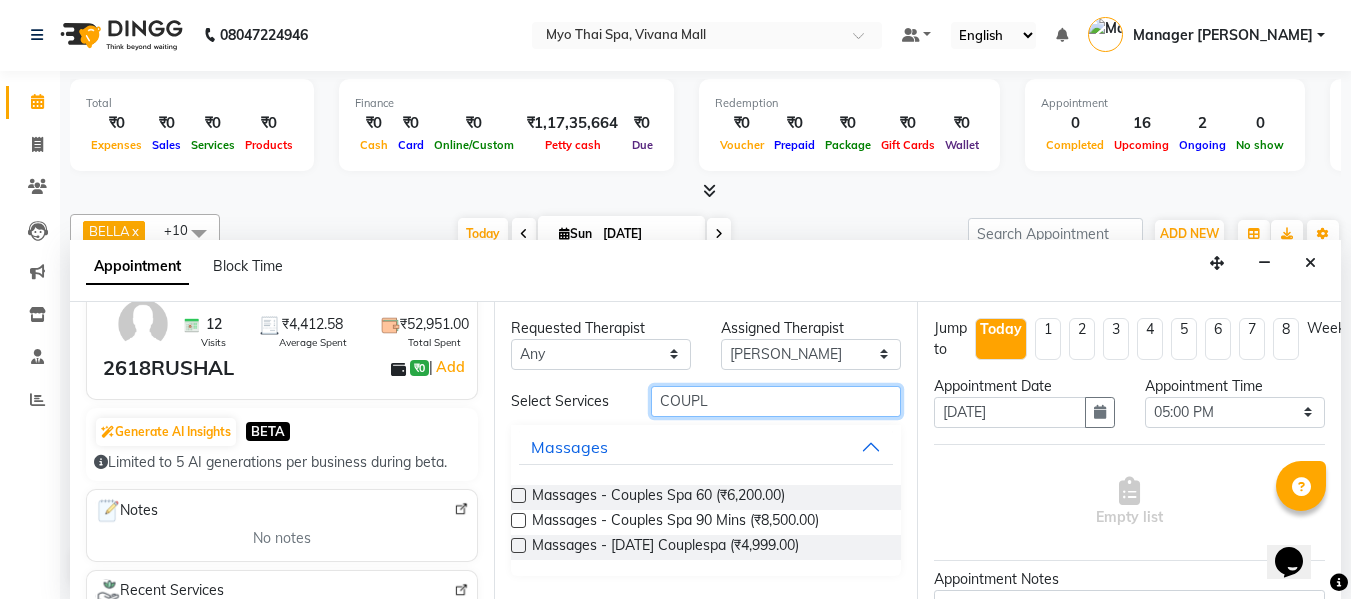 type on "COUPL" 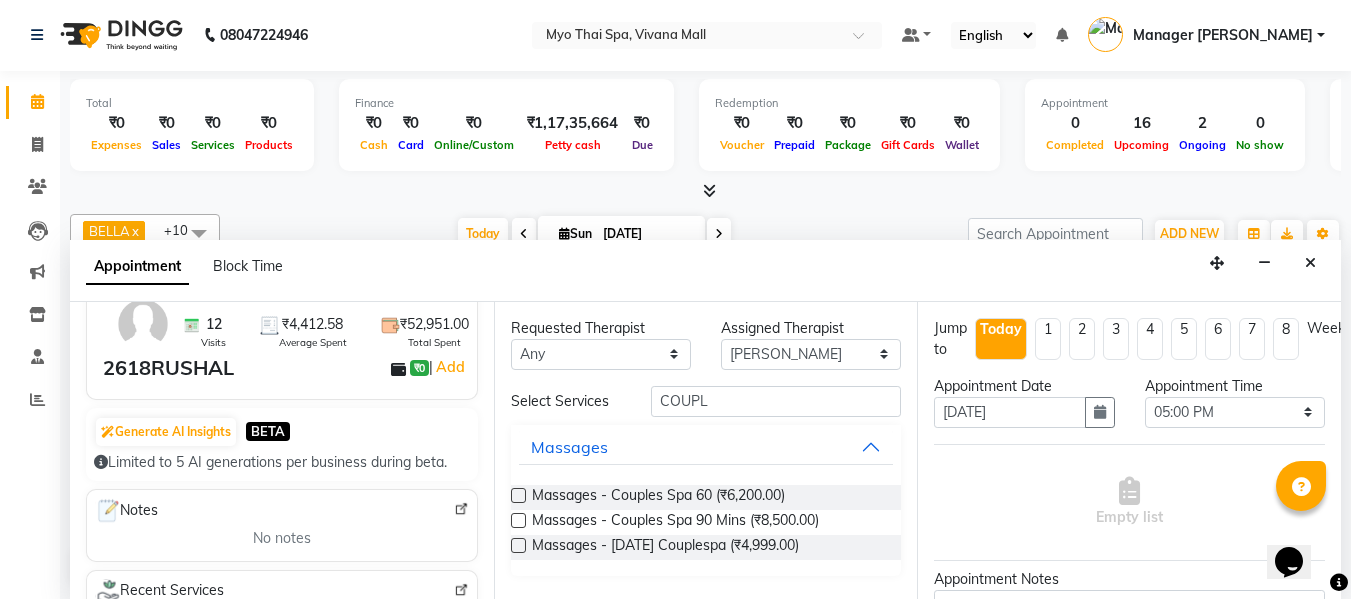 click at bounding box center (518, 495) 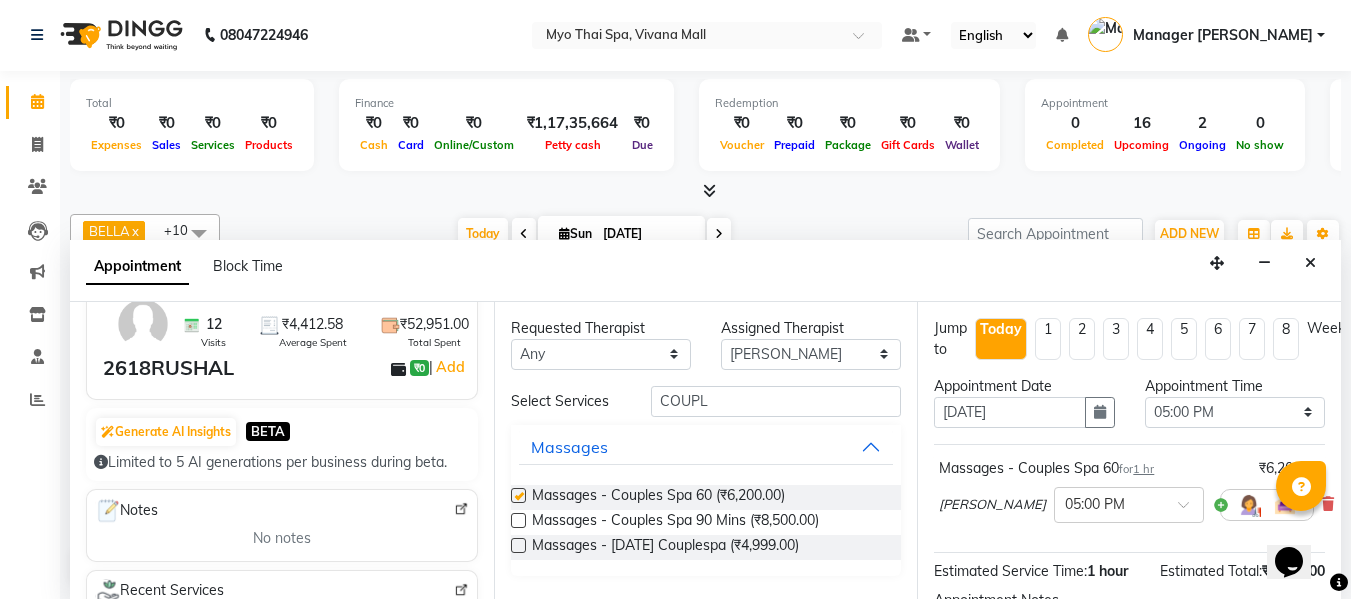 checkbox on "false" 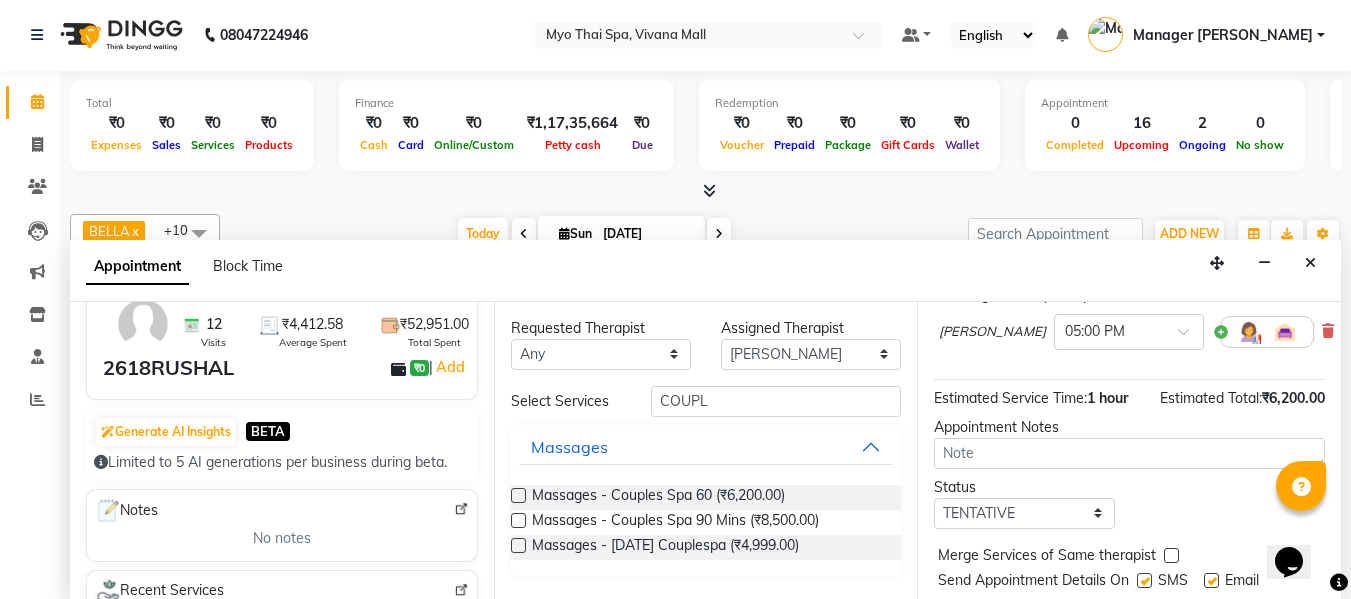 scroll, scrollTop: 200, scrollLeft: 0, axis: vertical 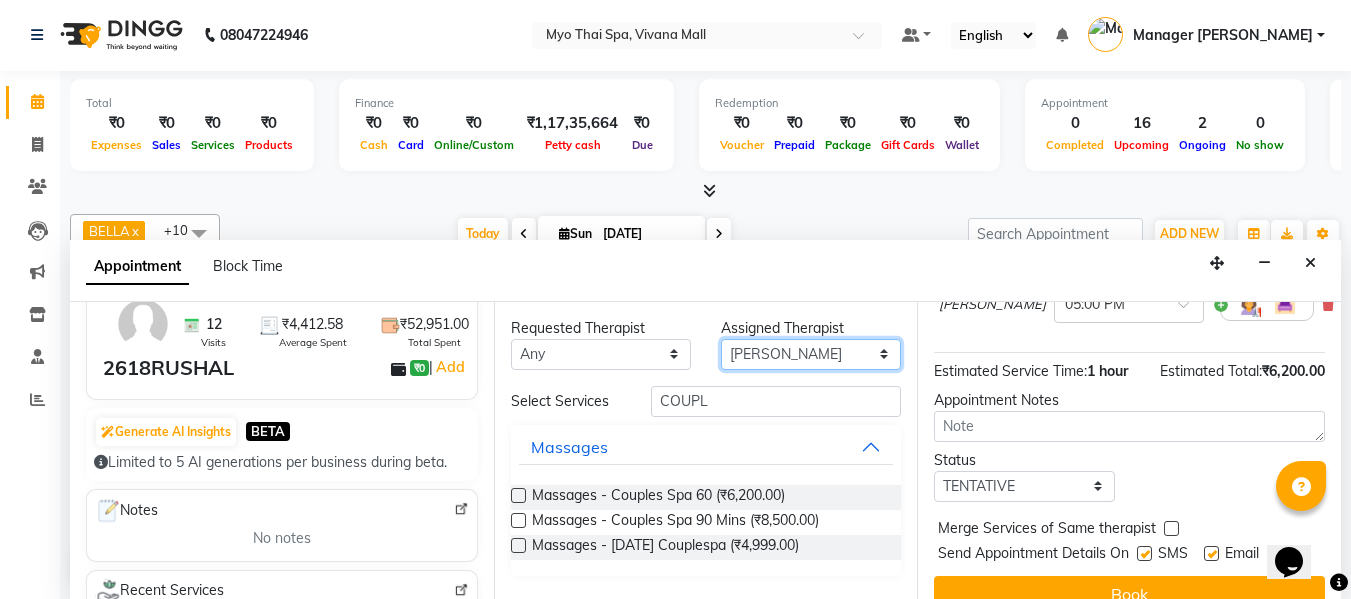 click on "Select [PERSON_NAME] Dindin [PERSON_NAME] [PERSON_NAME] [PERSON_NAME] Manager Churmurin Manager [PERSON_NAME] [GEOGRAPHIC_DATA] [PERSON_NAME]" at bounding box center [811, 354] 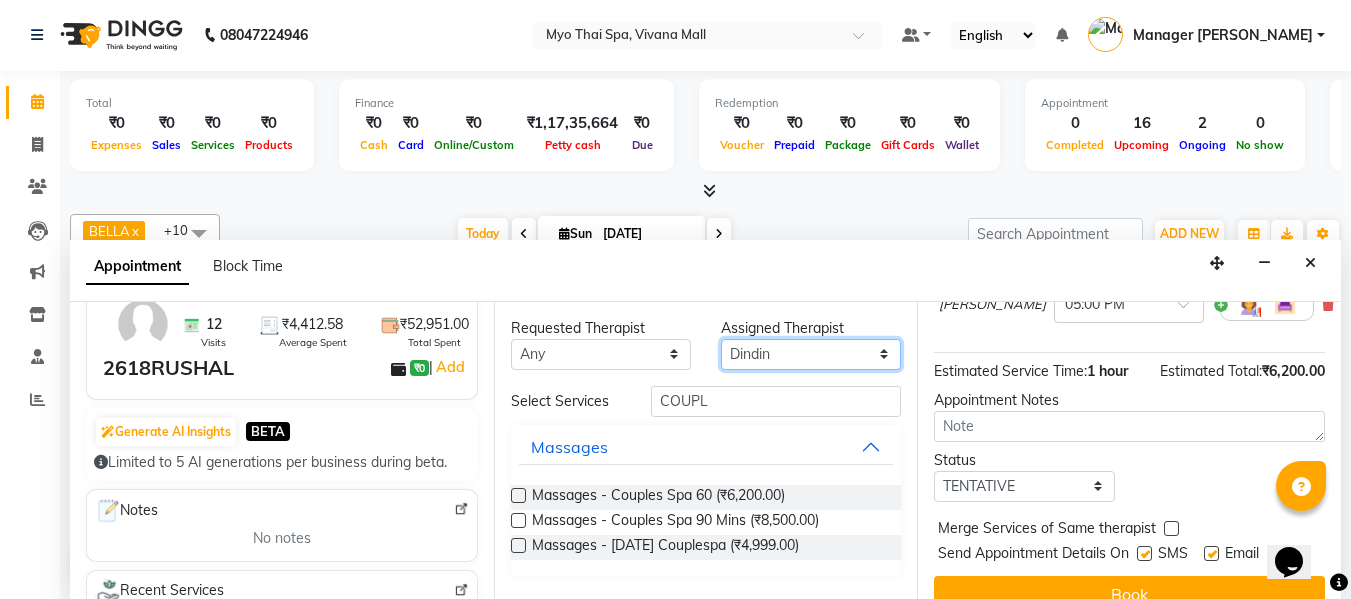 click on "Select ANGEL BELLA Dindin Jane JENNY Kristina Manager Churmurin Manager ISHA  Massami MAWII REMI SANGTAE Zosangzuali" at bounding box center (811, 354) 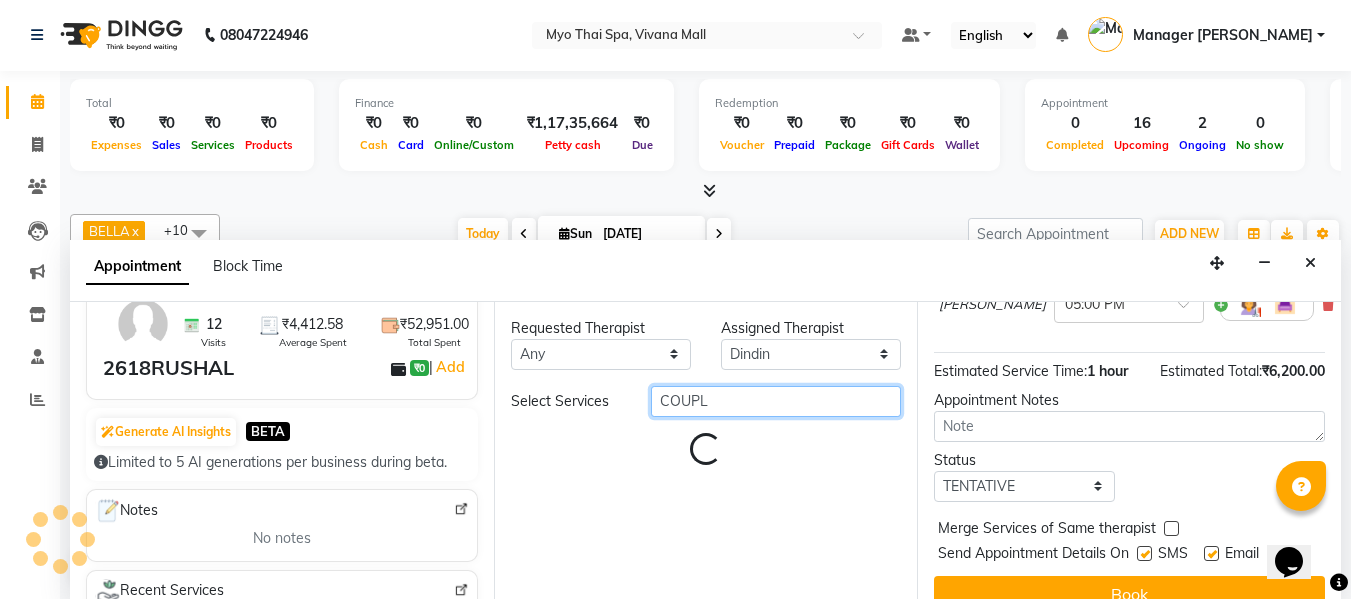 click on "COUPL" at bounding box center (776, 401) 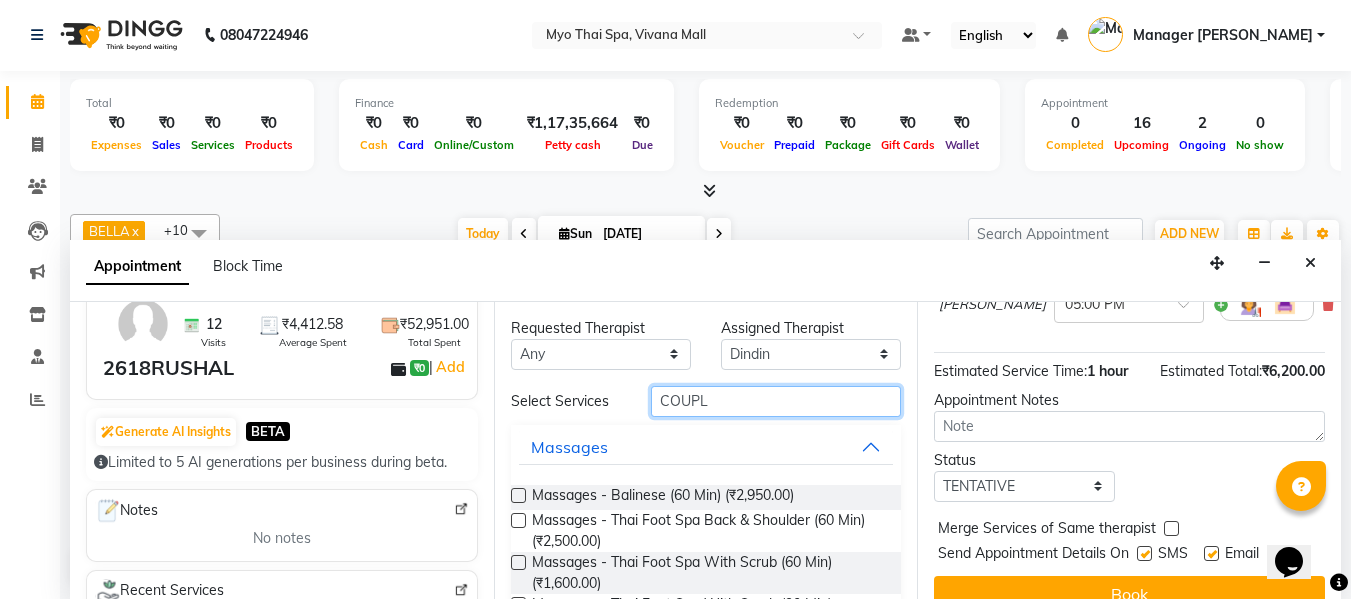 click on "COUPL" at bounding box center (776, 401) 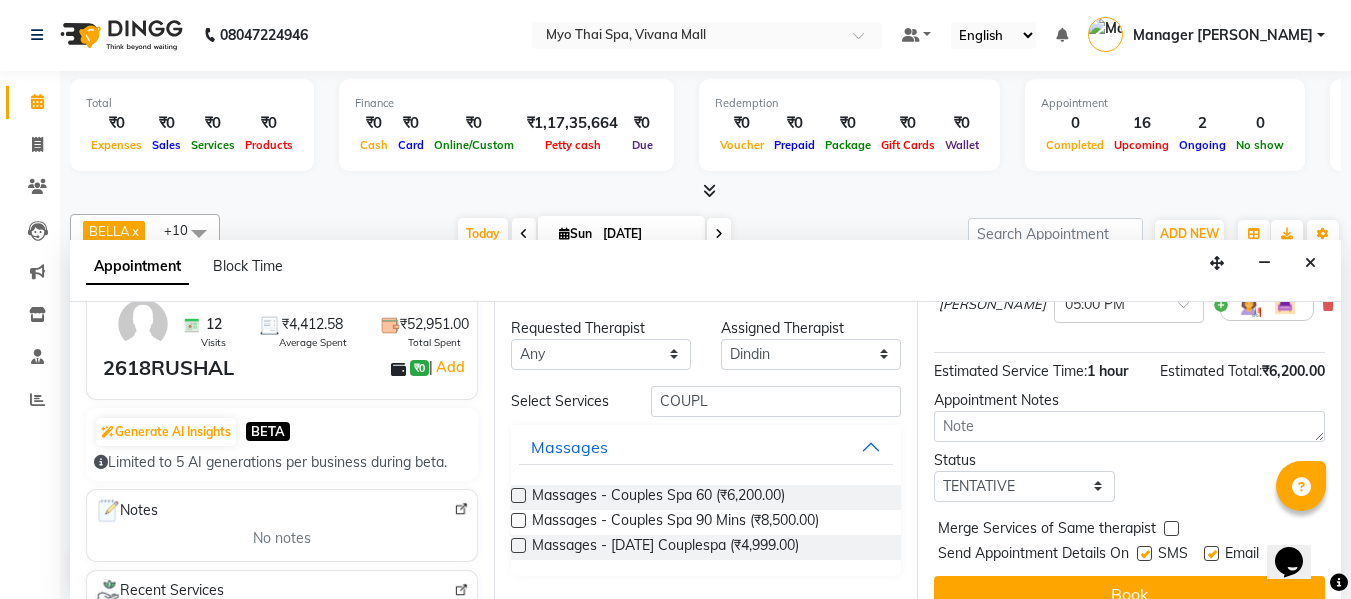 click at bounding box center [518, 495] 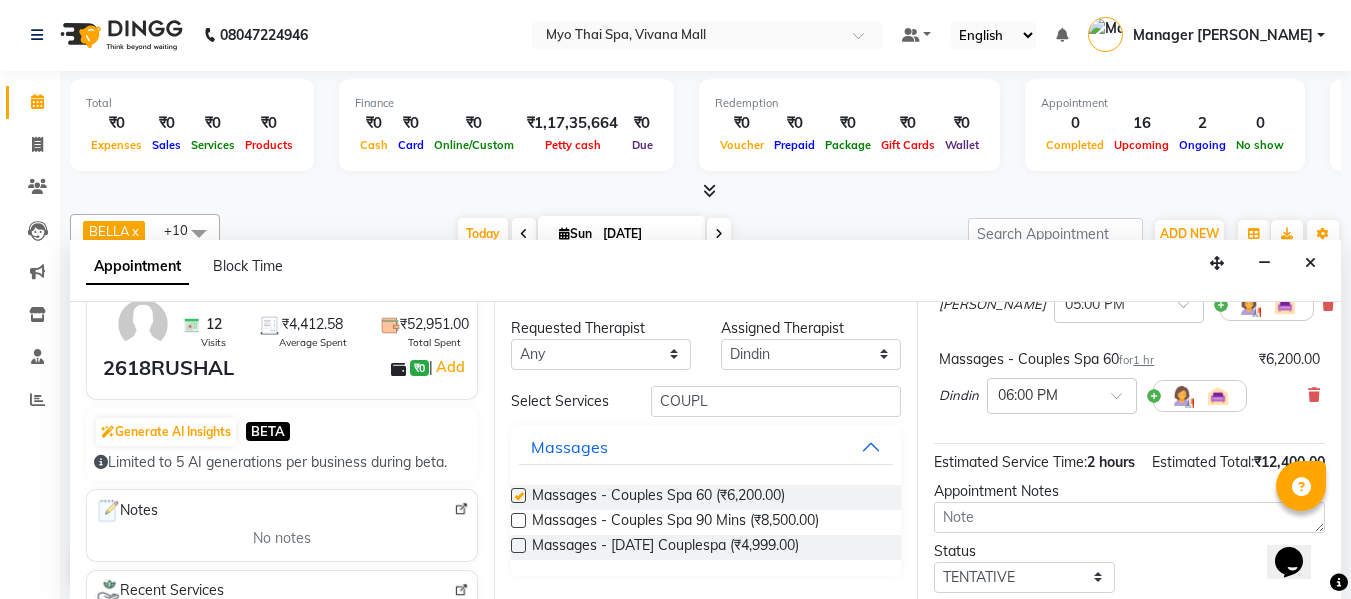 checkbox on "false" 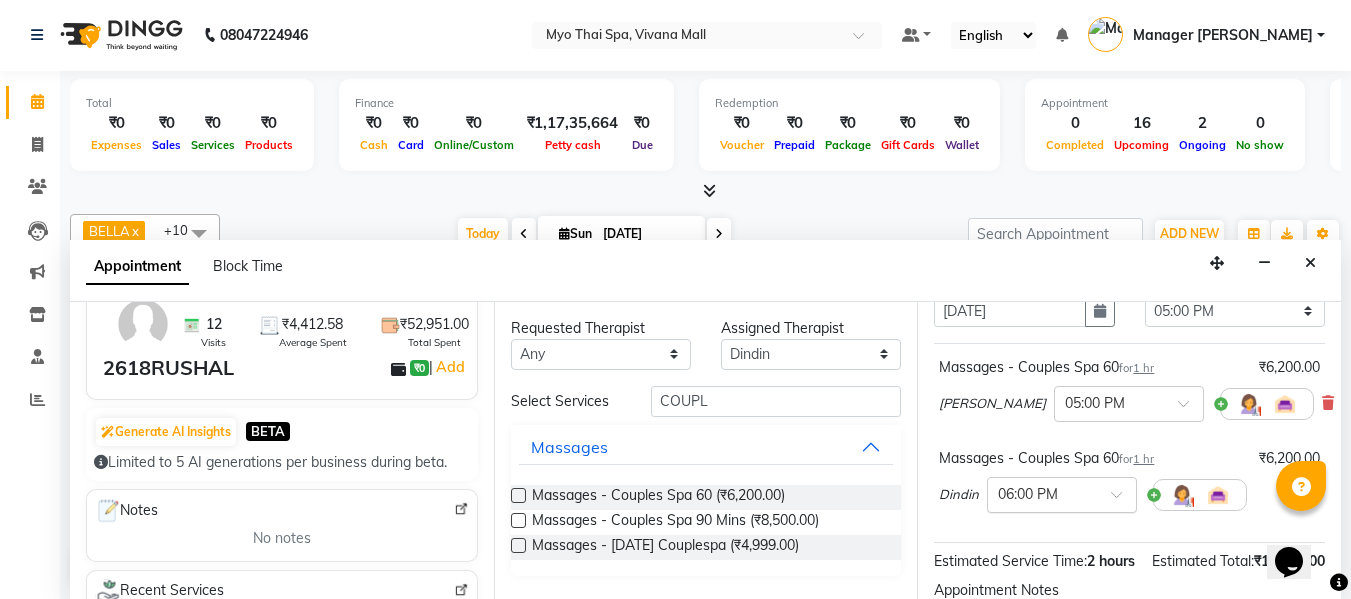 scroll, scrollTop: 100, scrollLeft: 0, axis: vertical 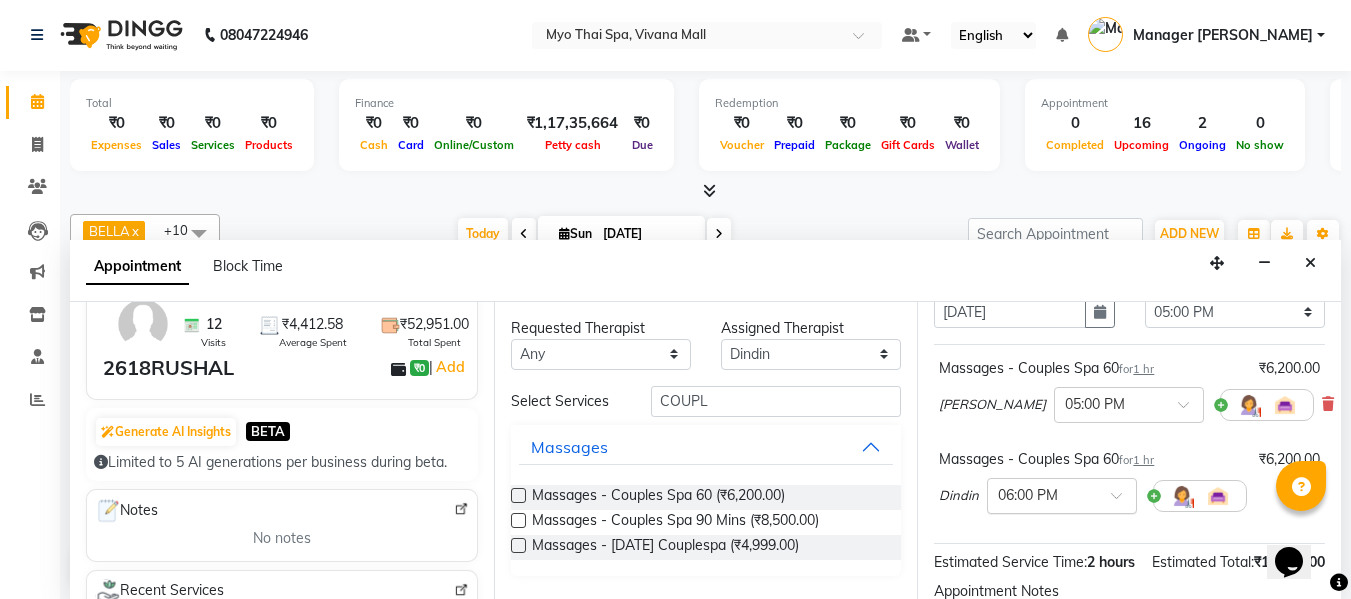 click at bounding box center (1042, 494) 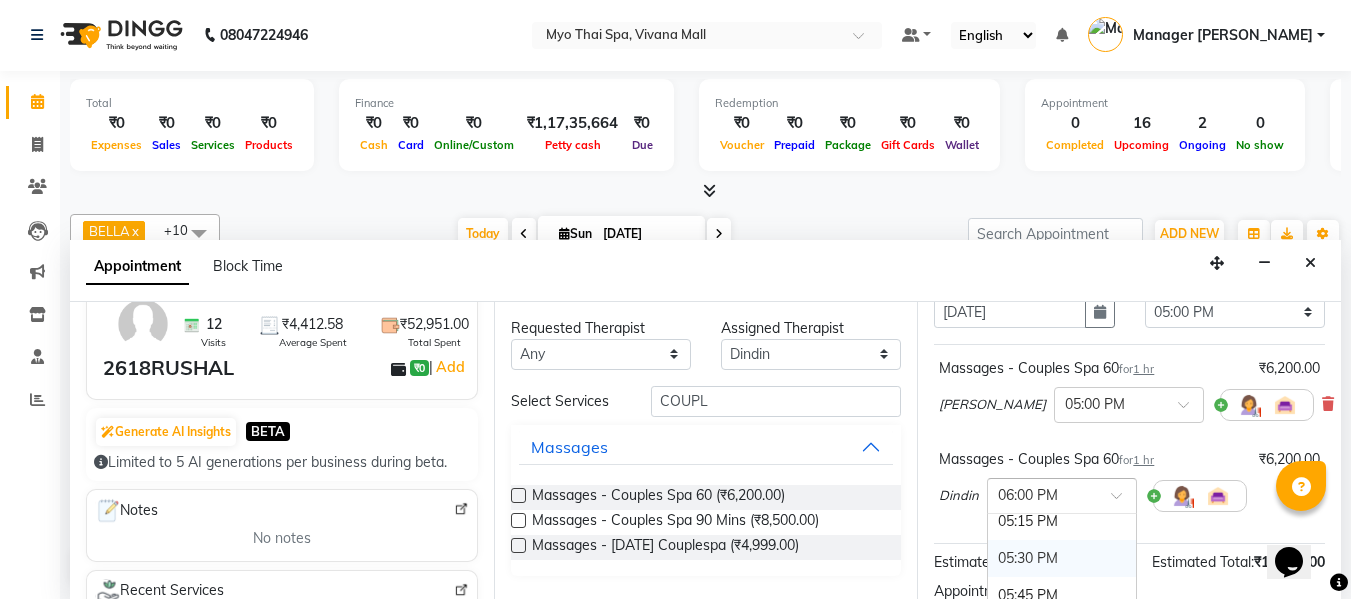 scroll, scrollTop: 1132, scrollLeft: 0, axis: vertical 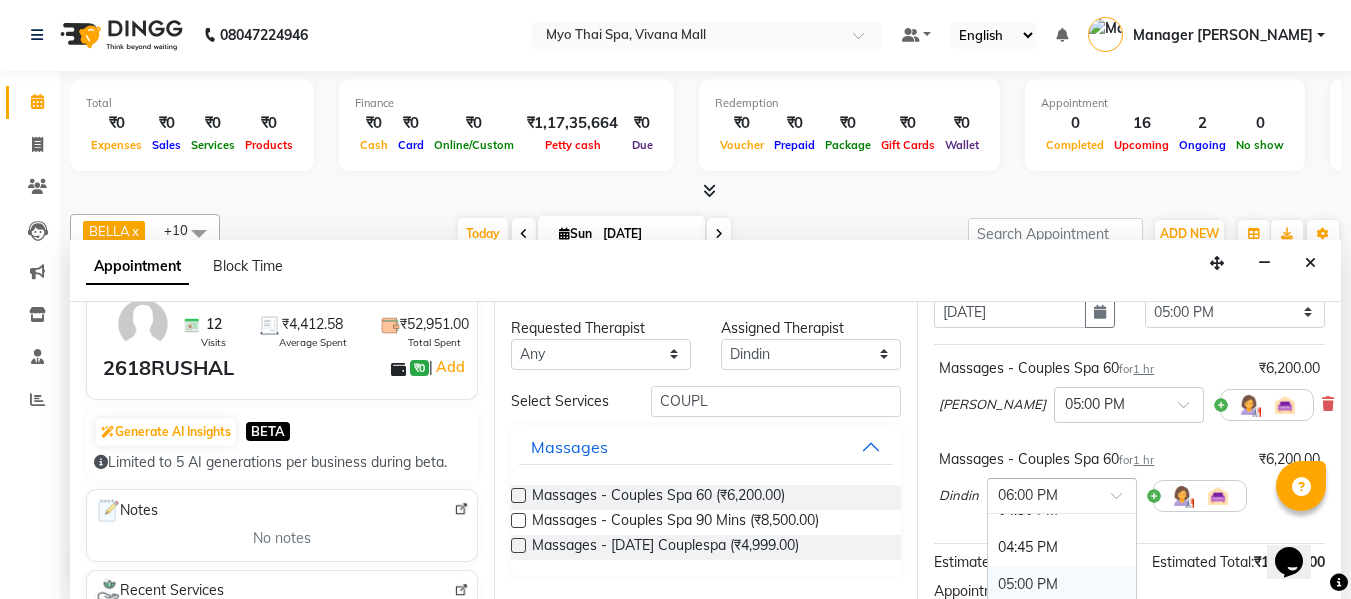click on "05:00 PM" at bounding box center [1062, 584] 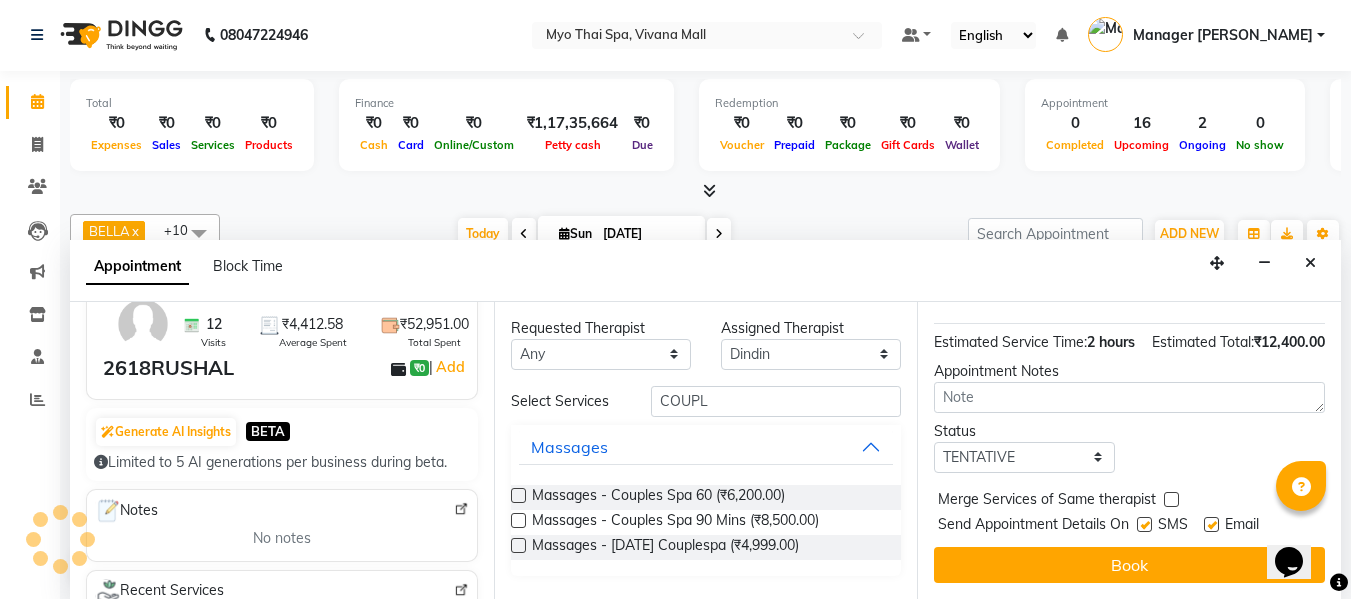 scroll, scrollTop: 377, scrollLeft: 0, axis: vertical 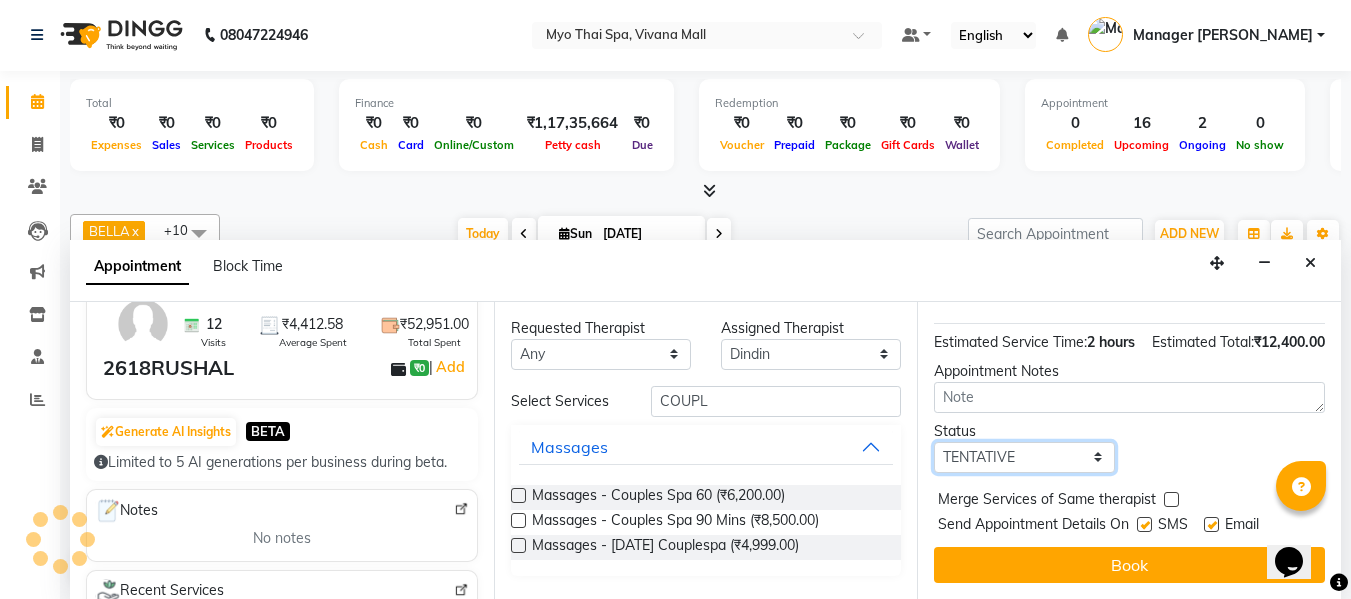 click on "Select TENTATIVE CONFIRM CHECK-IN UPCOMING" at bounding box center [1024, 457] 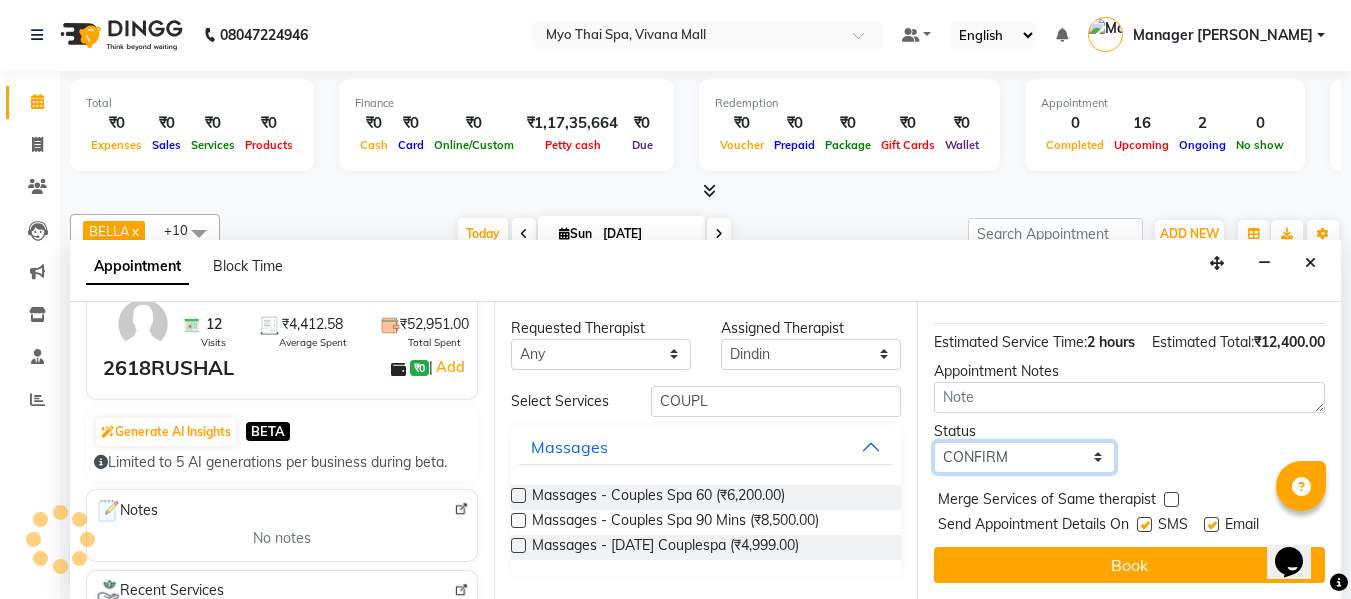 click on "Select TENTATIVE CONFIRM CHECK-IN UPCOMING" at bounding box center (1024, 457) 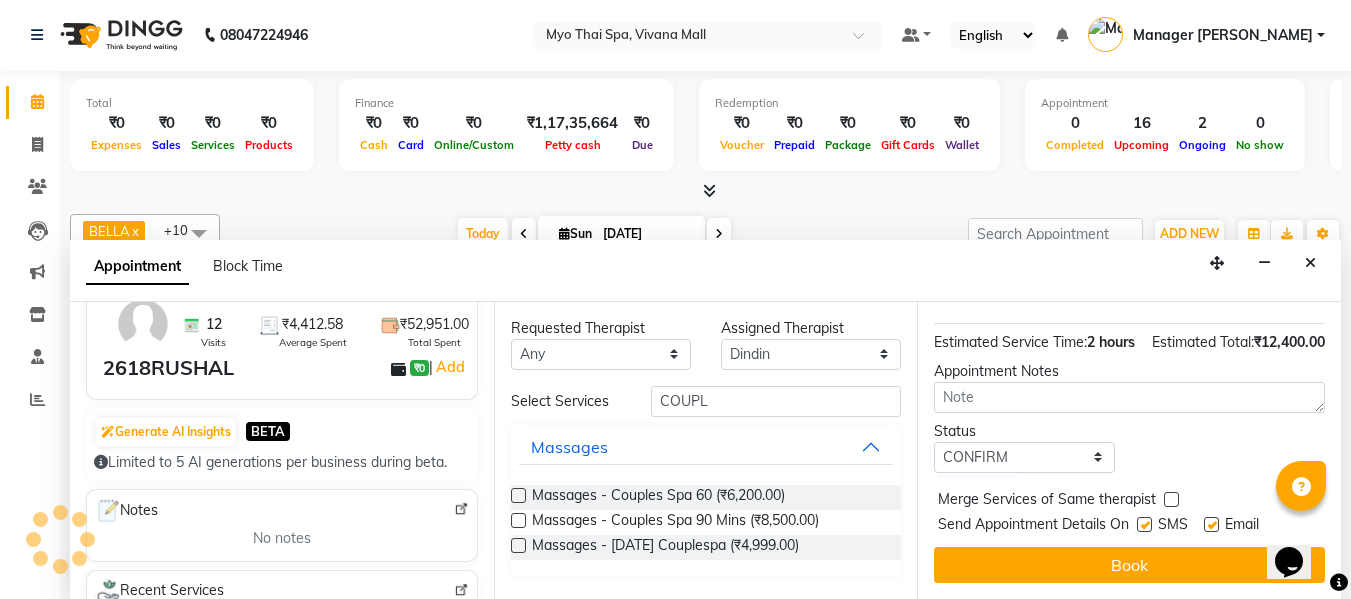 click on "Book" at bounding box center (1129, 565) 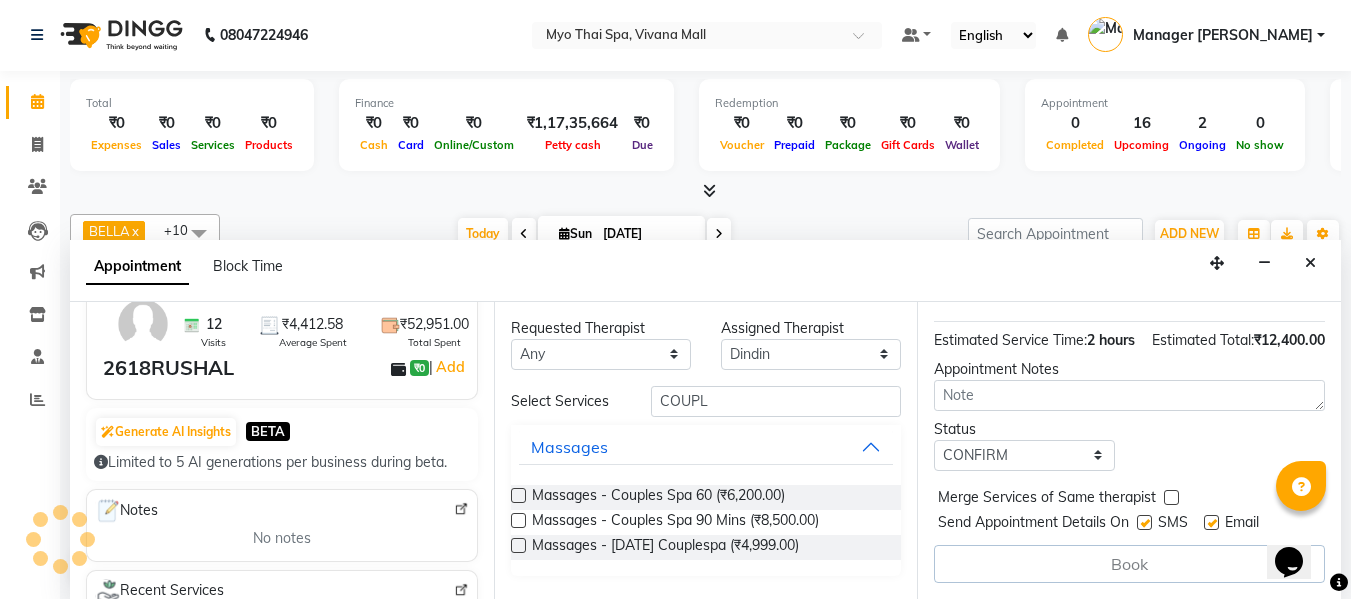 scroll, scrollTop: 379, scrollLeft: 0, axis: vertical 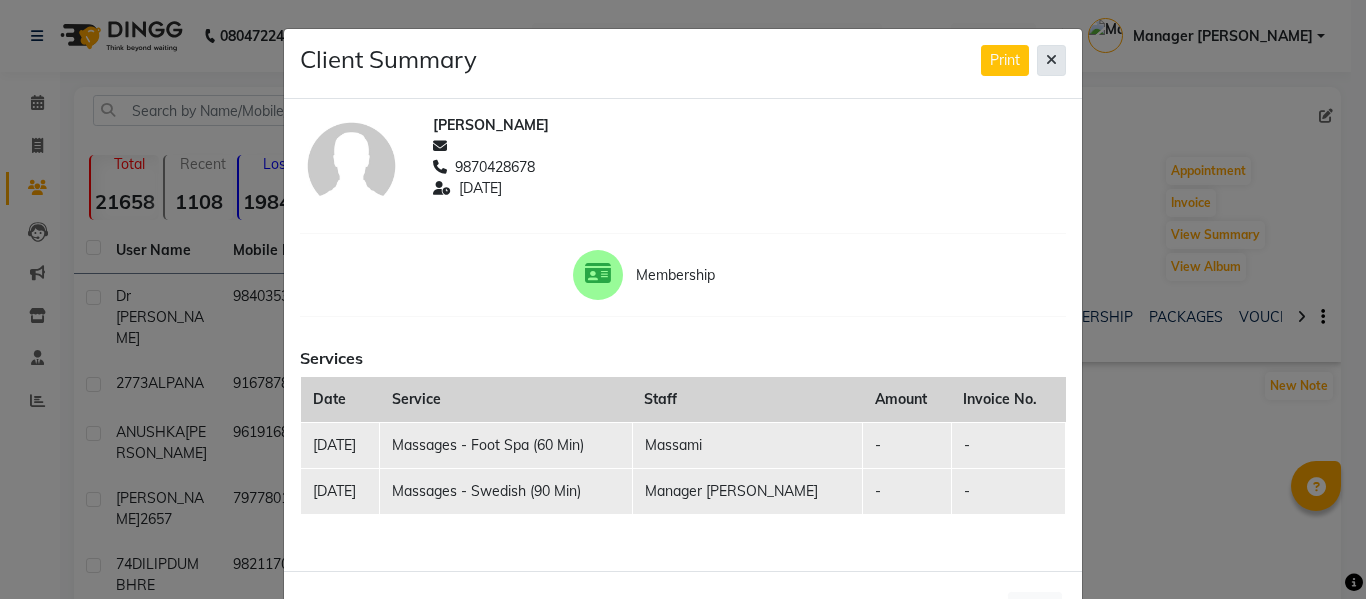 click 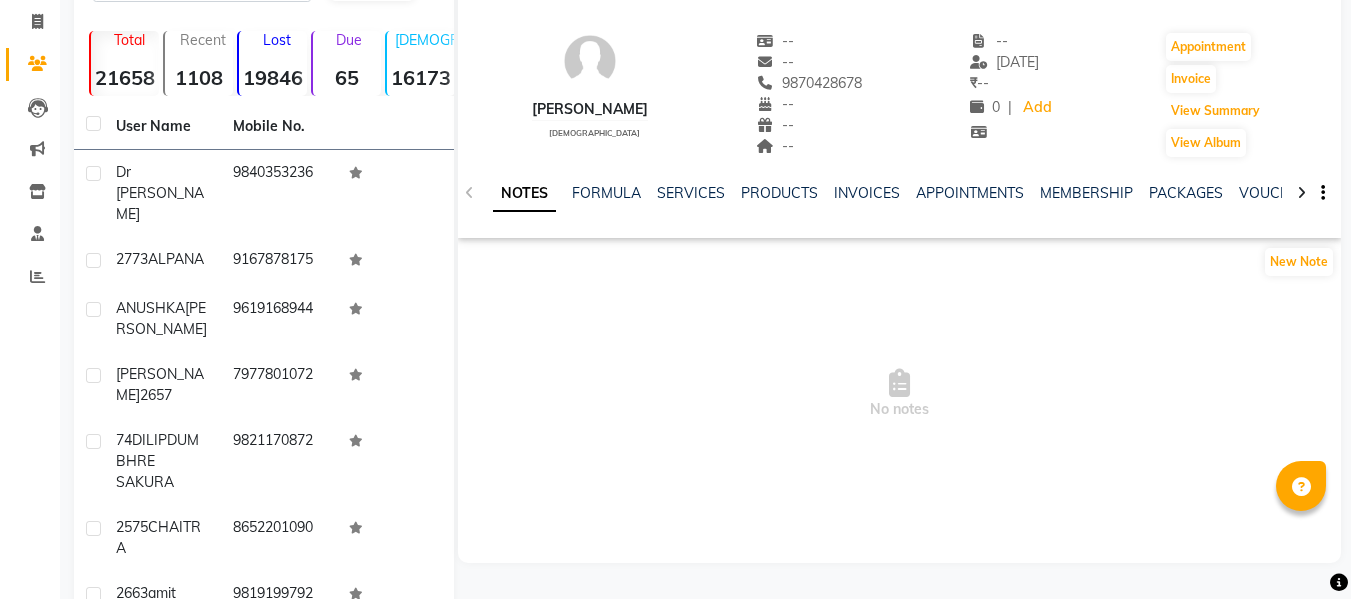scroll, scrollTop: 0, scrollLeft: 0, axis: both 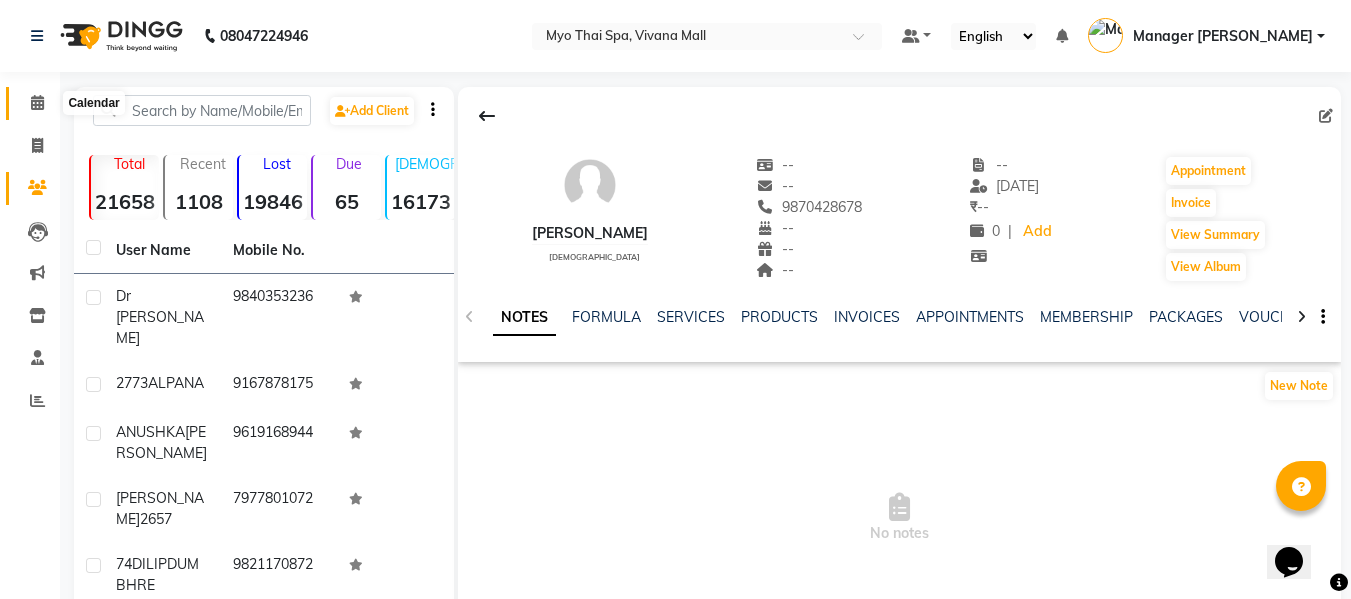 click 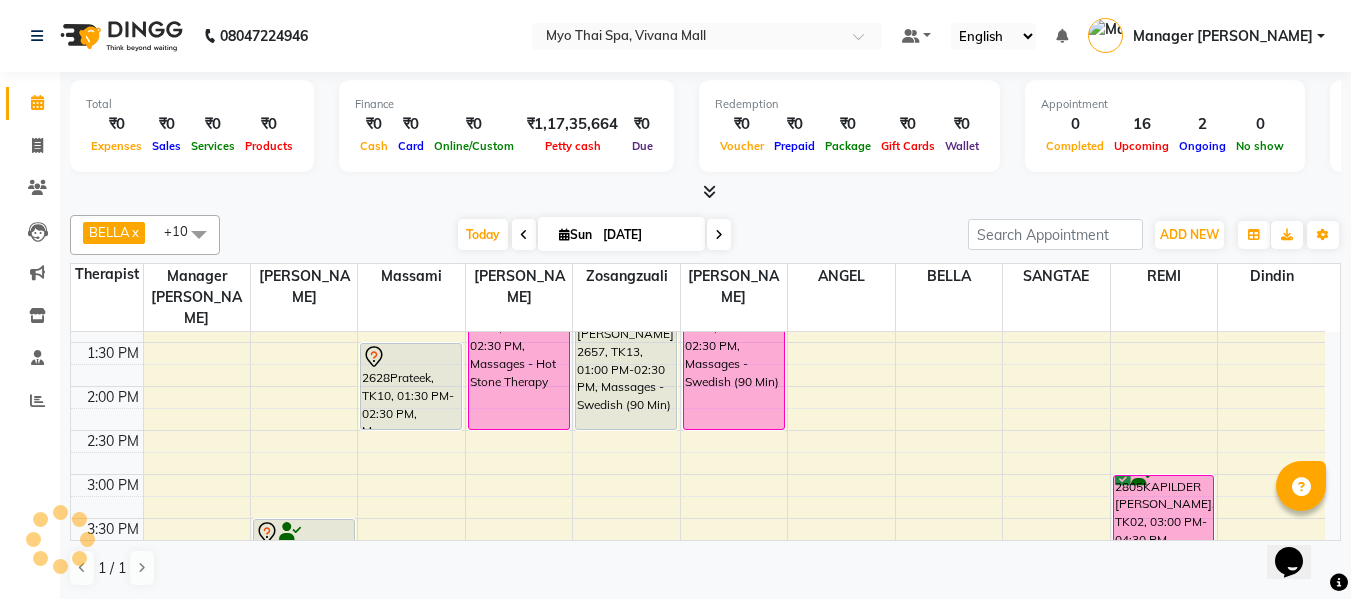 scroll, scrollTop: 500, scrollLeft: 0, axis: vertical 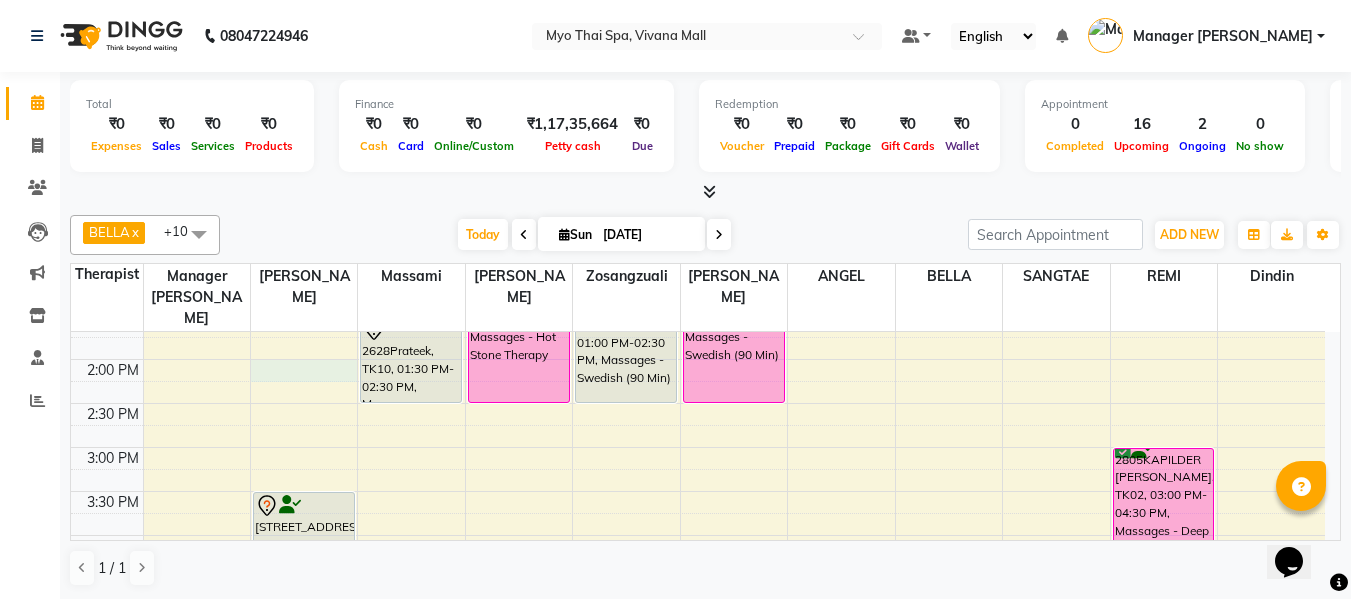 click on "8:00 AM 8:30 AM 9:00 AM 9:30 AM 10:00 AM 10:30 AM 11:00 AM 11:30 AM 12:00 PM 12:30 PM 1:00 PM 1:30 PM 2:00 PM 2:30 PM 3:00 PM 3:30 PM 4:00 PM 4:30 PM 5:00 PM 5:30 PM 6:00 PM 6:30 PM 7:00 PM 7:30 PM 8:00 PM 8:30 PM 9:00 PM 9:30 PM 10:00 PM 10:30 PM             [STREET_ADDRESS], 12:00 PM-01:00 PM, Massages - Foot Spa (60 Min)             [STREET_ADDRESS], 03:30 PM-05:00 PM, Massages - [GEOGRAPHIC_DATA] (90 Min)     1854PRADNYA [PERSON_NAME], TK01, 07:00 PM-08:30 PM, Massages - Deep Tissue (90 Min)    Dr [PERSON_NAME], TK14, 11:30 AM-12:30 PM, Massages - [GEOGRAPHIC_DATA] (60 Min)             2628Prateek, TK10, 01:30 PM-02:30 PM, Massages - [GEOGRAPHIC_DATA] (60 Min)             2175AMIT, TK03, 05:00 PM-06:30 PM, Massages - [GEOGRAPHIC_DATA] (90 Min)     2575CHAITRA, TK07, 01:00 PM-02:30 PM, Massages - Hot Stone Therapy             2175AMIT, TK03, 05:00 PM-06:30 PM, Massages - [GEOGRAPHIC_DATA] (90 Min)             2564Jitesh, TK08, 08:00 PM-09:00 PM, Massages - [GEOGRAPHIC_DATA] (60 Min)" at bounding box center [698, 491] 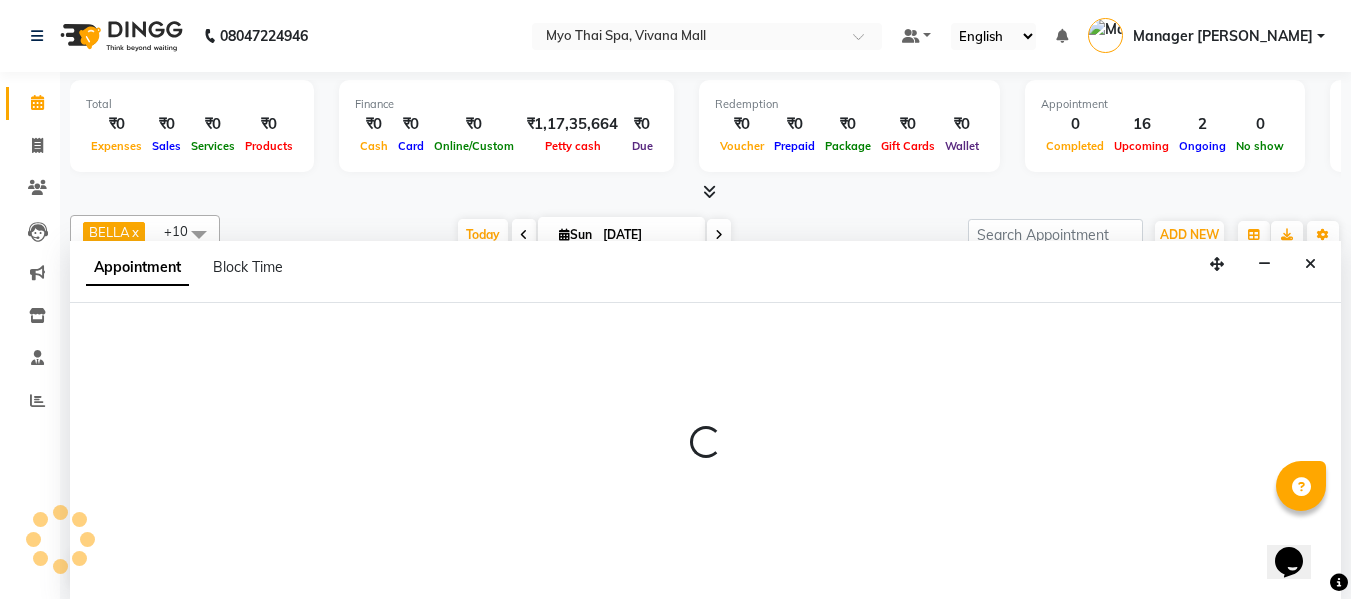 scroll, scrollTop: 1, scrollLeft: 0, axis: vertical 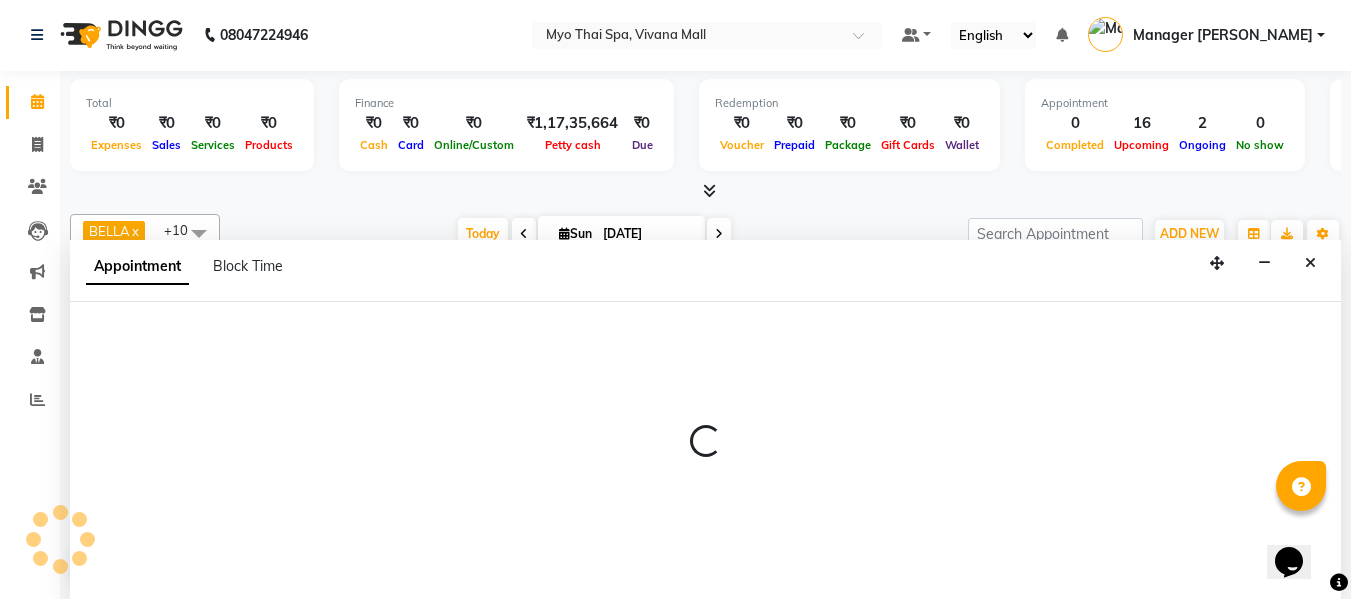 select on "24451" 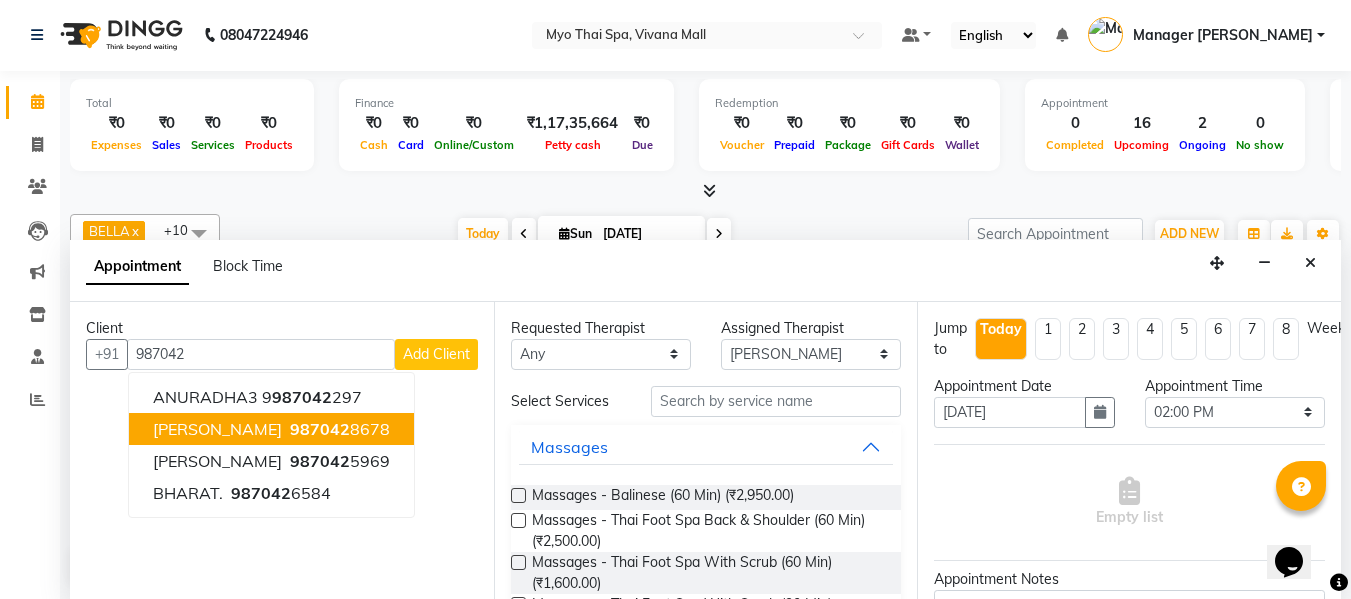 click on "[PERSON_NAME]" at bounding box center (217, 429) 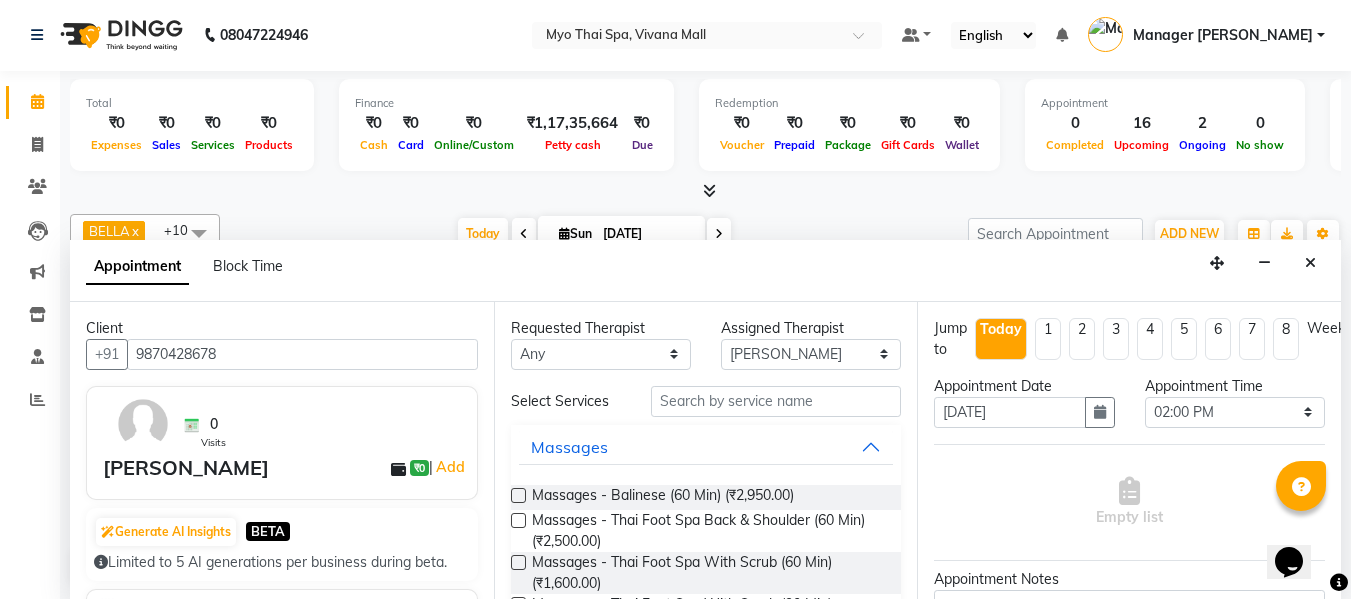 drag, startPoint x: 138, startPoint y: 352, endPoint x: 250, endPoint y: 356, distance: 112.0714 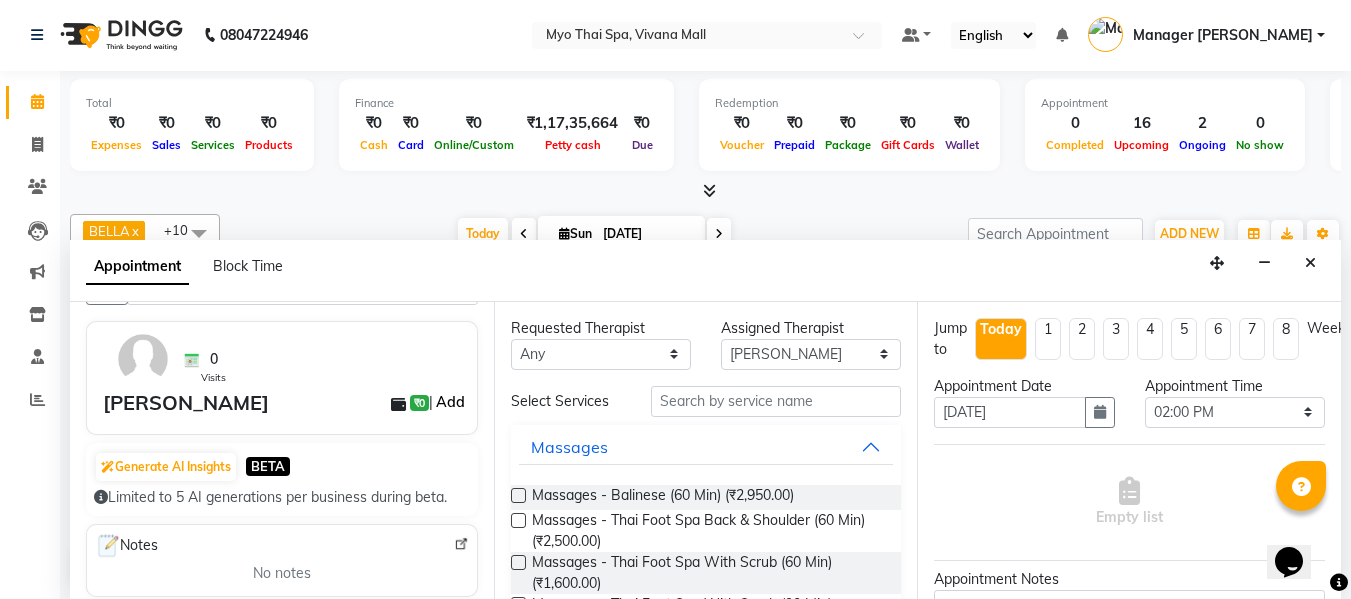scroll, scrollTop: 100, scrollLeft: 0, axis: vertical 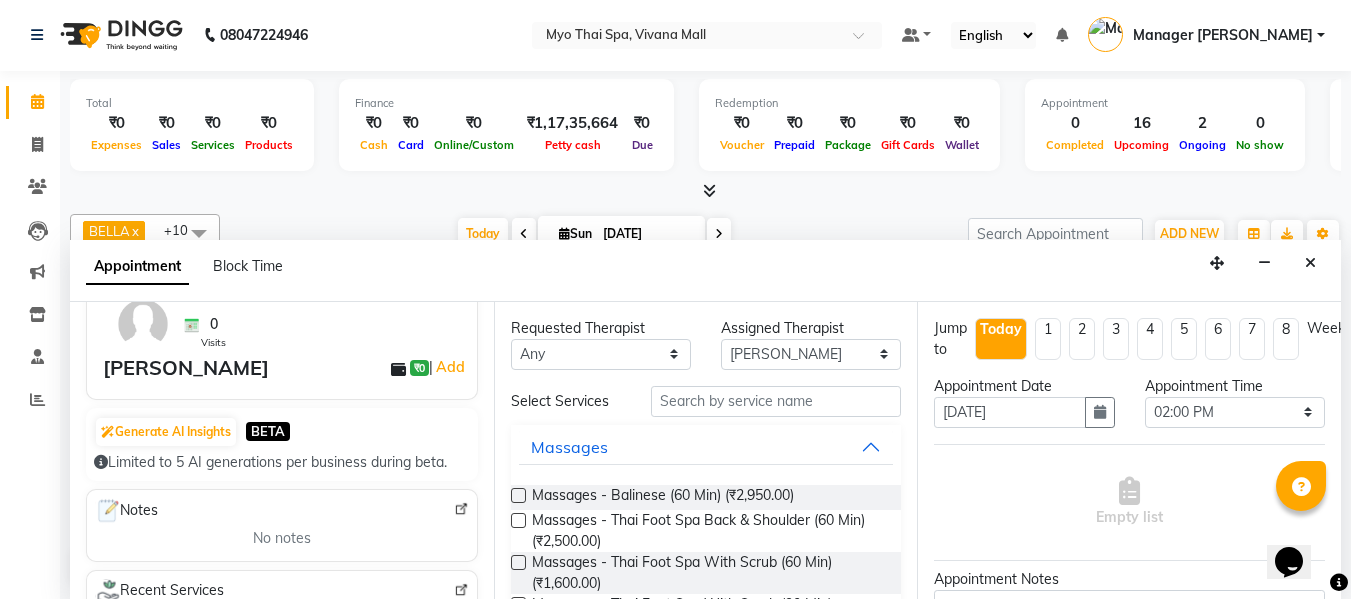type on "9870428678" 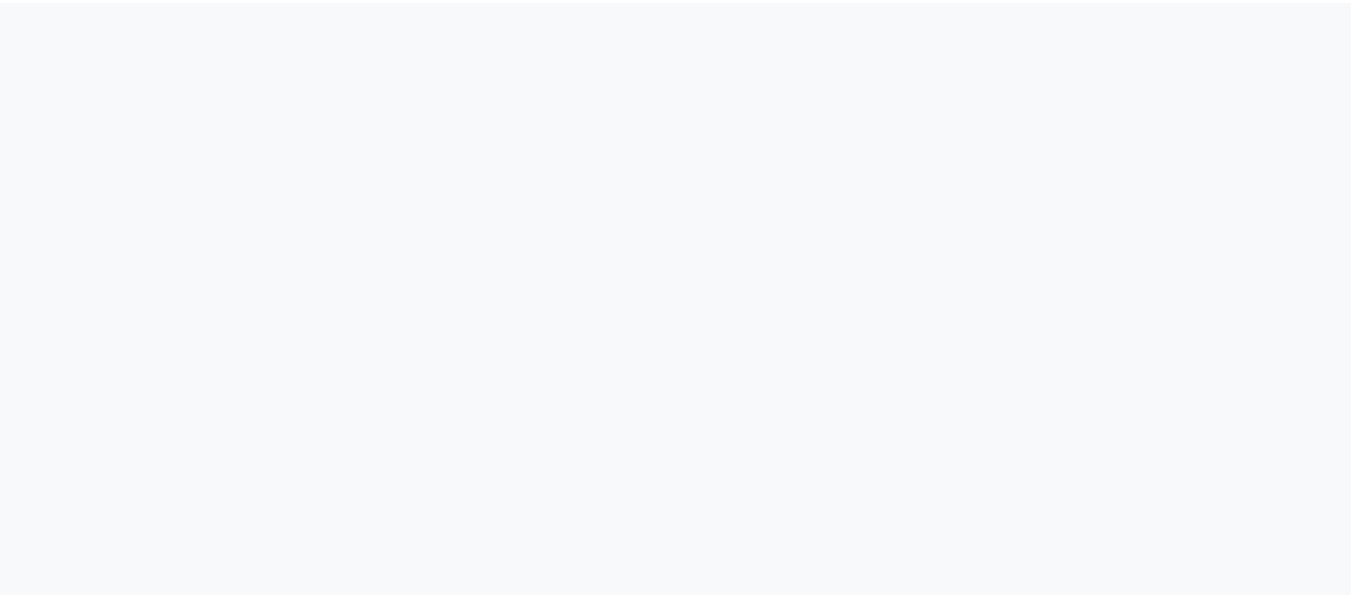 scroll, scrollTop: 0, scrollLeft: 0, axis: both 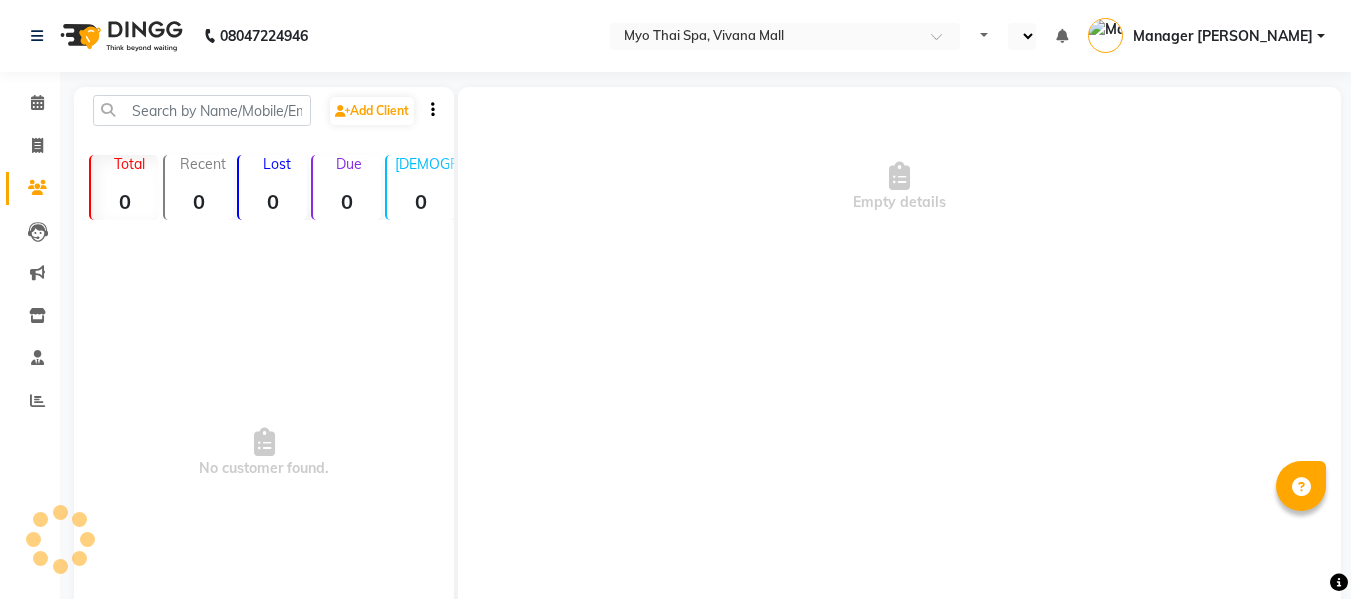 select on "en" 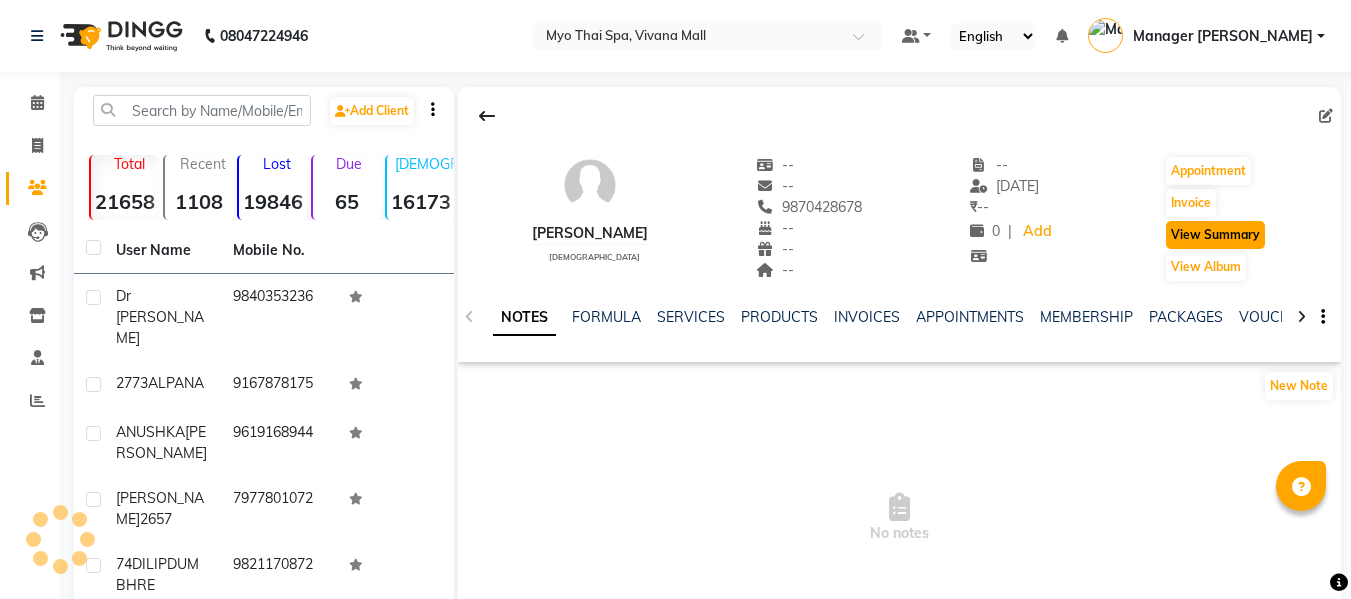 click on "View Summary" 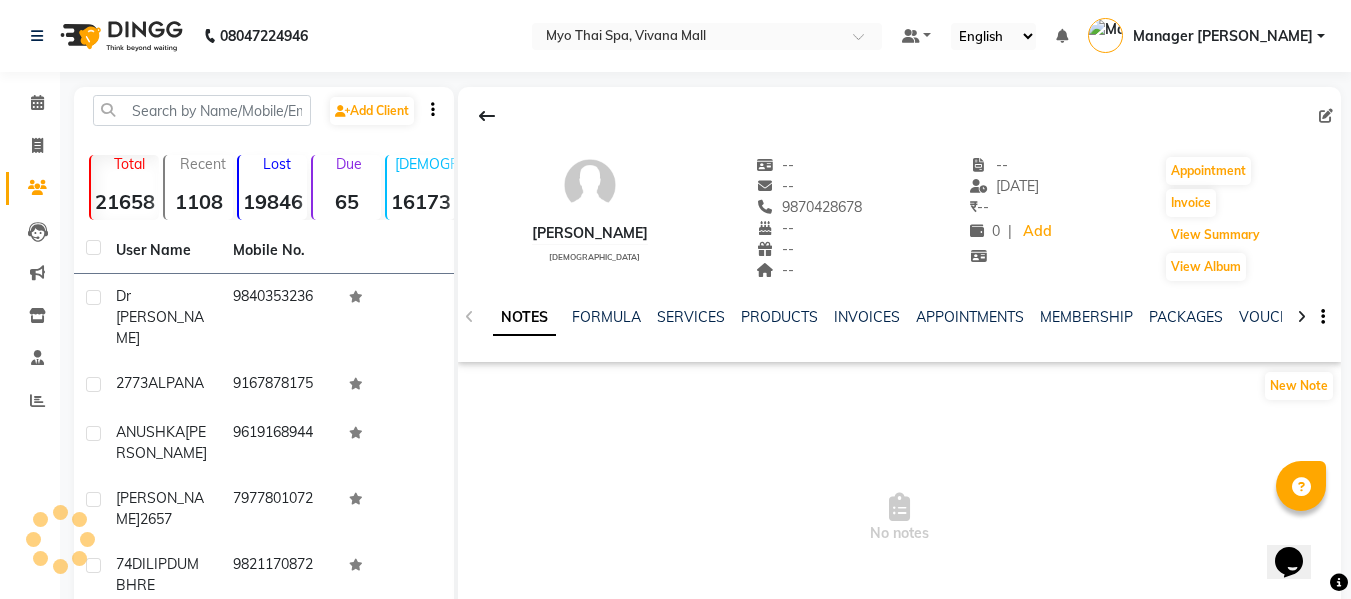 scroll, scrollTop: 0, scrollLeft: 0, axis: both 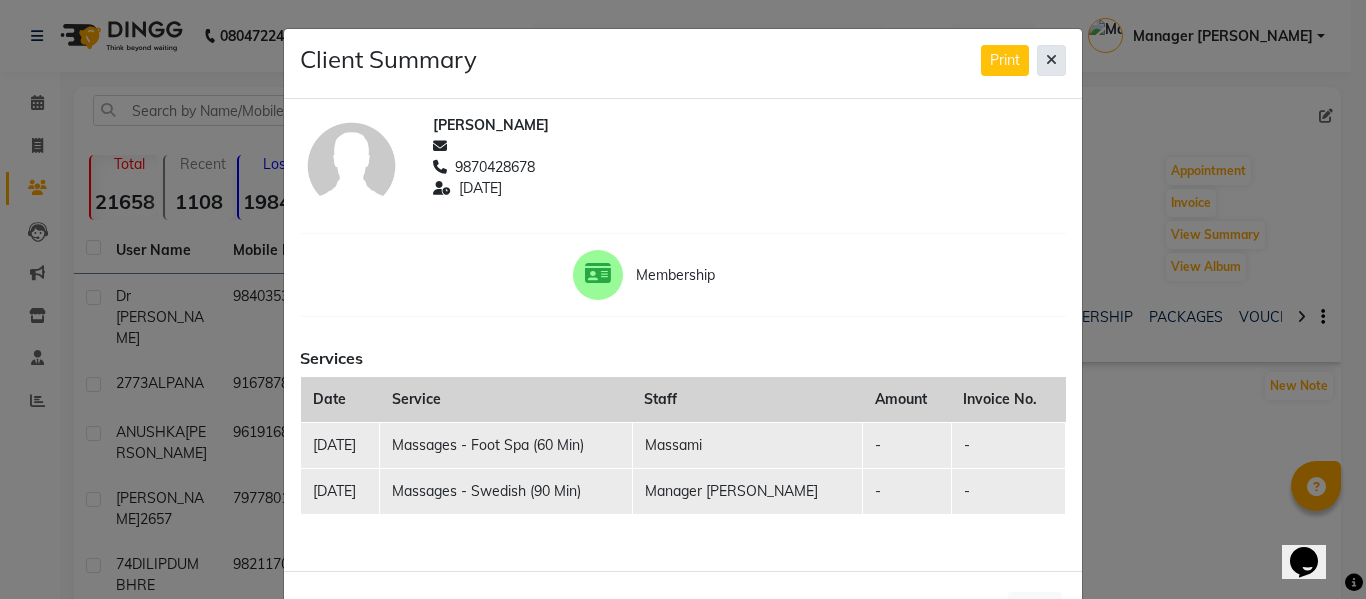 click 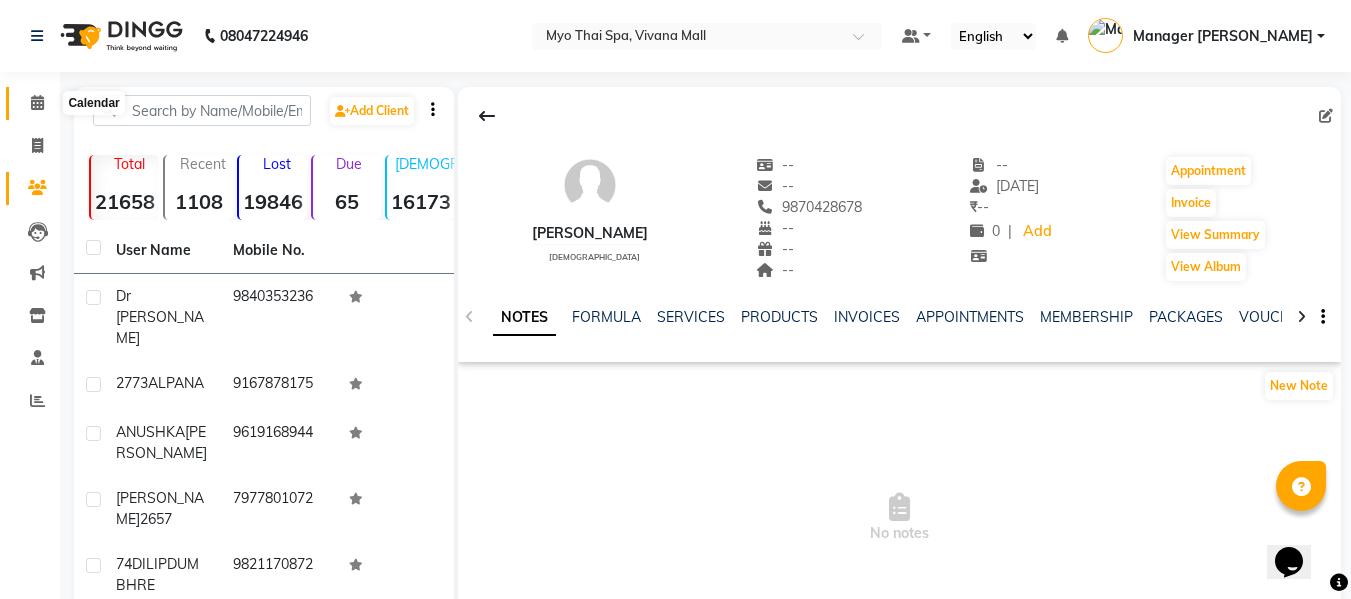 click 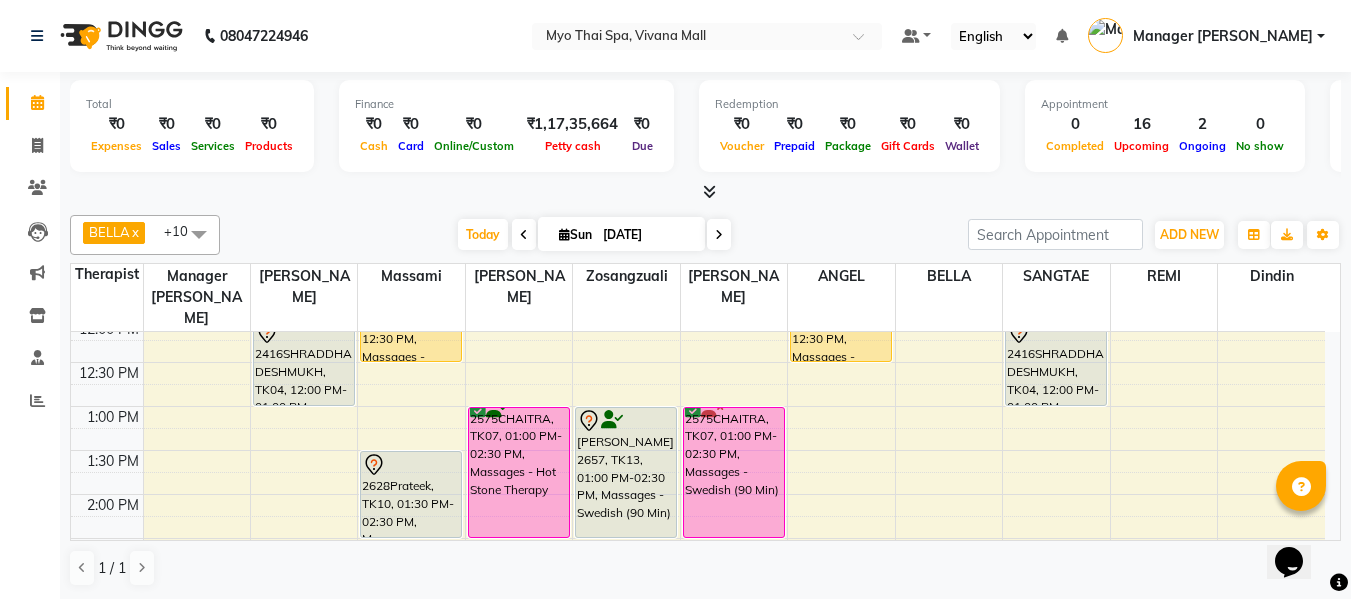 scroll, scrollTop: 400, scrollLeft: 0, axis: vertical 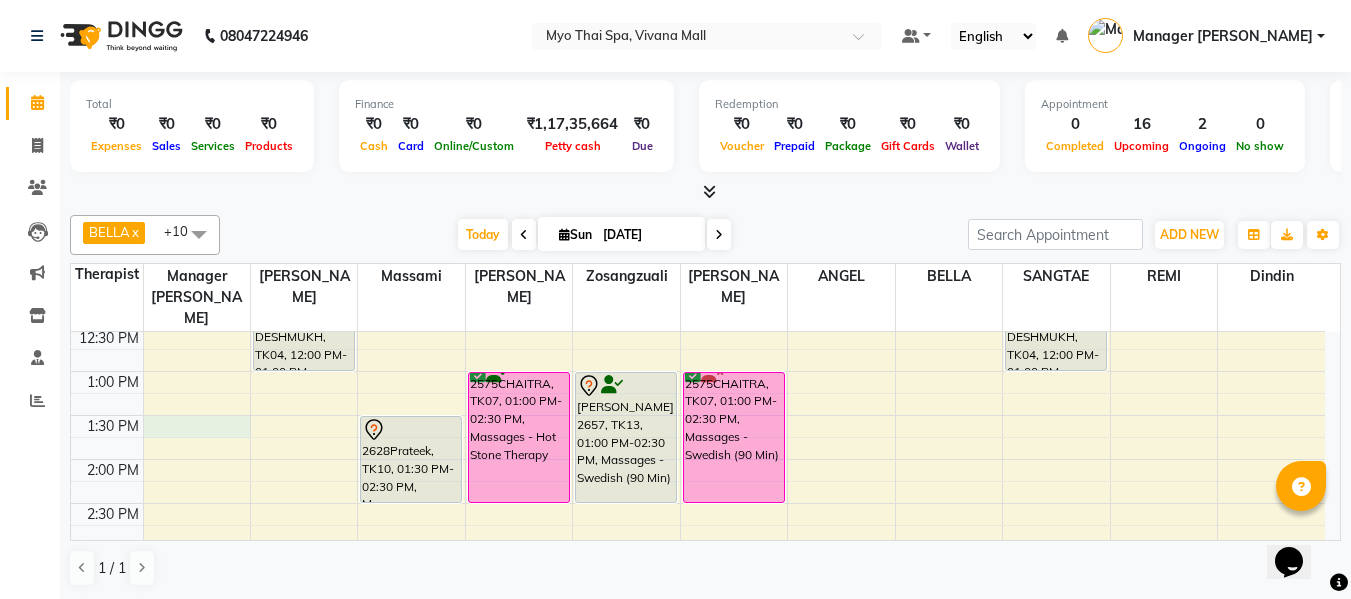 click on "8:00 AM 8:30 AM 9:00 AM 9:30 AM 10:00 AM 10:30 AM 11:00 AM 11:30 AM 12:00 PM 12:30 PM 1:00 PM 1:30 PM 2:00 PM 2:30 PM 3:00 PM 3:30 PM 4:00 PM 4:30 PM 5:00 PM 5:30 PM 6:00 PM 6:30 PM 7:00 PM 7:30 PM 8:00 PM 8:30 PM 9:00 PM 9:30 PM 10:00 PM 10:30 PM             2416SHRADDHA DESHMUKH, TK04, 12:00 PM-01:00 PM, Massages - Foot Spa (60 Min)             2867SANTOSH SWAMI, TK09, 03:30 PM-05:00 PM, Massages - Balinese (90 Min)     1854PRADNYA MAHADIK, TK01, 07:00 PM-08:30 PM, Massages - Deep Tissue (90 Min)    Dr Ramya, TK14, 11:30 AM-12:30 PM, Massages - Balinese (60 Min)             2628Prateek, TK10, 01:30 PM-02:30 PM, Massages - Balinese (60 Min)             2175AMIT, TK03, 05:00 PM-06:30 PM, Massages - Balinese (90 Min)     2575CHAITRA, TK07, 01:00 PM-02:30 PM, Massages - Hot Stone Therapy             2175AMIT, TK03, 05:00 PM-06:30 PM, Massages - Balinese (90 Min)             2564Jitesh, TK08, 08:00 PM-09:00 PM, Massages - Balinese (60 Min)" at bounding box center [698, 591] 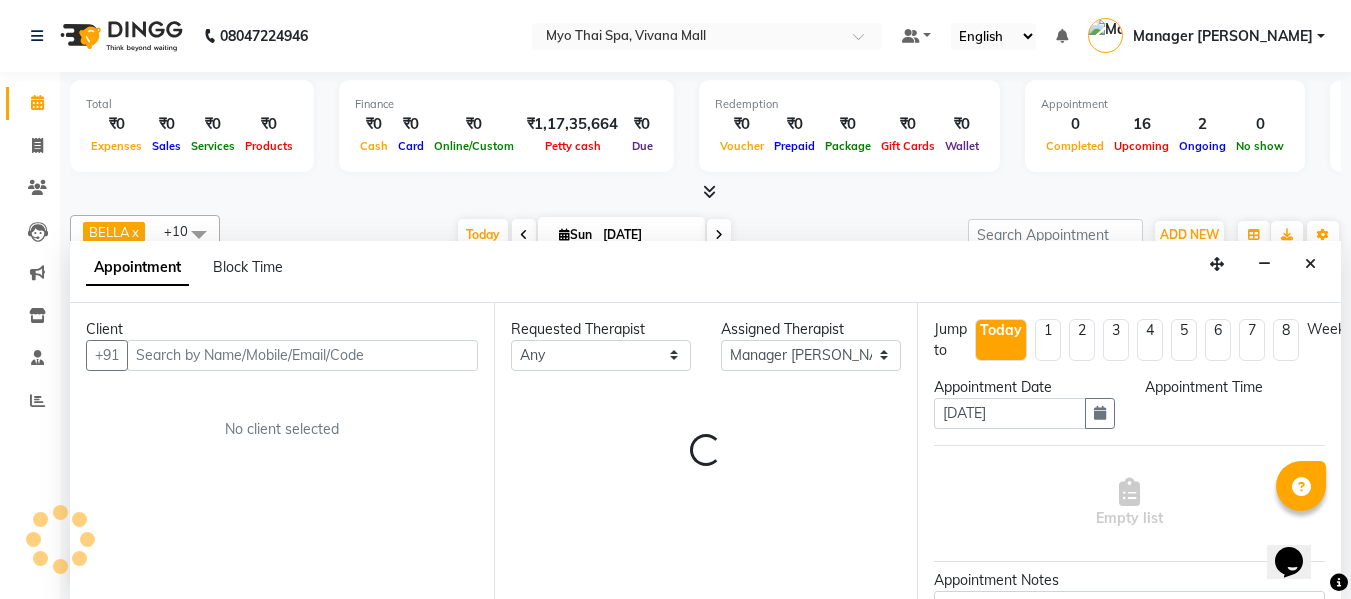 scroll, scrollTop: 1, scrollLeft: 0, axis: vertical 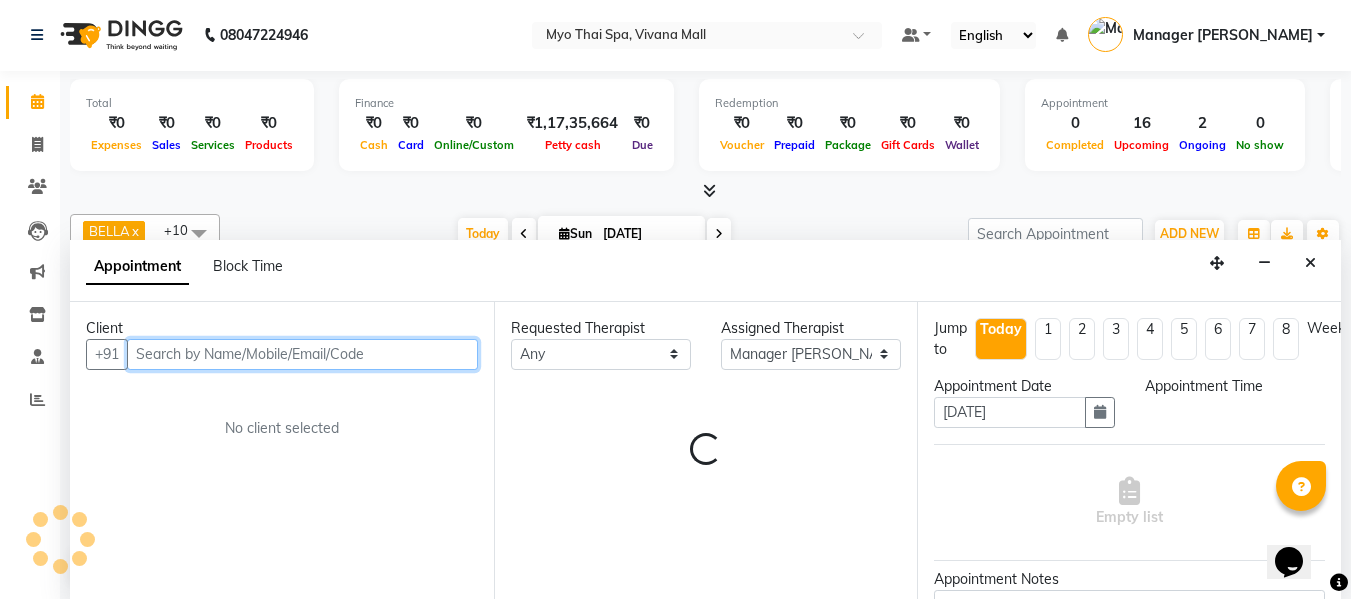 select on "810" 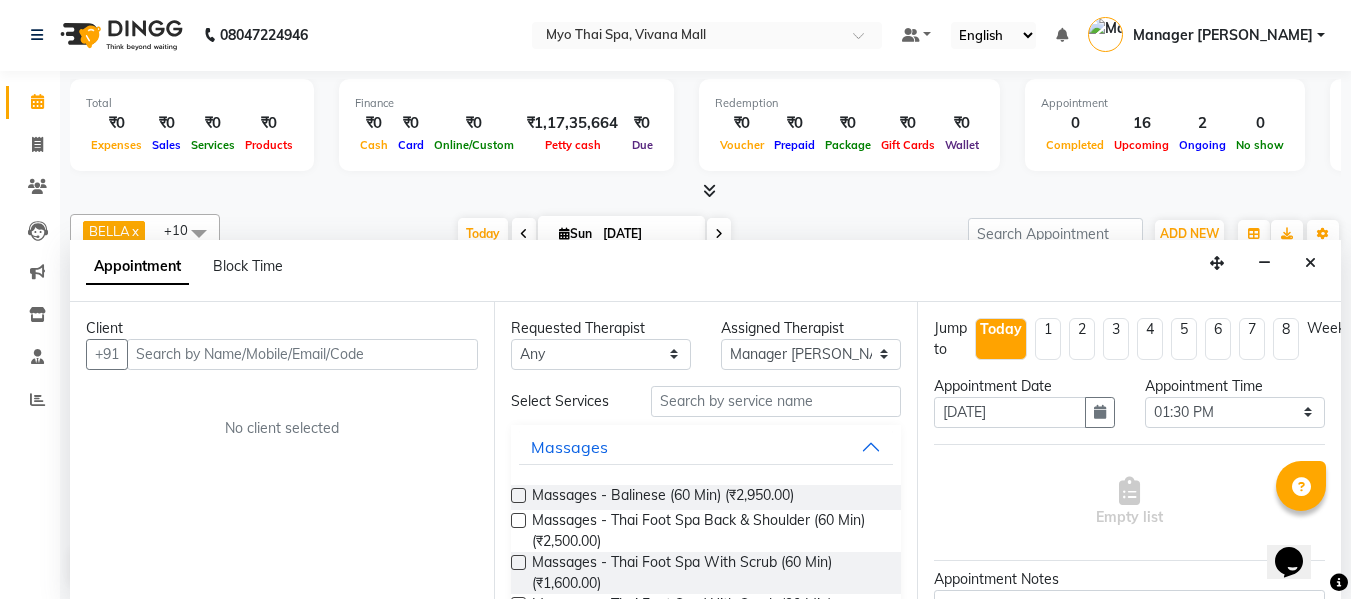 click on "Client" at bounding box center (282, 328) 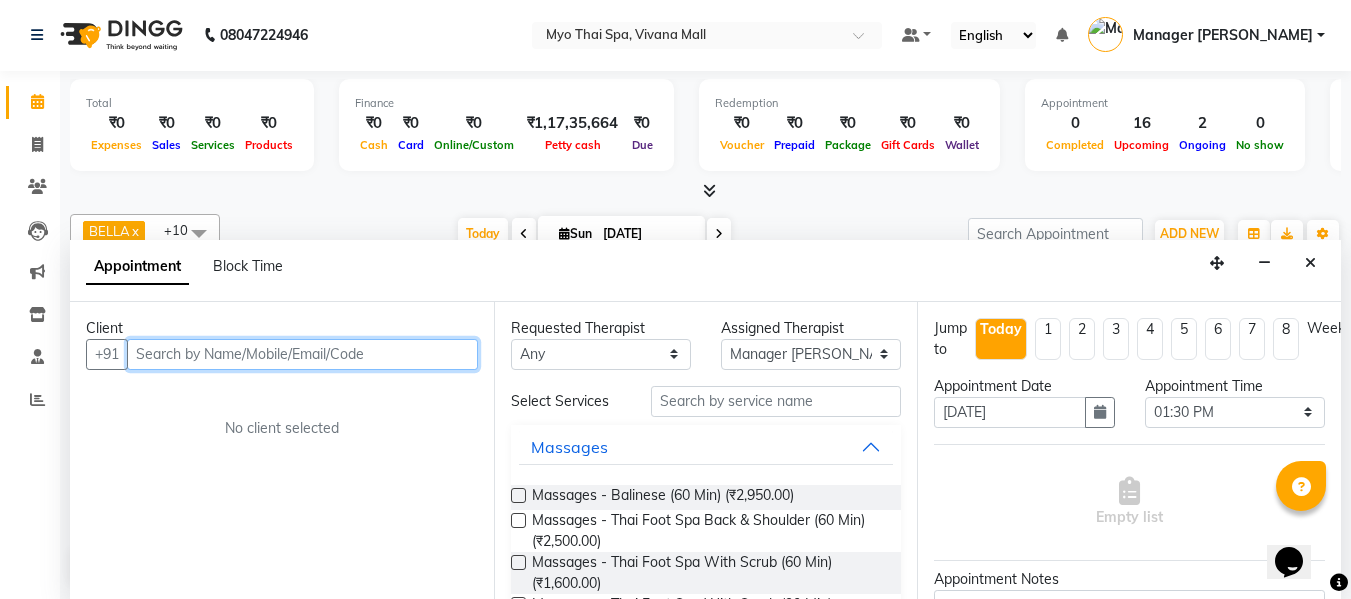 click at bounding box center (302, 354) 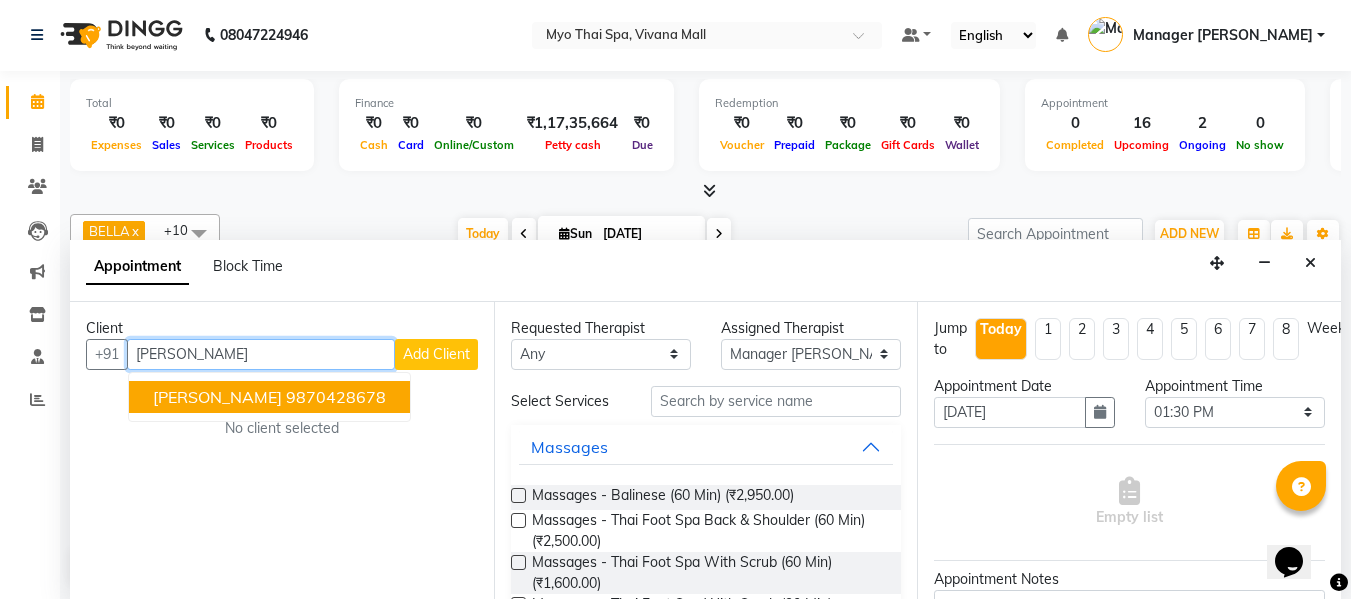 click on "SACHIN SURVE" at bounding box center [217, 397] 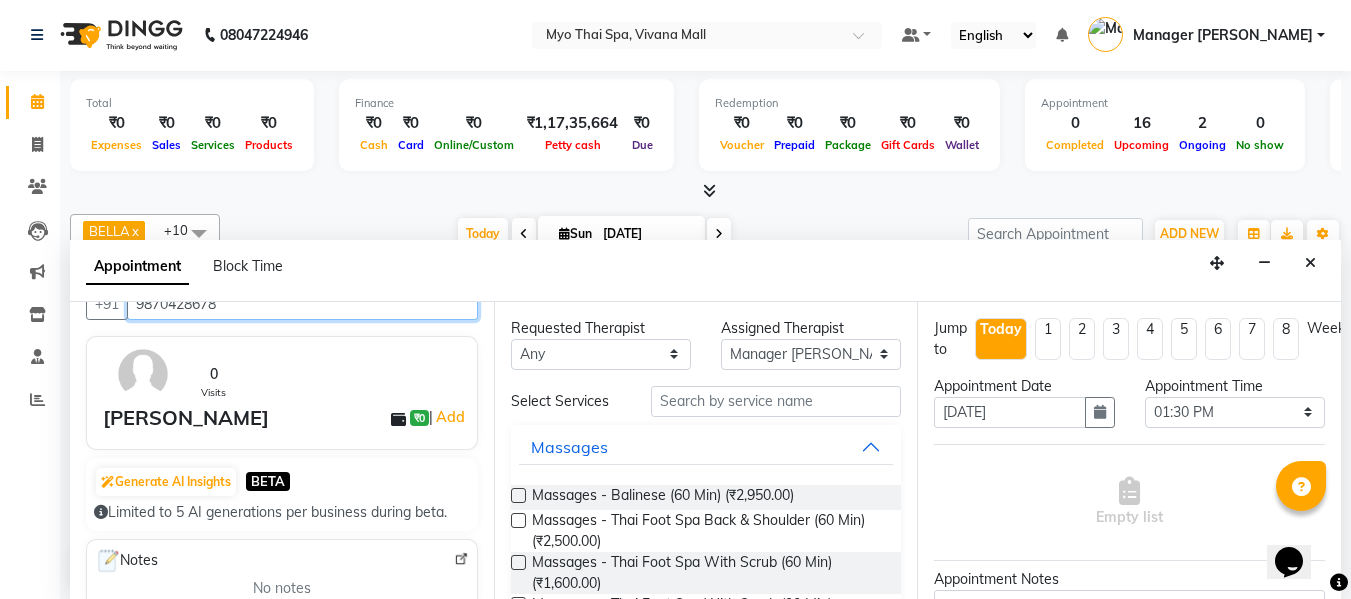 scroll, scrollTop: 0, scrollLeft: 0, axis: both 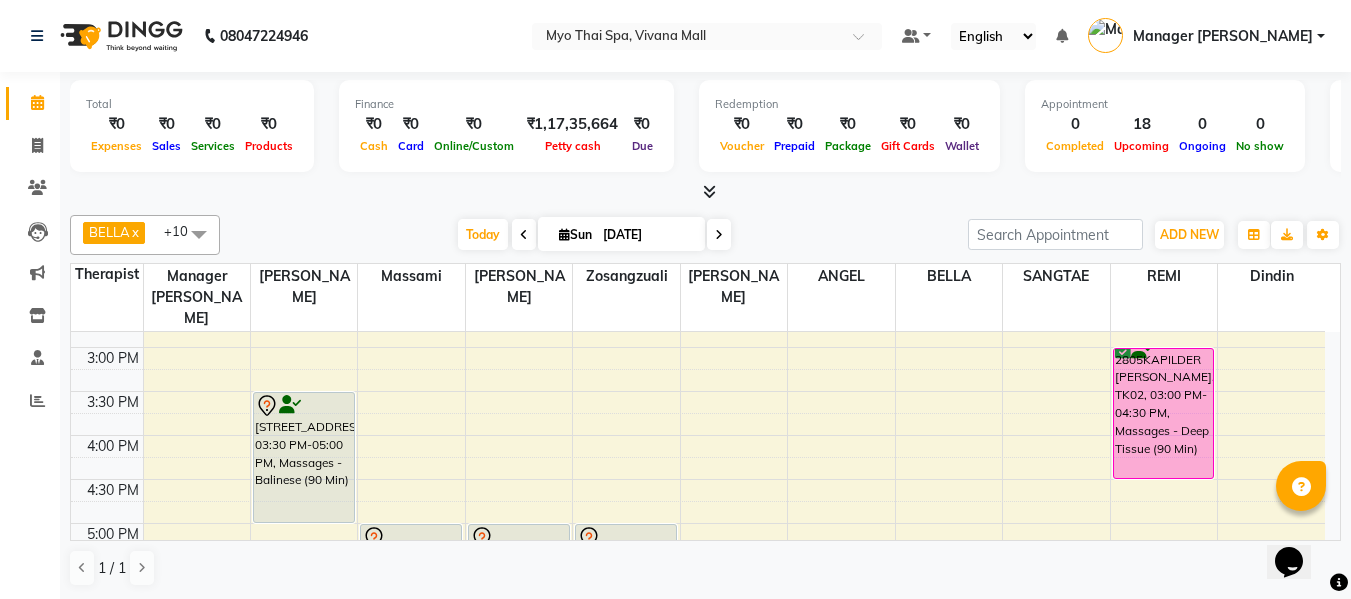 click on "8:00 AM 8:30 AM 9:00 AM 9:30 AM 10:00 AM 10:30 AM 11:00 AM 11:30 AM 12:00 PM 12:30 PM 1:00 PM 1:30 PM 2:00 PM 2:30 PM 3:00 PM 3:30 PM 4:00 PM 4:30 PM 5:00 PM 5:30 PM 6:00 PM 6:30 PM 7:00 PM 7:30 PM 8:00 PM 8:30 PM 9:00 PM 9:30 PM 10:00 PM 10:30 PM             [STREET_ADDRESS], 12:00 PM-01:00 PM, Massages - Foot Spa (60 Min)             [STREET_ADDRESS], 03:30 PM-05:00 PM, Massages - [GEOGRAPHIC_DATA] (90 Min)     1854PRADNYA [PERSON_NAME], TK01, 07:00 PM-08:30 PM, Massages - Deep Tissue (90 Min)             Dr [PERSON_NAME], TK06, 11:30 AM-01:00 PM, Massages - [GEOGRAPHIC_DATA] (90 Min)             2628Prateek, TK10, 01:30 PM-02:30 PM, Massages - [GEOGRAPHIC_DATA] (60 Min)             2175AMIT, TK03, 05:00 PM-06:30 PM, Massages - [GEOGRAPHIC_DATA] (90 Min)     2575CHAITRA, TK07, 01:00 PM-02:30 PM, Massages - Hot Stone Therapy             2175AMIT, TK03, 05:00 PM-06:30 PM, Massages - [GEOGRAPHIC_DATA] (90 Min)             2564Jitesh, TK08, 08:00 PM-09:00 PM, Massages - [GEOGRAPHIC_DATA] (60 Min)" at bounding box center (698, 391) 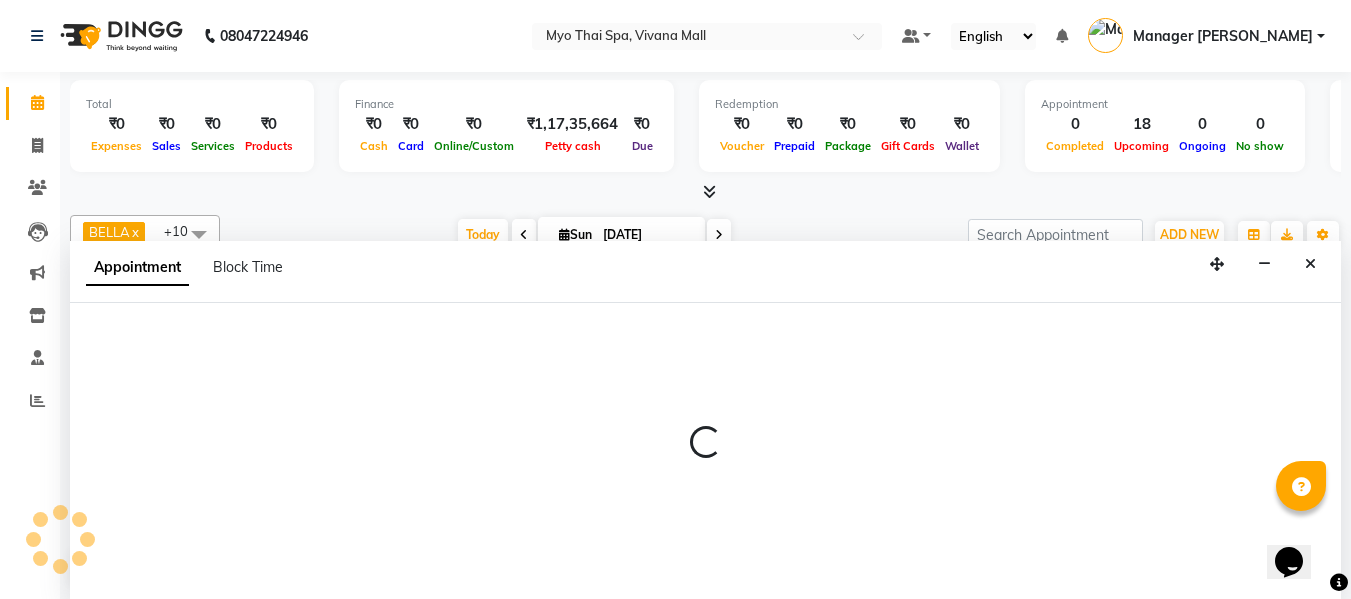 scroll, scrollTop: 1, scrollLeft: 0, axis: vertical 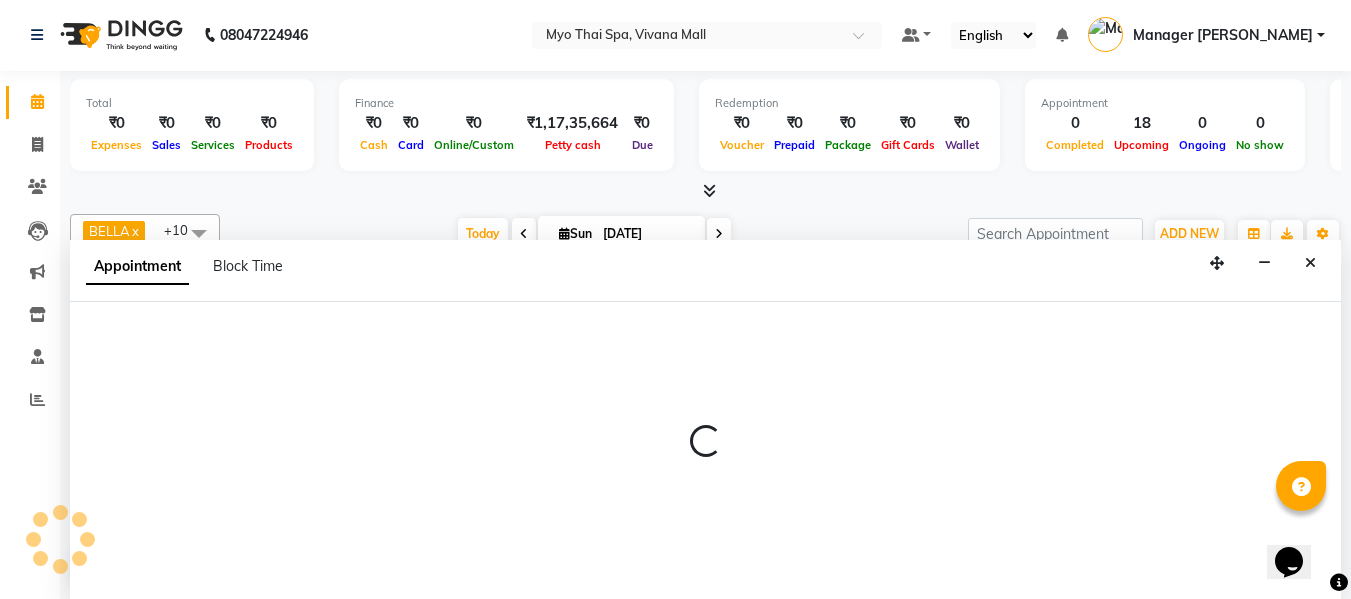 select on "20082" 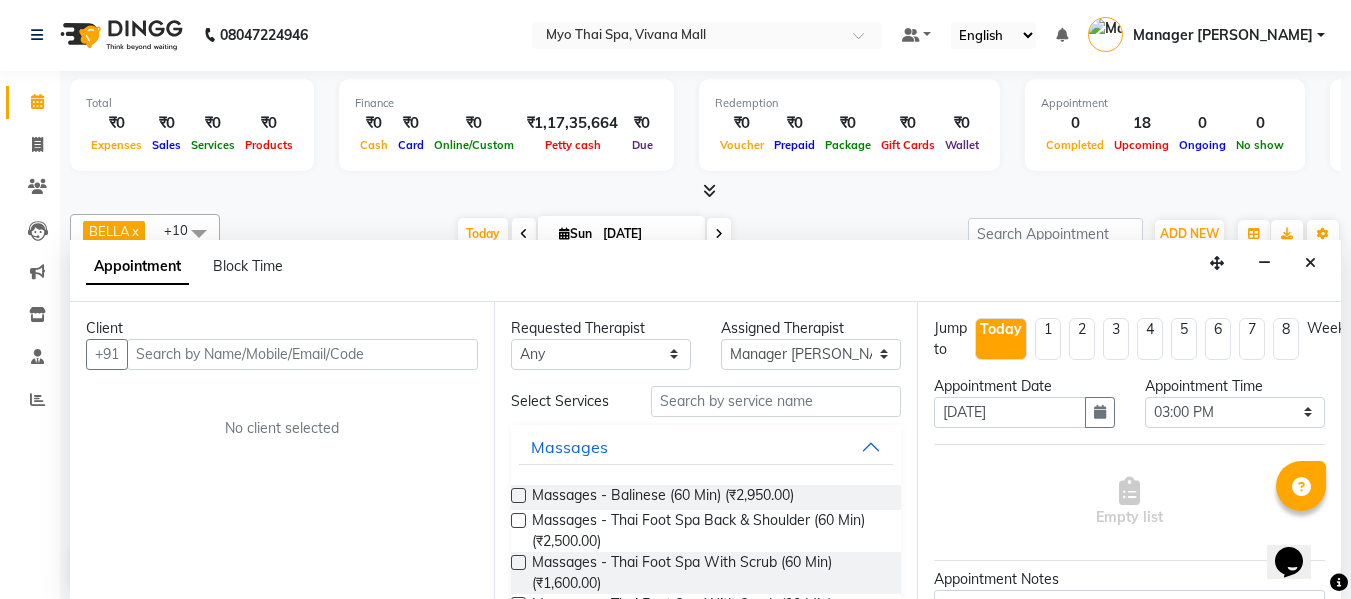 click at bounding box center (302, 354) 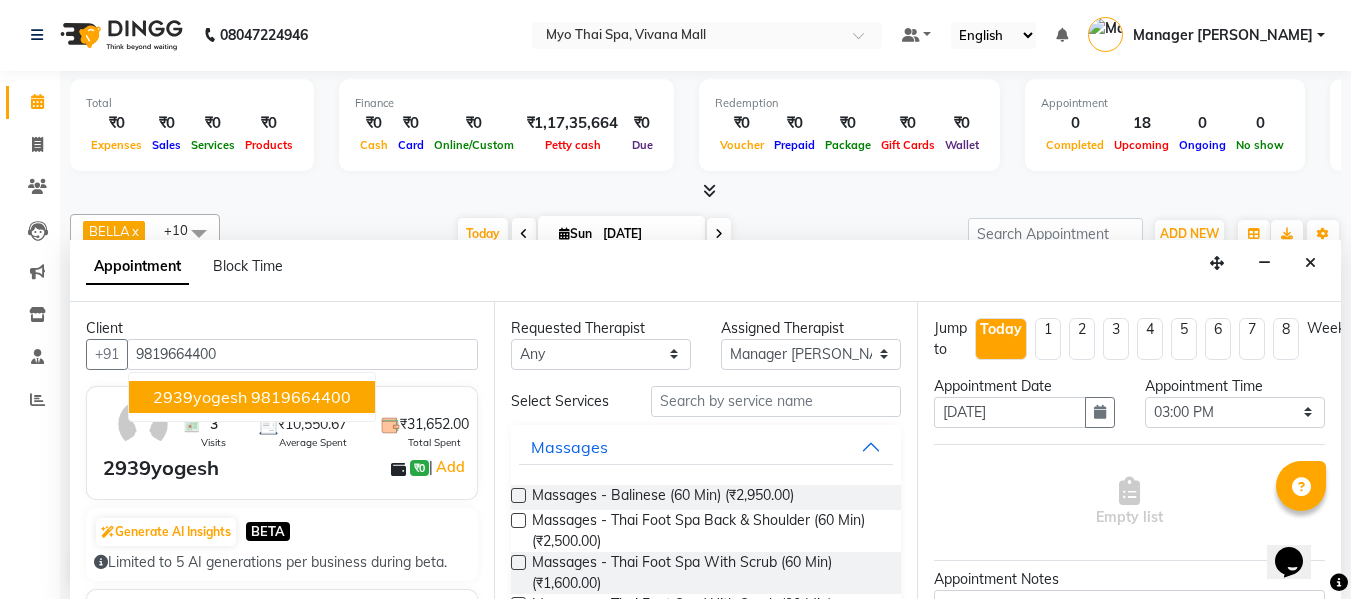 click on "9819664400" at bounding box center (301, 397) 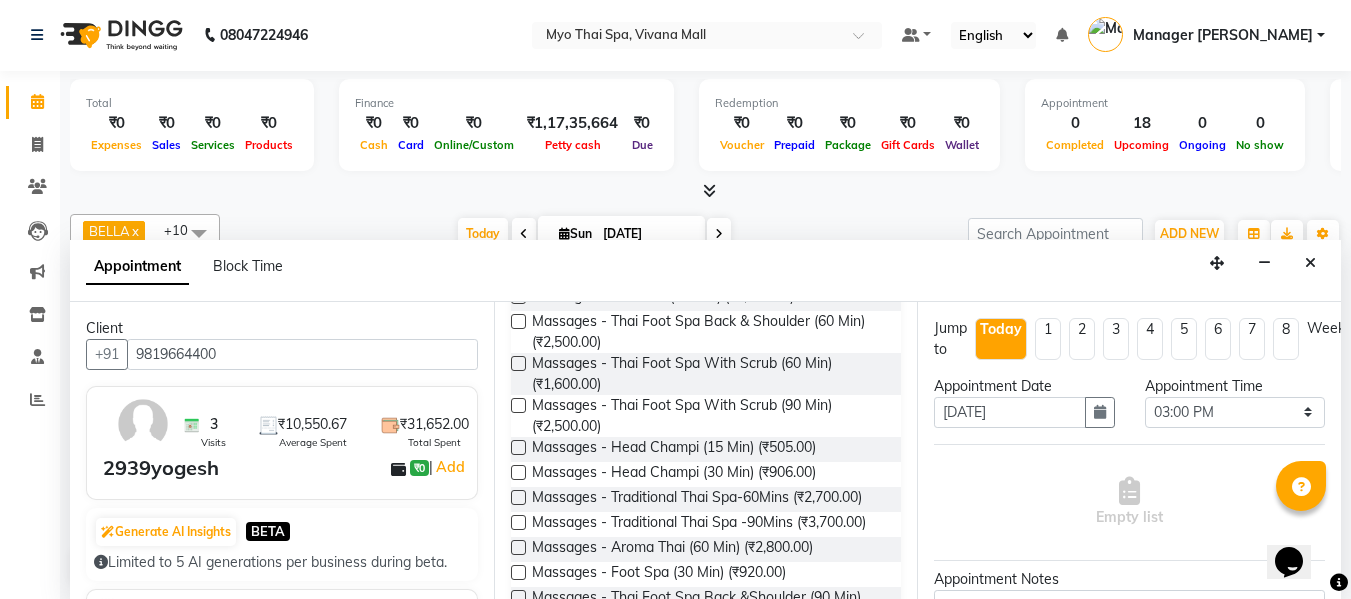 scroll, scrollTop: 200, scrollLeft: 0, axis: vertical 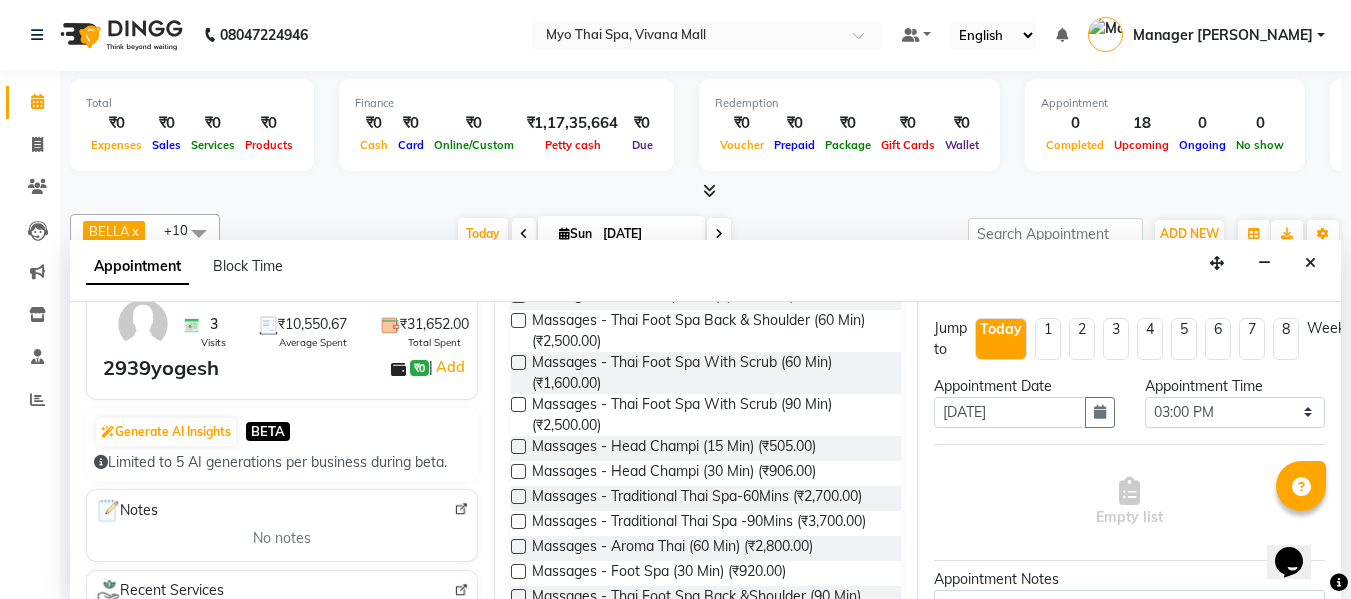 type on "9819664400" 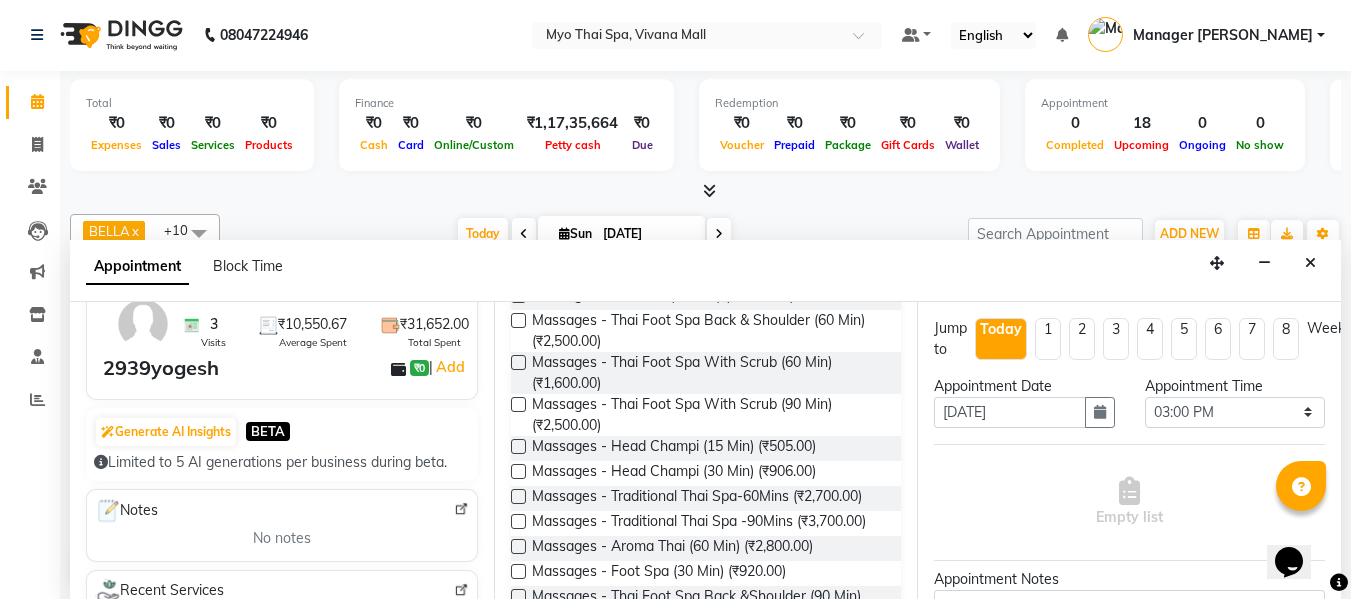 drag, startPoint x: 1304, startPoint y: 265, endPoint x: 1211, endPoint y: 286, distance: 95.34149 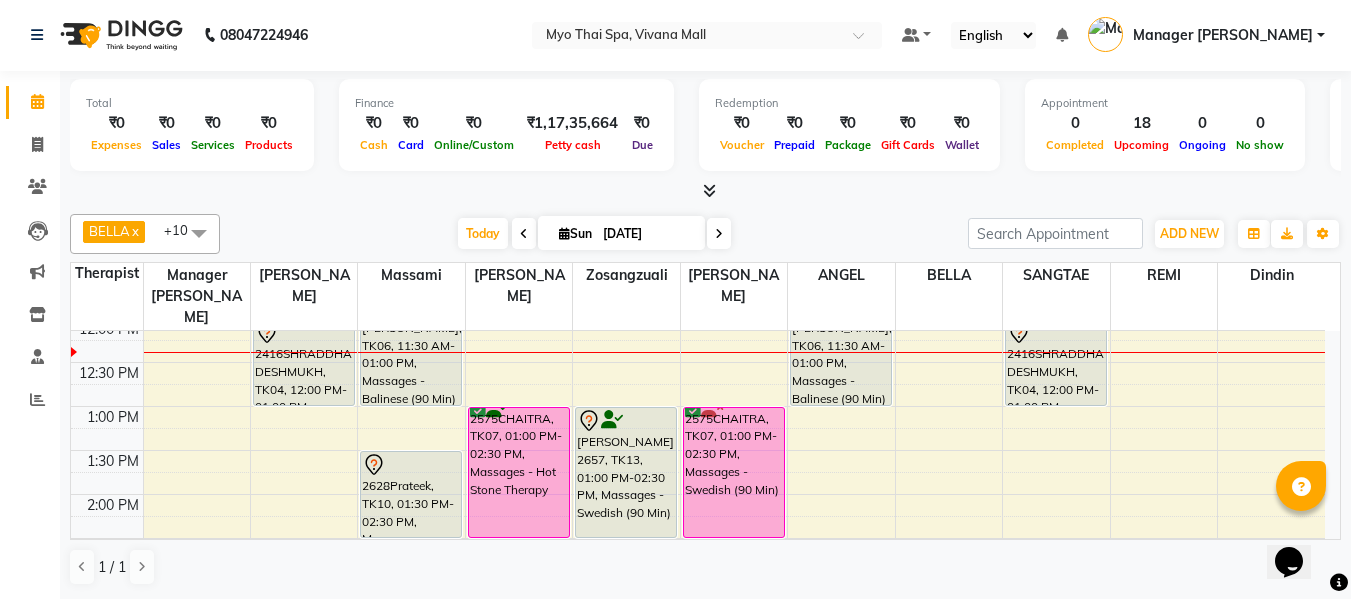 scroll, scrollTop: 390, scrollLeft: 0, axis: vertical 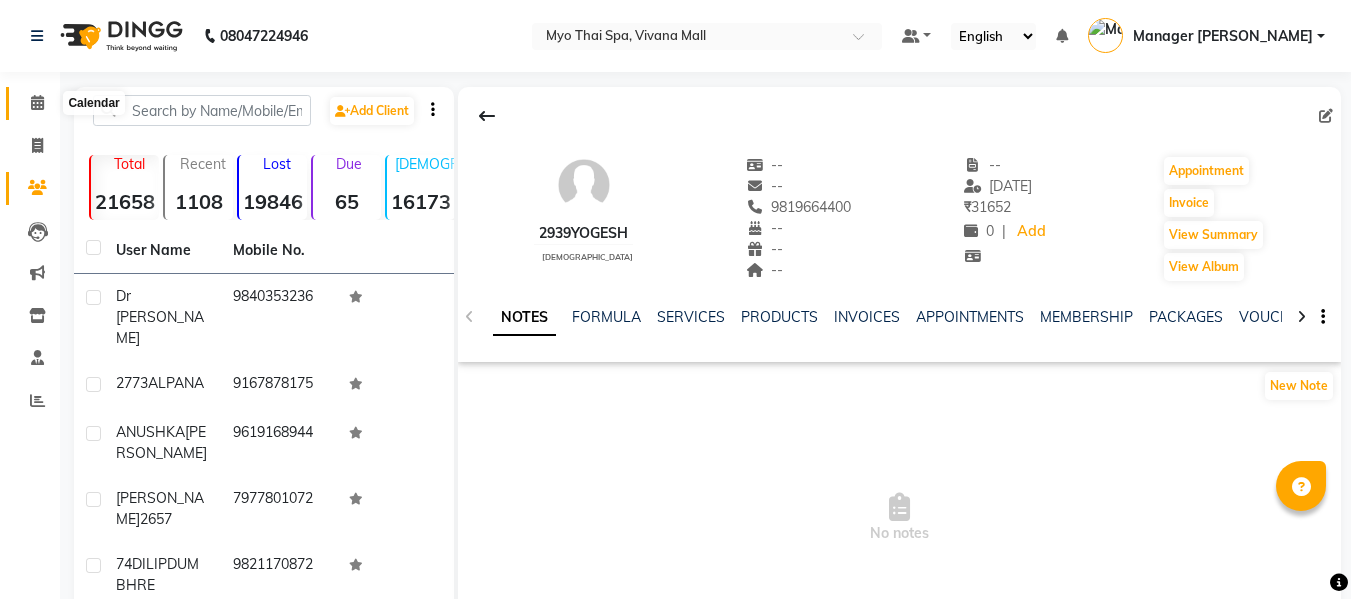 drag, startPoint x: 38, startPoint y: 99, endPoint x: 632, endPoint y: 2, distance: 601.8679 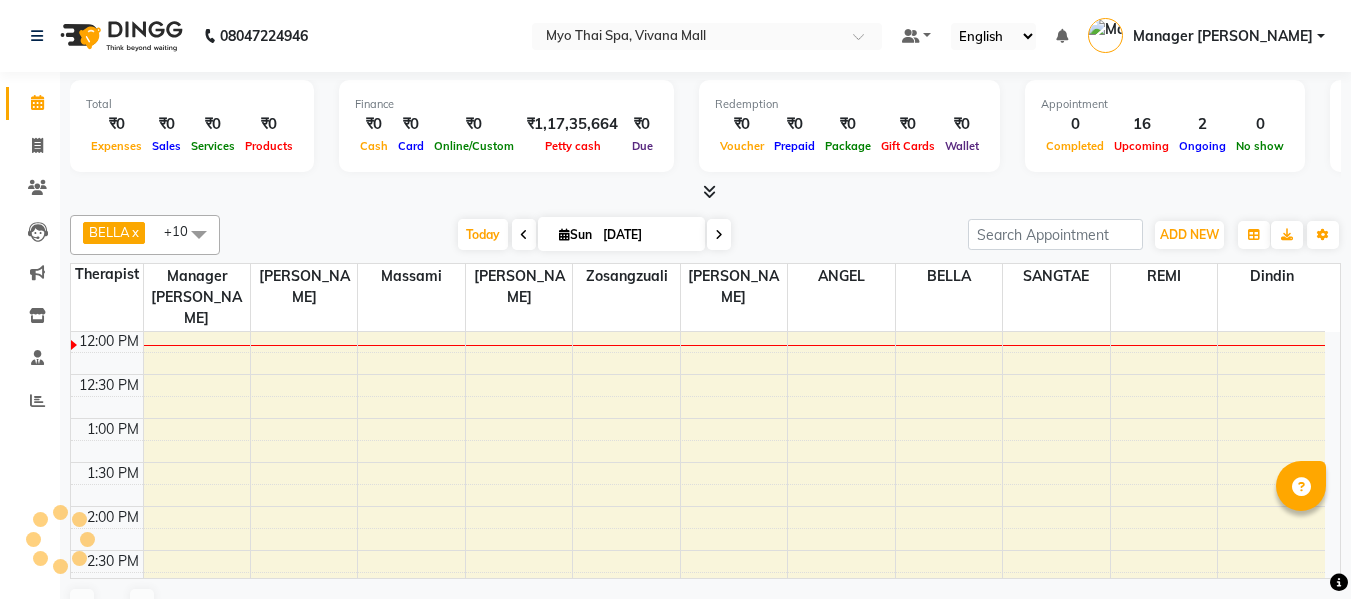 scroll, scrollTop: 0, scrollLeft: 0, axis: both 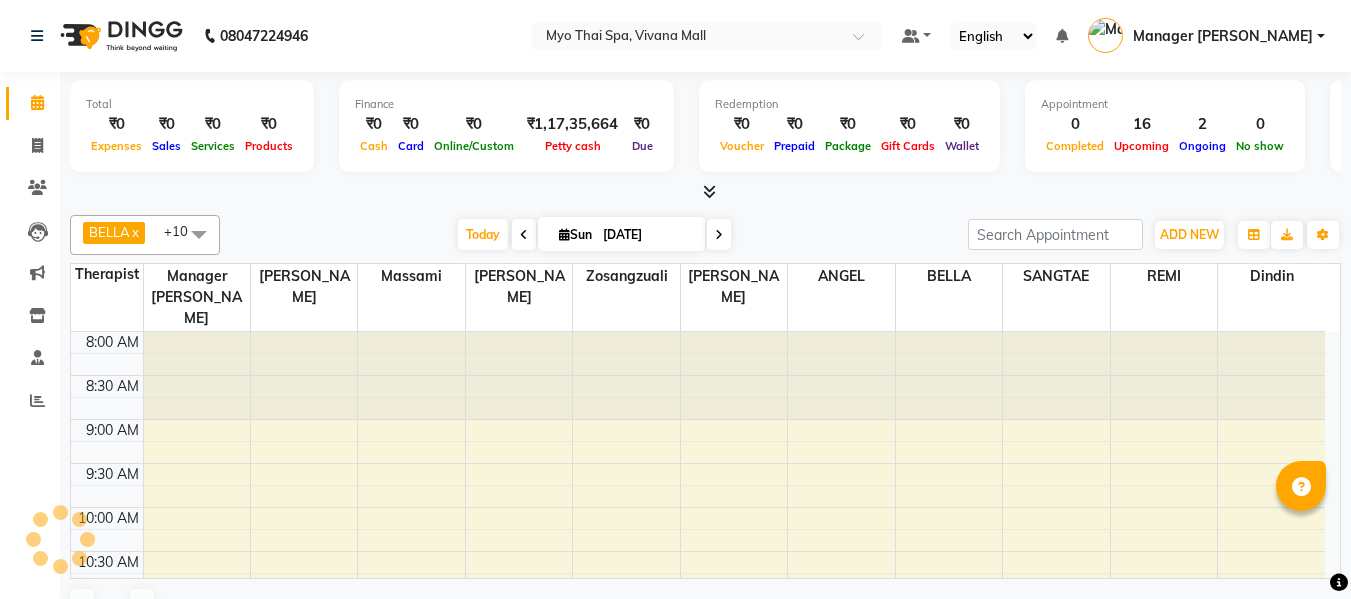 click at bounding box center [411, 376] 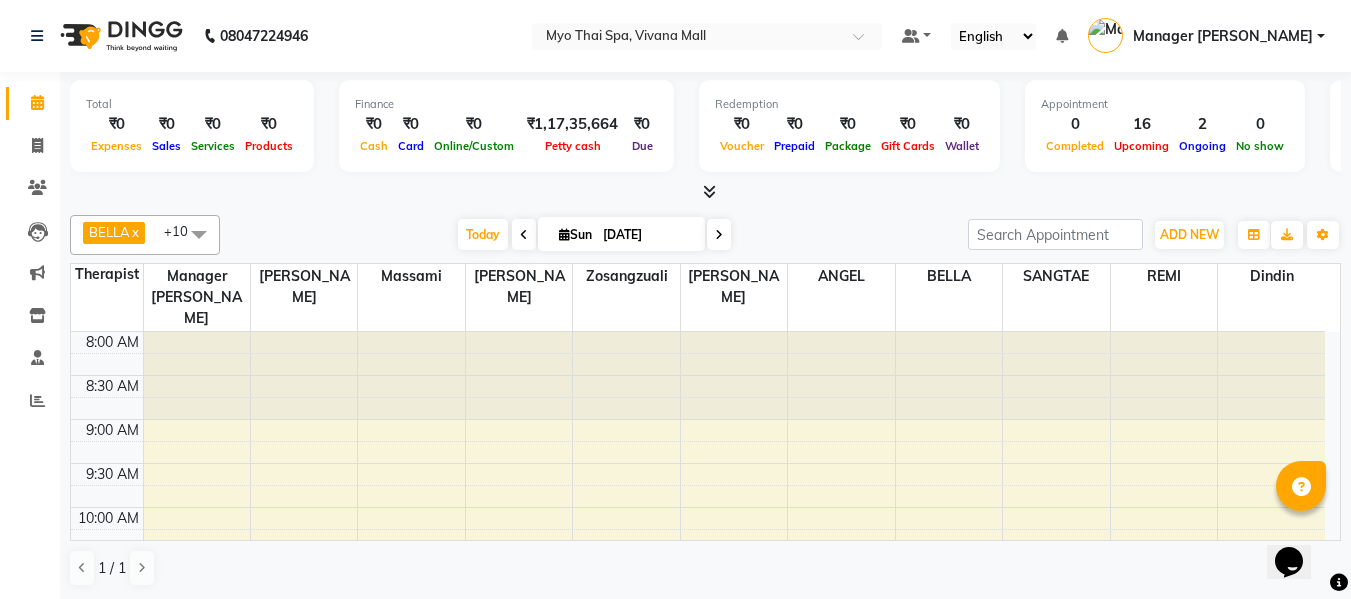 scroll, scrollTop: 0, scrollLeft: 0, axis: both 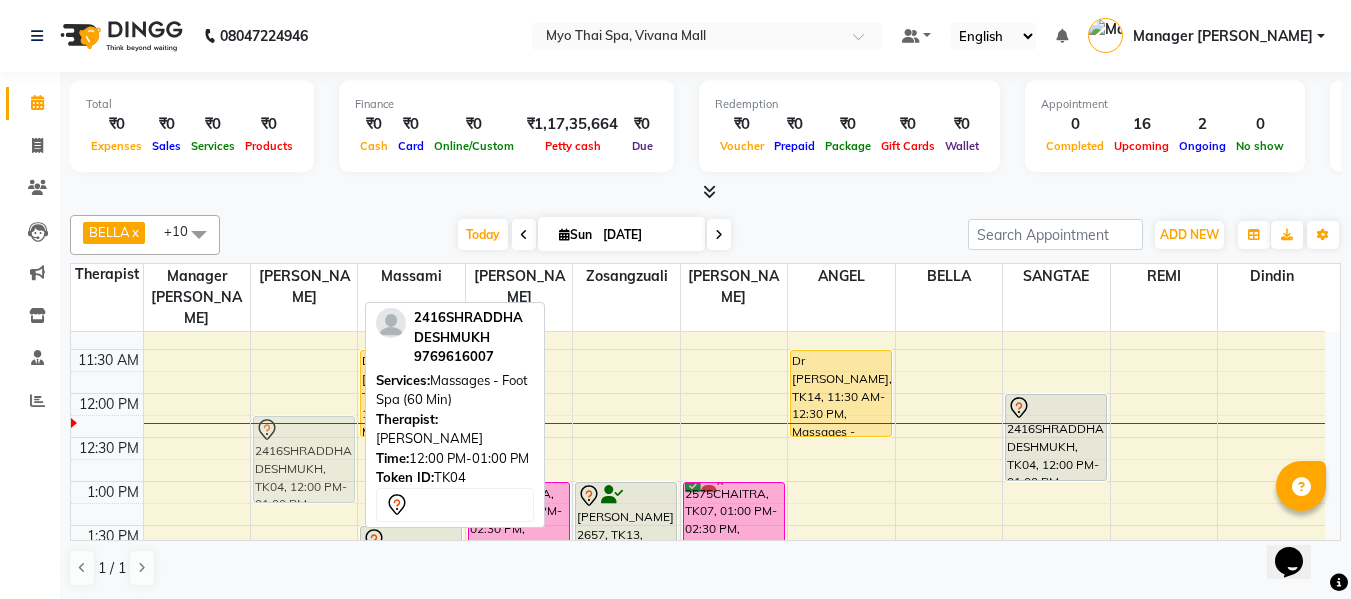 drag, startPoint x: 315, startPoint y: 413, endPoint x: 313, endPoint y: 443, distance: 30.066593 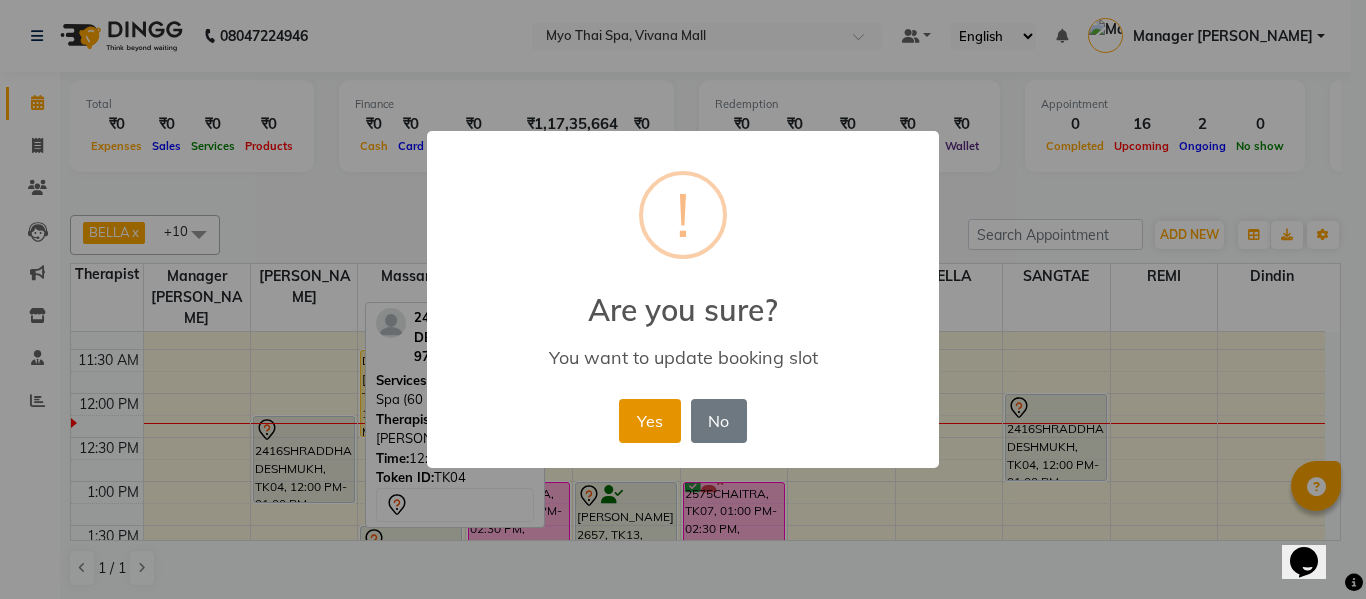 click on "Yes" at bounding box center [649, 421] 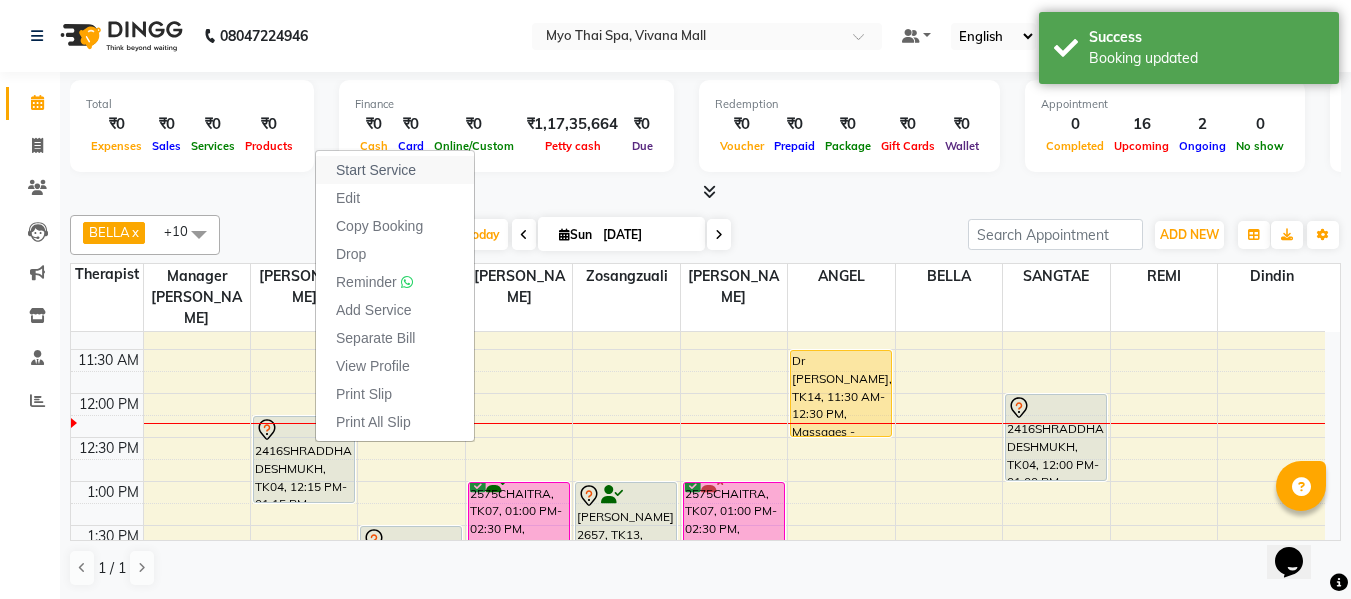click on "Start Service" at bounding box center (395, 170) 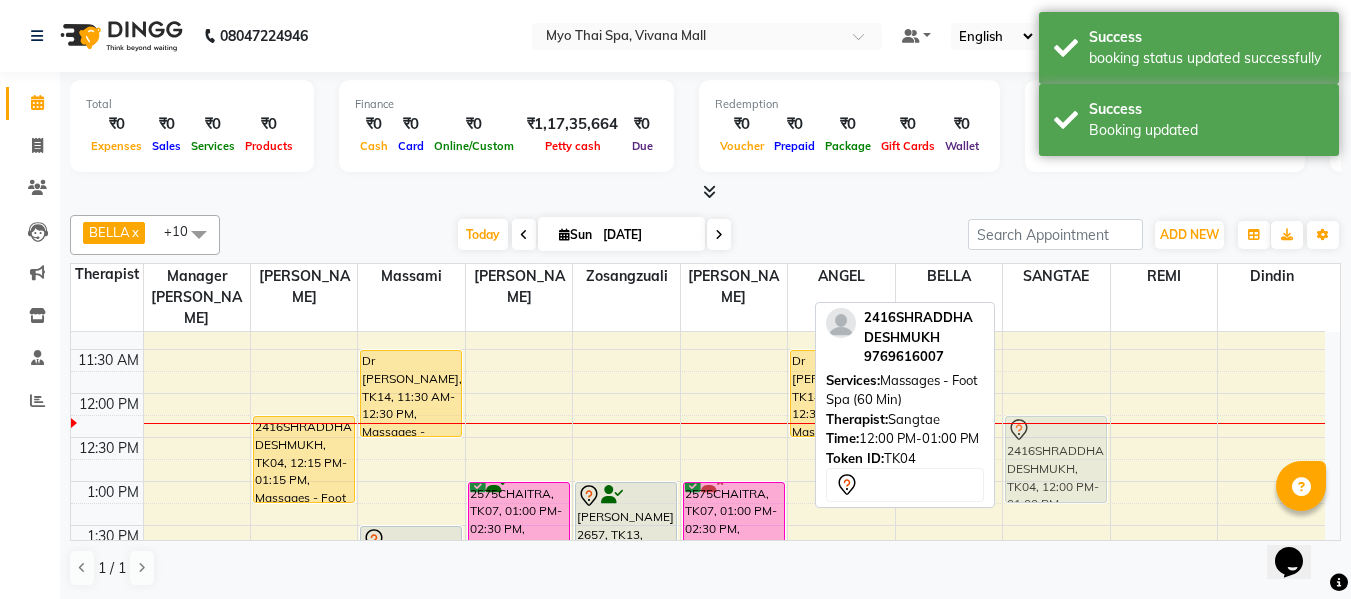 drag, startPoint x: 1048, startPoint y: 425, endPoint x: 1049, endPoint y: 452, distance: 27.018513 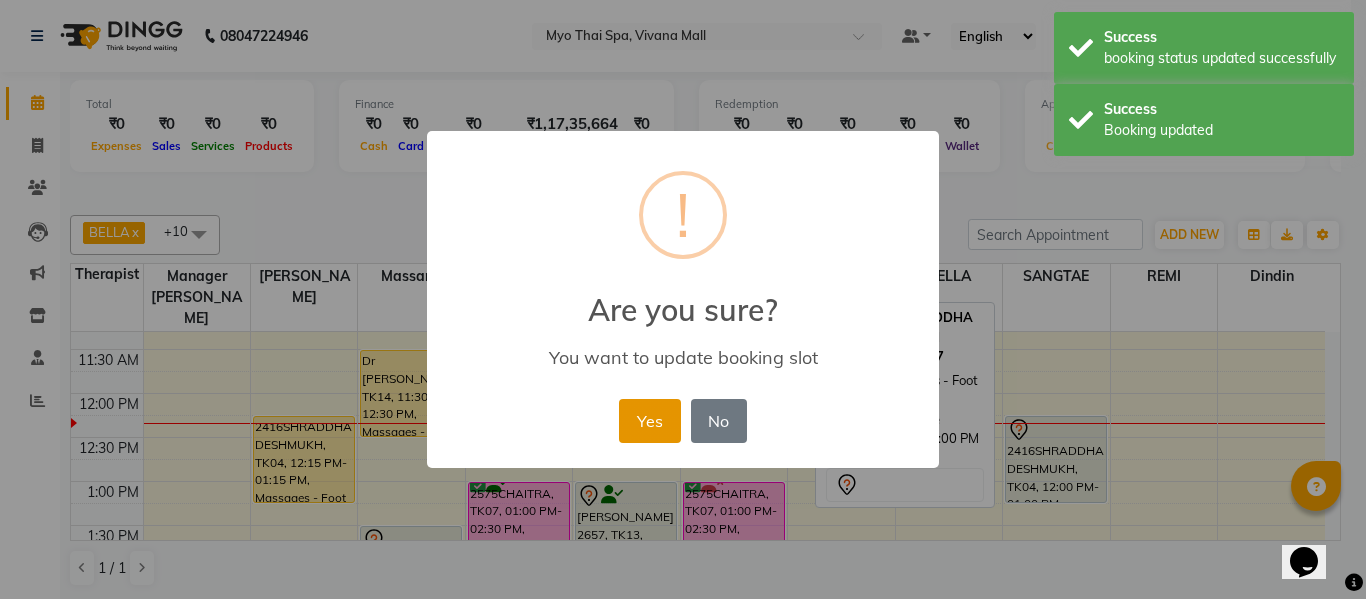 click on "Yes" at bounding box center (649, 421) 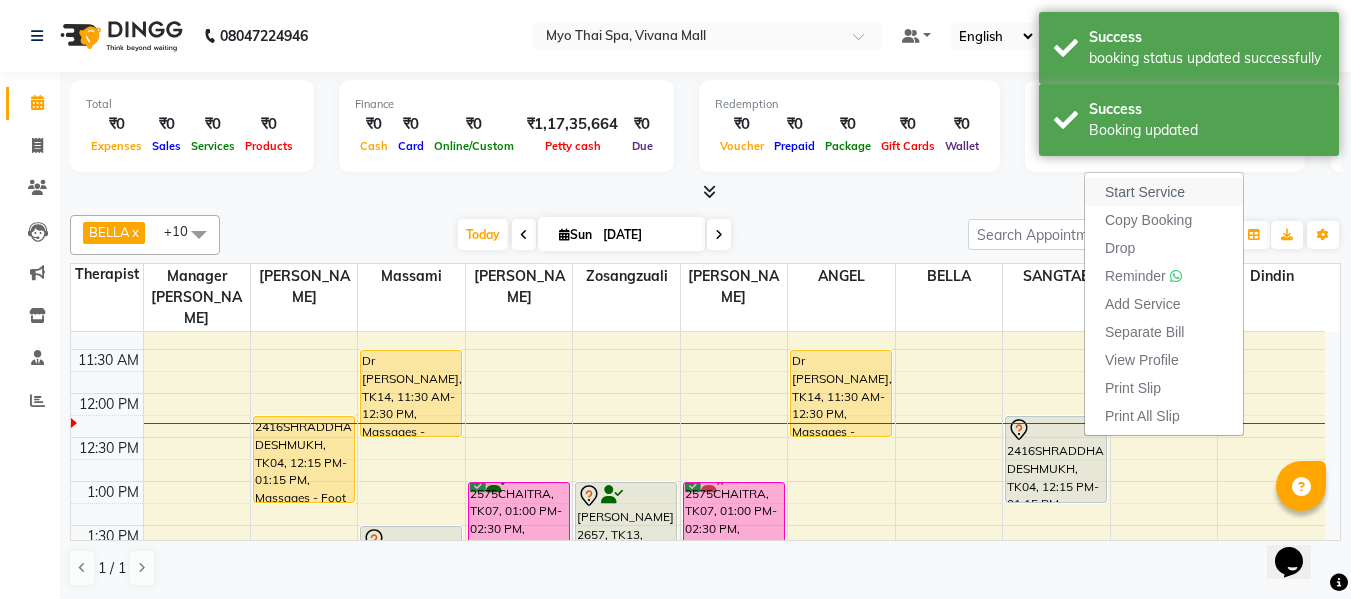click on "Start Service" at bounding box center (1145, 192) 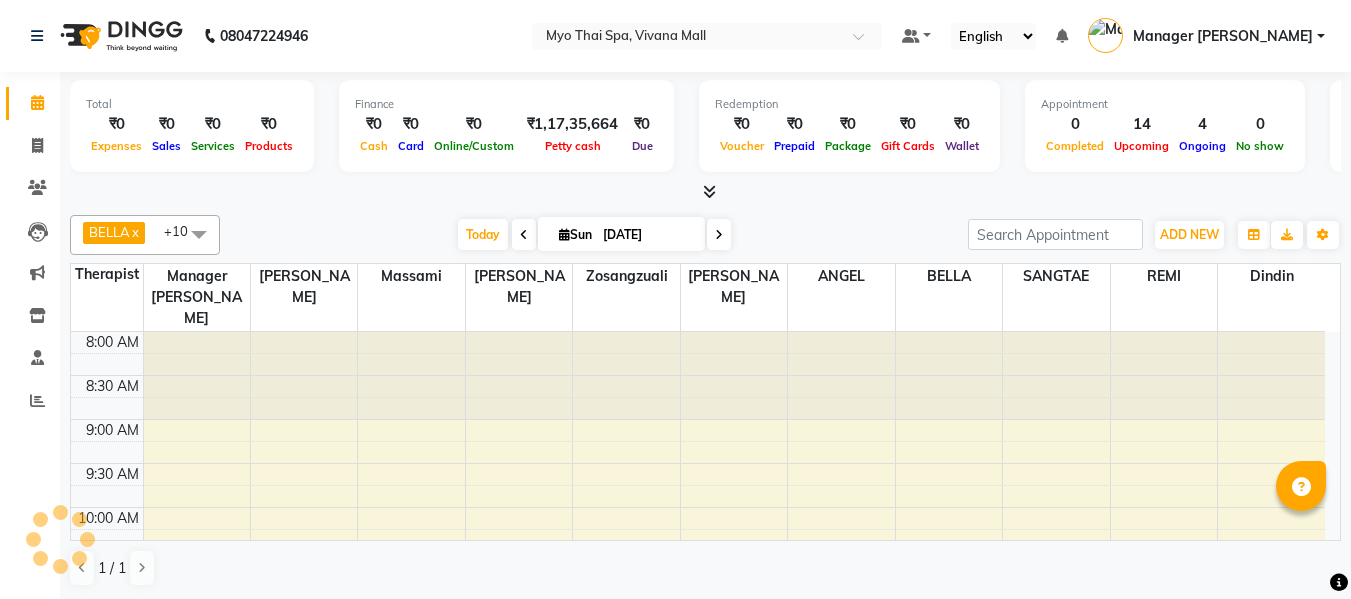 scroll, scrollTop: 0, scrollLeft: 0, axis: both 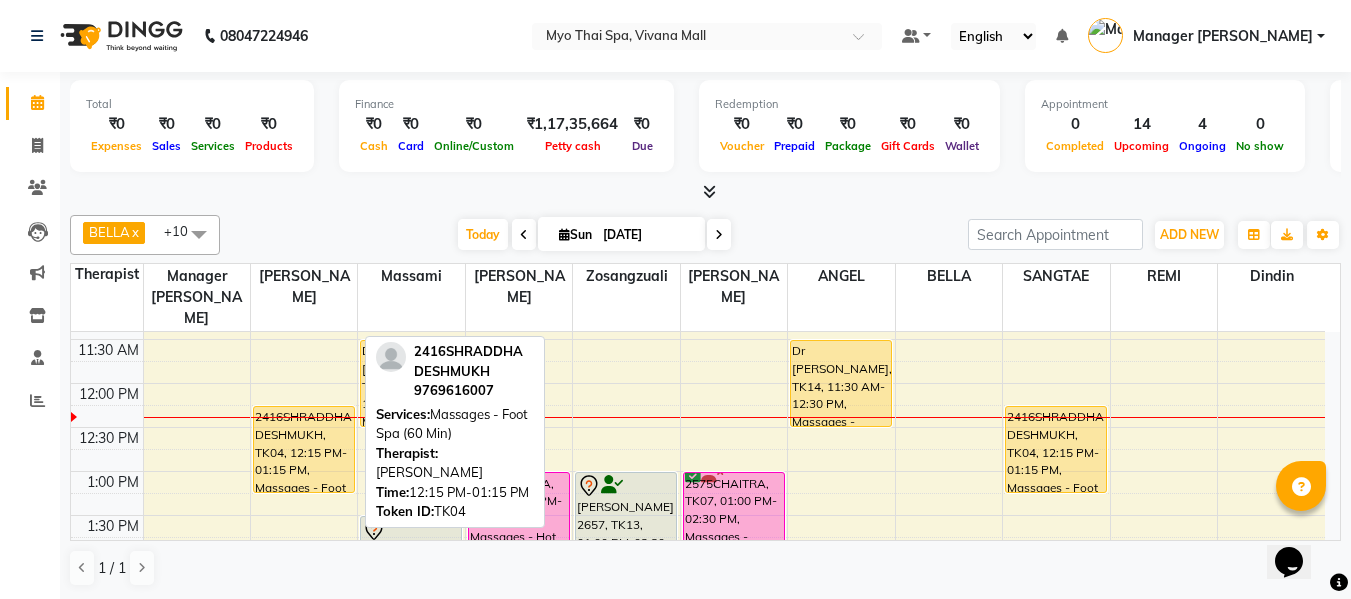 click on "2416SHRADDHA DESHMUKH, TK04, 12:15 PM-01:15 PM, Massages - Foot Spa (60 Min)" at bounding box center (304, 449) 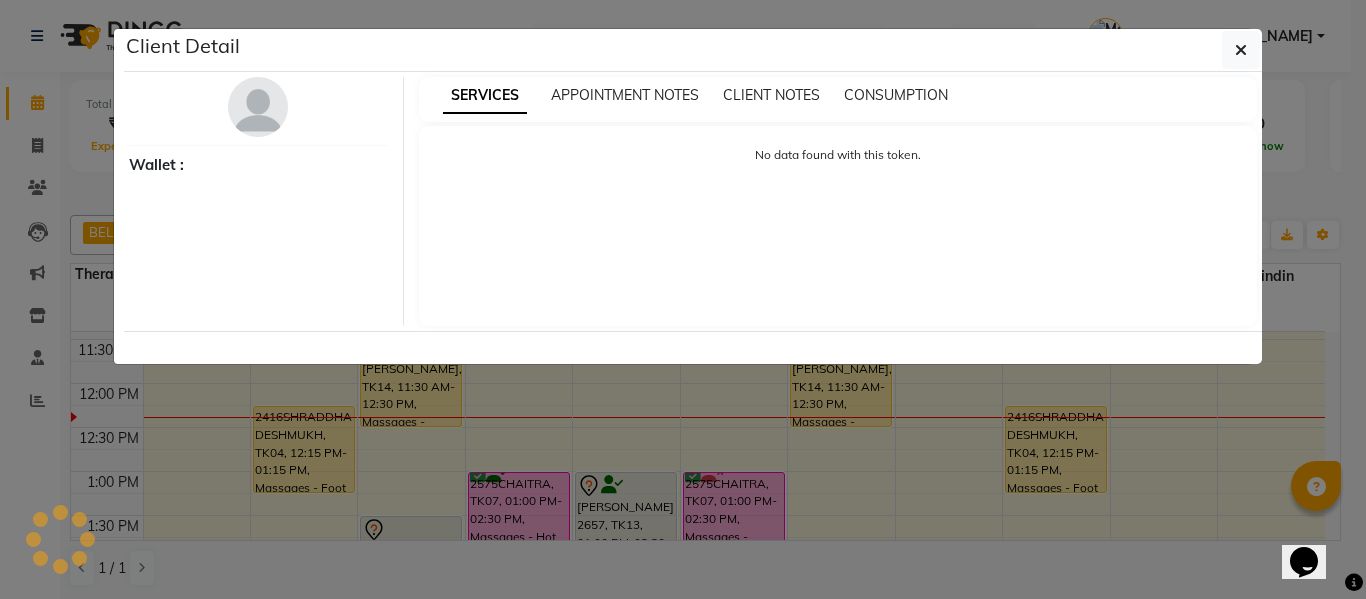 select on "1" 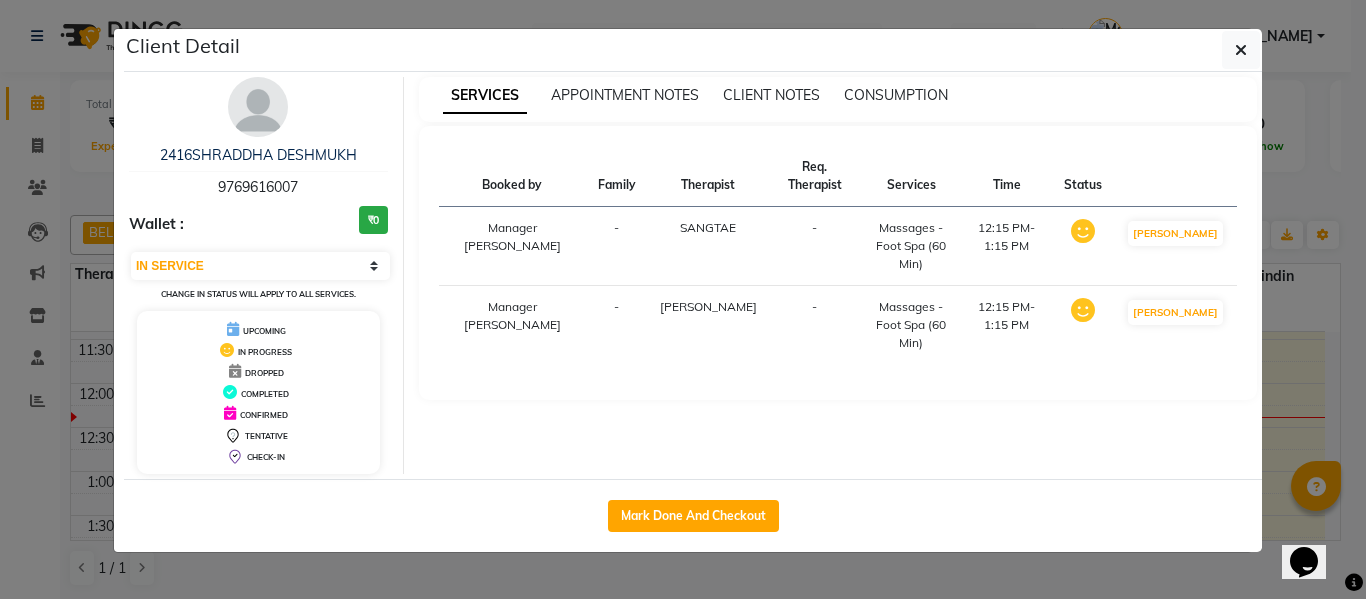 click on "9769616007" at bounding box center (258, 187) 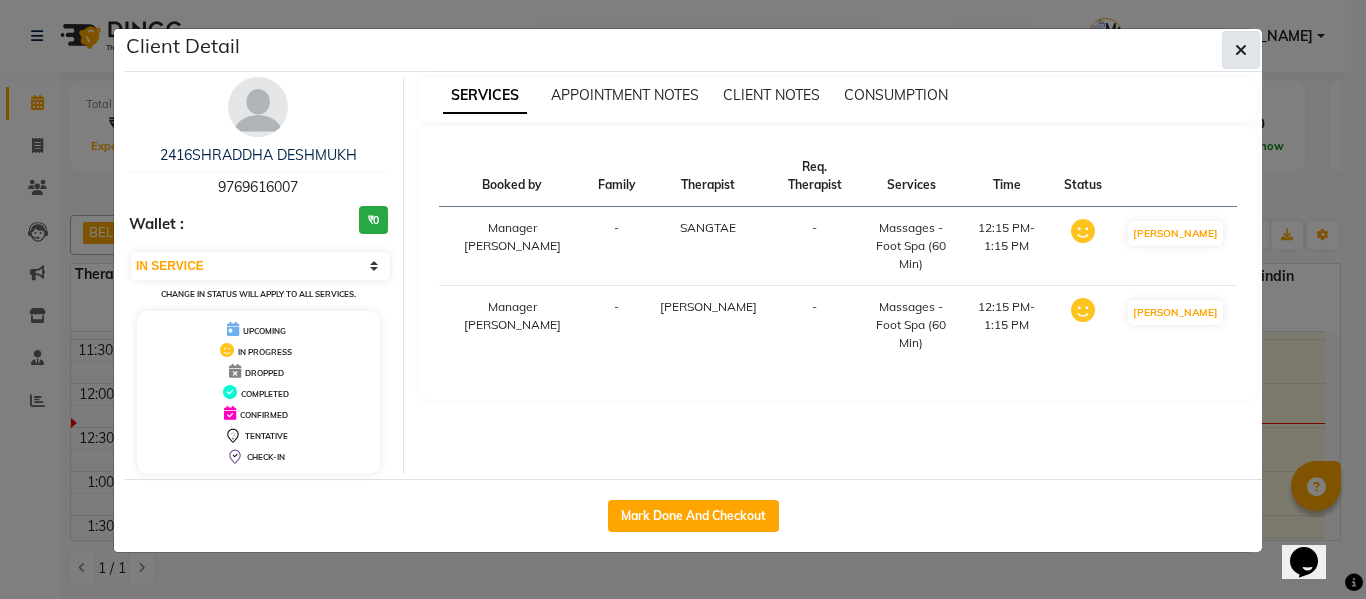 click 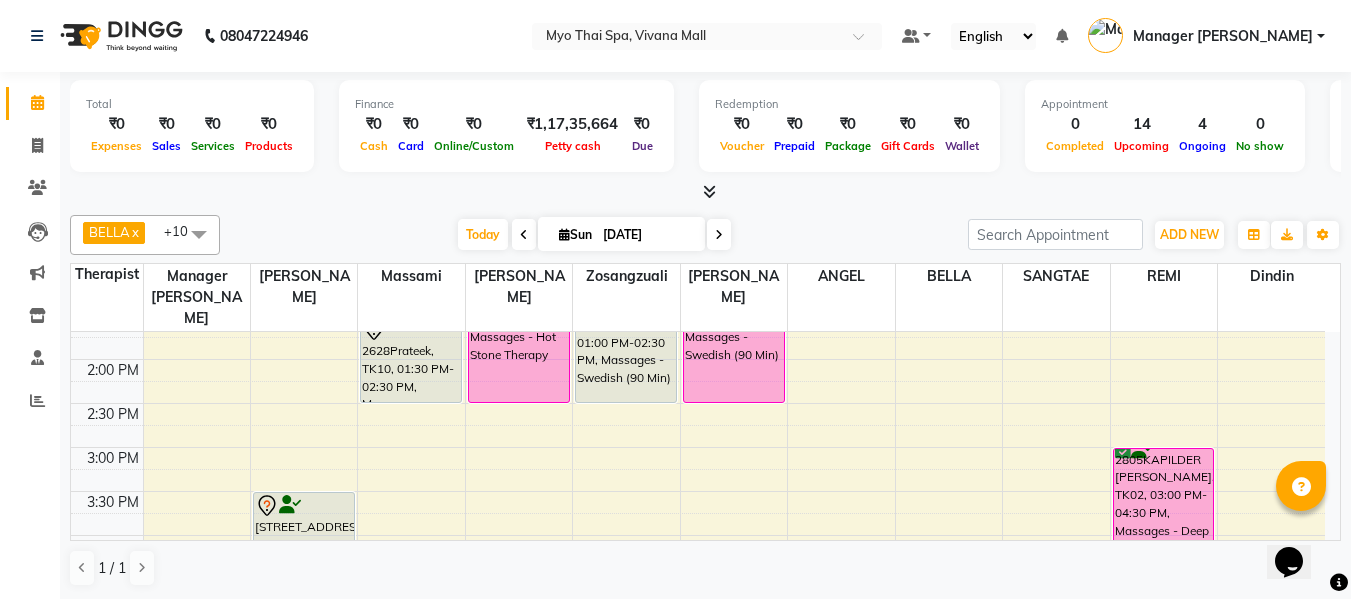 scroll, scrollTop: 600, scrollLeft: 0, axis: vertical 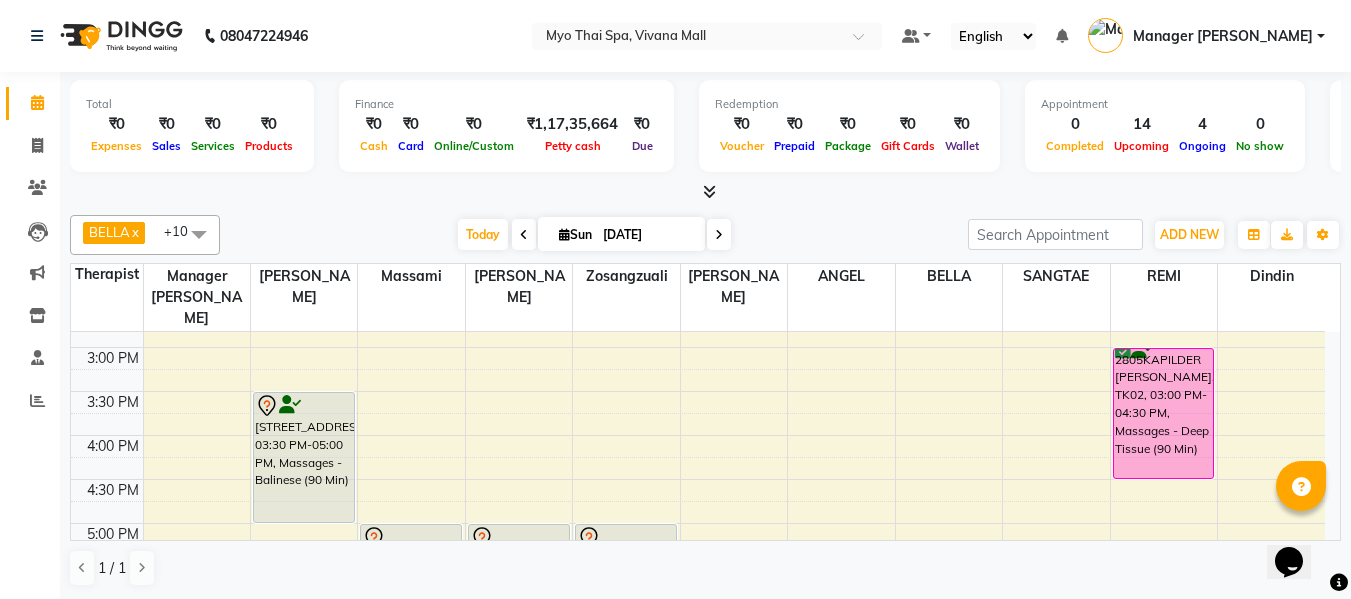 click on "8:00 AM 8:30 AM 9:00 AM 9:30 AM 10:00 AM 10:30 AM 11:00 AM 11:30 AM 12:00 PM 12:30 PM 1:00 PM 1:30 PM 2:00 PM 2:30 PM 3:00 PM 3:30 PM 4:00 PM 4:30 PM 5:00 PM 5:30 PM 6:00 PM 6:30 PM 7:00 PM 7:30 PM 8:00 PM 8:30 PM 9:00 PM 9:30 PM 10:00 PM 10:30 PM    2416SHRADDHA DESHMUKH, TK04, 12:15 PM-01:15 PM, Massages - Foot Spa (60 Min)             2867SANTOSH SWAMI, TK09, 03:30 PM-05:00 PM, Massages - Balinese (90 Min)     1854PRADNYA MAHADIK, TK01, 07:00 PM-08:30 PM, Massages - Deep Tissue (90 Min)    Dr Ramya, TK14, 11:30 AM-12:30 PM, Massages - Balinese (60 Min)             2628Prateek, TK10, 01:30 PM-02:30 PM, Massages - Balinese (60 Min)             2175AMIT, TK03, 05:00 PM-06:30 PM, Massages - Balinese (90 Min)     2575CHAITRA, TK07, 01:00 PM-02:30 PM, Massages - Hot Stone Therapy             2175AMIT, TK03, 05:00 PM-06:30 PM, Massages - Balinese (90 Min)             2564Jitesh, TK08, 08:00 PM-09:00 PM, Massages - Balinese (60 Min)             mangesh 2657, TK13, 01:00 PM-02:30 PM, Massages - Swedish (90 Min)" at bounding box center (698, 391) 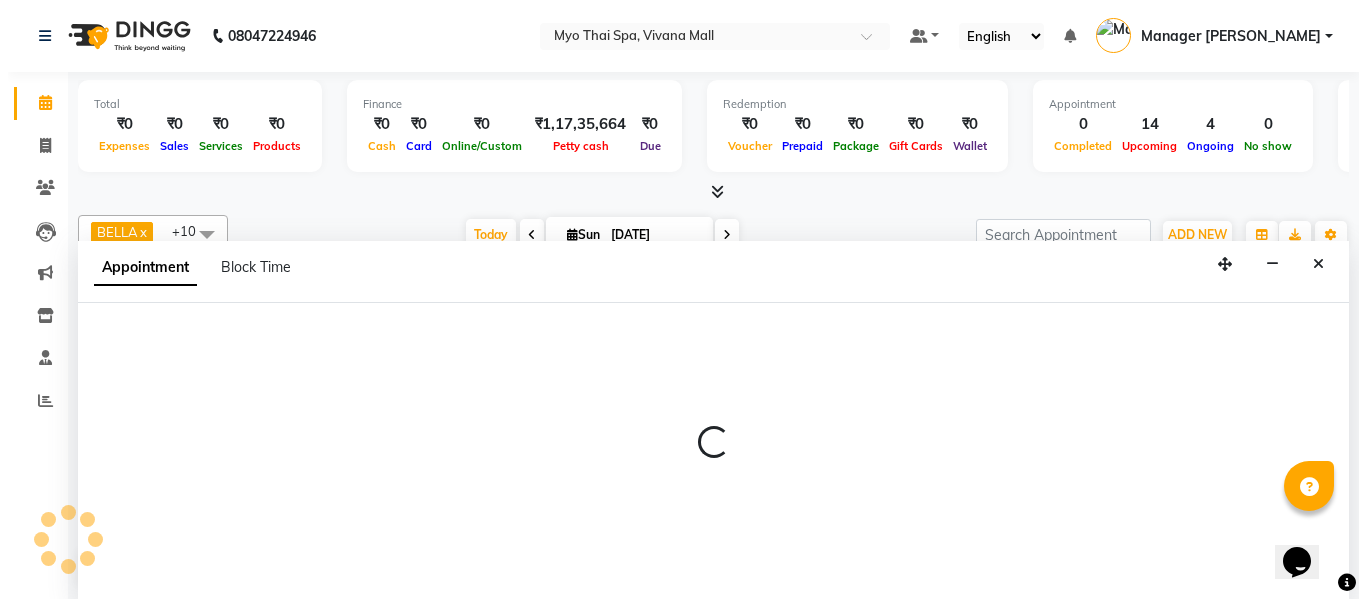 scroll, scrollTop: 1, scrollLeft: 0, axis: vertical 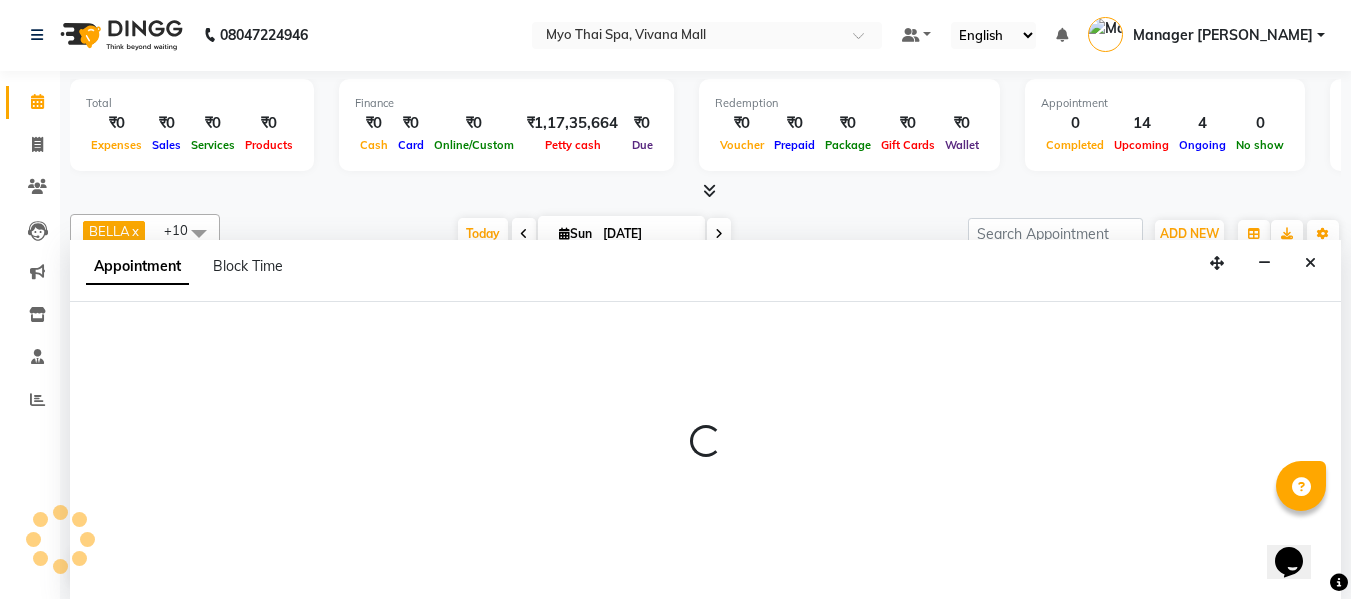 select on "35779" 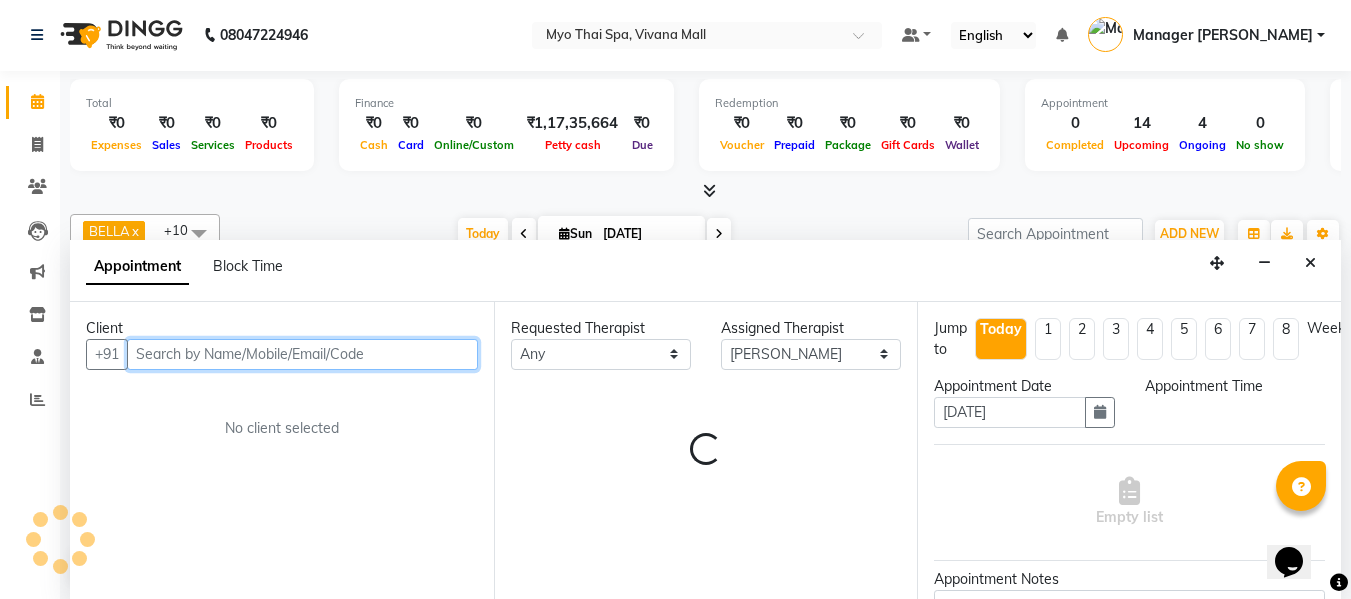 select on "900" 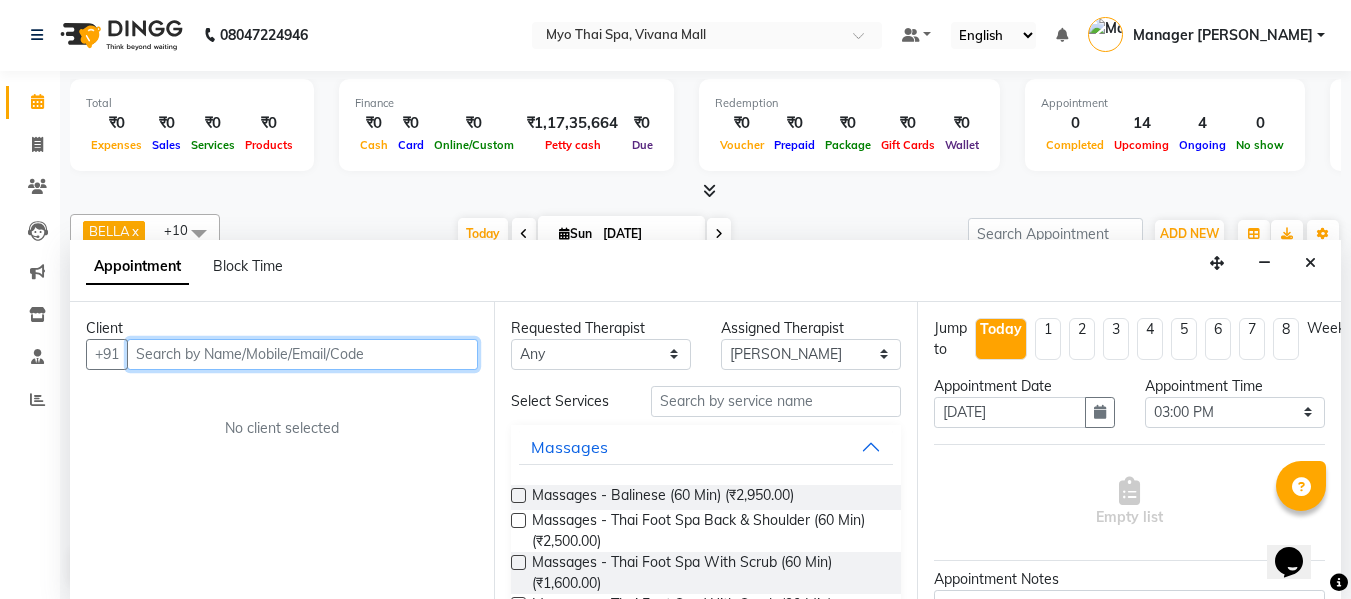 click at bounding box center (302, 354) 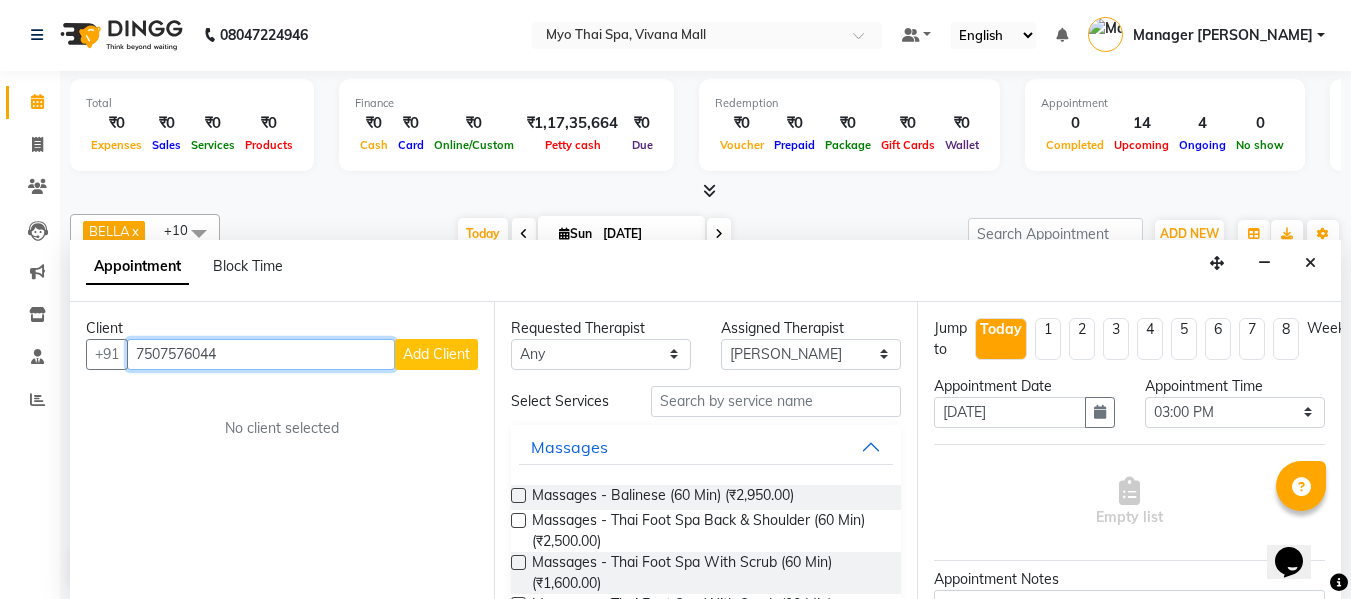 type on "7507576044" 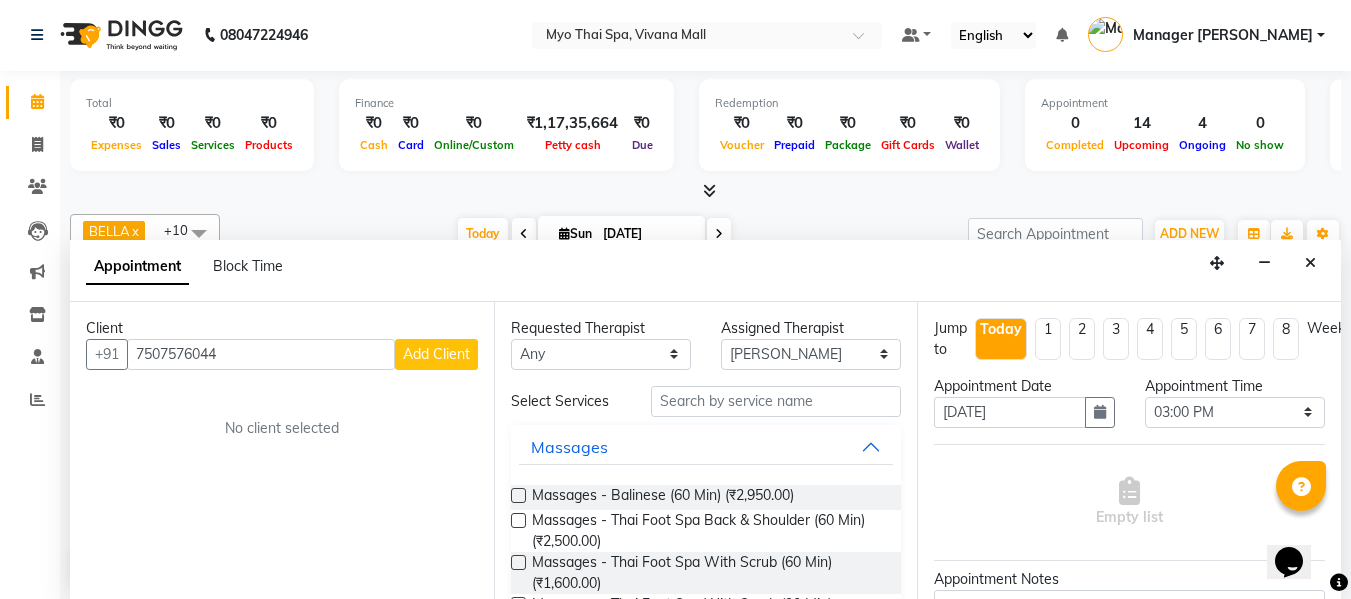 click on "Add Client" at bounding box center (436, 354) 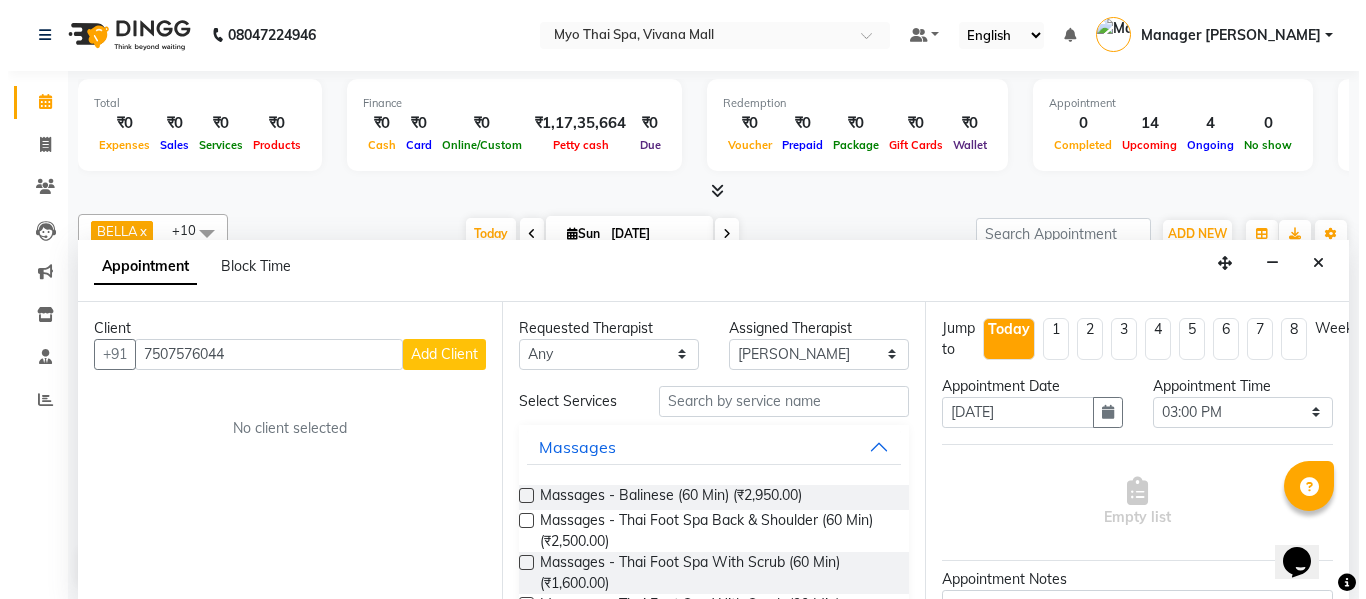 select on "22" 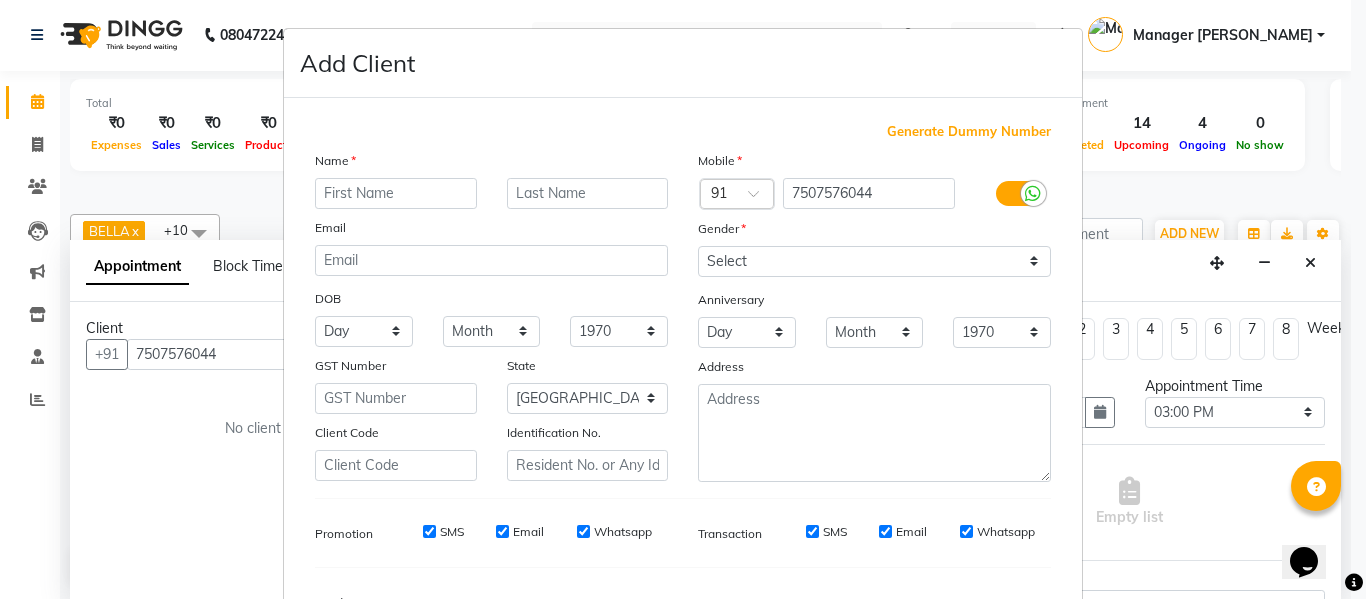 click on "Add Client Generate Dummy Number Name Email DOB Day 01 02 03 04 05 06 07 08 09 10 11 12 13 14 15 16 17 18 19 20 21 22 23 24 25 26 27 28 29 30 31 Month January February March April May June July August September October November December 1940 1941 1942 1943 1944 1945 1946 1947 1948 1949 1950 1951 1952 1953 1954 1955 1956 1957 1958 1959 1960 1961 1962 1963 1964 1965 1966 1967 1968 1969 1970 1971 1972 1973 1974 1975 1976 1977 1978 1979 1980 1981 1982 1983 1984 1985 1986 1987 1988 1989 1990 1991 1992 1993 1994 1995 1996 1997 1998 1999 2000 2001 2002 2003 2004 2005 2006 2007 2008 2009 2010 2011 2012 2013 2014 2015 2016 2017 2018 2019 2020 2021 2022 2023 2024 GST Number State Select Andaman and Nicobar Islands Andhra Pradesh Arunachal Pradesh Assam Bihar Chandigarh Chhattisgarh Dadra and Nagar Haveli Daman and Diu Delhi Goa Gujarat Haryana Himachal Pradesh Jammu and Kashmir Jharkhand Karnataka Kerala Lakshadweep Madhya Pradesh Maharashtra Manipur Meghalaya Mizoram Nagaland Odisha Pondicherry Punjab Rajasthan Sikkim" at bounding box center (683, 299) 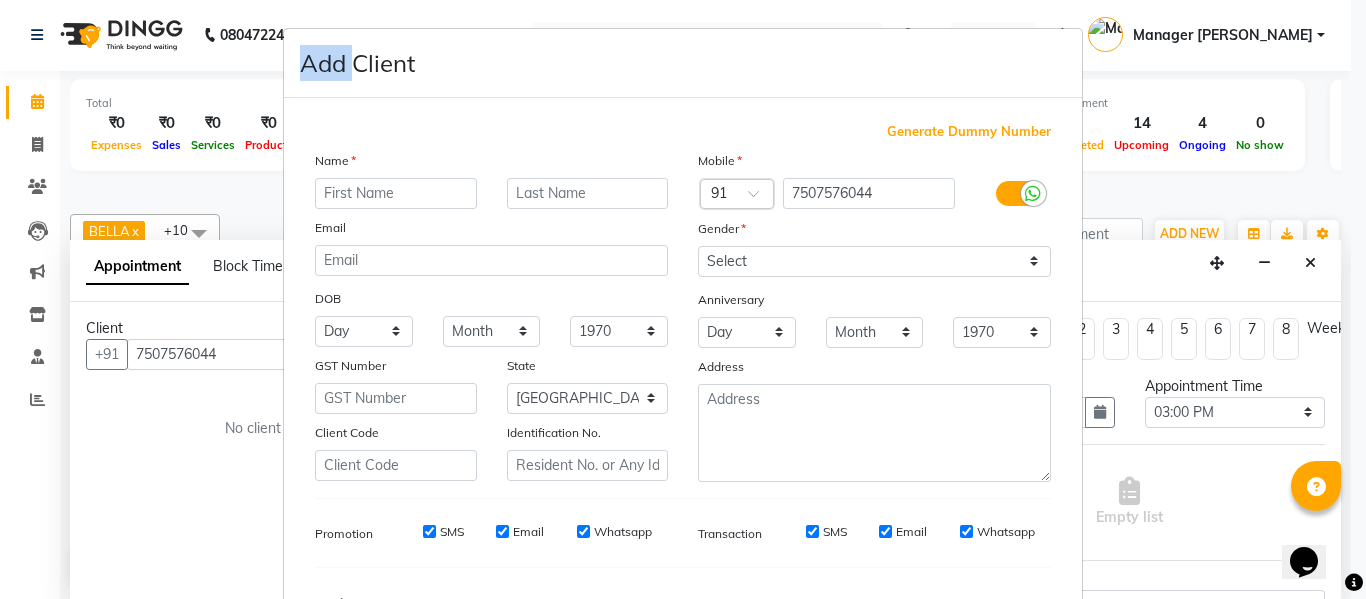 click on "Add Client Generate Dummy Number Name Email DOB Day 01 02 03 04 05 06 07 08 09 10 11 12 13 14 15 16 17 18 19 20 21 22 23 24 25 26 27 28 29 30 31 Month January February March April May June July August September October November December 1940 1941 1942 1943 1944 1945 1946 1947 1948 1949 1950 1951 1952 1953 1954 1955 1956 1957 1958 1959 1960 1961 1962 1963 1964 1965 1966 1967 1968 1969 1970 1971 1972 1973 1974 1975 1976 1977 1978 1979 1980 1981 1982 1983 1984 1985 1986 1987 1988 1989 1990 1991 1992 1993 1994 1995 1996 1997 1998 1999 2000 2001 2002 2003 2004 2005 2006 2007 2008 2009 2010 2011 2012 2013 2014 2015 2016 2017 2018 2019 2020 2021 2022 2023 2024 GST Number State Select Andaman and Nicobar Islands Andhra Pradesh Arunachal Pradesh Assam Bihar Chandigarh Chhattisgarh Dadra and Nagar Haveli Daman and Diu Delhi Goa Gujarat Haryana Himachal Pradesh Jammu and Kashmir Jharkhand Karnataka Kerala Lakshadweep Madhya Pradesh Maharashtra Manipur Meghalaya Mizoram Nagaland Odisha Pondicherry Punjab Rajasthan Sikkim" at bounding box center [683, 299] 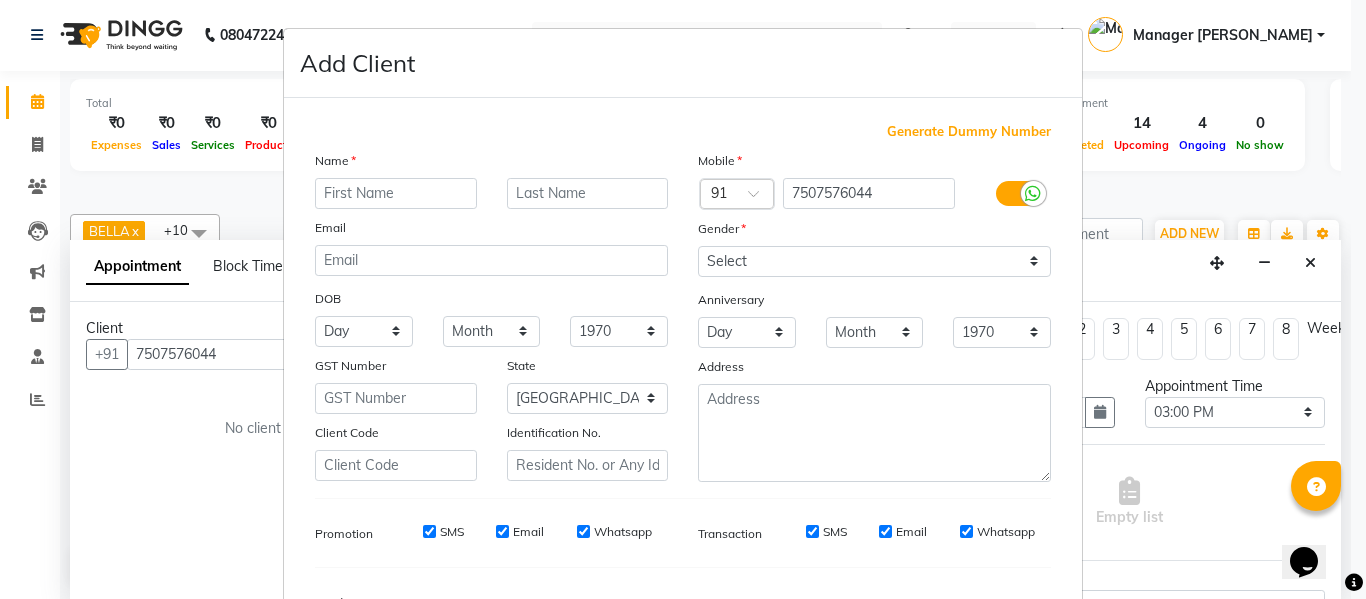 click on "Add Client Generate Dummy Number Name Email DOB Day 01 02 03 04 05 06 07 08 09 10 11 12 13 14 15 16 17 18 19 20 21 22 23 24 25 26 27 28 29 30 31 Month January February March April May June July August September October November December 1940 1941 1942 1943 1944 1945 1946 1947 1948 1949 1950 1951 1952 1953 1954 1955 1956 1957 1958 1959 1960 1961 1962 1963 1964 1965 1966 1967 1968 1969 1970 1971 1972 1973 1974 1975 1976 1977 1978 1979 1980 1981 1982 1983 1984 1985 1986 1987 1988 1989 1990 1991 1992 1993 1994 1995 1996 1997 1998 1999 2000 2001 2002 2003 2004 2005 2006 2007 2008 2009 2010 2011 2012 2013 2014 2015 2016 2017 2018 2019 2020 2021 2022 2023 2024 GST Number State Select Andaman and Nicobar Islands Andhra Pradesh Arunachal Pradesh Assam Bihar Chandigarh Chhattisgarh Dadra and Nagar Haveli Daman and Diu Delhi Goa Gujarat Haryana Himachal Pradesh Jammu and Kashmir Jharkhand Karnataka Kerala Lakshadweep Madhya Pradesh Maharashtra Manipur Meghalaya Mizoram Nagaland Odisha Pondicherry Punjab Rajasthan Sikkim" at bounding box center [683, 299] 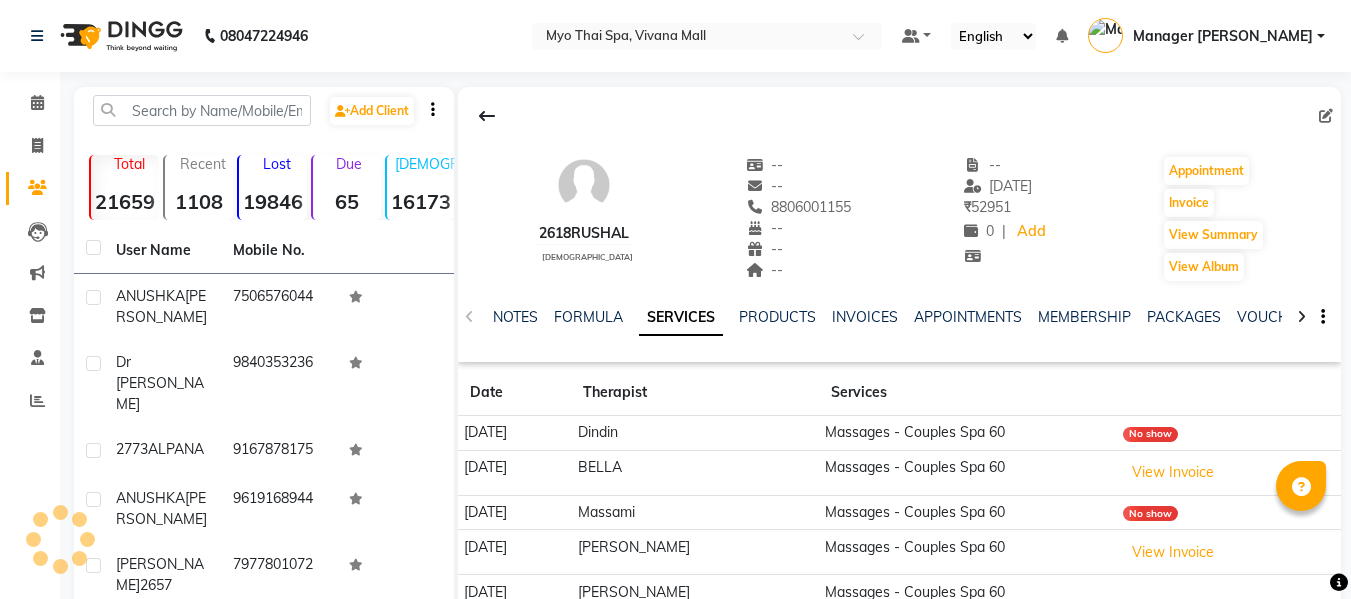 scroll, scrollTop: 0, scrollLeft: 0, axis: both 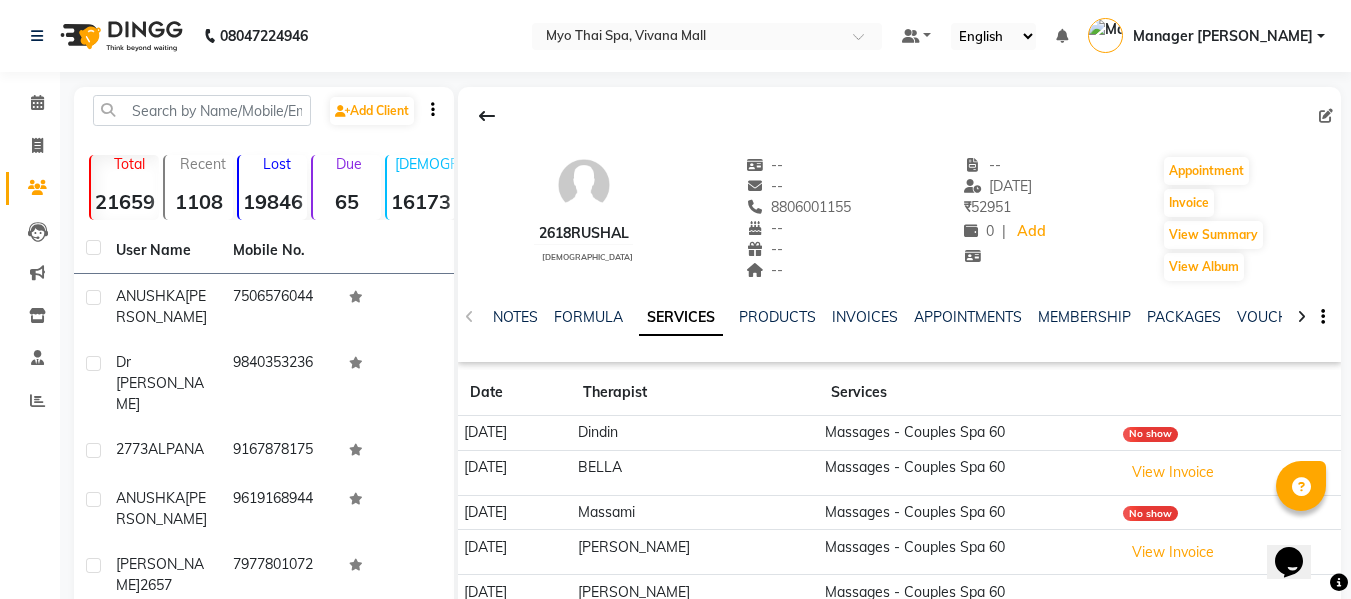 drag, startPoint x: 763, startPoint y: 203, endPoint x: 835, endPoint y: 195, distance: 72.443085 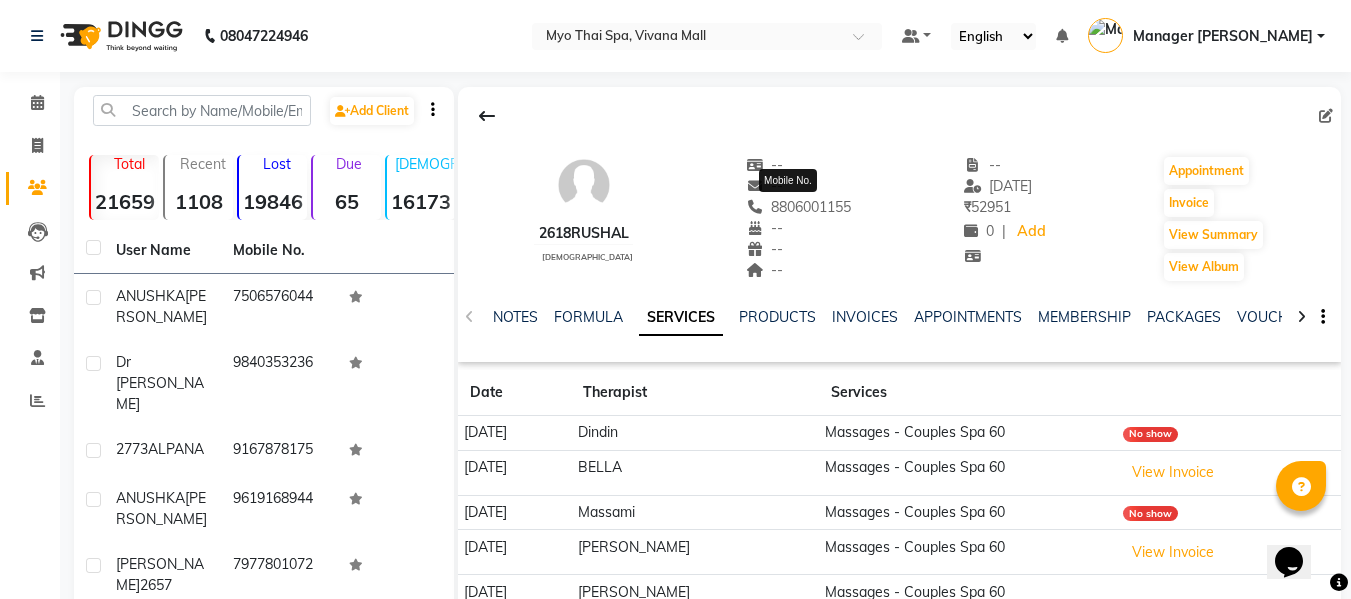 drag, startPoint x: 754, startPoint y: 200, endPoint x: 764, endPoint y: 201, distance: 10.049875 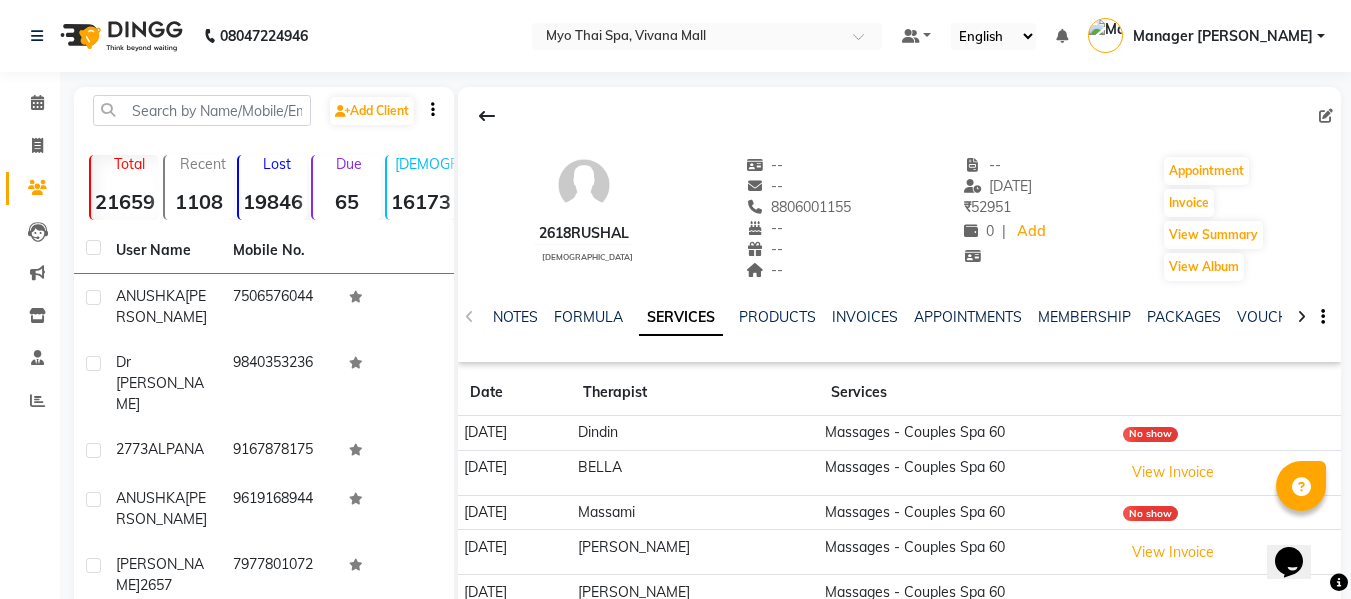 click on "8806001155" 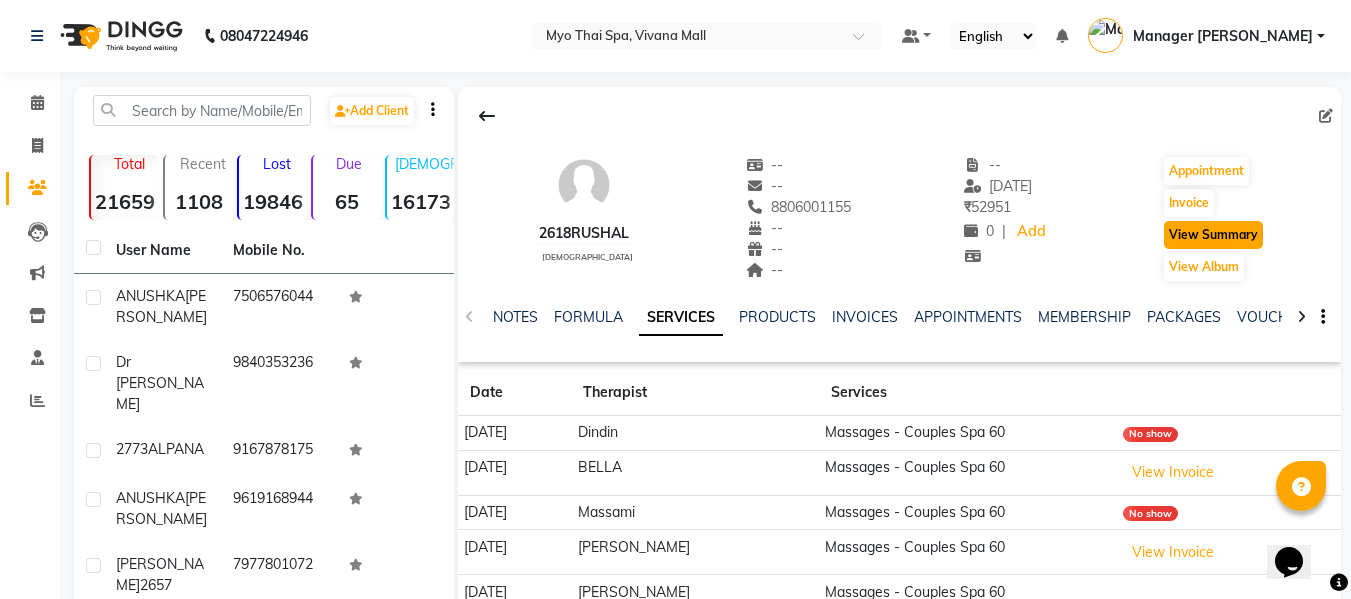 click on "View Summary" 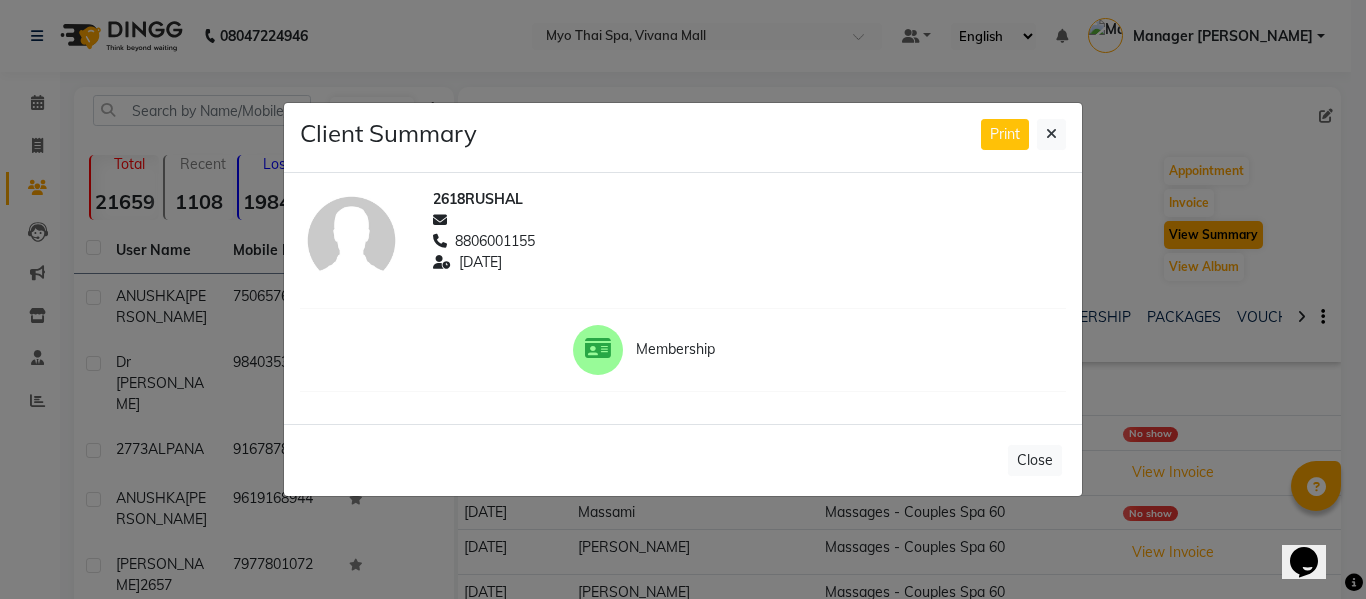 click on "Client Summary Print 2618RUSHAL  8806001155 [DATE] Membership Close" 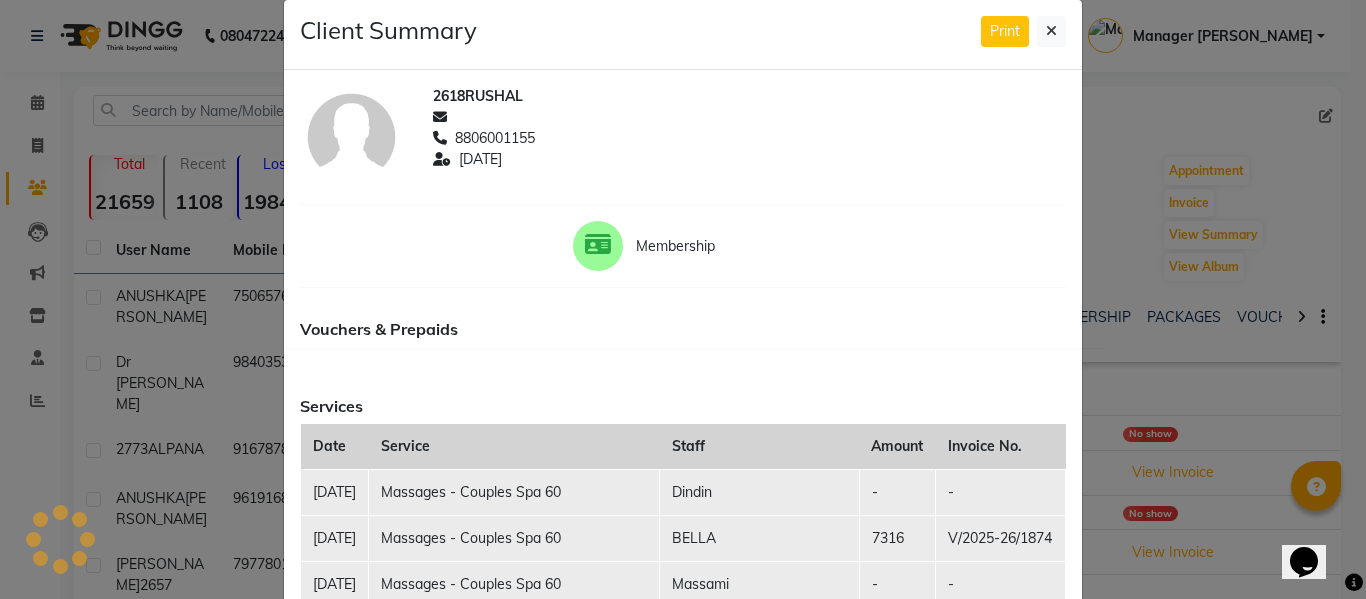 scroll, scrollTop: 0, scrollLeft: 0, axis: both 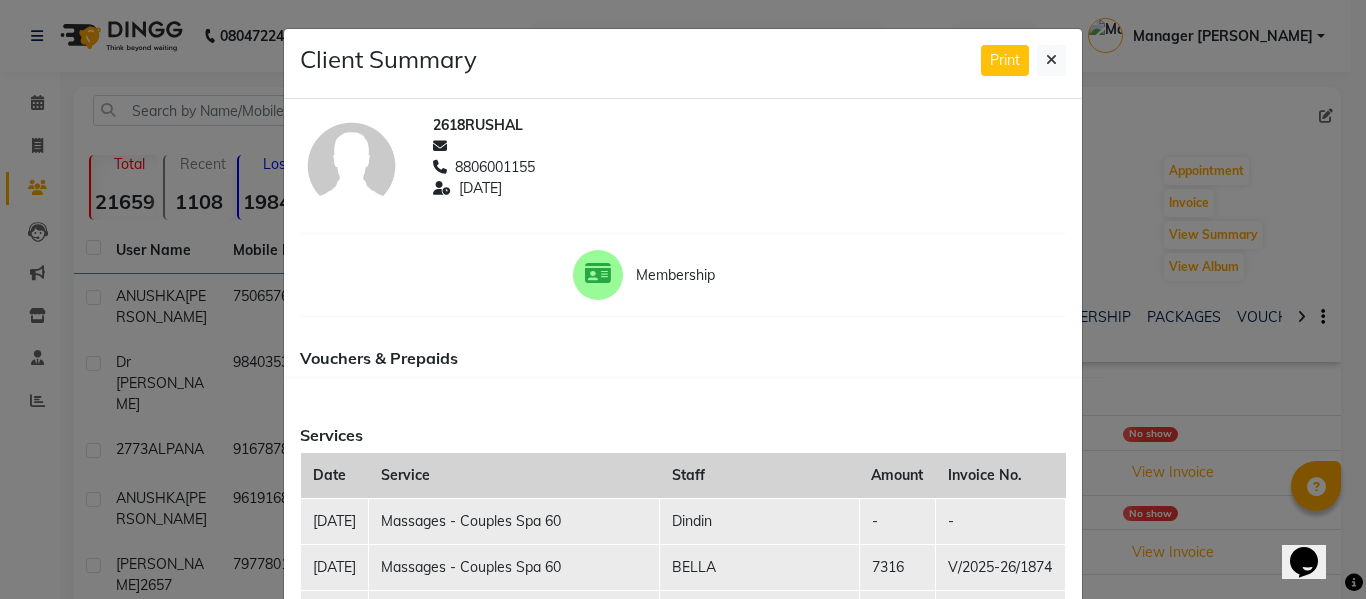 click on "Membership" 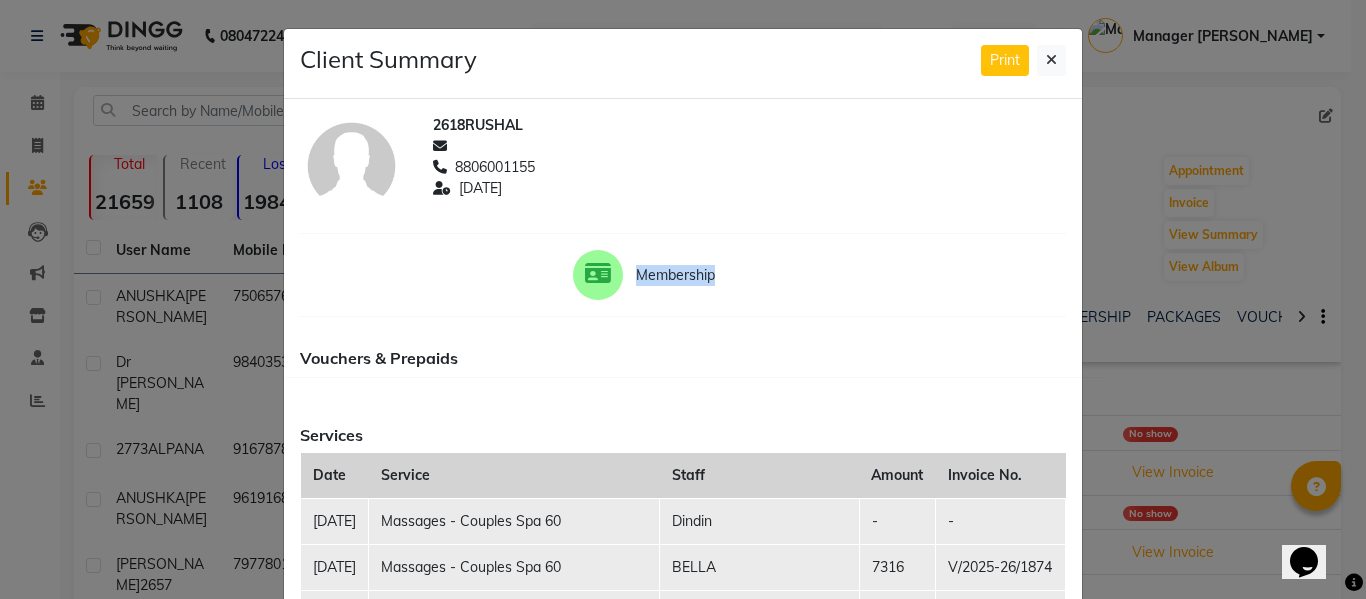 click on "Membership" 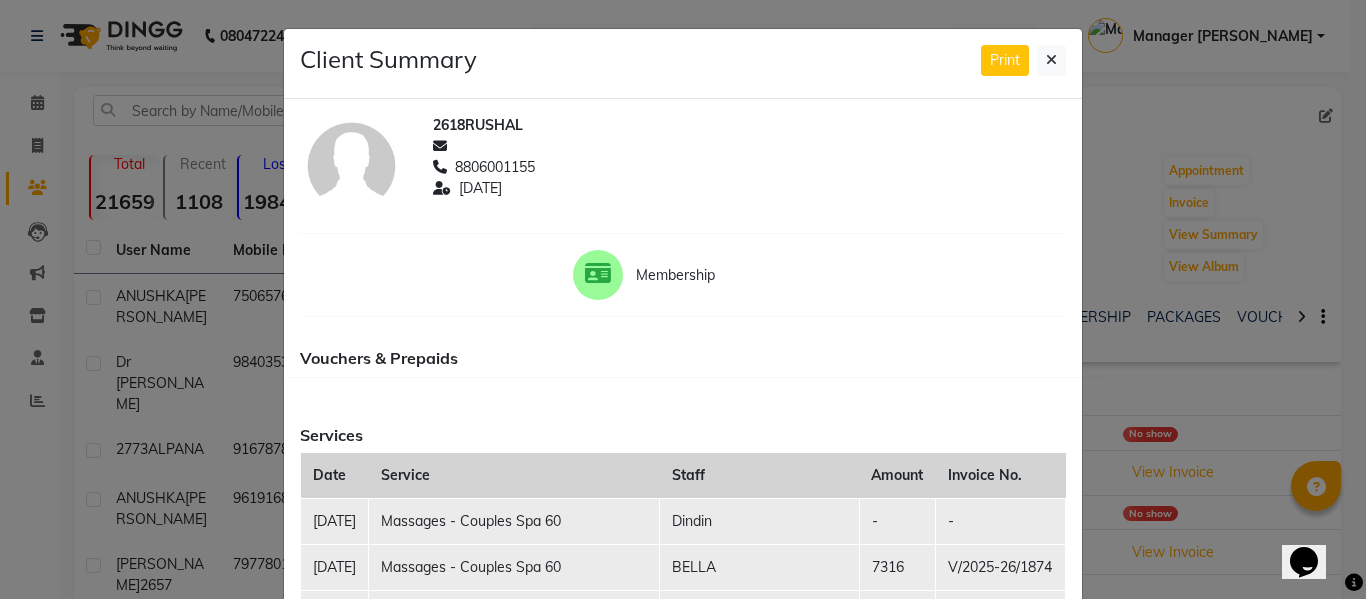 click on "Membership" 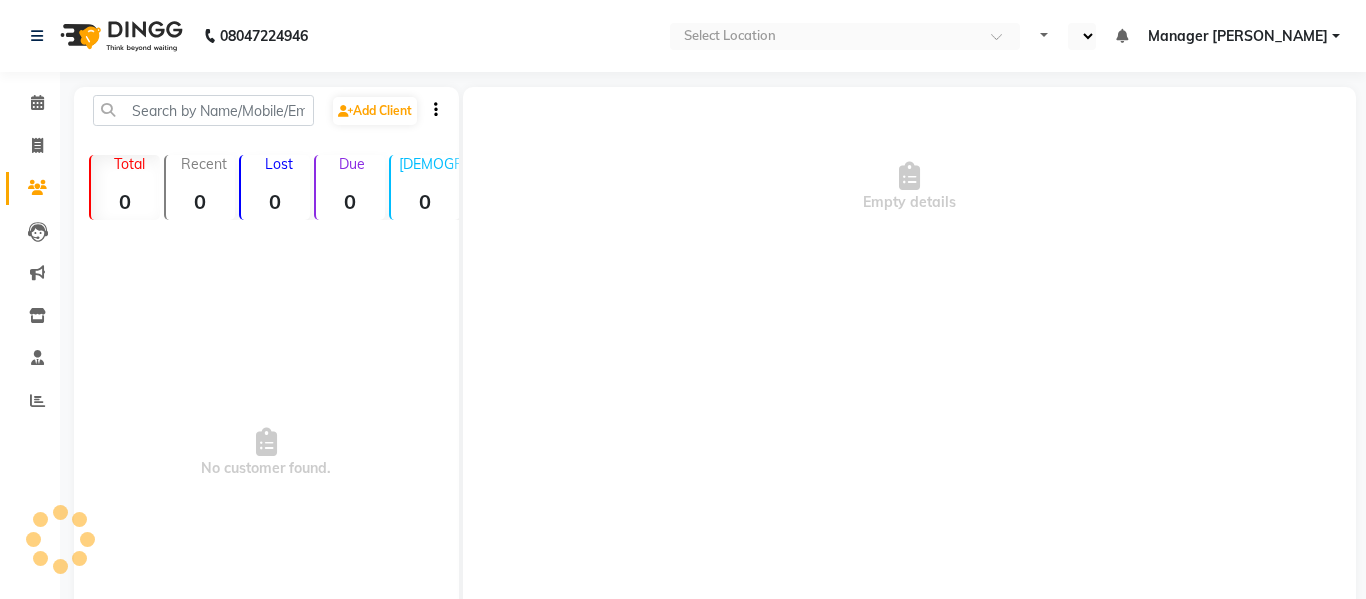 select on "en" 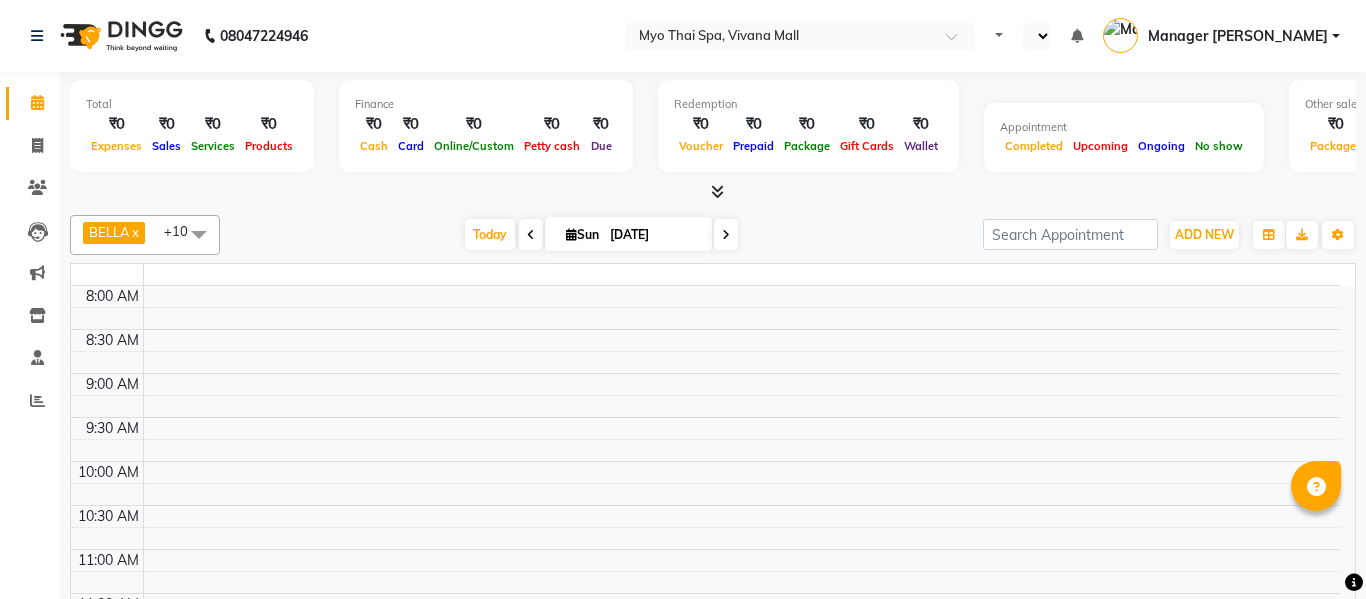 select on "en" 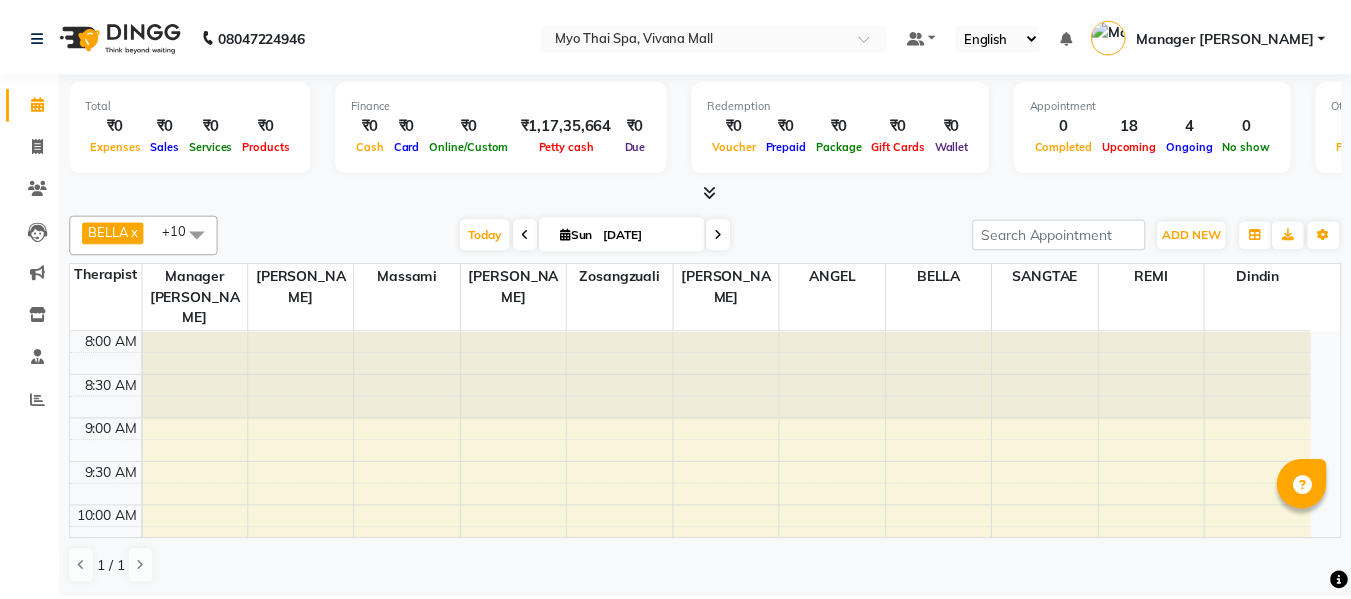 scroll, scrollTop: 0, scrollLeft: 0, axis: both 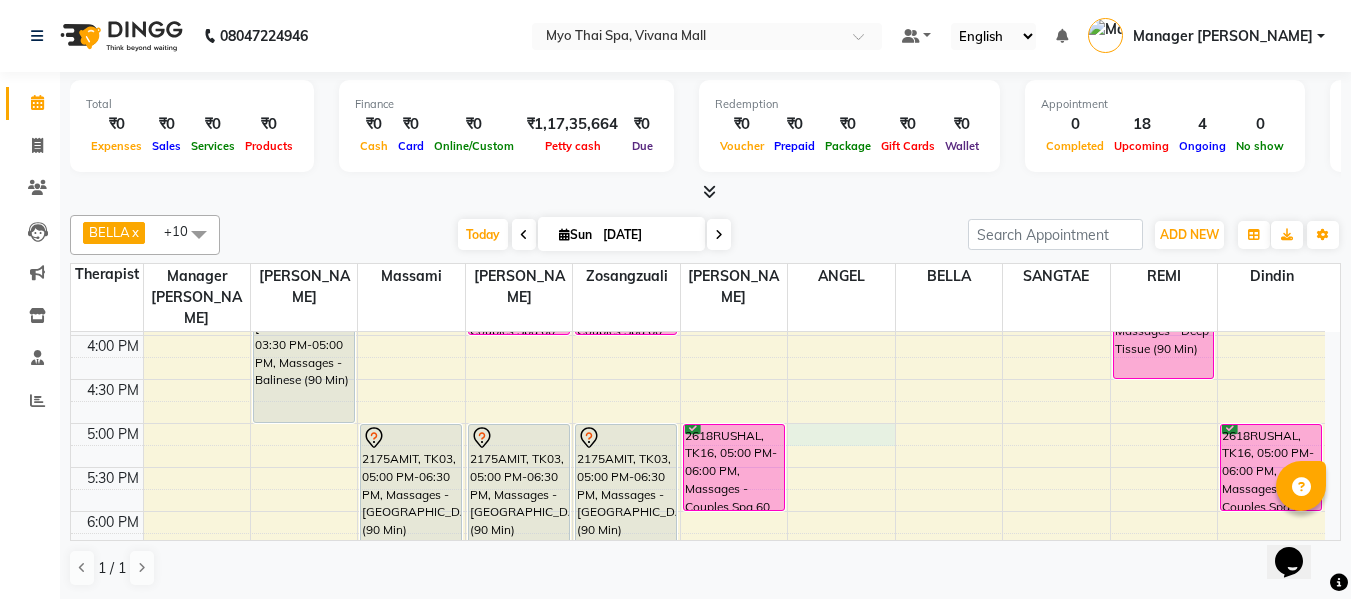 click on "8:00 AM 8:30 AM 9:00 AM 9:30 AM 10:00 AM 10:30 AM 11:00 AM 11:30 AM 12:00 PM 12:30 PM 1:00 PM 1:30 PM 2:00 PM 2:30 PM 3:00 PM 3:30 PM 4:00 PM 4:30 PM 5:00 PM 5:30 PM 6:00 PM 6:30 PM 7:00 PM 7:30 PM 8:00 PM 8:30 PM 9:00 PM 9:30 PM 10:00 PM 10:30 PM    2416SHRADDHA DESHMUKH, TK04, 12:15 PM-01:15 PM, Massages - Foot Spa (60 Min)             2867SANTOSH SWAMI, TK09, 03:30 PM-05:00 PM, Massages - Balinese (90 Min)     1854PRADNYA MAHADIK, TK01, 07:00 PM-08:30 PM, Massages - Deep Tissue (90 Min)    Dr Ramya, TK14, 11:30 AM-12:30 PM, Massages - Balinese (60 Min)             2628Prateek, TK10, 01:30 PM-02:30 PM, Massages - Balinese (60 Min)             2175AMIT, TK03, 05:00 PM-06:30 PM, Massages - Balinese (90 Min)     2575CHAITRA, TK07, 01:00 PM-02:30 PM, Massages - Hot Stone Therapy     ANUSHKA CHAWATHE, TK15, 03:00 PM-04:00 PM, Massages - Couples Spa 60             2175AMIT, TK03, 05:00 PM-06:30 PM, Massages - Balinese (90 Min)             2564Jitesh, TK08, 08:00 PM-09:00 PM, Massages - Balinese (60 Min)" at bounding box center [698, 291] 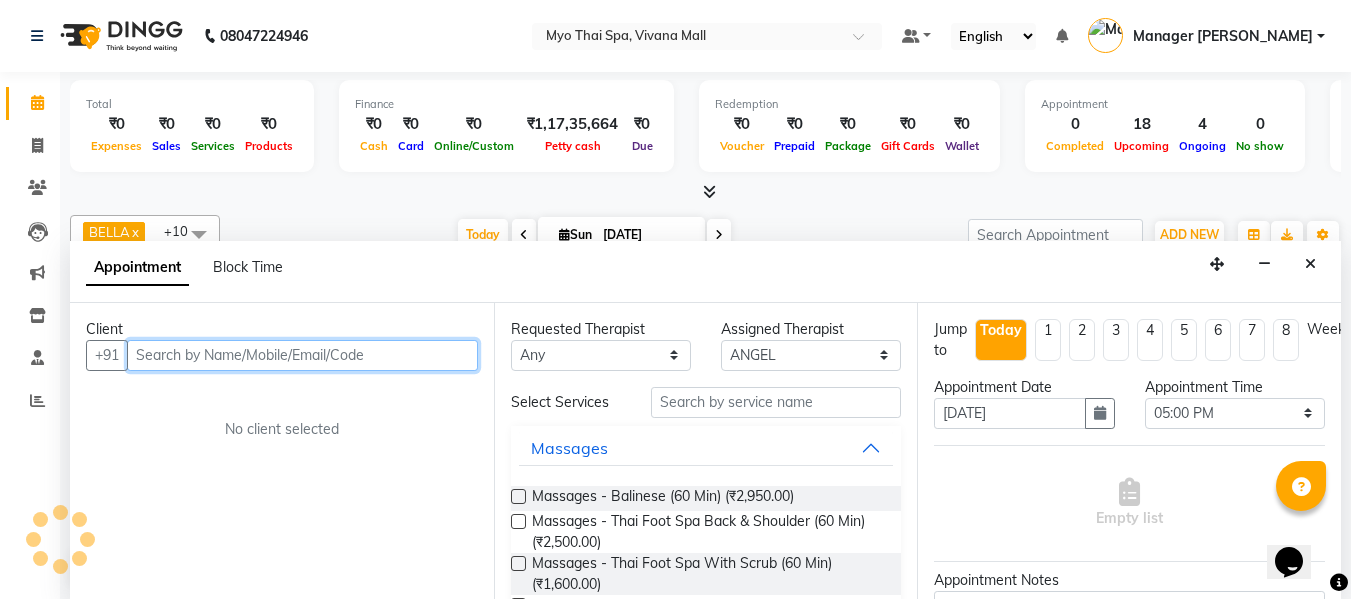 scroll, scrollTop: 1, scrollLeft: 0, axis: vertical 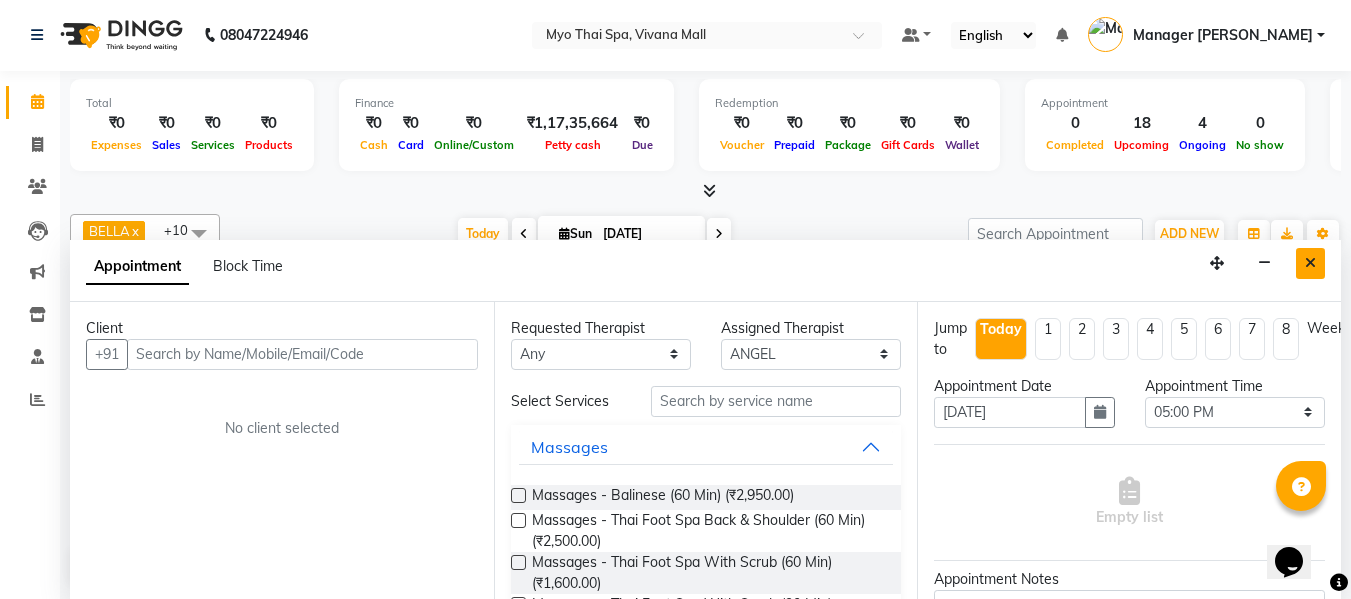 click at bounding box center (1310, 263) 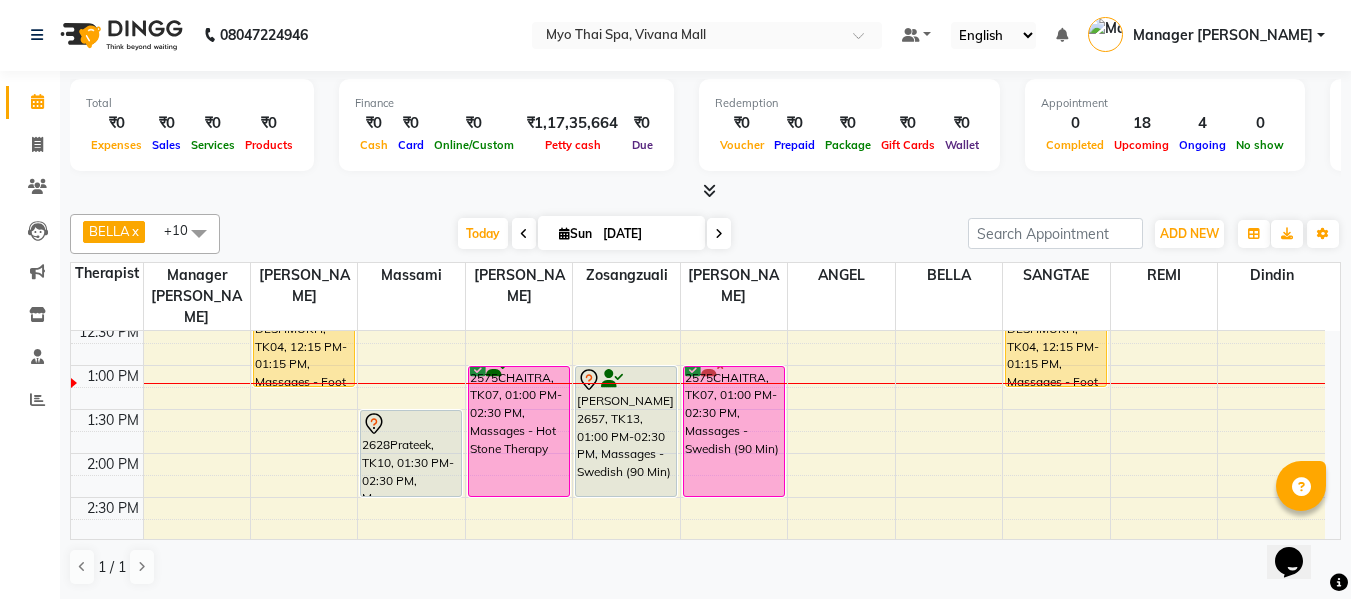 scroll, scrollTop: 490, scrollLeft: 0, axis: vertical 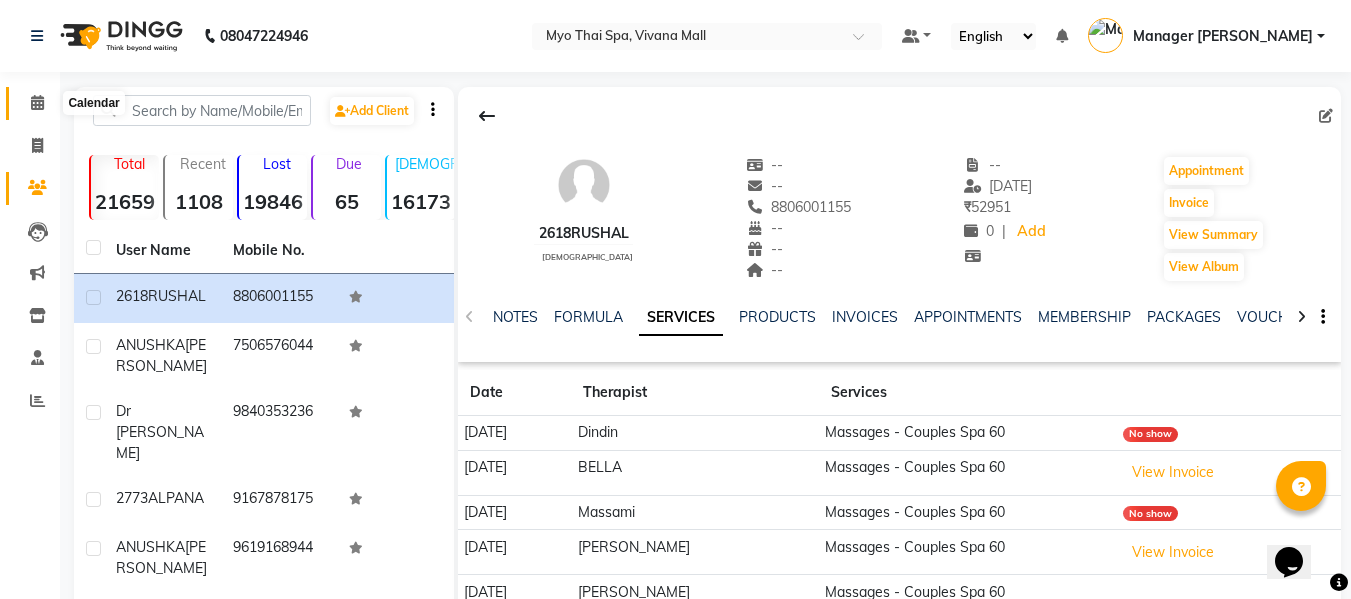 click 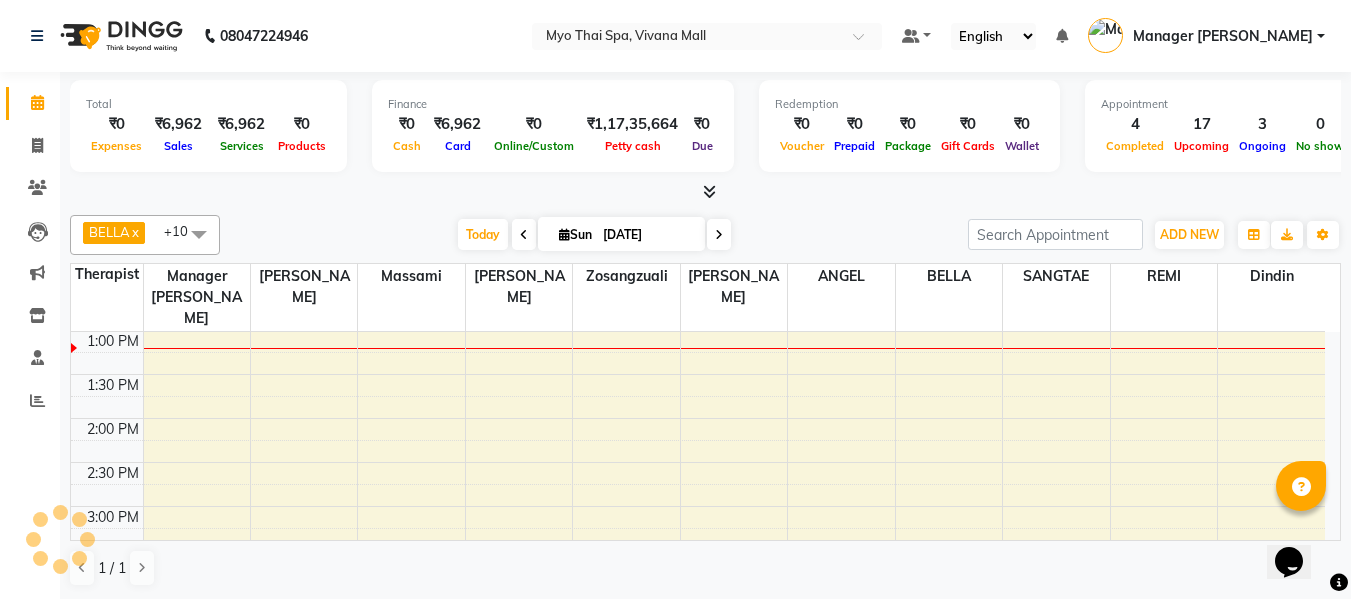 scroll, scrollTop: 0, scrollLeft: 0, axis: both 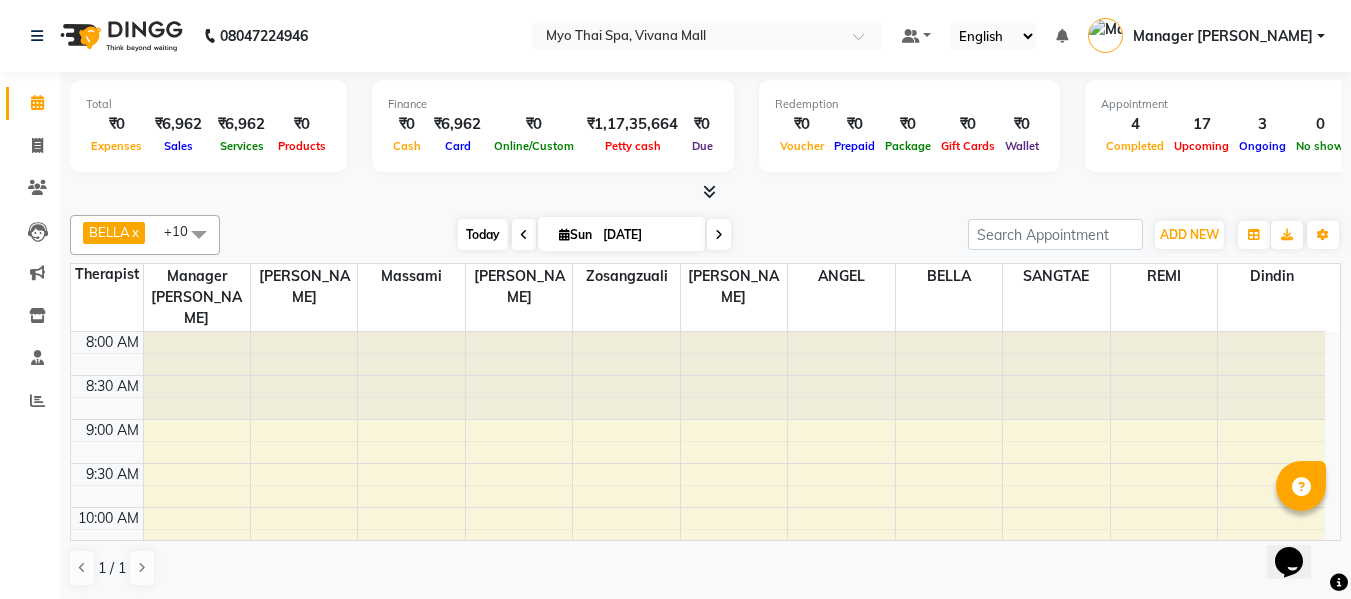 click on "Today" at bounding box center (483, 234) 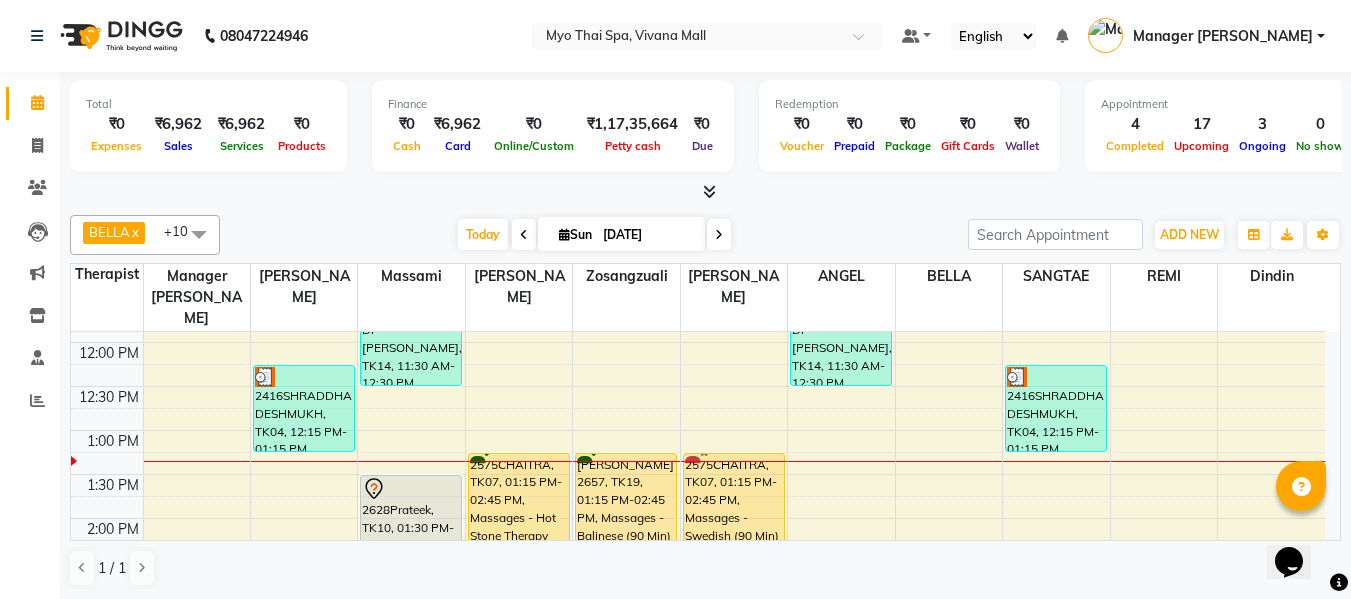 scroll, scrollTop: 441, scrollLeft: 0, axis: vertical 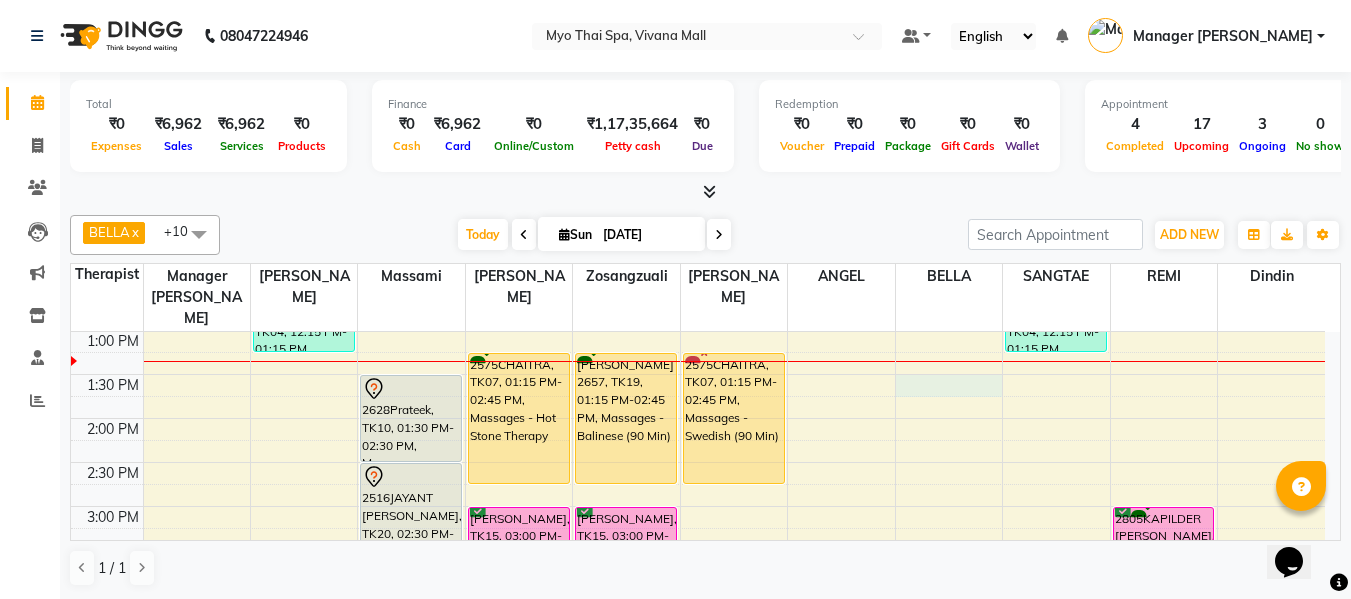 click on "8:00 AM 8:30 AM 9:00 AM 9:30 AM 10:00 AM 10:30 AM 11:00 AM 11:30 AM 12:00 PM 12:30 PM 1:00 PM 1:30 PM 2:00 PM 2:30 PM 3:00 PM 3:30 PM 4:00 PM 4:30 PM 5:00 PM 5:30 PM 6:00 PM 6:30 PM 7:00 PM 7:30 PM 8:00 PM 8:30 PM 9:00 PM 9:30 PM 10:00 PM 10:30 PM     [STREET_ADDRESS], 12:15 PM-01:15 PM, Massages - Foot Spa (60 Min)             [STREET_ADDRESS], 03:30 PM-05:00 PM, Massages - [GEOGRAPHIC_DATA] (90 Min)     1854PRADNYA [PERSON_NAME], TK01, 07:00 PM-08:30 PM, Massages - Deep Tissue (90 Min)     Dr [PERSON_NAME], TK14, 11:30 AM-12:30 PM, Massages - [GEOGRAPHIC_DATA] (60 Min)             2628Prateek, TK10, 01:30 PM-02:30 PM, Massages - Balinese (60 Min)             2516JAYANT [PERSON_NAME], TK20, 02:30 PM-04:00 PM, Massages - Thai Foot Spa Back &Shoulder (90 Min)             2175AMIT, TK03, 05:00 PM-06:30 PM, Massages - [GEOGRAPHIC_DATA] (90 Min)     2575CHAITRA, TK07, 01:15 PM-02:45 PM, Massages - Hot Stone Therapy     [PERSON_NAME], TK15, 03:00 PM-04:00 PM, Massages - Couples Spa 60" at bounding box center [698, 550] 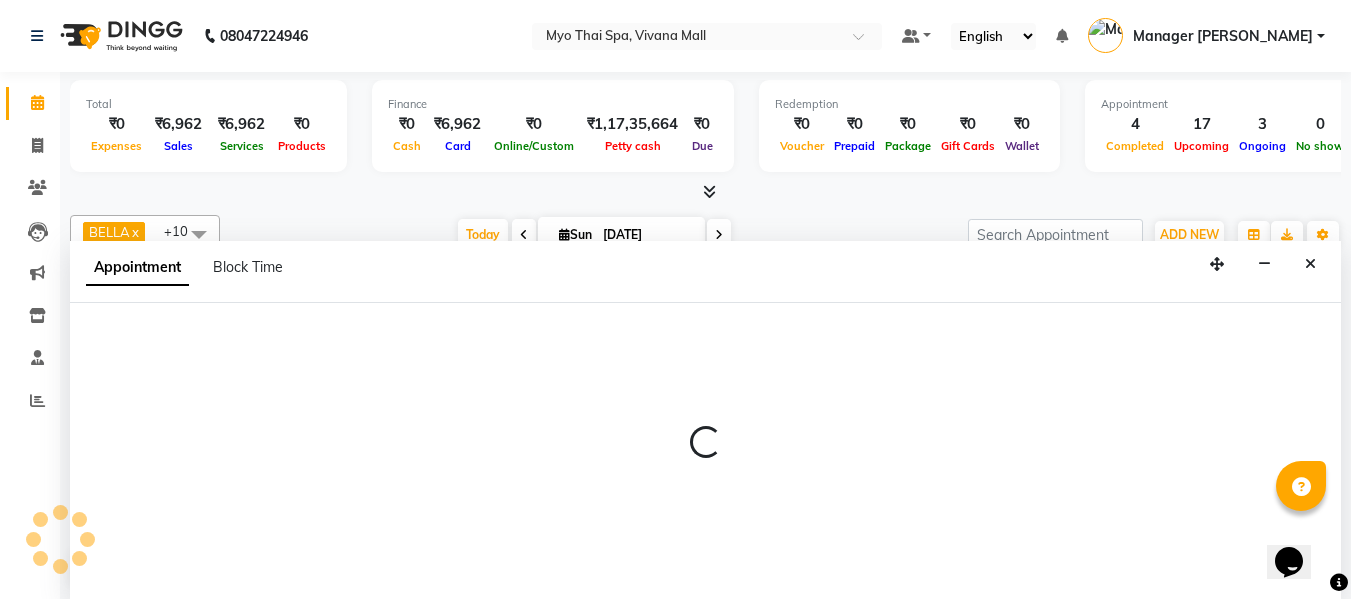 scroll, scrollTop: 1, scrollLeft: 0, axis: vertical 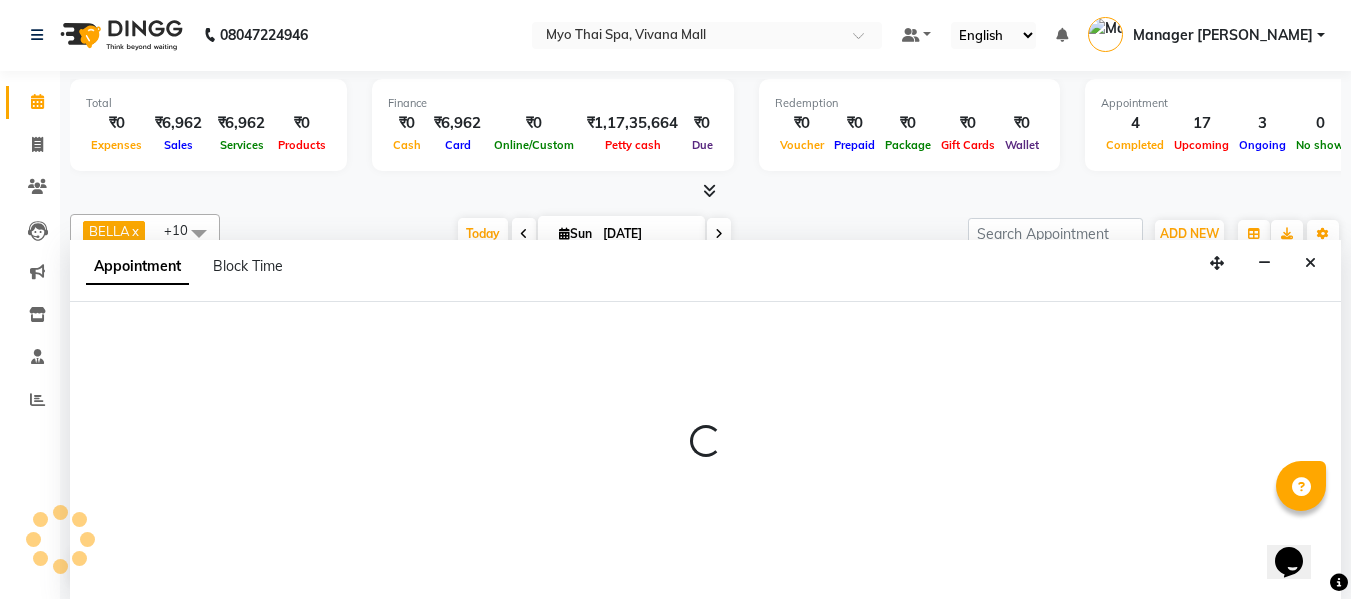 select on "70775" 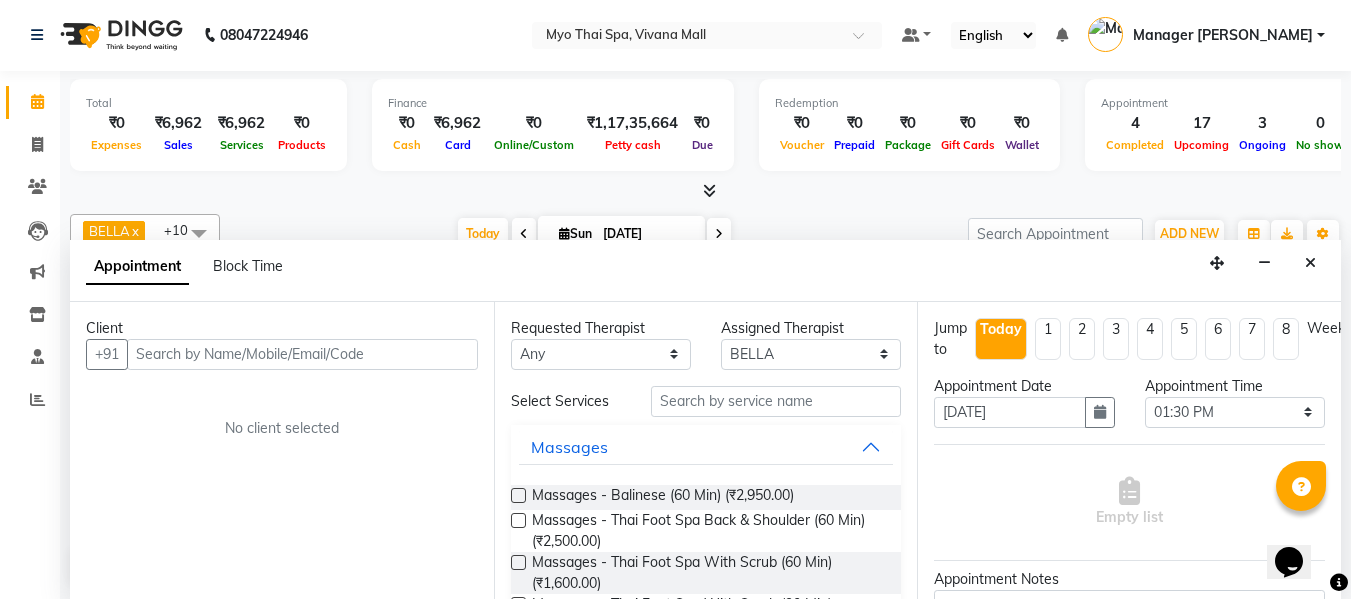 click at bounding box center [302, 354] 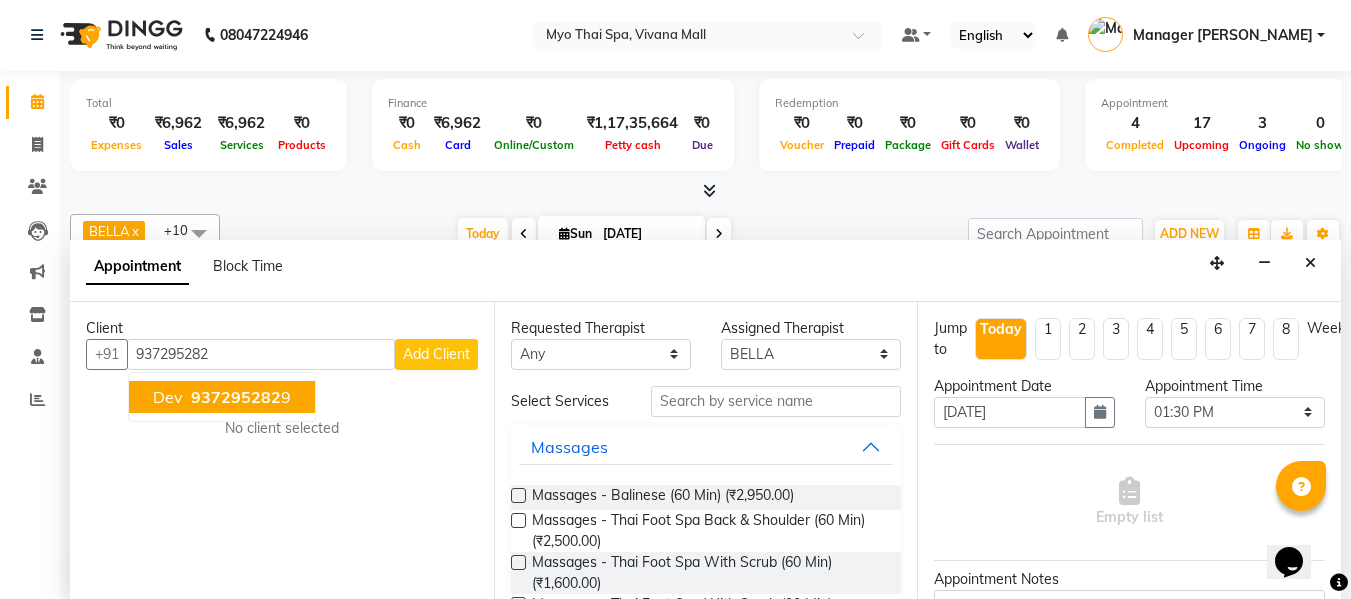 click on "937295282" at bounding box center [236, 397] 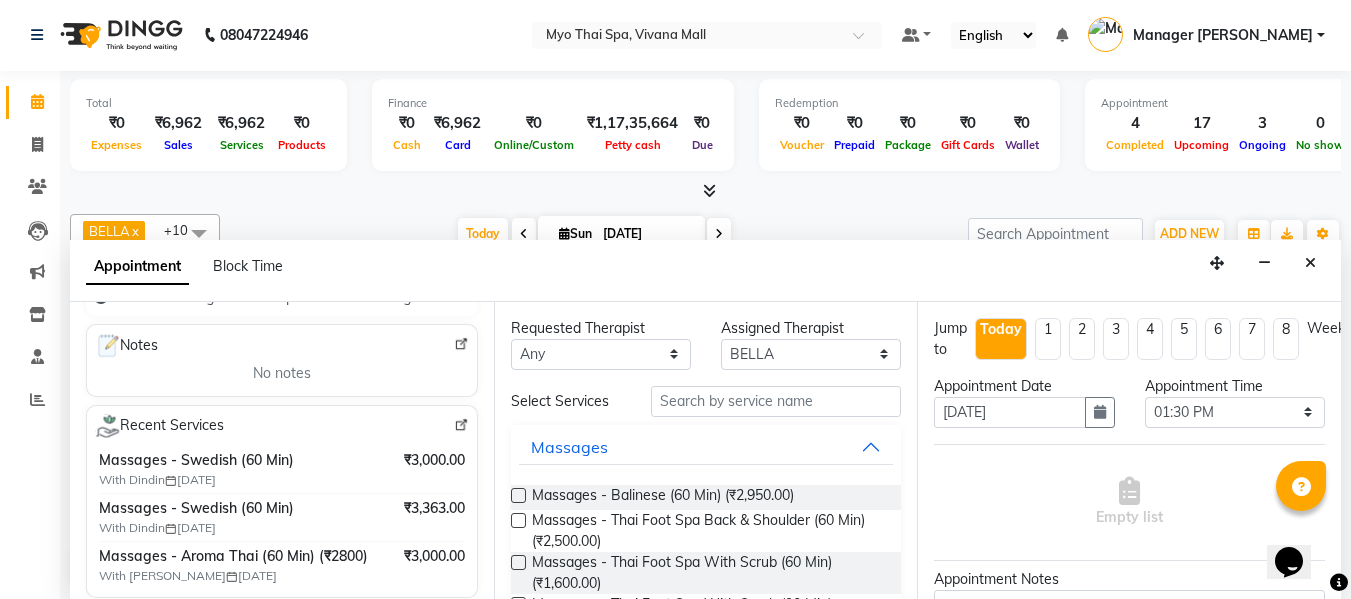 scroll, scrollTop: 300, scrollLeft: 0, axis: vertical 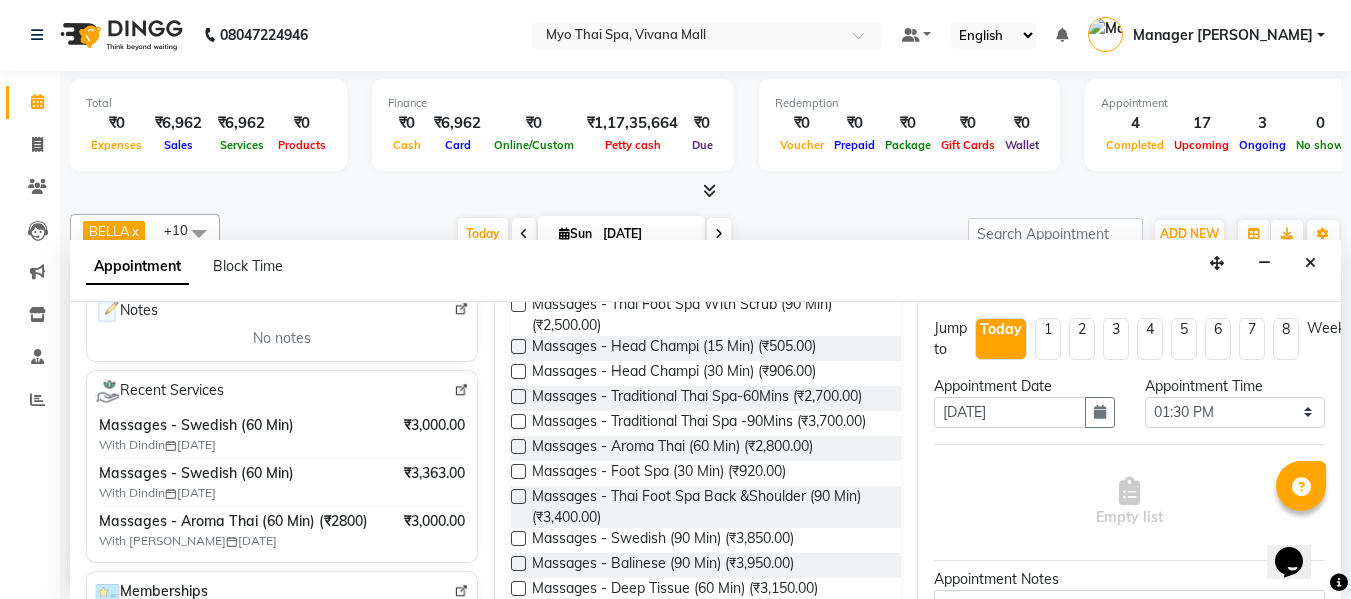 type on "9372952829" 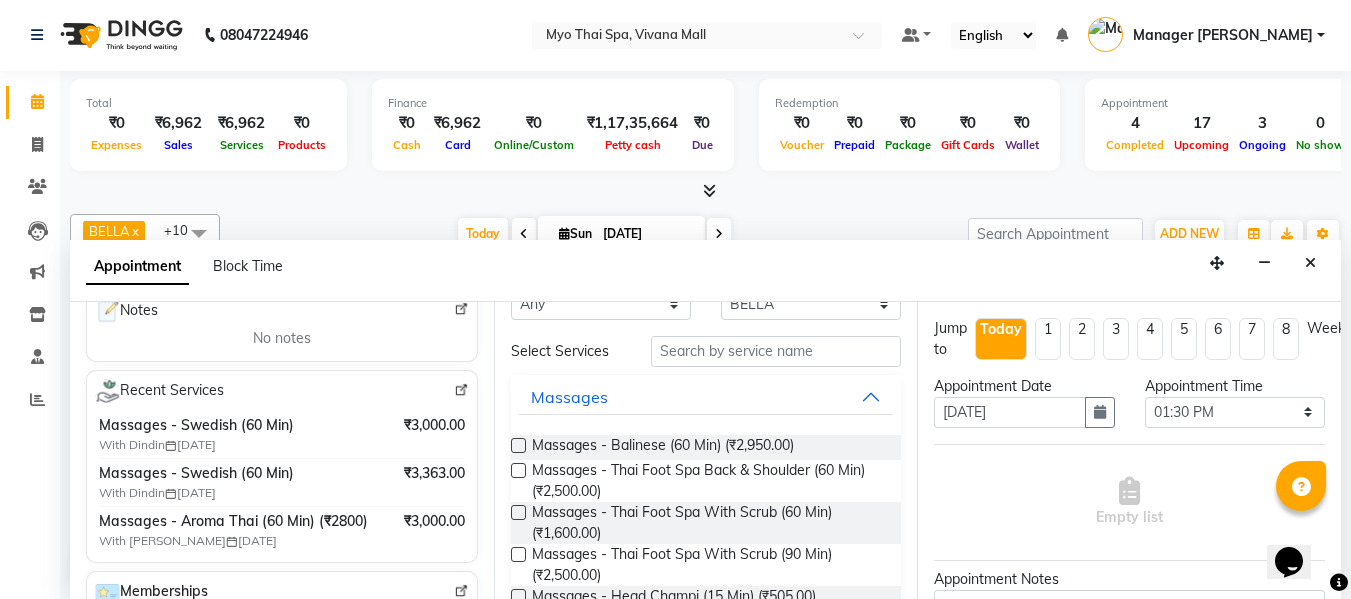 scroll, scrollTop: 0, scrollLeft: 0, axis: both 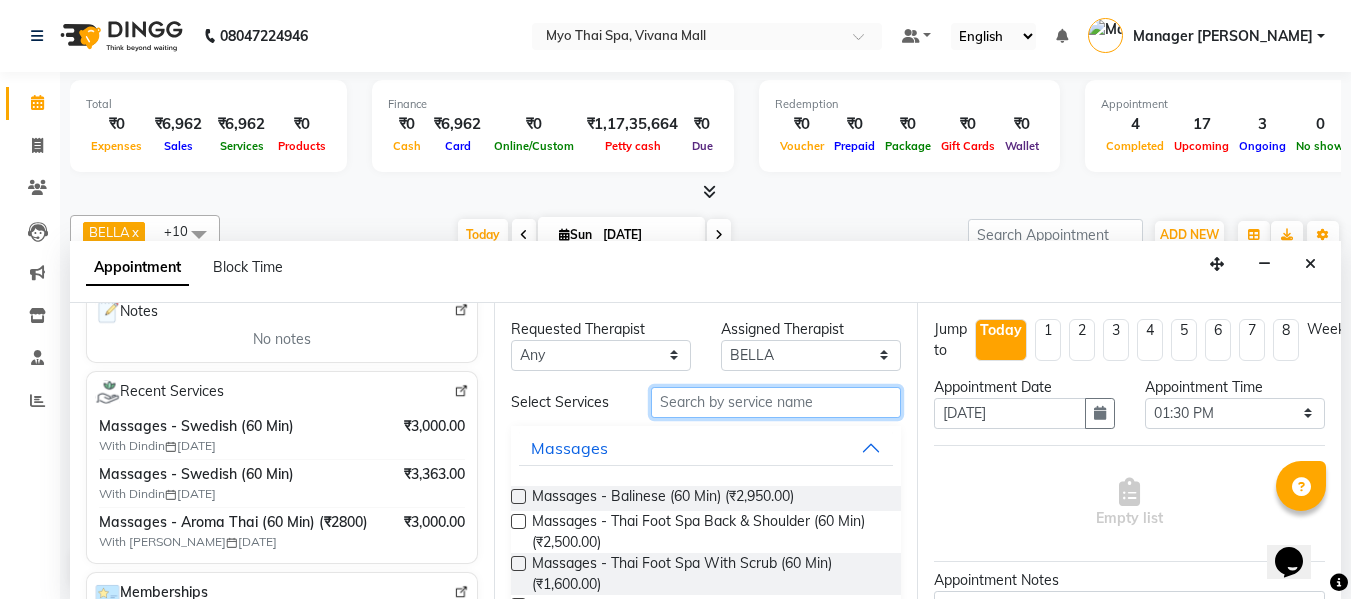 click at bounding box center (776, 402) 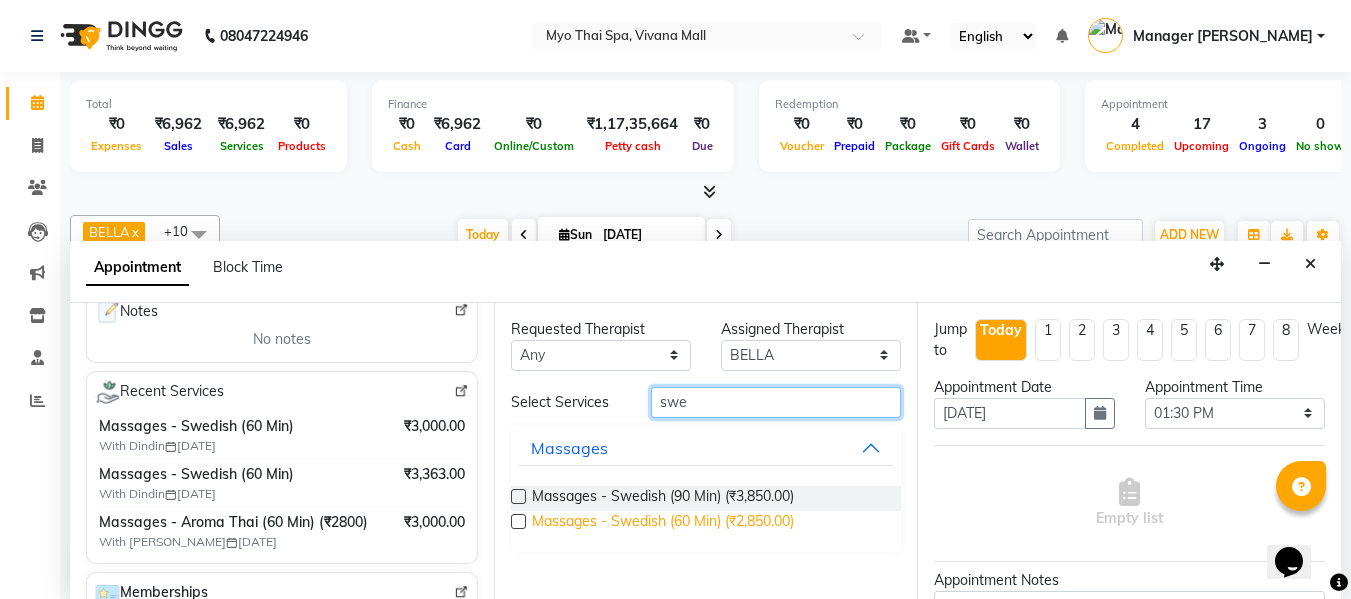 type on "swe" 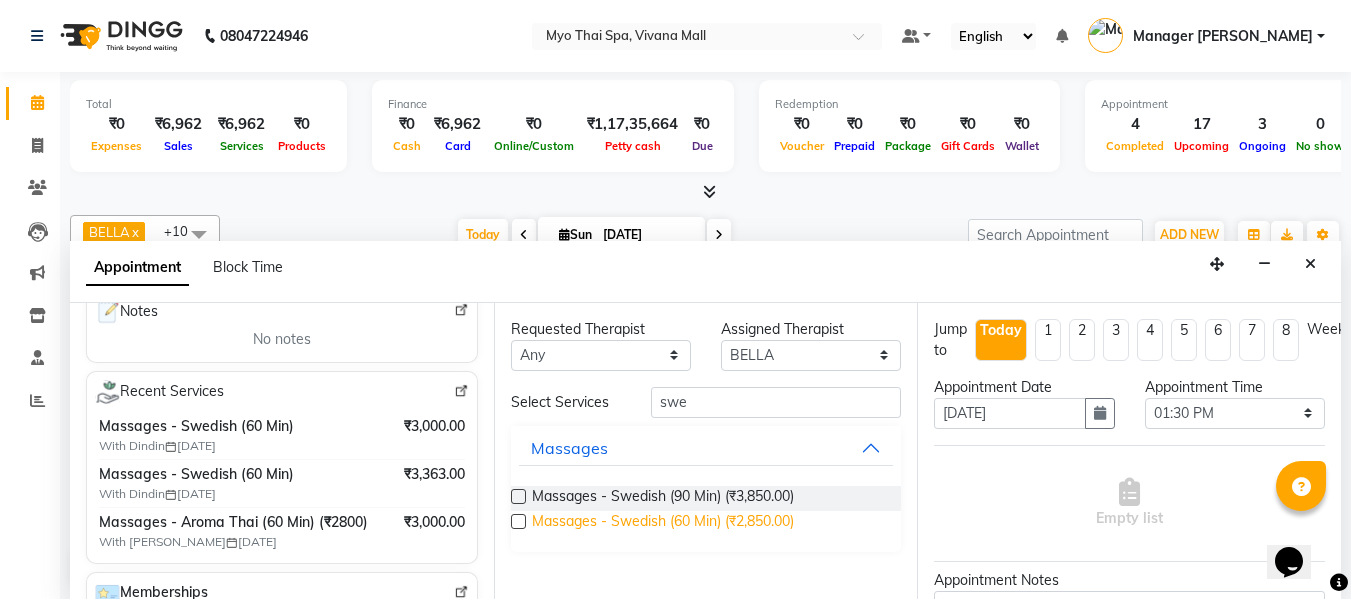 click on "Massages - Swedish (60 Min) (₹2,850.00)" at bounding box center (663, 523) 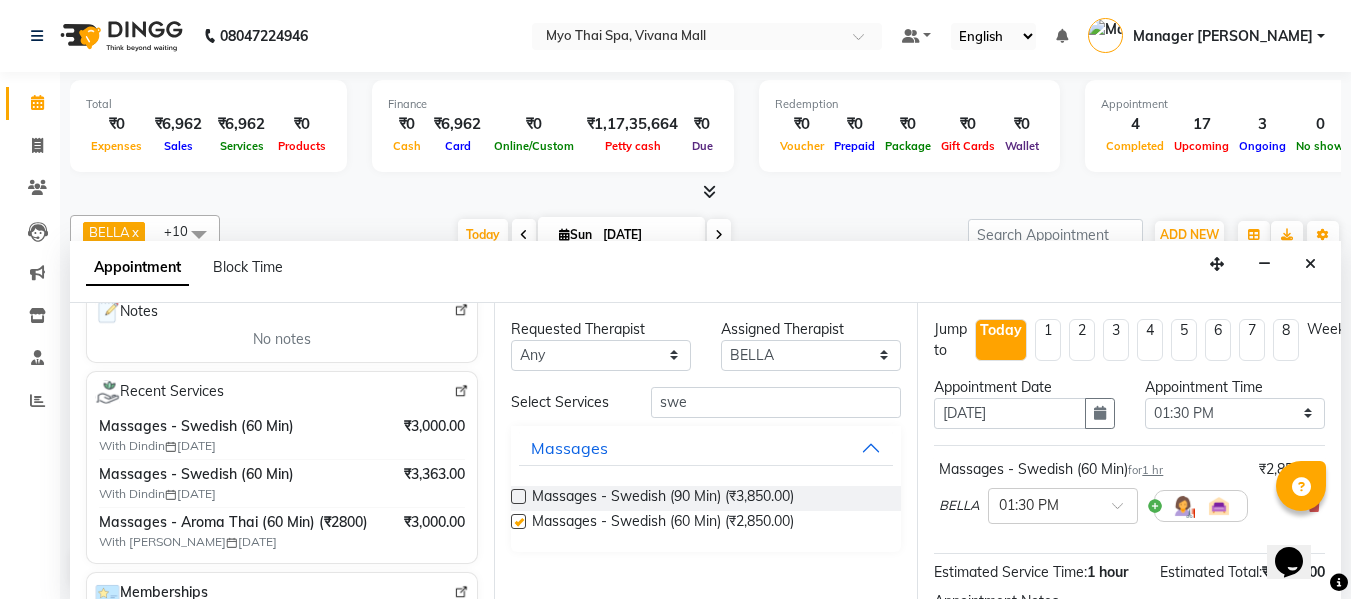 checkbox on "false" 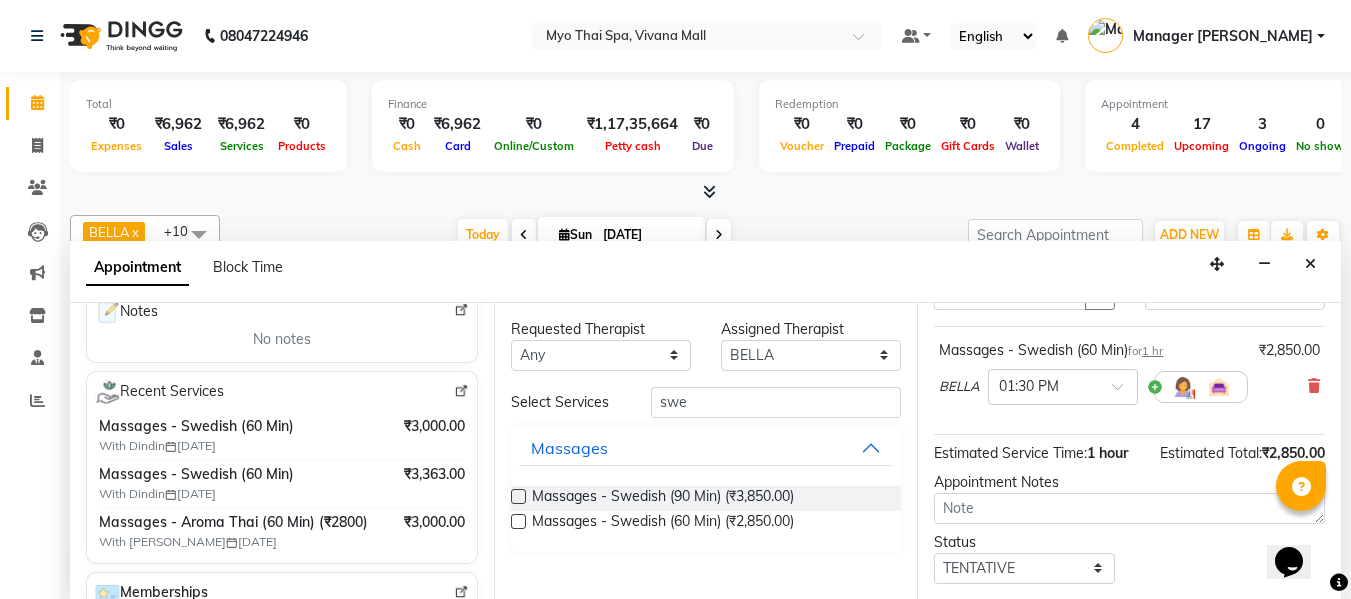 scroll, scrollTop: 244, scrollLeft: 0, axis: vertical 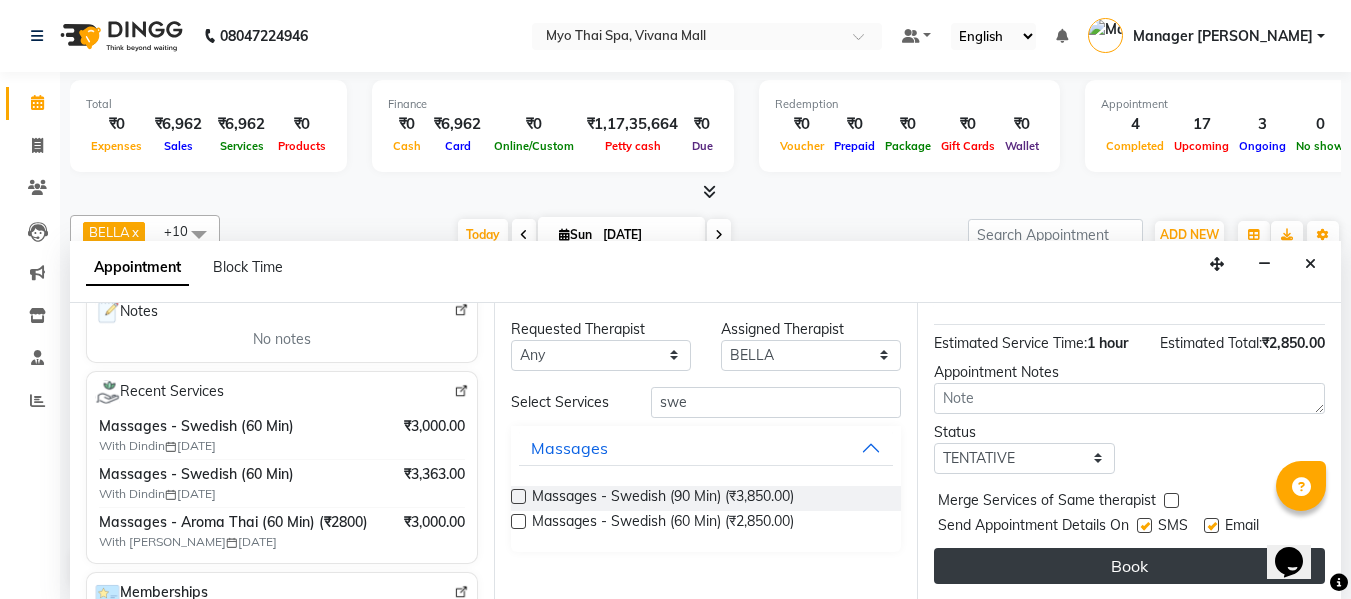 click on "Book" at bounding box center (1129, 566) 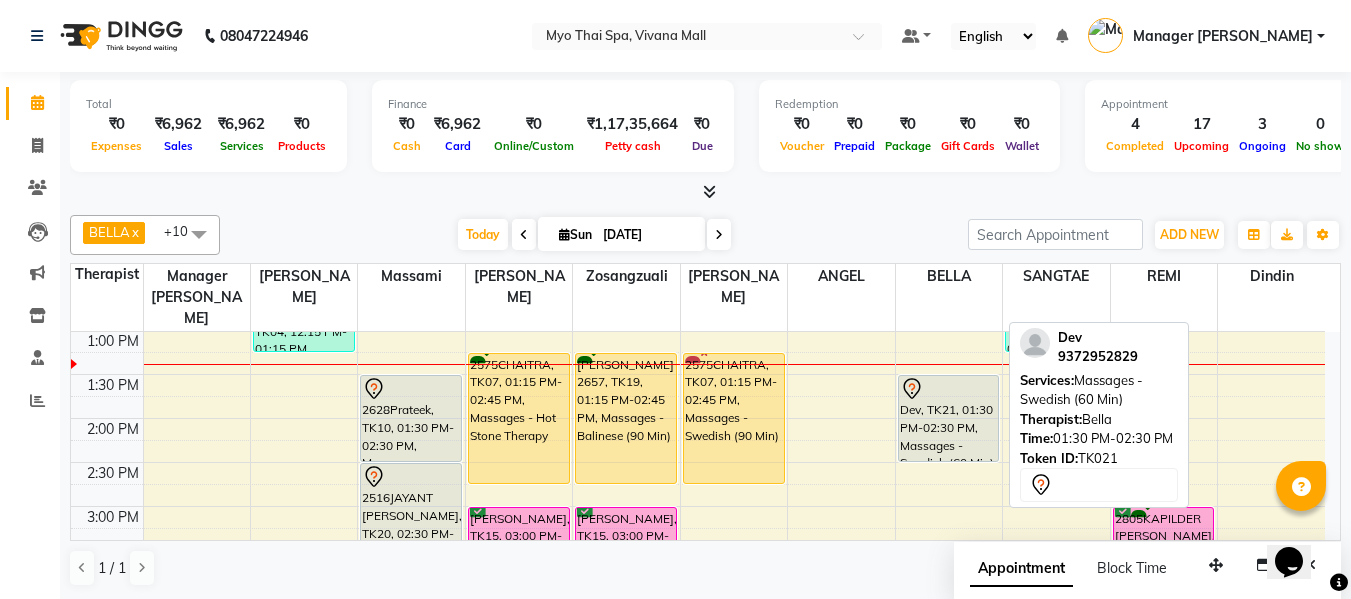 click on "Dev, TK21, 01:30 PM-02:30 PM, Massages - Swedish (60 Min)" at bounding box center (949, 418) 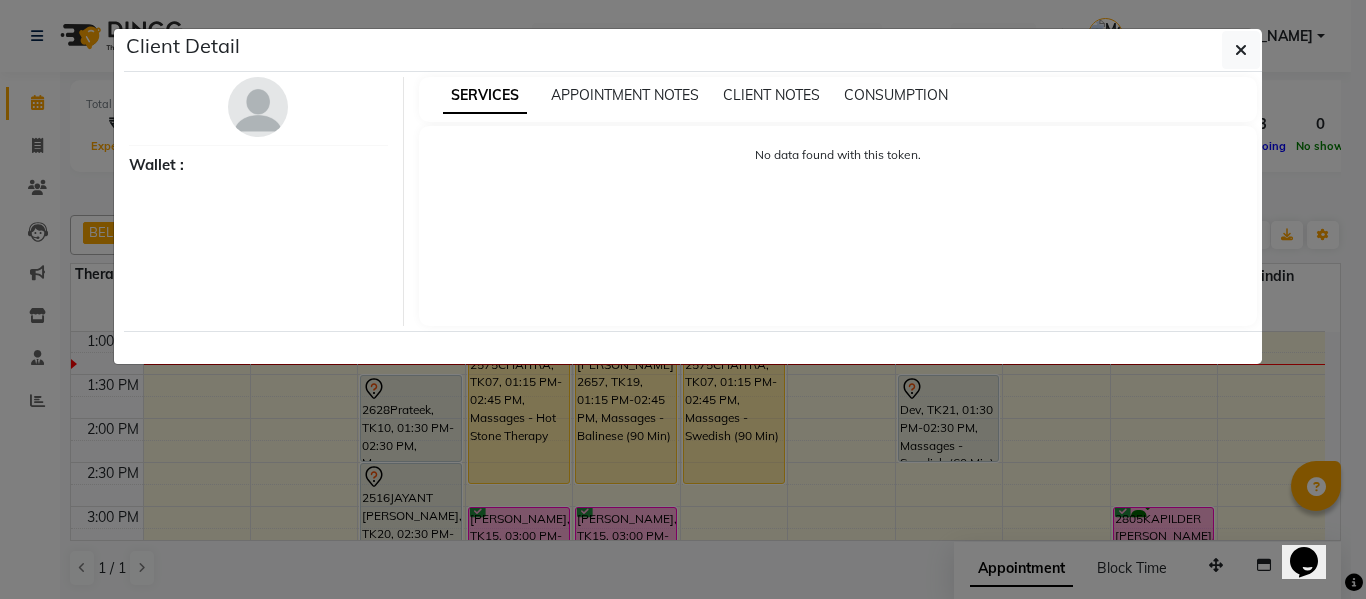 select on "7" 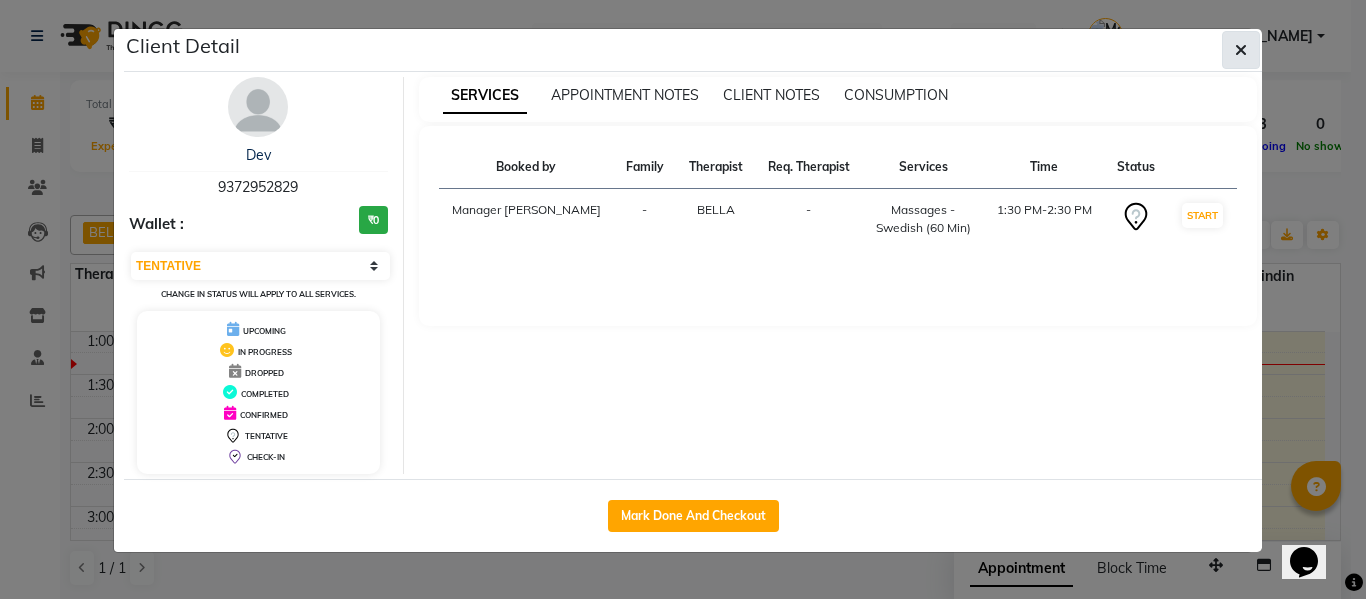 click 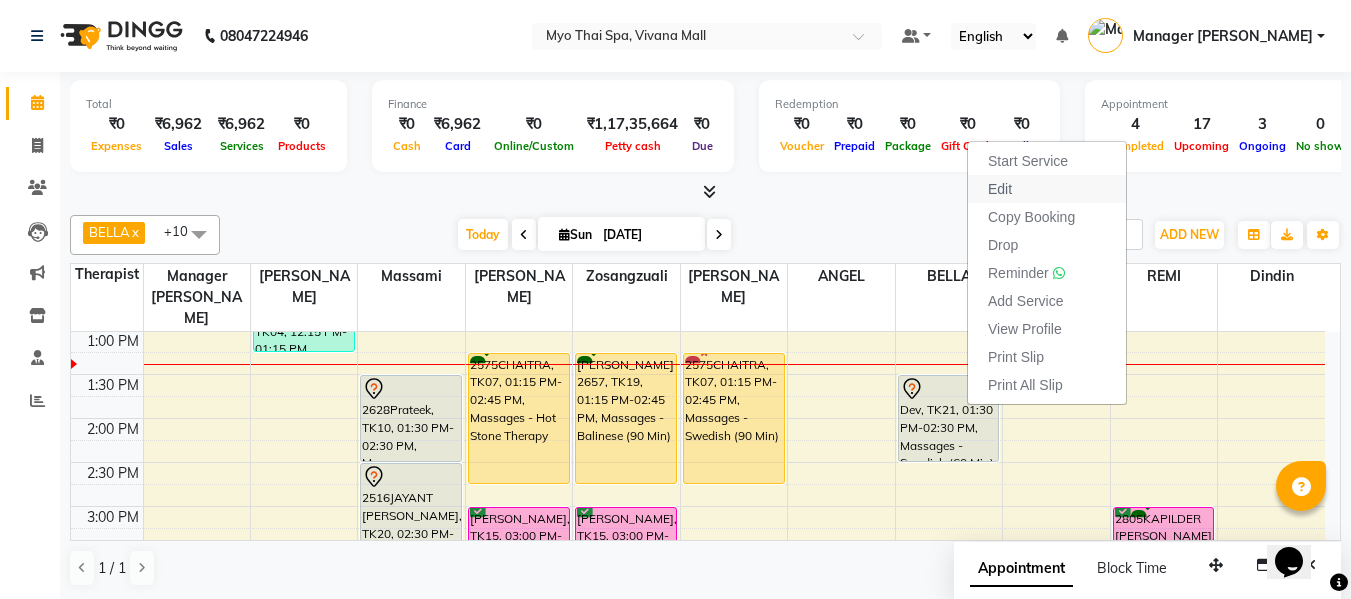 click on "Edit" at bounding box center [1000, 189] 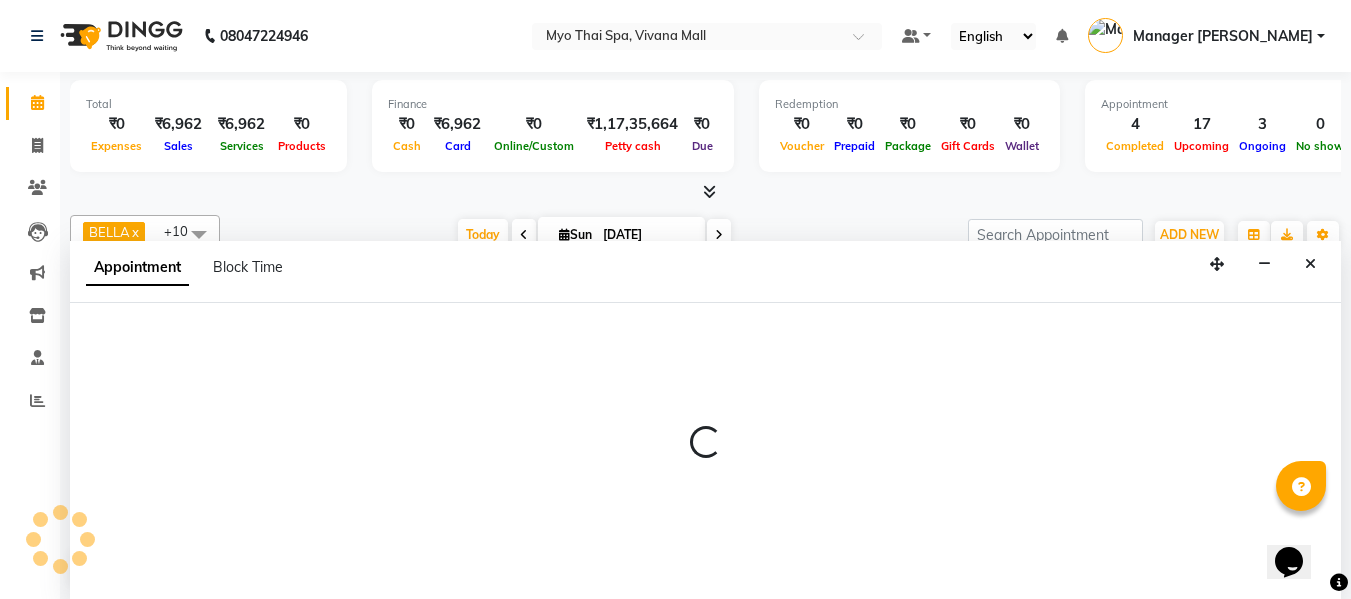 scroll, scrollTop: 1, scrollLeft: 0, axis: vertical 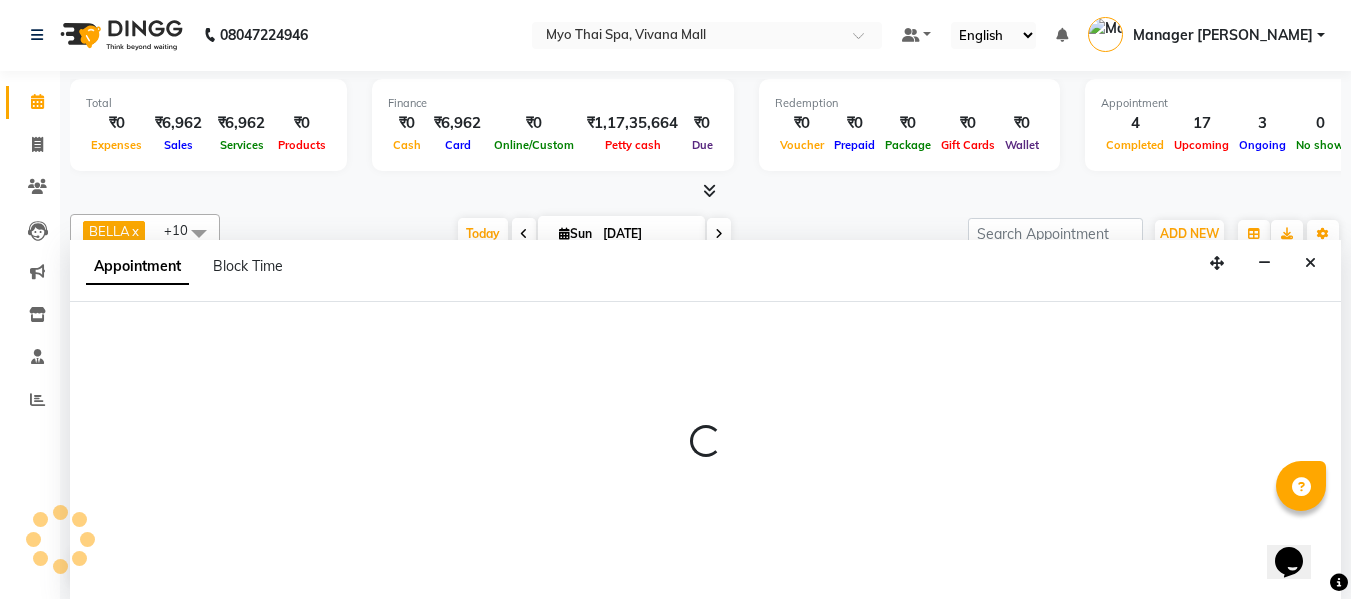 select on "tentative" 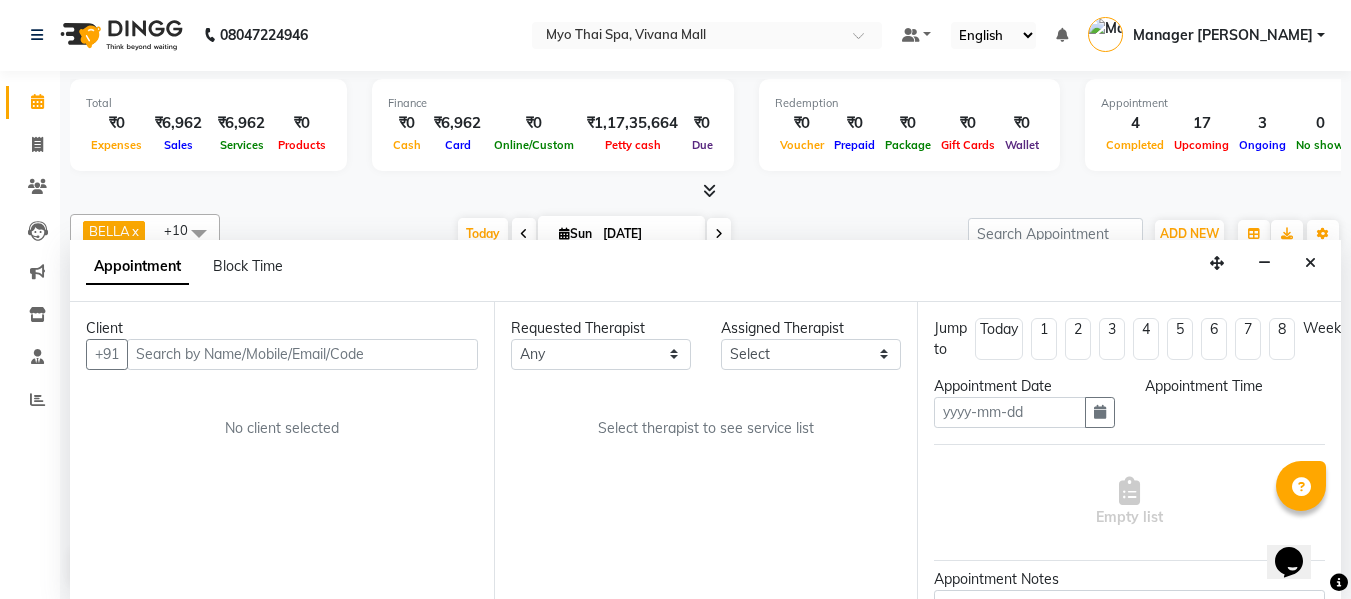 type on "[DATE]" 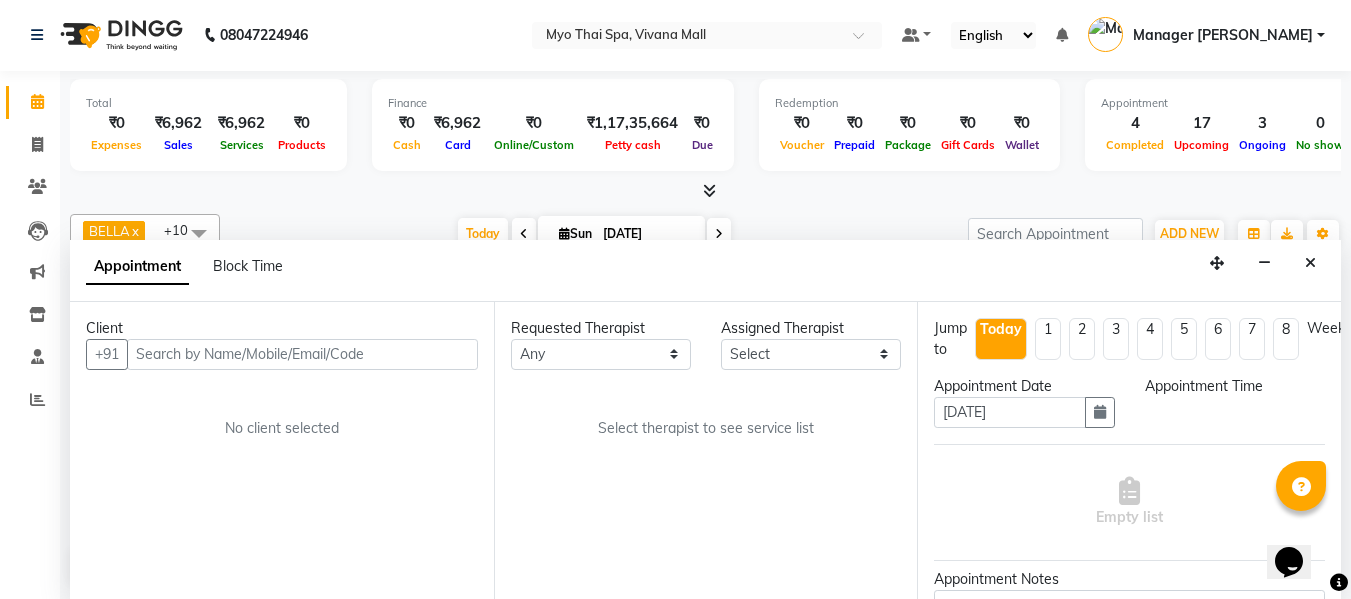 scroll, scrollTop: 0, scrollLeft: 0, axis: both 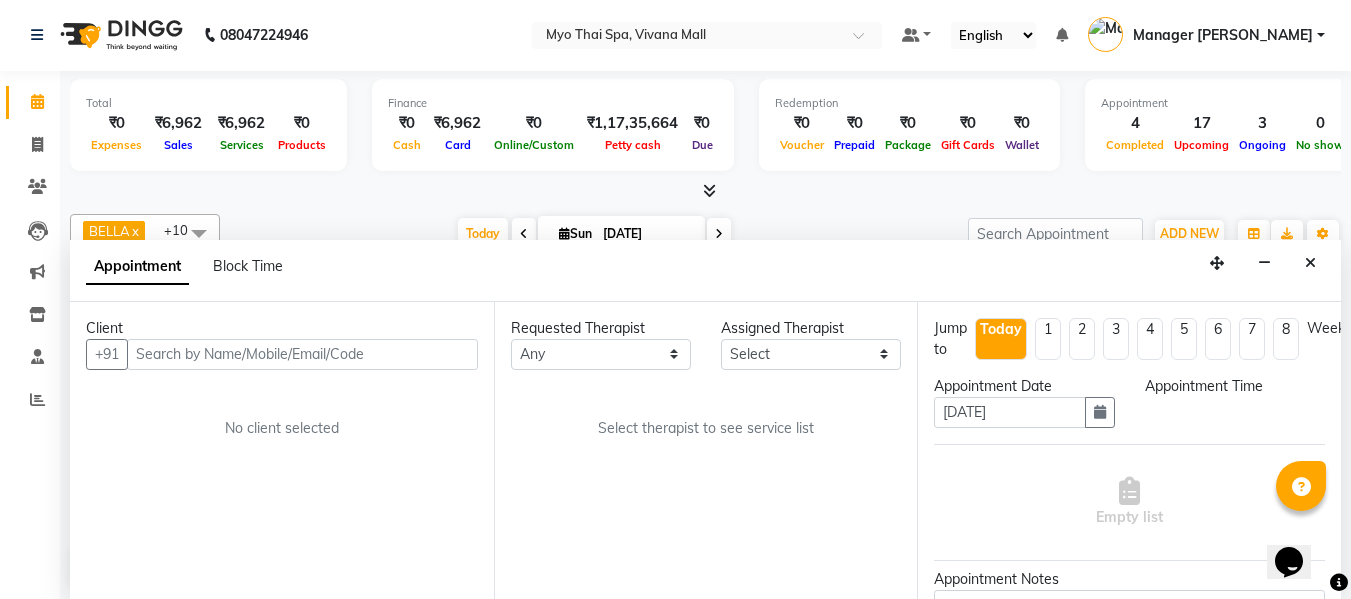 select on "70775" 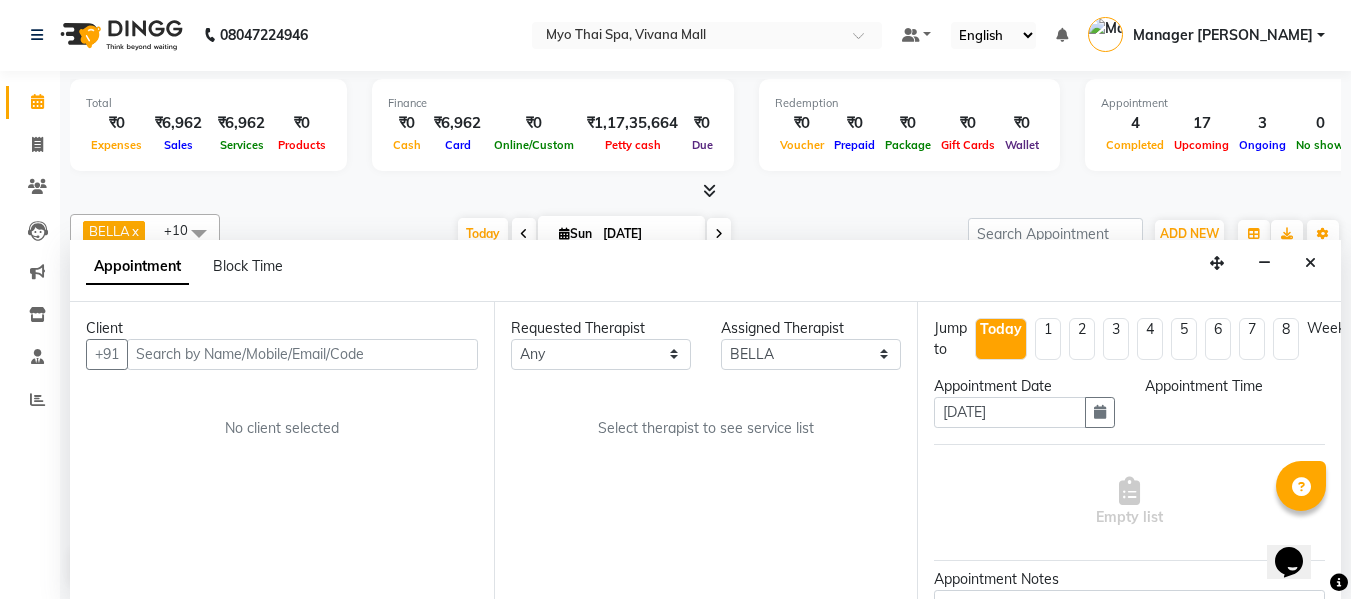 select on "810" 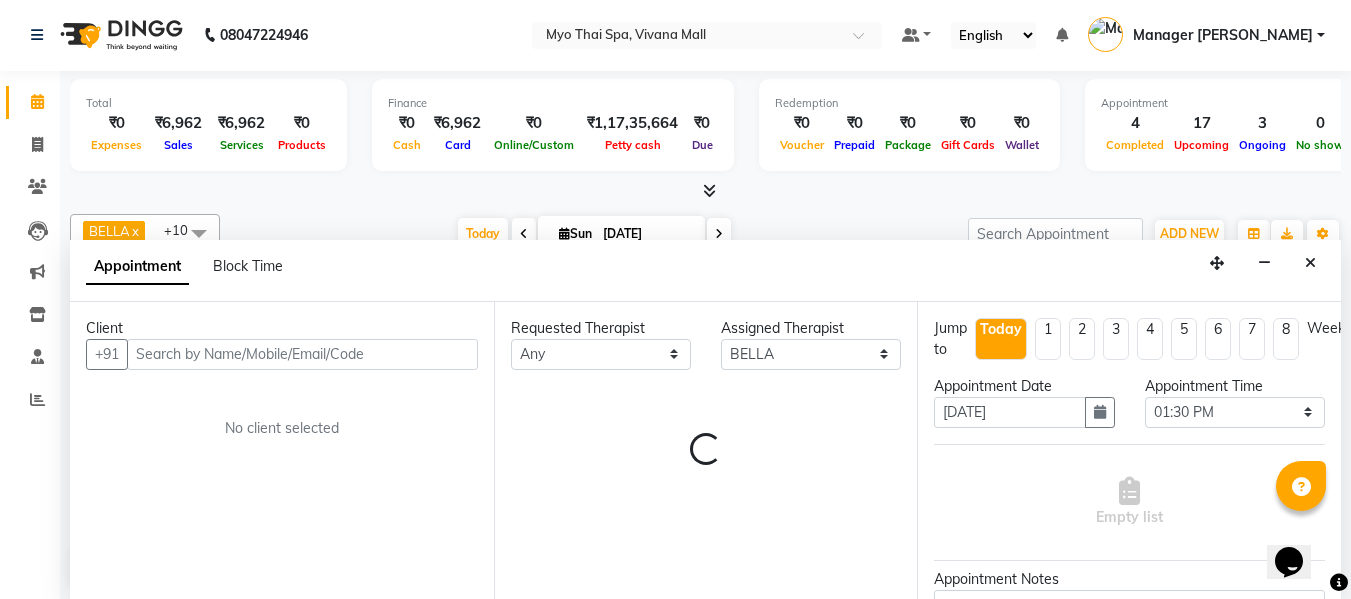 scroll, scrollTop: 441, scrollLeft: 0, axis: vertical 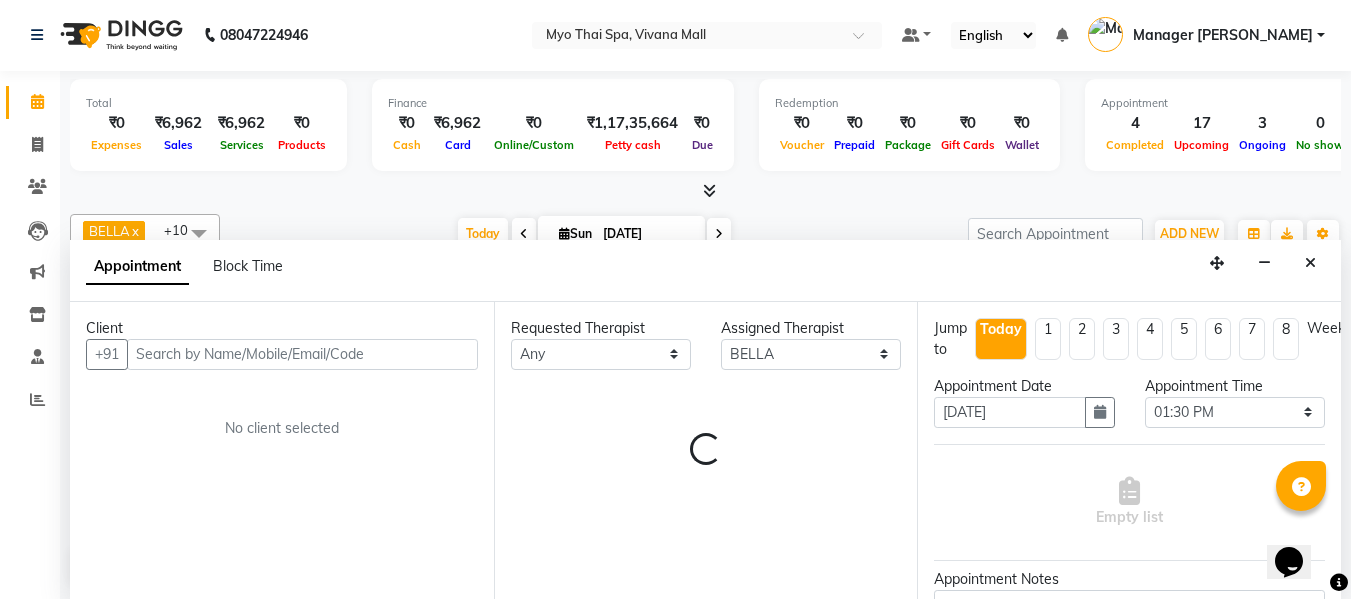 select on "1605" 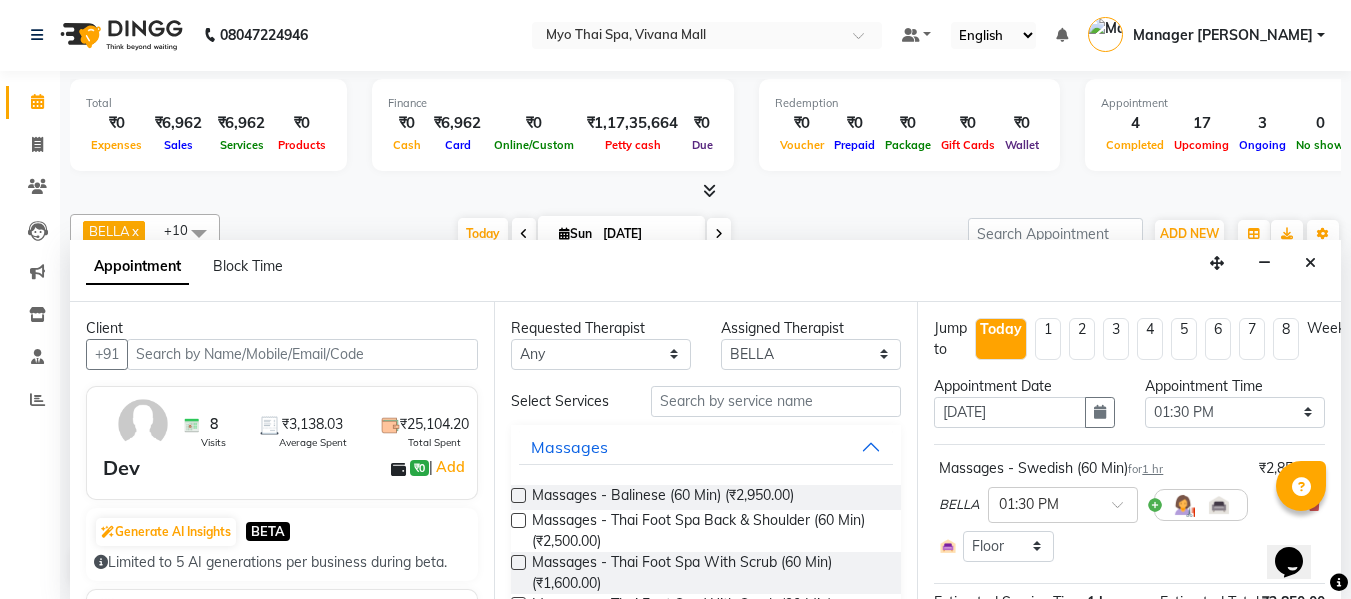 scroll, scrollTop: 100, scrollLeft: 0, axis: vertical 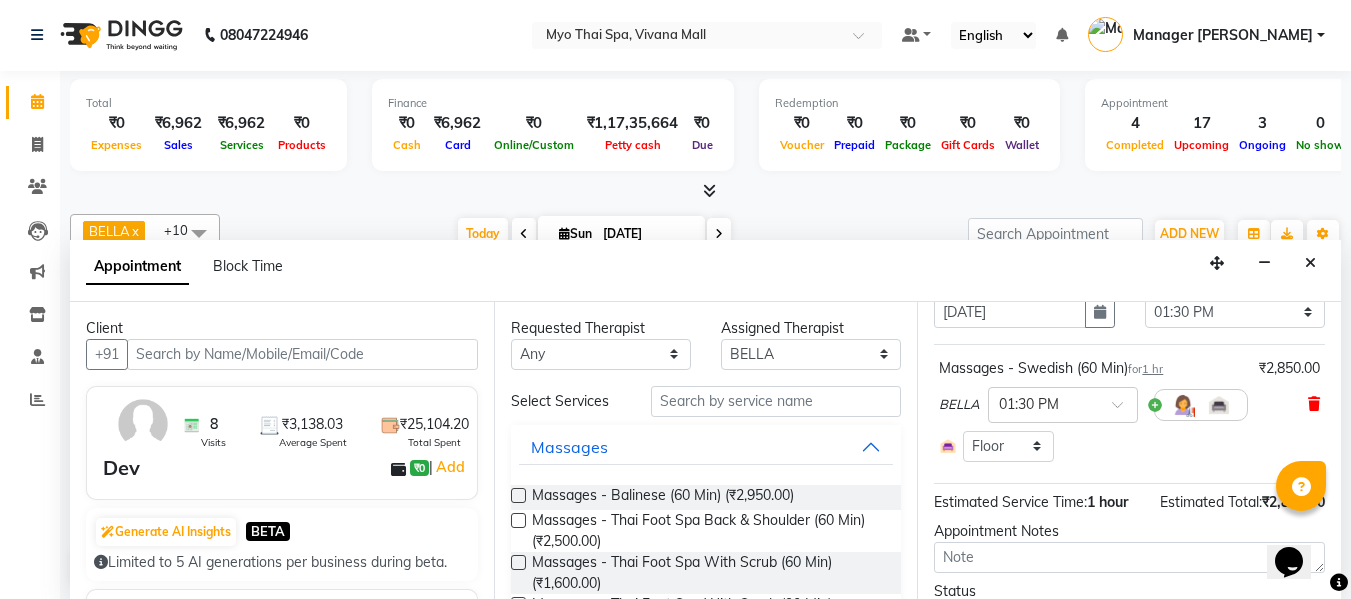 click at bounding box center (1314, 404) 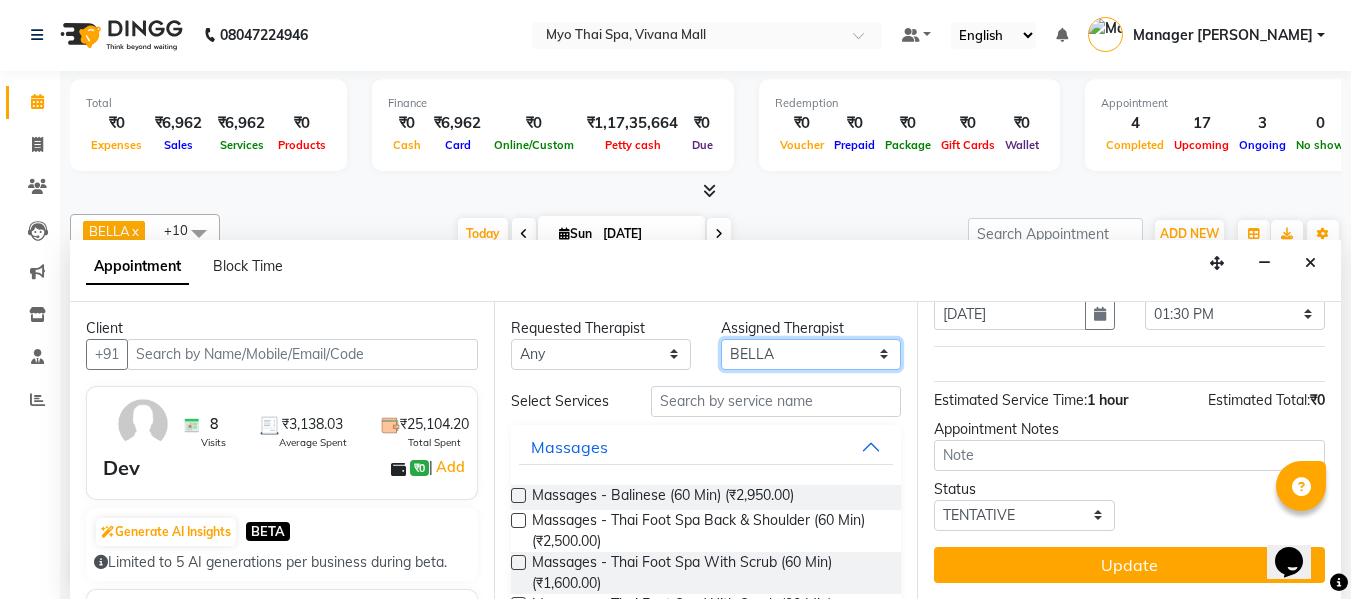 click on "Select ANGEL BELLA Dindin Jane JENNY Kristina Manager Churmurin Manager ISHA  Massami MAWII REMI SANGTAE Zosangzuali" at bounding box center (811, 354) 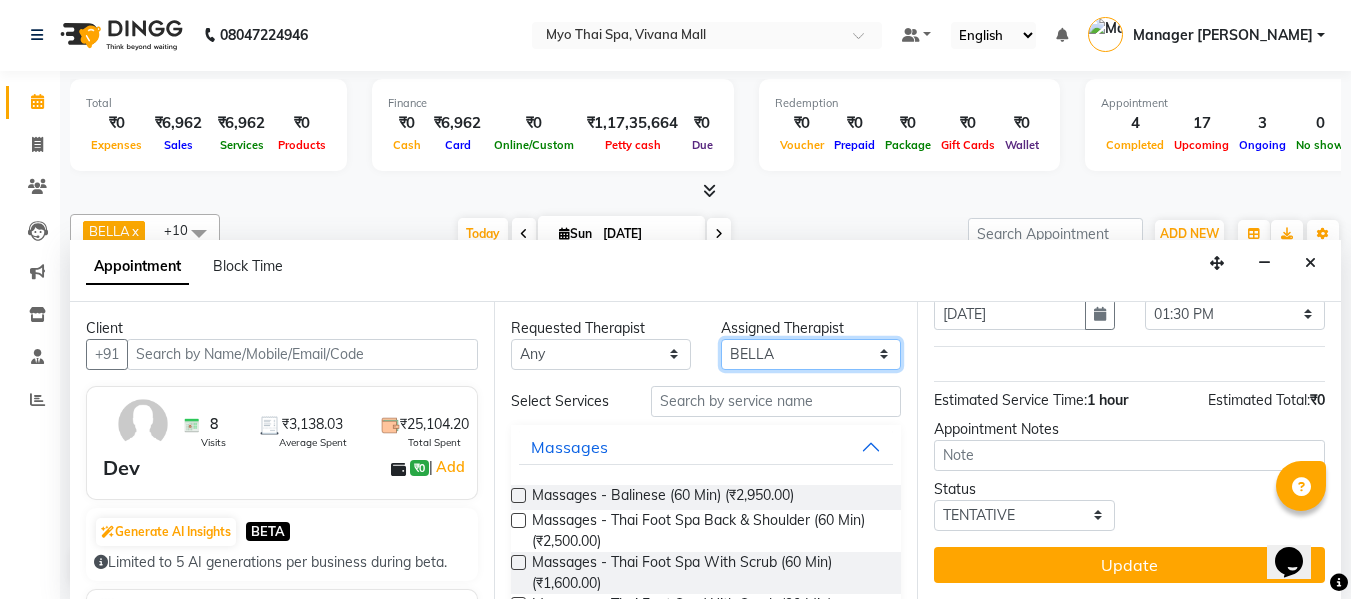 select on "81135" 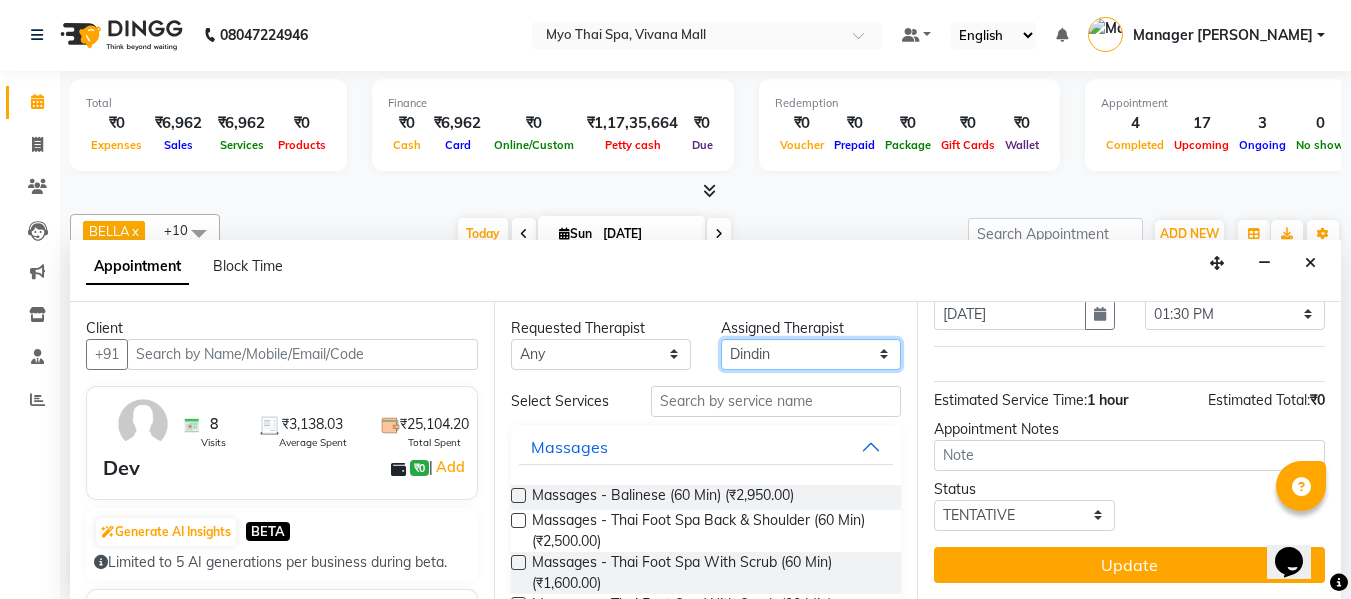 click on "Select ANGEL BELLA Dindin Jane JENNY Kristina Manager Churmurin Manager ISHA  Massami MAWII REMI SANGTAE Zosangzuali" at bounding box center (811, 354) 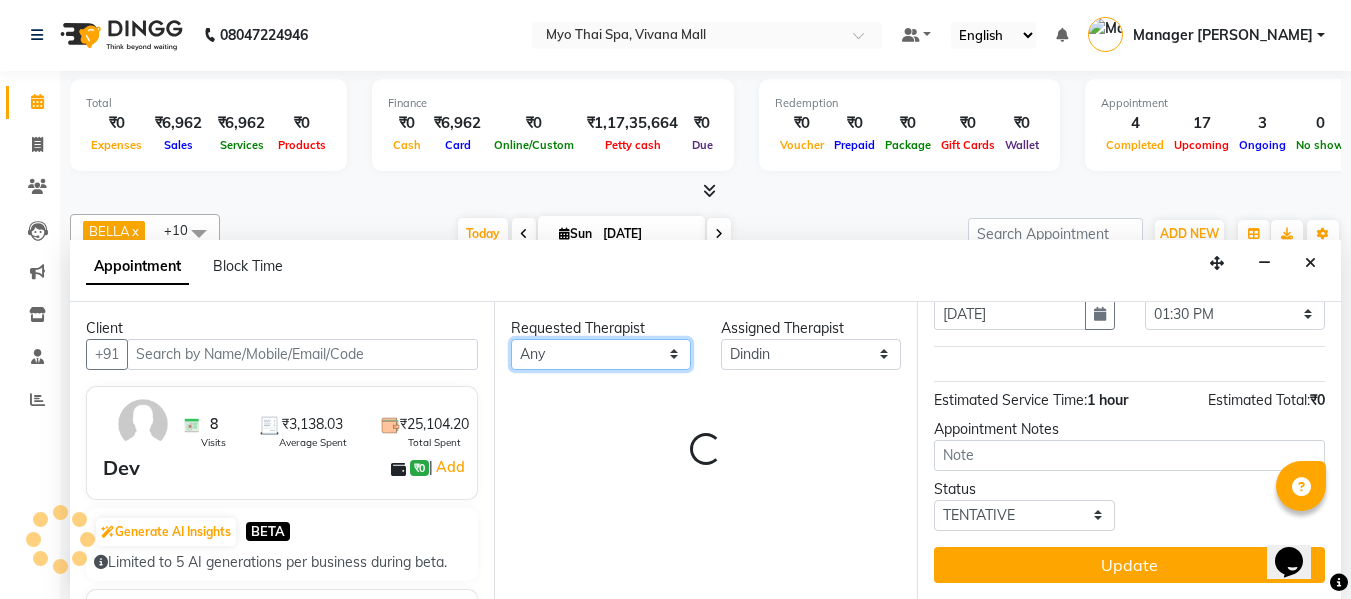click on "Any ANGEL BELLA Dindin [PERSON_NAME] [PERSON_NAME] [PERSON_NAME] Manager Churmurin Manager [PERSON_NAME] [GEOGRAPHIC_DATA] [PERSON_NAME]" at bounding box center [601, 354] 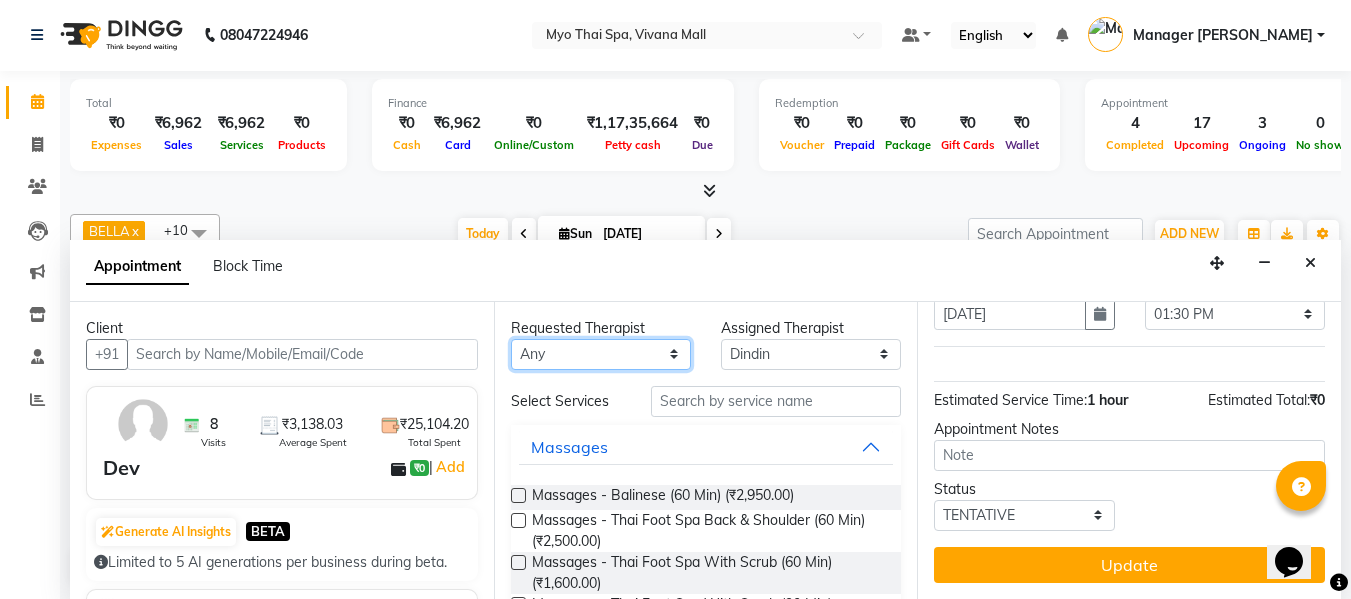 select on "81135" 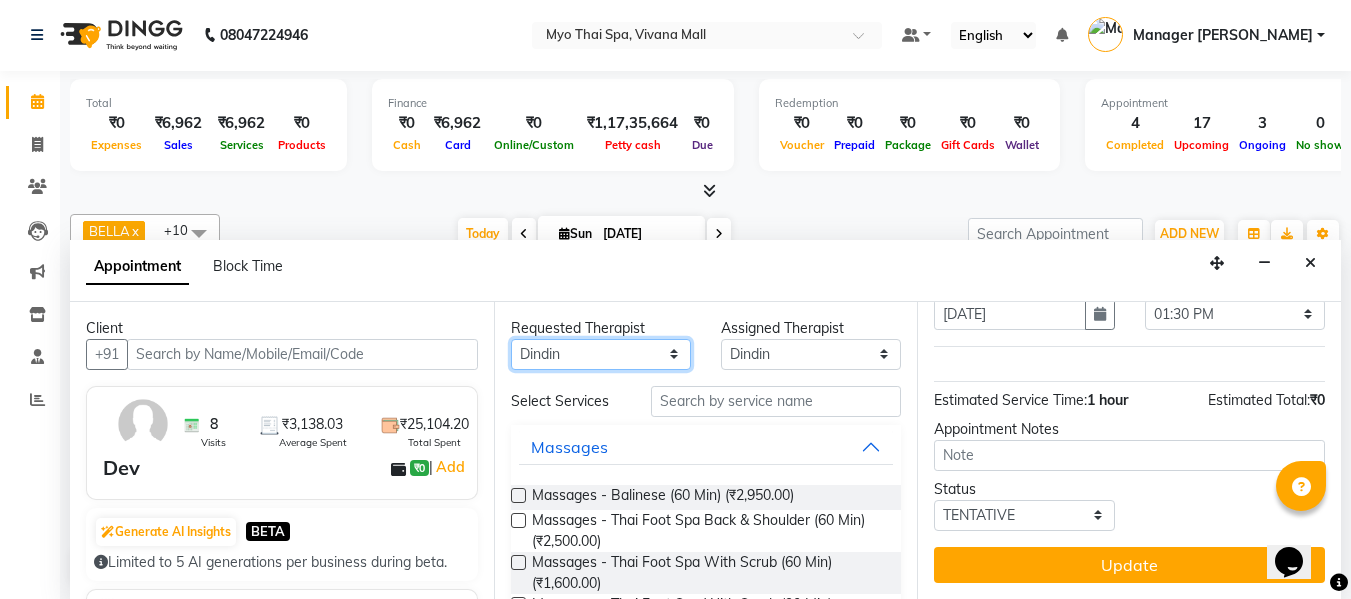 click on "Any ANGEL BELLA Dindin [PERSON_NAME] [PERSON_NAME] [PERSON_NAME] Manager Churmurin Manager [PERSON_NAME] [GEOGRAPHIC_DATA] [PERSON_NAME]" at bounding box center (601, 354) 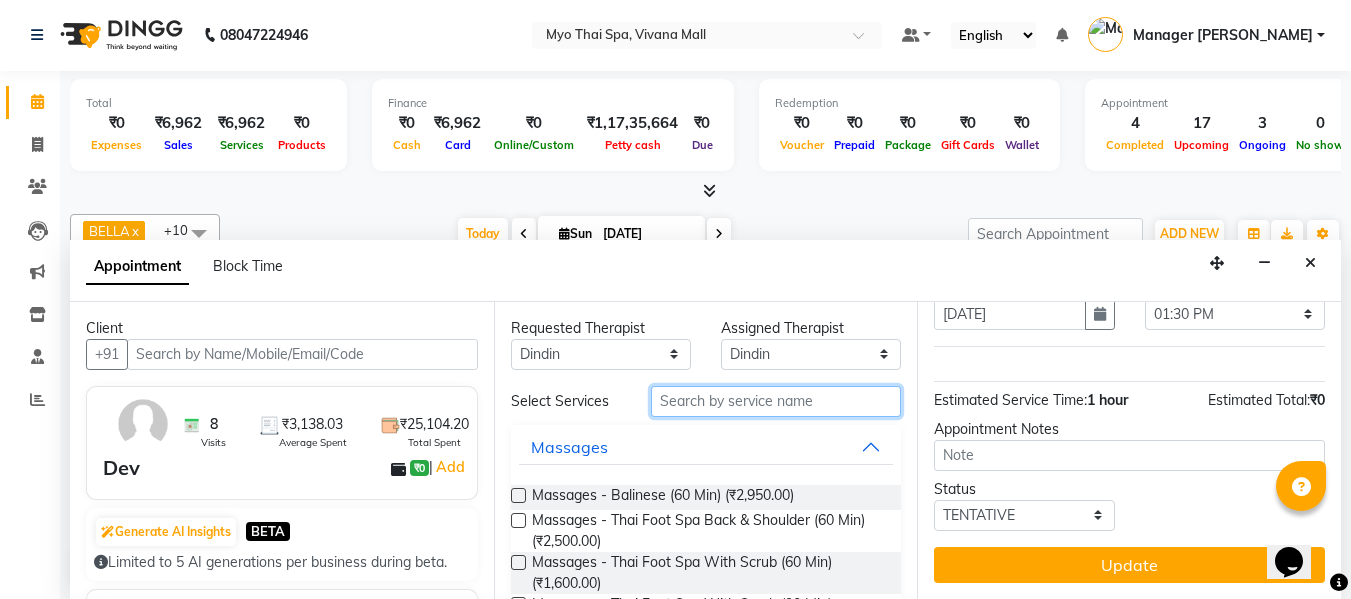 click at bounding box center (776, 401) 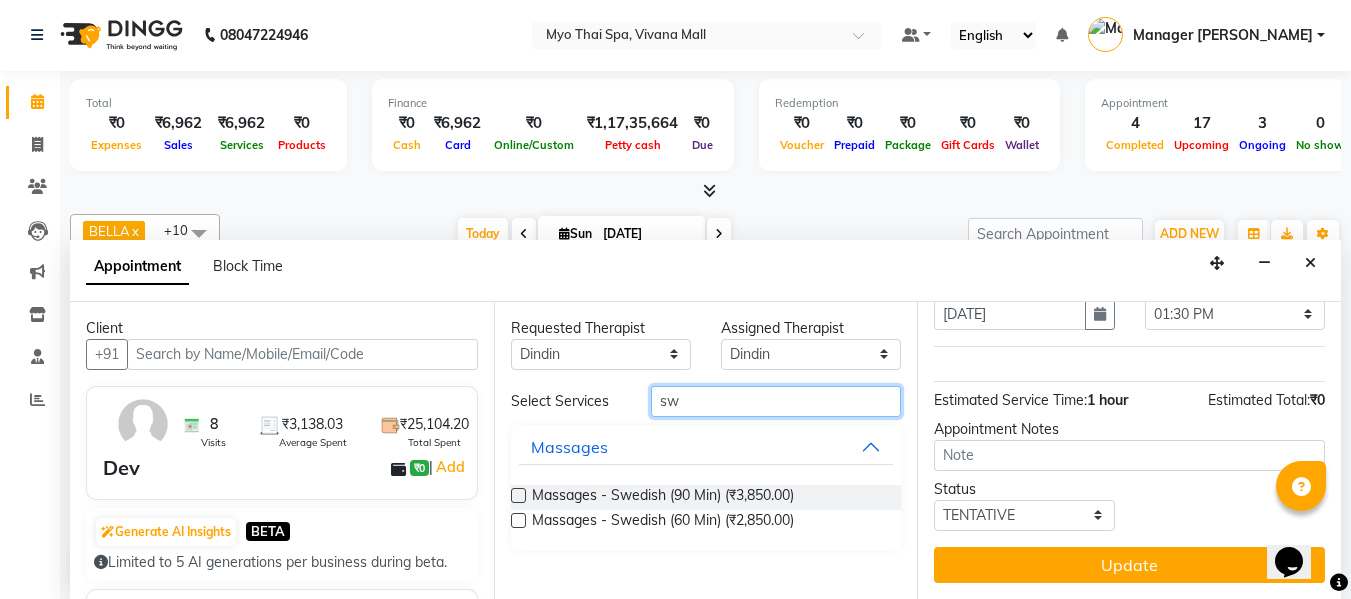 type on "sw" 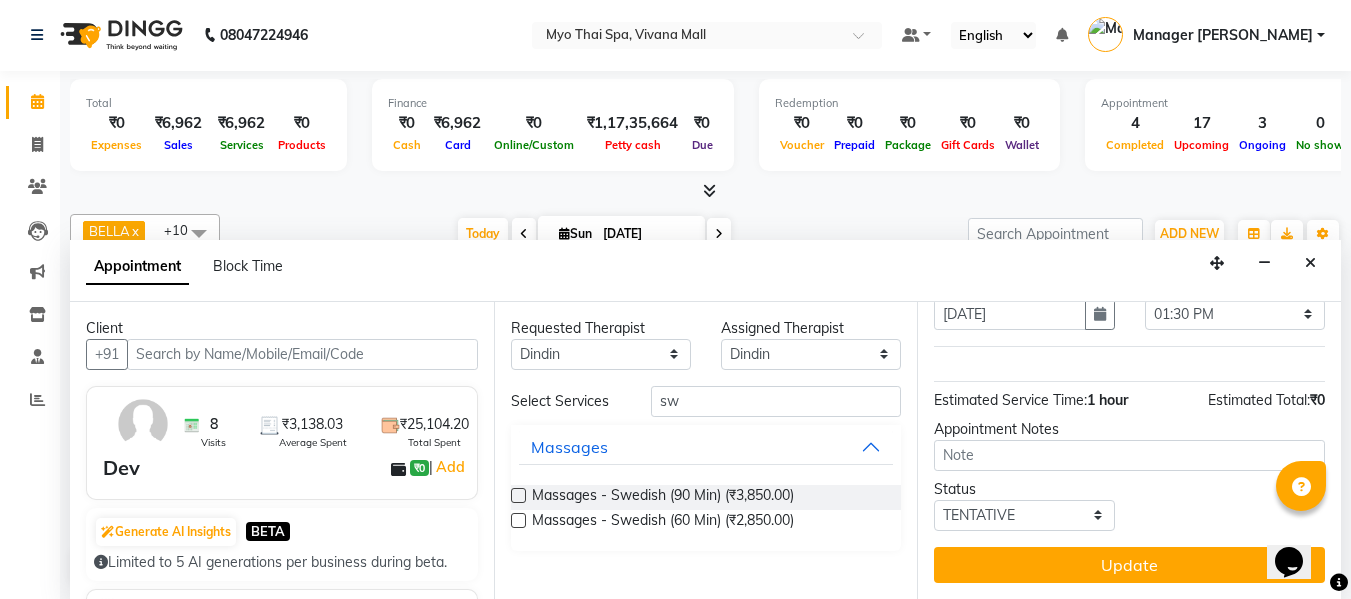 click at bounding box center [518, 520] 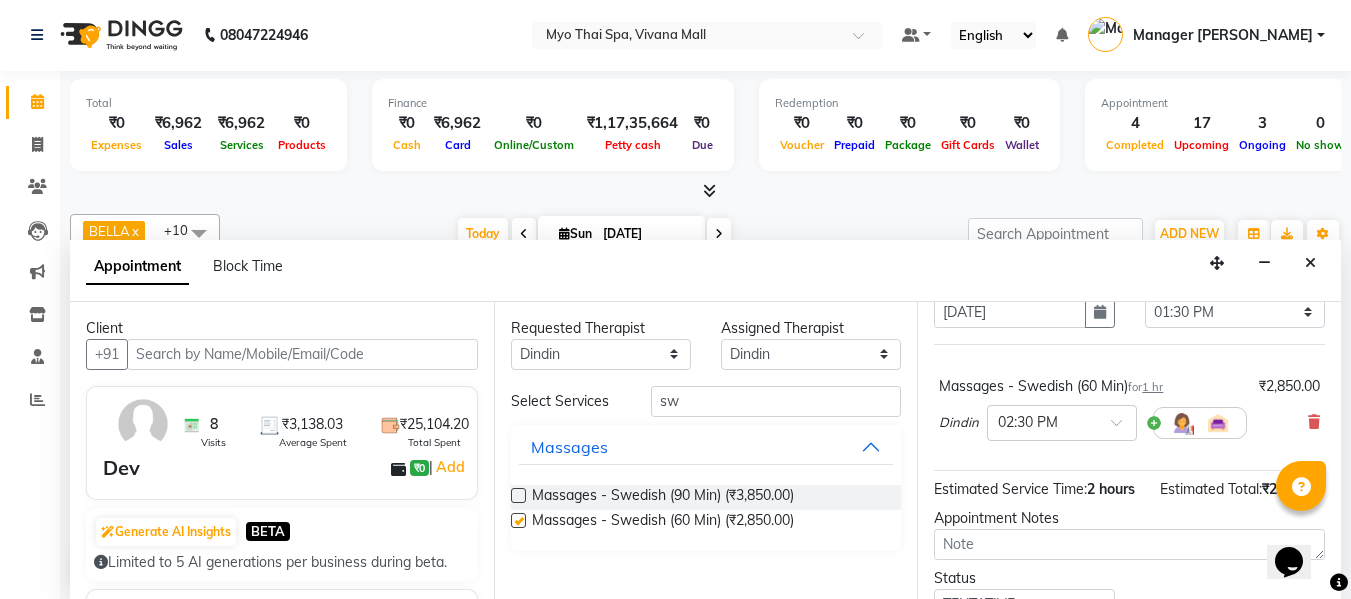checkbox on "false" 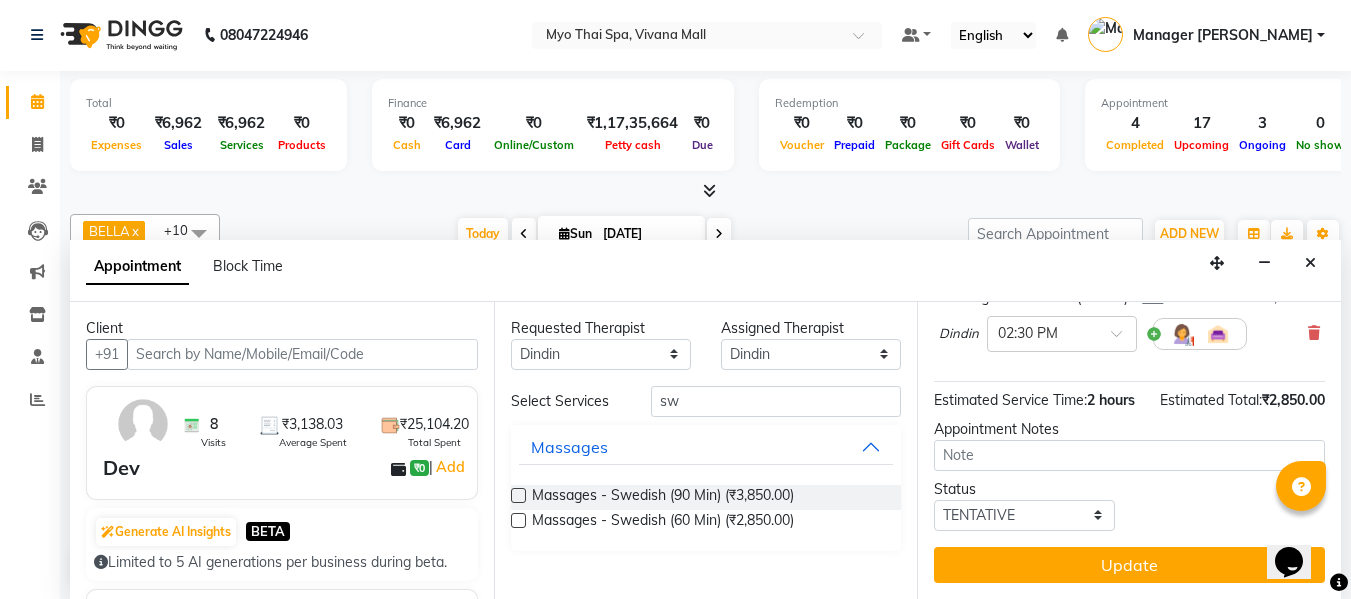 scroll, scrollTop: 225, scrollLeft: 0, axis: vertical 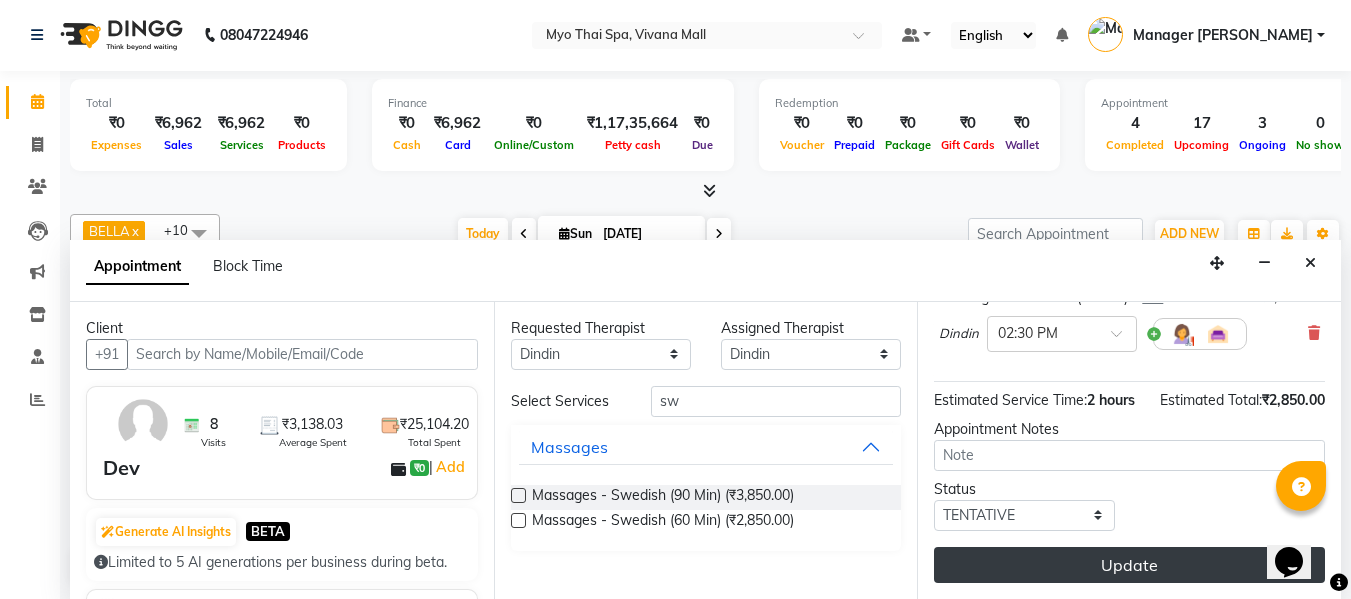 click on "Update" at bounding box center [1129, 565] 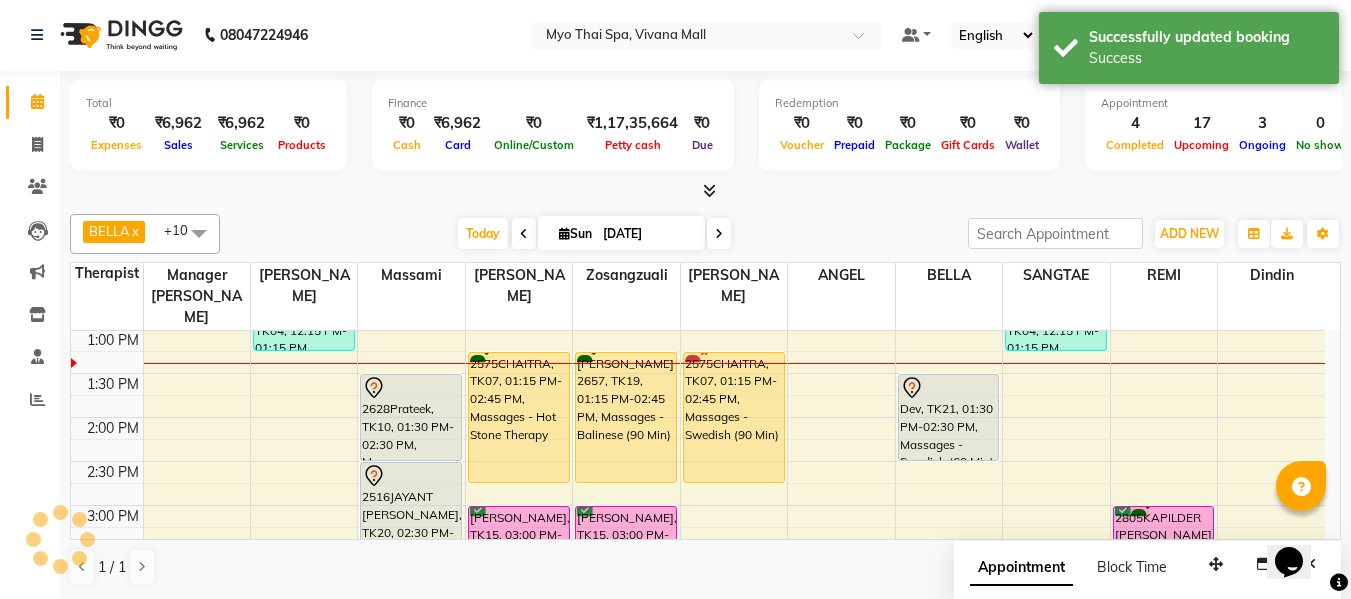 scroll, scrollTop: 0, scrollLeft: 0, axis: both 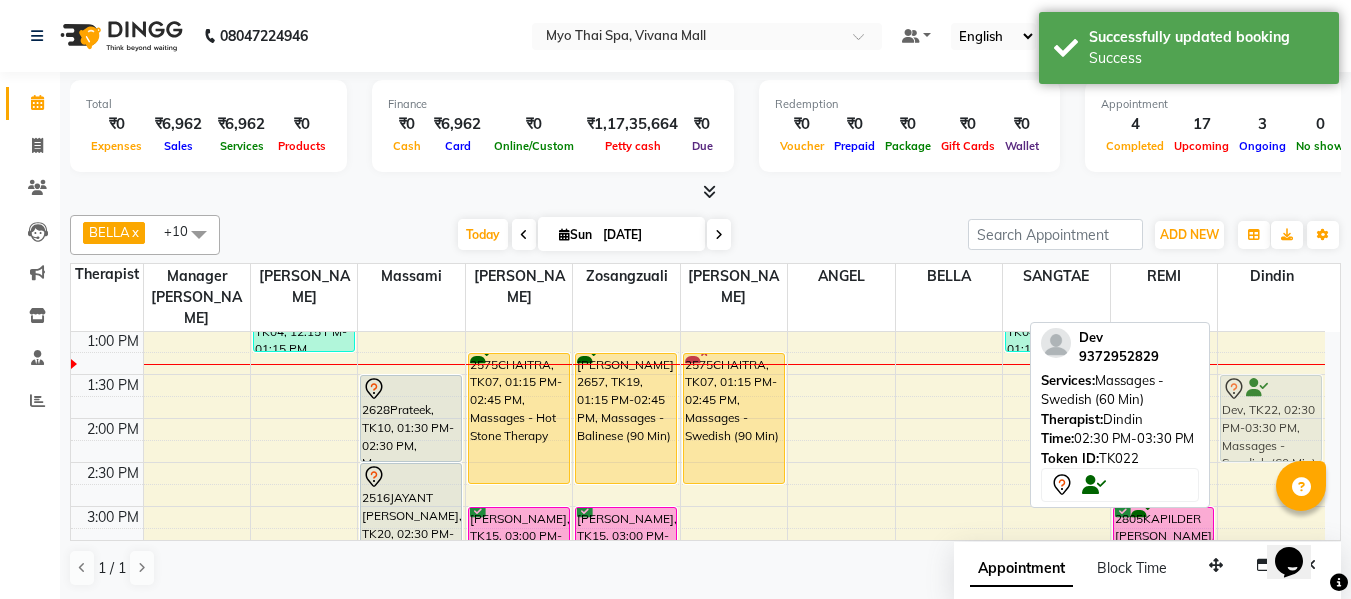 drag, startPoint x: 1248, startPoint y: 472, endPoint x: 1243, endPoint y: 384, distance: 88.14193 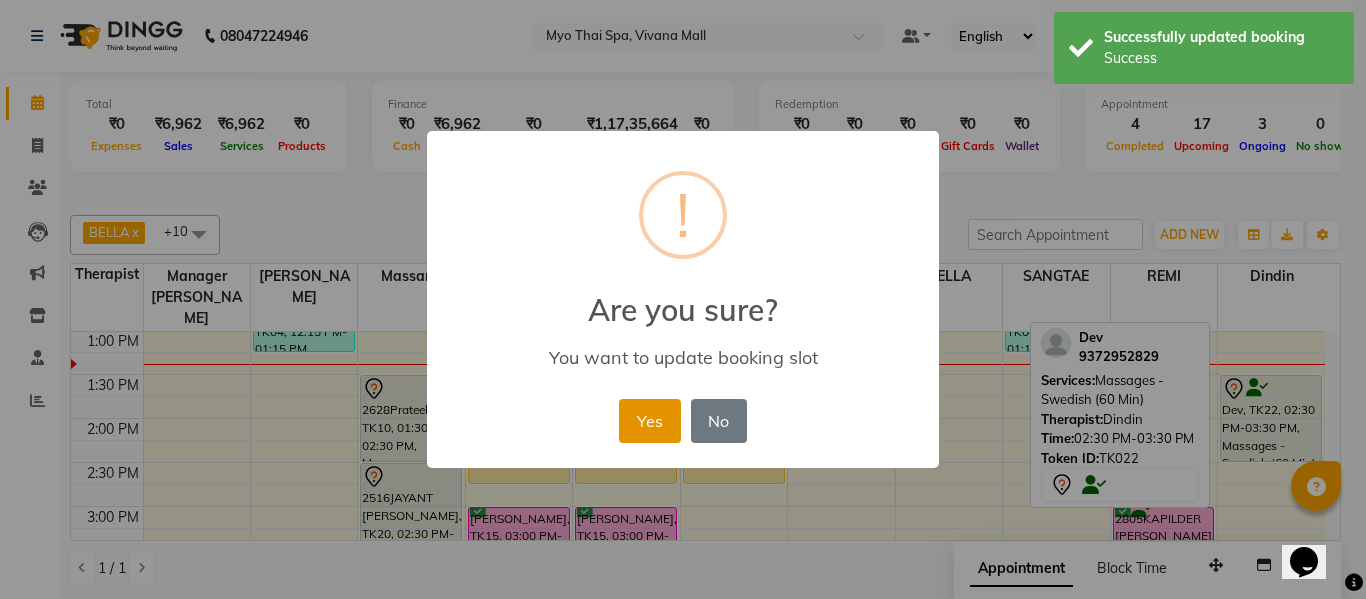 click on "Yes" at bounding box center (649, 421) 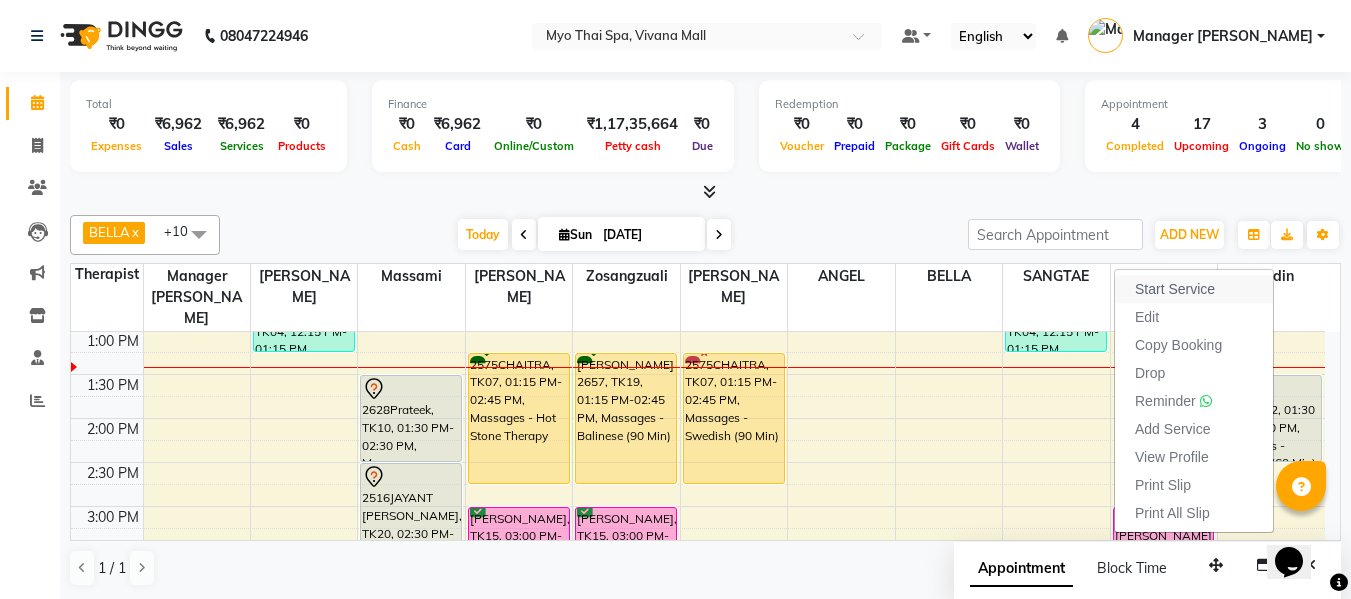 click on "Start Service" at bounding box center [1175, 289] 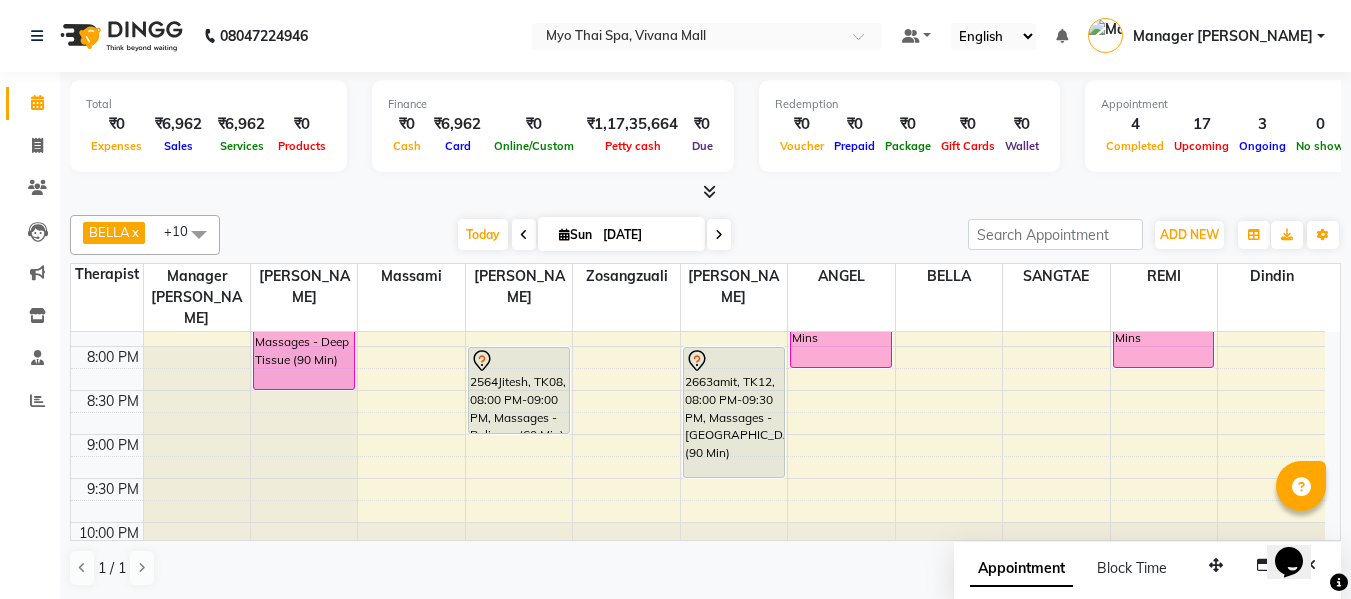 scroll, scrollTop: 941, scrollLeft: 0, axis: vertical 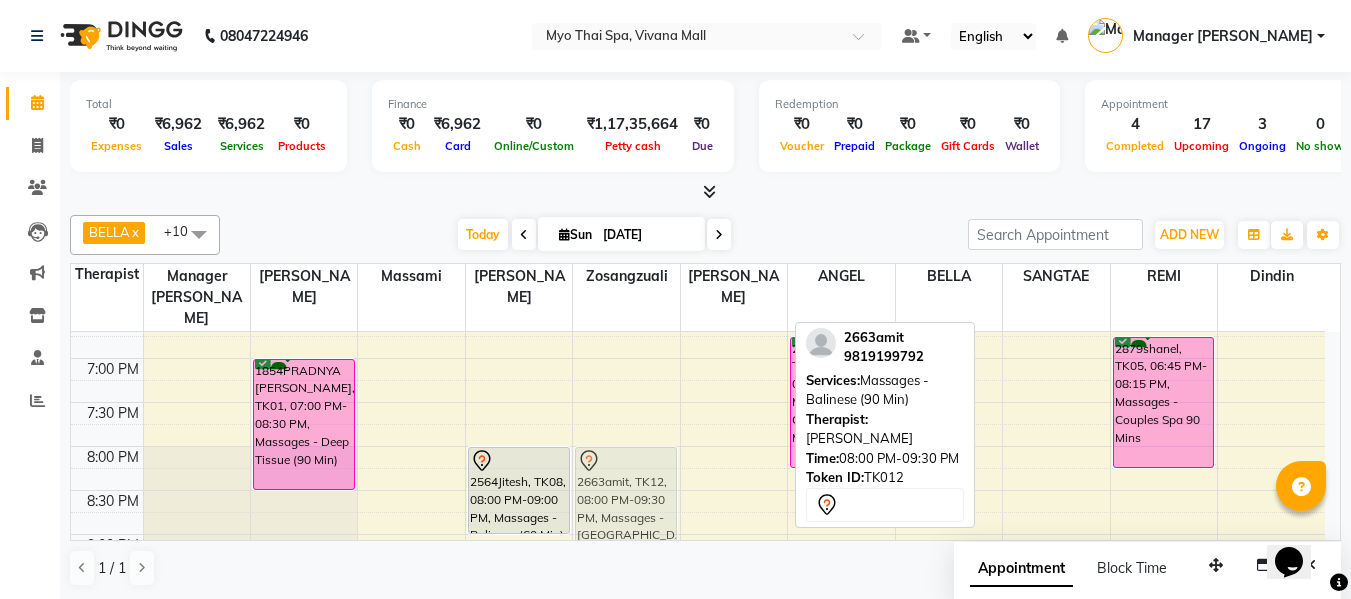 drag, startPoint x: 742, startPoint y: 462, endPoint x: 643, endPoint y: 452, distance: 99.50377 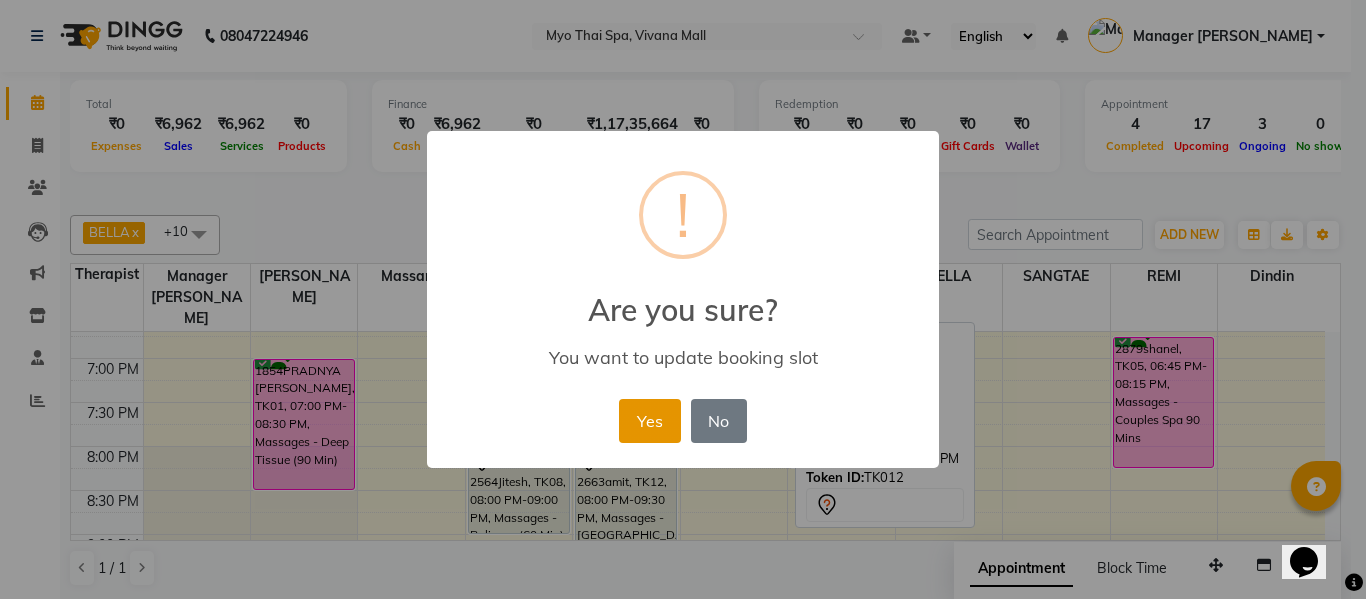 click on "Yes" at bounding box center [649, 421] 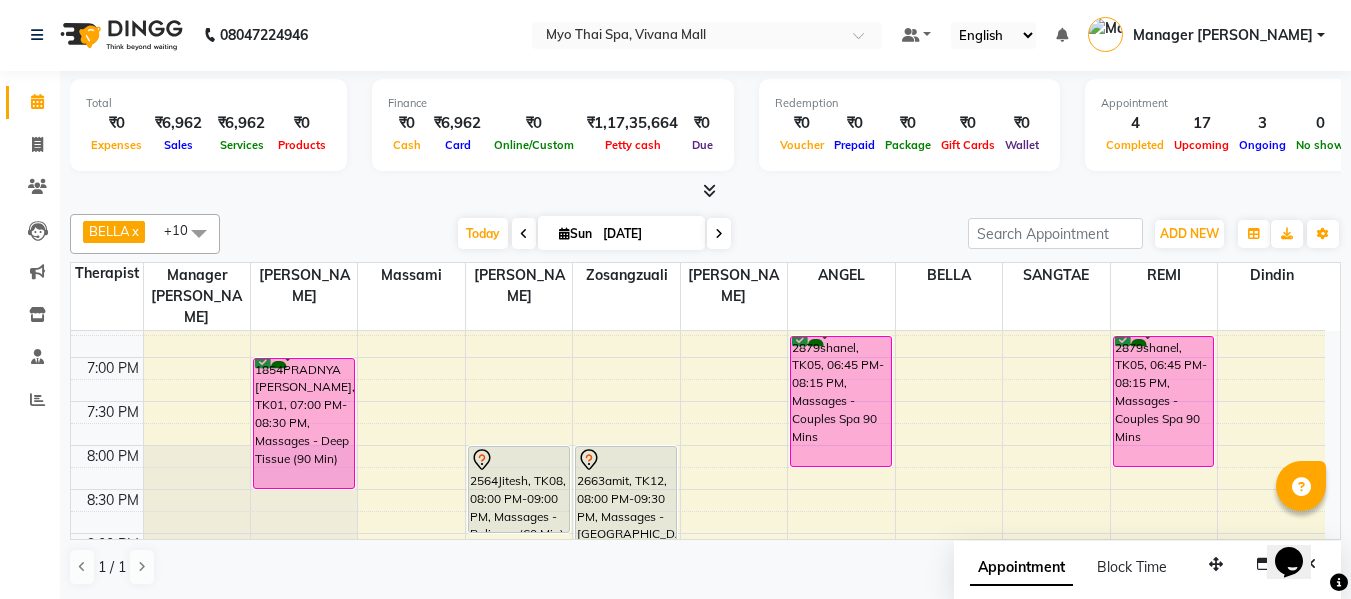 scroll, scrollTop: 0, scrollLeft: 0, axis: both 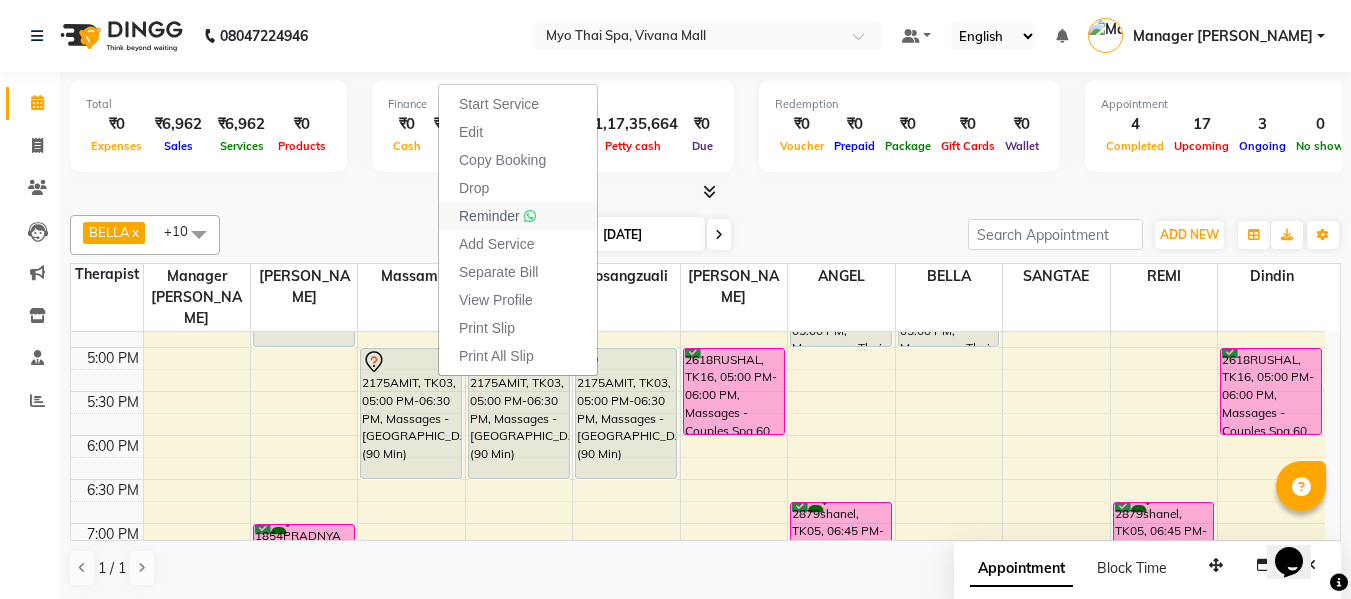 click on "Reminder" at bounding box center [489, 216] 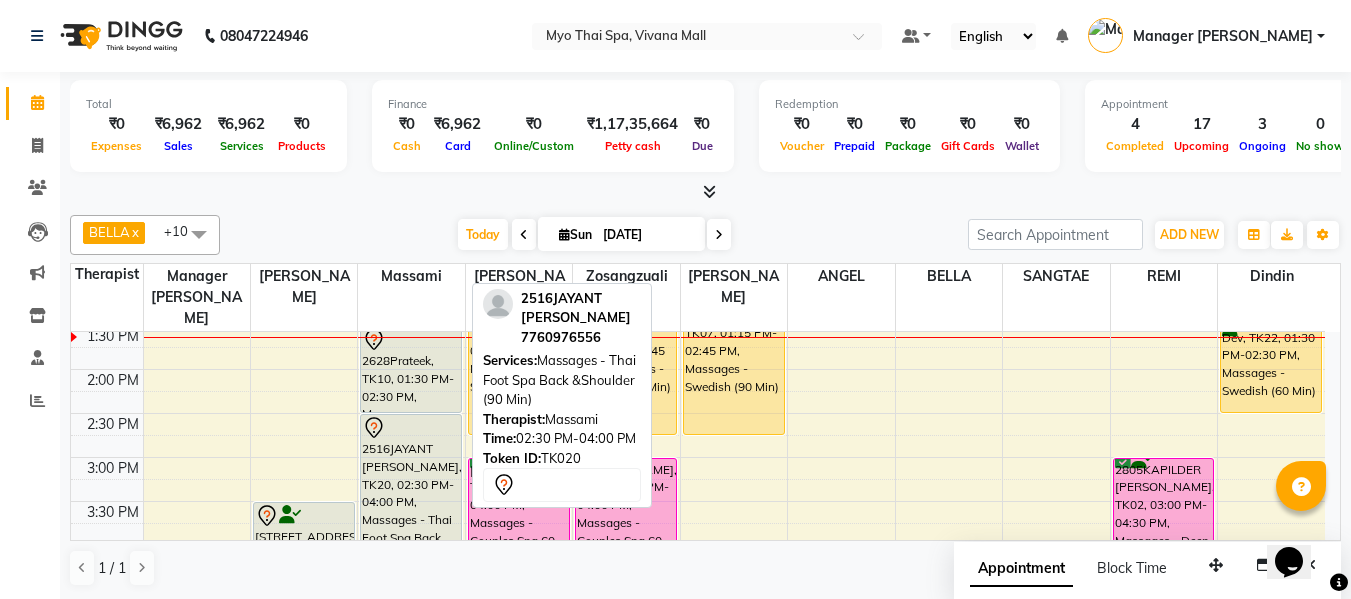 scroll, scrollTop: 390, scrollLeft: 0, axis: vertical 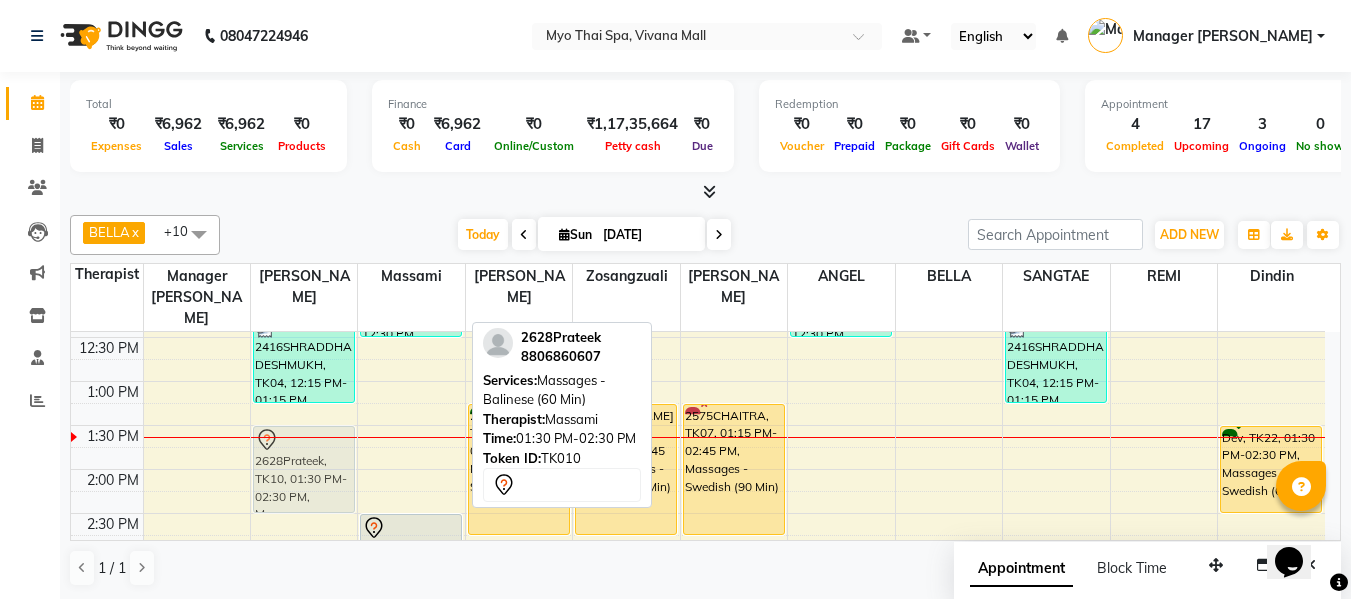 drag, startPoint x: 421, startPoint y: 436, endPoint x: 347, endPoint y: 433, distance: 74.06078 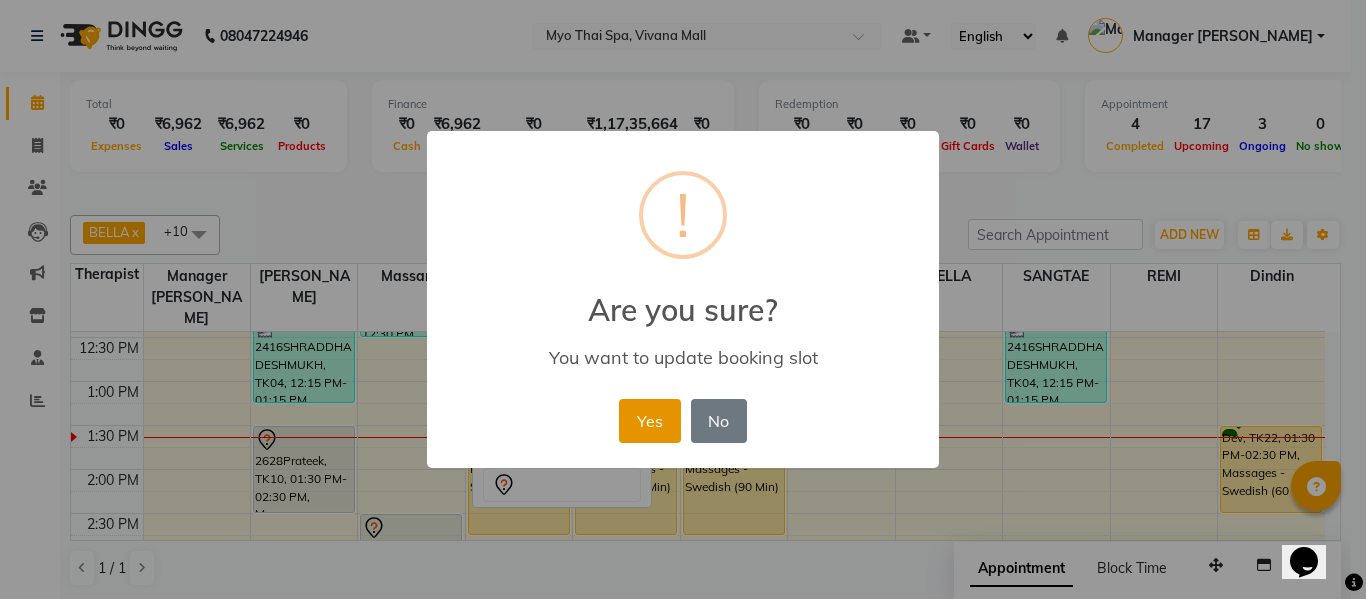 click on "Yes" at bounding box center [649, 421] 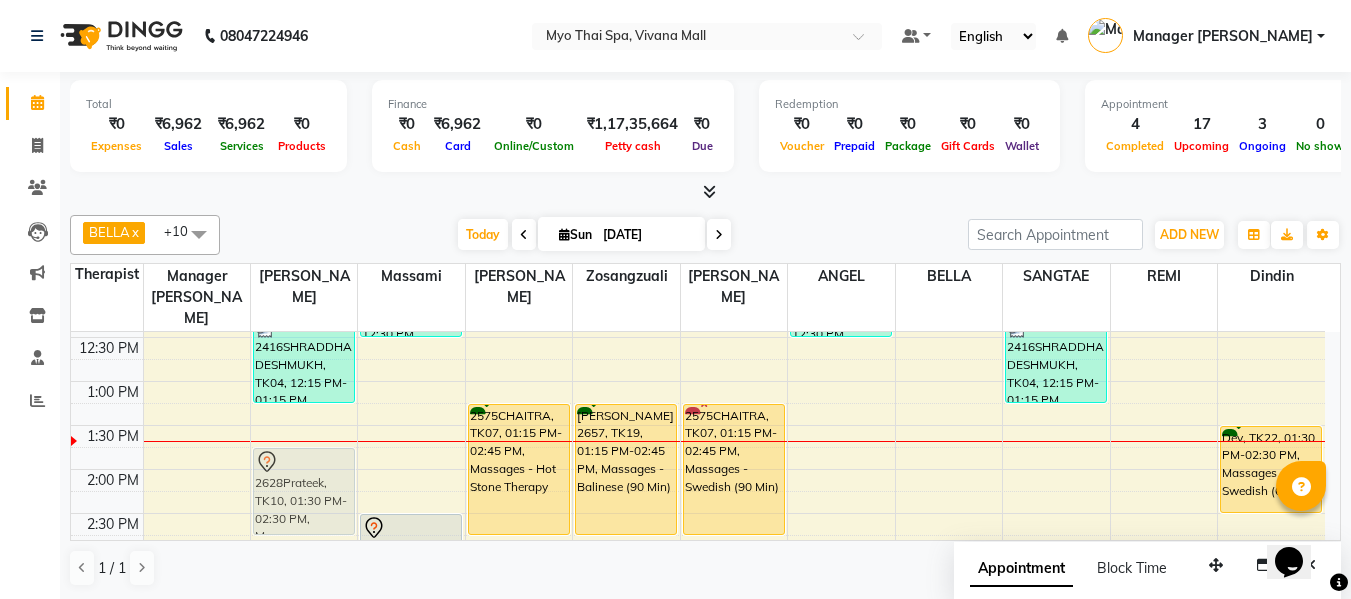 drag, startPoint x: 292, startPoint y: 415, endPoint x: 292, endPoint y: 435, distance: 20 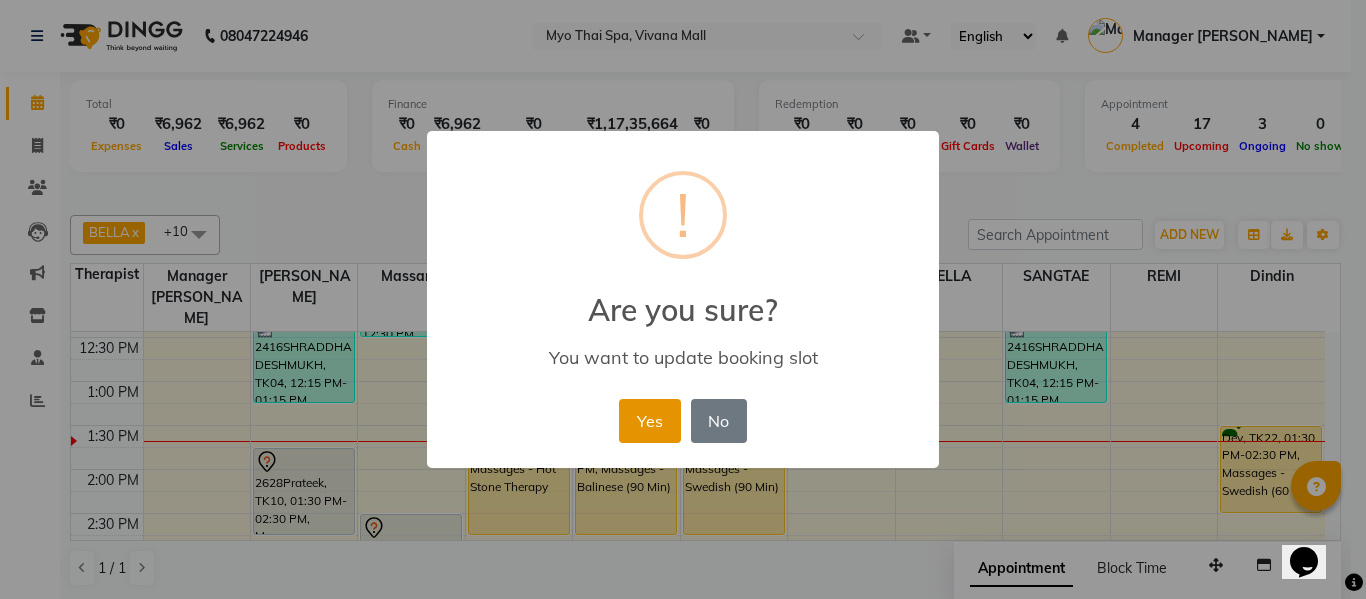 click on "Yes" at bounding box center (649, 421) 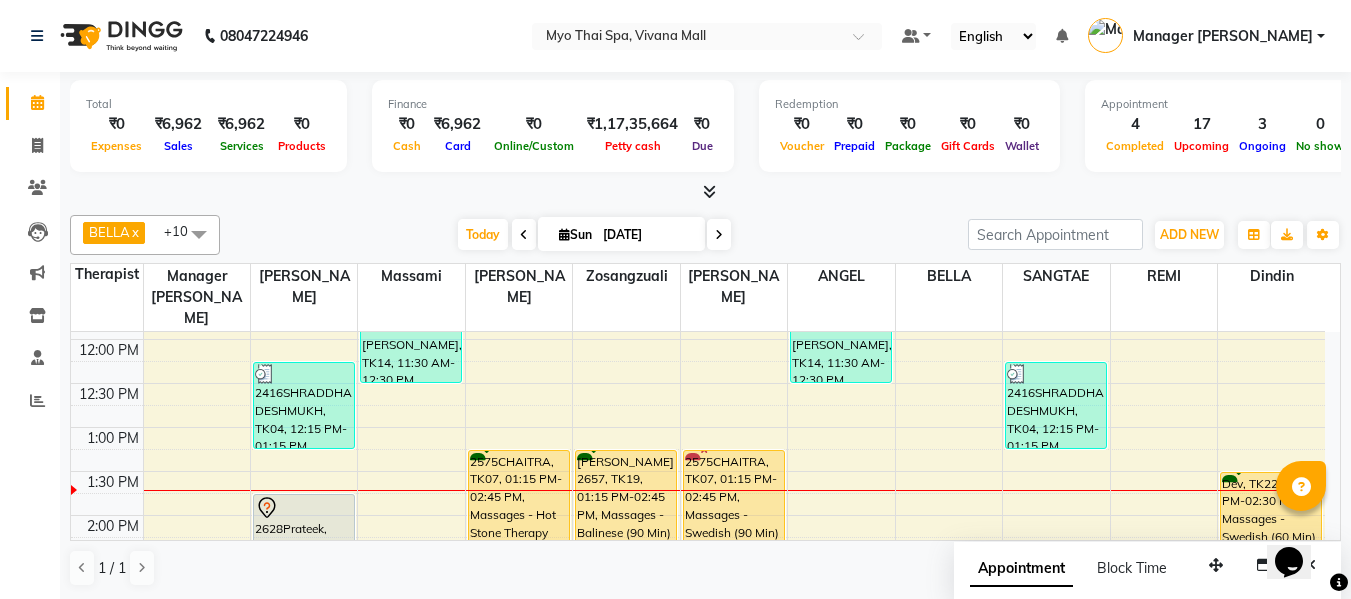 scroll, scrollTop: 290, scrollLeft: 0, axis: vertical 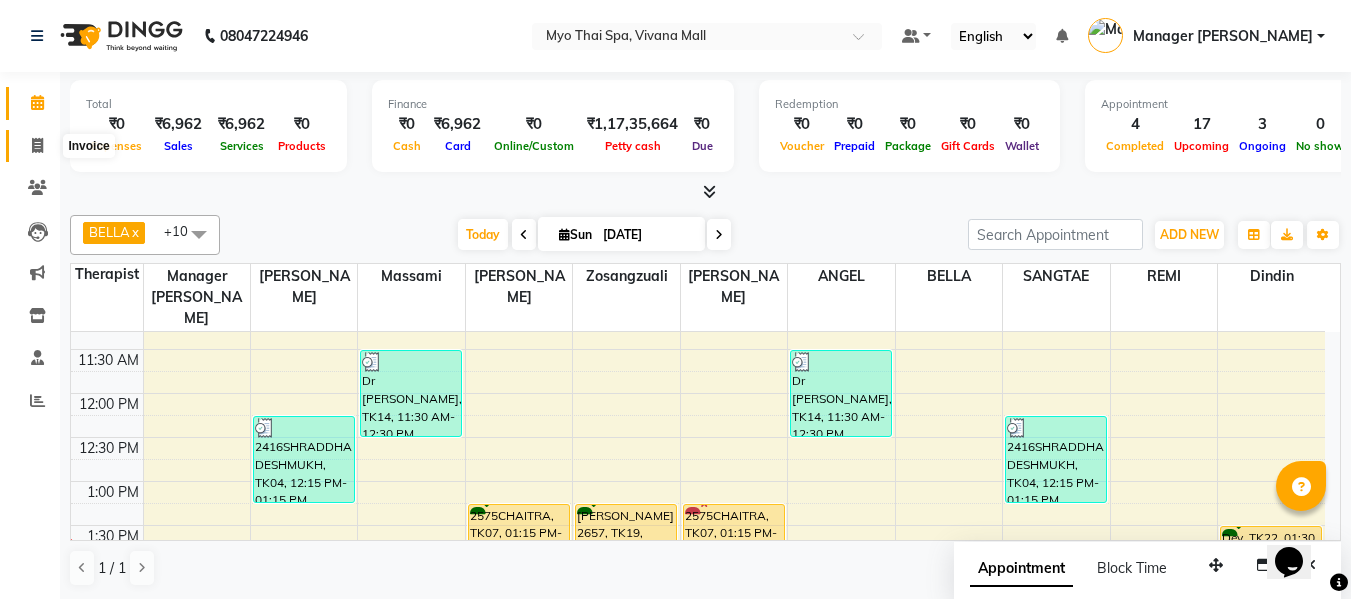 click 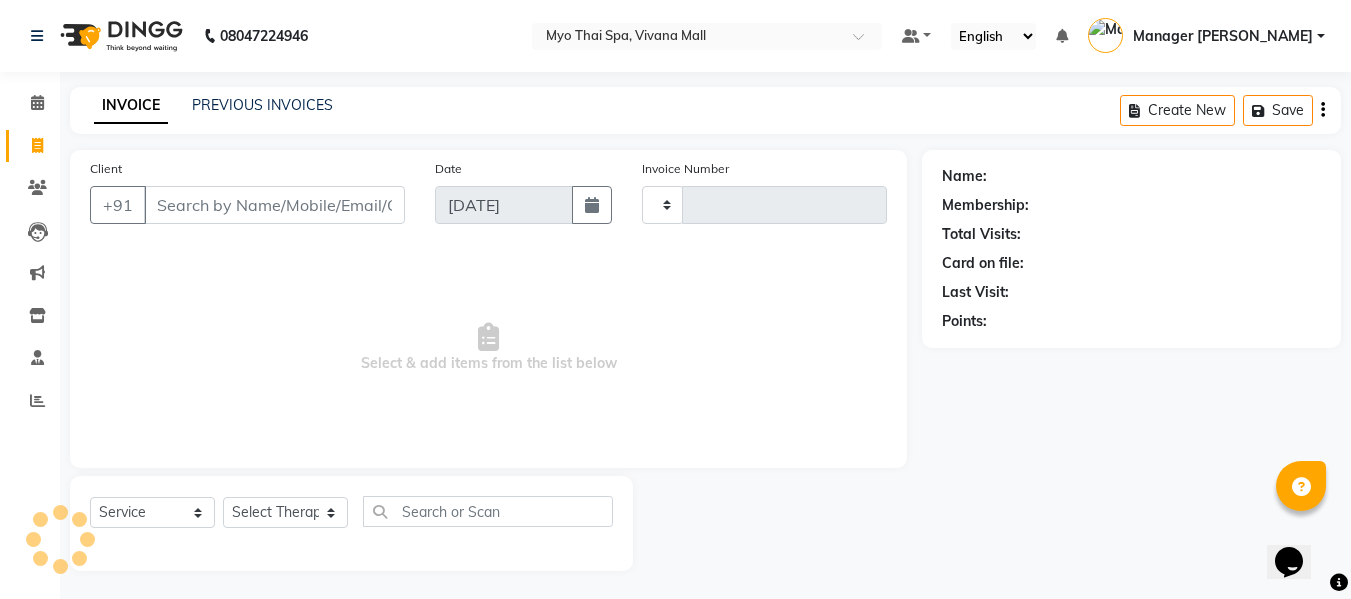 type on "2410" 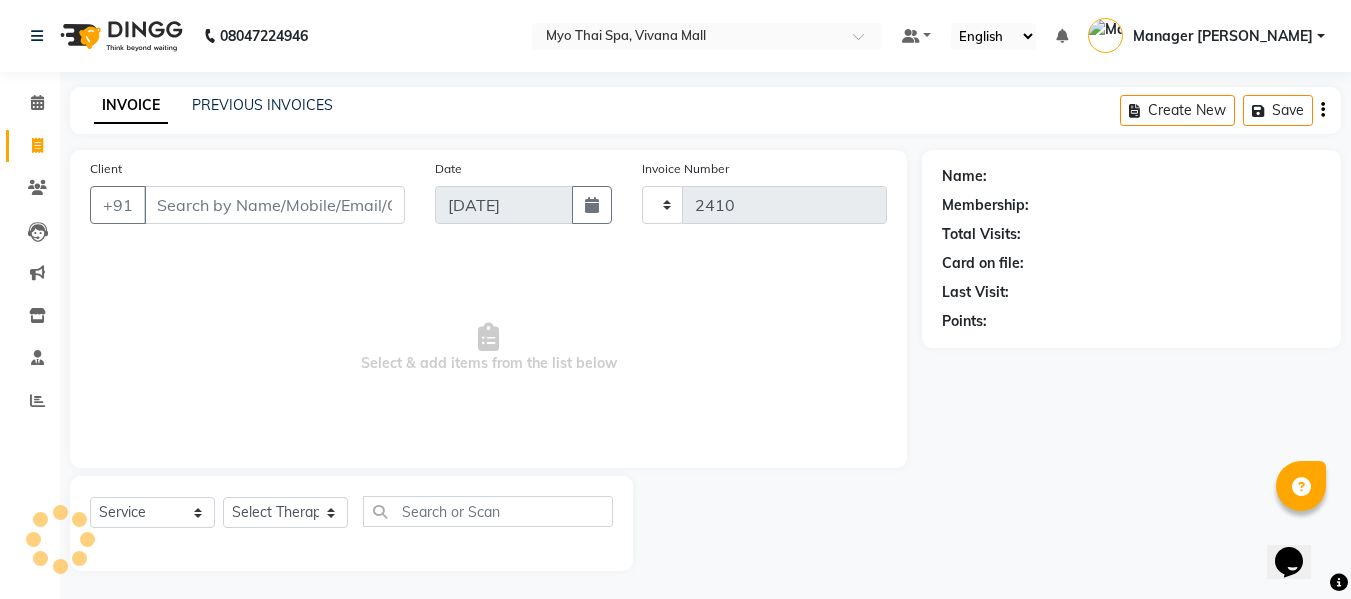 select on "3908" 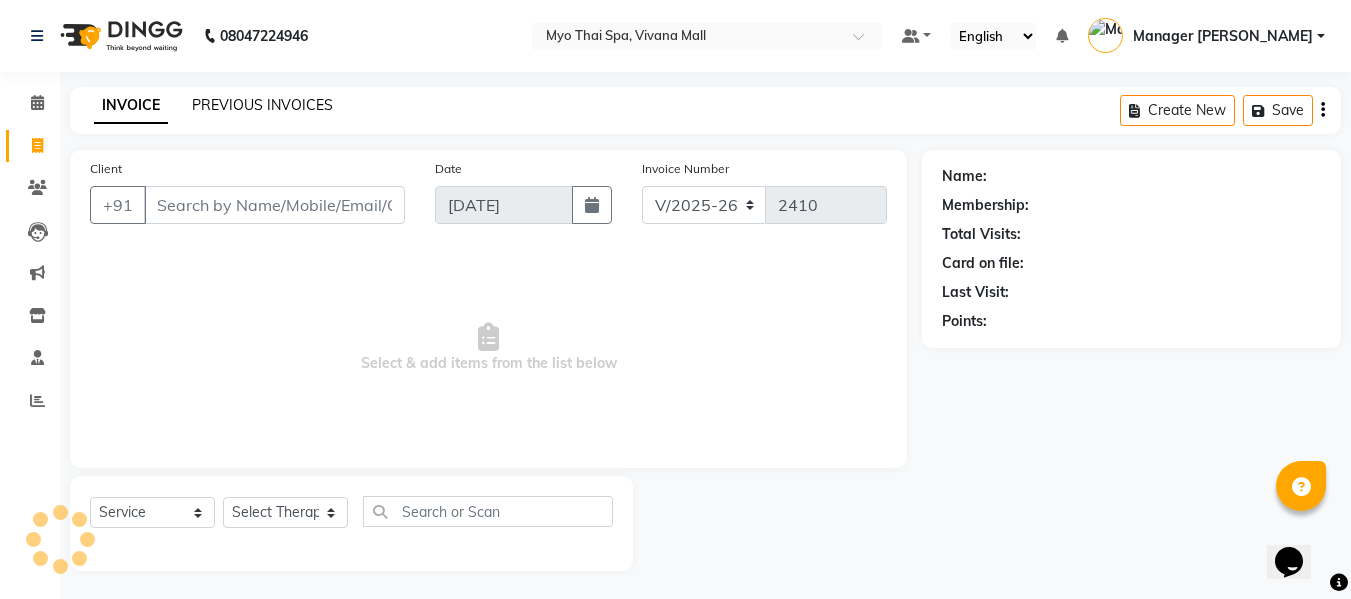 select on "V" 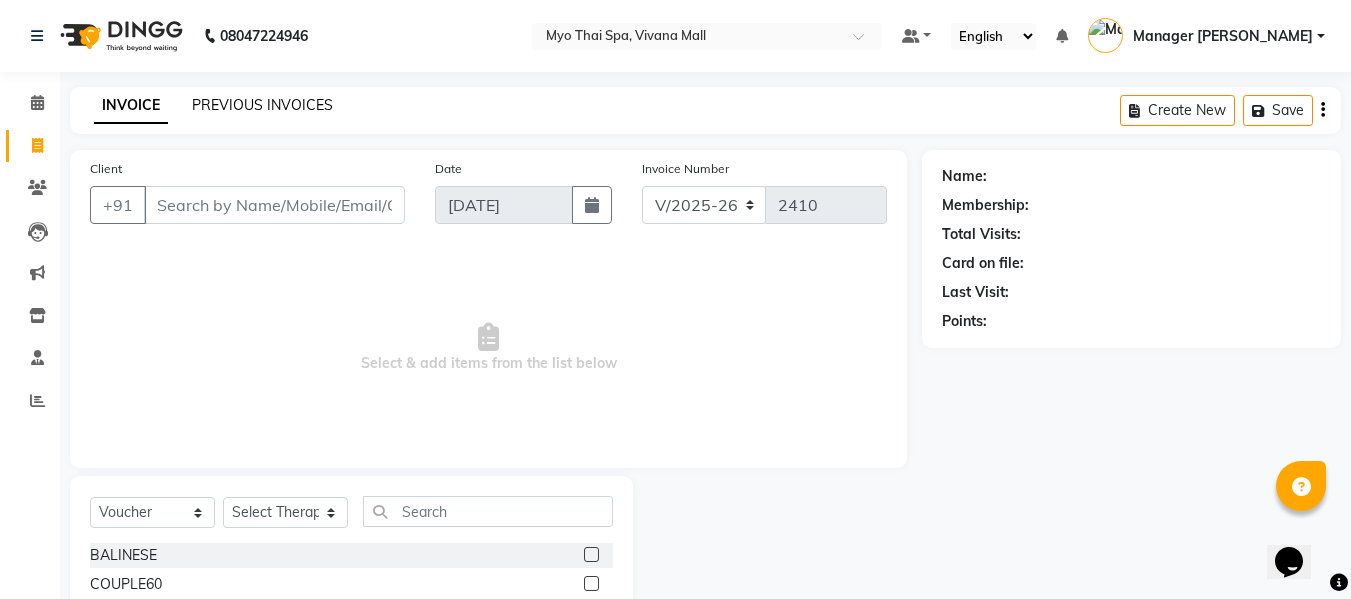 click on "PREVIOUS INVOICES" 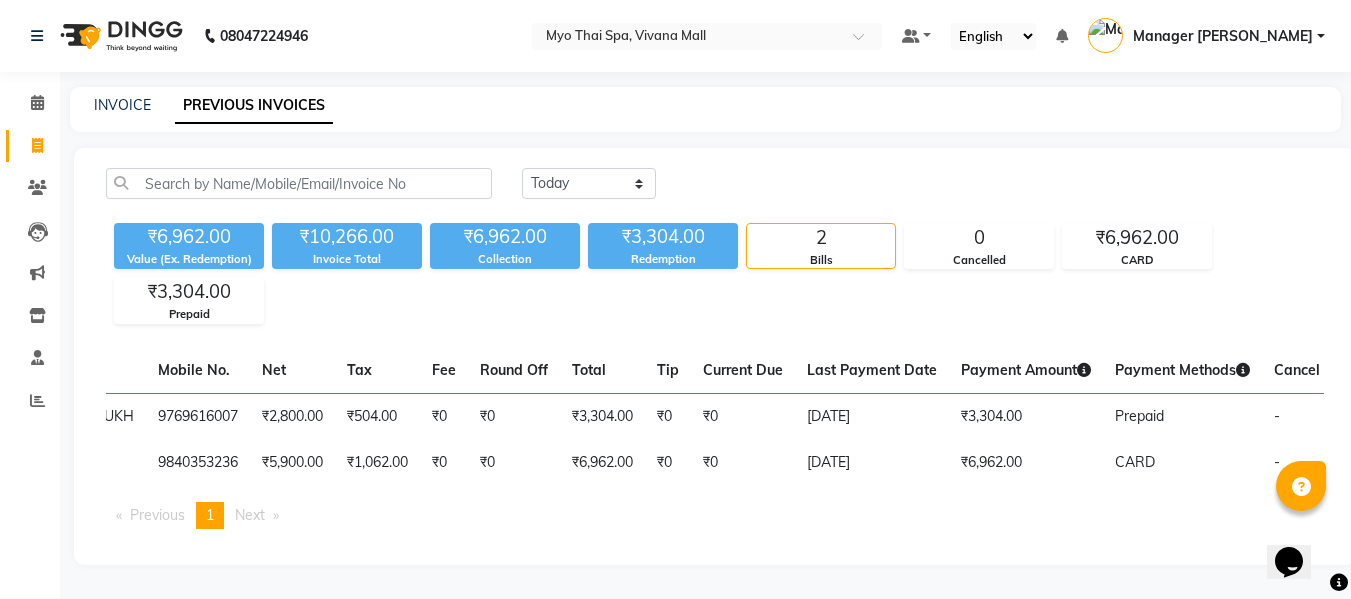 scroll, scrollTop: 0, scrollLeft: 0, axis: both 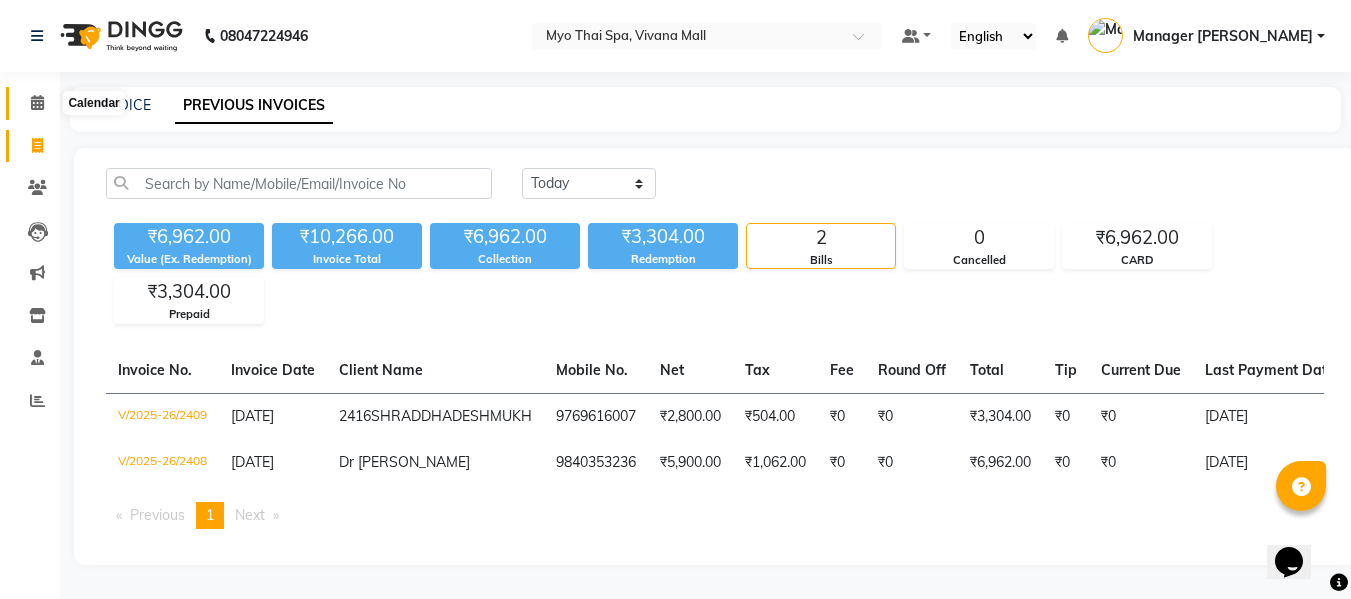 click 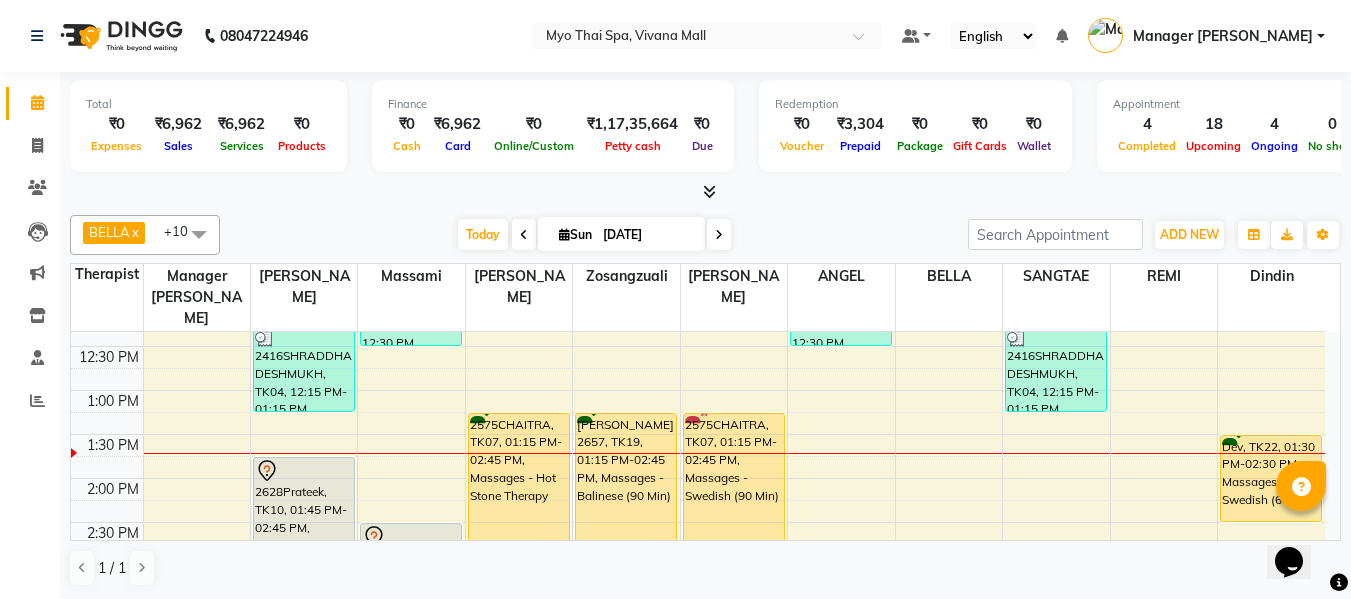 scroll, scrollTop: 400, scrollLeft: 0, axis: vertical 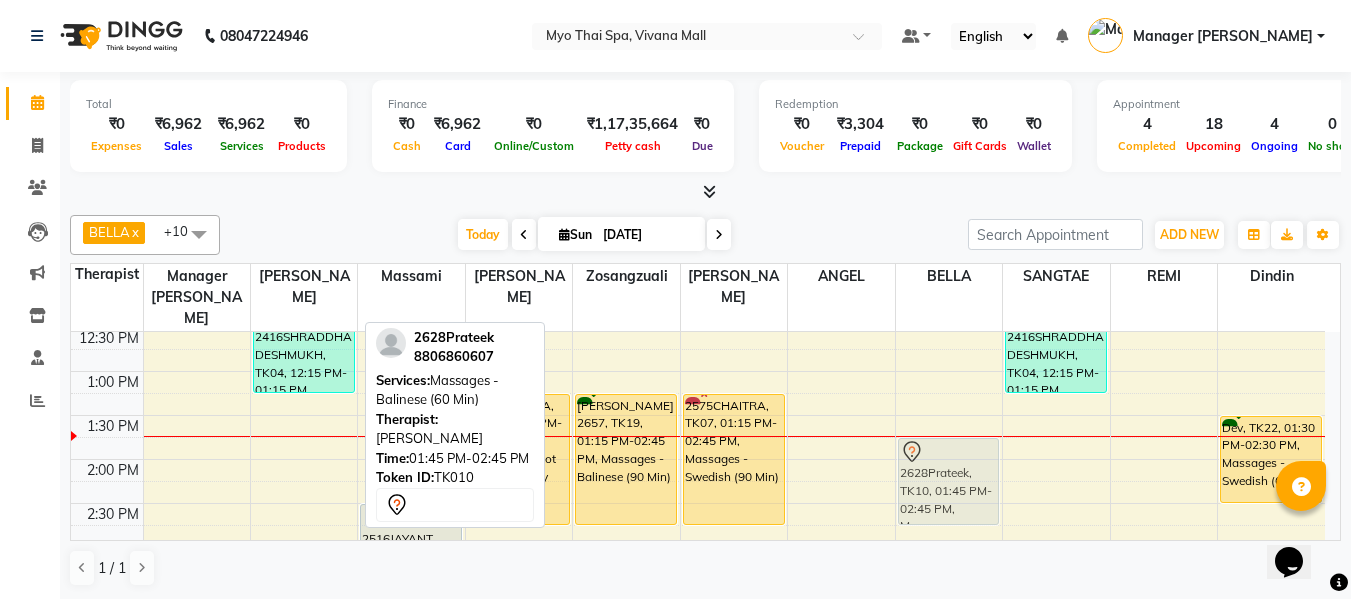 drag, startPoint x: 324, startPoint y: 423, endPoint x: 943, endPoint y: 429, distance: 619.02905 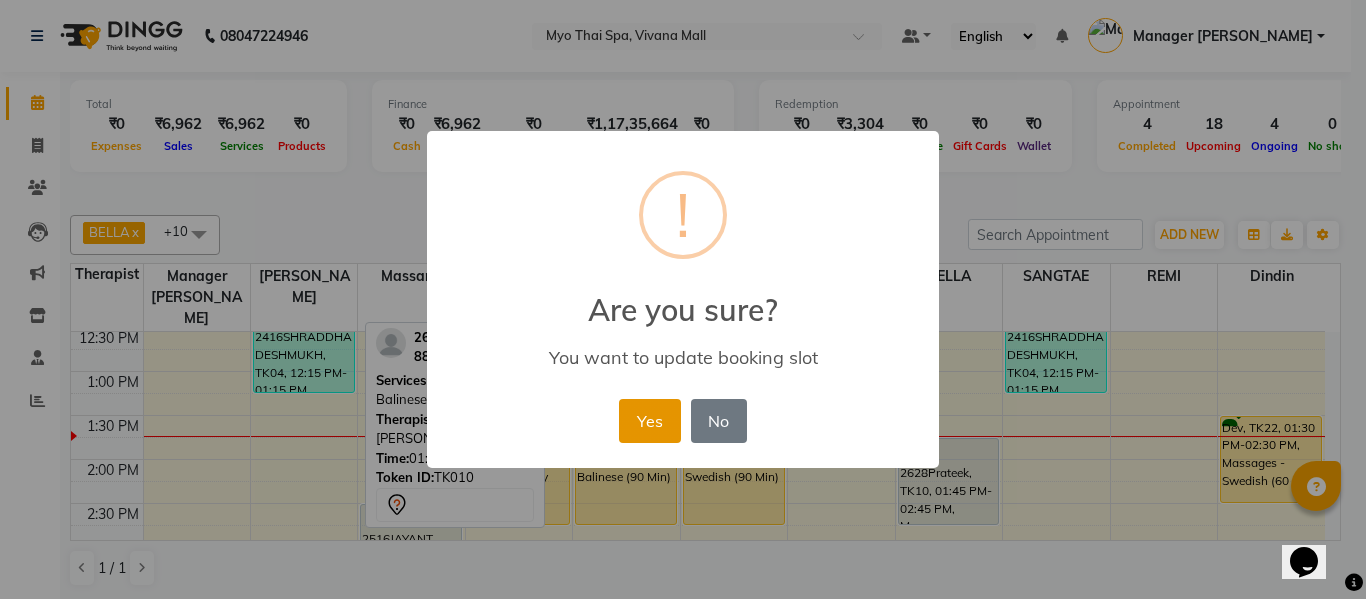 click on "Yes" at bounding box center (649, 421) 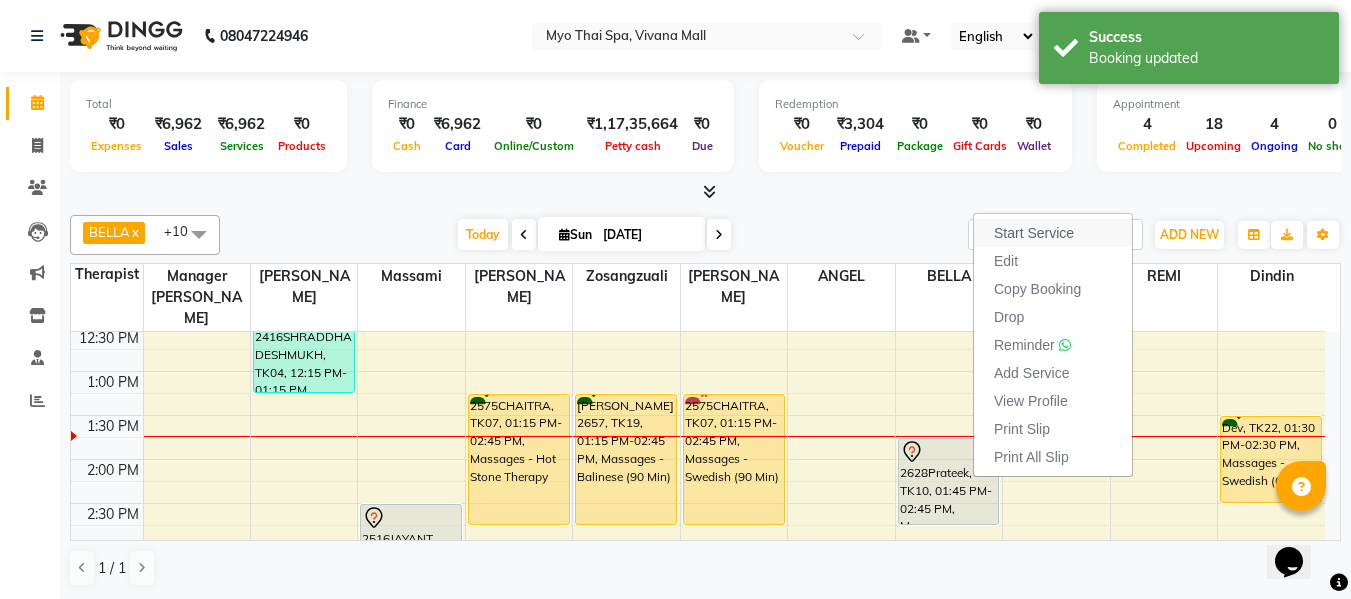 click on "Start Service" at bounding box center (1034, 233) 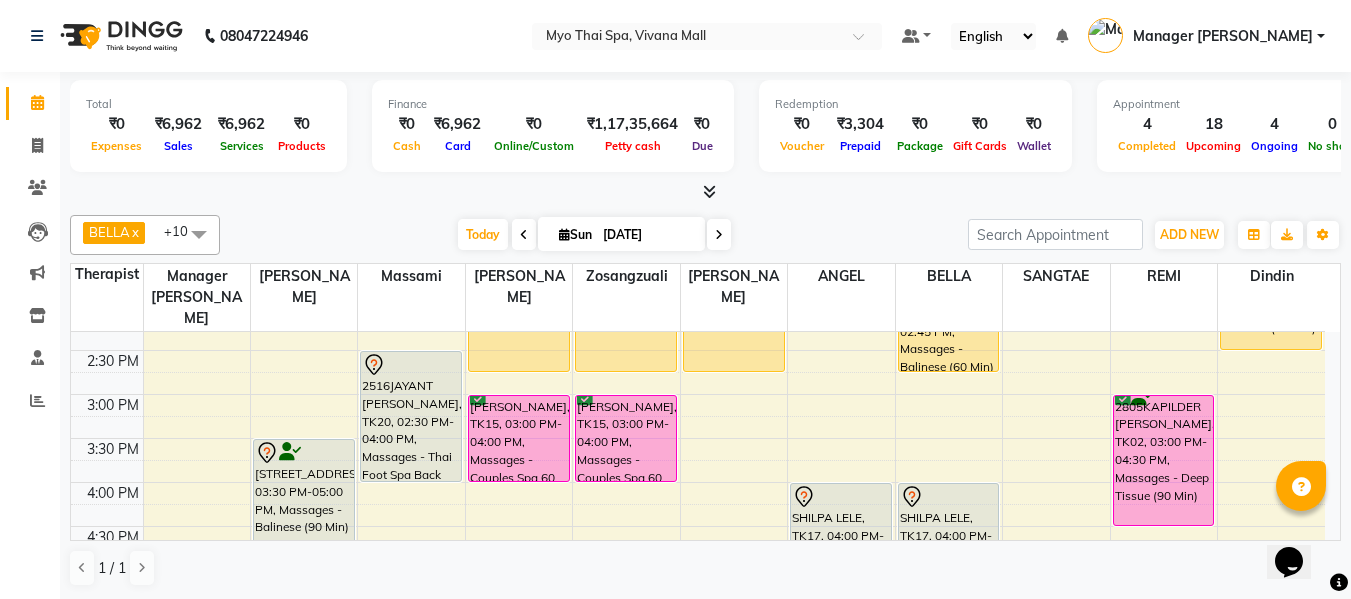 scroll, scrollTop: 490, scrollLeft: 0, axis: vertical 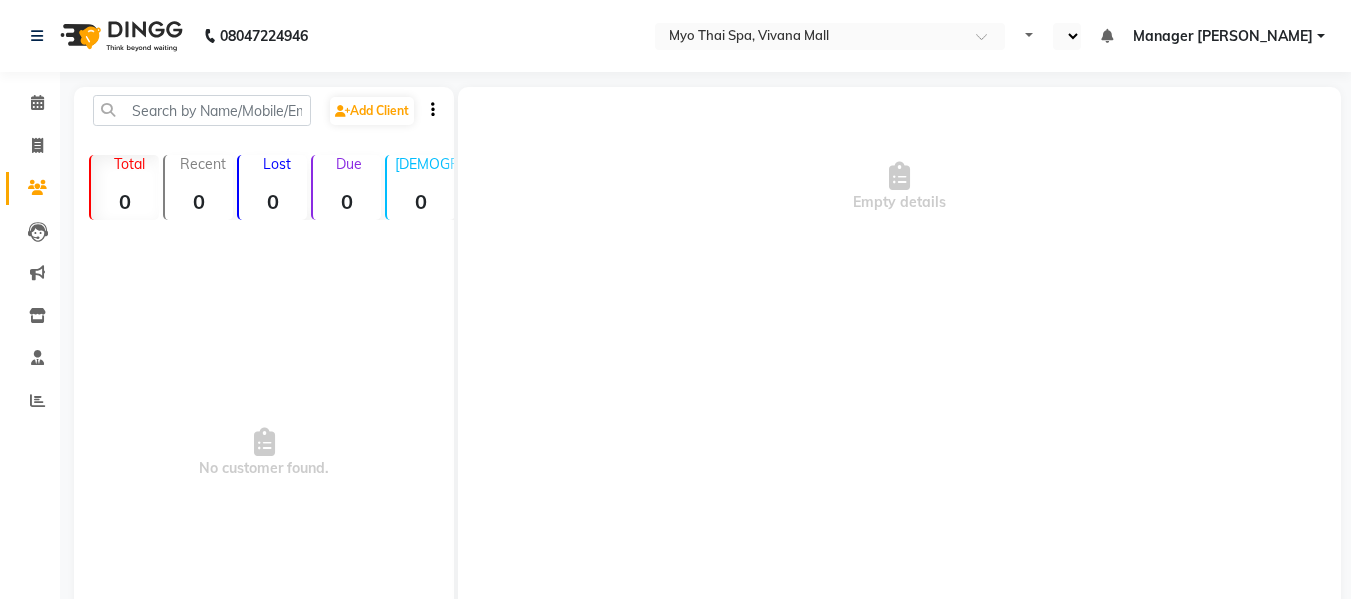 select on "en" 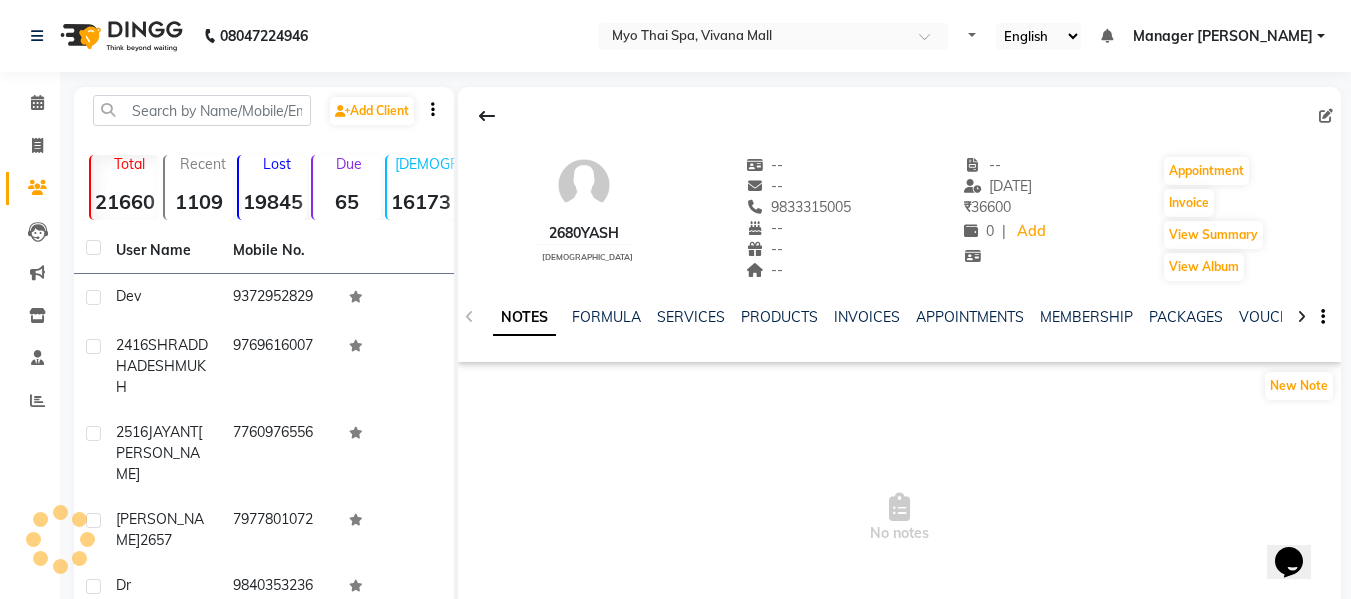 scroll, scrollTop: 0, scrollLeft: 0, axis: both 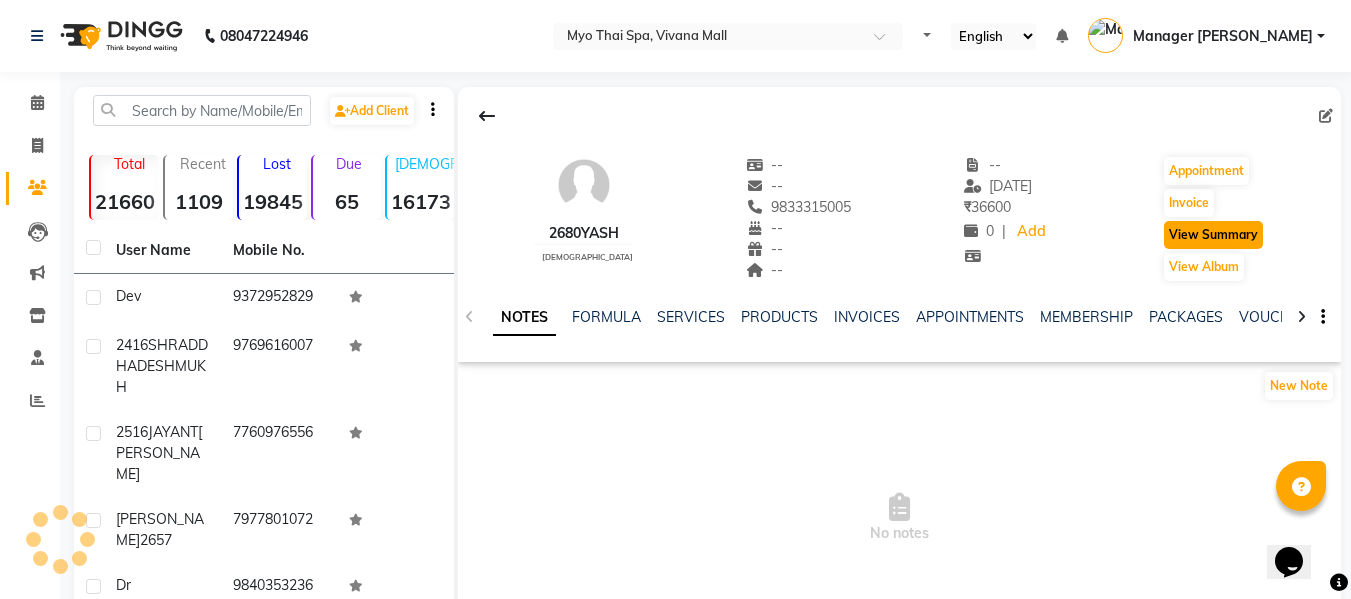 click on "View Summary" 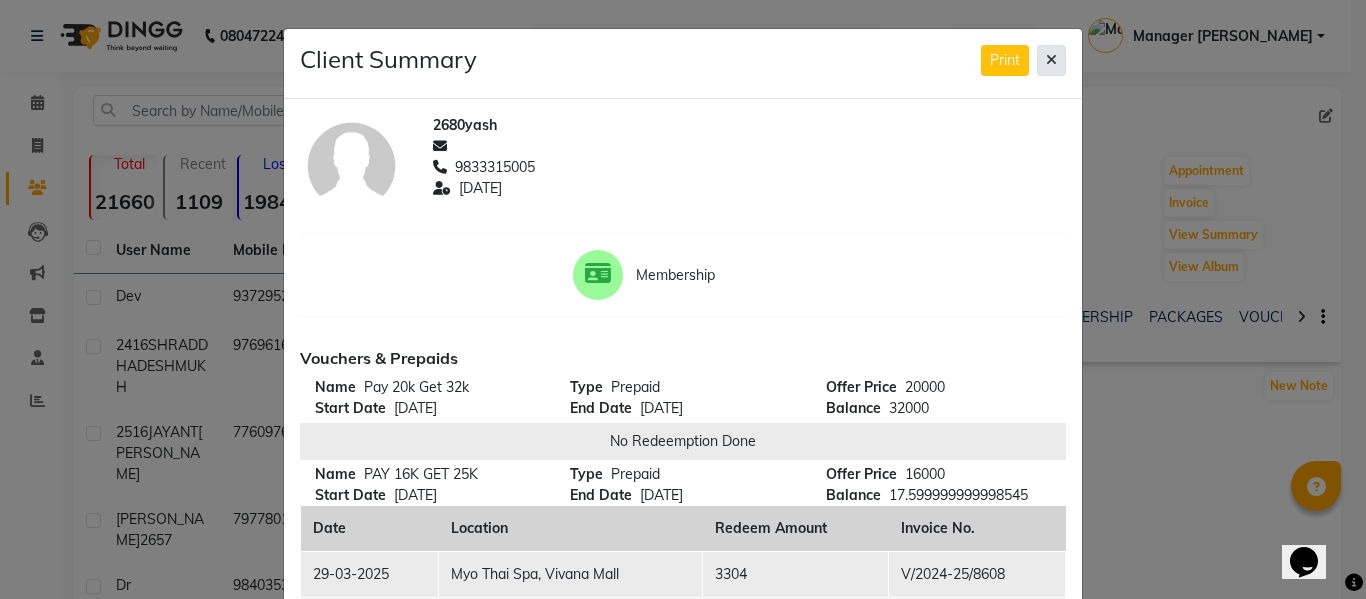 click 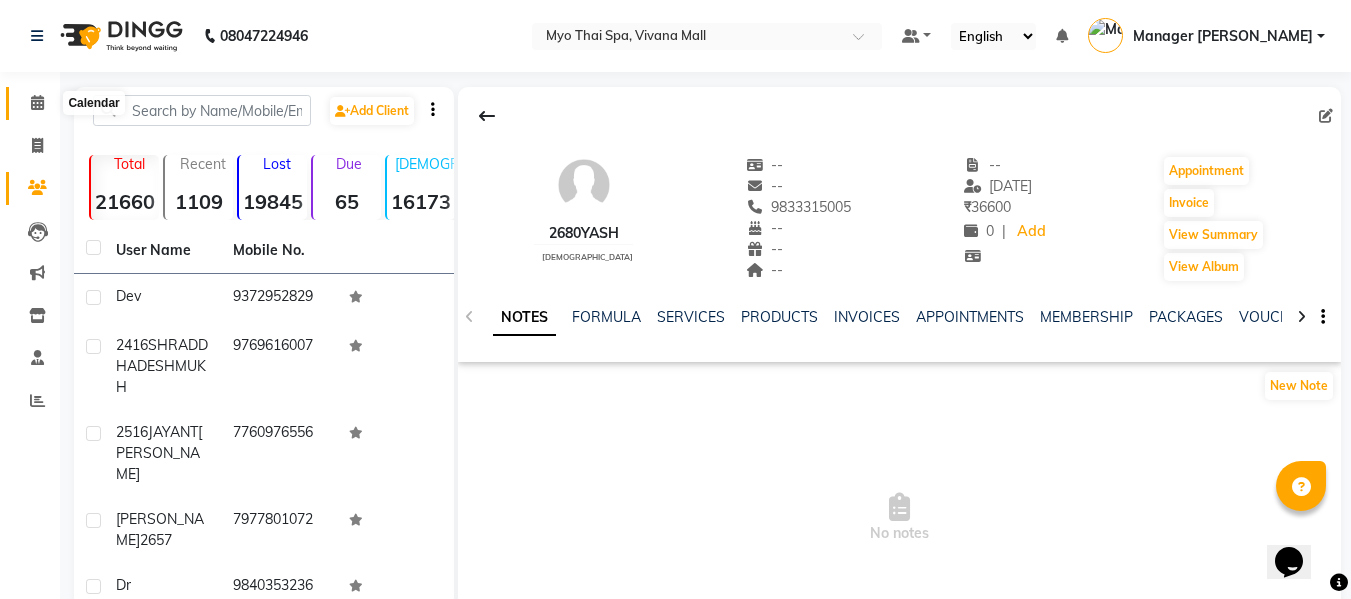 click 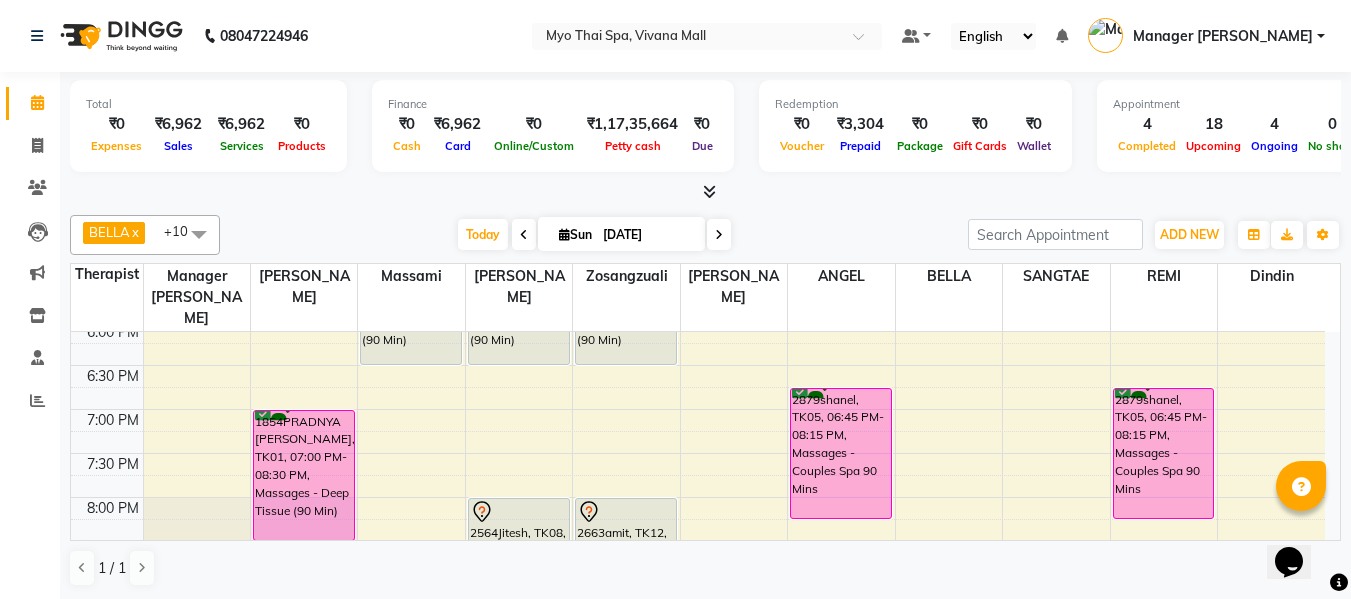scroll, scrollTop: 790, scrollLeft: 0, axis: vertical 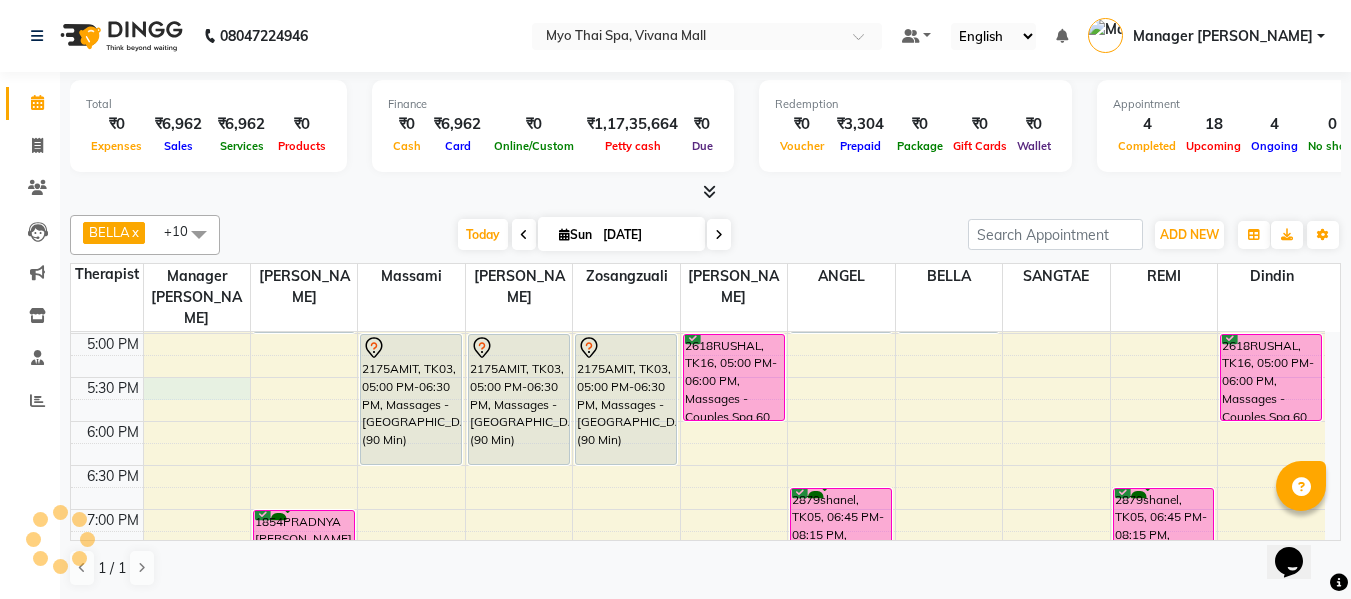 click on "8:00 AM 8:30 AM 9:00 AM 9:30 AM 10:00 AM 10:30 AM 11:00 AM 11:30 AM 12:00 PM 12:30 PM 1:00 PM 1:30 PM 2:00 PM 2:30 PM 3:00 PM 3:30 PM 4:00 PM 4:30 PM 5:00 PM 5:30 PM 6:00 PM 6:30 PM 7:00 PM 7:30 PM 8:00 PM 8:30 PM 9:00 PM 9:30 PM 10:00 PM 10:30 PM     [STREET_ADDRESS], 12:15 PM-01:15 PM, Massages - Foot Spa (60 Min)             [STREET_ADDRESS], 03:30 PM-05:00 PM, Massages - [GEOGRAPHIC_DATA] (90 Min)     1854PRADNYA [PERSON_NAME], TK01, 07:00 PM-08:30 PM, Massages - Deep Tissue (90 Min)     Dr [PERSON_NAME], TK14, 11:30 AM-12:30 PM, Massages - [GEOGRAPHIC_DATA] (60 Min)             2628Prateek, TK10, 01:30 PM-02:30 PM, Massages - Balinese (60 Min)             2516JAYANT [PERSON_NAME], TK20, 02:30 PM-04:00 PM, Massages - Thai Foot Spa Back &Shoulder (90 Min)             2175AMIT, TK03, 05:00 PM-06:30 PM, Massages - [GEOGRAPHIC_DATA] (90 Min)     2575CHAITRA, TK07, 01:15 PM-02:45 PM, Massages - Hot Stone Therapy     [PERSON_NAME], TK15, 03:00 PM-04:00 PM, Massages - Couples Spa 60" at bounding box center (698, 201) 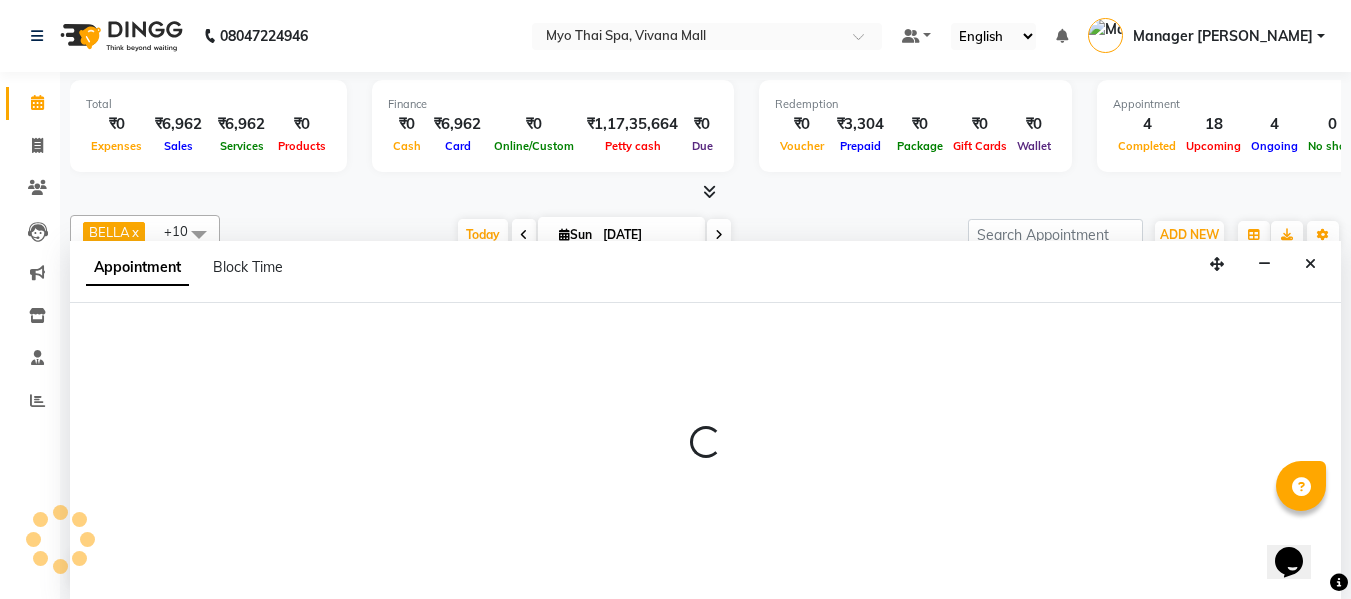 scroll, scrollTop: 1, scrollLeft: 0, axis: vertical 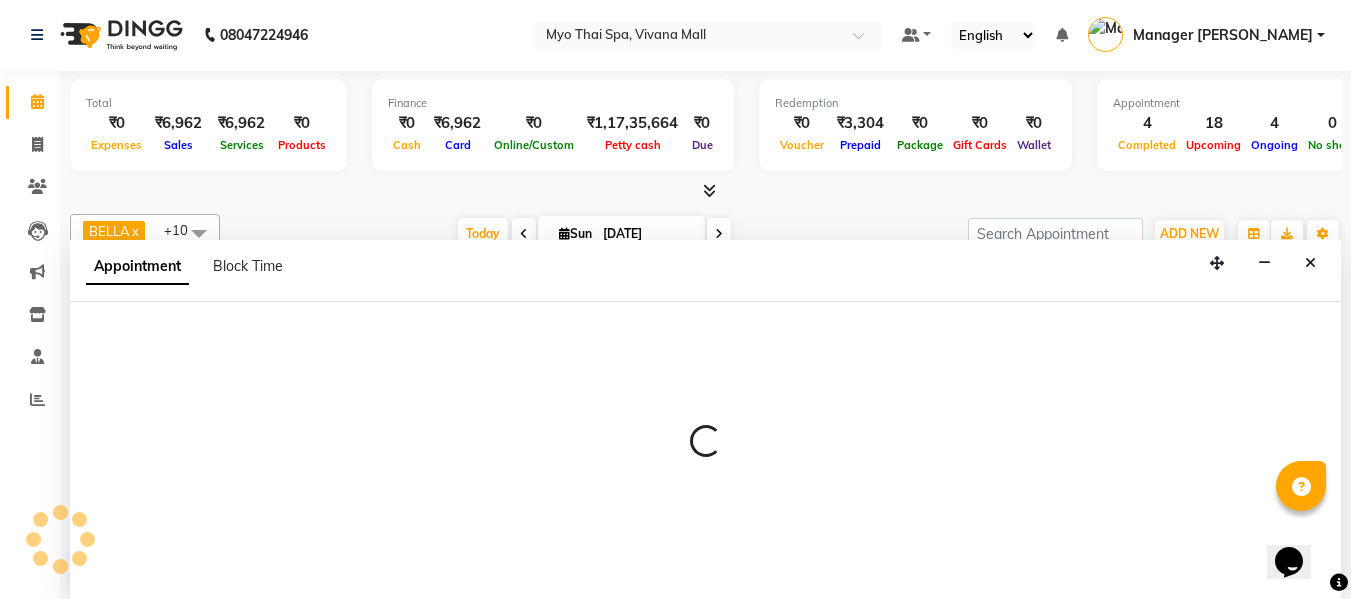 select on "20082" 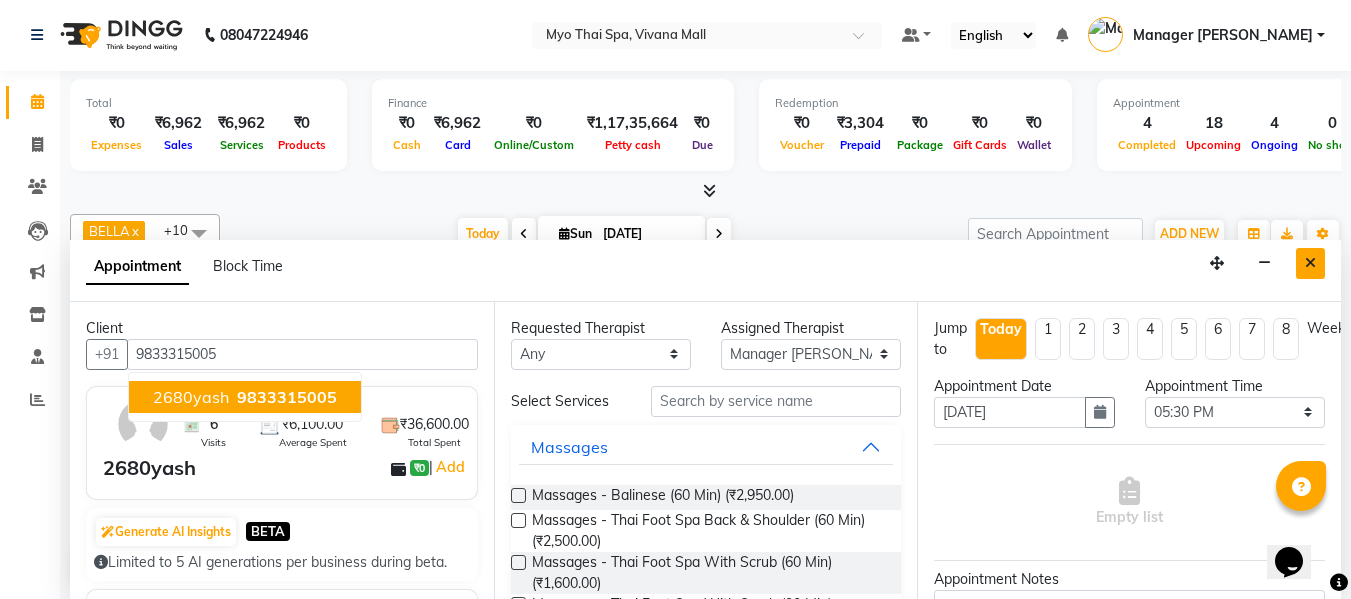 type on "9833315005" 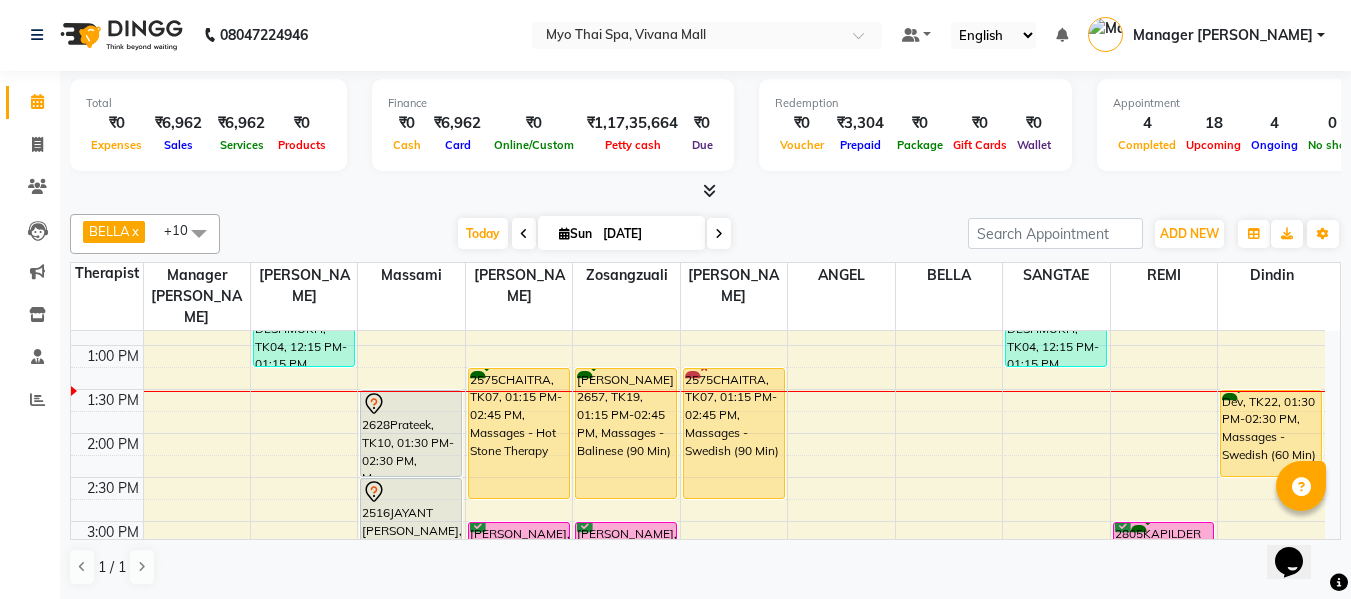 scroll, scrollTop: 390, scrollLeft: 0, axis: vertical 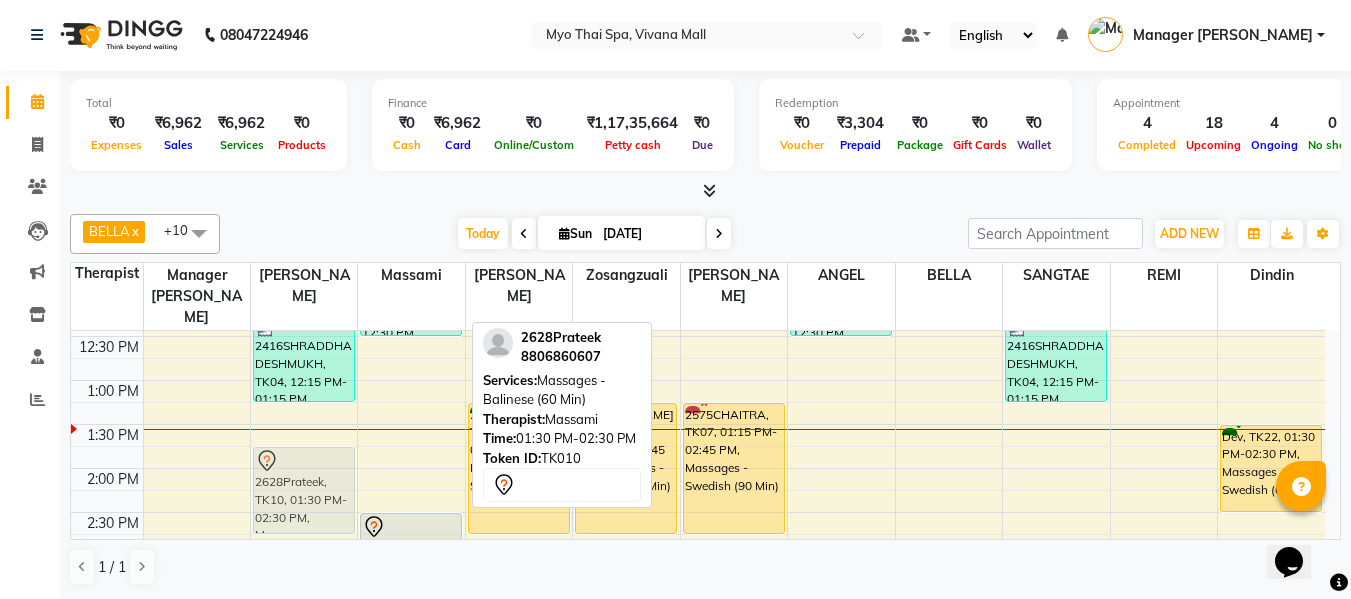 drag, startPoint x: 389, startPoint y: 441, endPoint x: 315, endPoint y: 453, distance: 74.96666 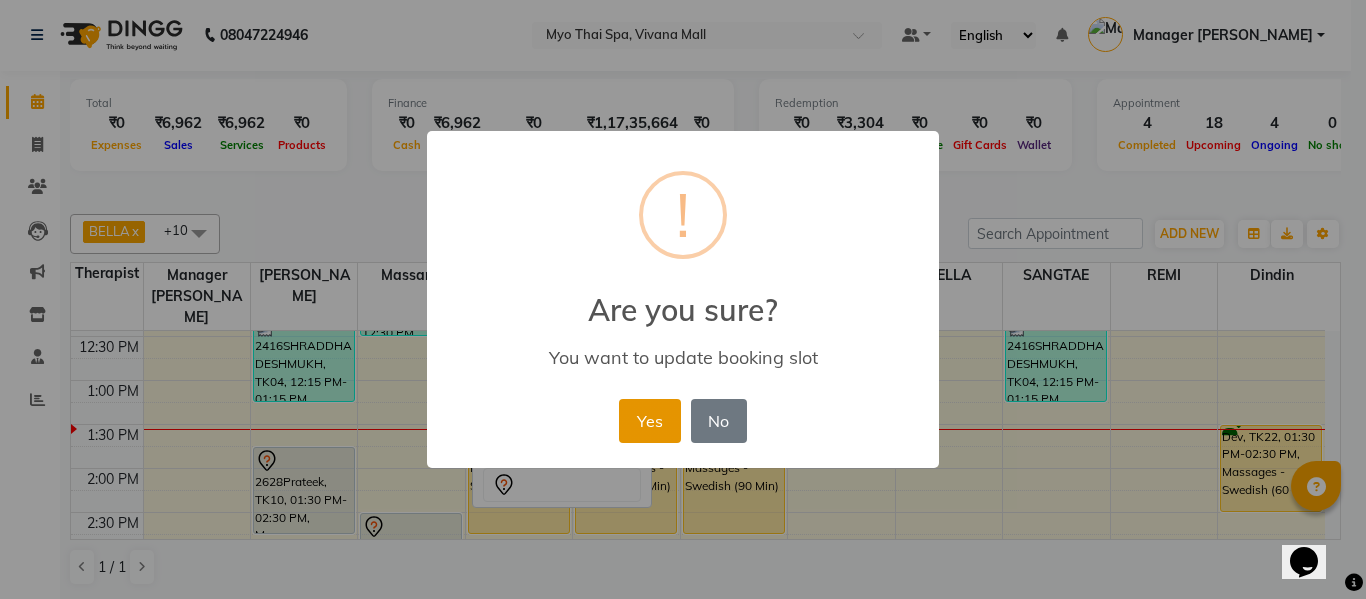 click on "Yes" at bounding box center [649, 421] 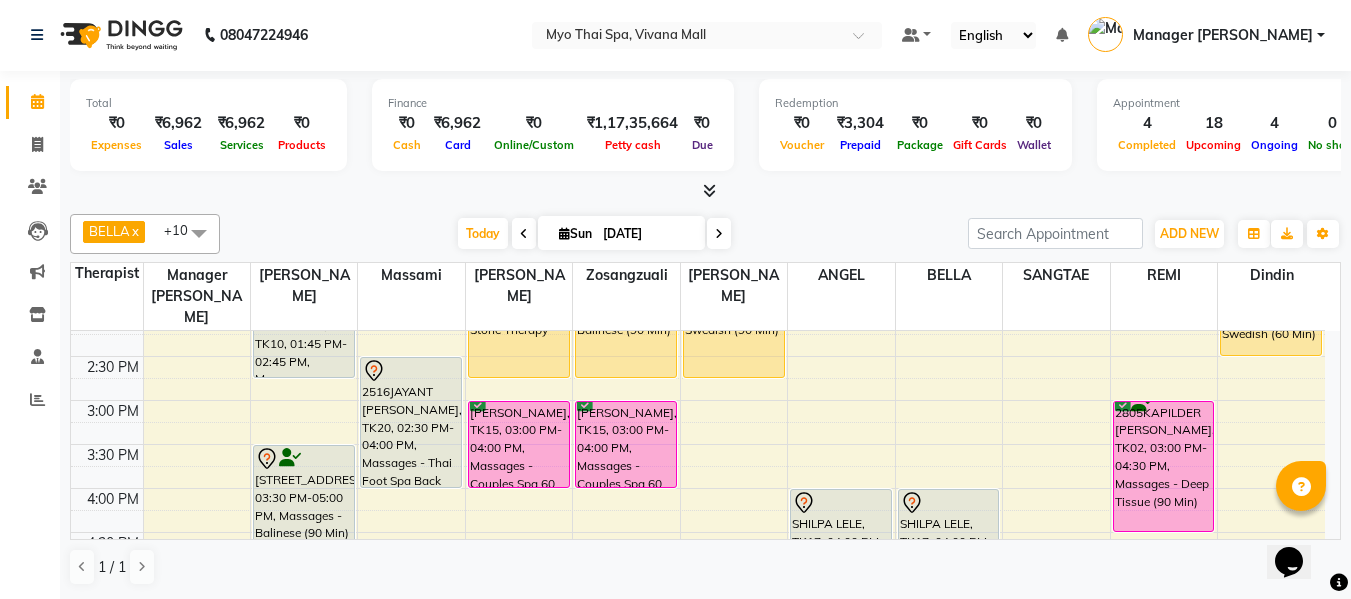 scroll, scrollTop: 590, scrollLeft: 0, axis: vertical 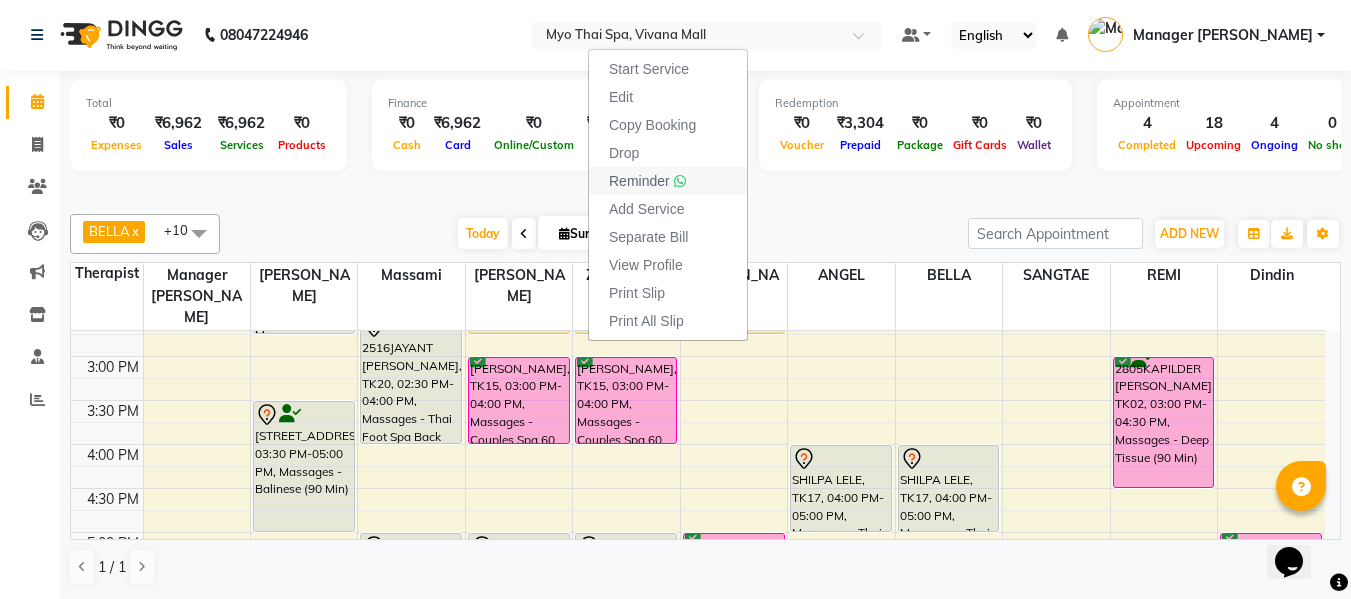 click on "Reminder" at bounding box center [639, 181] 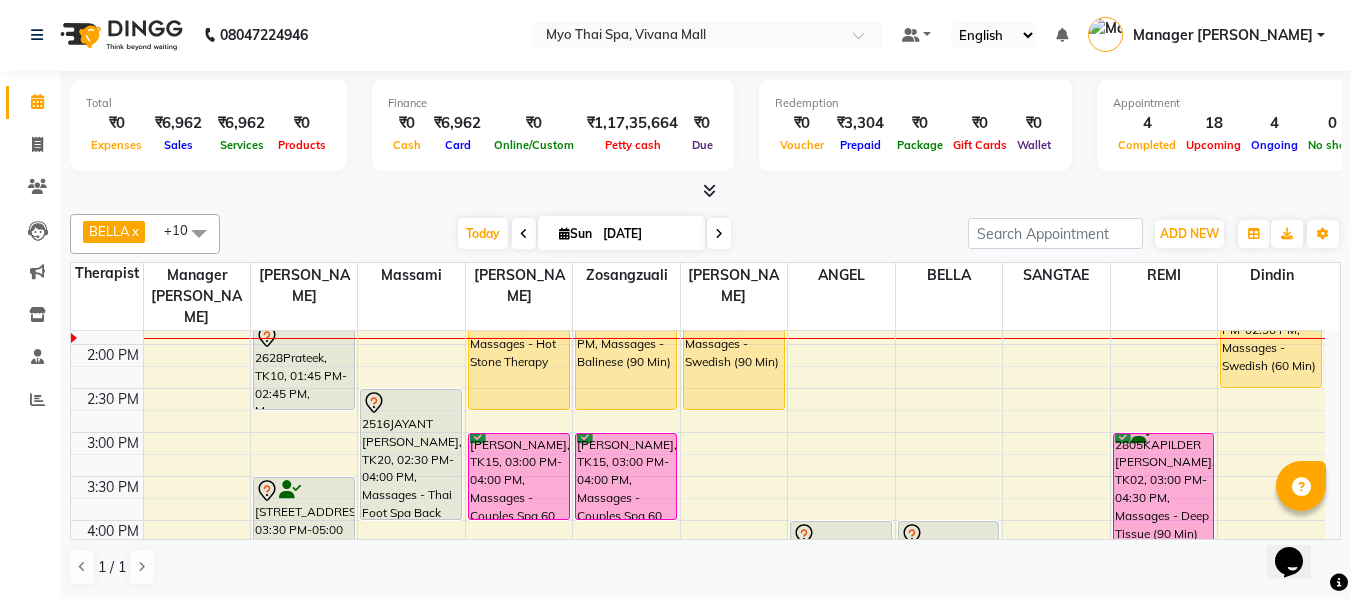 scroll, scrollTop: 390, scrollLeft: 0, axis: vertical 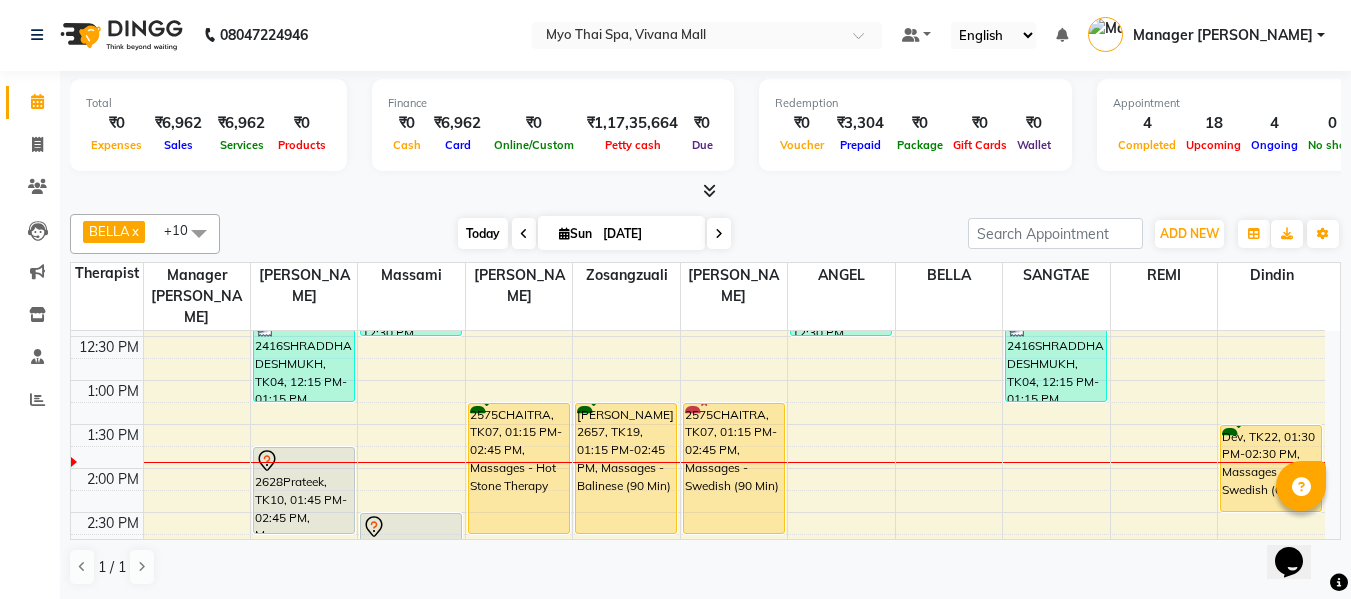 click on "Today" at bounding box center [483, 233] 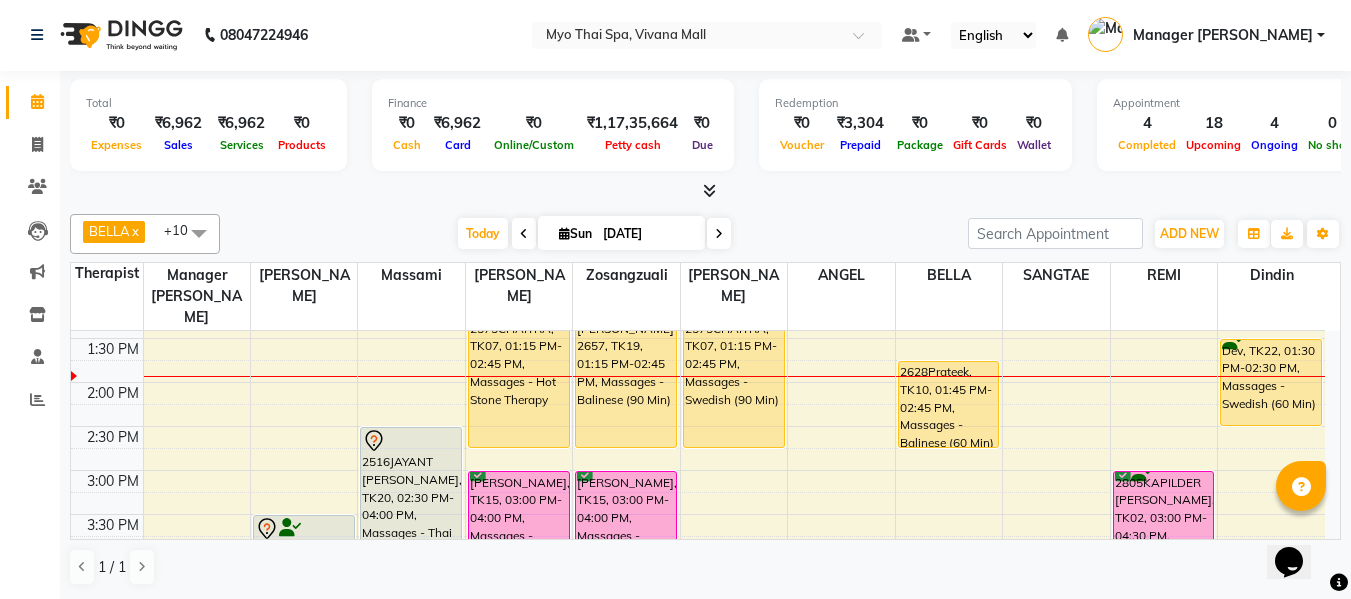 scroll, scrollTop: 441, scrollLeft: 0, axis: vertical 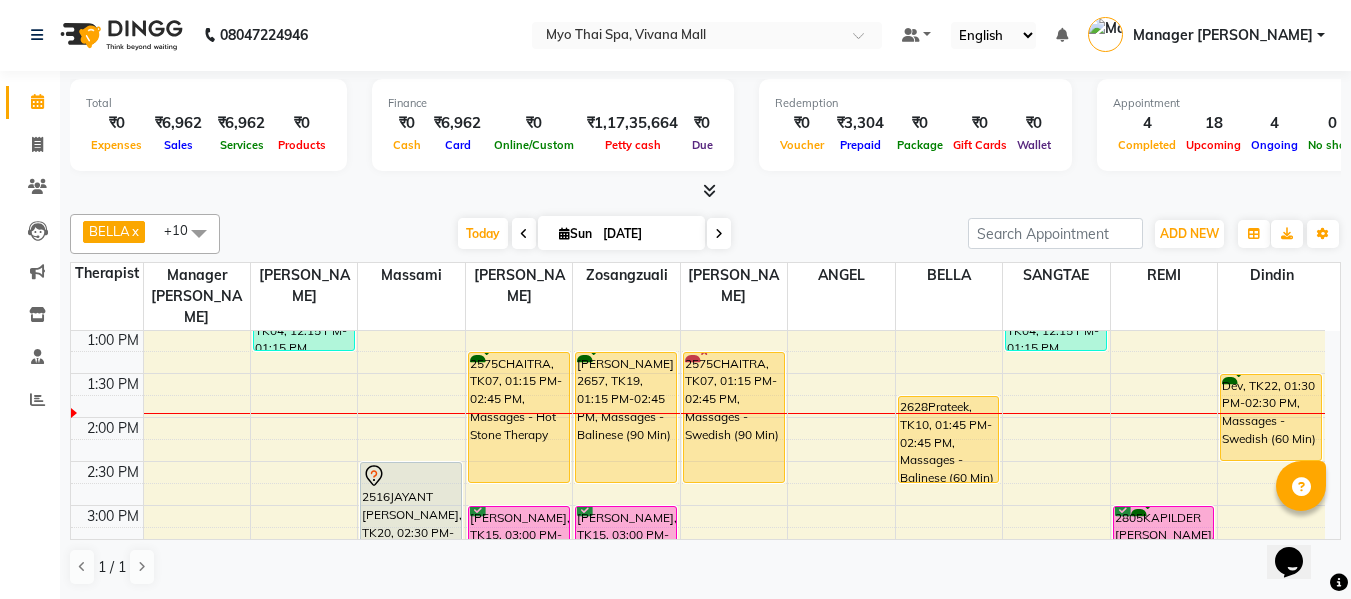 click on "8:00 AM 8:30 AM 9:00 AM 9:30 AM 10:00 AM 10:30 AM 11:00 AM 11:30 AM 12:00 PM 12:30 PM 1:00 PM 1:30 PM 2:00 PM 2:30 PM 3:00 PM 3:30 PM 4:00 PM 4:30 PM 5:00 PM 5:30 PM 6:00 PM 6:30 PM 7:00 PM 7:30 PM 8:00 PM 8:30 PM 9:00 PM 9:30 PM 10:00 PM 10:30 PM     [STREET_ADDRESS], 12:15 PM-01:15 PM, Massages - Foot Spa (60 Min)             [STREET_ADDRESS], 03:30 PM-05:00 PM, Massages - [GEOGRAPHIC_DATA] (90 Min)     1854PRADNYA [PERSON_NAME], TK01, 07:00 PM-08:30 PM, Massages - Deep Tissue (90 Min)     Dr [PERSON_NAME], TK14, 11:30 AM-12:30 PM, Massages - [GEOGRAPHIC_DATA] (60 Min)             2516JAYANT [PERSON_NAME], TK20, 02:30 PM-04:00 PM, Massages - Thai Foot Spa Back &Shoulder (90 Min)             2175AMIT, TK03, 05:00 PM-06:30 PM, Massages - [GEOGRAPHIC_DATA] (90 Min)     2575CHAITRA, TK07, 01:15 PM-02:45 PM, Massages - Hot Stone Therapy     [PERSON_NAME], TK15, 03:00 PM-04:00 PM, Massages - Couples Spa 60             2175AMIT, TK03, 05:00 PM-06:30 PM, Massages - [GEOGRAPHIC_DATA] (90 Min)" at bounding box center (698, 549) 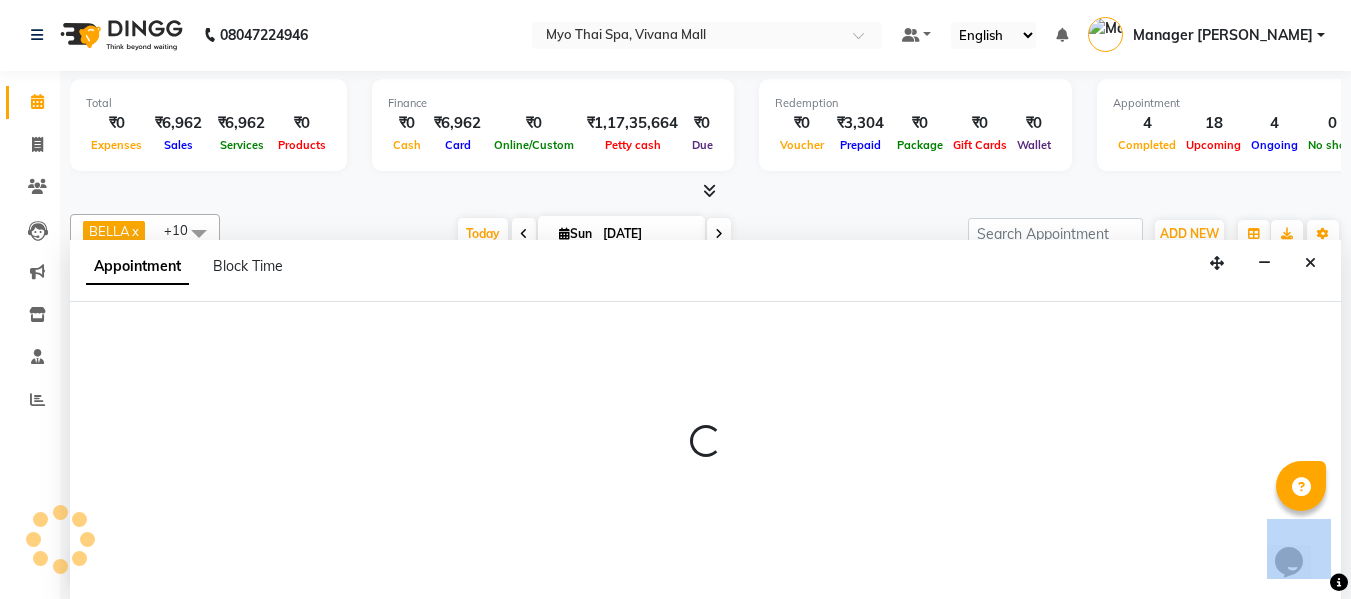 click at bounding box center [705, 442] 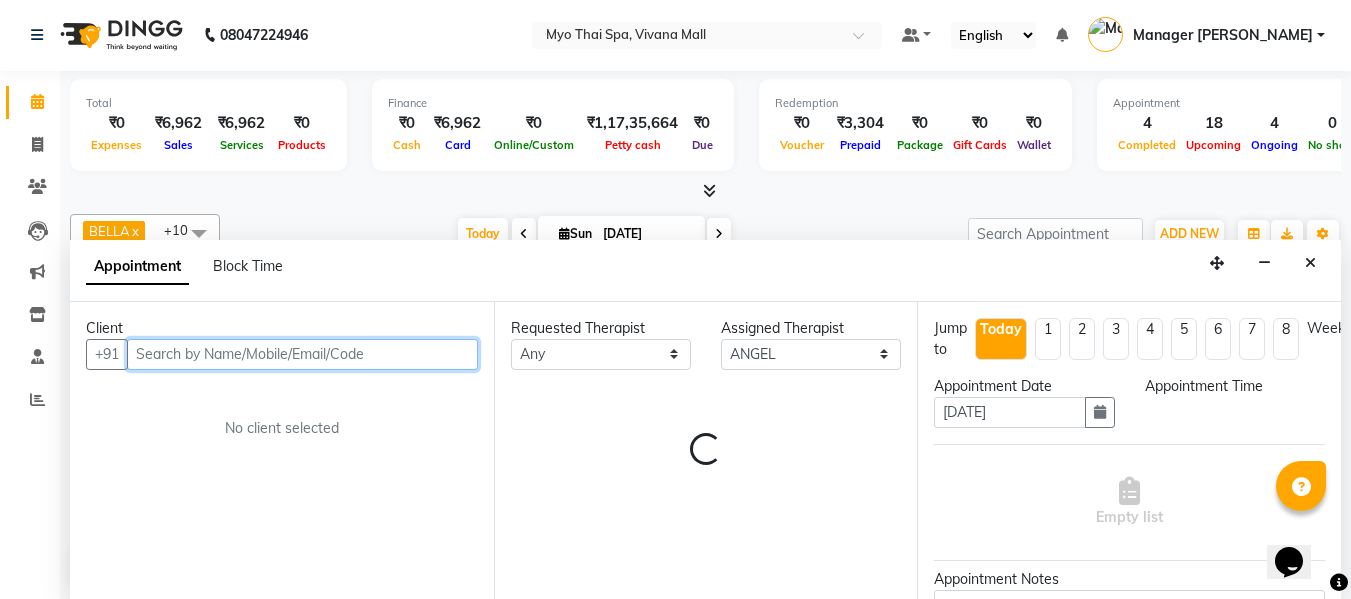 select on "855" 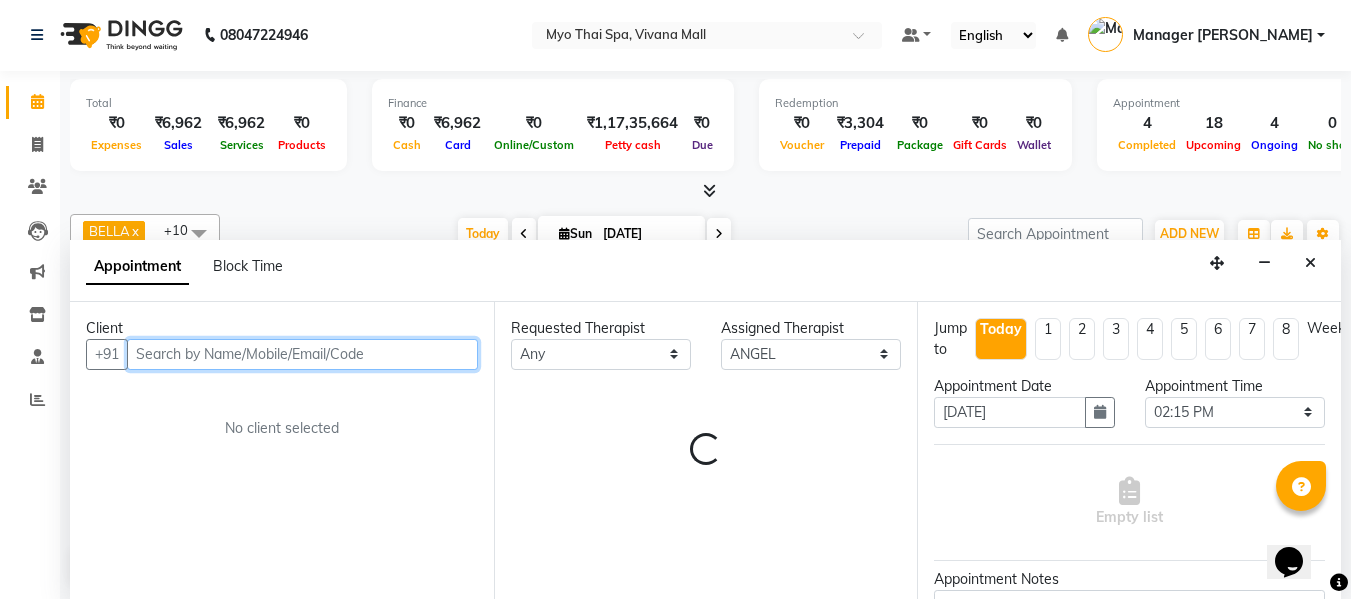 click at bounding box center (302, 354) 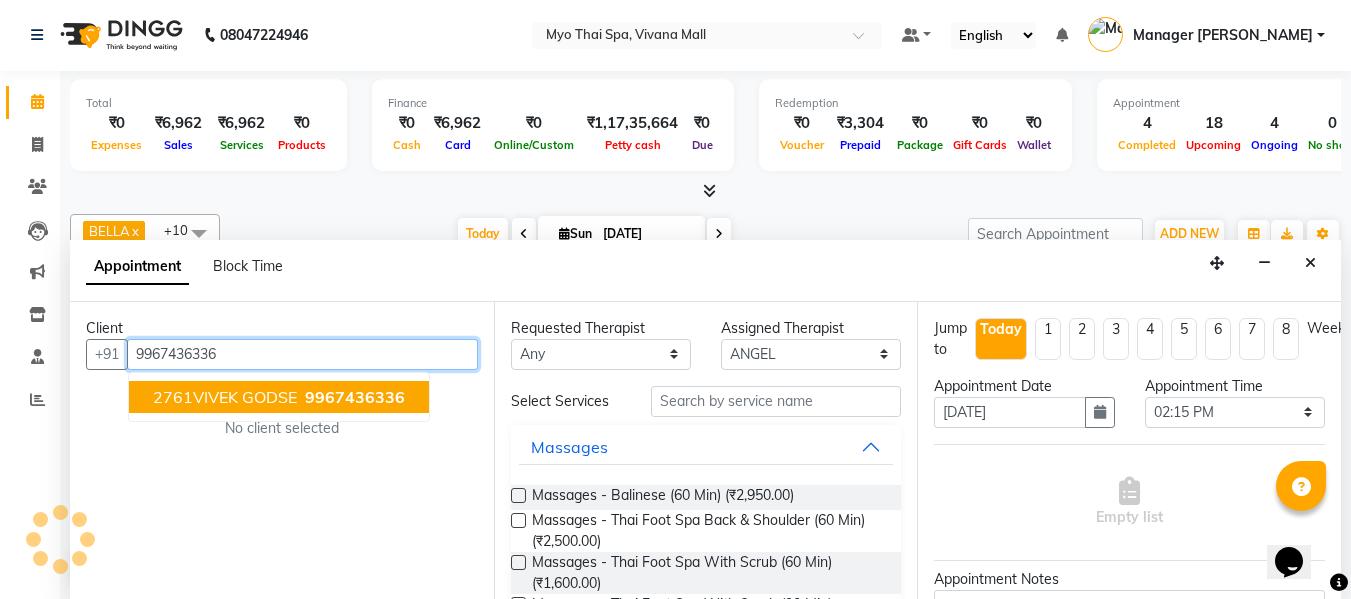 click on "2761VIVEK GODSE" at bounding box center [225, 397] 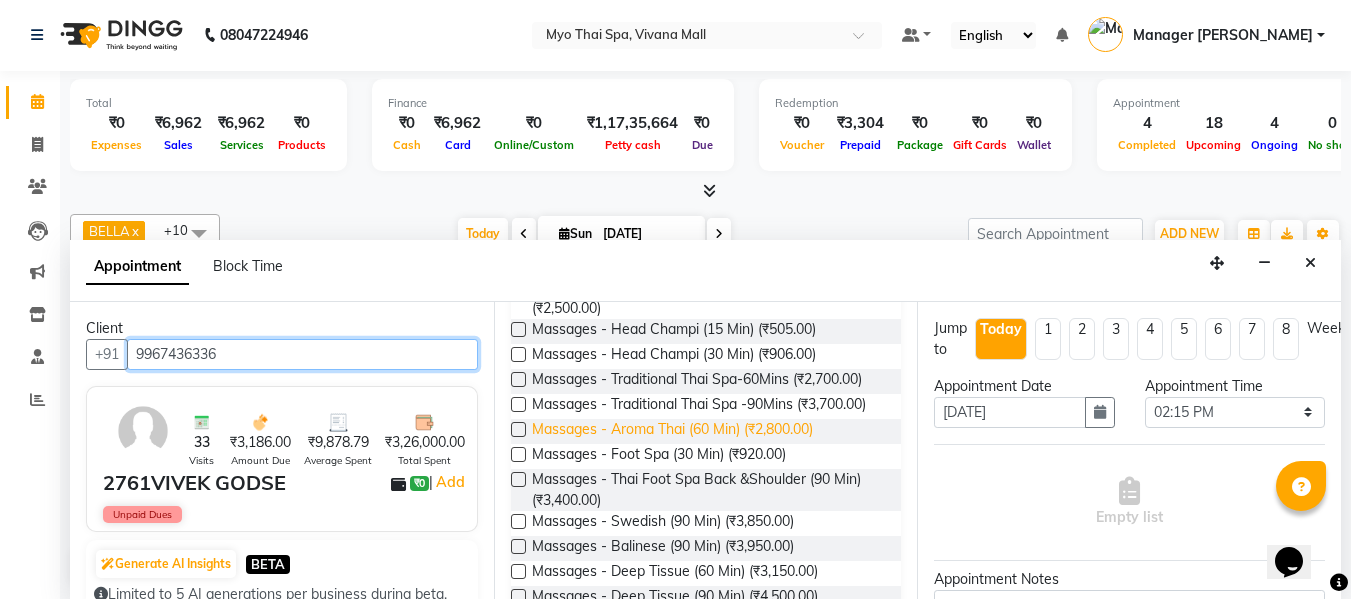 scroll, scrollTop: 217, scrollLeft: 0, axis: vertical 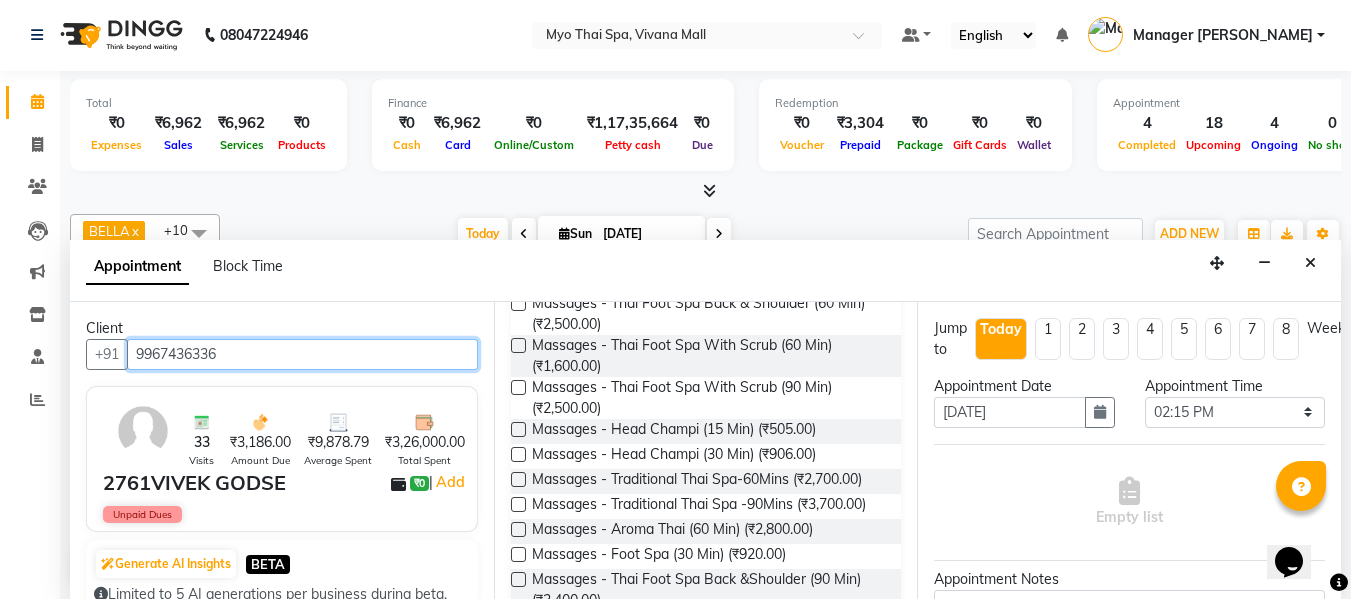 type on "9967436336" 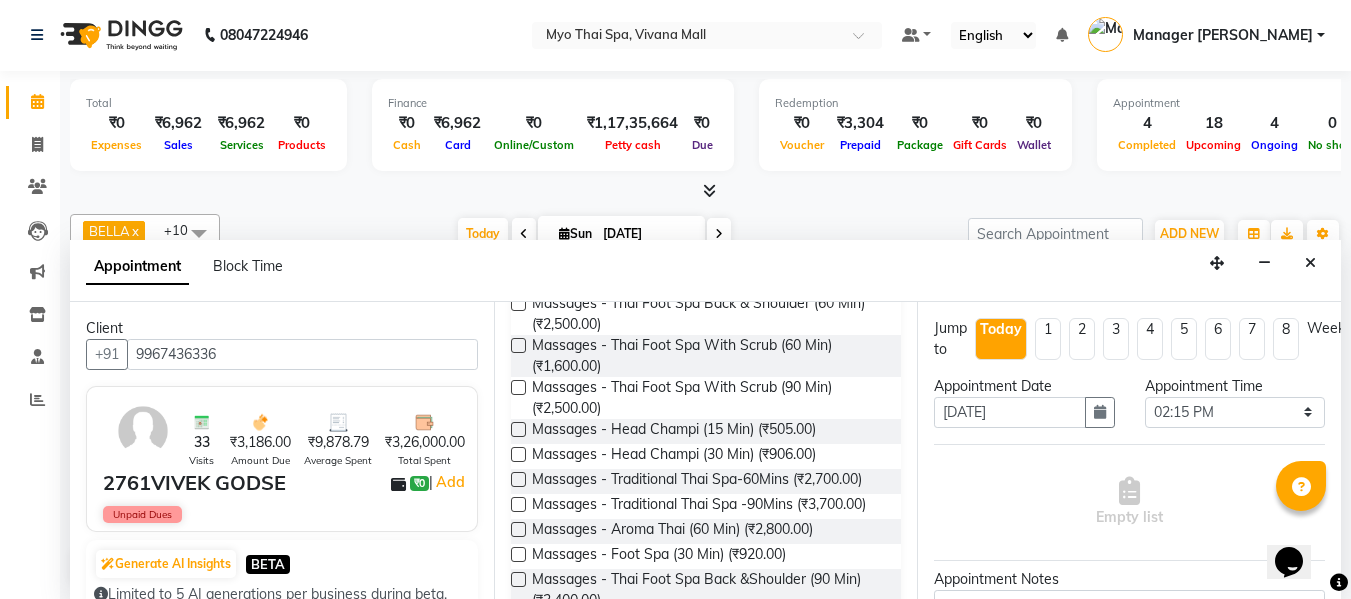 click at bounding box center [518, 479] 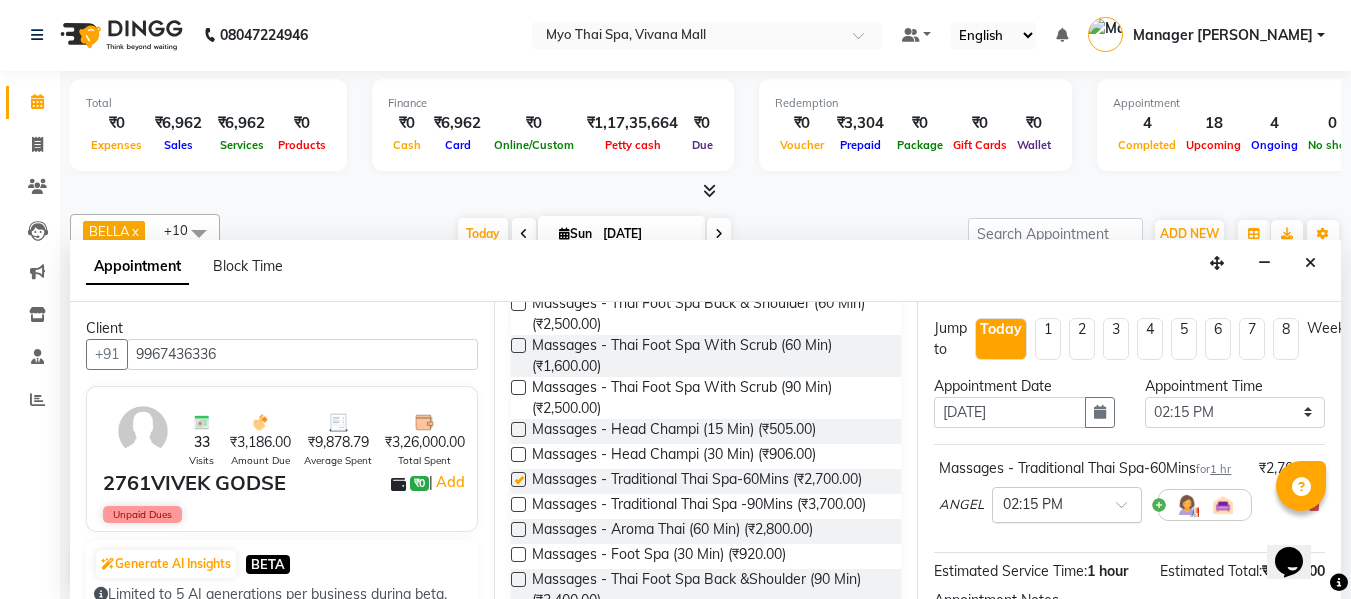 checkbox on "false" 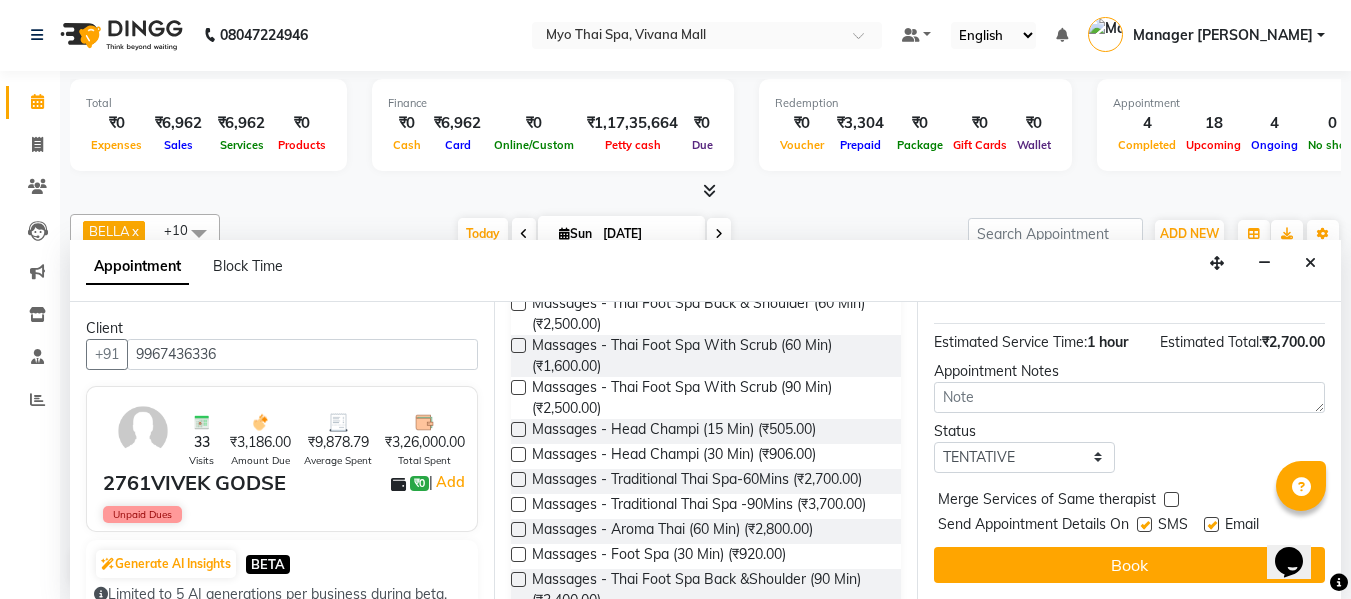 scroll, scrollTop: 265, scrollLeft: 0, axis: vertical 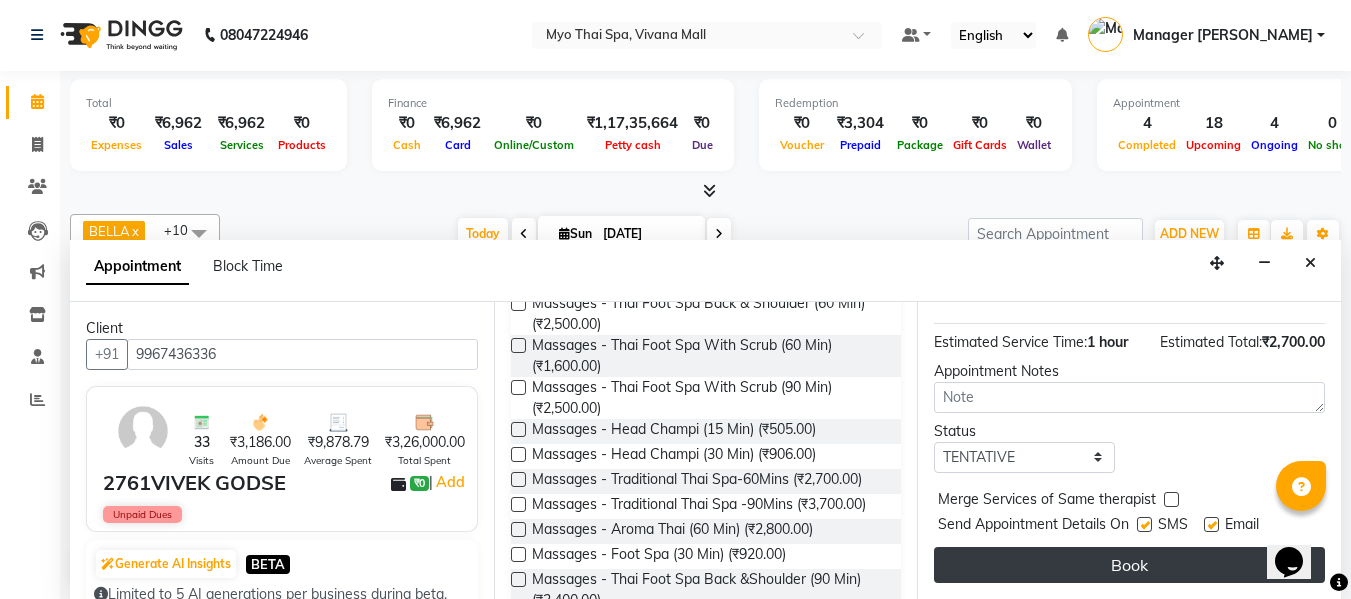 click on "Book" at bounding box center [1129, 565] 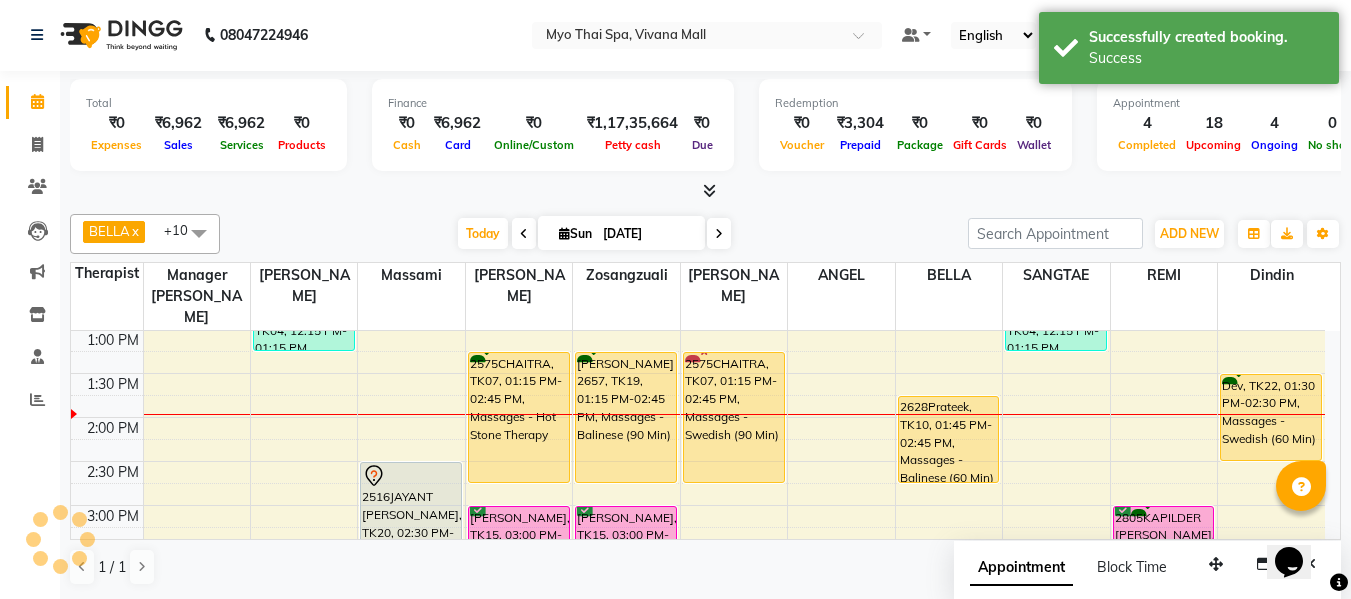 scroll, scrollTop: 0, scrollLeft: 0, axis: both 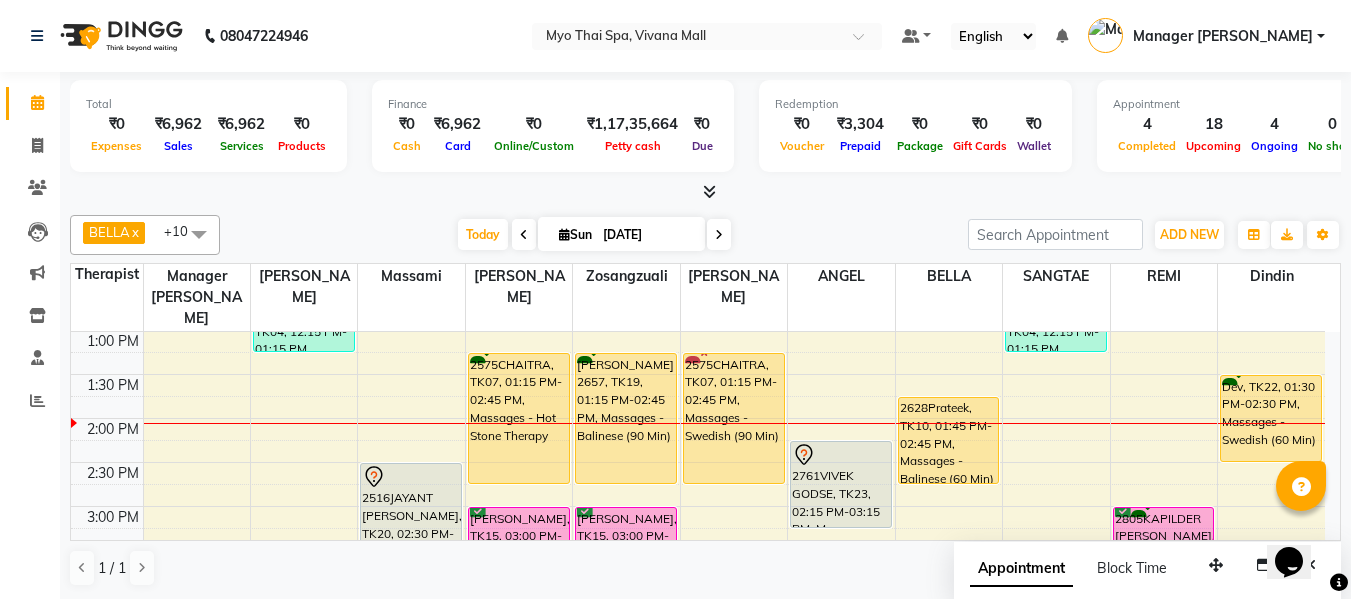 click on "Appointment Block Time" at bounding box center (1147, 573) 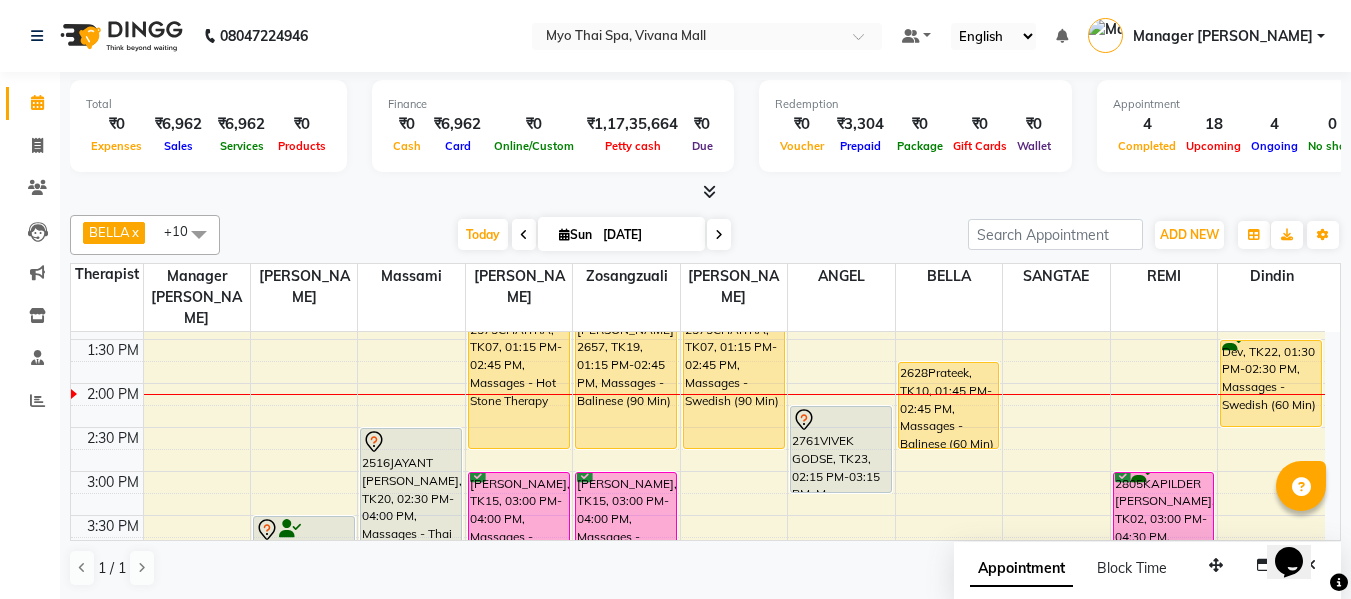 scroll, scrollTop: 441, scrollLeft: 0, axis: vertical 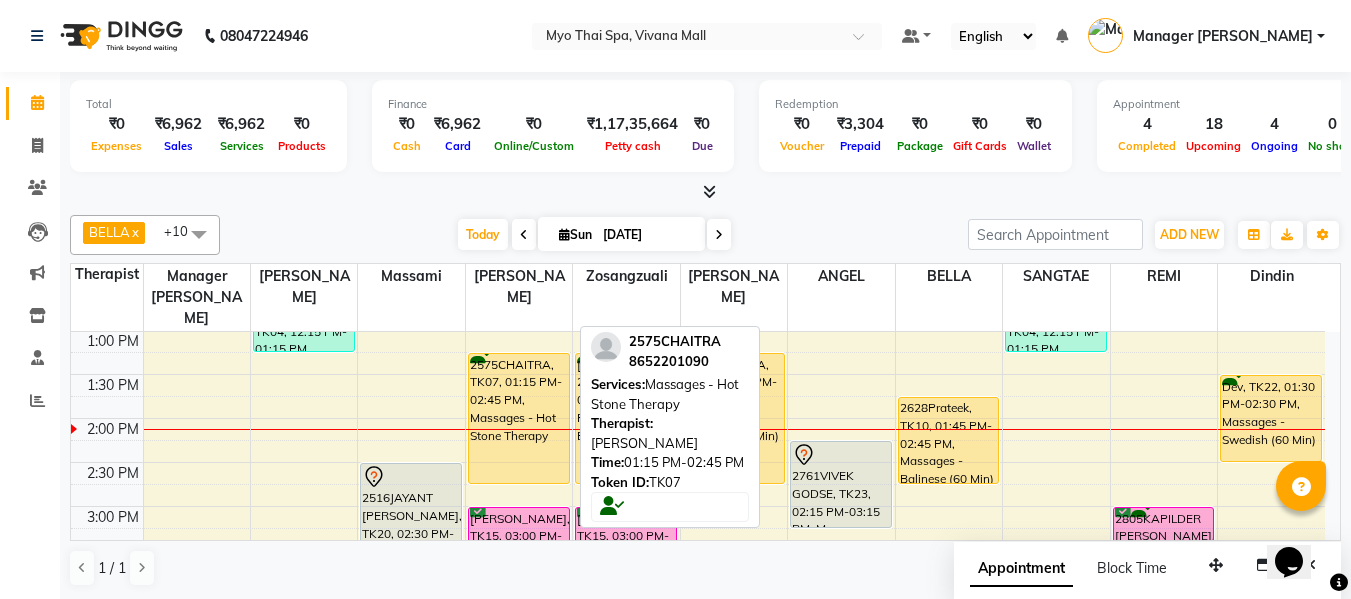 click on "2575CHAITRA, TK07, 01:15 PM-02:45 PM, Massages - Hot Stone Therapy" at bounding box center (519, 418) 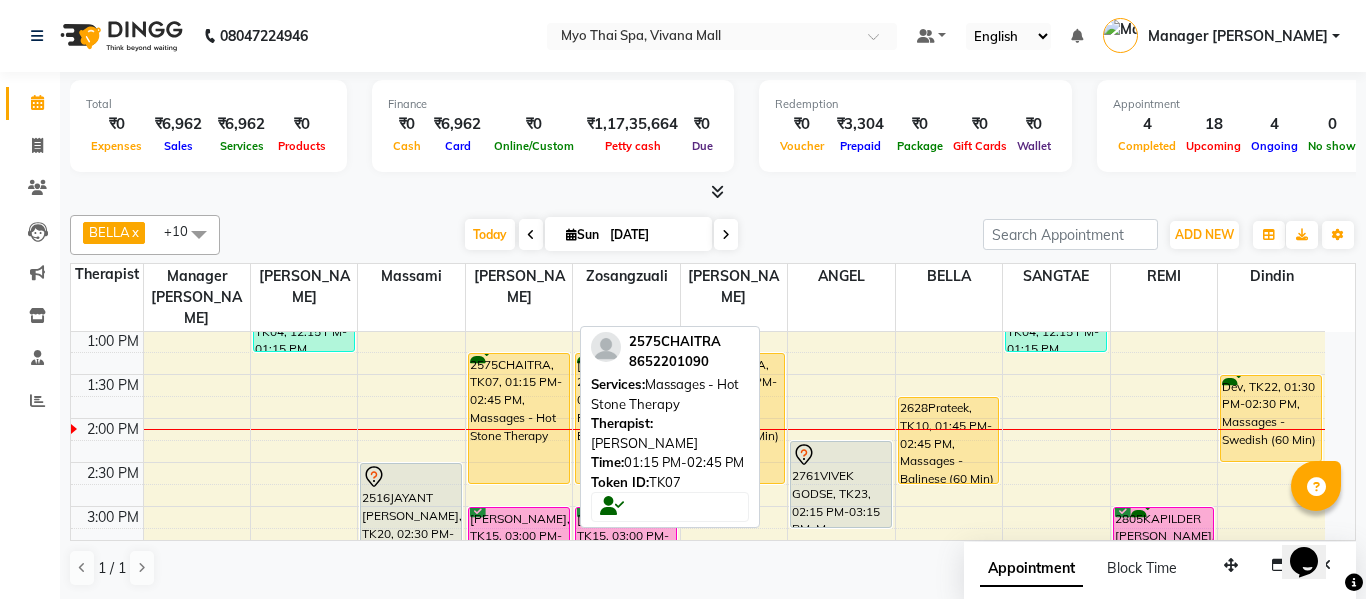 select on "1" 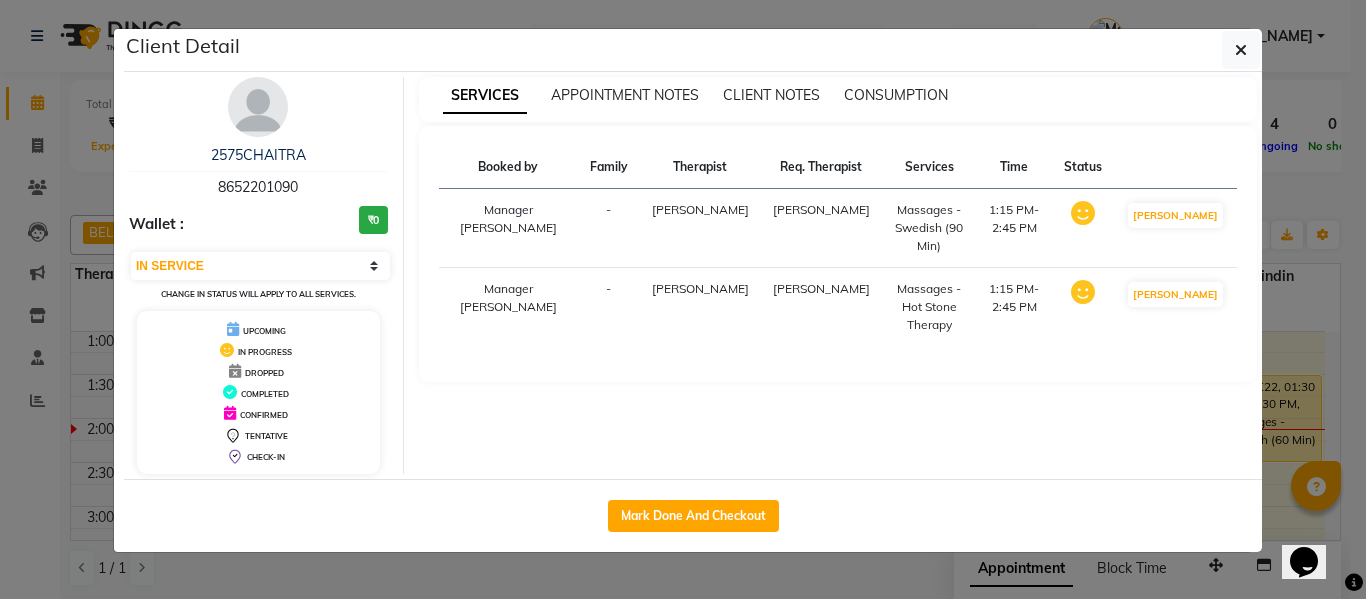 click on "8652201090" at bounding box center [258, 187] 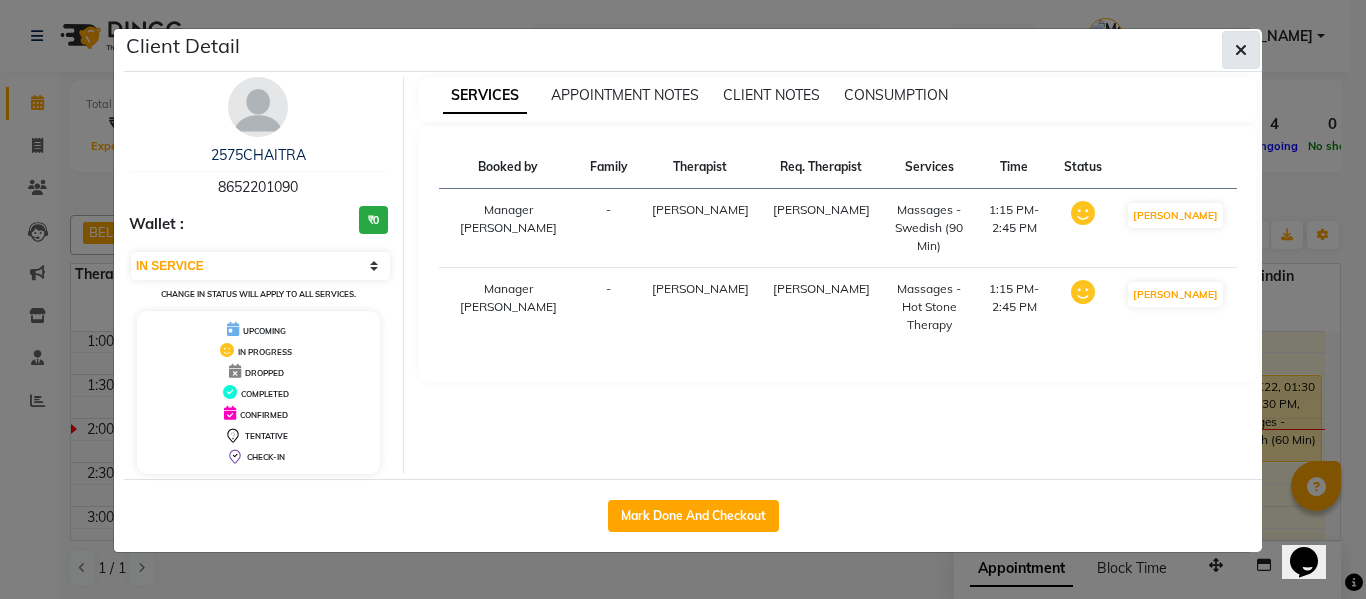 click 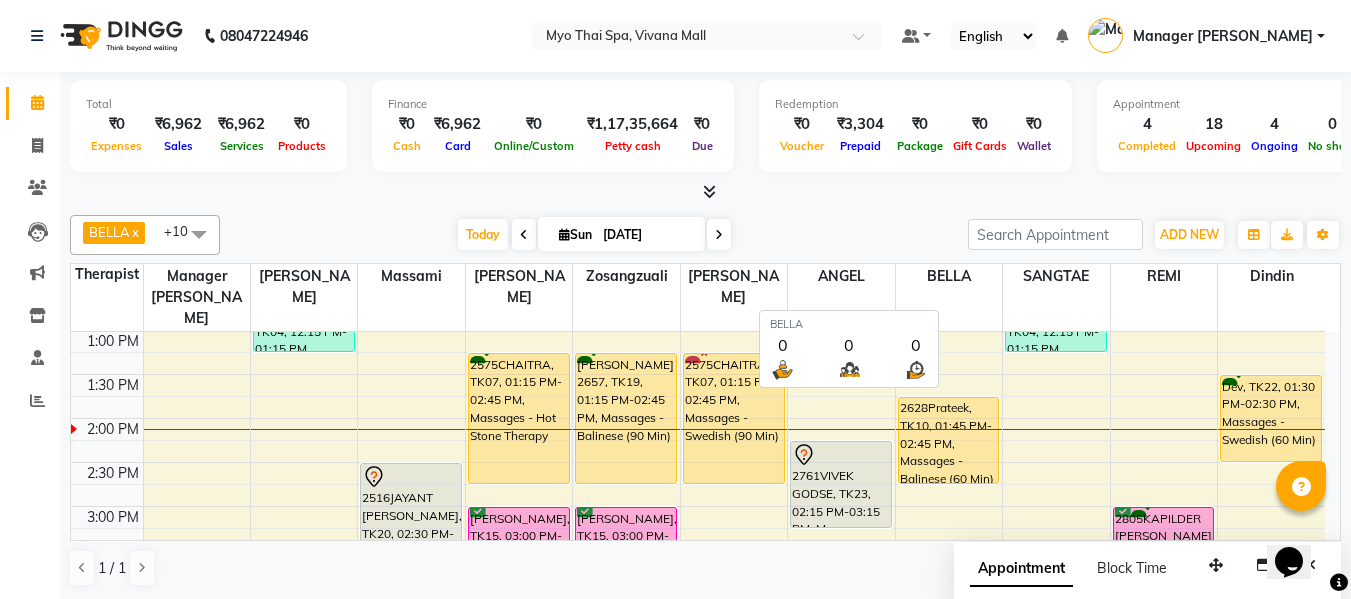 scroll, scrollTop: 1, scrollLeft: 0, axis: vertical 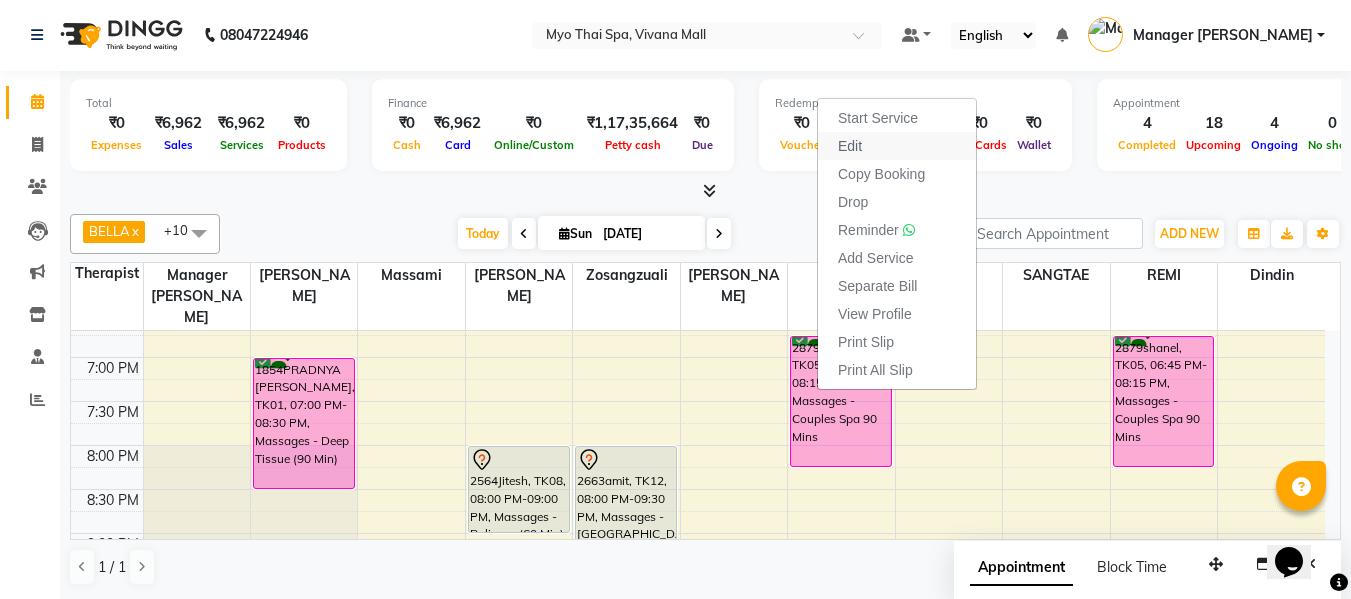 click on "Edit" at bounding box center (897, 146) 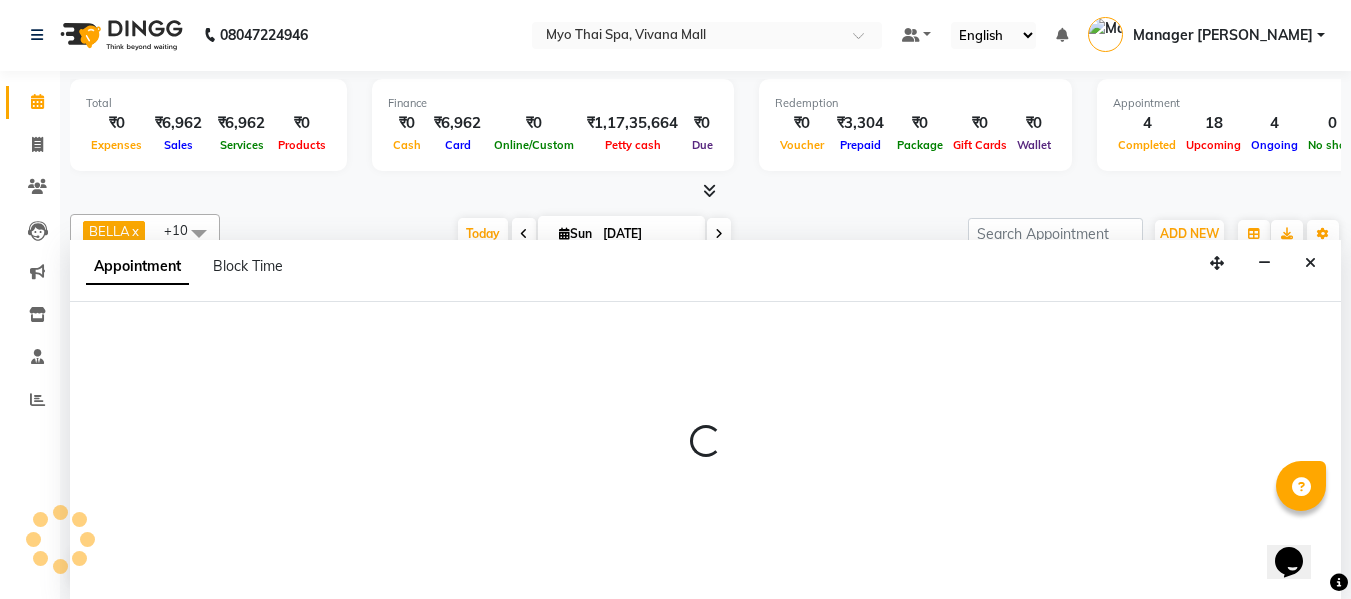 select on "tentative" 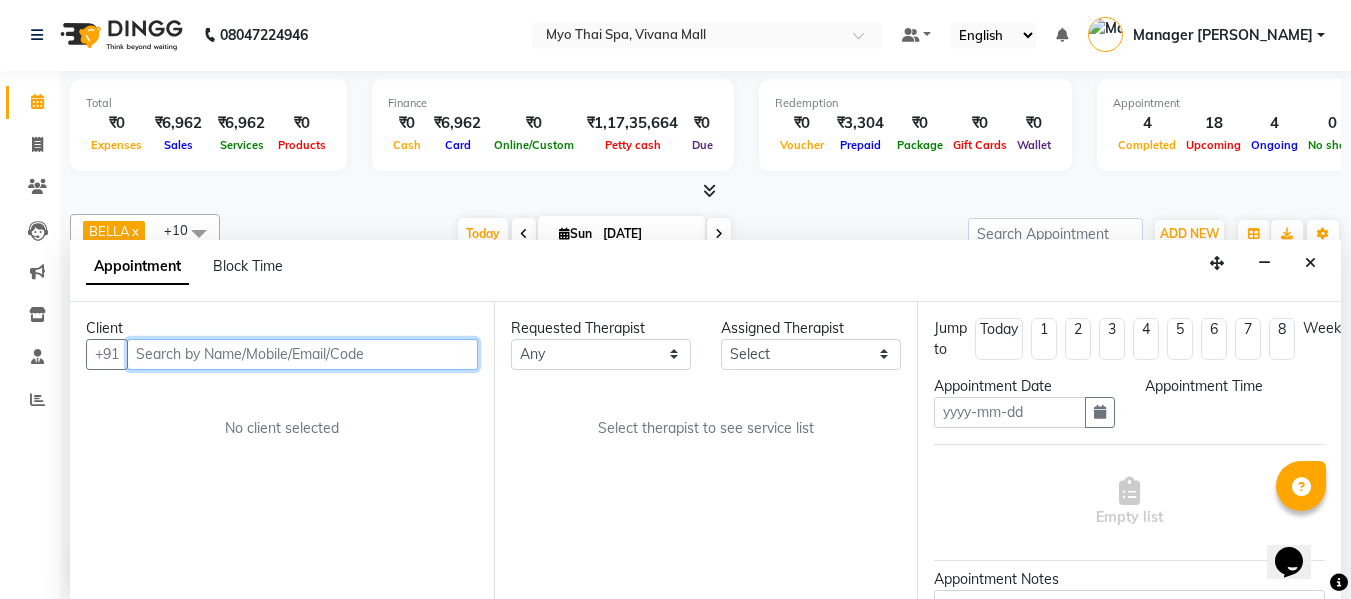 type on "[DATE]" 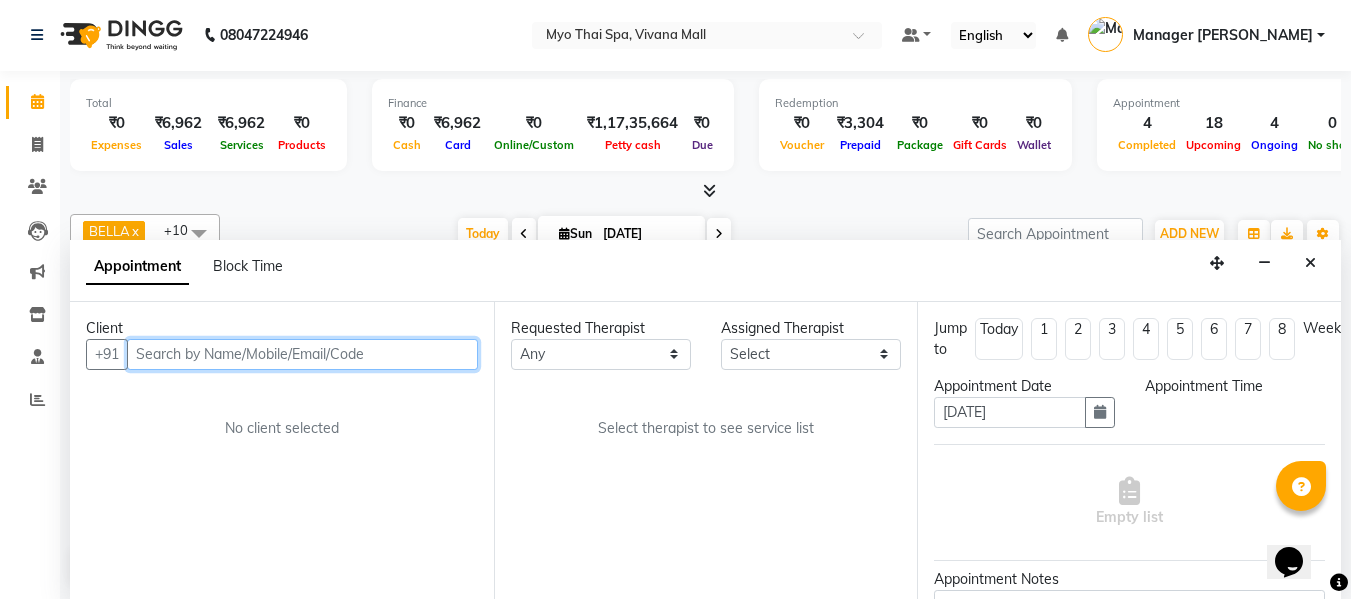 scroll, scrollTop: 0, scrollLeft: 0, axis: both 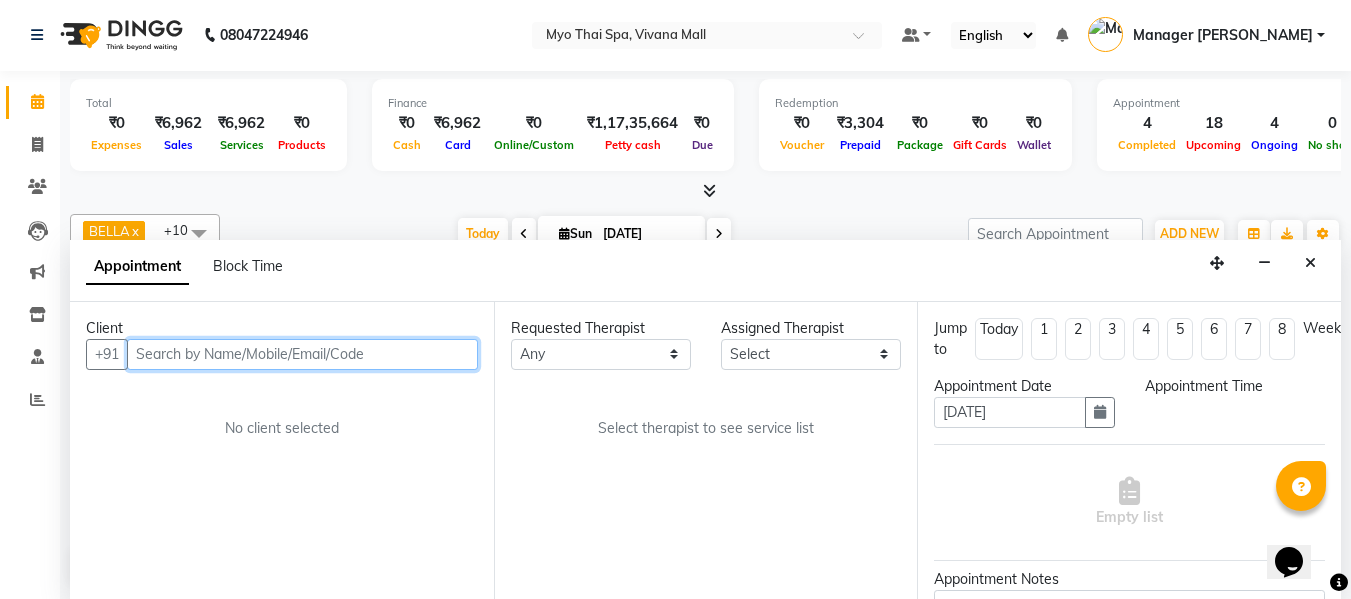 select on "confirm booking" 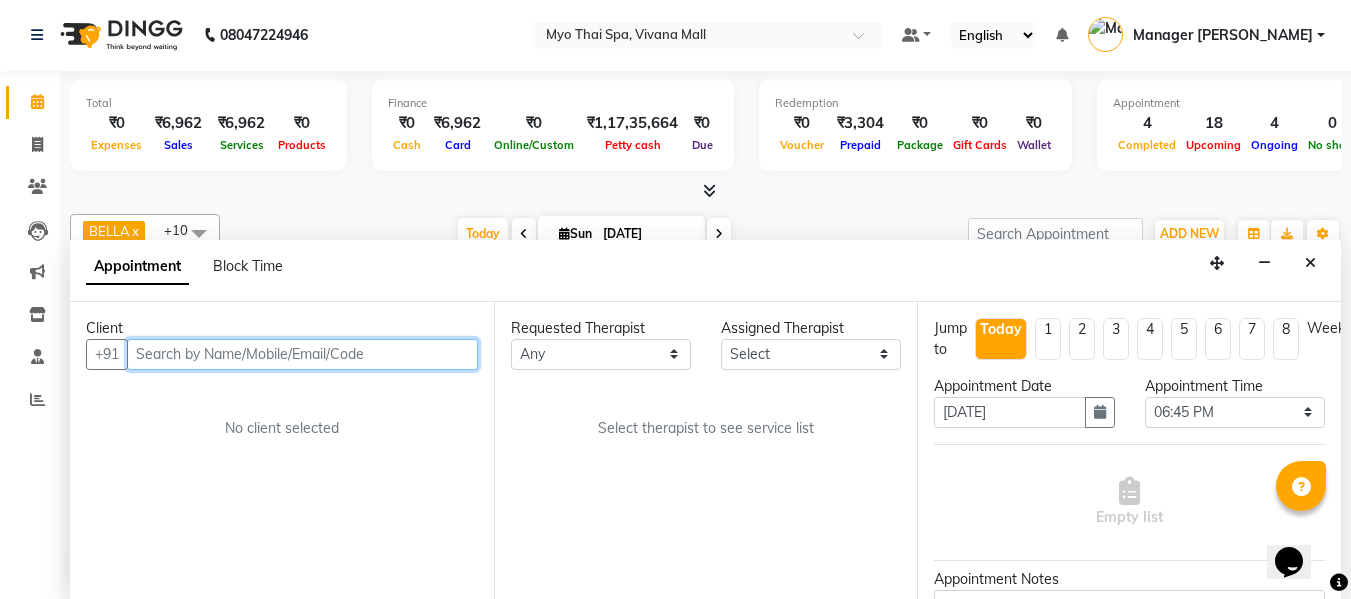 select on "75781" 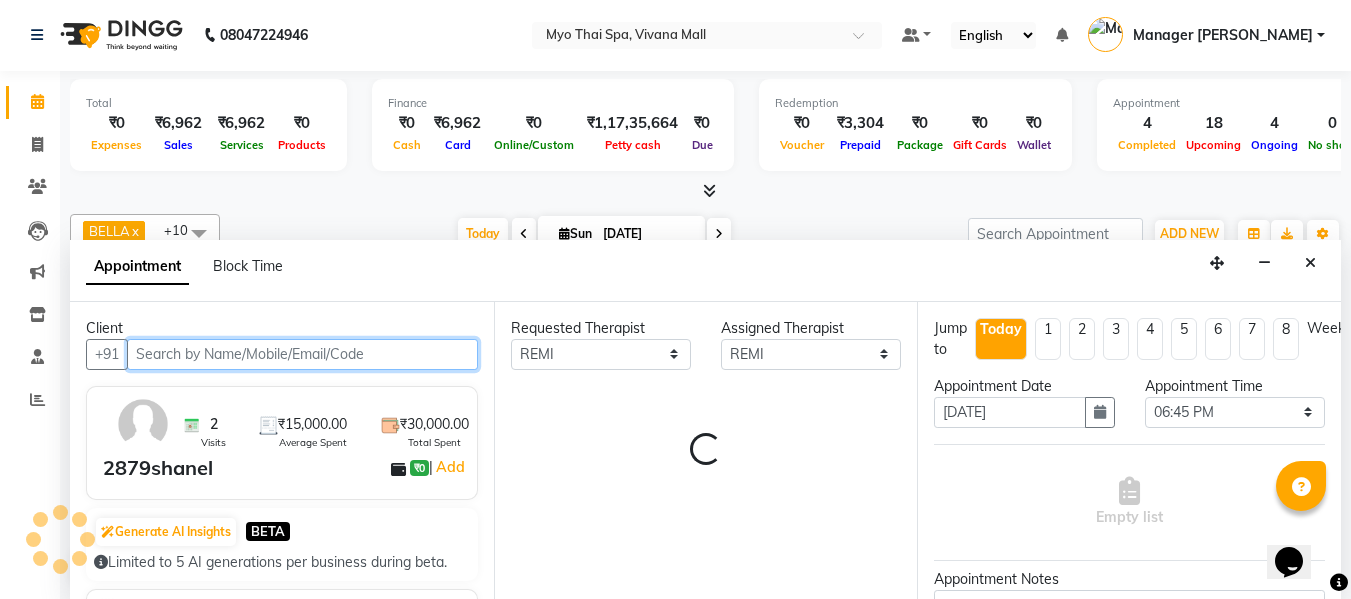 scroll, scrollTop: 529, scrollLeft: 0, axis: vertical 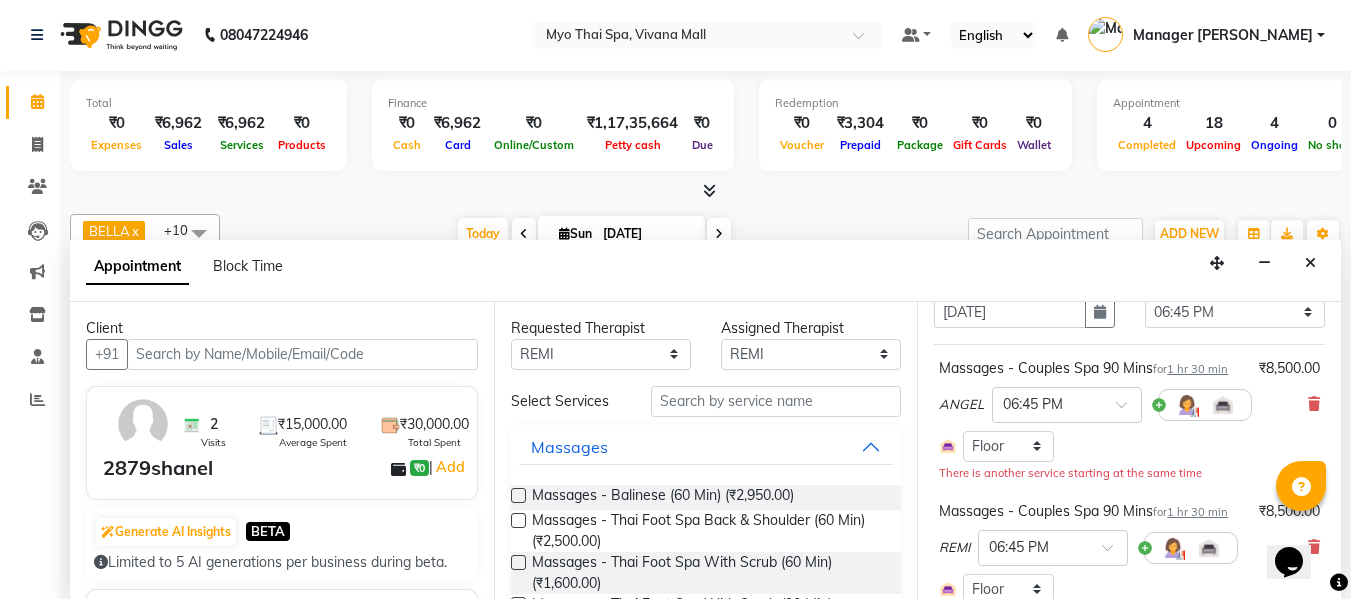 drag, startPoint x: 1297, startPoint y: 422, endPoint x: 1279, endPoint y: 413, distance: 20.12461 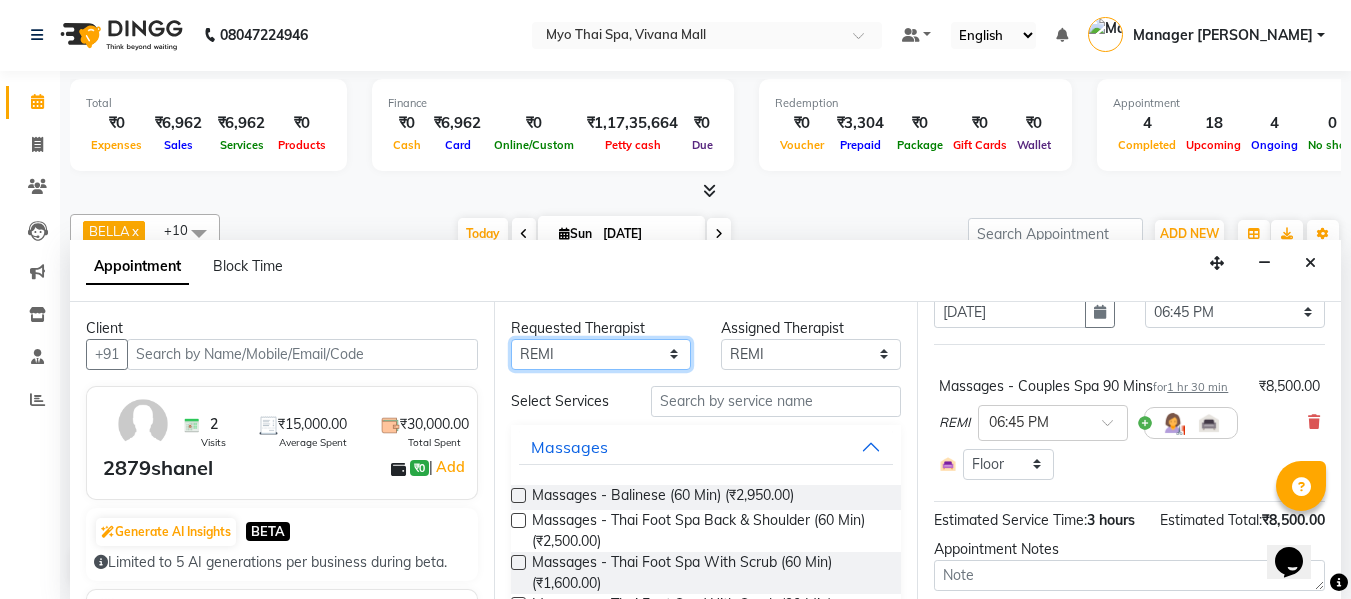 click on "Any ANGEL BELLA Dindin [PERSON_NAME] [PERSON_NAME] [PERSON_NAME] Manager Churmurin Manager [PERSON_NAME] [GEOGRAPHIC_DATA] [PERSON_NAME]" at bounding box center [601, 354] 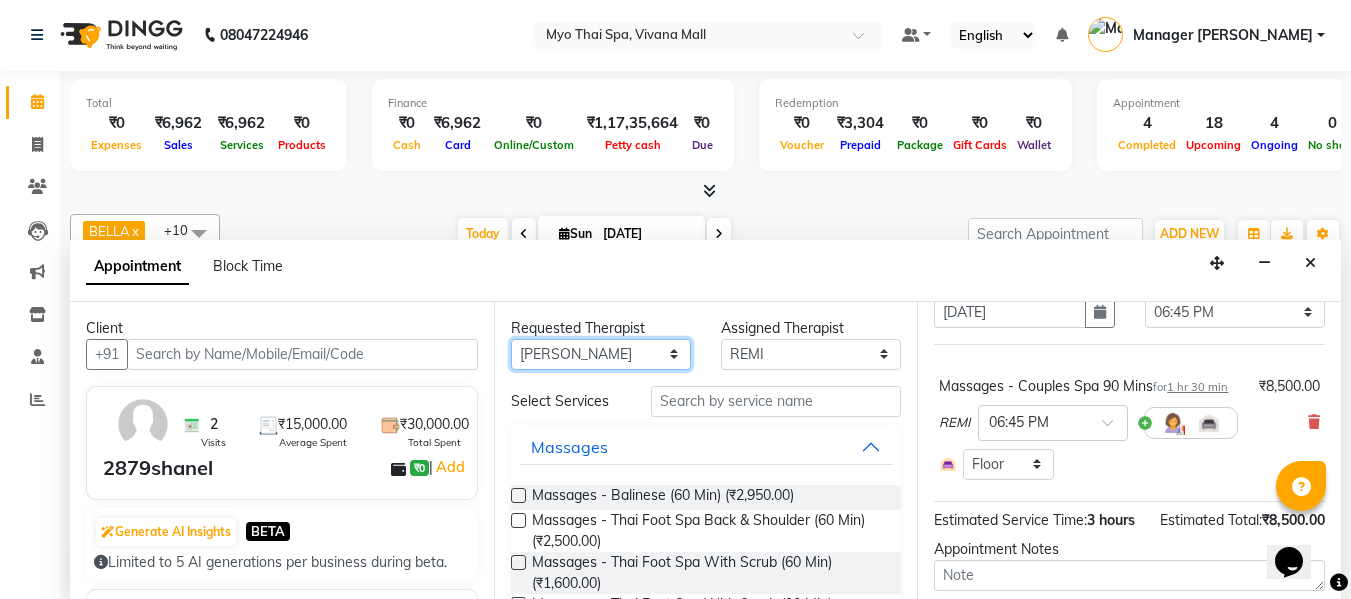 click on "Any ANGEL BELLA Dindin [PERSON_NAME] [PERSON_NAME] [PERSON_NAME] Manager Churmurin Manager [PERSON_NAME] [GEOGRAPHIC_DATA] [PERSON_NAME]" at bounding box center [601, 354] 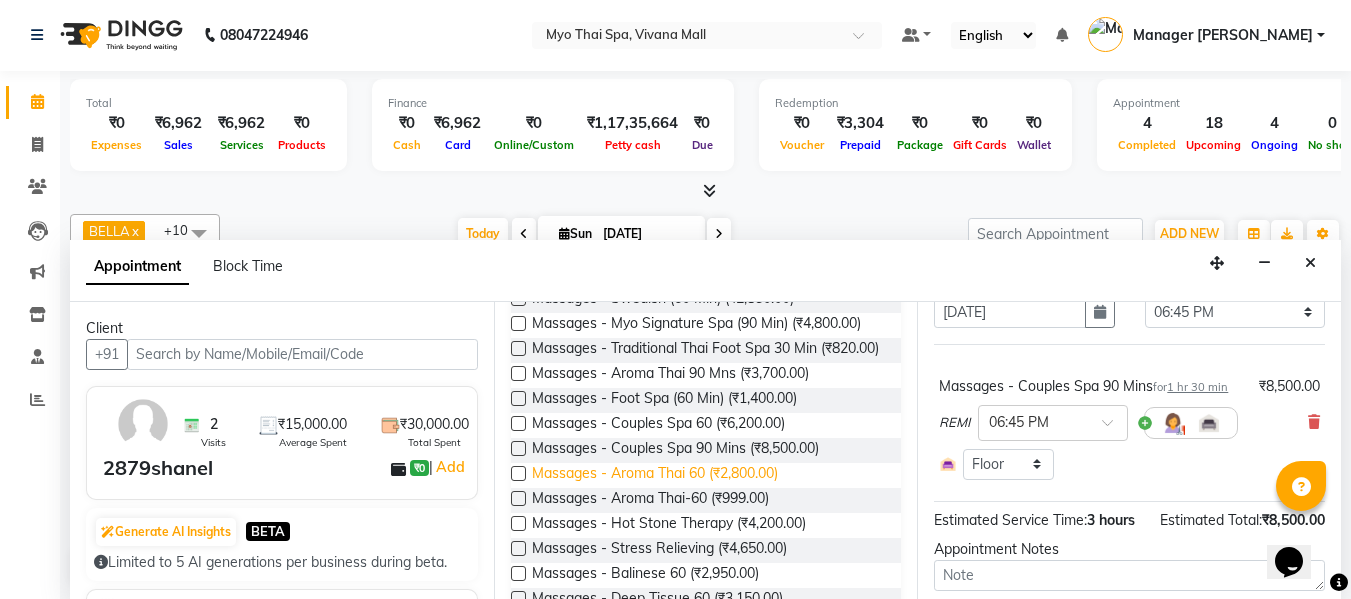 scroll, scrollTop: 800, scrollLeft: 0, axis: vertical 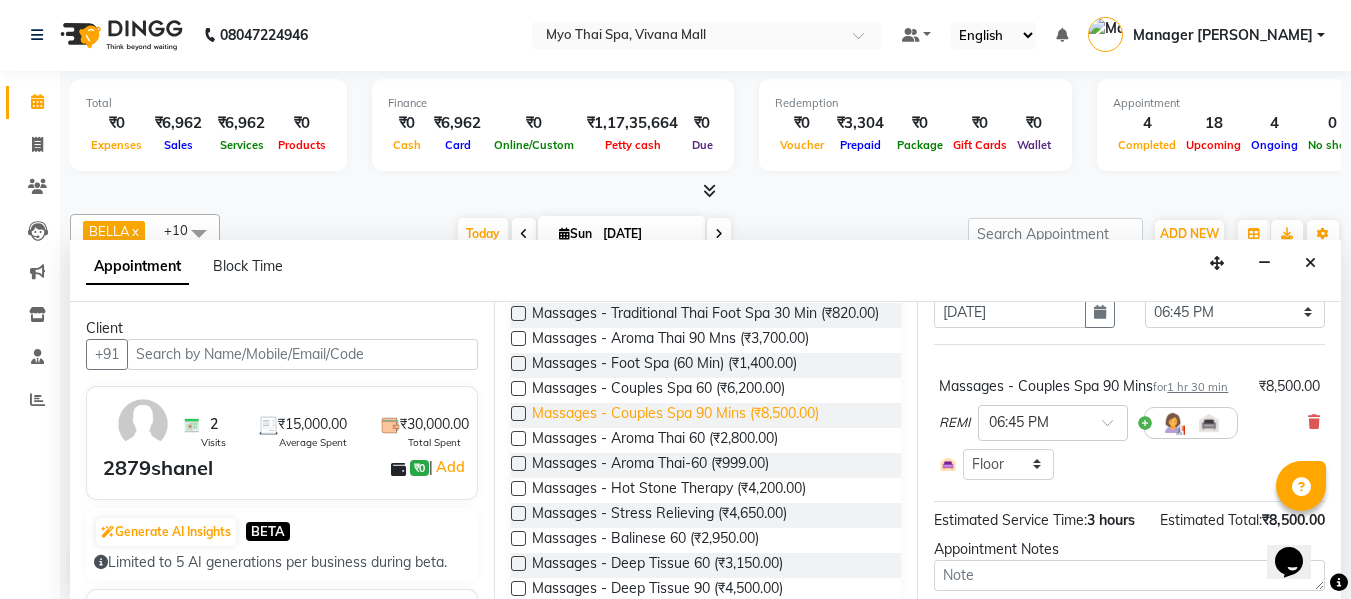click on "Massages - Couples Spa 90 Mins (₹8,500.00)" at bounding box center (675, 415) 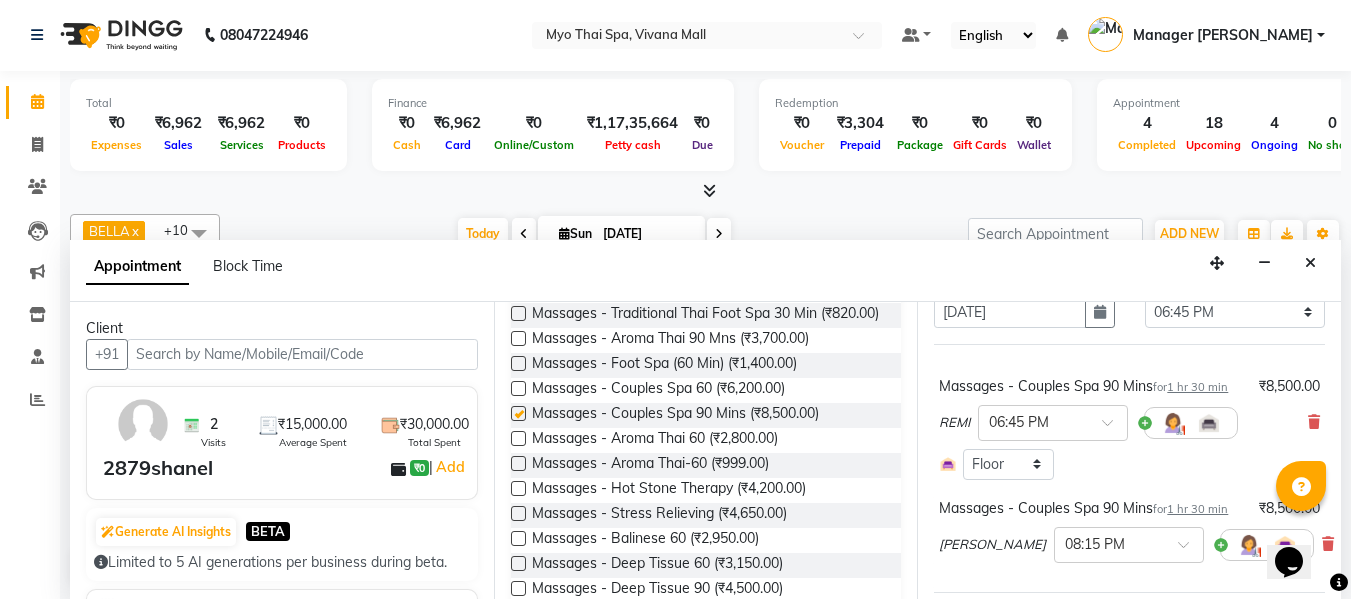 checkbox on "false" 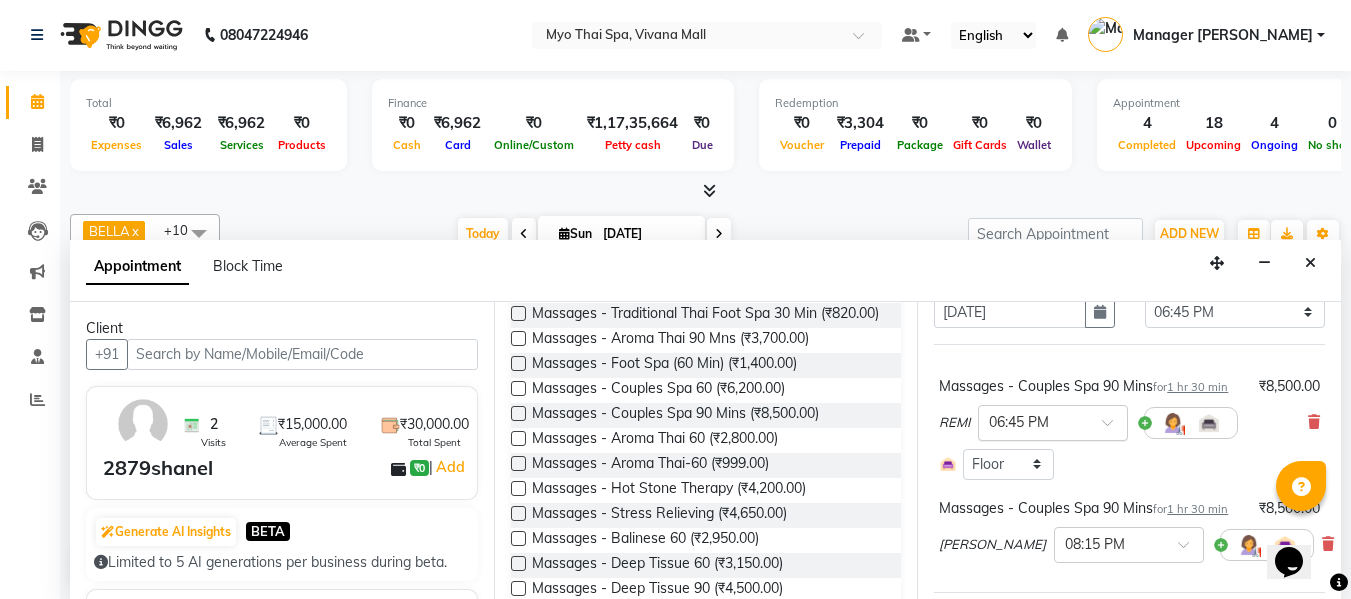 scroll, scrollTop: 200, scrollLeft: 0, axis: vertical 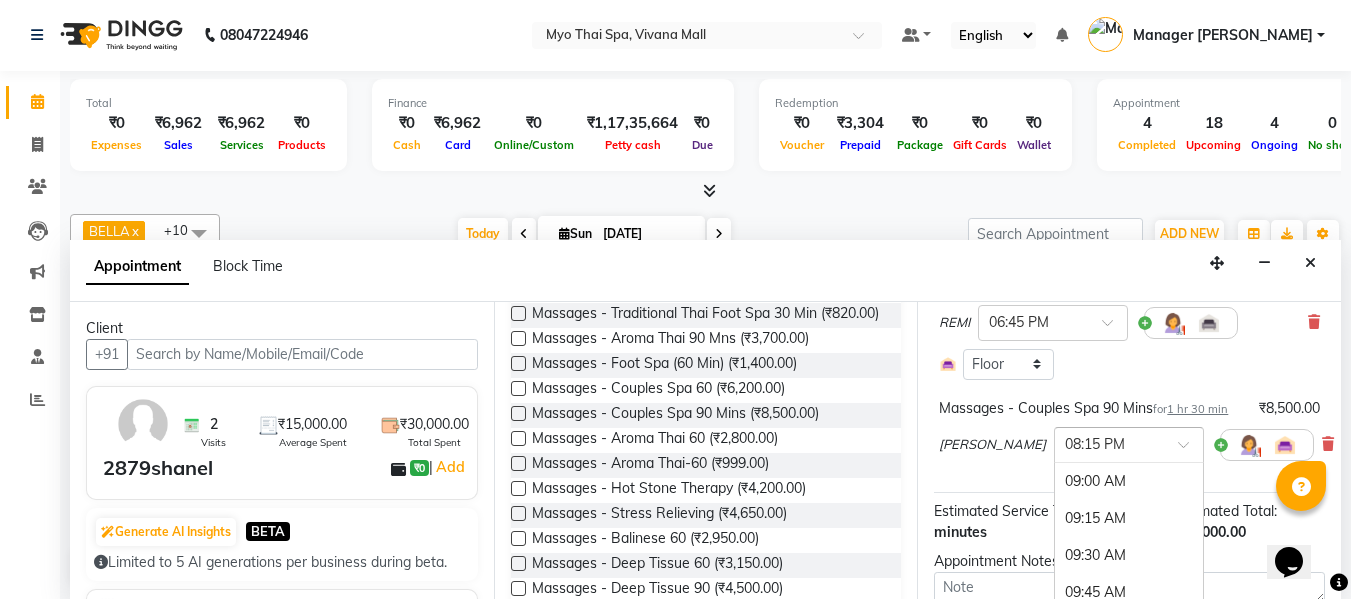 click at bounding box center [1109, 443] 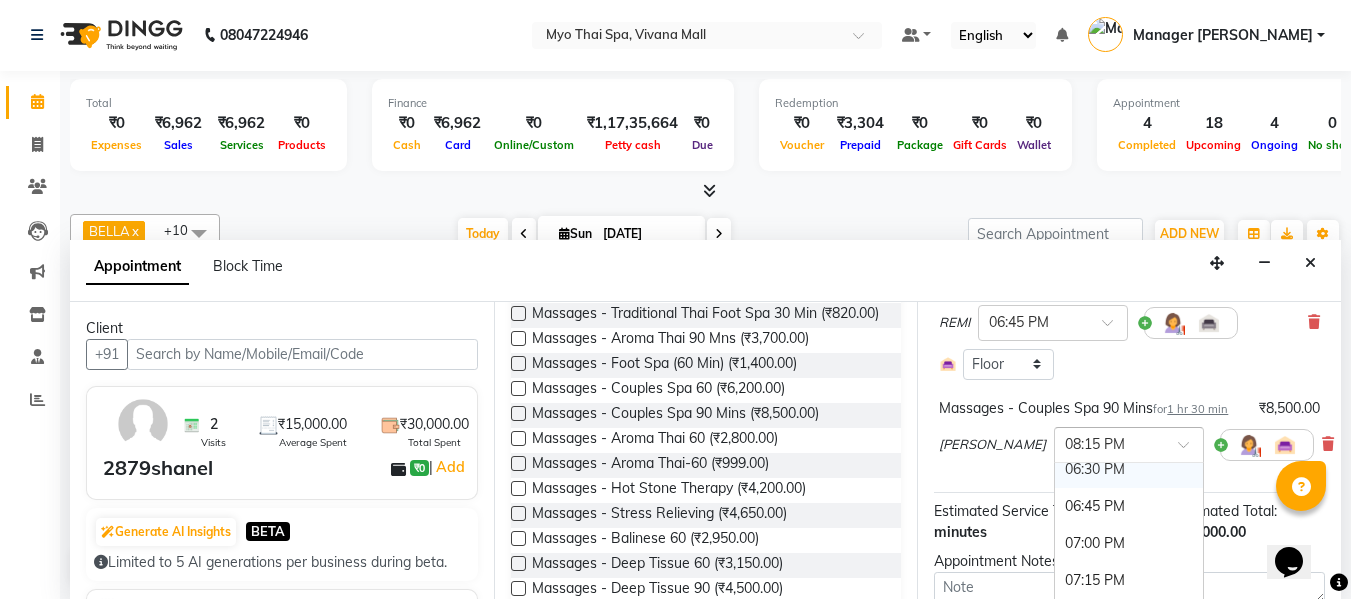 scroll, scrollTop: 1485, scrollLeft: 0, axis: vertical 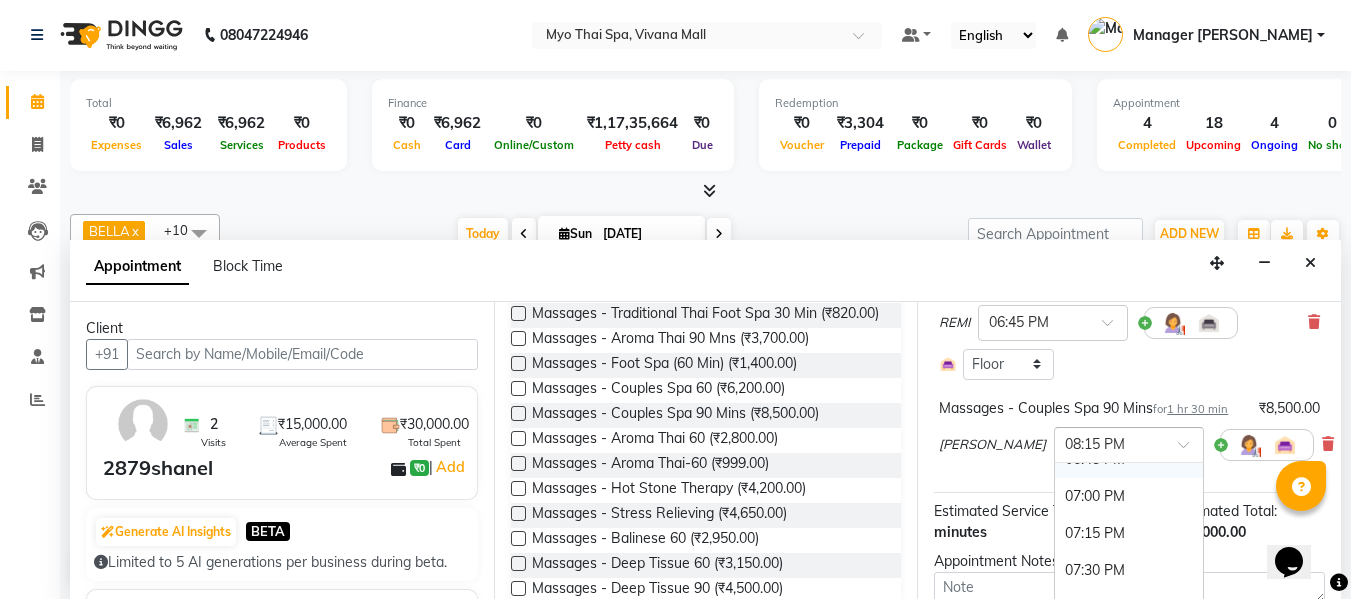 click on "06:45 PM" at bounding box center [1129, 459] 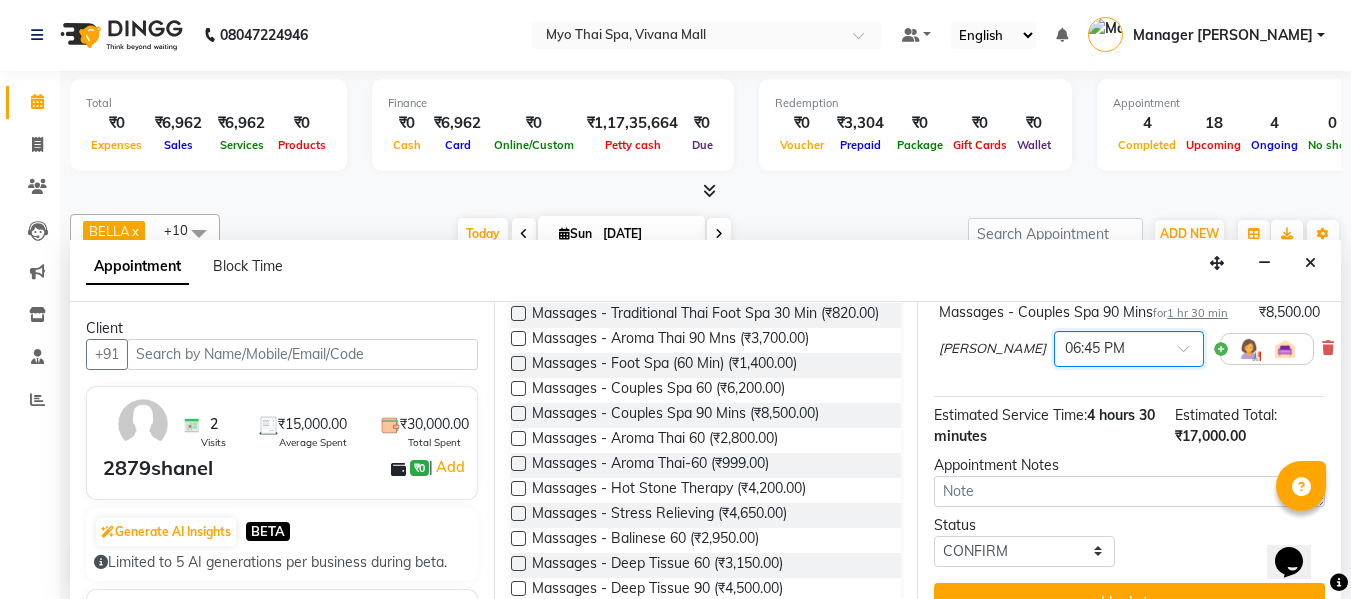 scroll, scrollTop: 389, scrollLeft: 0, axis: vertical 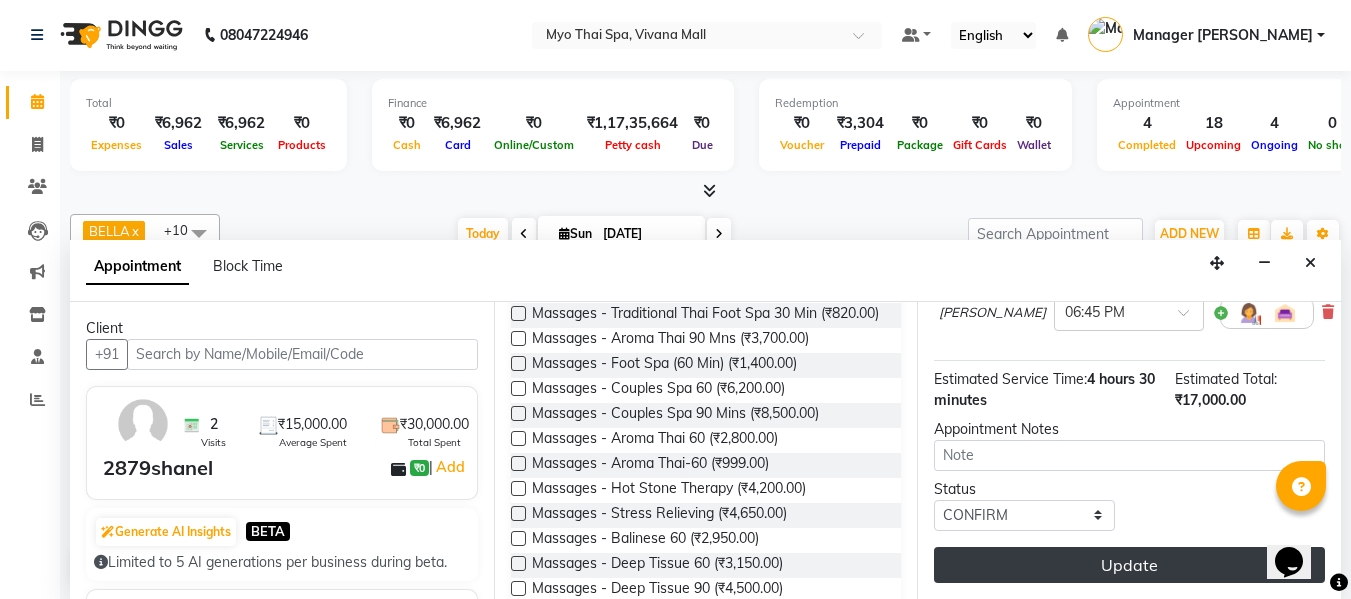 click on "Update" at bounding box center [1129, 565] 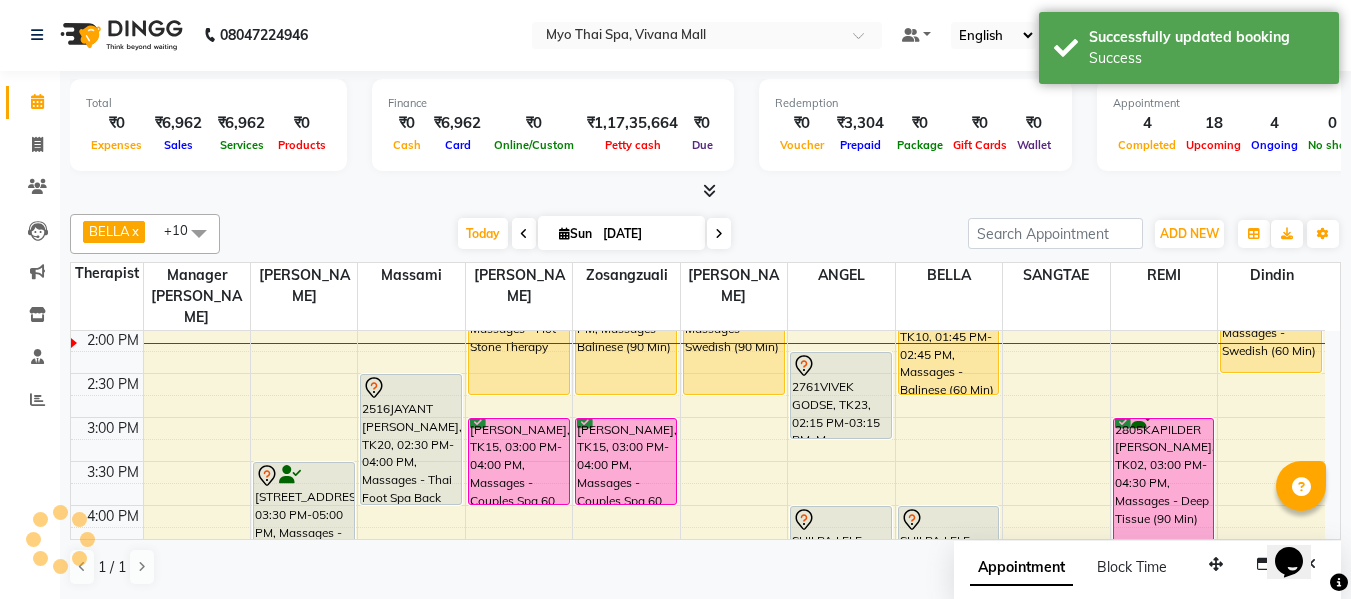 scroll, scrollTop: 0, scrollLeft: 0, axis: both 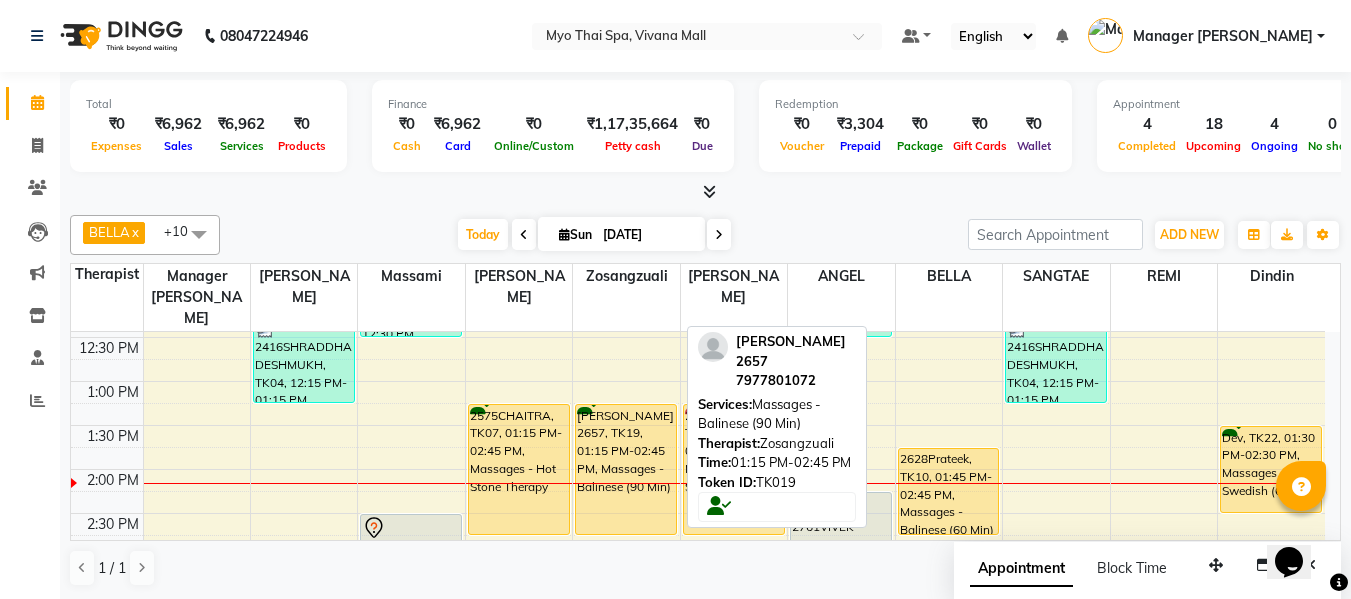 click on "[PERSON_NAME] 2657, TK19, 01:15 PM-02:45 PM, Massages - Balinese (90 Min)" at bounding box center (626, 469) 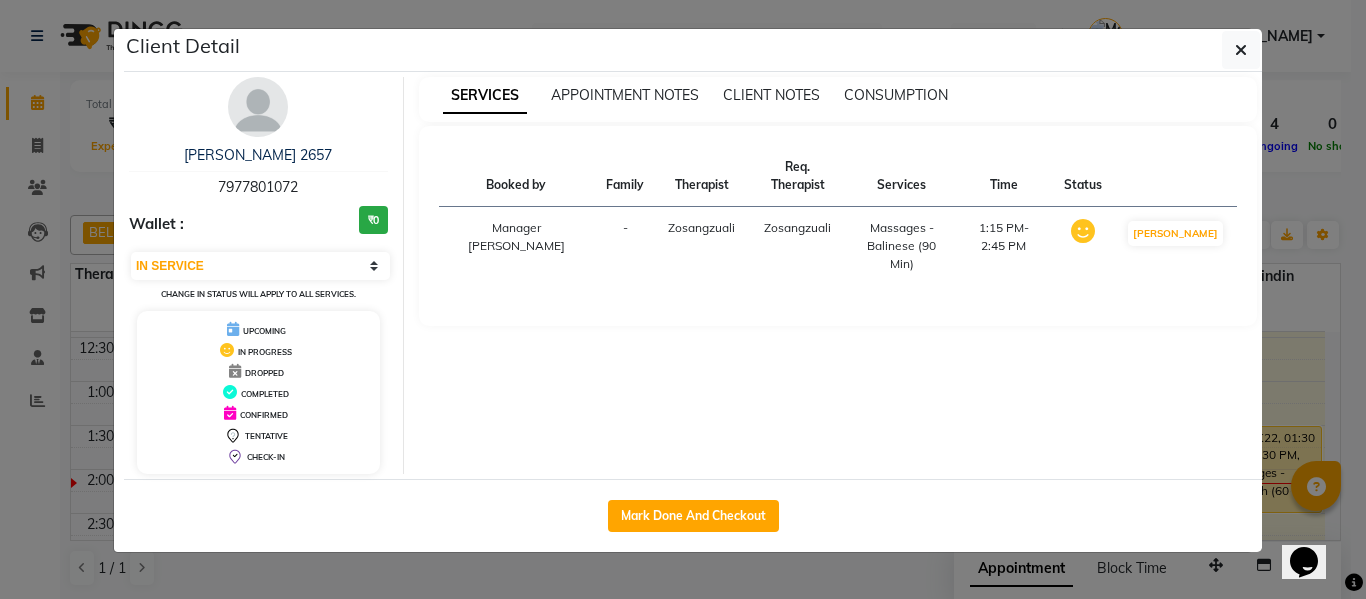 click on "7977801072" at bounding box center (258, 187) 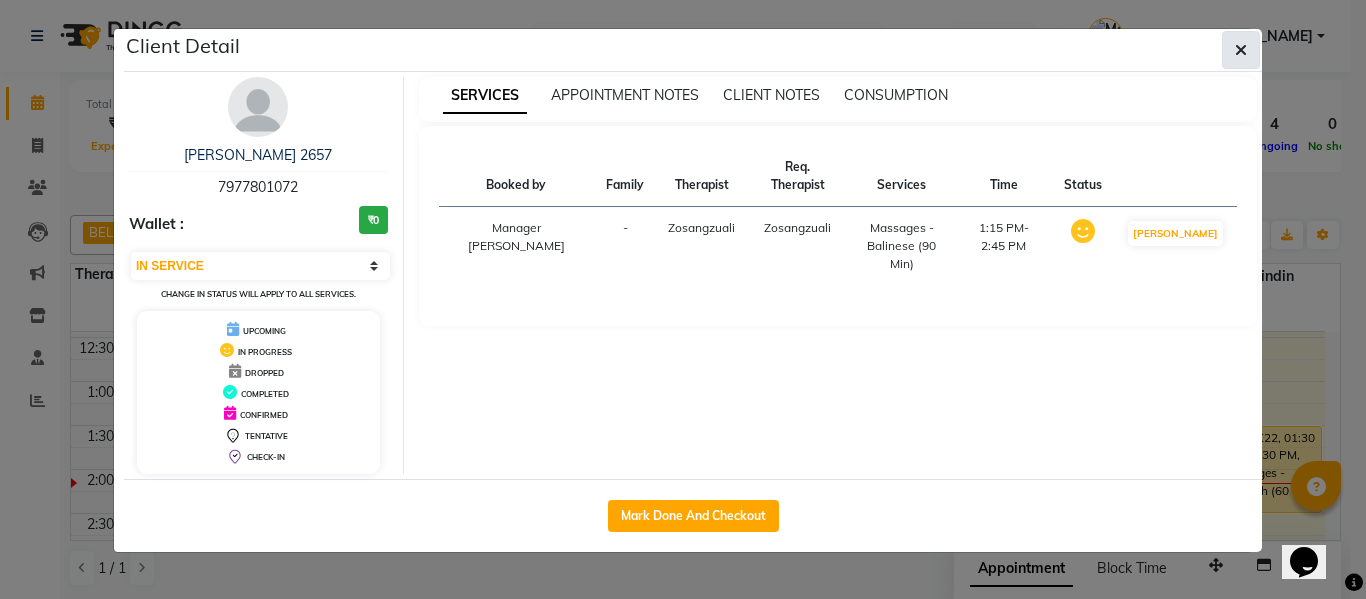 click 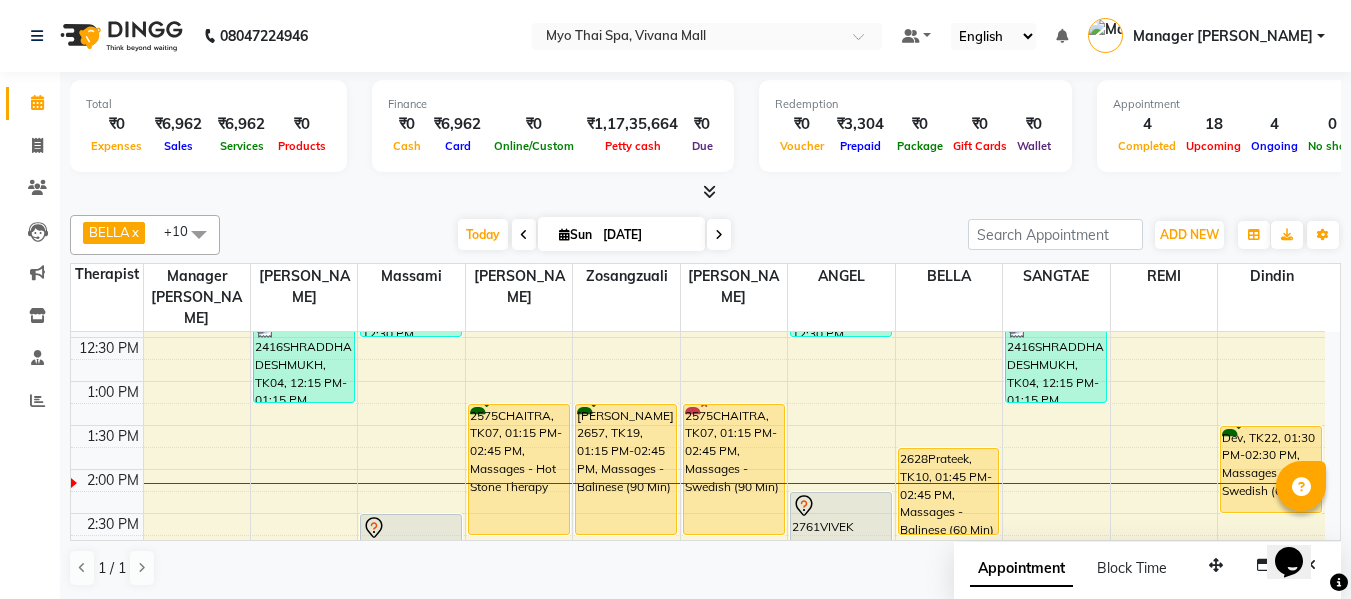 scroll, scrollTop: 490, scrollLeft: 0, axis: vertical 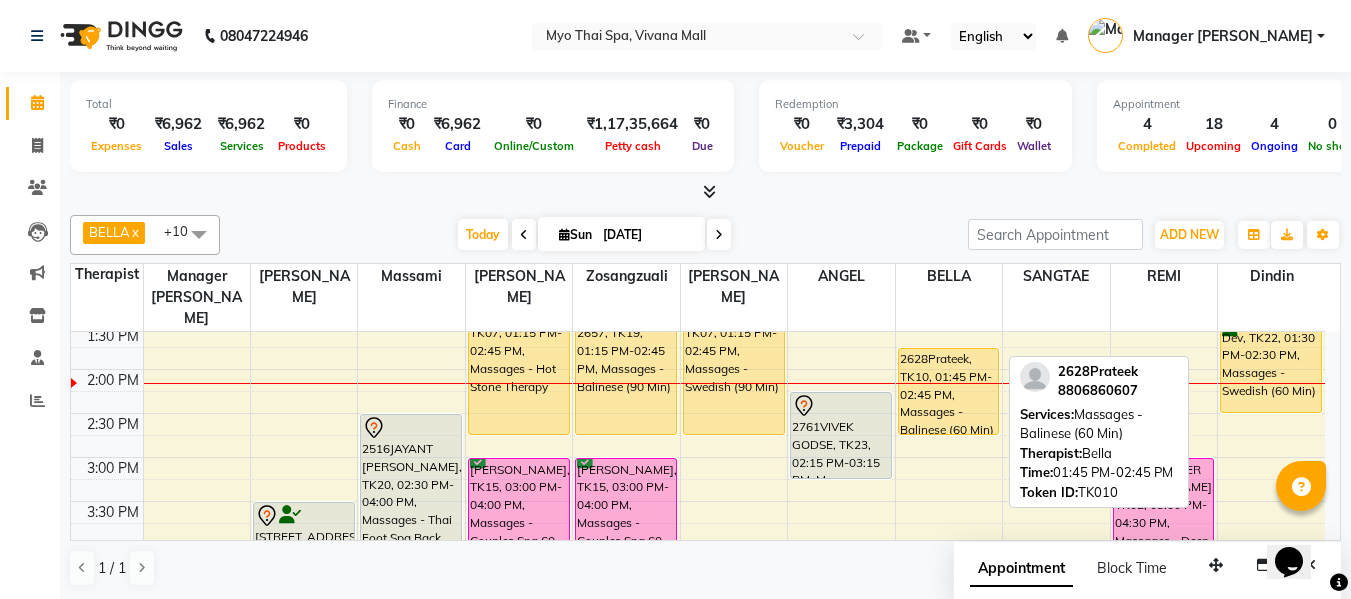 click on "2628Prateek, TK10, 01:45 PM-02:45 PM, Massages - Balinese (60 Min)" at bounding box center [949, 391] 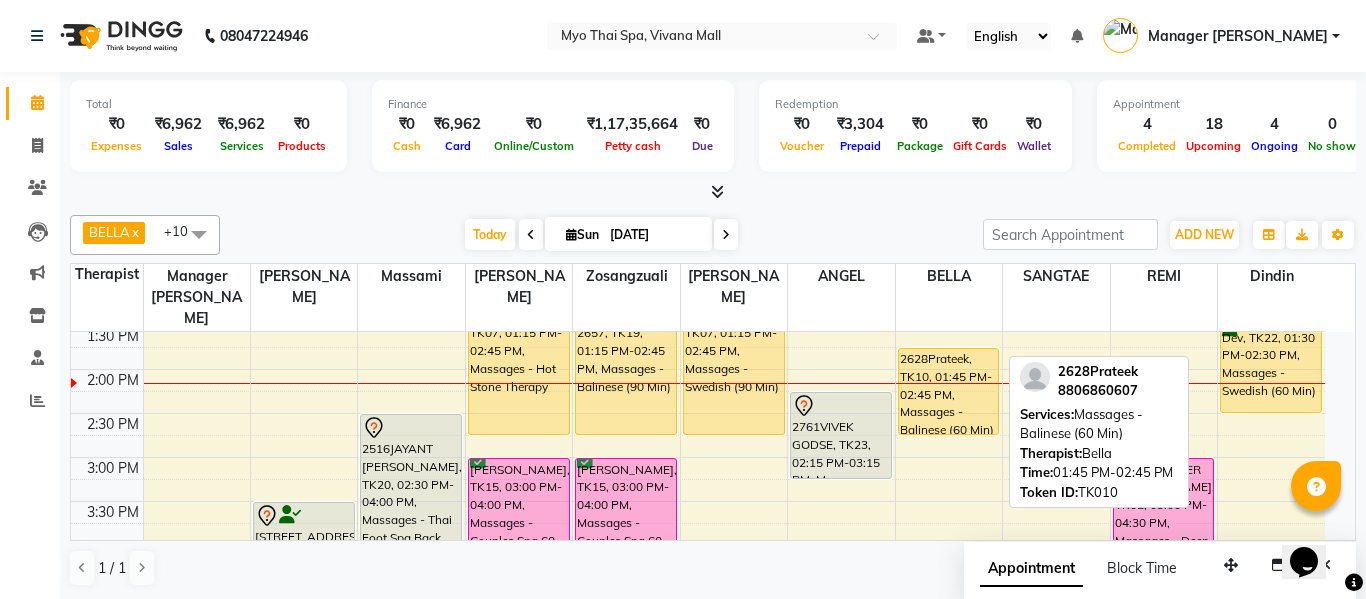 select on "1" 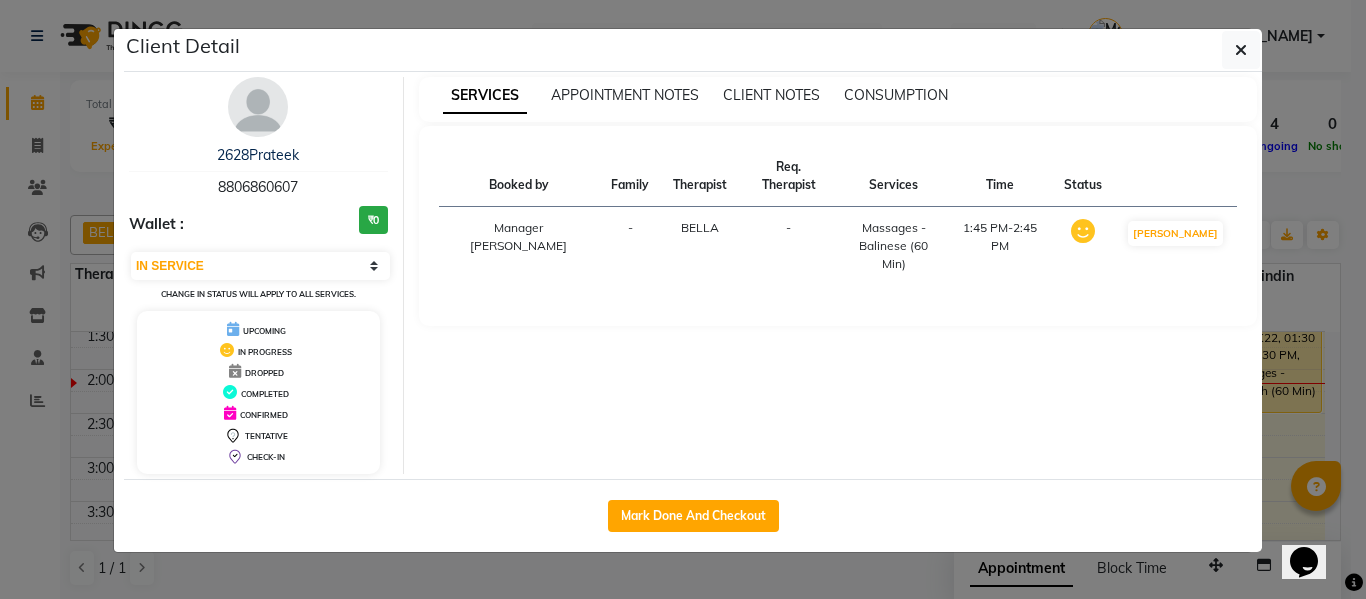 click on "8806860607" at bounding box center (258, 187) 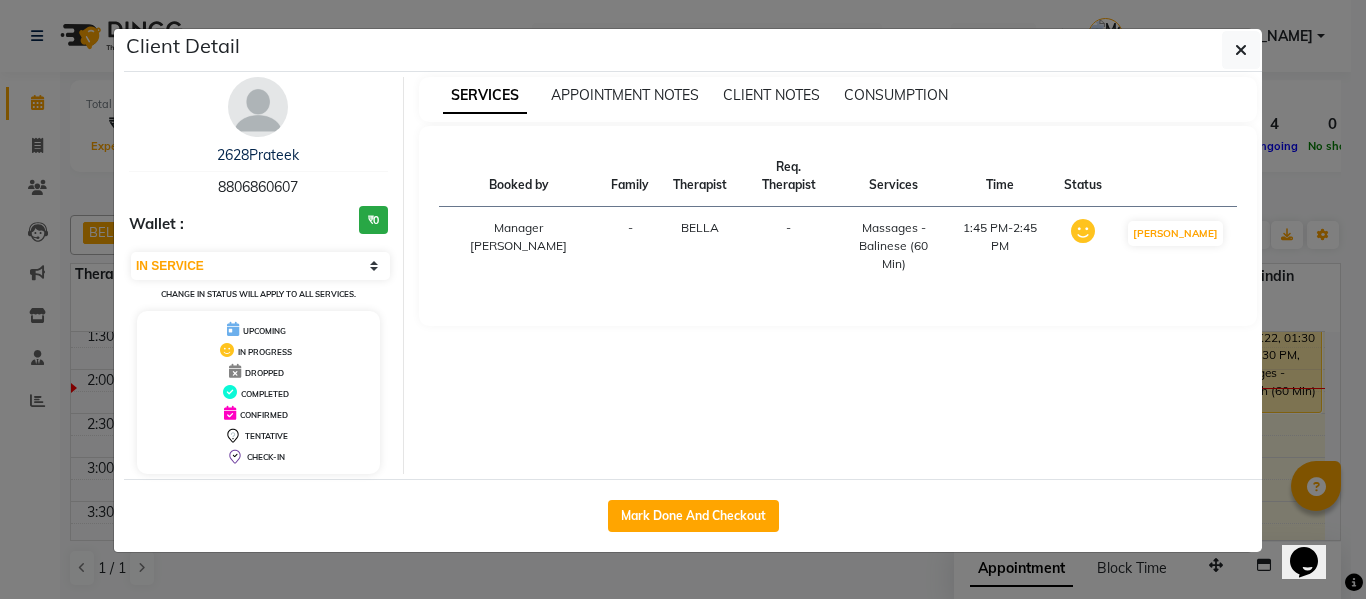 drag, startPoint x: 1241, startPoint y: 48, endPoint x: 1250, endPoint y: 81, distance: 34.20526 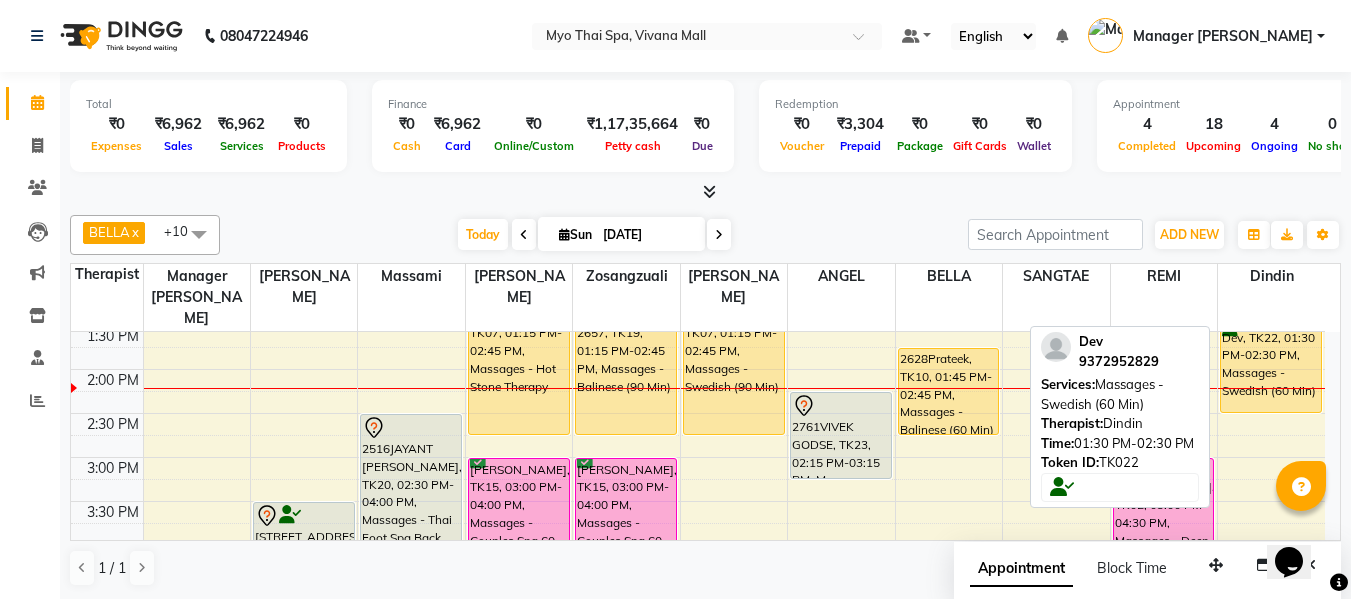 click on "Dev, TK22, 01:30 PM-02:30 PM, Massages - Swedish (60 Min)" at bounding box center (1271, 369) 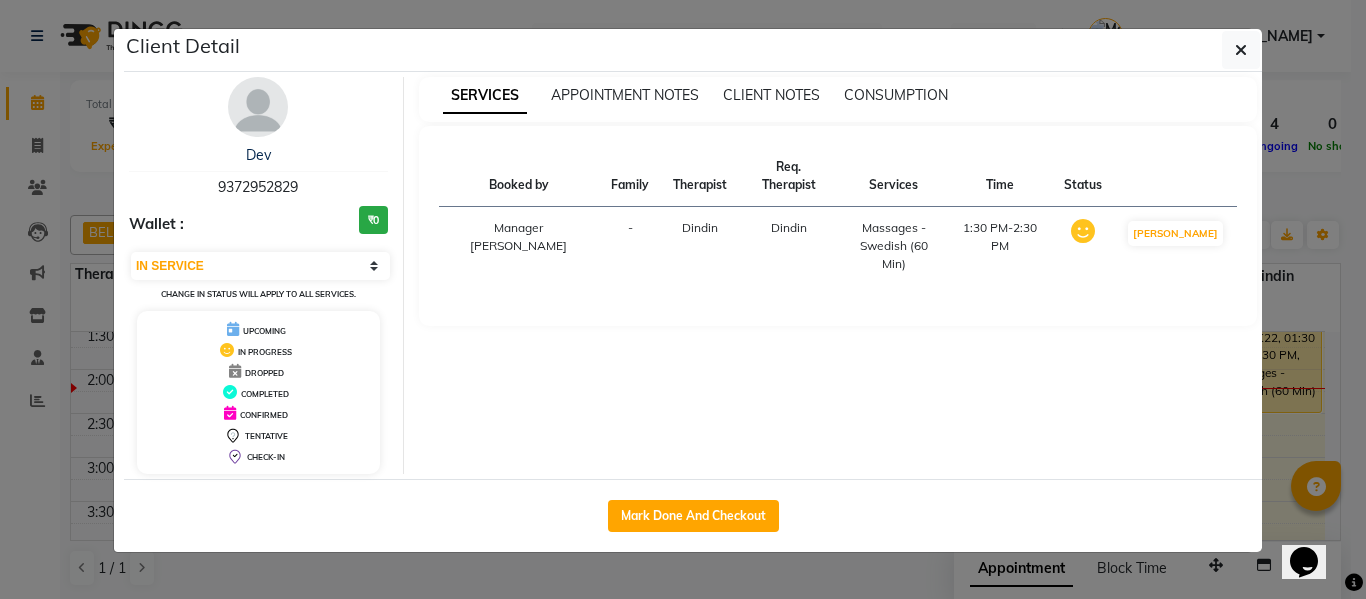 click on "9372952829" at bounding box center (258, 187) 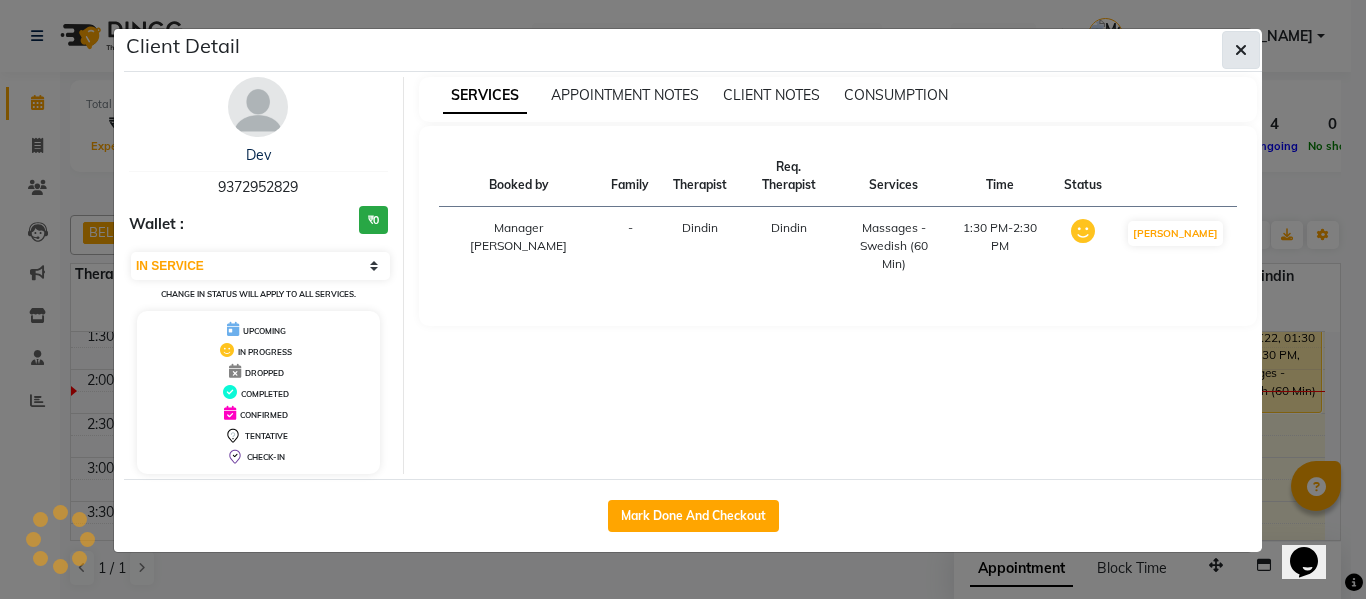 click 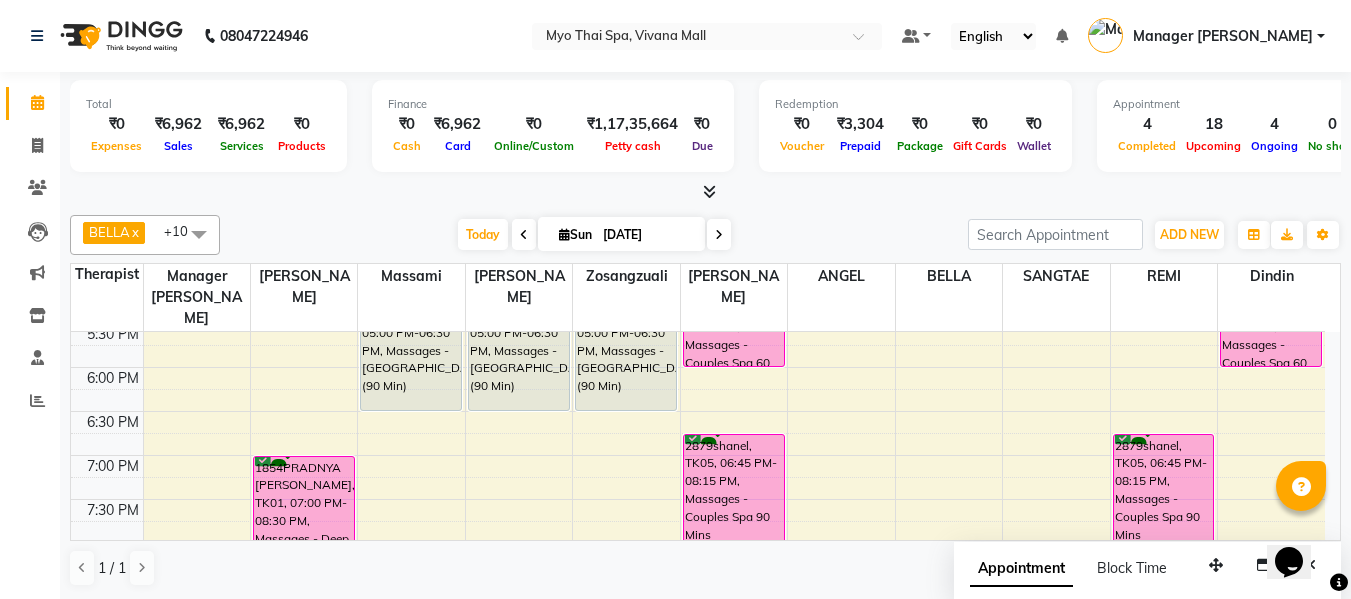 scroll, scrollTop: 890, scrollLeft: 0, axis: vertical 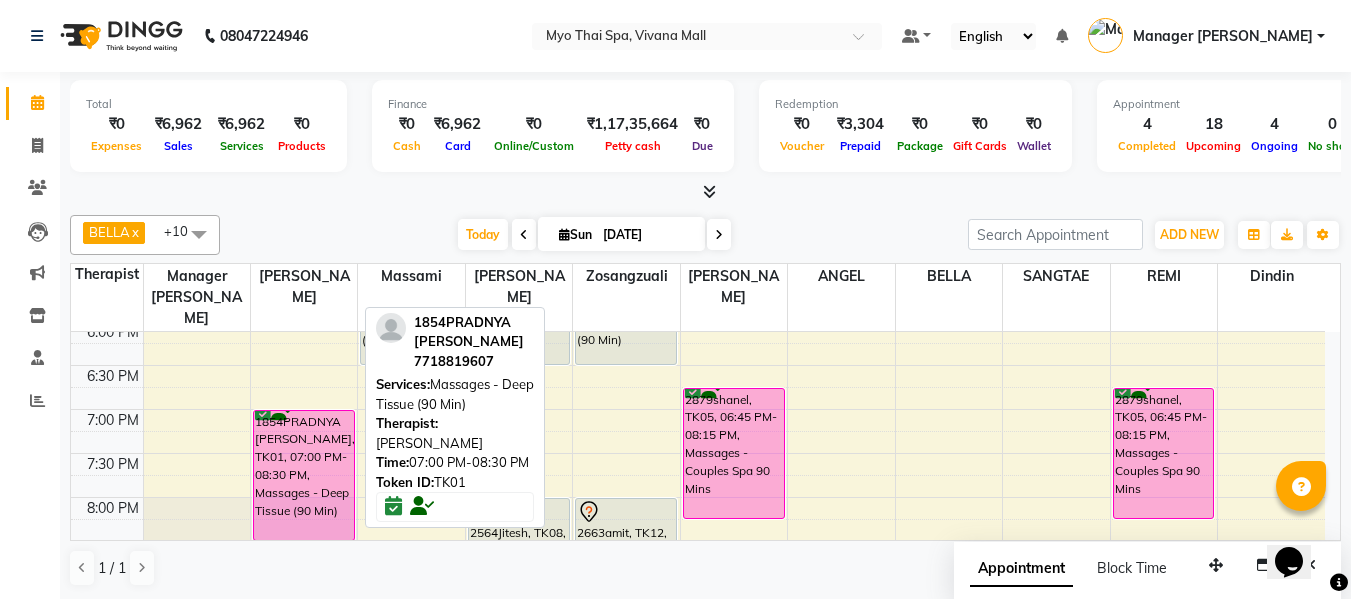 click on "1854PRADNYA [PERSON_NAME], TK01, 07:00 PM-08:30 PM, Massages - Deep Tissue (90 Min)" at bounding box center [304, 475] 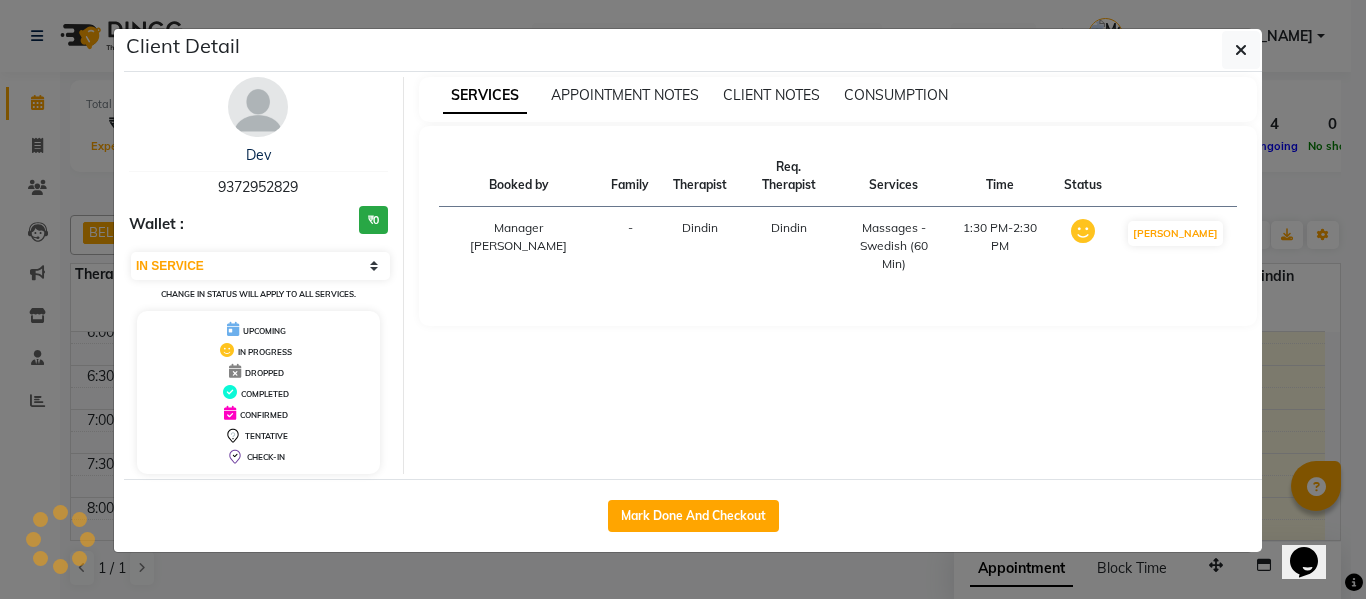 select on "6" 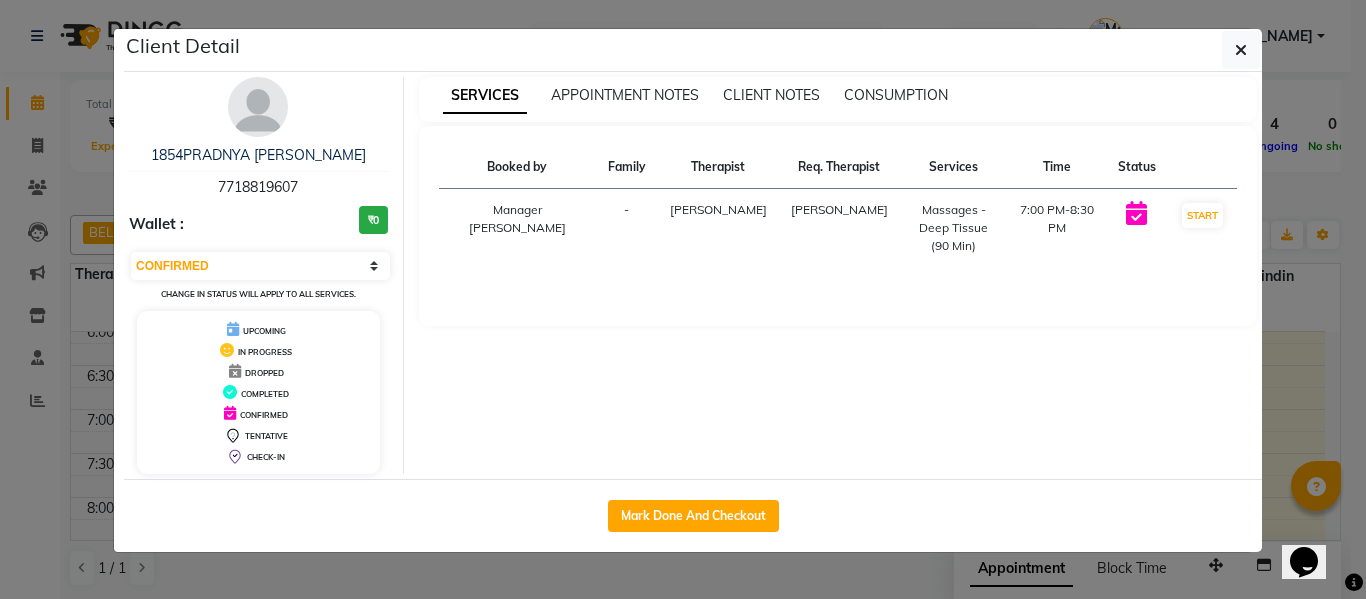 click on "7718819607" at bounding box center (258, 187) 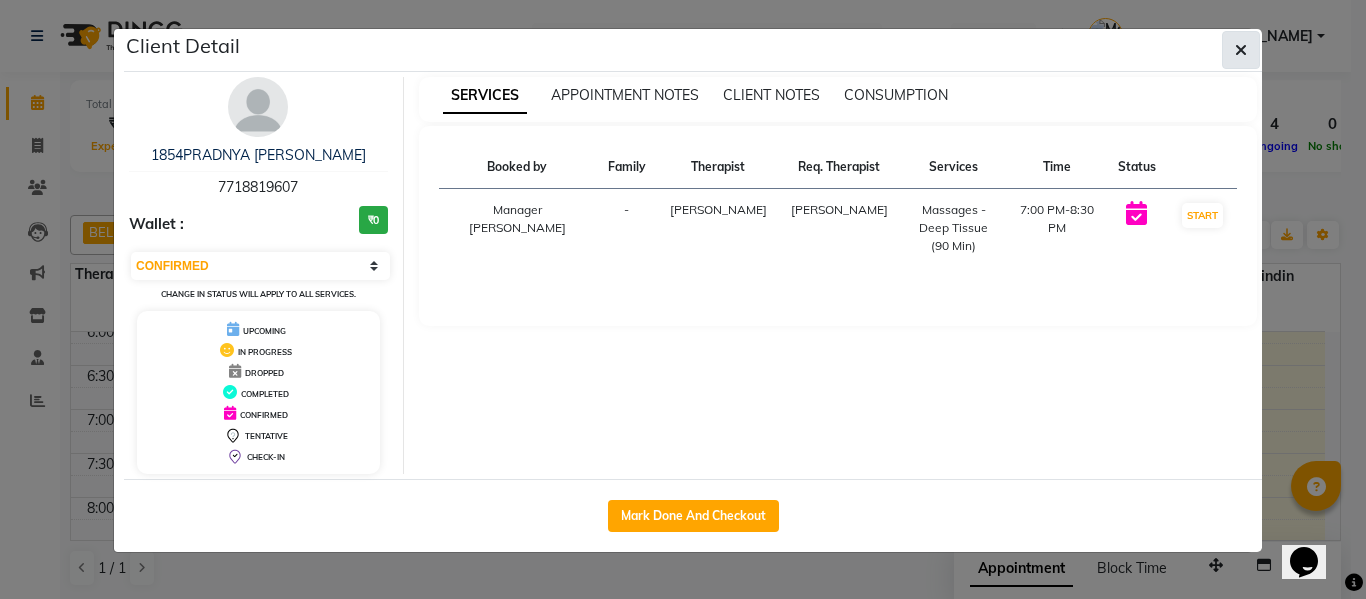 click 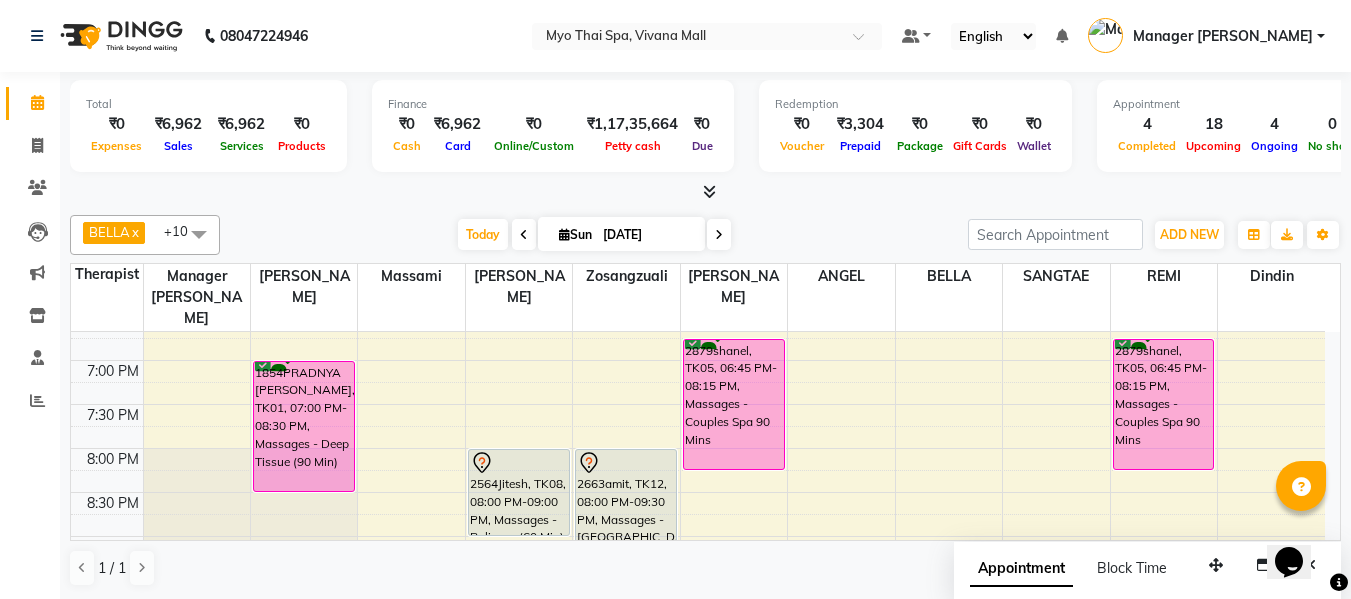 scroll, scrollTop: 890, scrollLeft: 0, axis: vertical 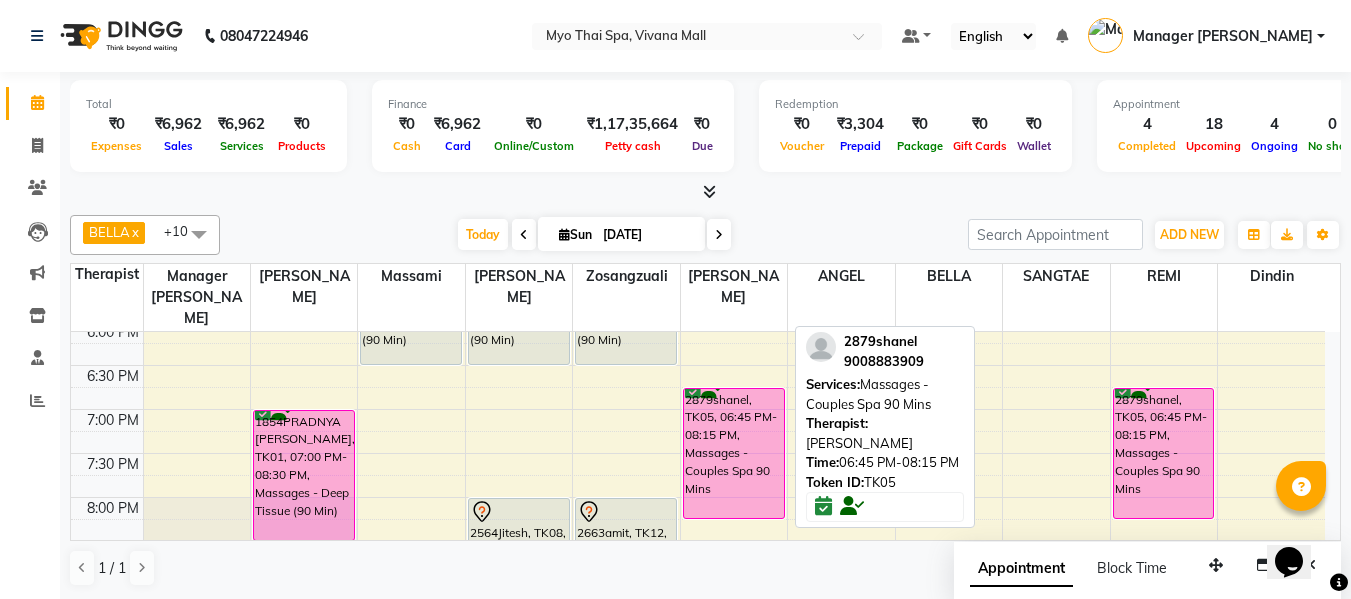 click on "2879shanel, TK05, 06:45 PM-08:15 PM, Massages - Couples Spa 90 Mins" at bounding box center [734, 453] 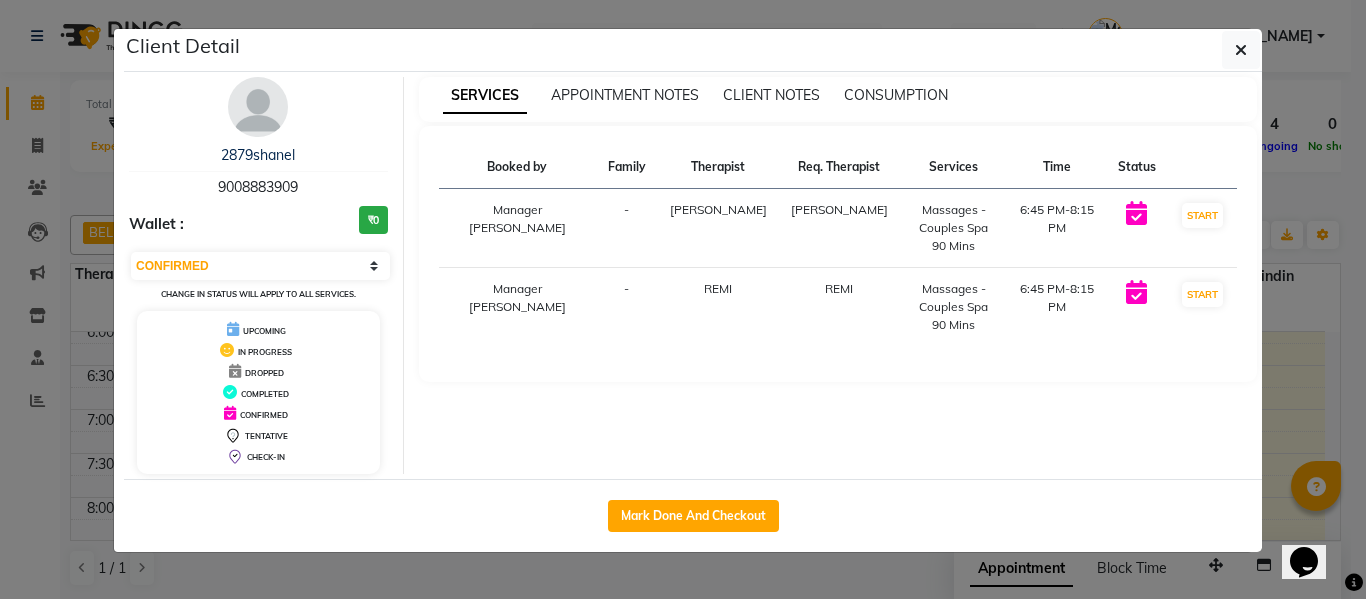 click on "9008883909" at bounding box center (258, 187) 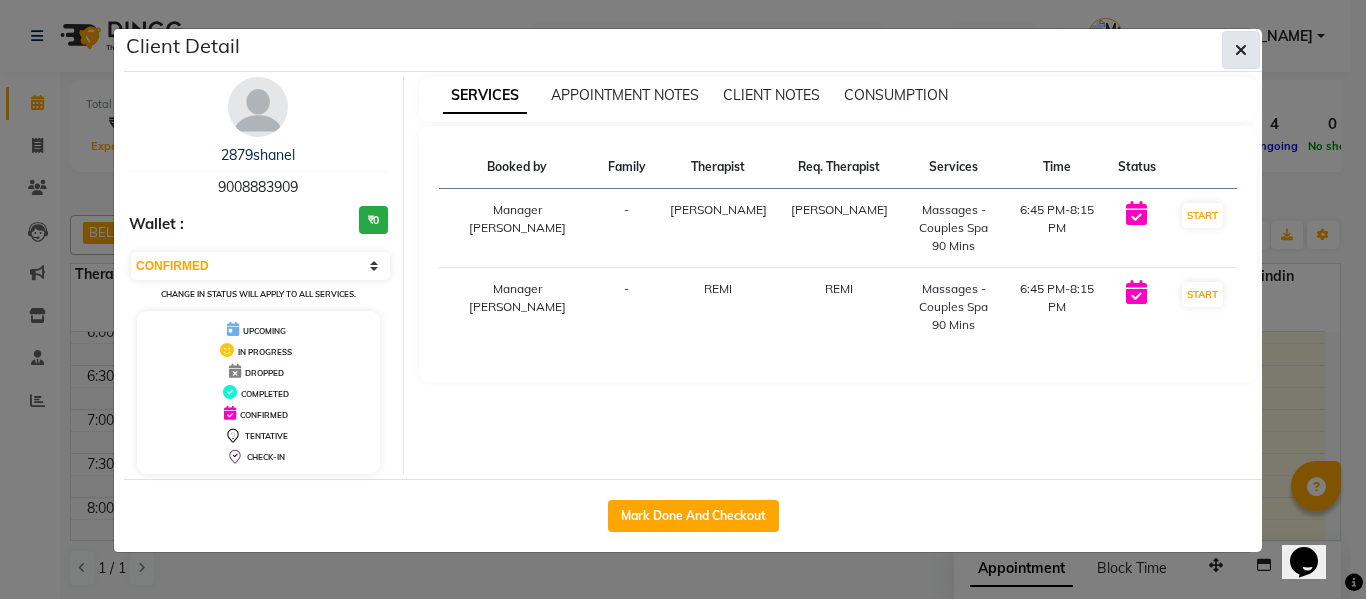 click 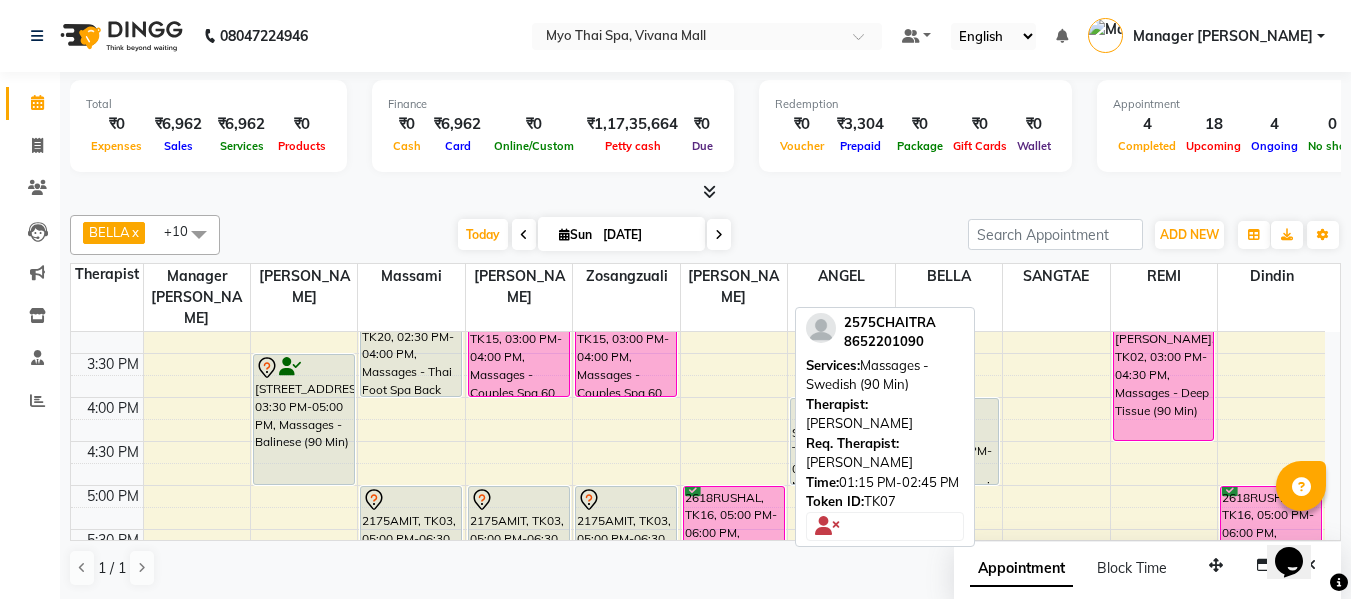 scroll, scrollTop: 890, scrollLeft: 0, axis: vertical 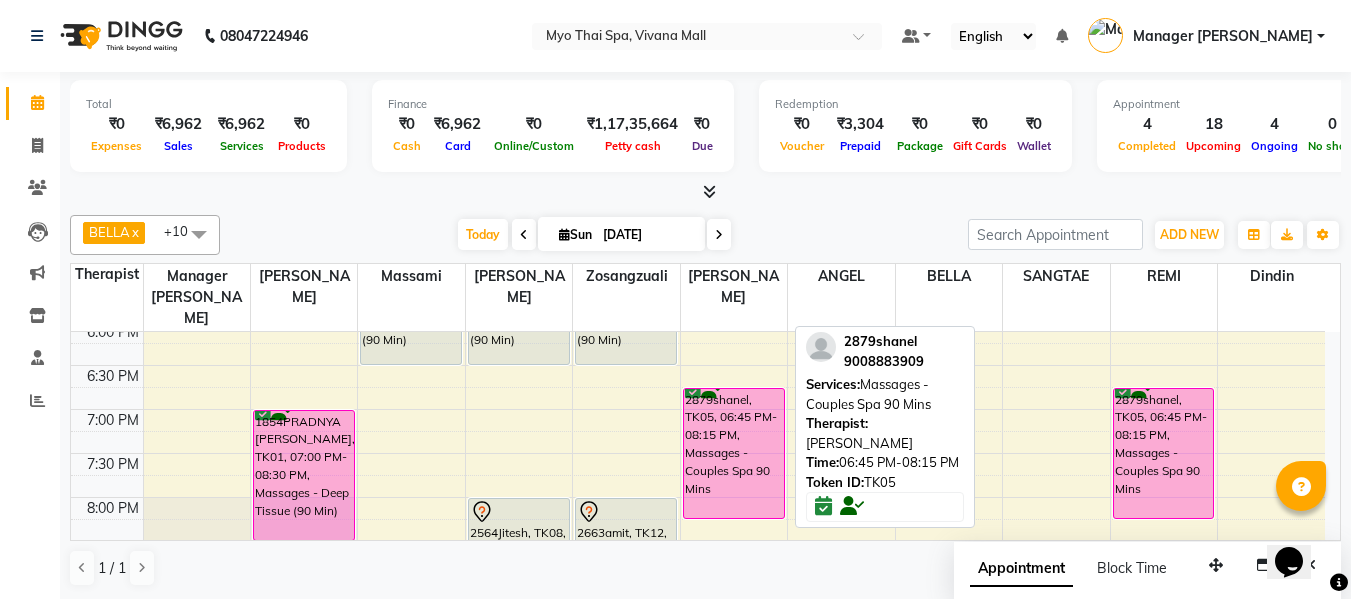 click on "2879shanel, TK05, 06:45 PM-08:15 PM, Massages - Couples Spa 90 Mins" at bounding box center (734, 453) 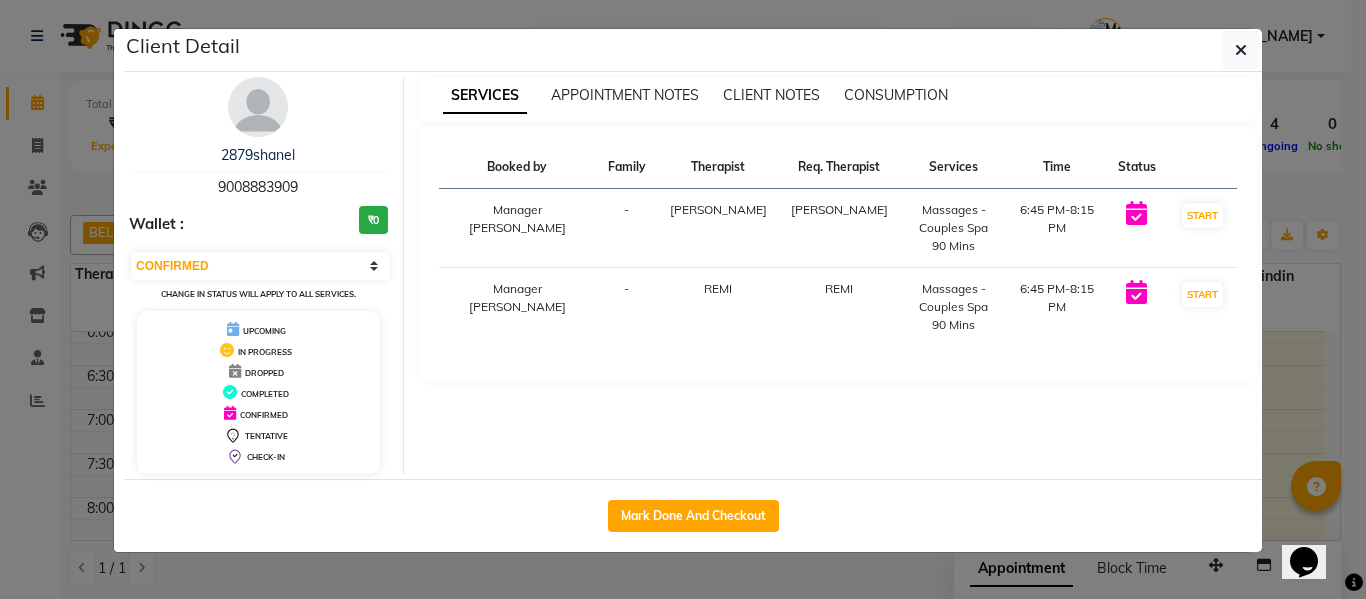 type 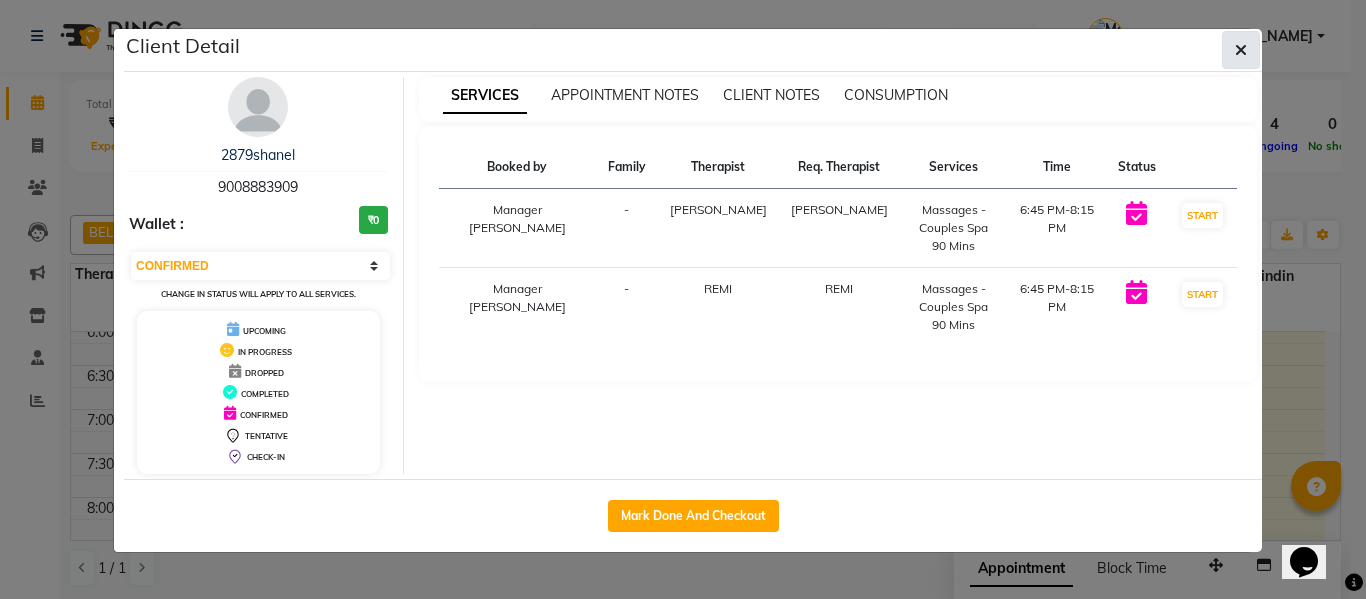 click 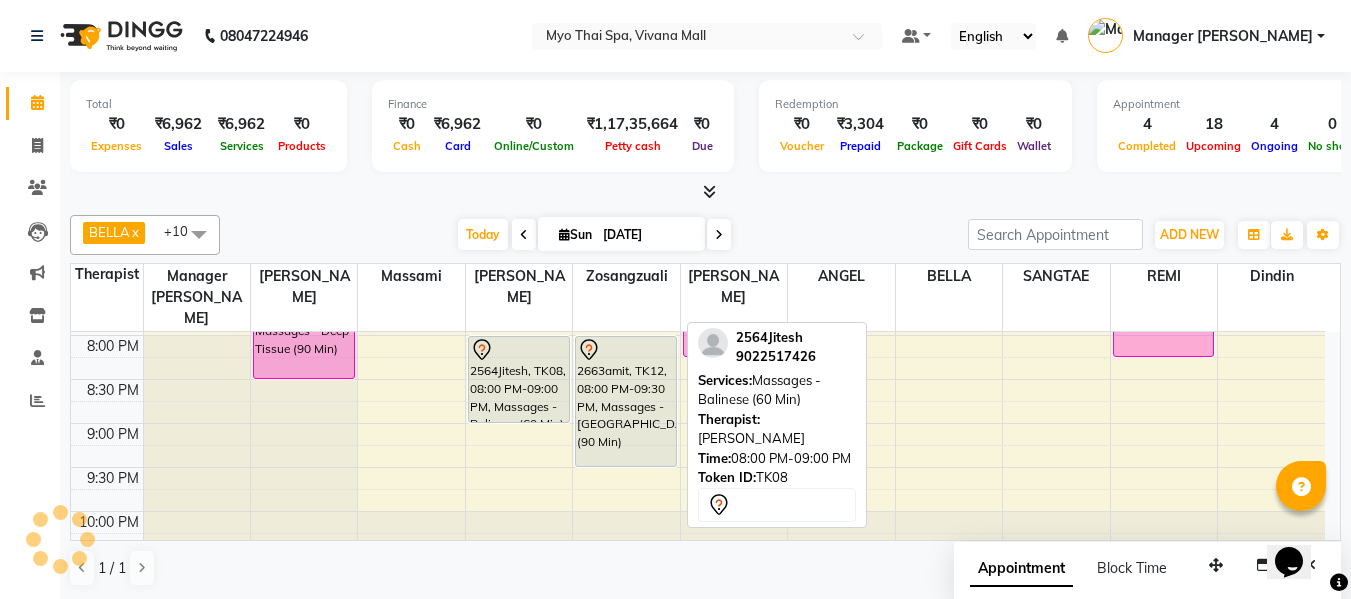 scroll, scrollTop: 990, scrollLeft: 0, axis: vertical 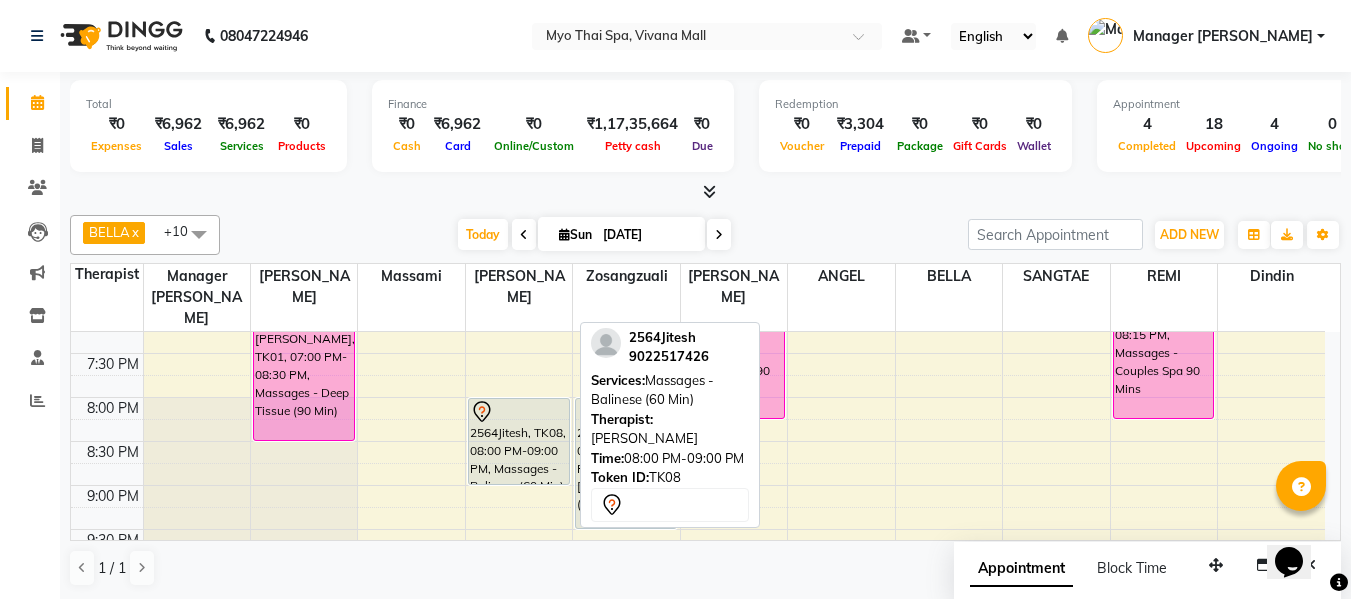 click on "2564Jitesh, TK08, 08:00 PM-09:00 PM, Massages - Balinese (60 Min)" at bounding box center [519, 441] 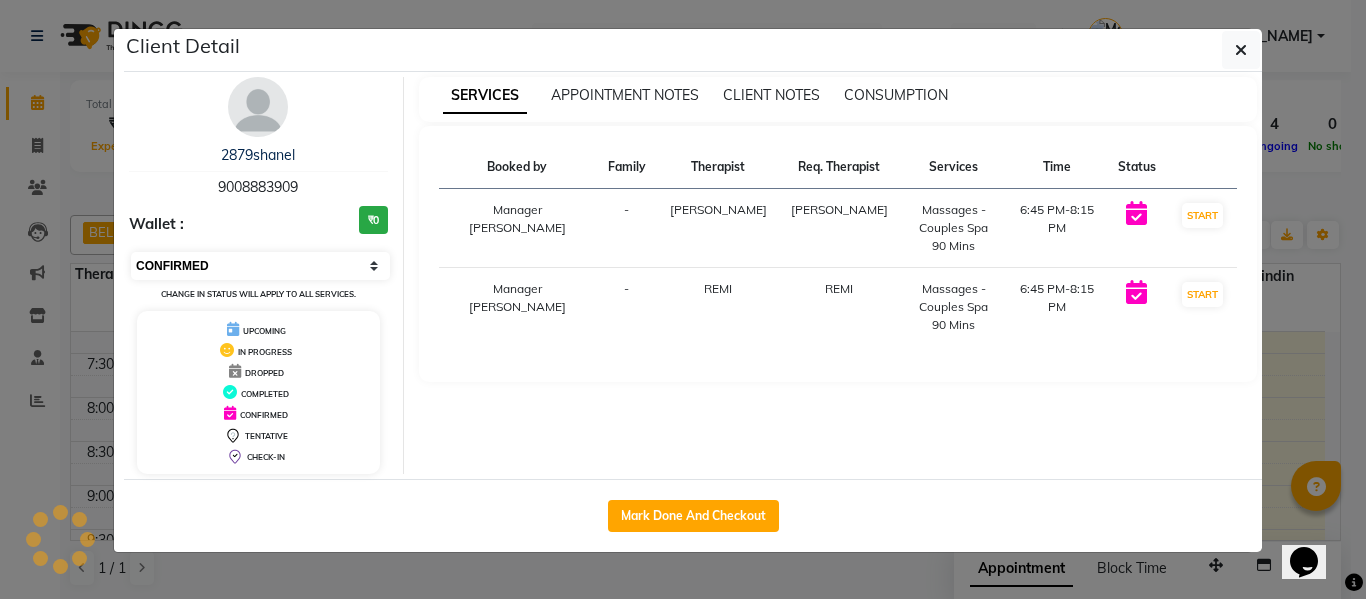 select on "7" 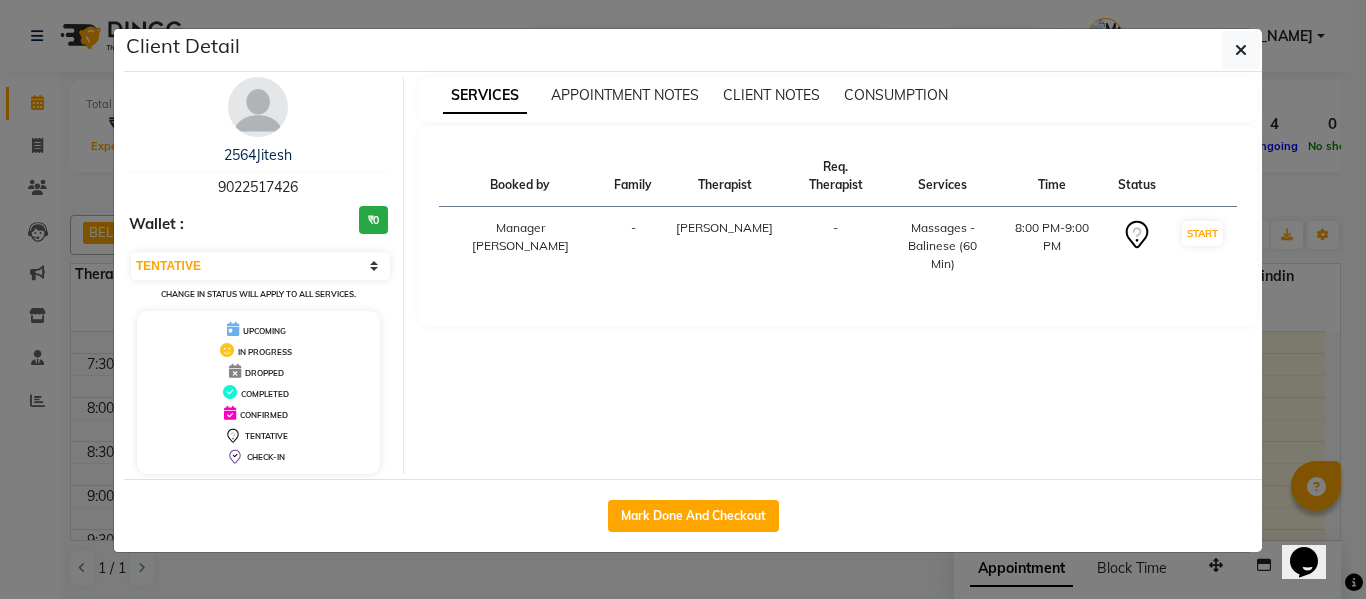 click on "9022517426" at bounding box center [258, 187] 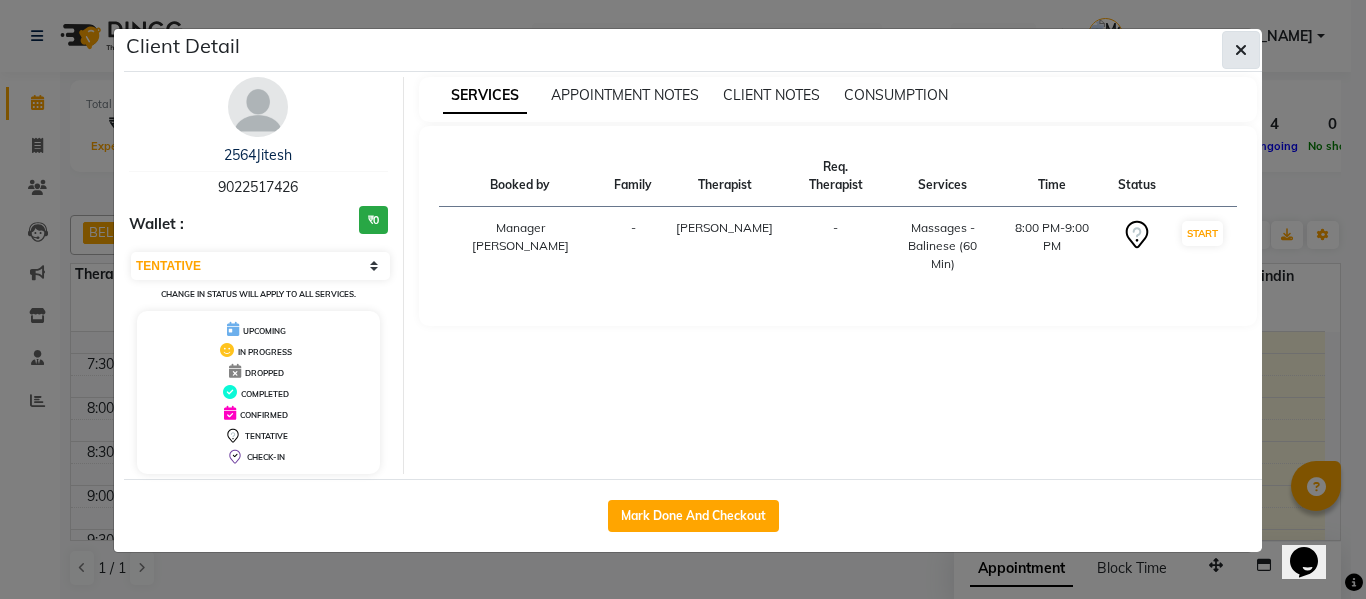 click 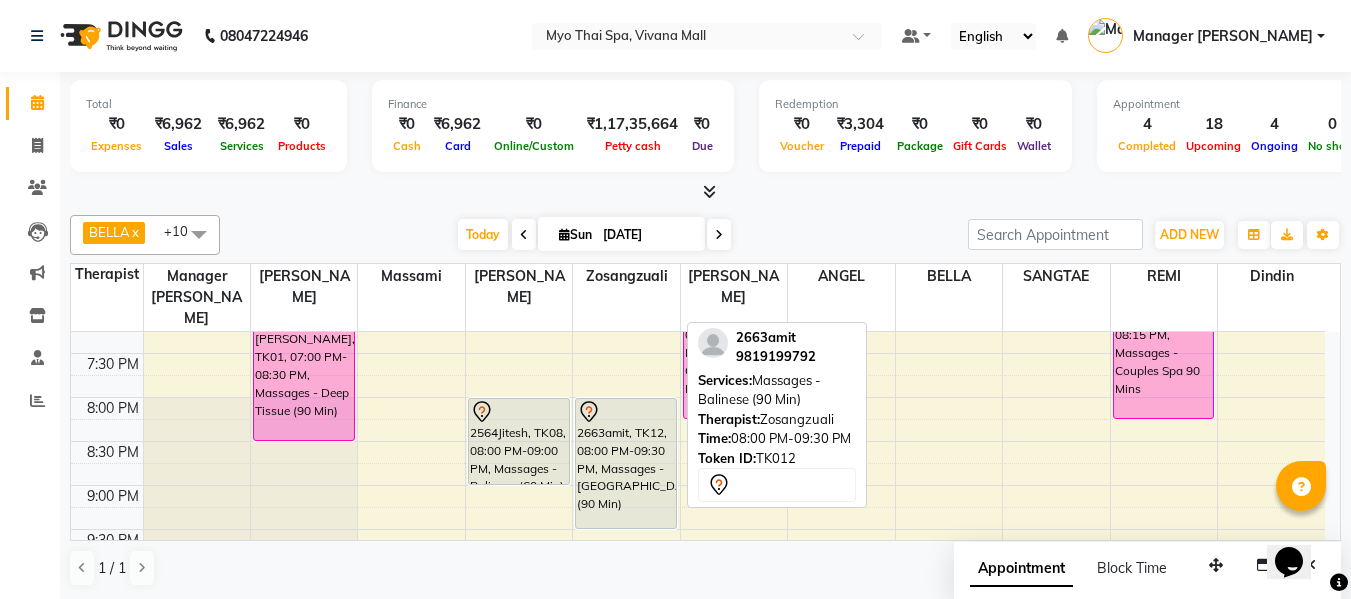 click on "2663amit, TK12, 08:00 PM-09:30 PM, Massages - [GEOGRAPHIC_DATA] (90 Min)" at bounding box center (626, 463) 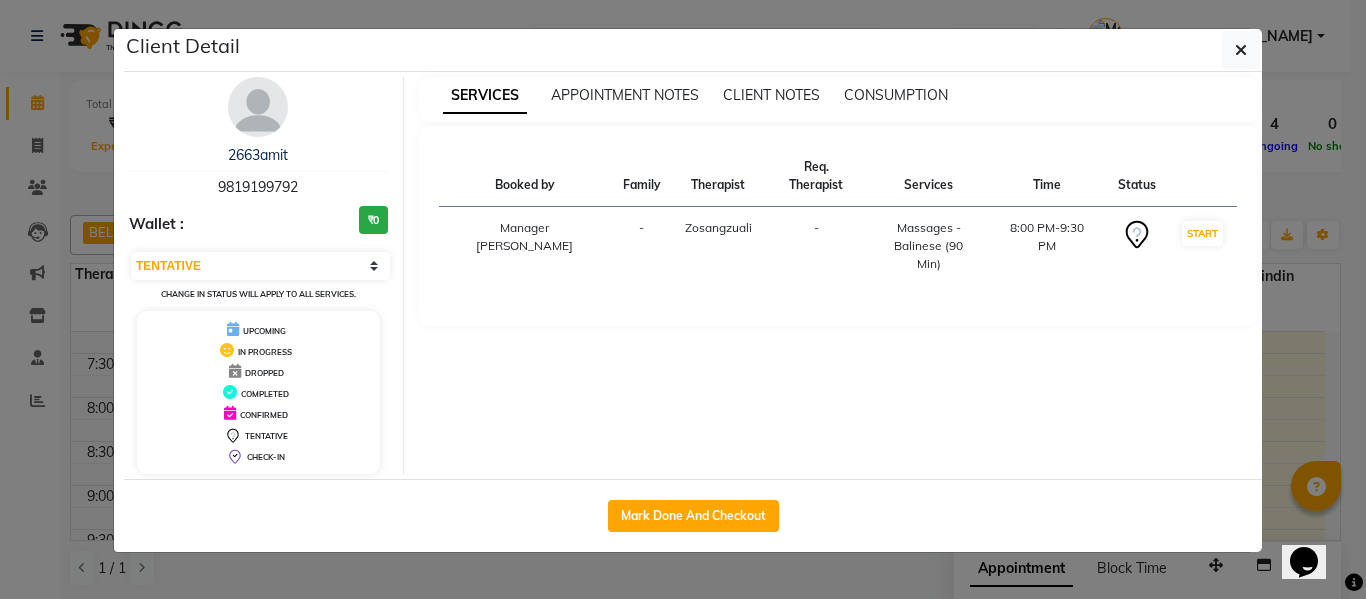 click on "9819199792" at bounding box center [258, 187] 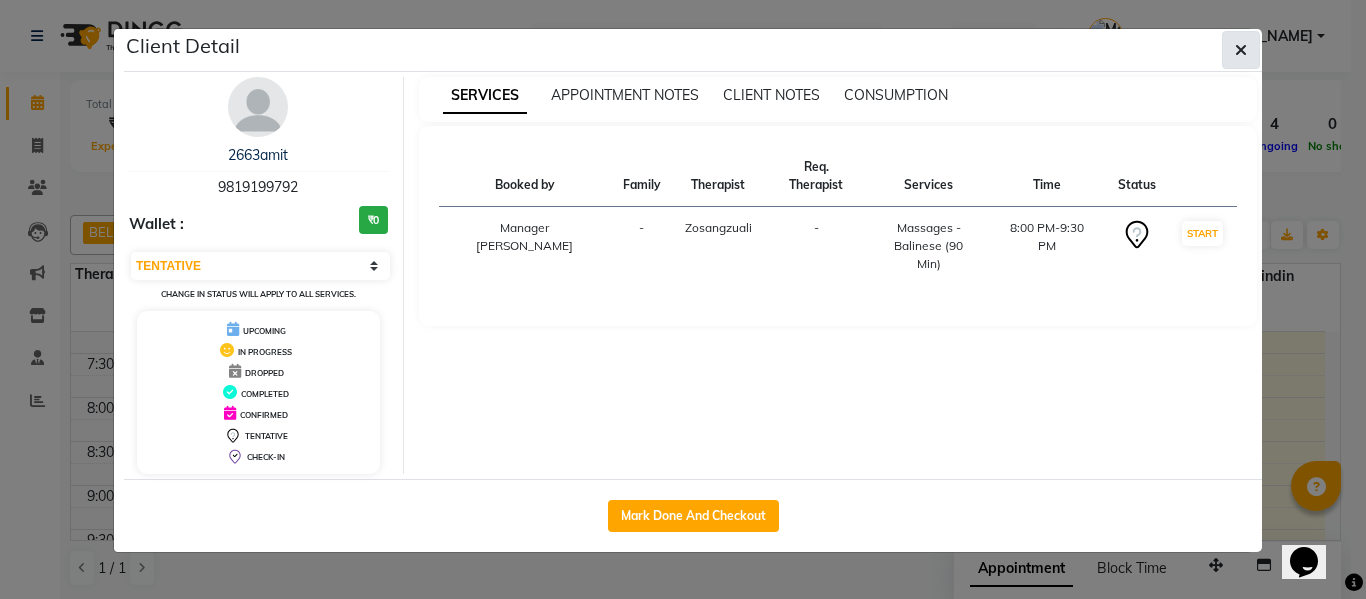 click 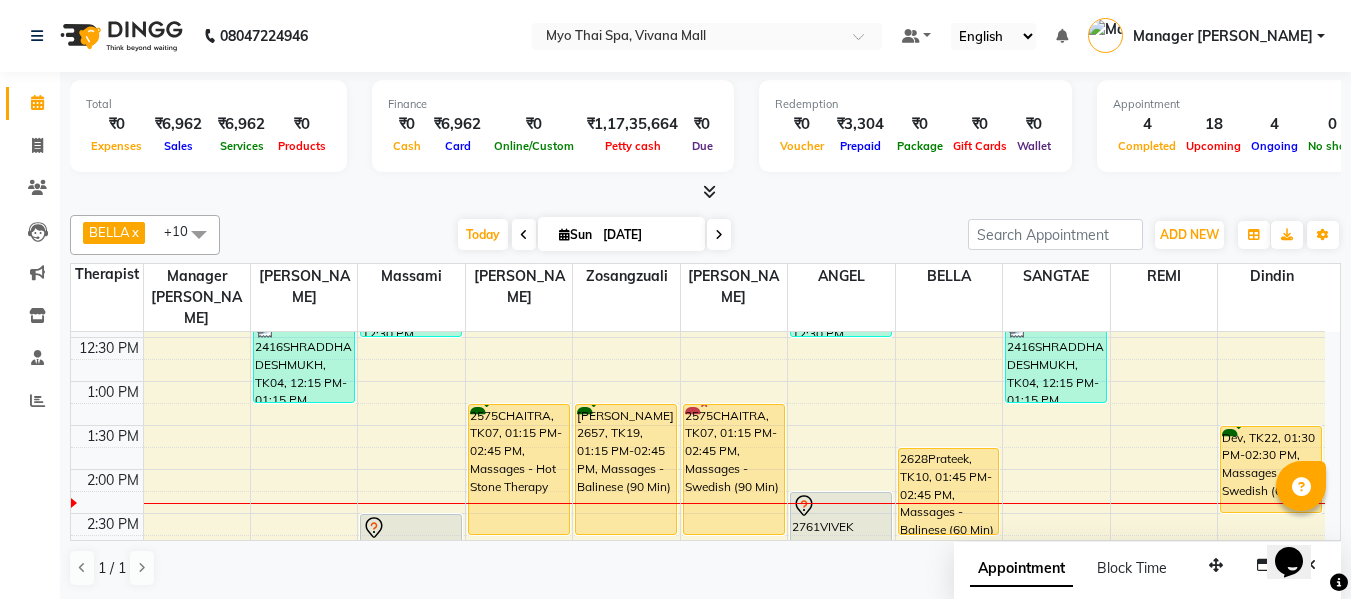 scroll, scrollTop: 490, scrollLeft: 0, axis: vertical 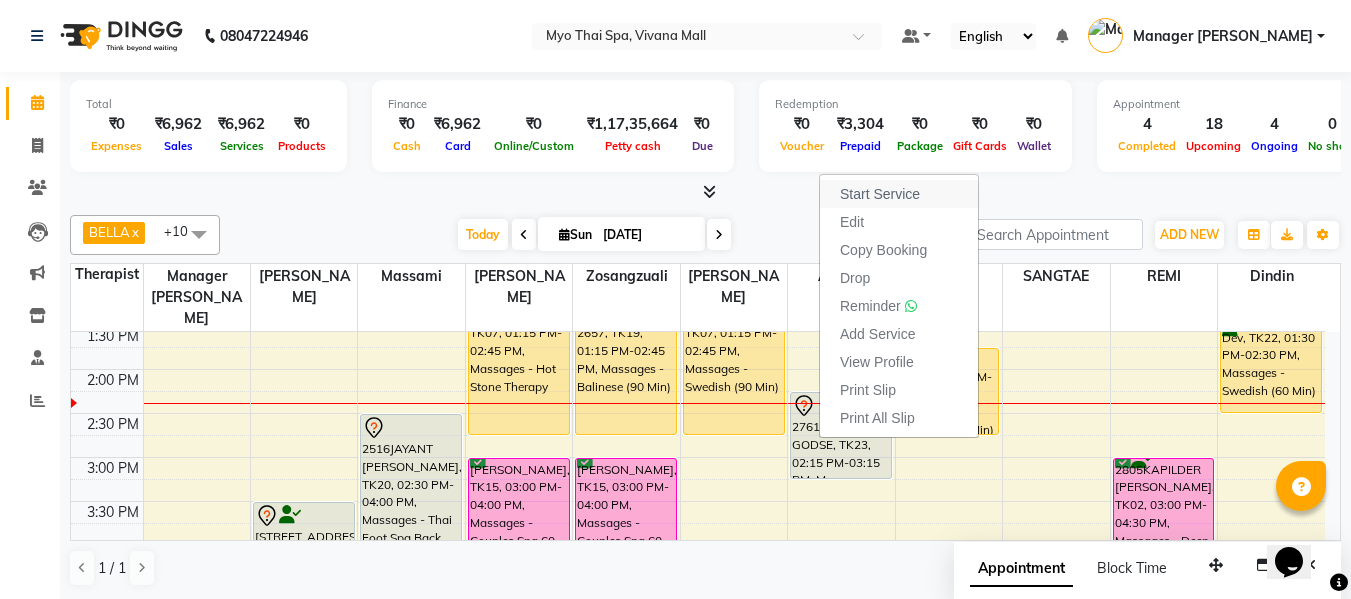 click on "Start Service" at bounding box center (880, 194) 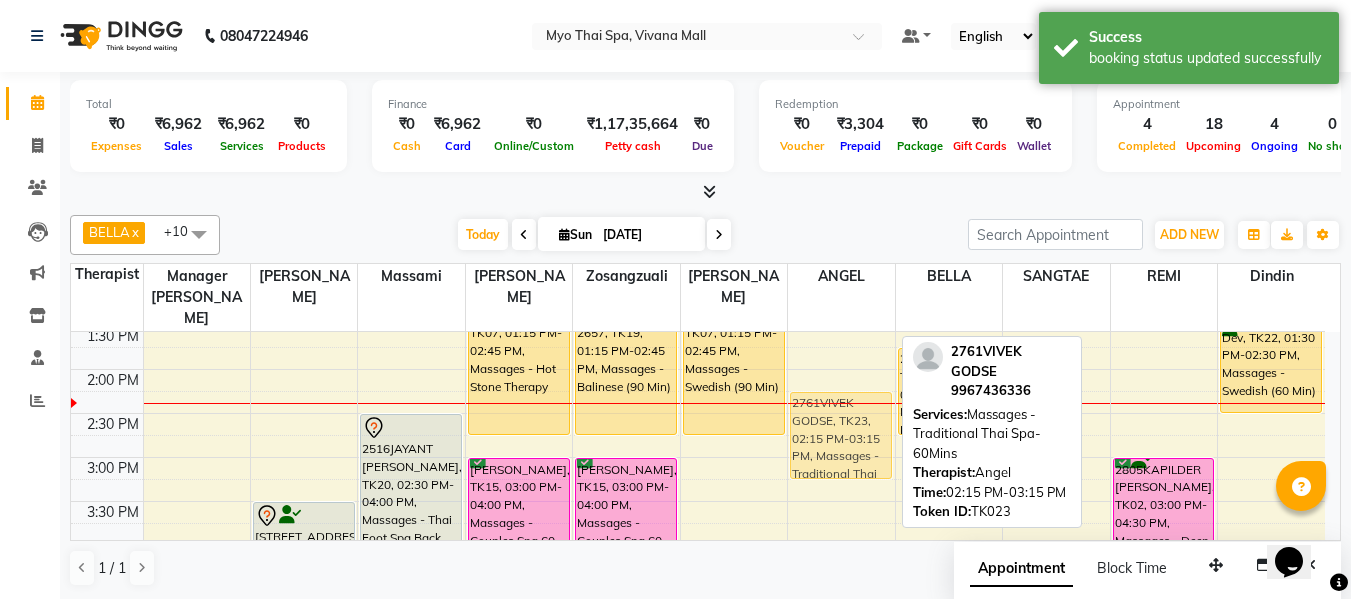 click on "Dr [PERSON_NAME], TK14, 11:30 AM-12:30 PM, Massages - Balinese (60 Min)    2761VIVEK GODSE, TK23, 02:15 PM-03:15 PM, Massages - Traditional Thai Spa-60Mins             SHILPA LELE, TK17, 04:00 PM-05:00 PM, Massages - Thai Foot Spa  Back & Shoulder (60 Min)    2761VIVEK GODSE, TK23, 02:15 PM-03:15 PM, Massages - Traditional Thai Spa-60Mins" at bounding box center (841, 501) 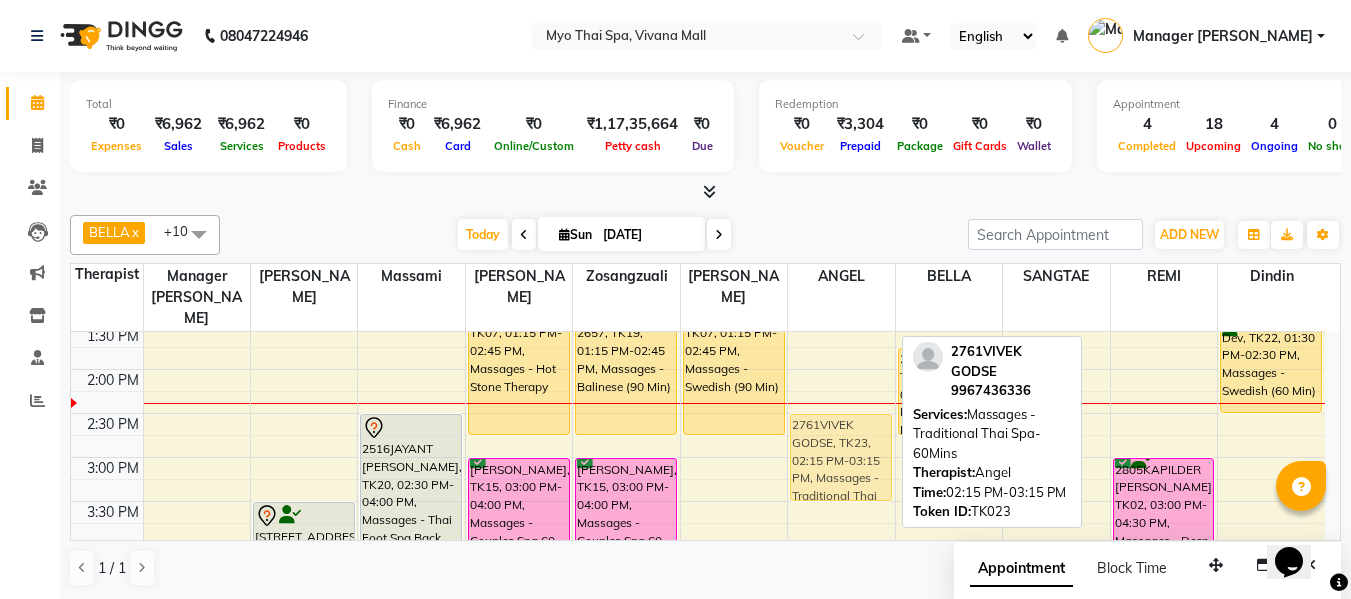 drag, startPoint x: 825, startPoint y: 393, endPoint x: 832, endPoint y: 405, distance: 13.892444 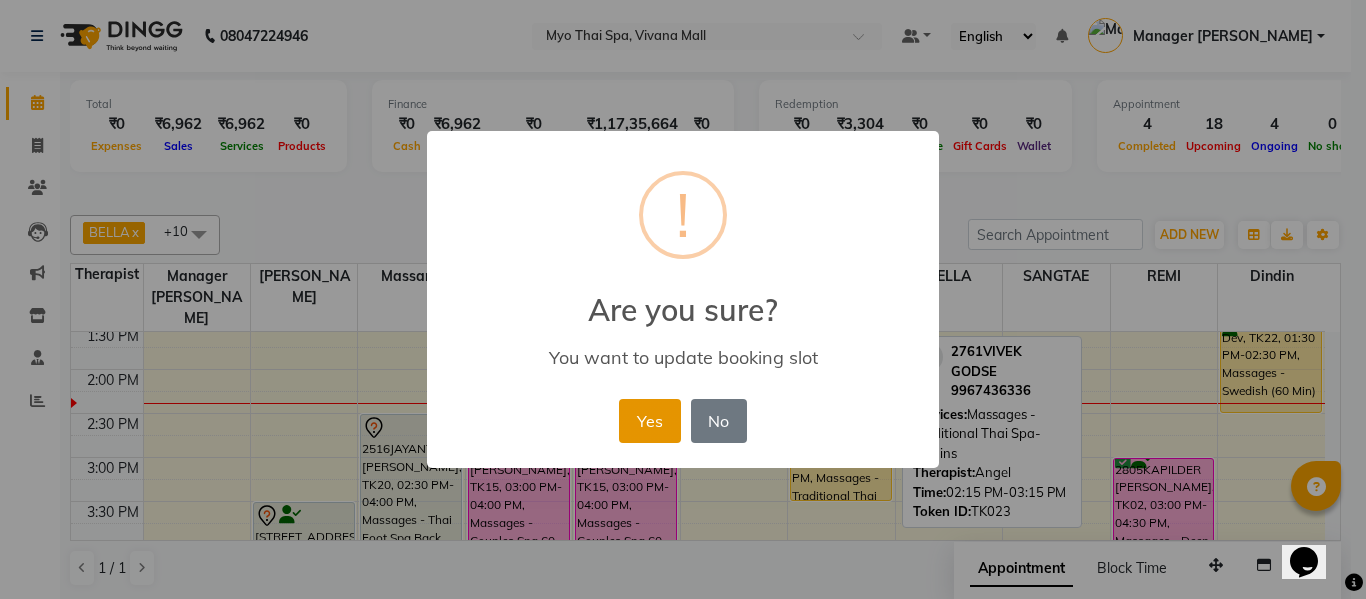 click on "Yes" at bounding box center (649, 421) 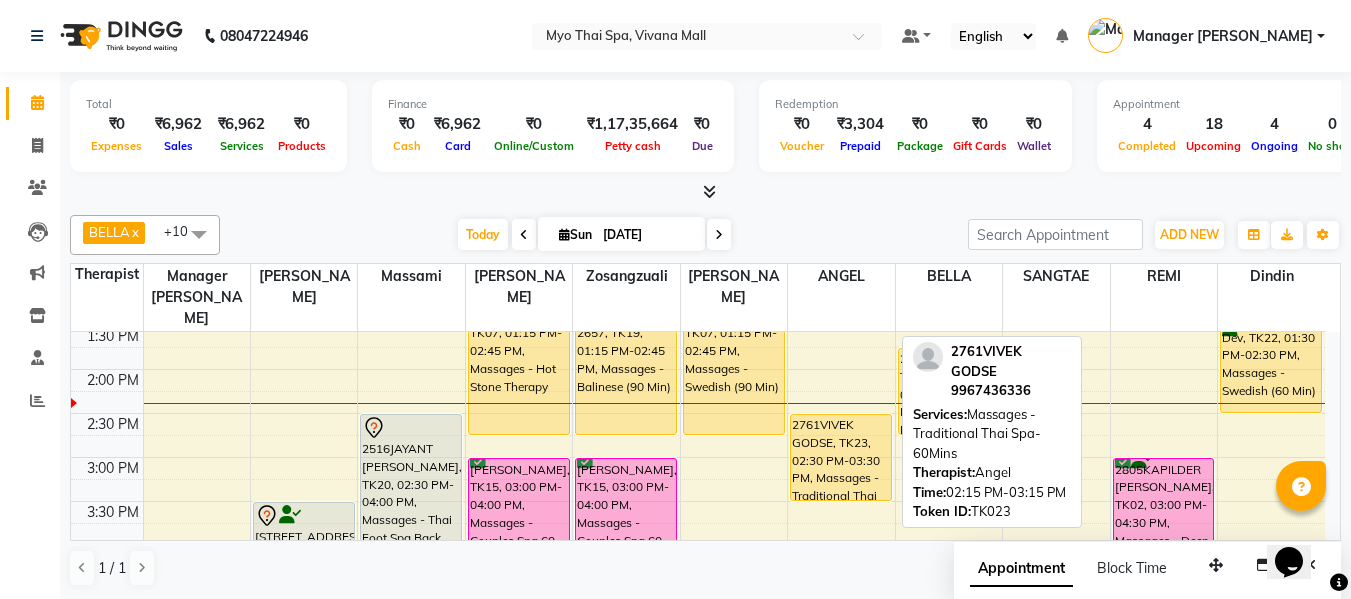 scroll, scrollTop: 1, scrollLeft: 0, axis: vertical 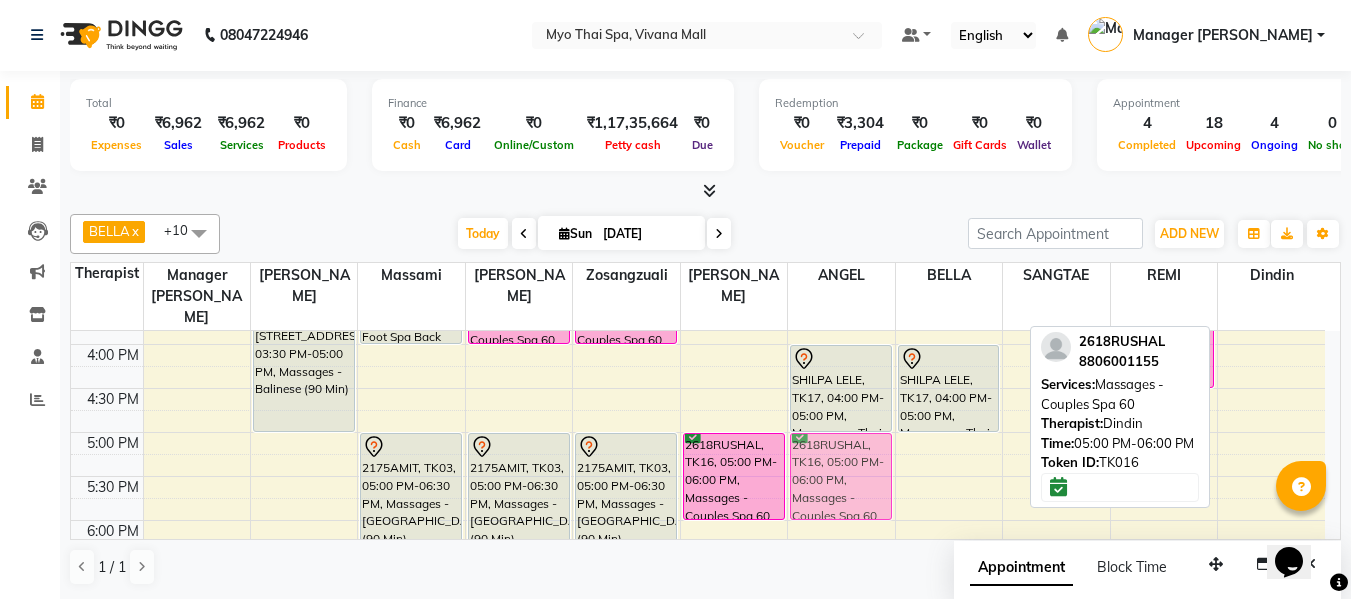 drag, startPoint x: 1235, startPoint y: 422, endPoint x: 812, endPoint y: 430, distance: 423.07565 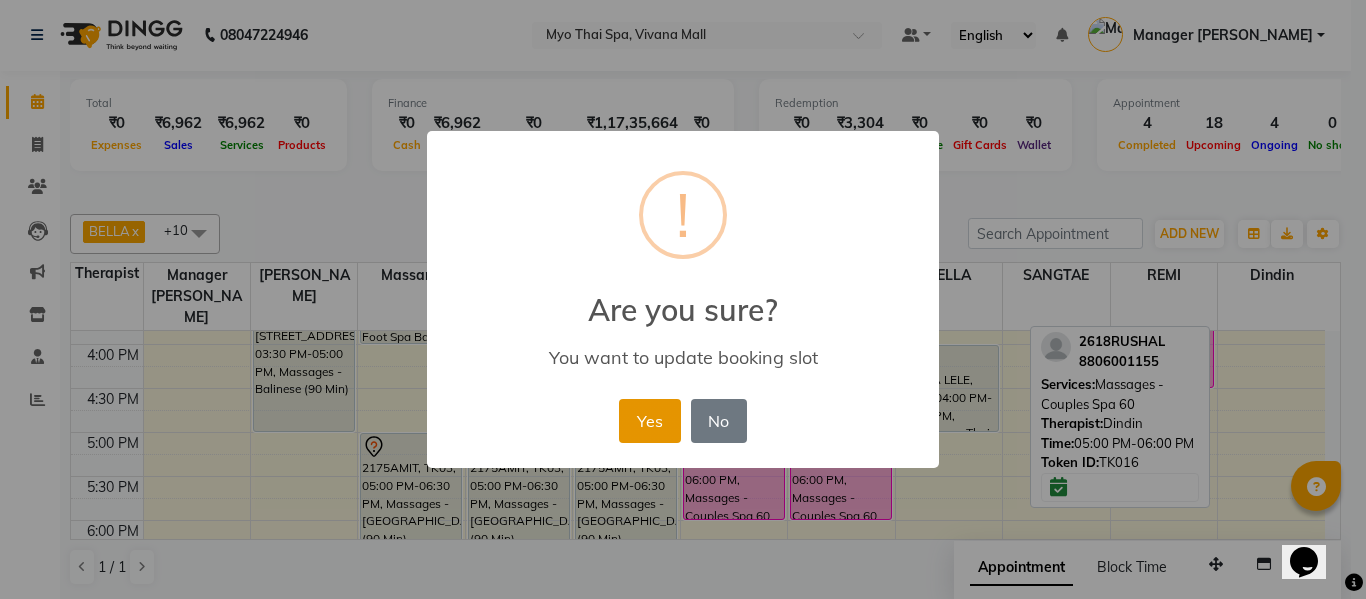 click on "Yes" at bounding box center [649, 421] 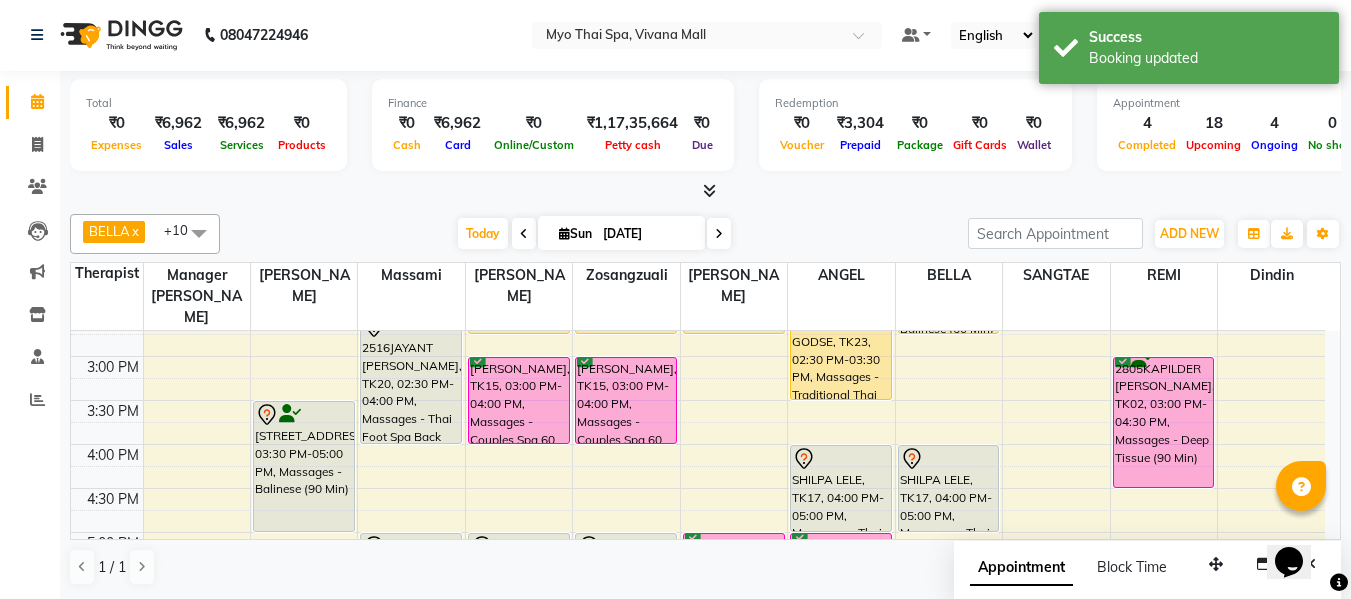 scroll, scrollTop: 490, scrollLeft: 0, axis: vertical 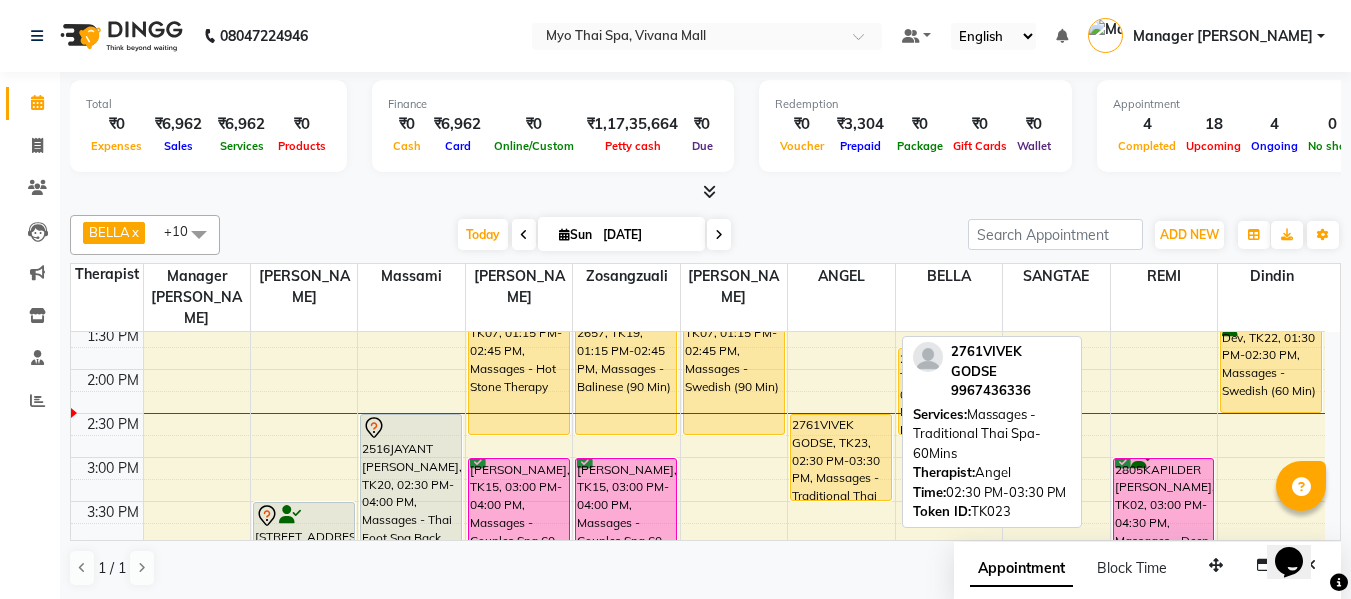 click on "2761VIVEK GODSE, TK23, 02:30 PM-03:30 PM, Massages - Traditional Thai Spa-60Mins" at bounding box center [841, 457] 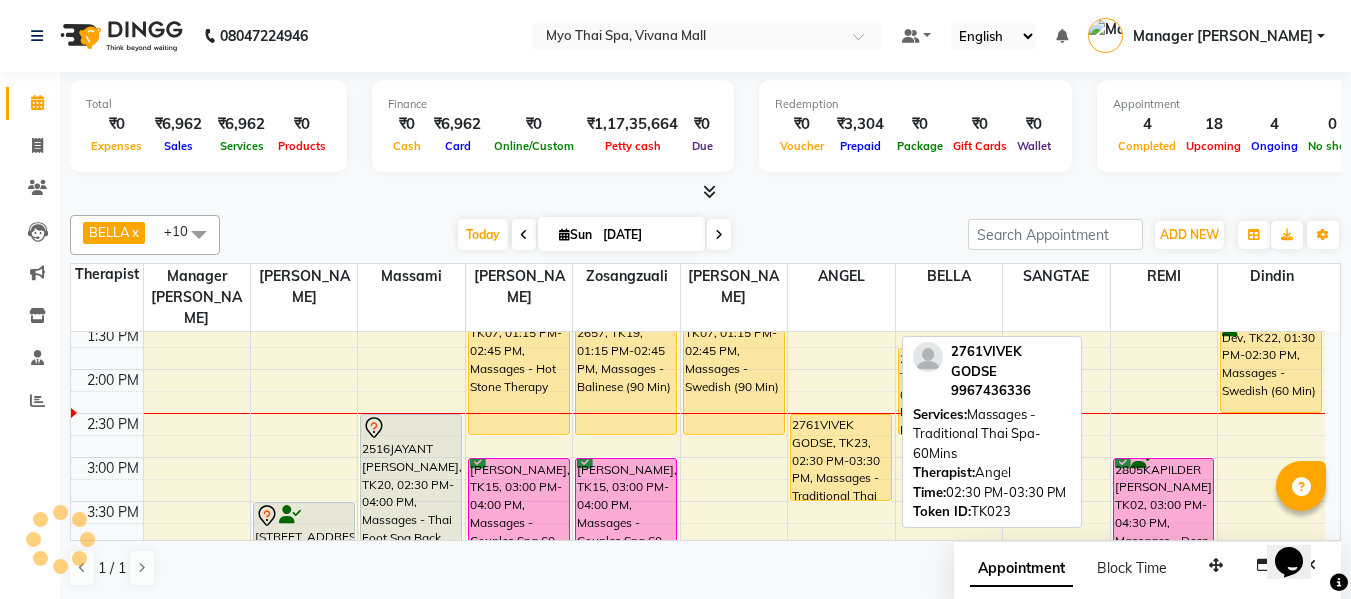 click on "2761VIVEK GODSE, TK23, 02:30 PM-03:30 PM, Massages - Traditional Thai Spa-60Mins" at bounding box center (841, 457) 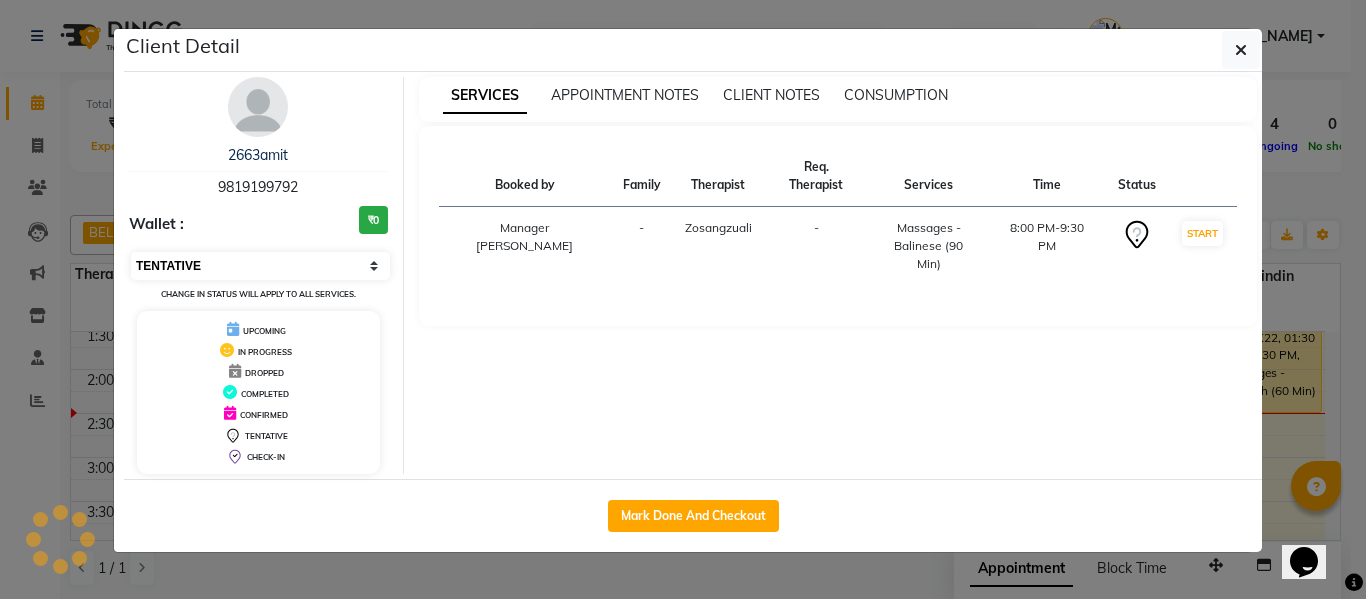 select on "1" 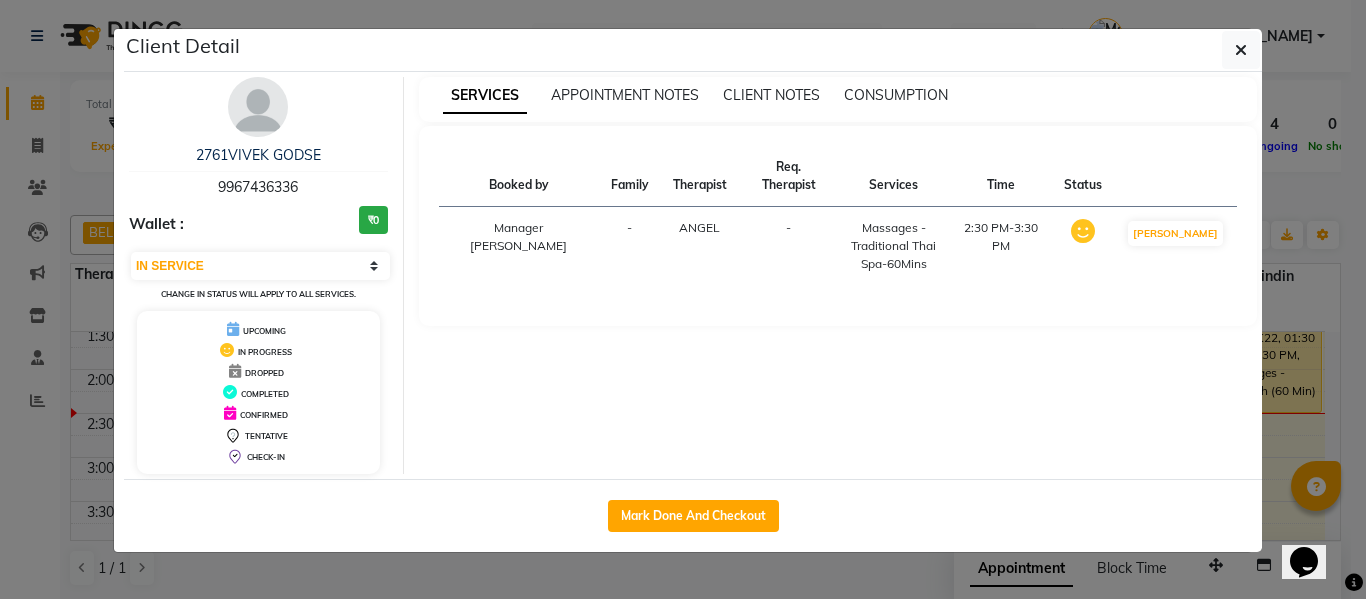 click on "9967436336" at bounding box center [258, 187] 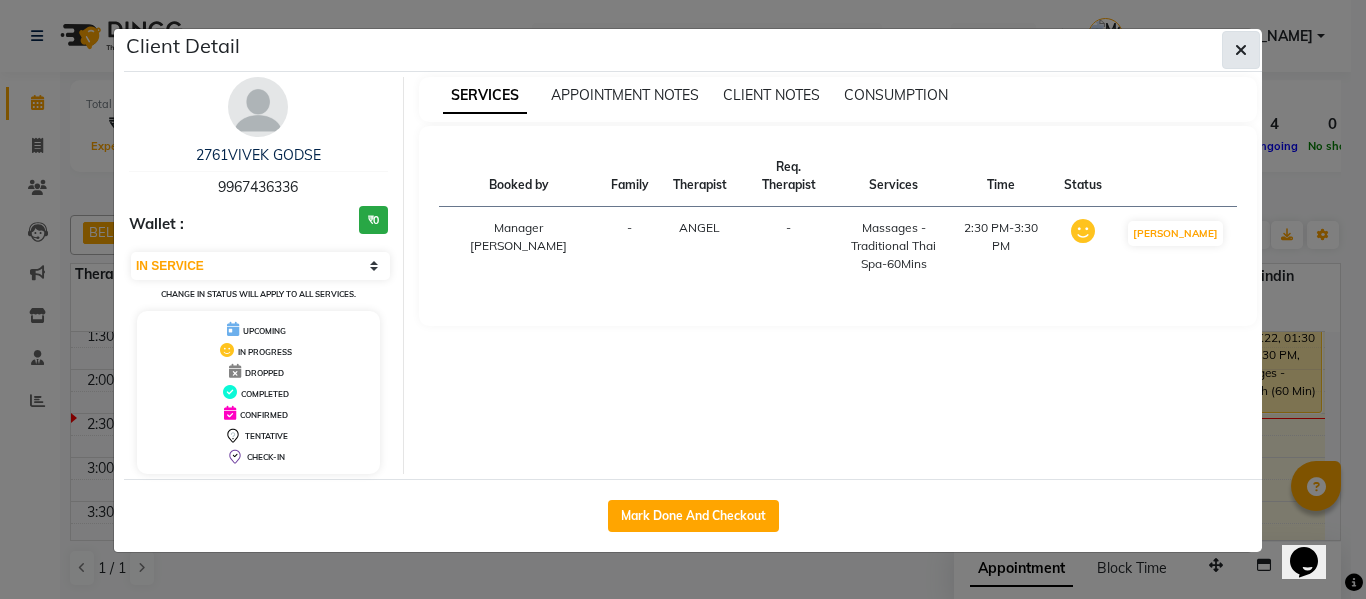 click 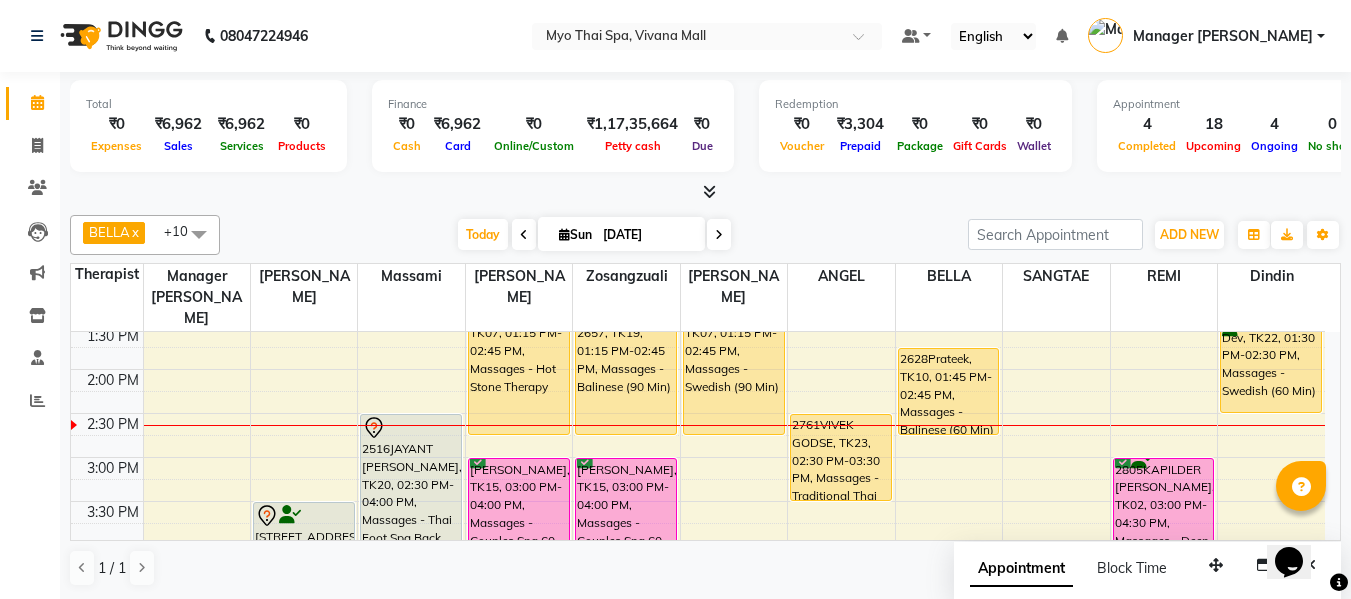 scroll, scrollTop: 1, scrollLeft: 0, axis: vertical 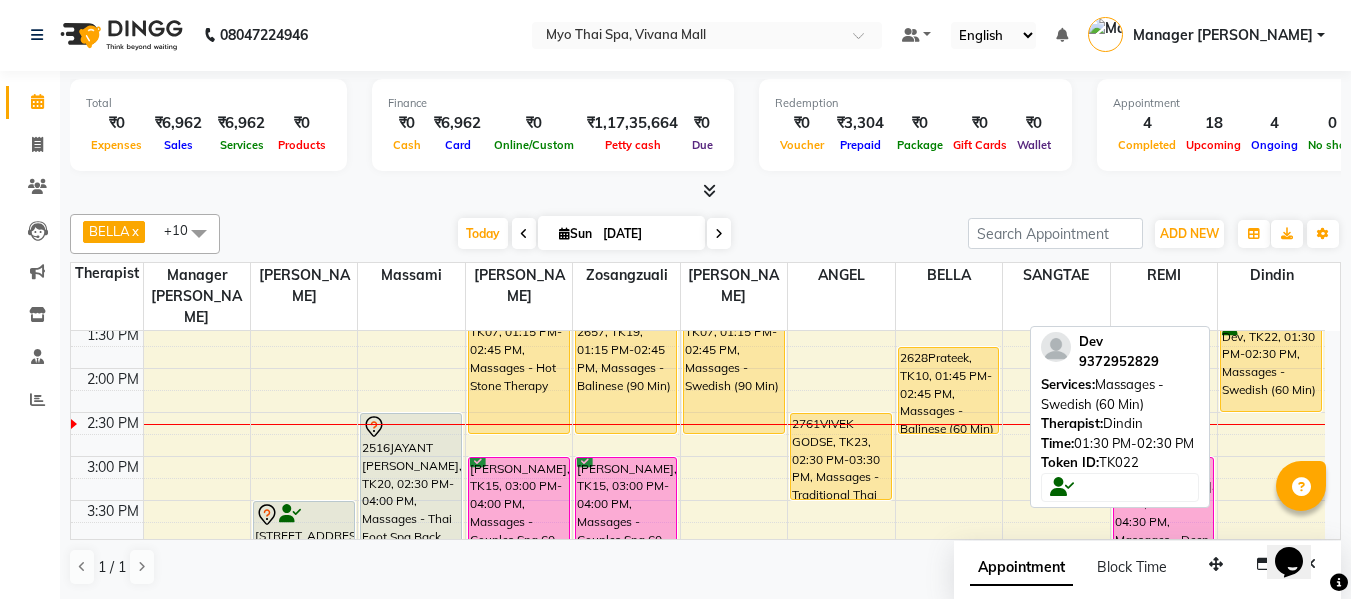 click on "Dev, TK22, 01:30 PM-02:30 PM, Massages - Swedish (60 Min)" at bounding box center [1271, 368] 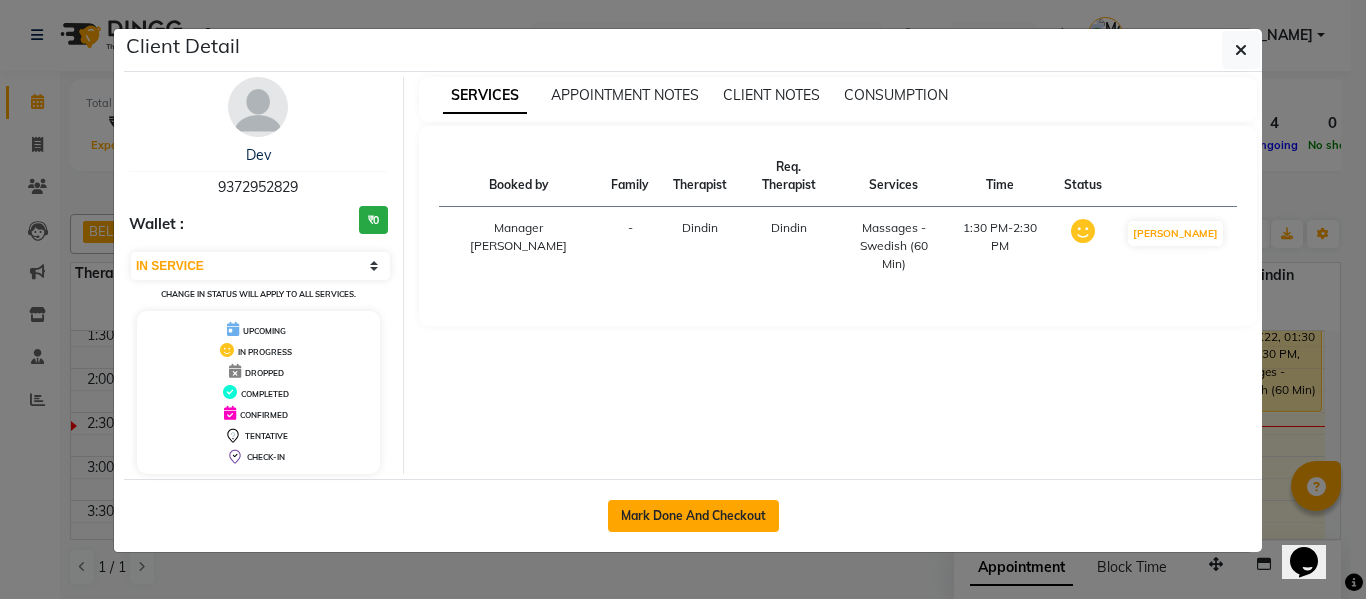 click on "Mark Done And Checkout" 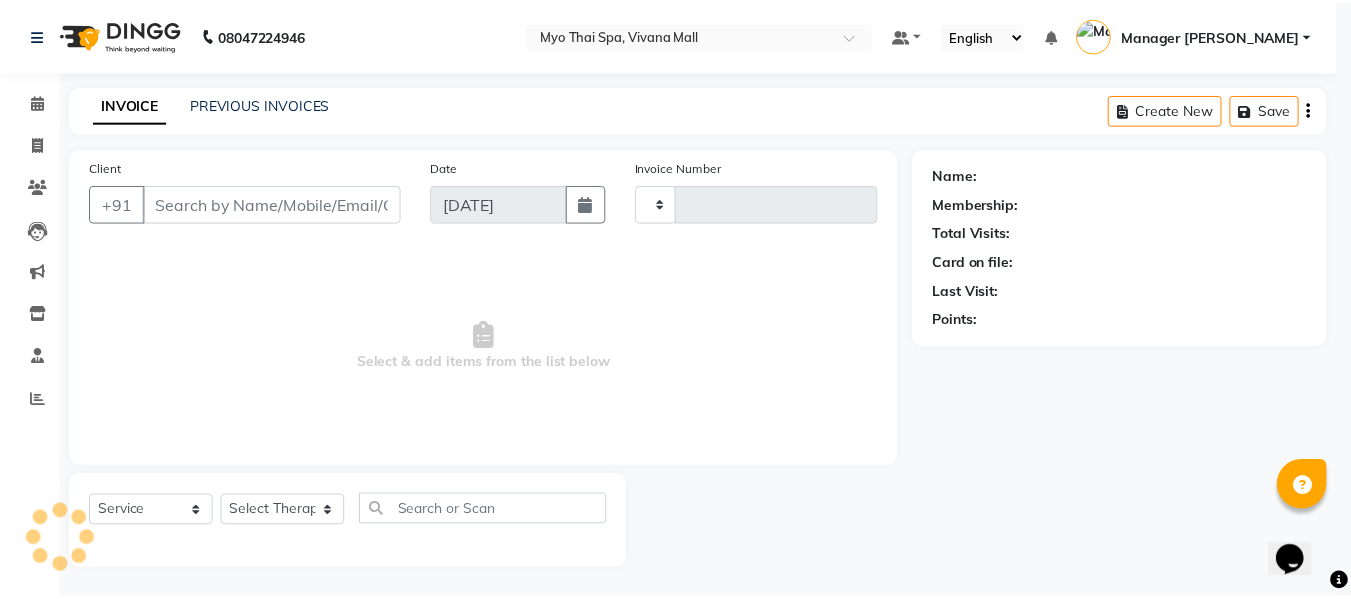 scroll, scrollTop: 0, scrollLeft: 0, axis: both 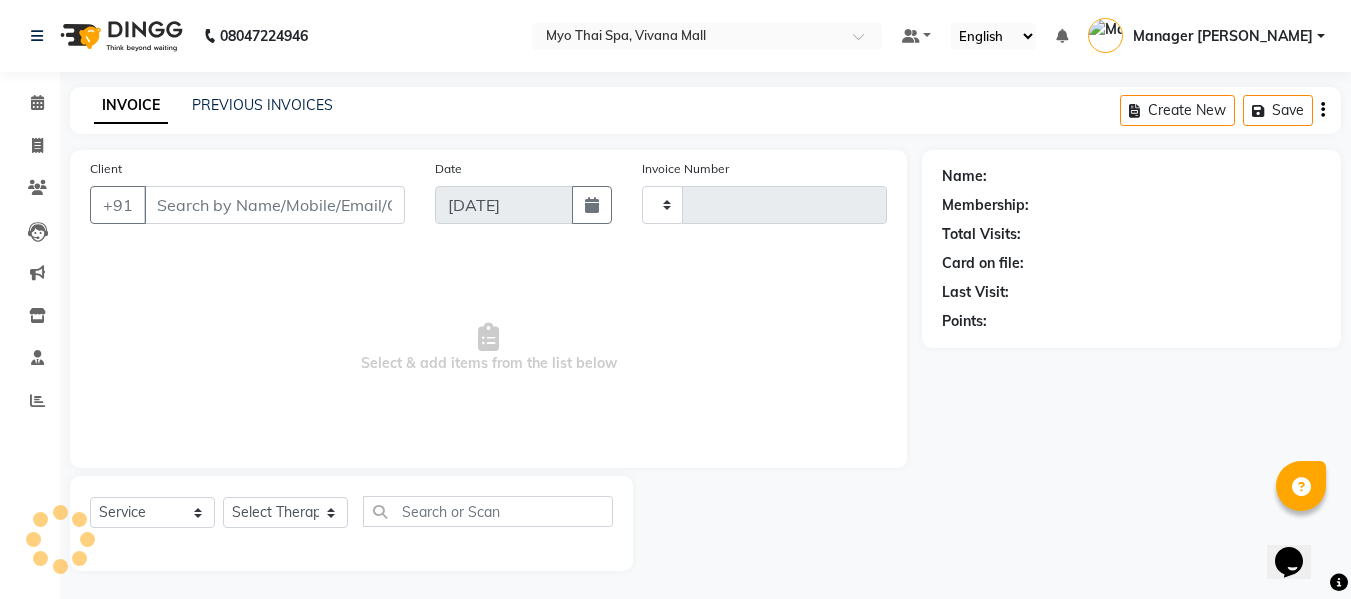 type on "2410" 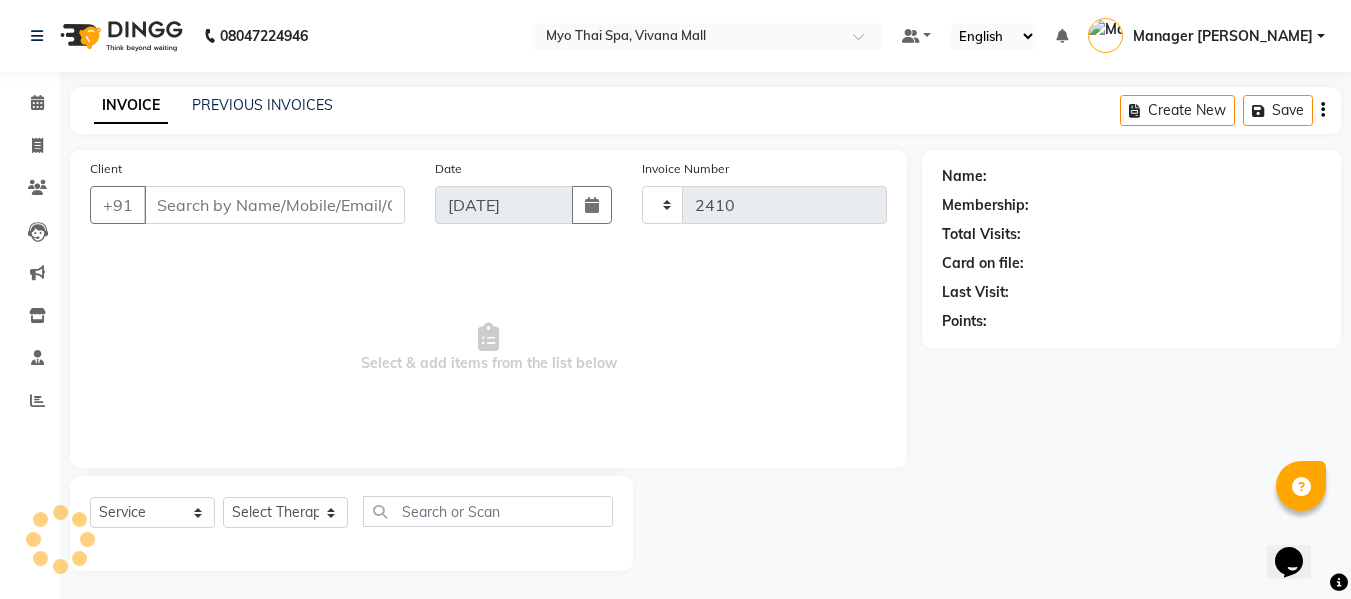 select on "3908" 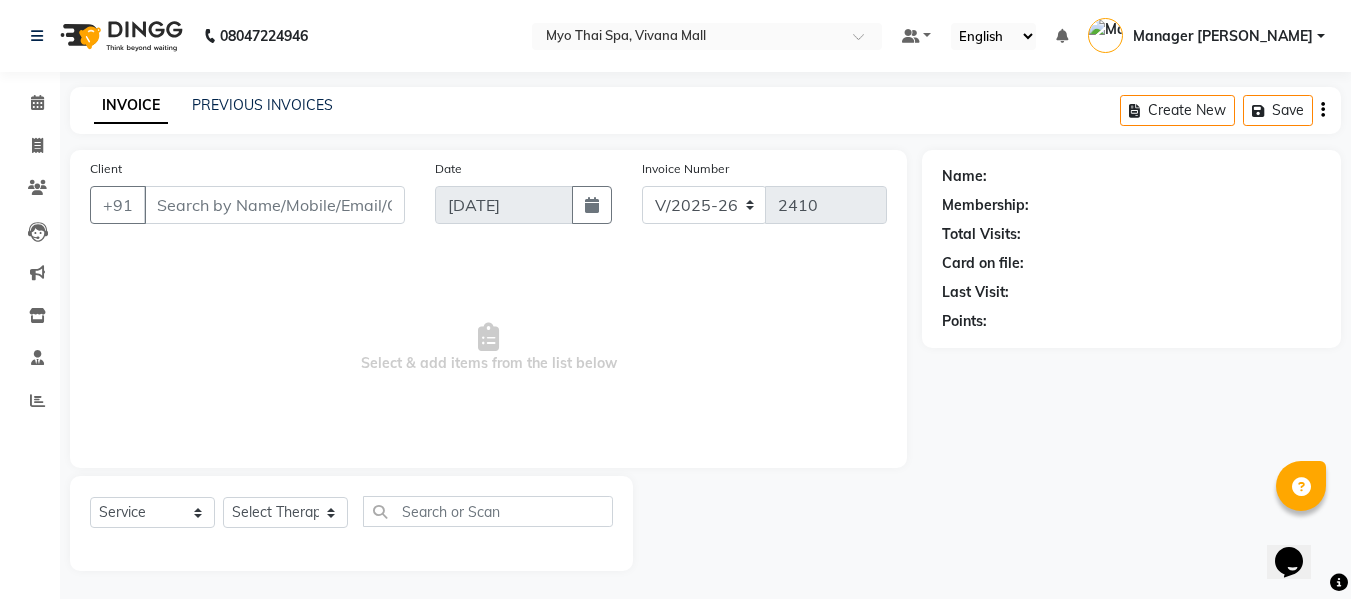 select on "V" 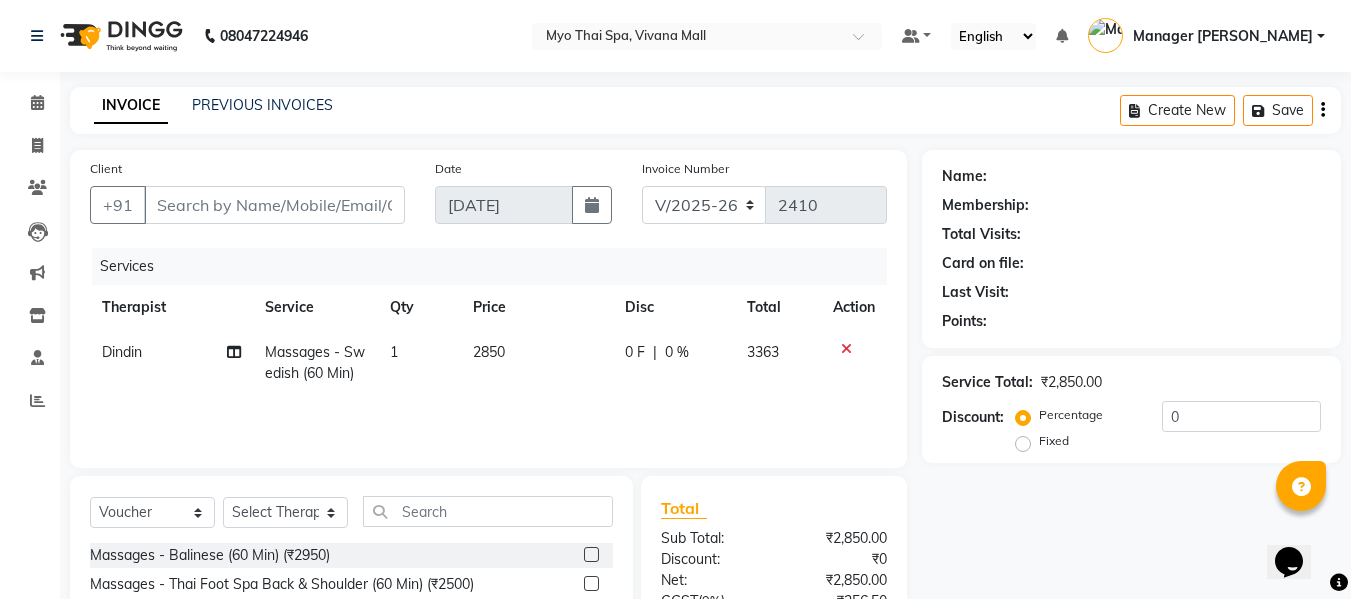 type on "9372952829" 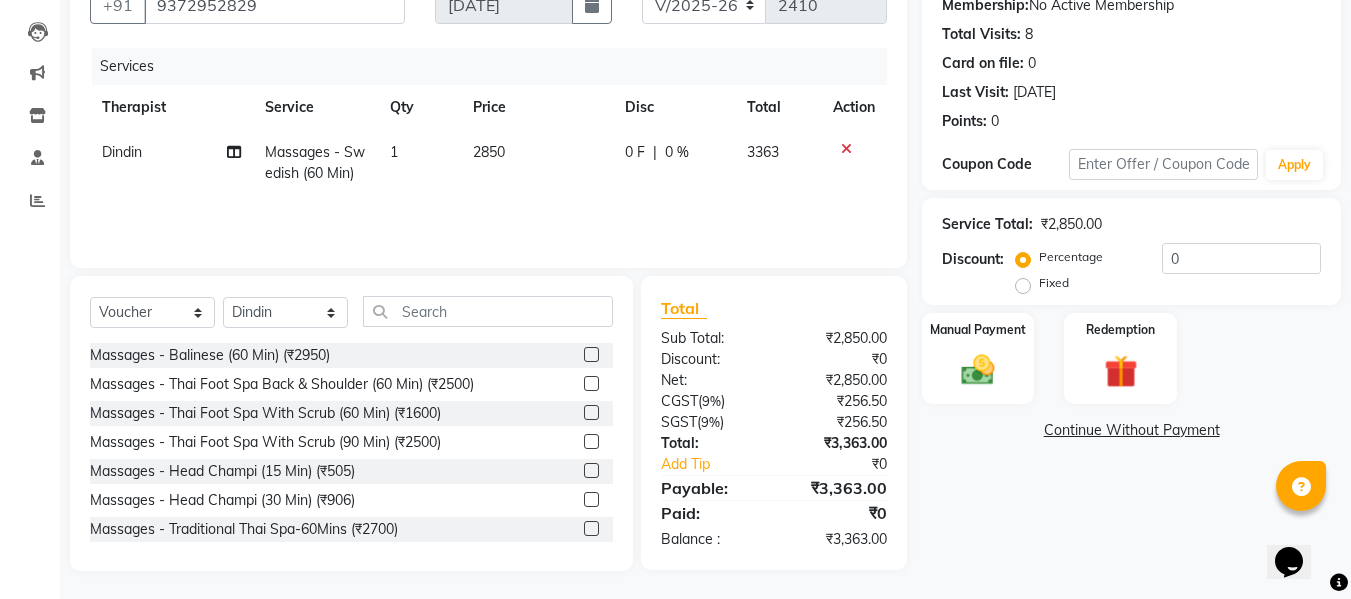 scroll, scrollTop: 202, scrollLeft: 0, axis: vertical 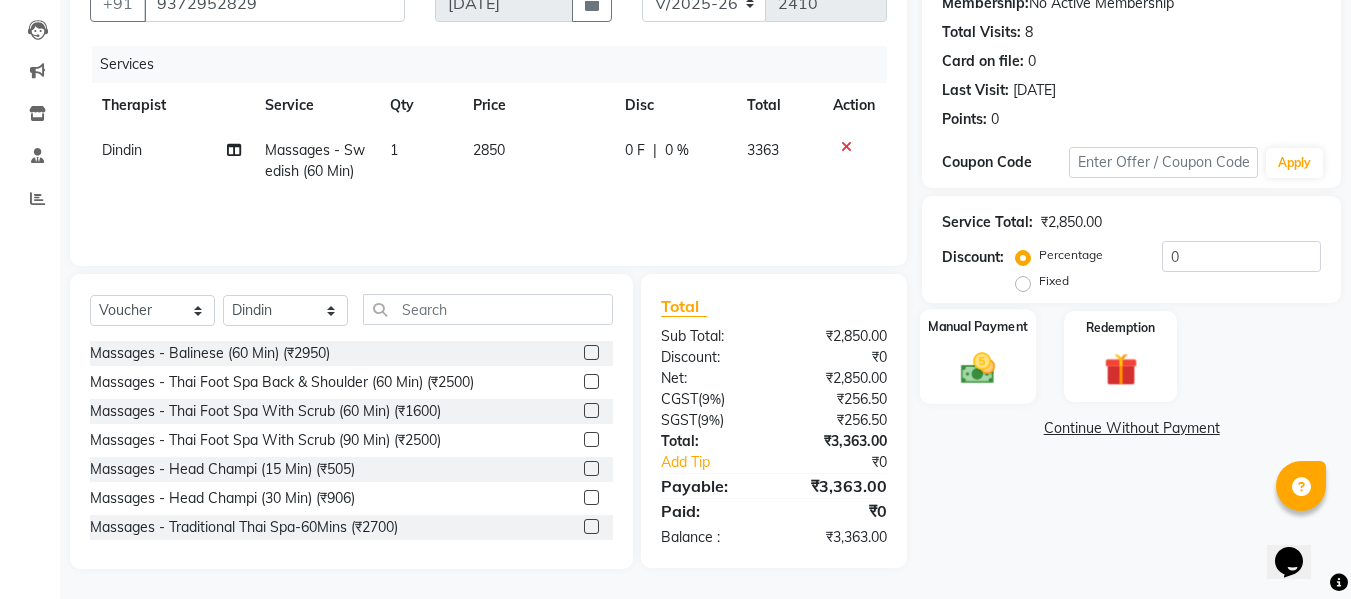 click 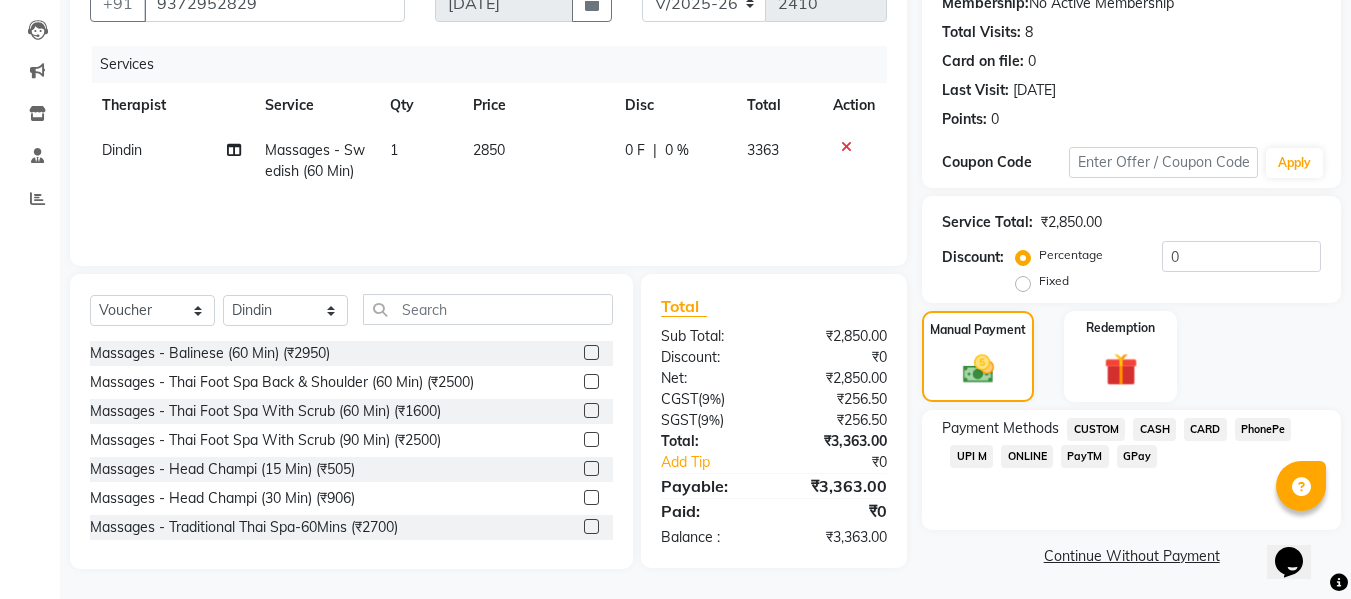 scroll, scrollTop: 204, scrollLeft: 0, axis: vertical 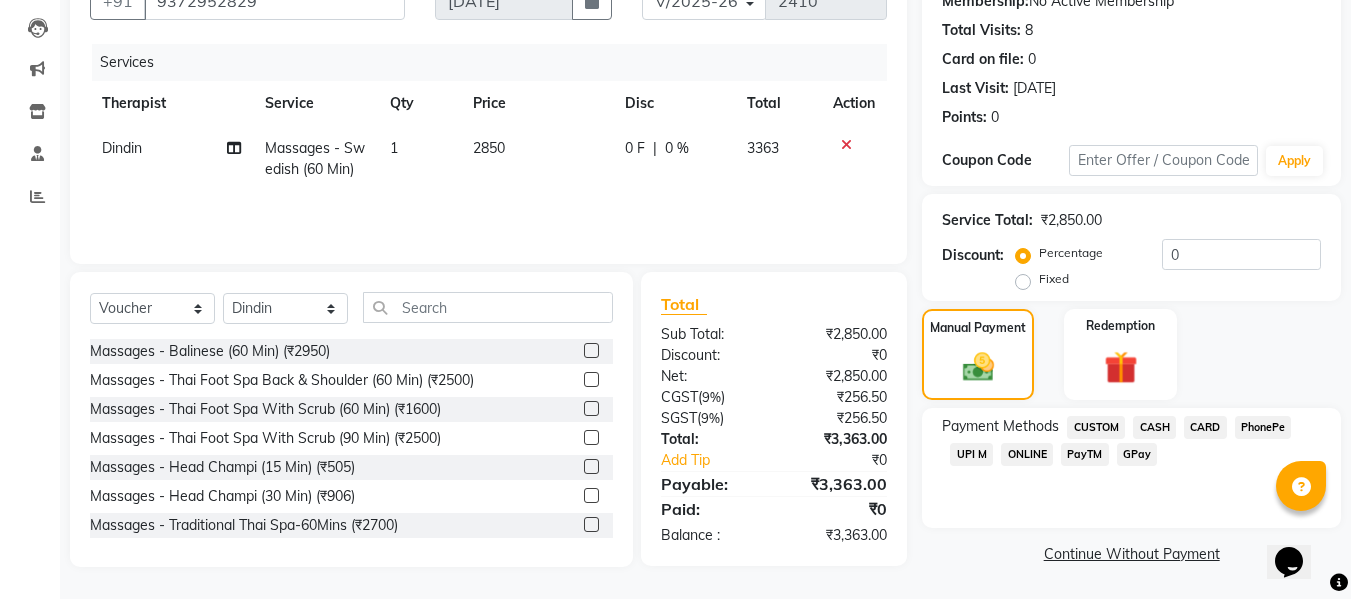 click on "CASH" 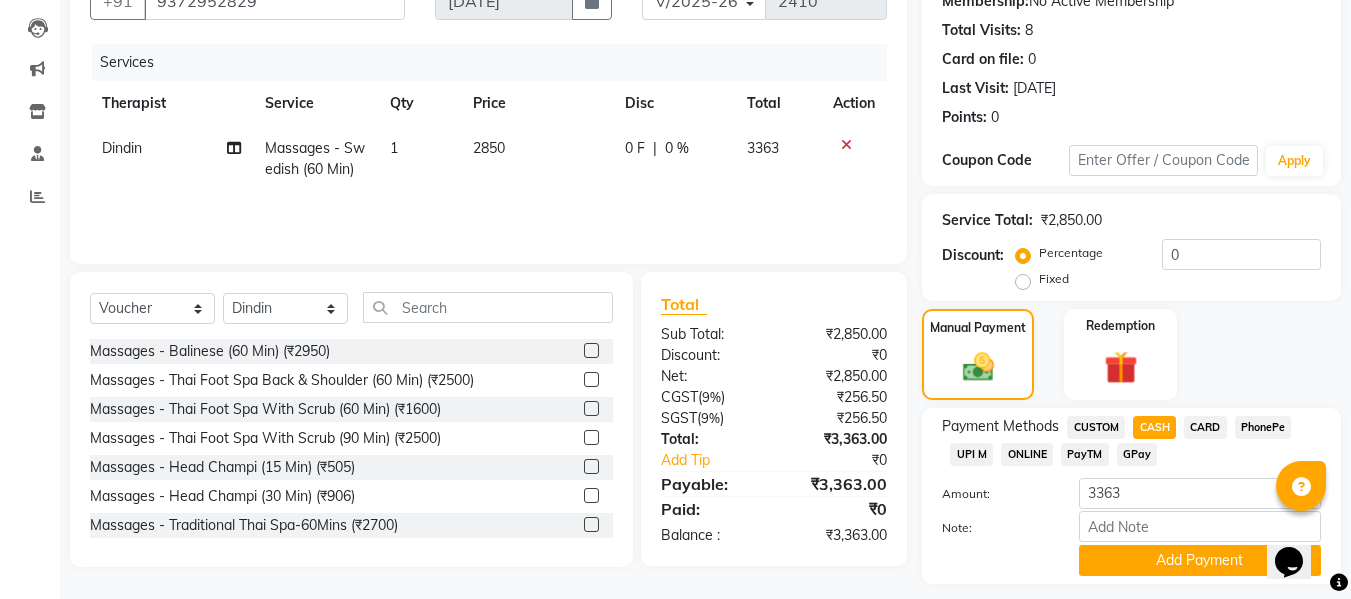 scroll, scrollTop: 260, scrollLeft: 0, axis: vertical 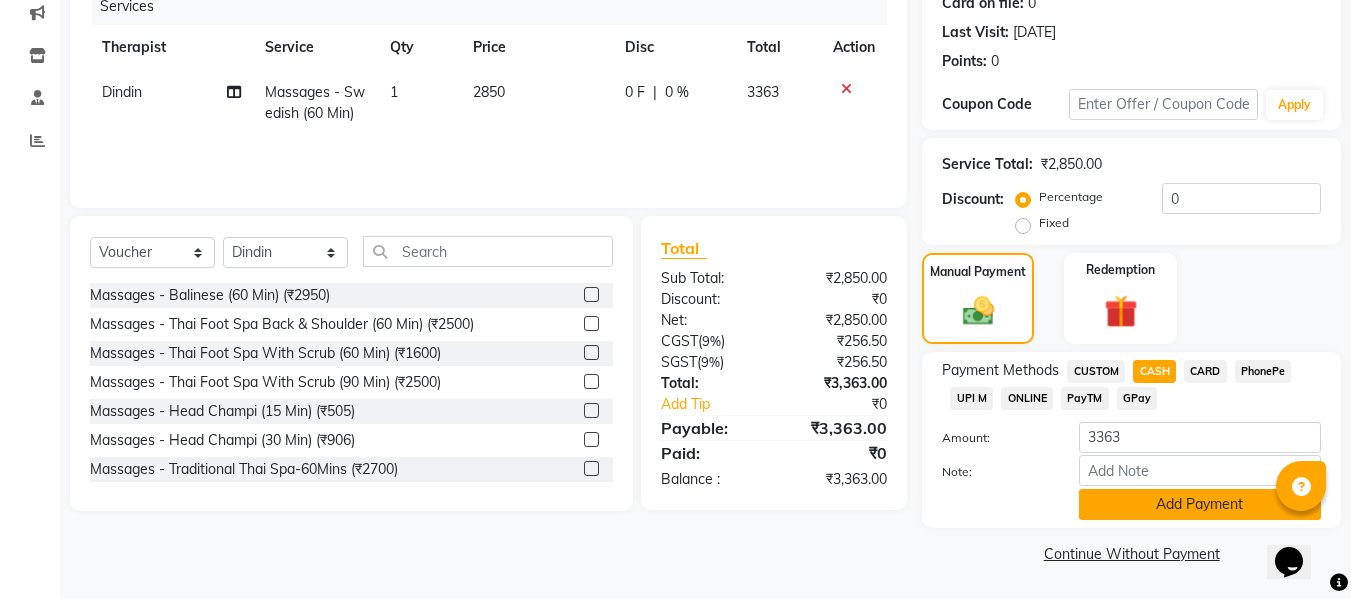 click on "Add Payment" 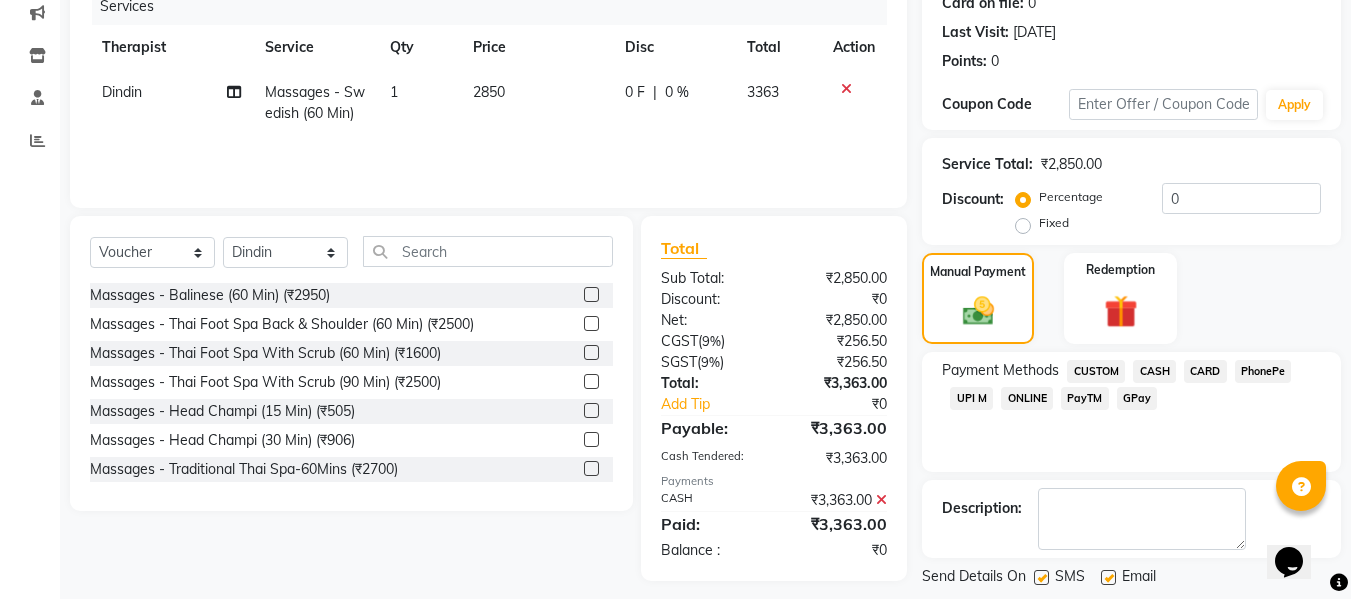 scroll, scrollTop: 356, scrollLeft: 0, axis: vertical 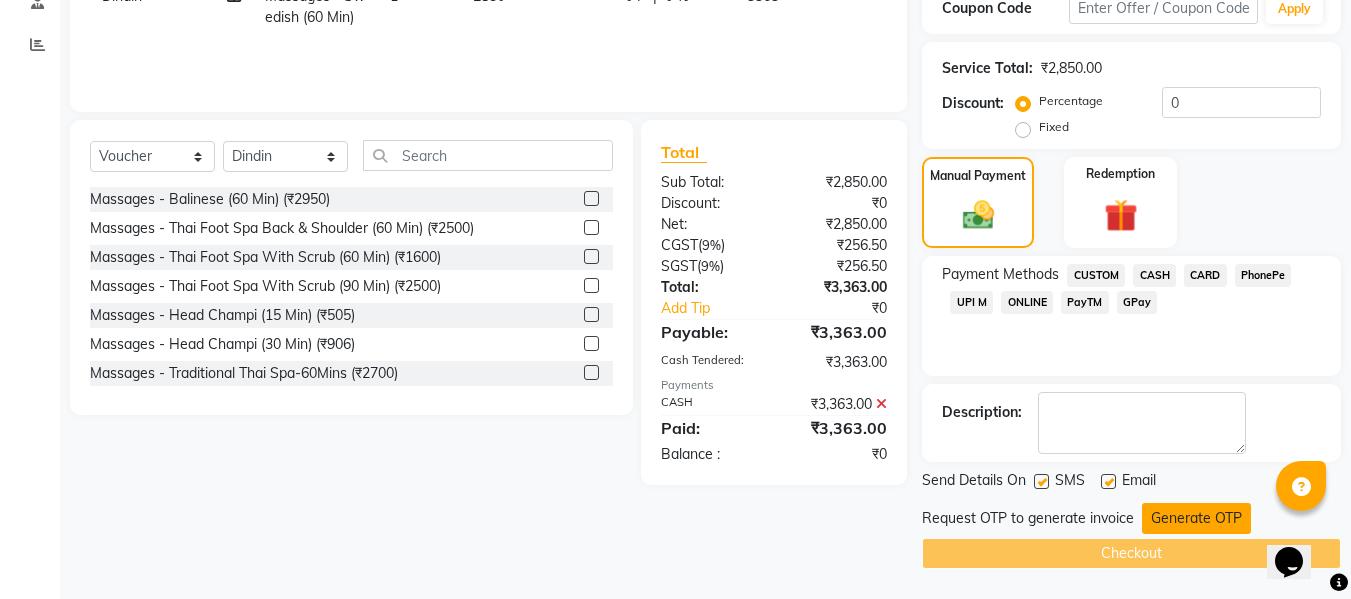 click on "Generate OTP" 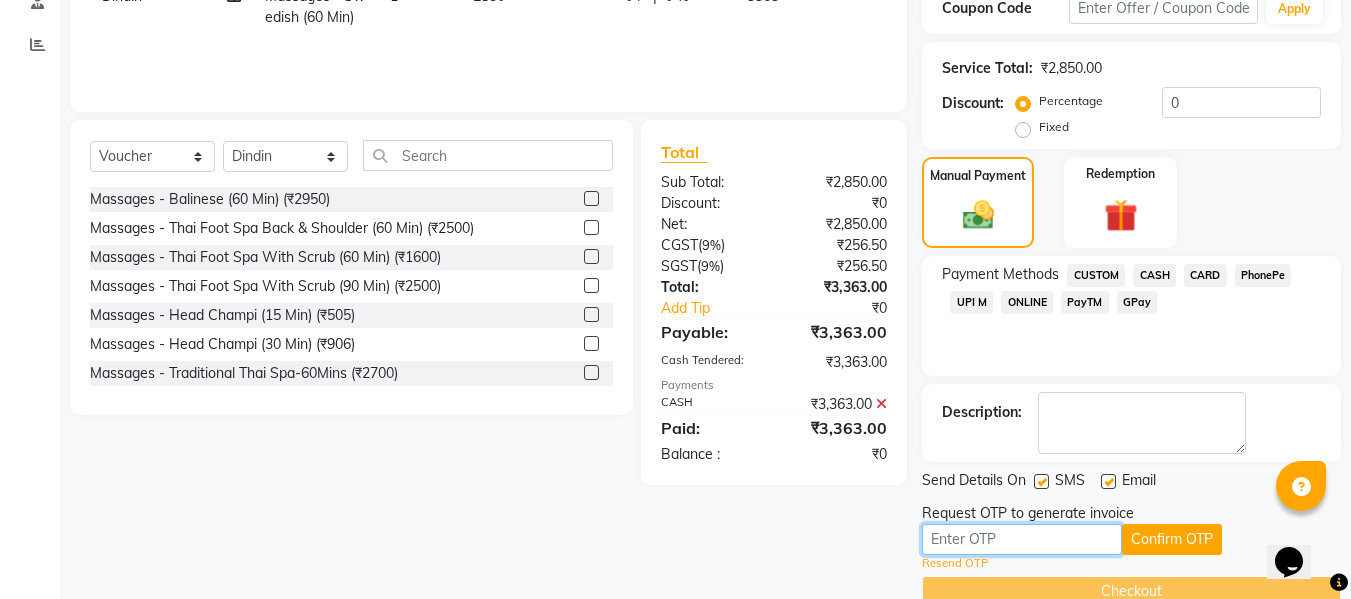 click at bounding box center (1022, 539) 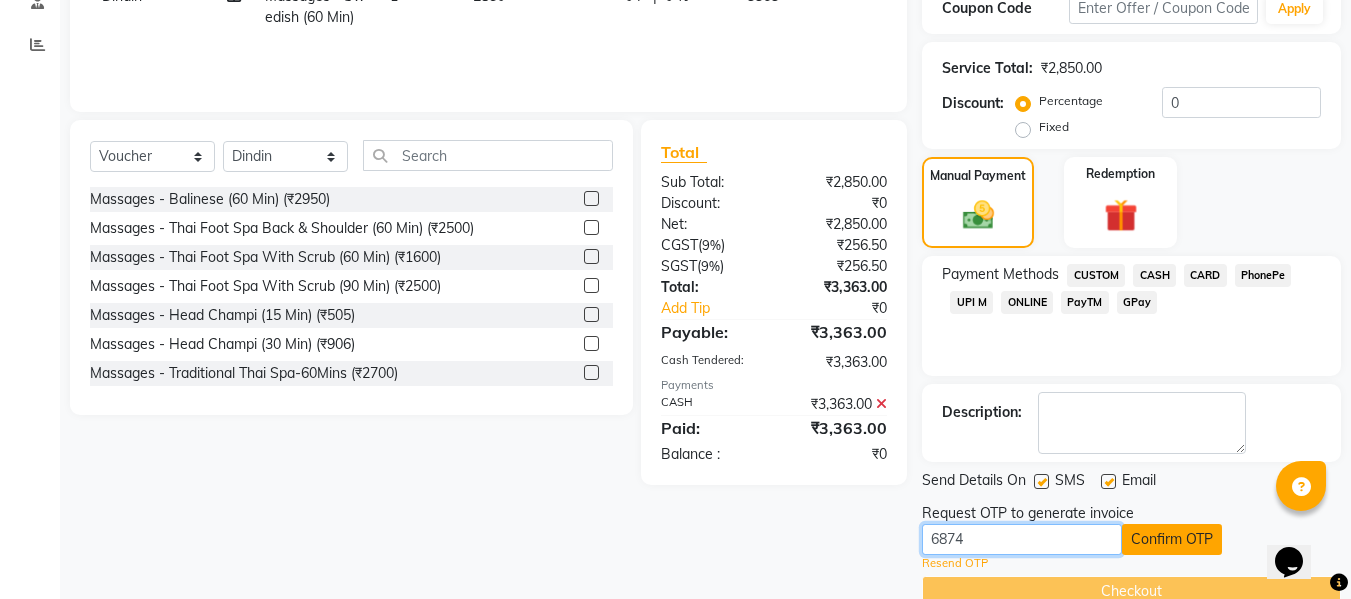 type on "6874" 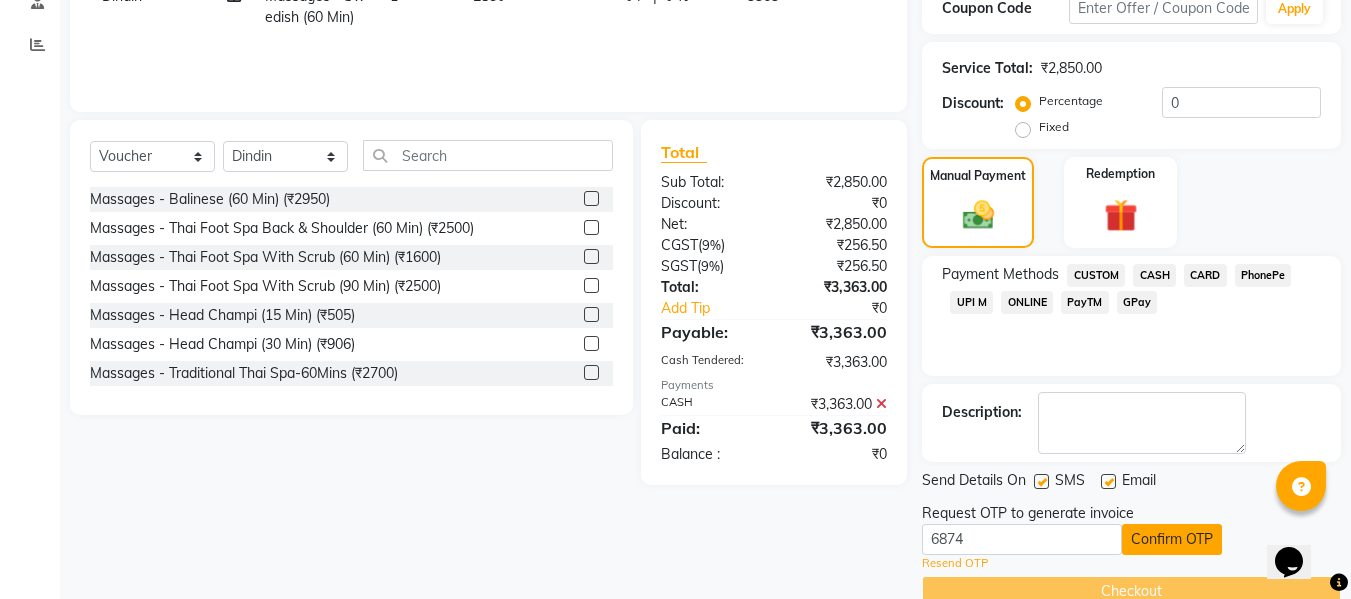 click on "Confirm OTP" 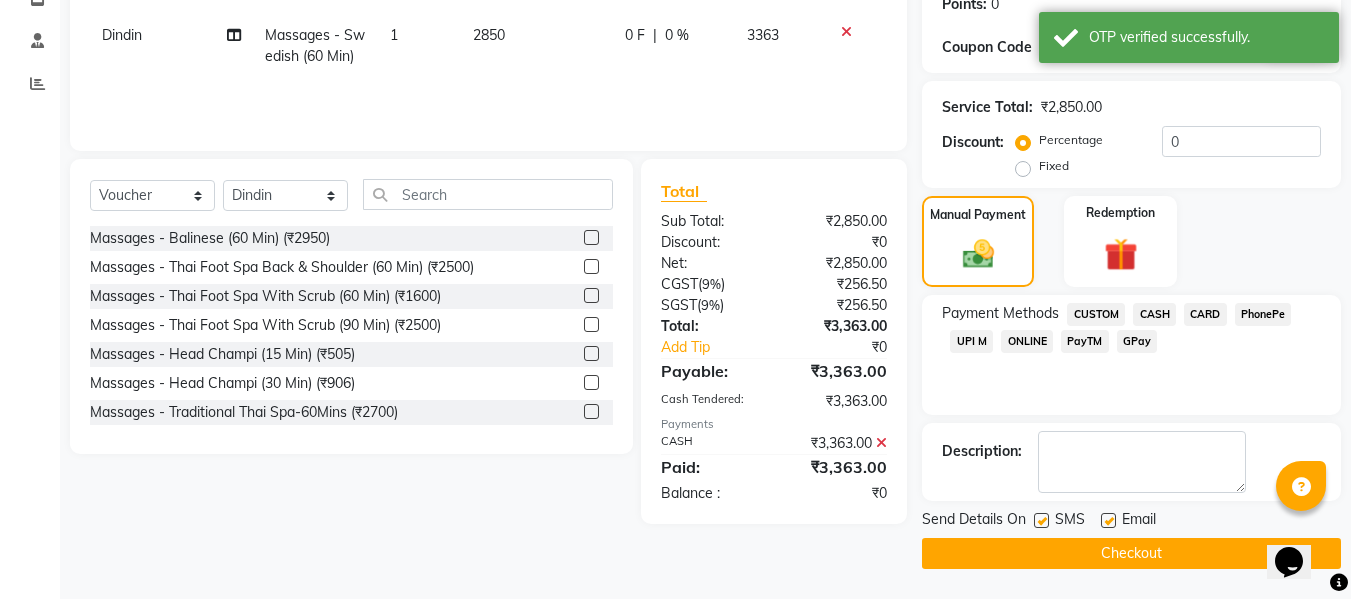 scroll, scrollTop: 317, scrollLeft: 0, axis: vertical 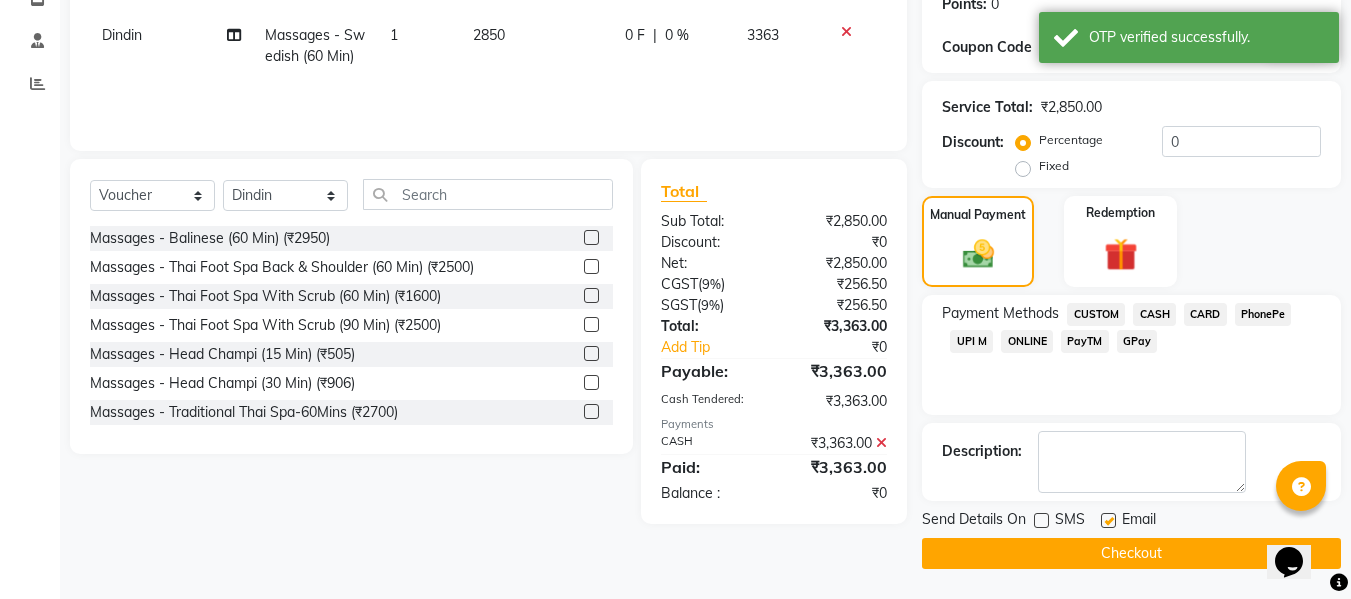 click on "Checkout" 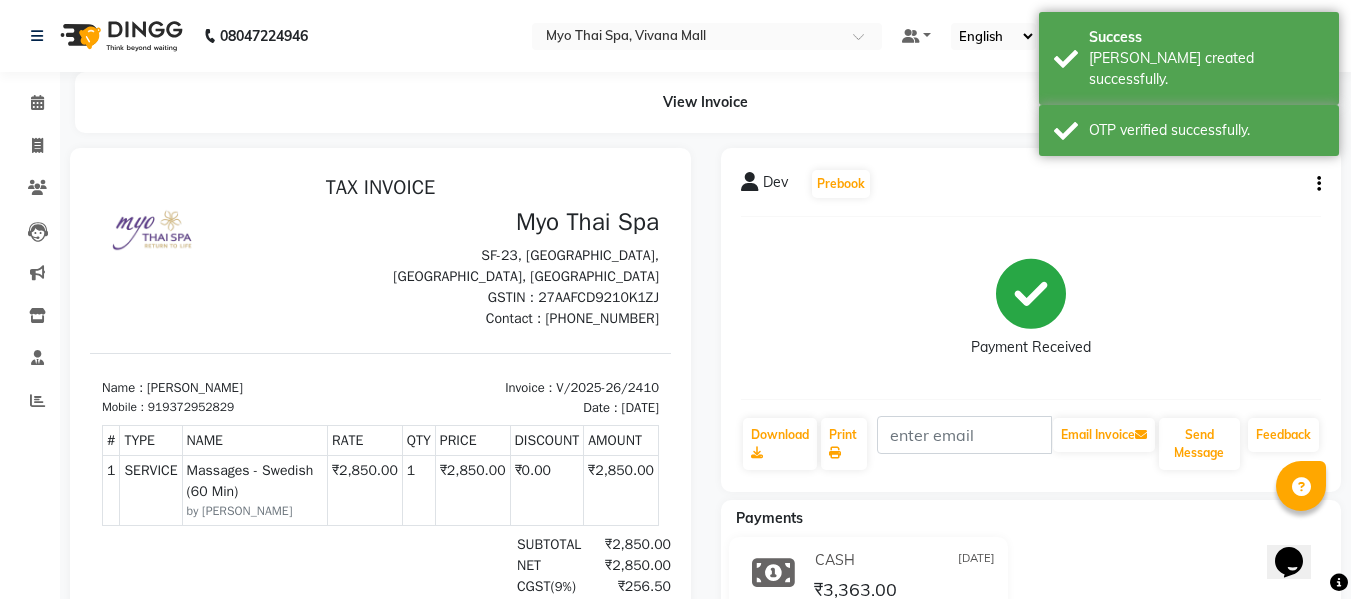 scroll, scrollTop: 0, scrollLeft: 0, axis: both 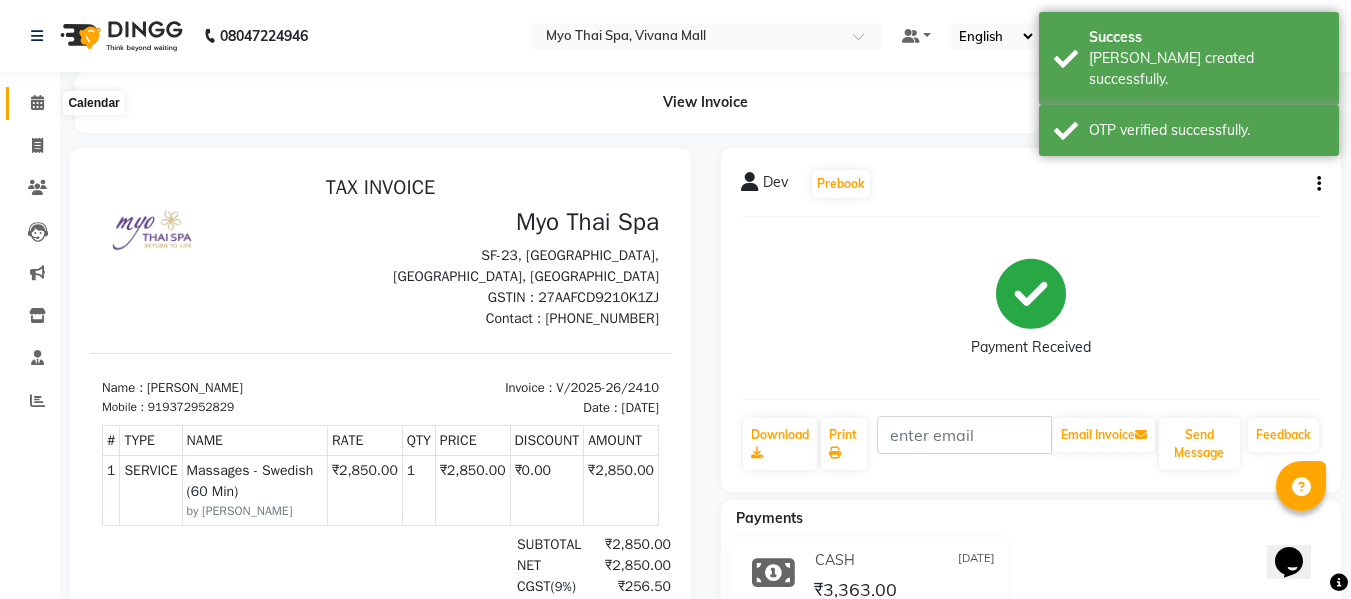 click 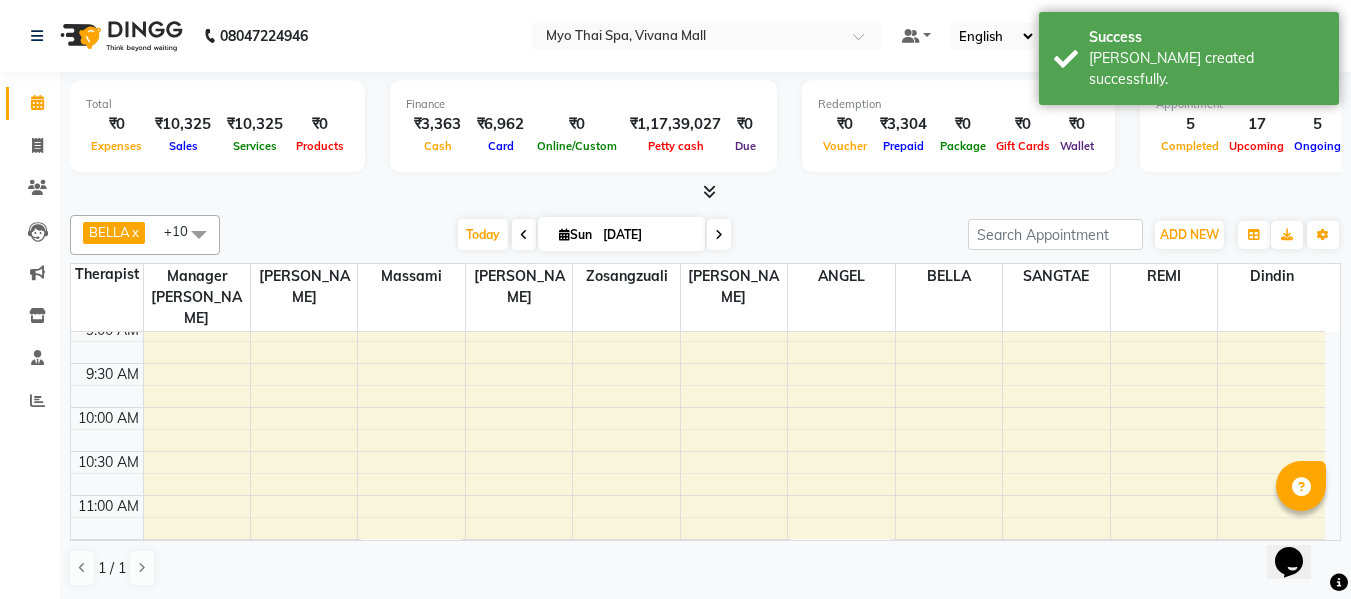 scroll, scrollTop: 200, scrollLeft: 0, axis: vertical 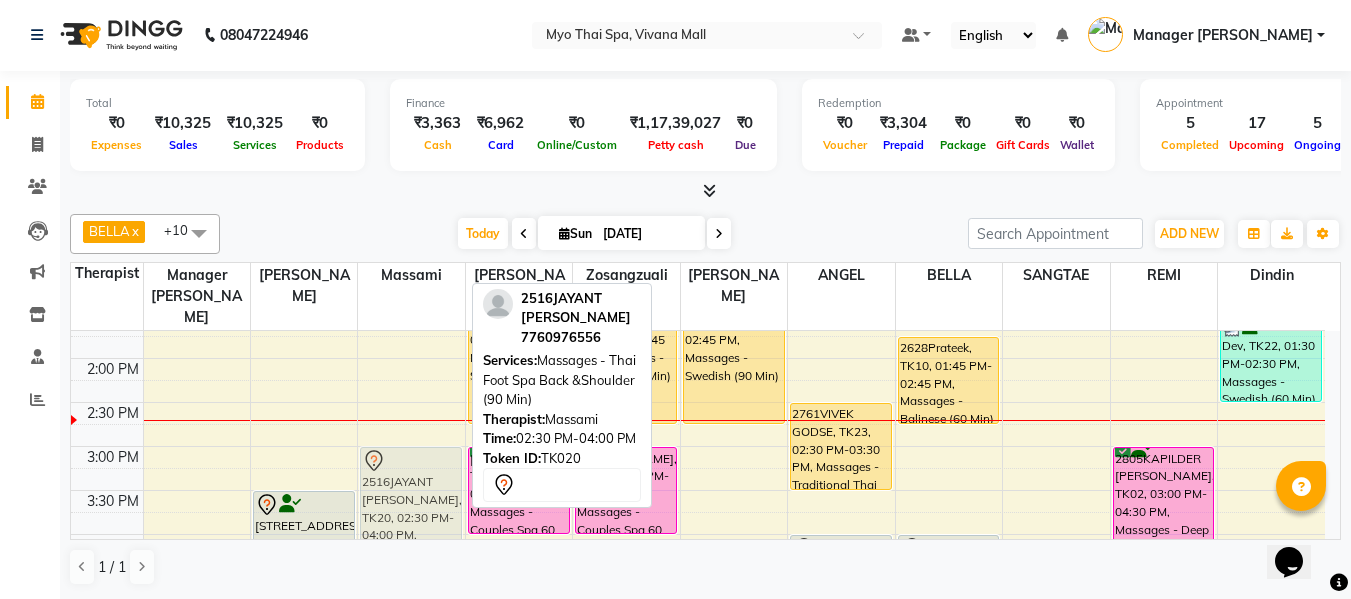 drag, startPoint x: 415, startPoint y: 420, endPoint x: 417, endPoint y: 456, distance: 36.05551 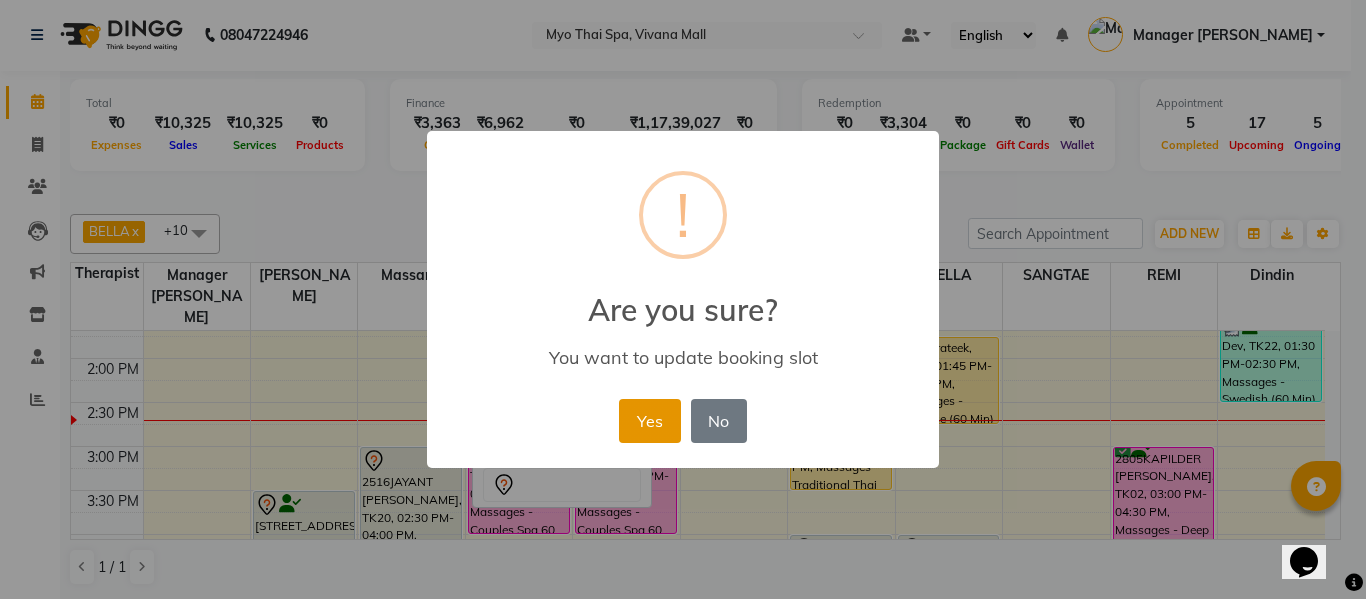 click on "Yes" at bounding box center (649, 421) 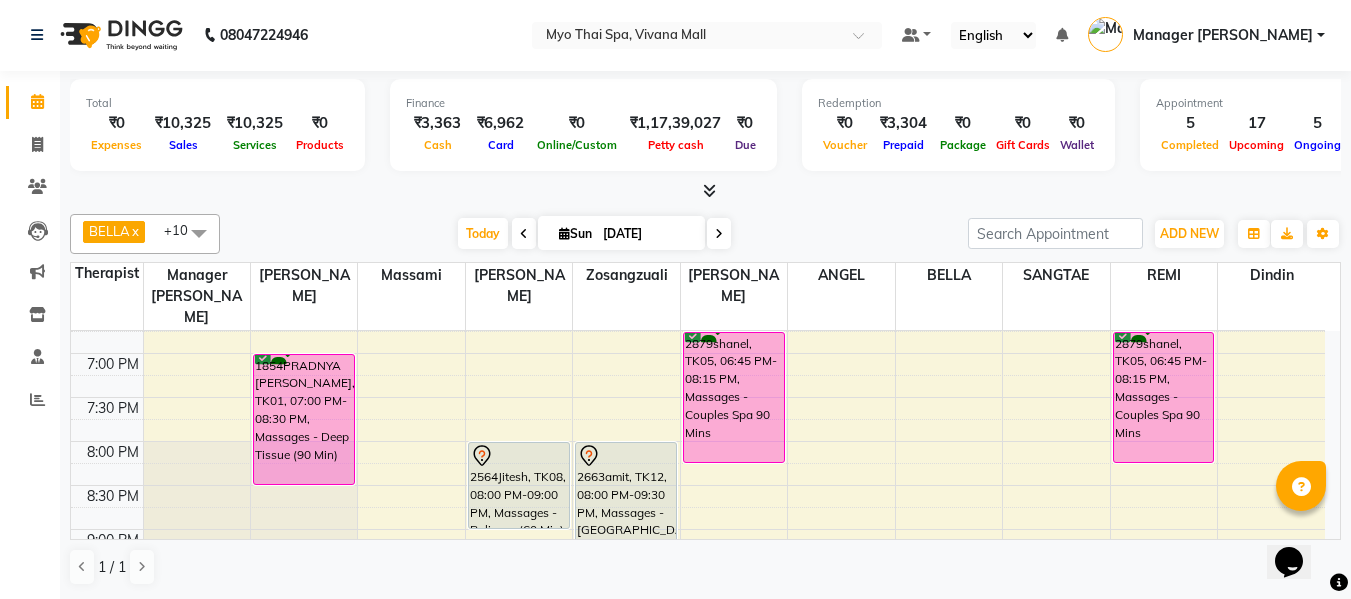 scroll, scrollTop: 1000, scrollLeft: 0, axis: vertical 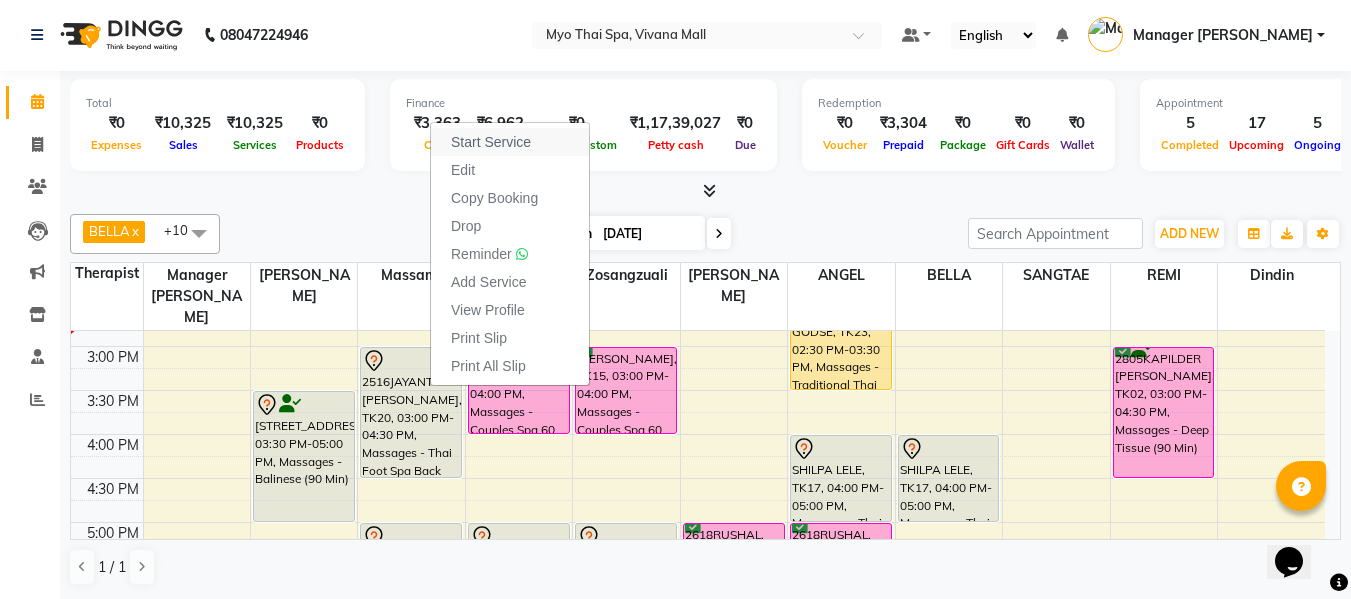click on "Start Service" at bounding box center (491, 142) 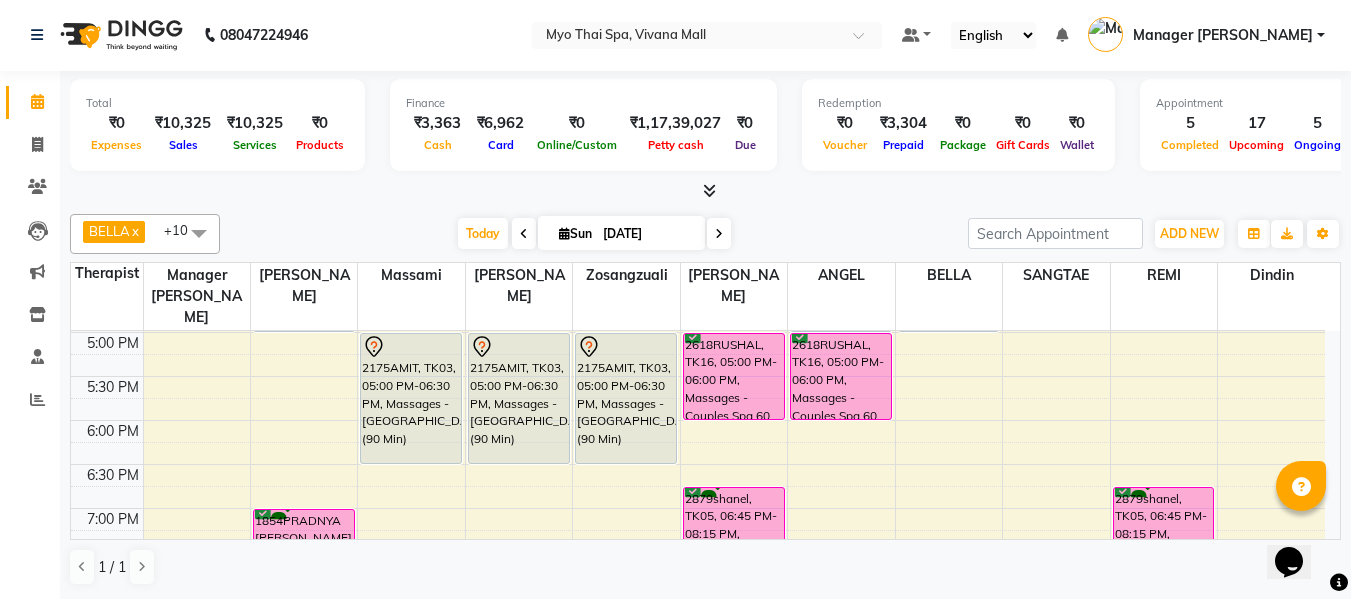 scroll, scrollTop: 590, scrollLeft: 0, axis: vertical 